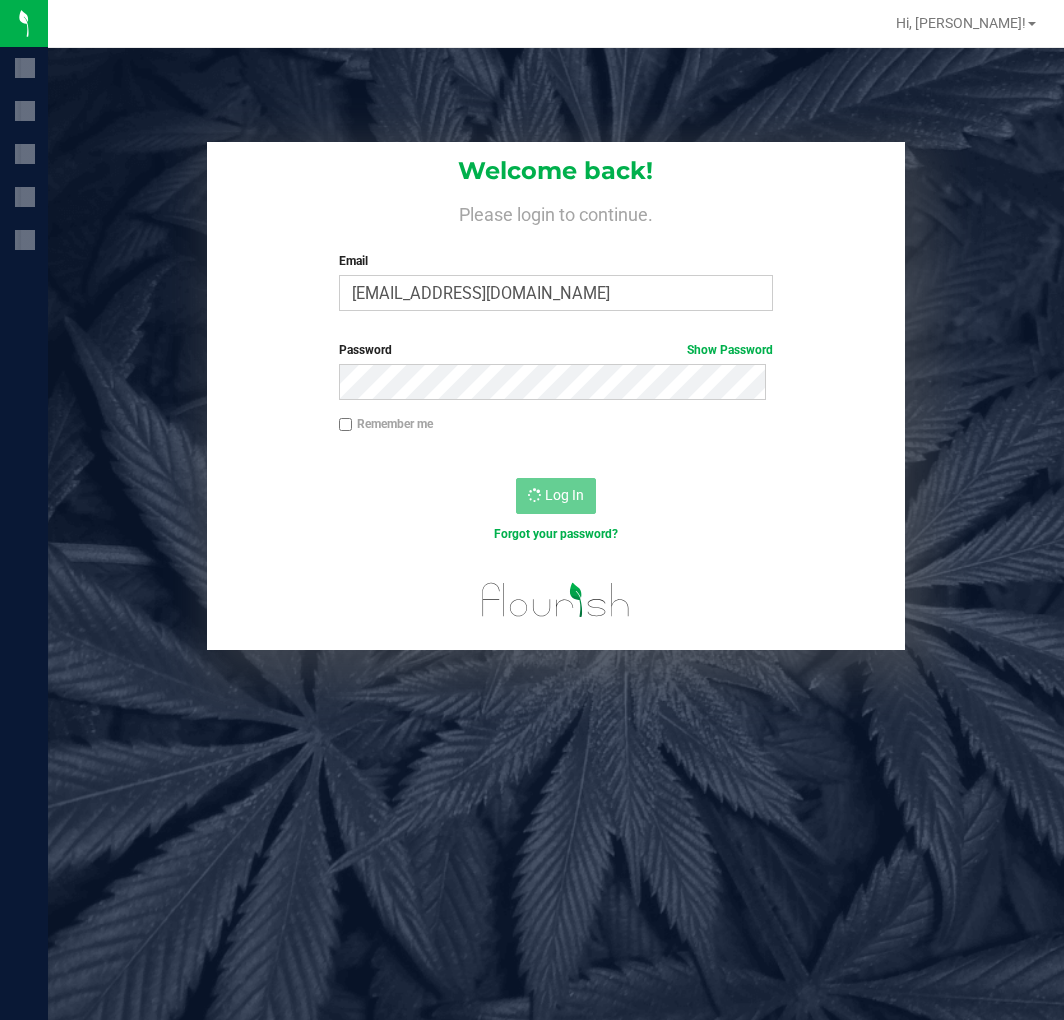 scroll, scrollTop: 0, scrollLeft: 0, axis: both 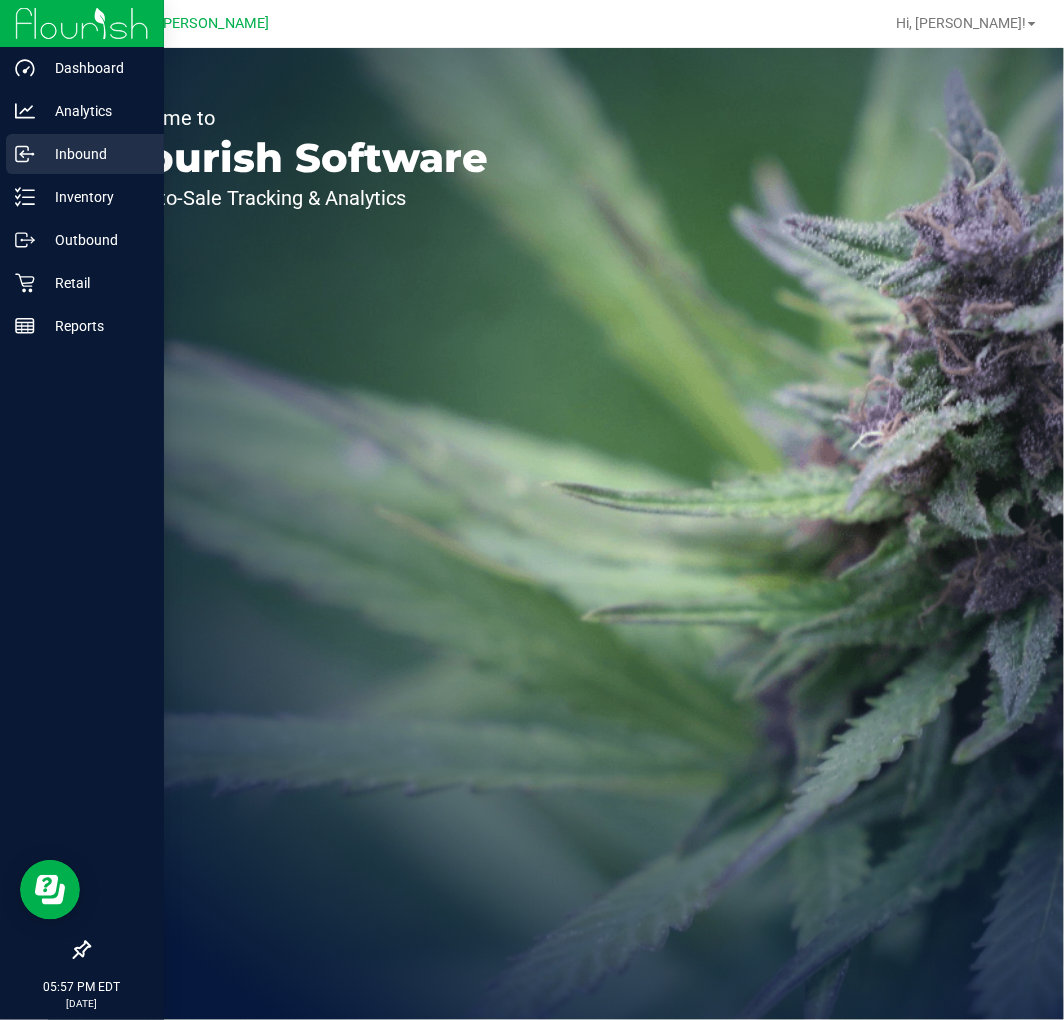 click on "Inbound" at bounding box center [95, 154] 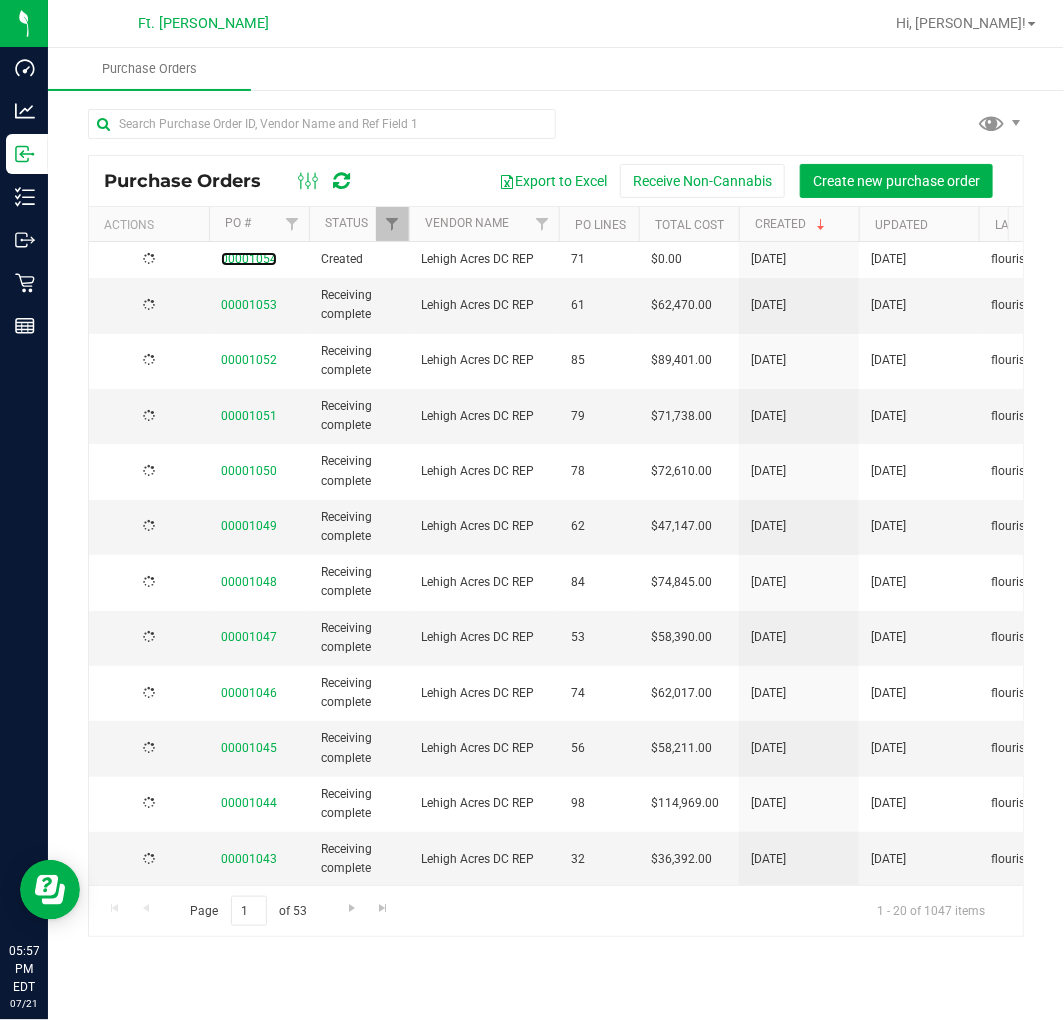 click on "00001054" at bounding box center [249, 259] 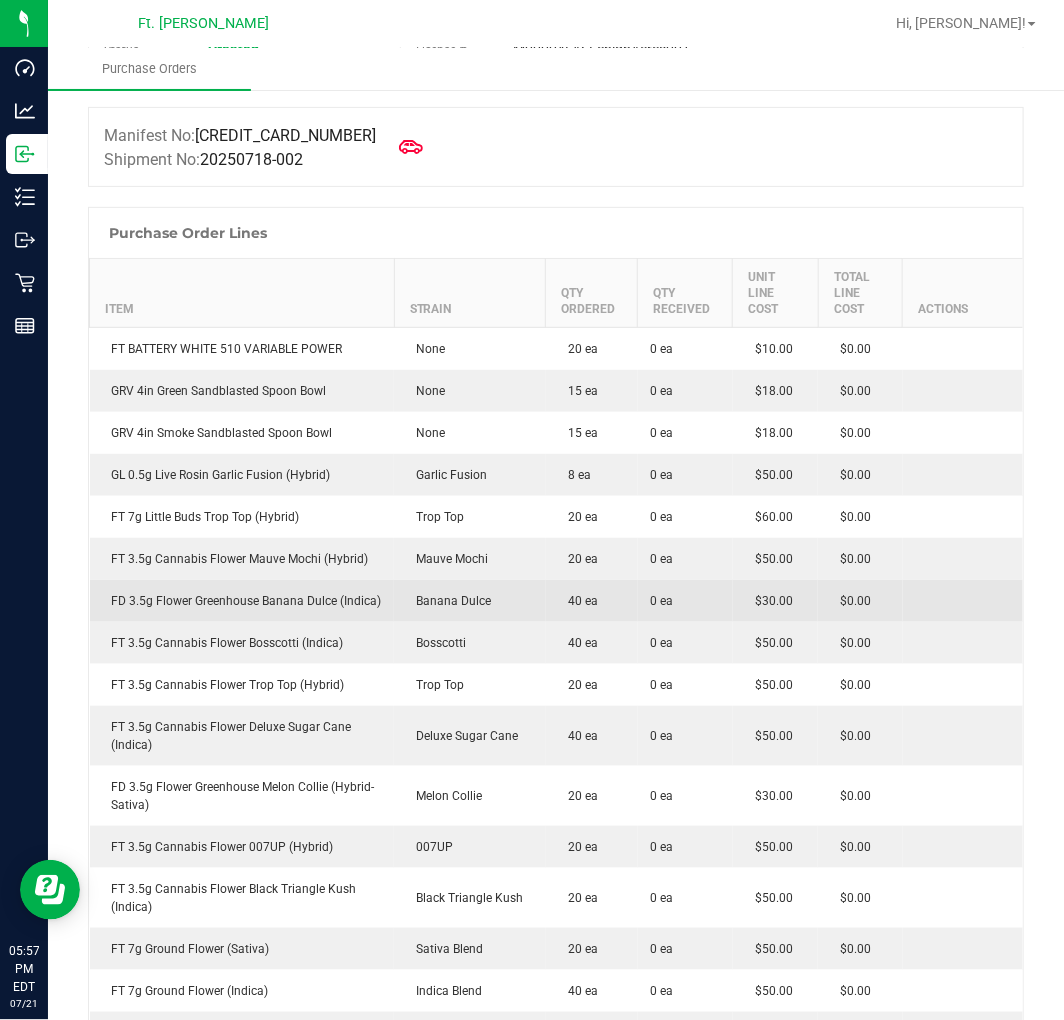 scroll, scrollTop: 64, scrollLeft: 0, axis: vertical 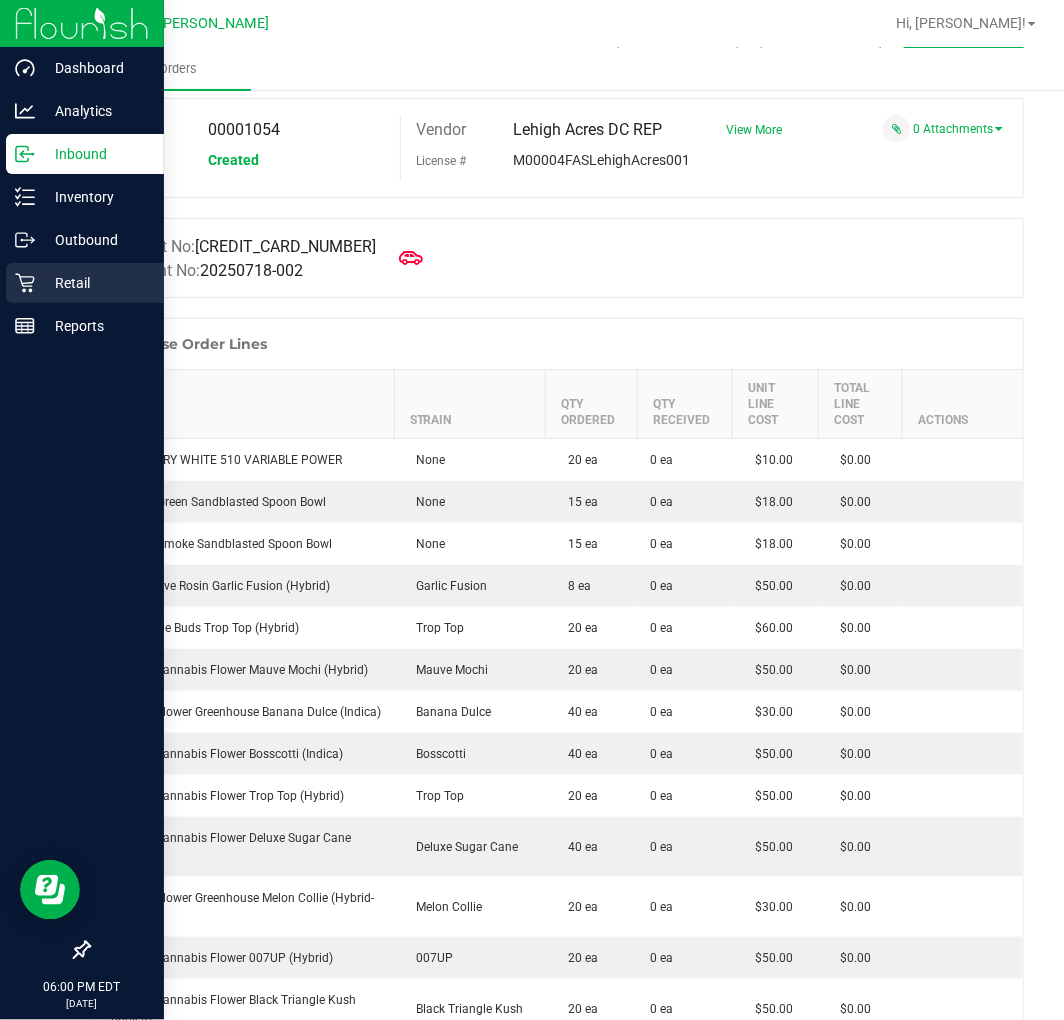 click on "Retail" at bounding box center (85, 283) 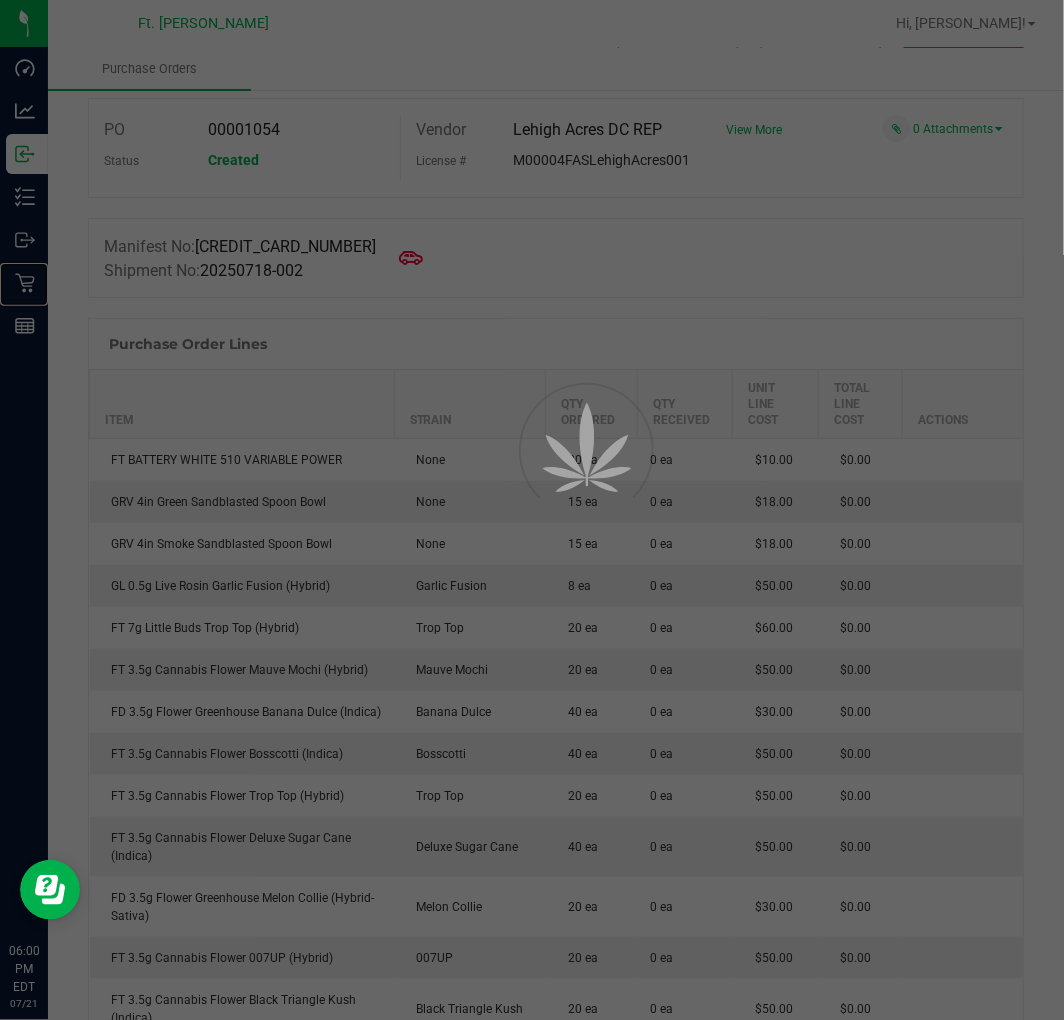 scroll, scrollTop: 0, scrollLeft: 0, axis: both 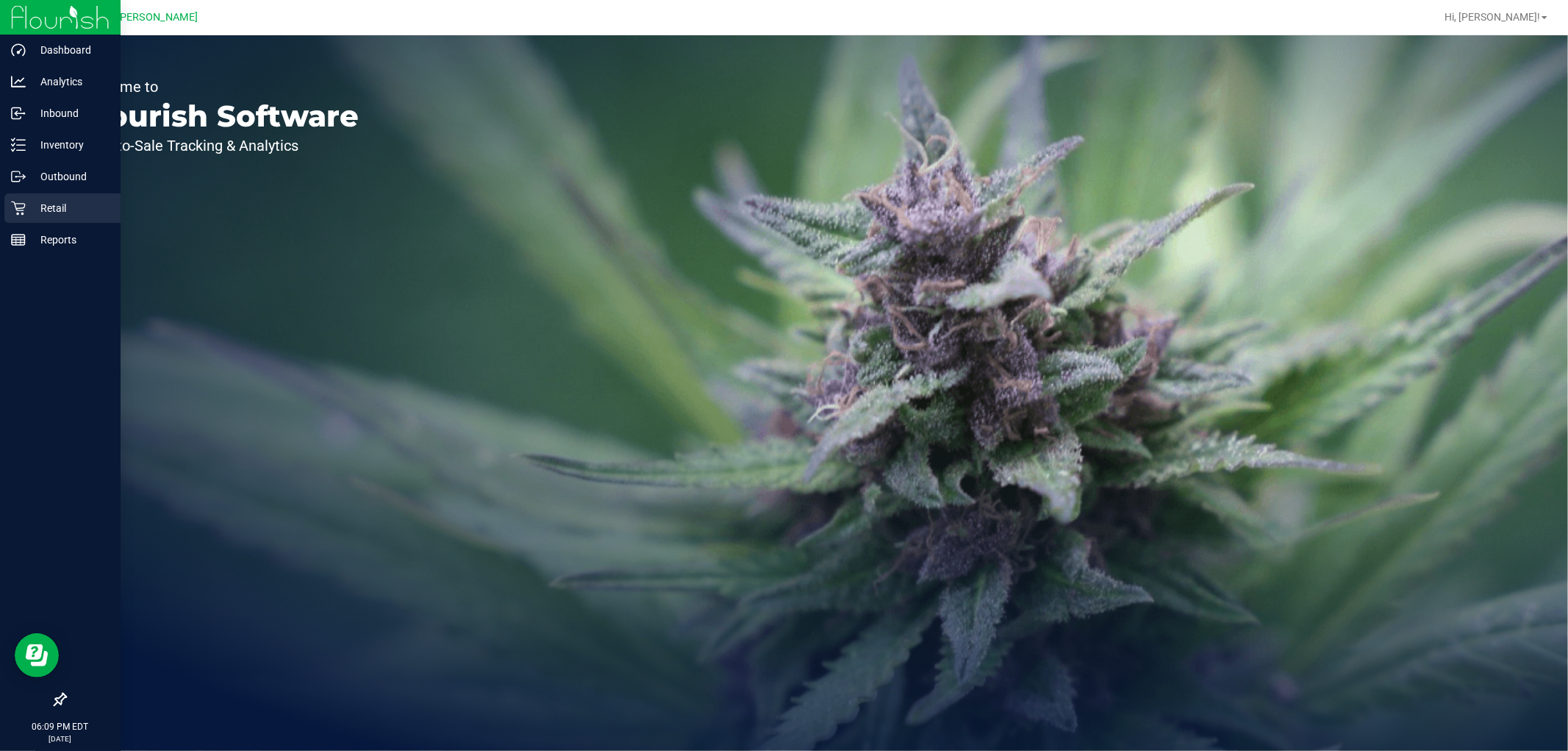 click on "Retail" at bounding box center [70, 208] 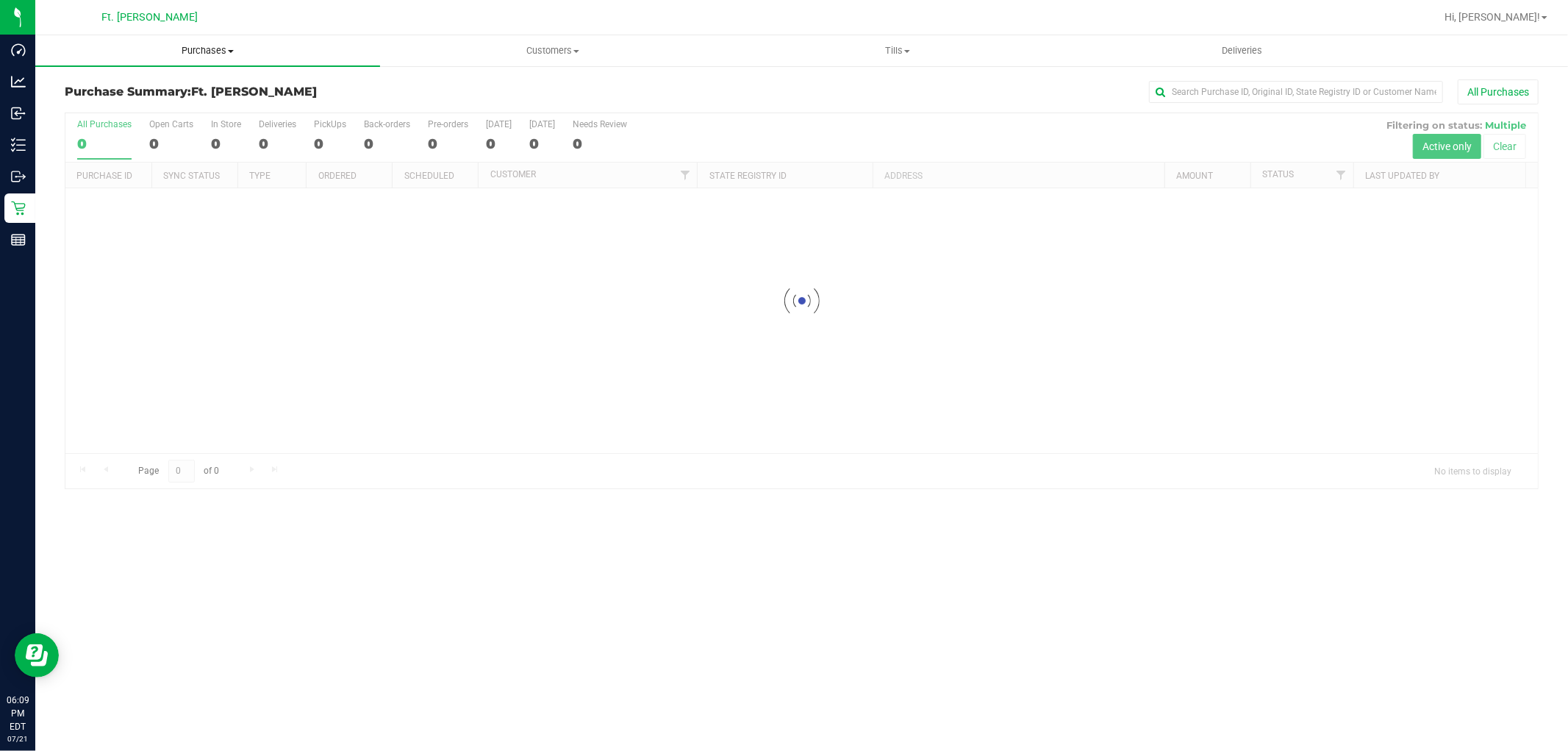 click on "Purchases
Summary of purchases
Fulfillment
All purchases" at bounding box center [207, 51] 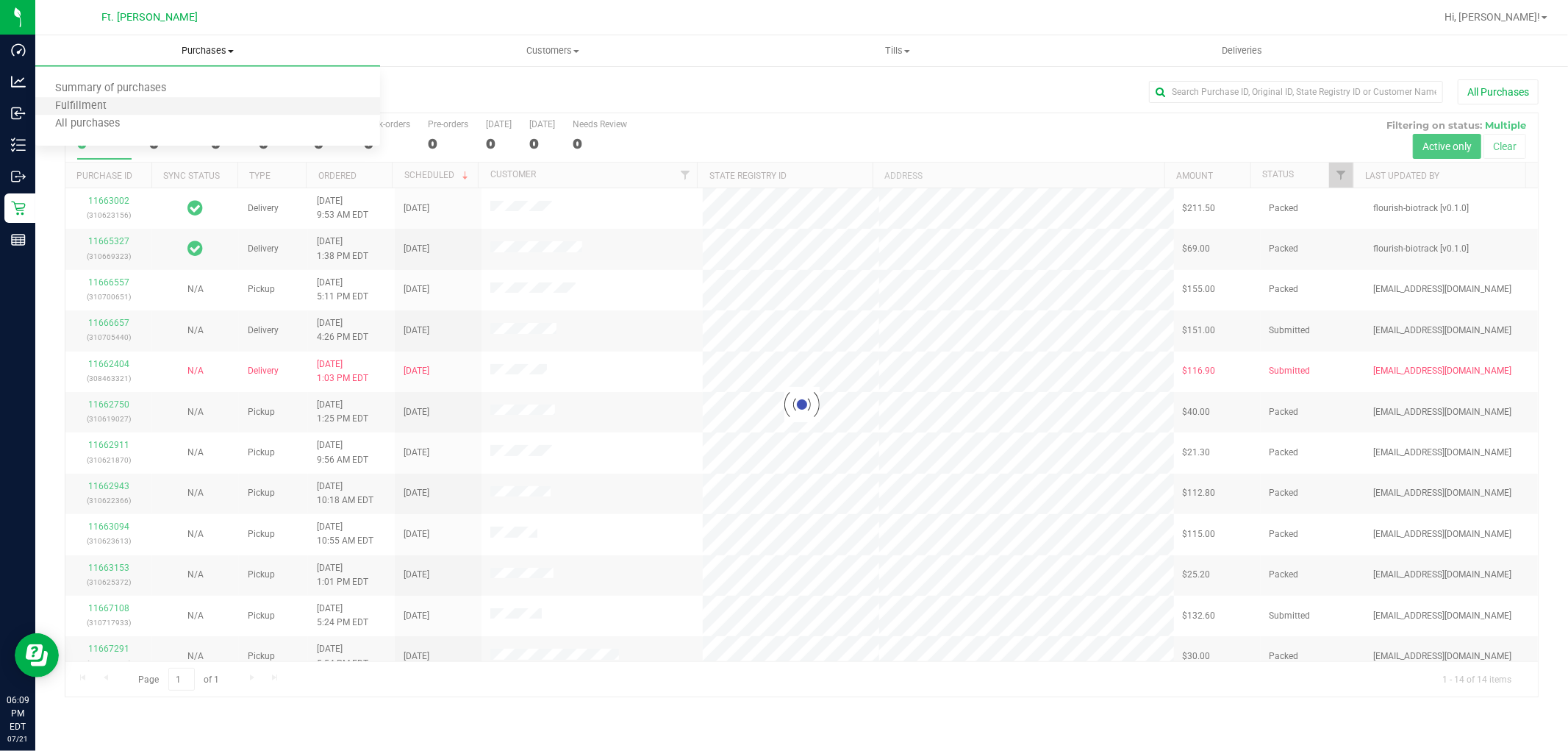 click on "Fulfillment" at bounding box center (207, 107) 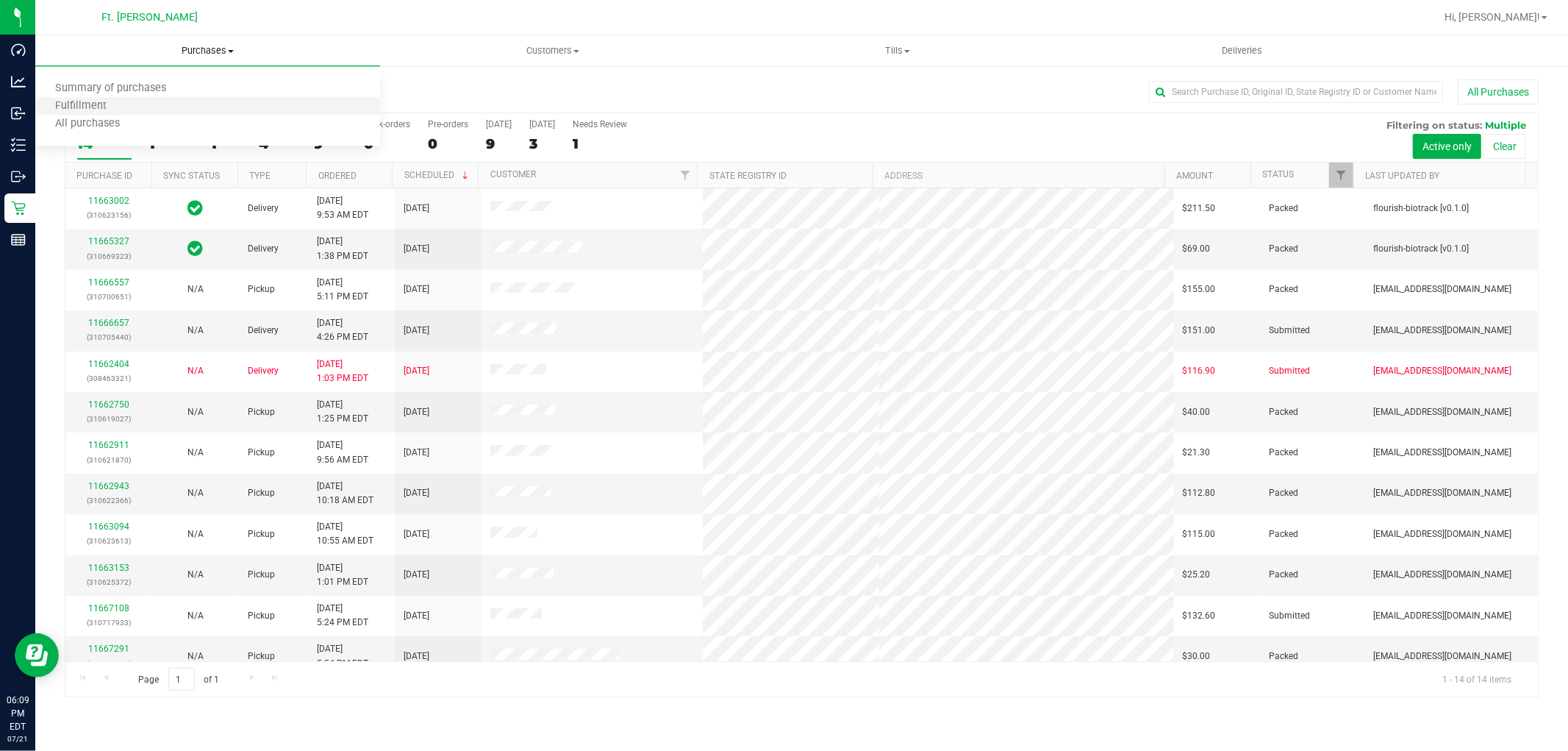 click on "Fulfillment" at bounding box center (207, 107) 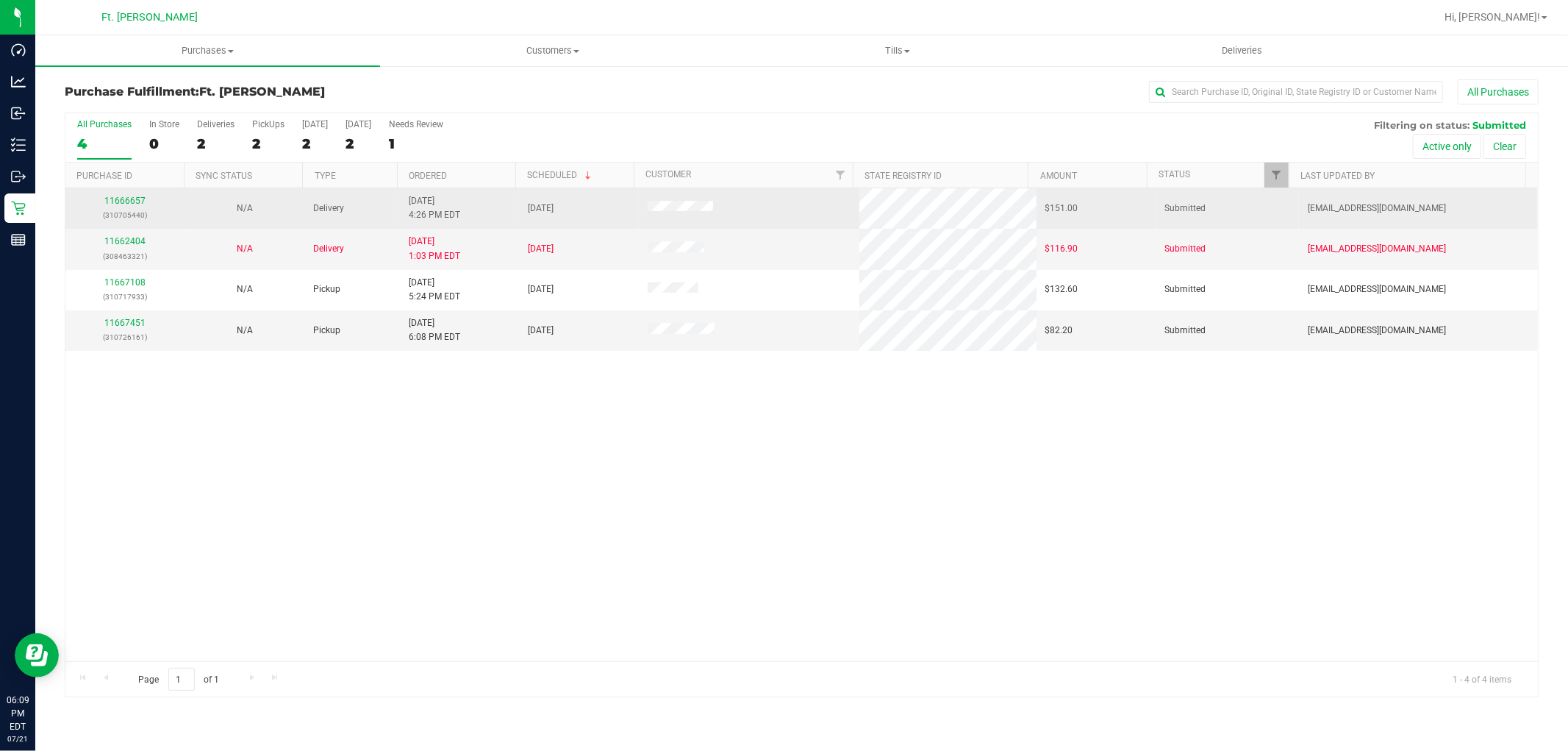 click on "11666657
(310705440)" at bounding box center (125, 208) 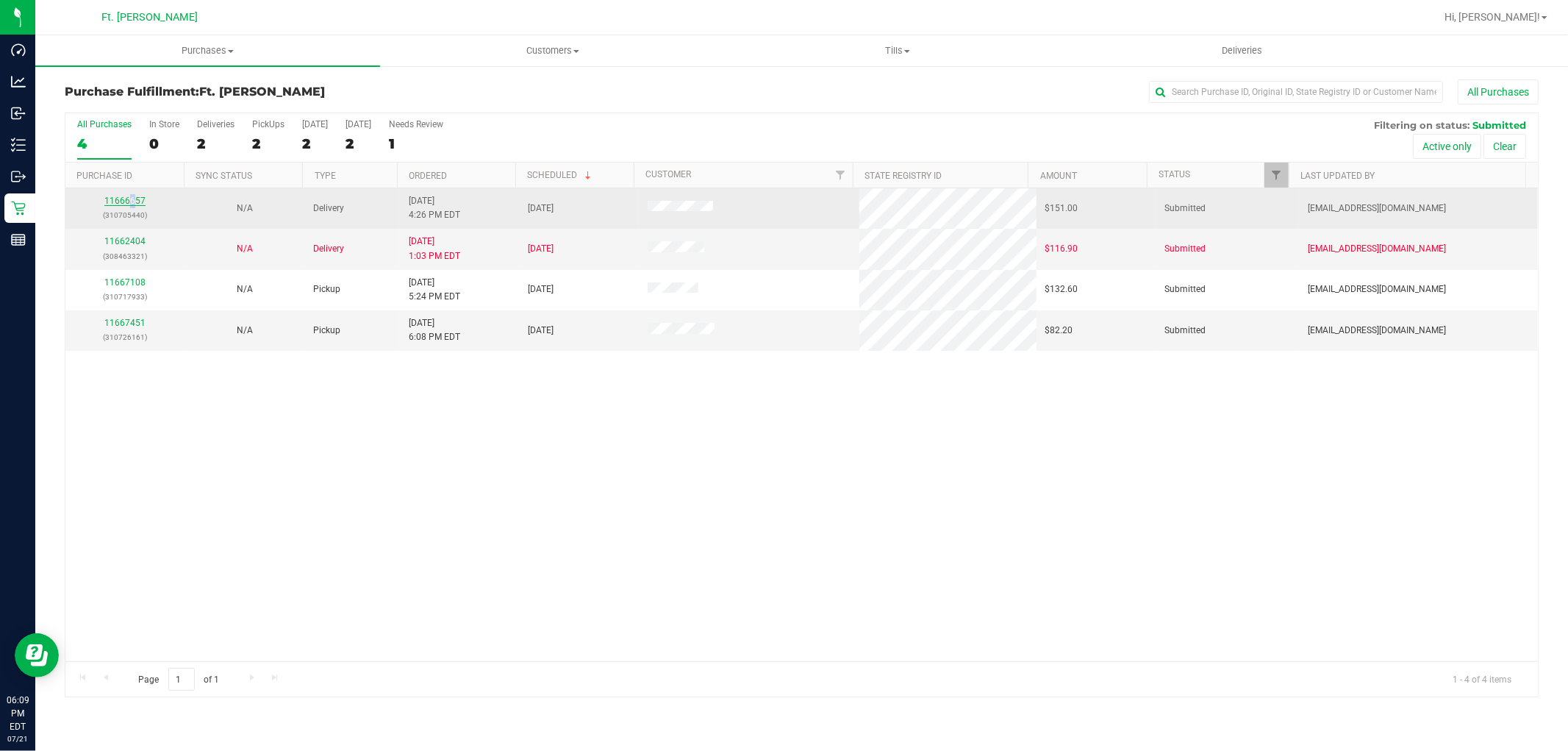 click on "11666657" at bounding box center [125, 201] 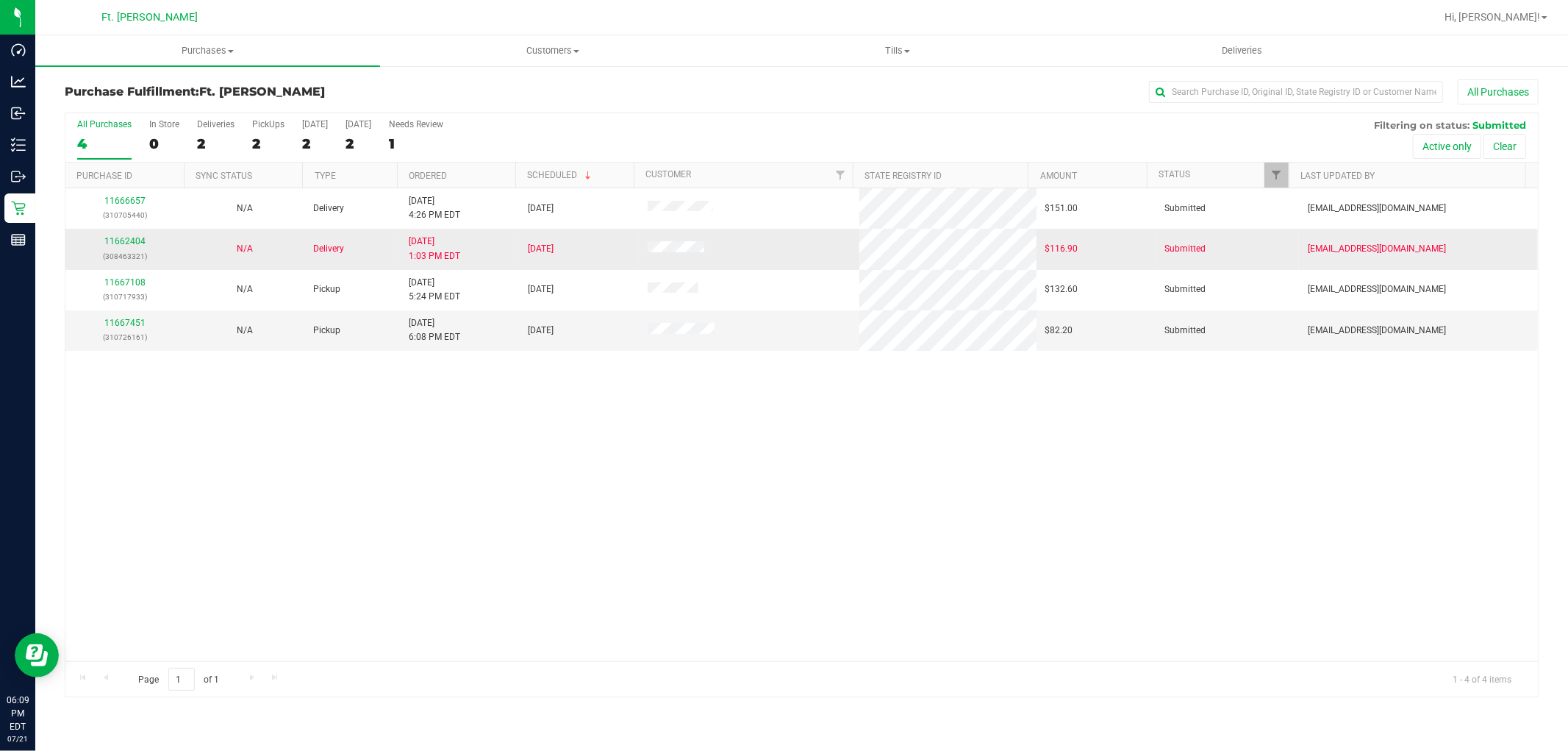 click on "11662404
(308463321)" at bounding box center (125, 249) 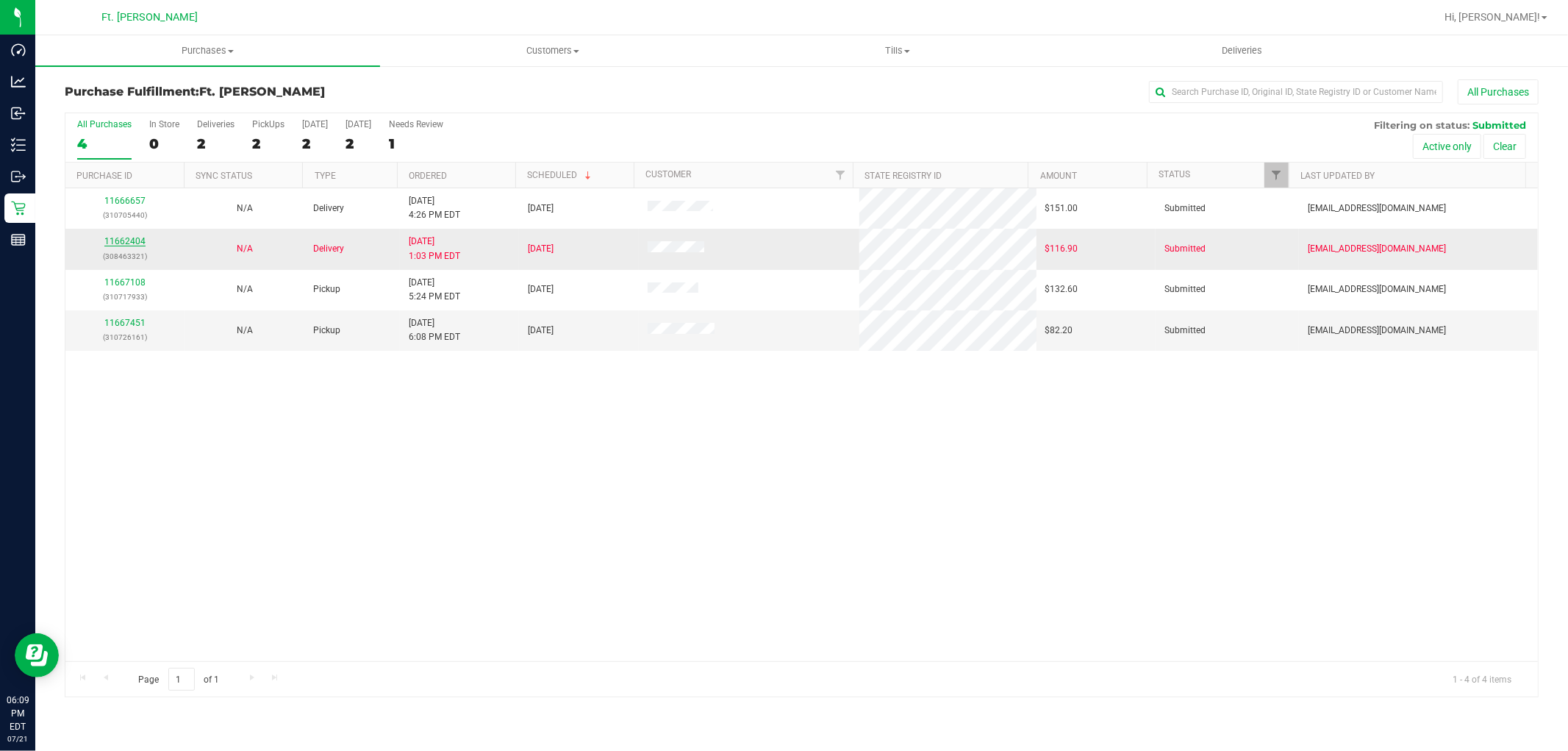 click on "11662404" at bounding box center [125, 241] 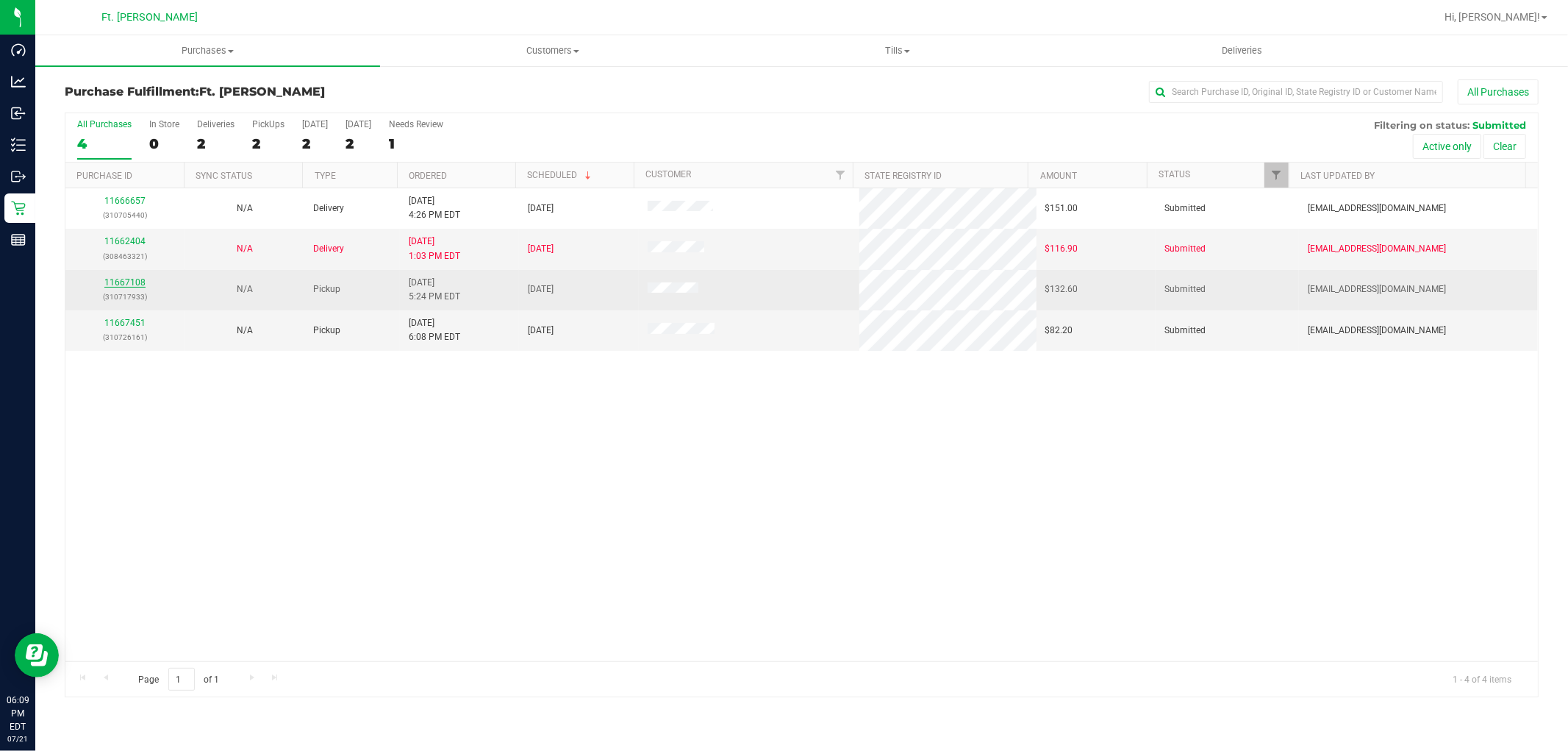 click on "11667108" at bounding box center [125, 282] 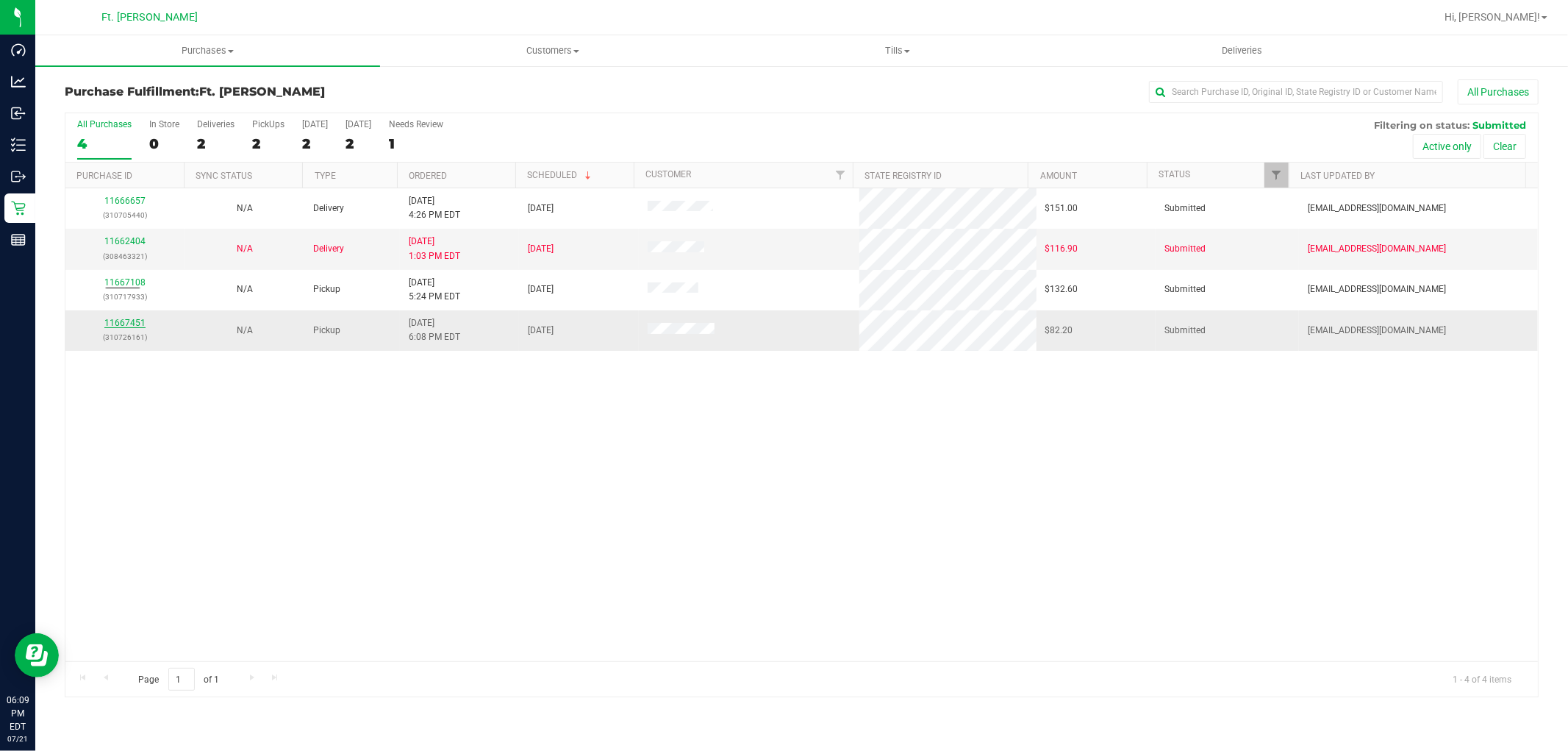 click on "11667451" at bounding box center (125, 323) 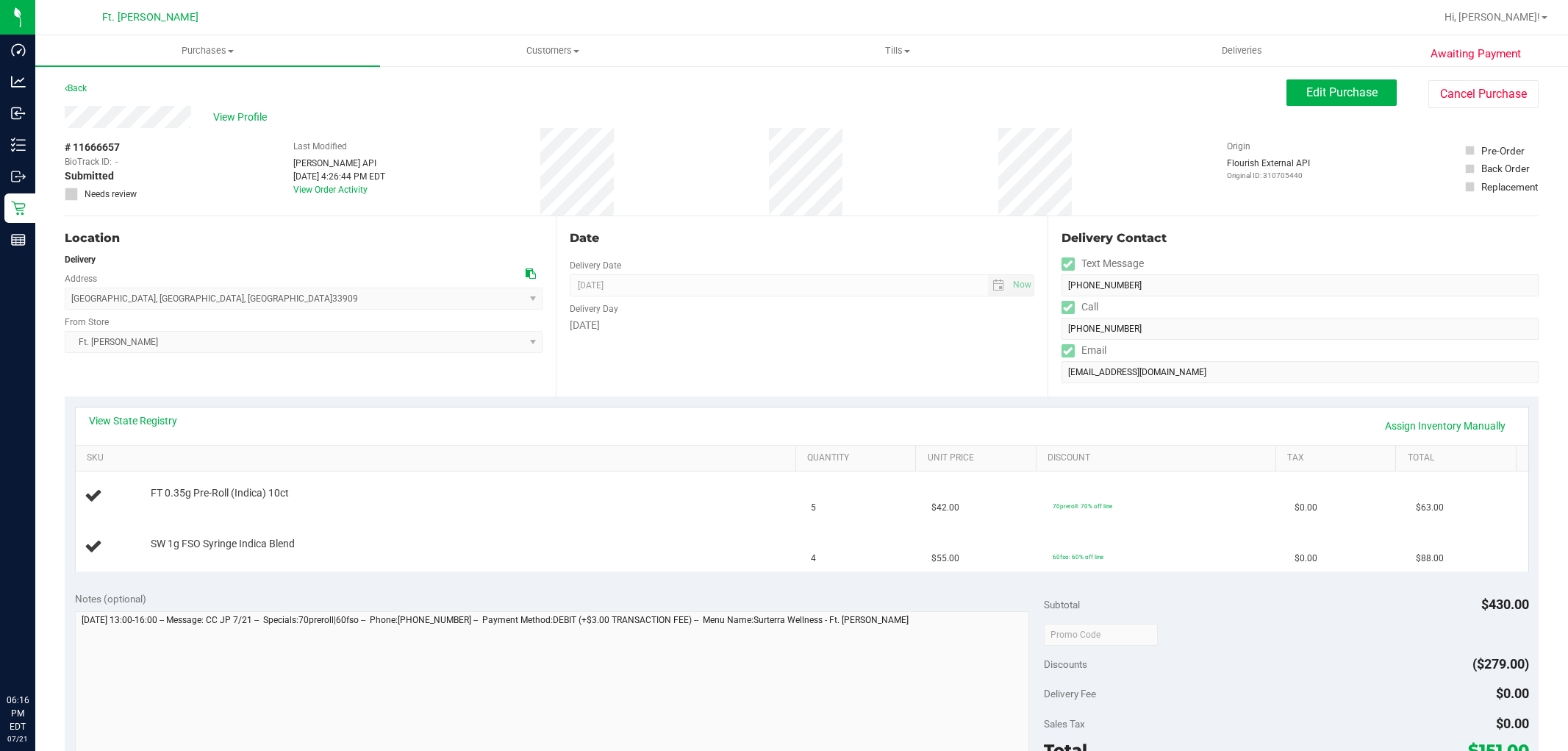 scroll, scrollTop: 0, scrollLeft: 0, axis: both 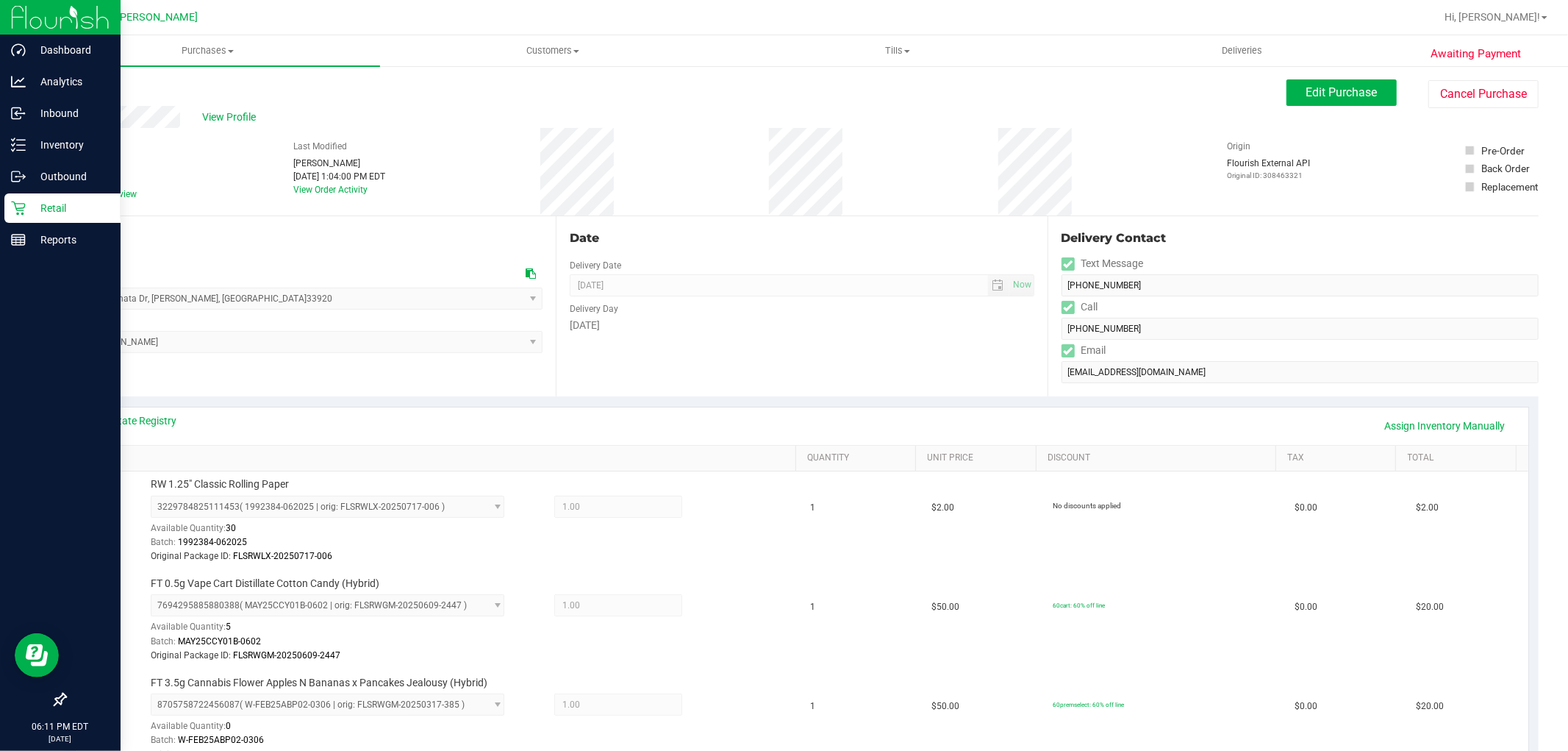 click 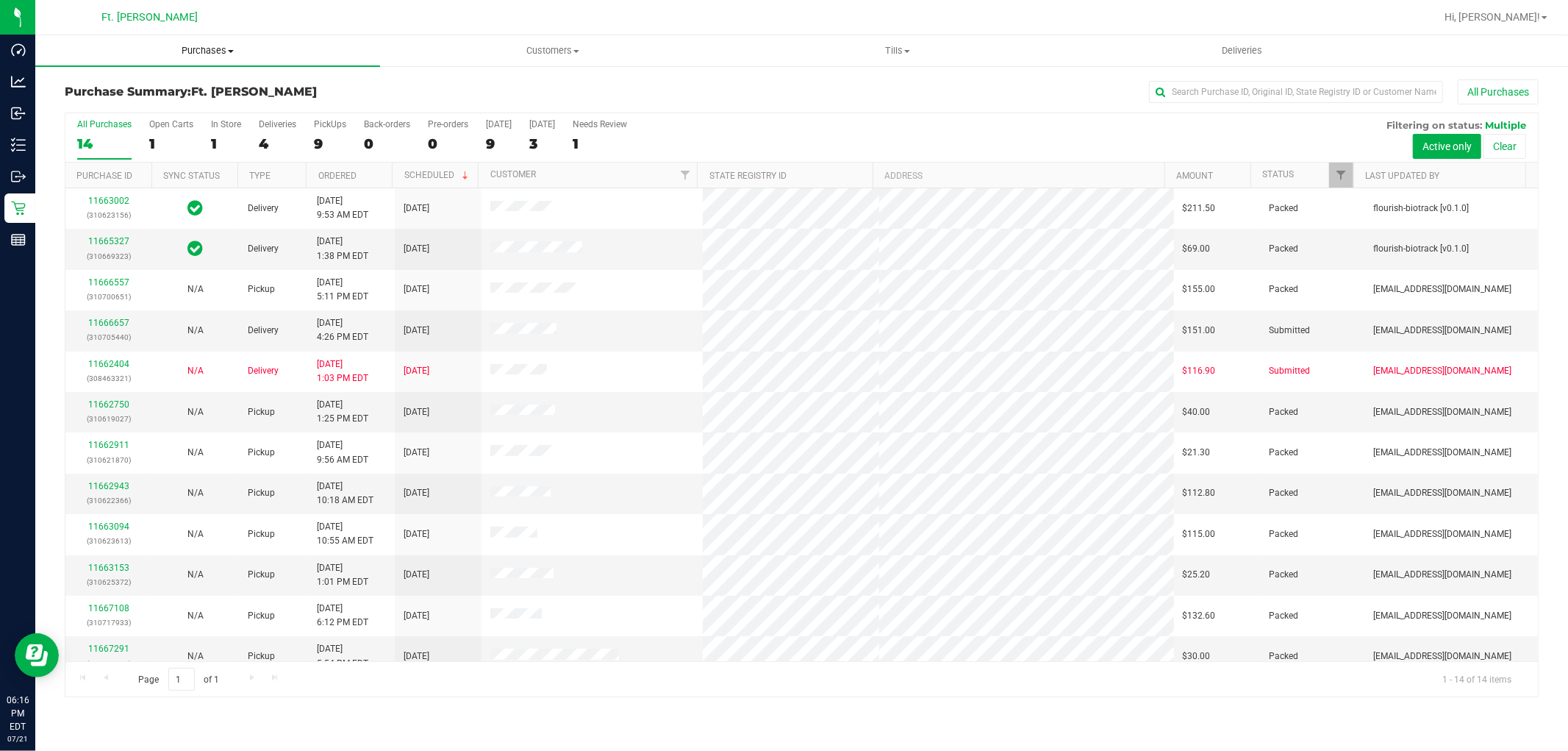 click on "Purchases
Summary of purchases
Fulfillment
All purchases" at bounding box center [207, 51] 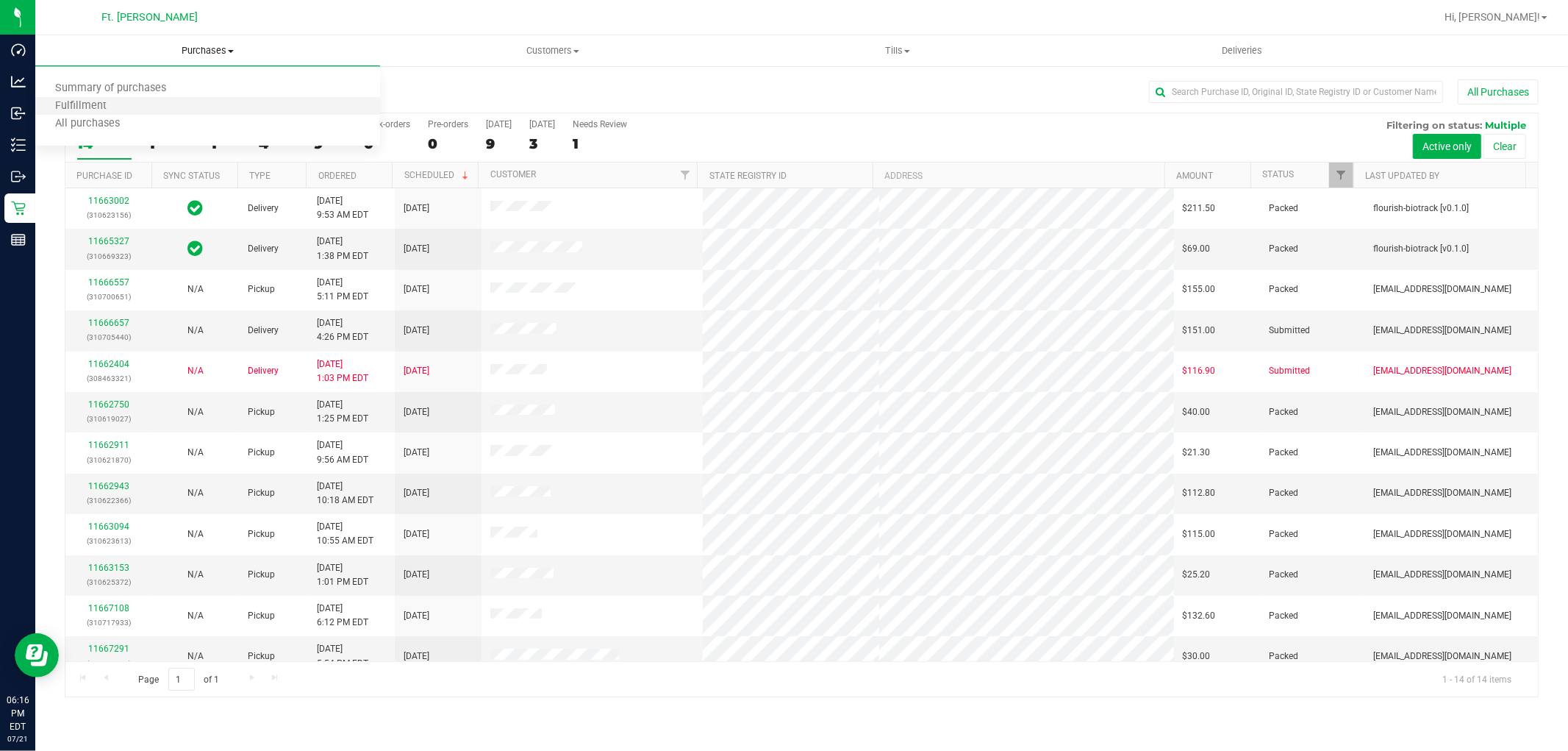 click on "Fulfillment" at bounding box center (207, 107) 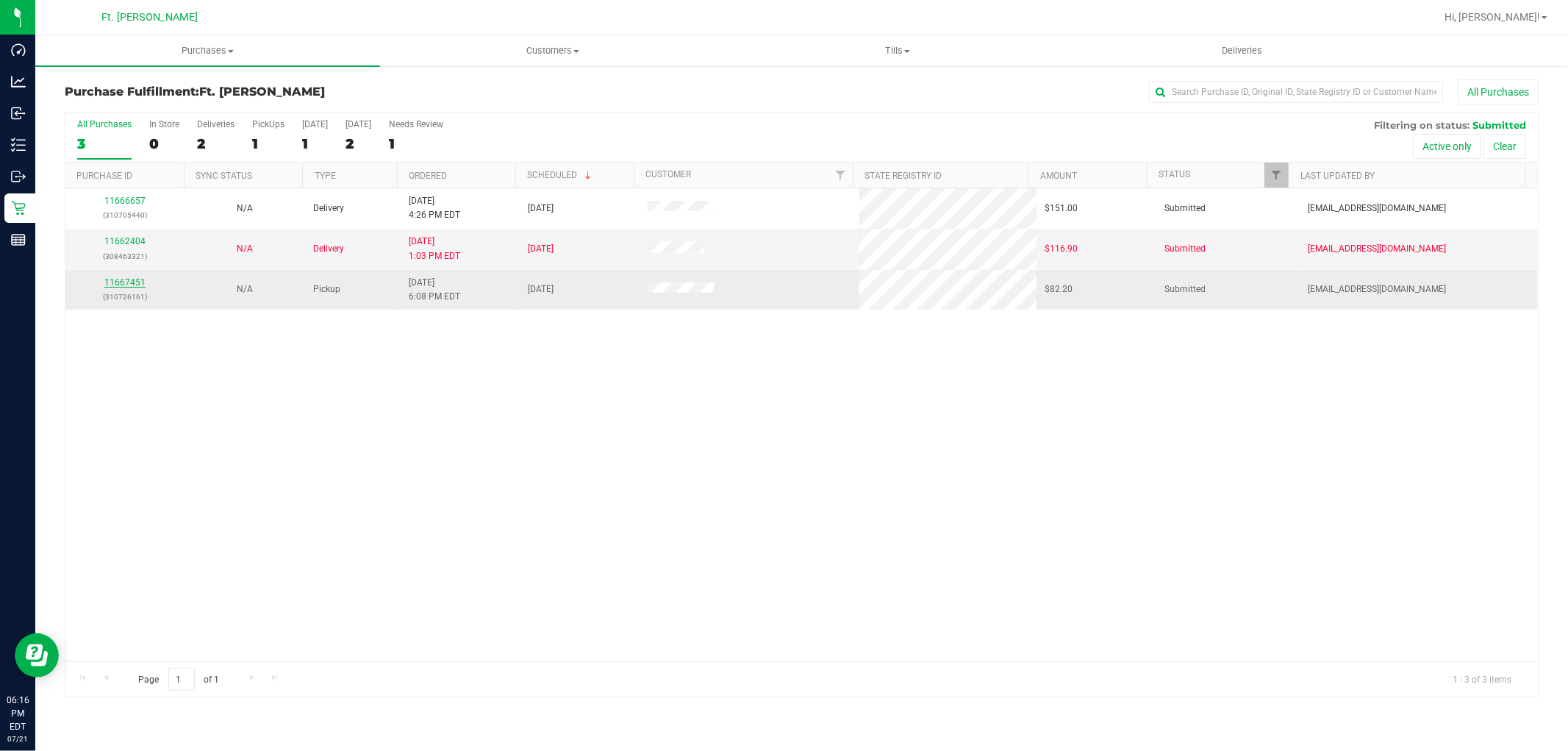 click on "11667451" at bounding box center (125, 282) 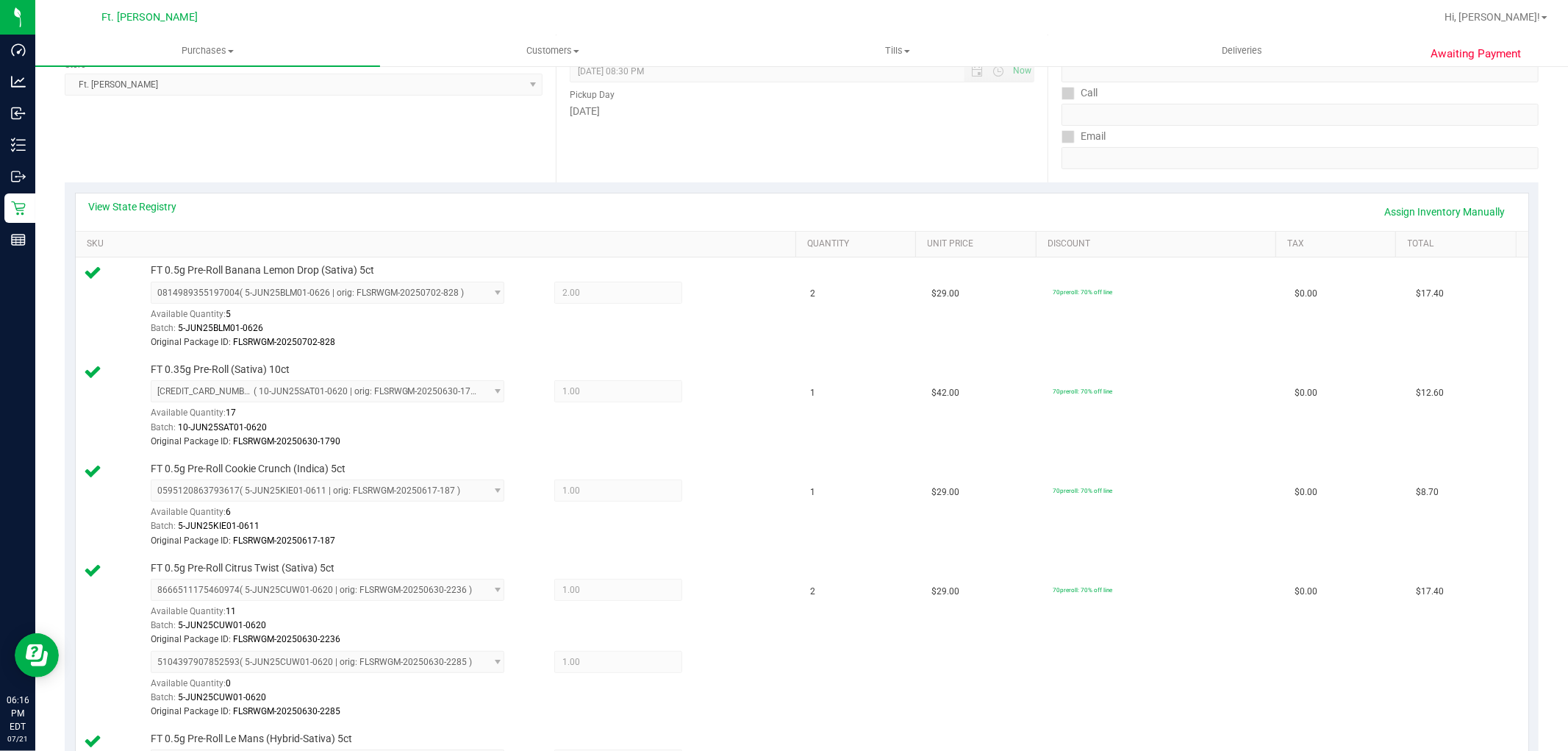 scroll, scrollTop: 163, scrollLeft: 0, axis: vertical 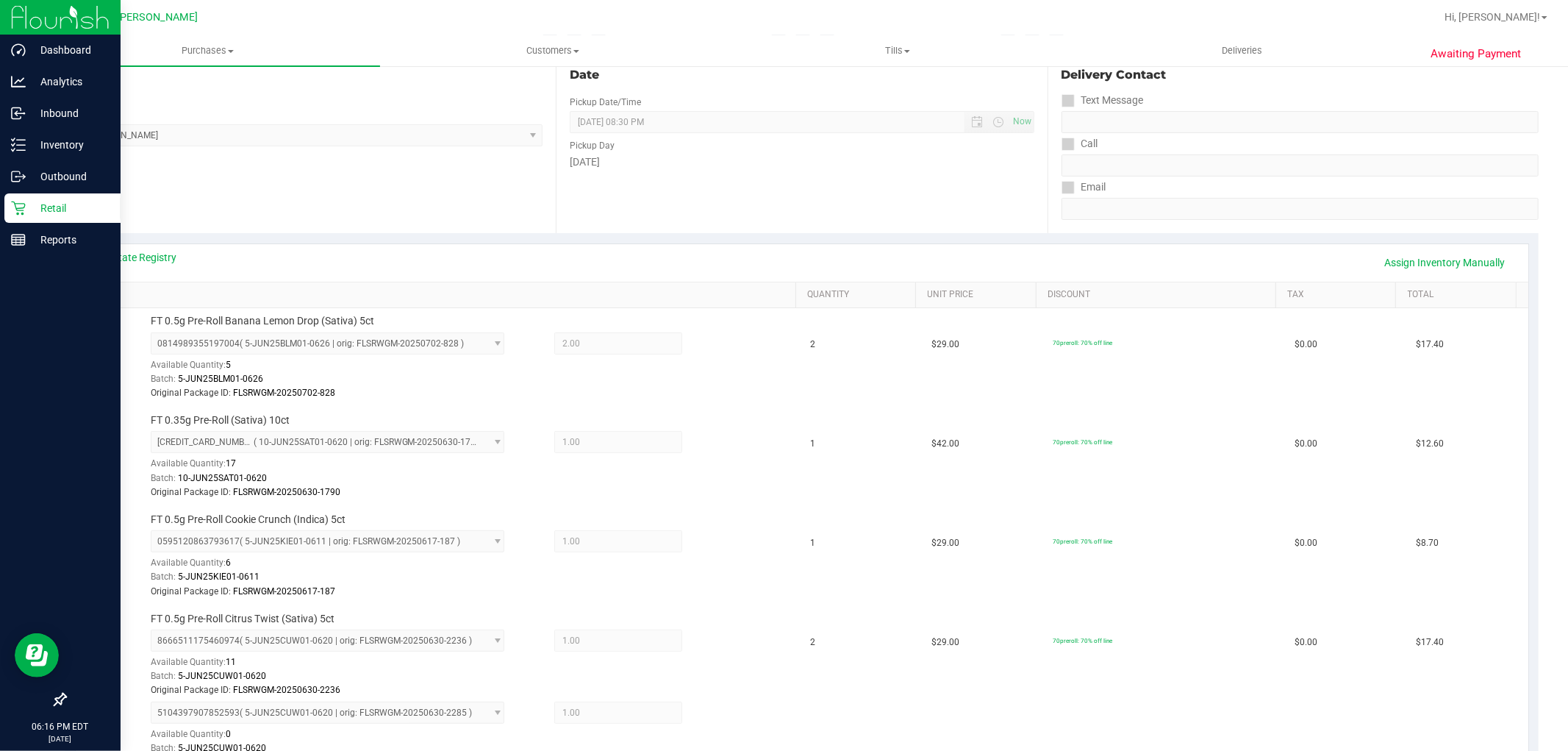 click on "Retail" at bounding box center [70, 208] 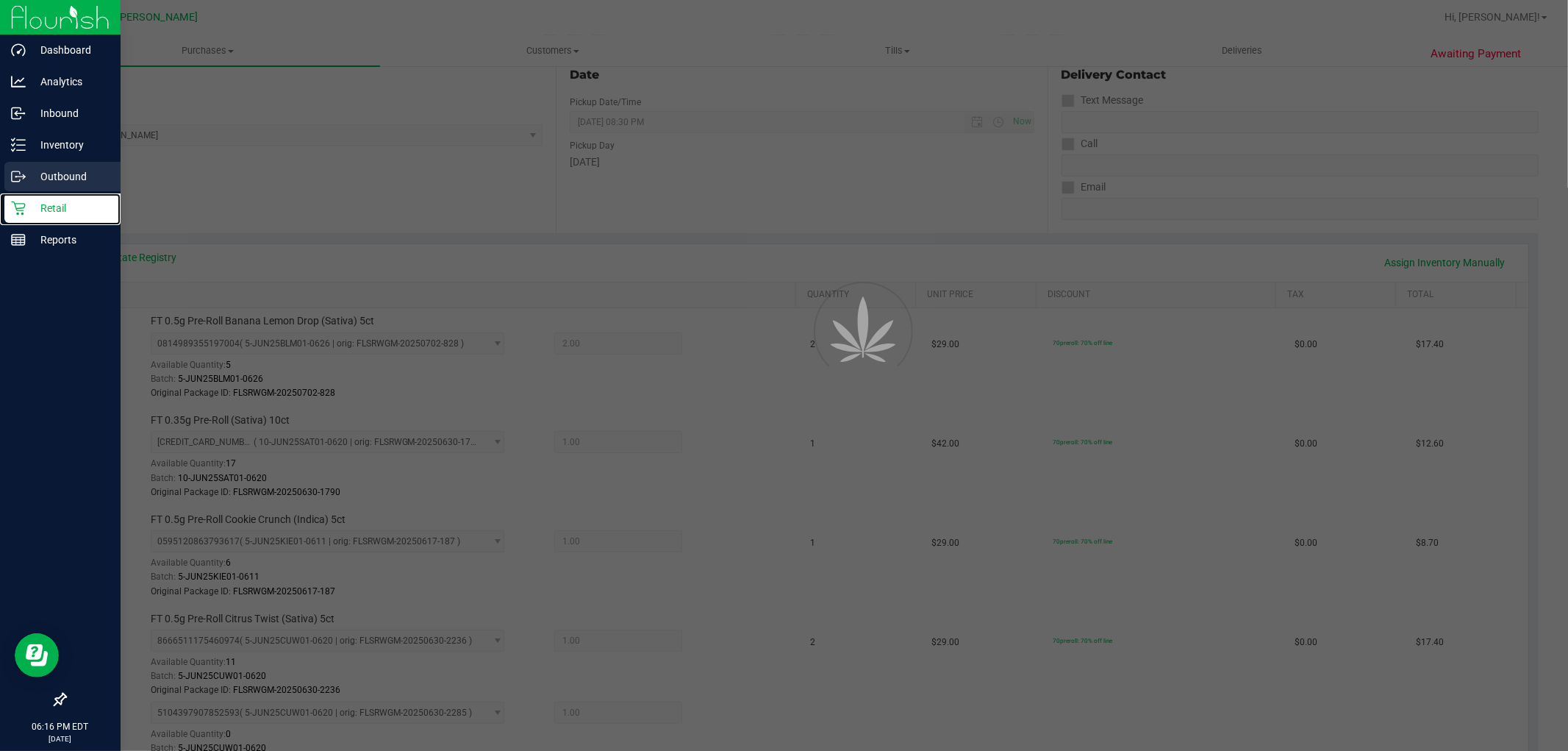 scroll, scrollTop: 0, scrollLeft: 0, axis: both 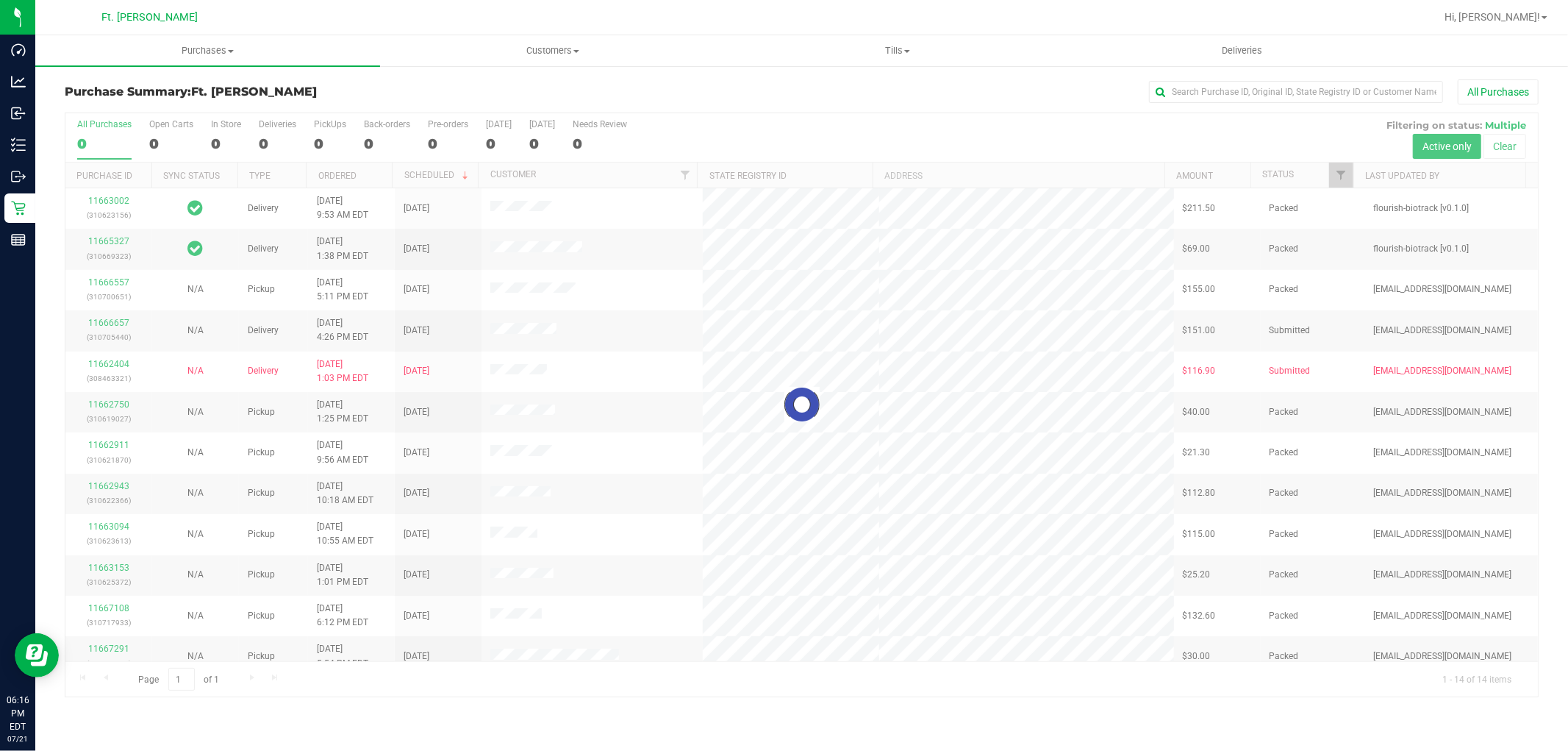 click at bounding box center [801, 405] 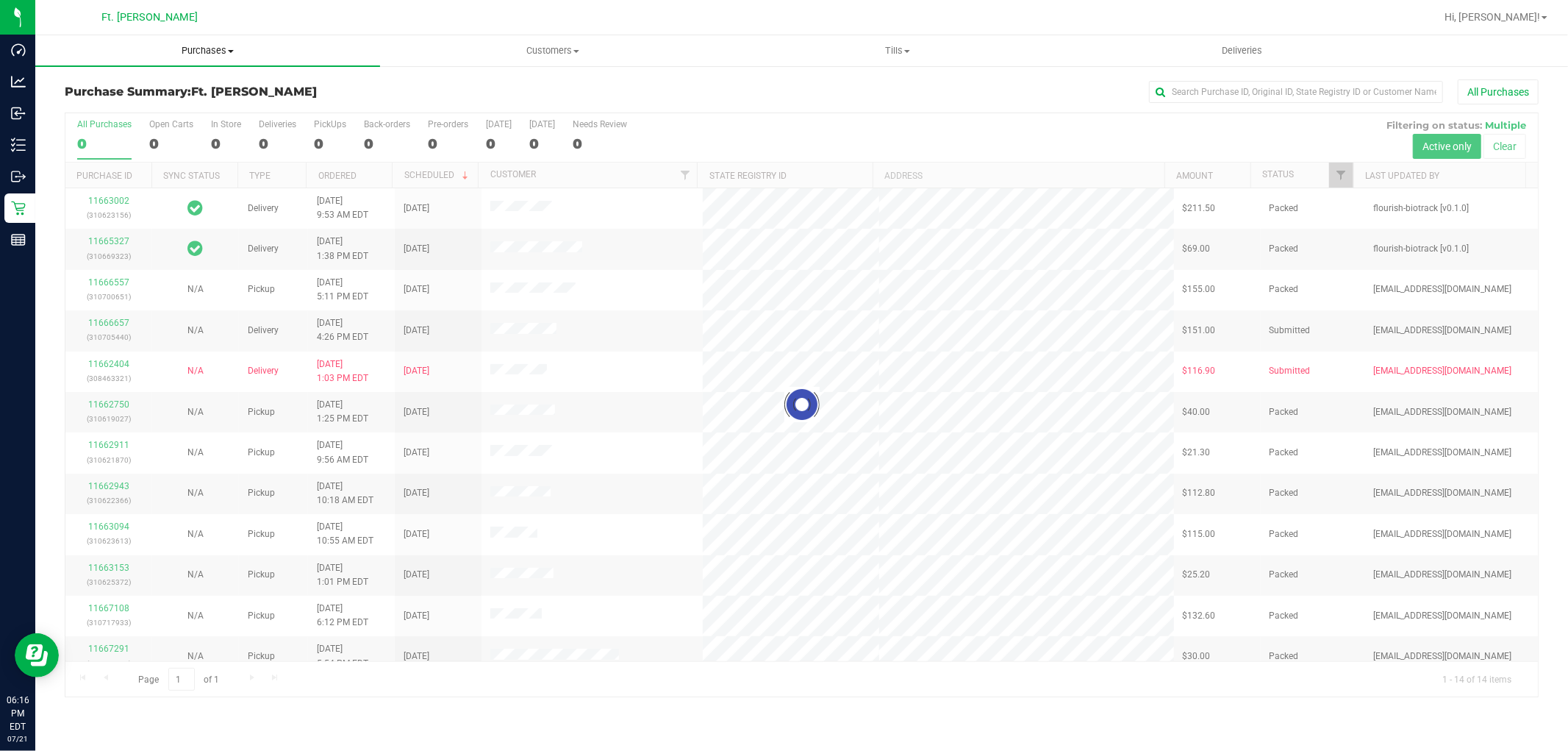 click on "Purchases
Summary of purchases
Fulfillment
All purchases" at bounding box center [207, 51] 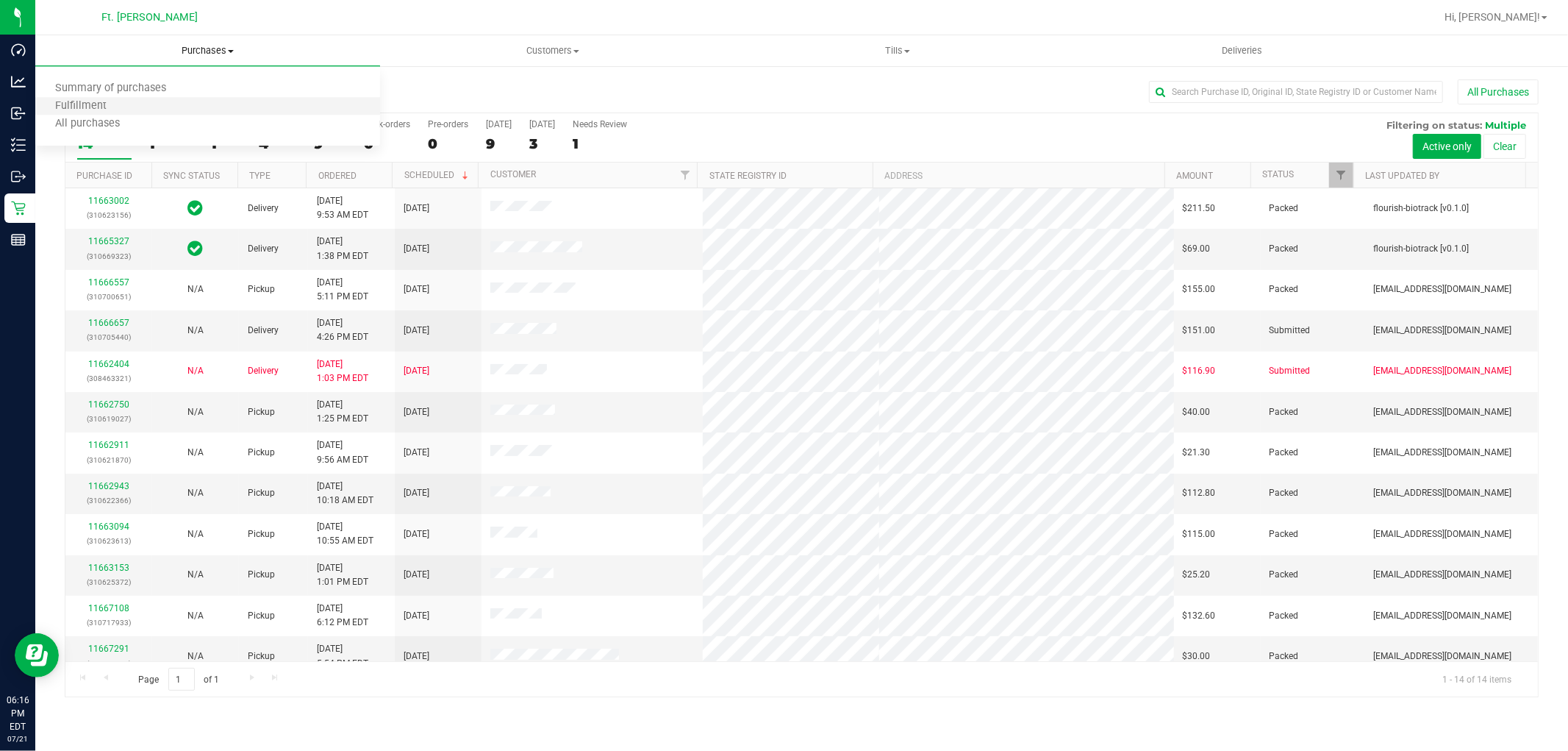 click on "Fulfillment" at bounding box center [207, 107] 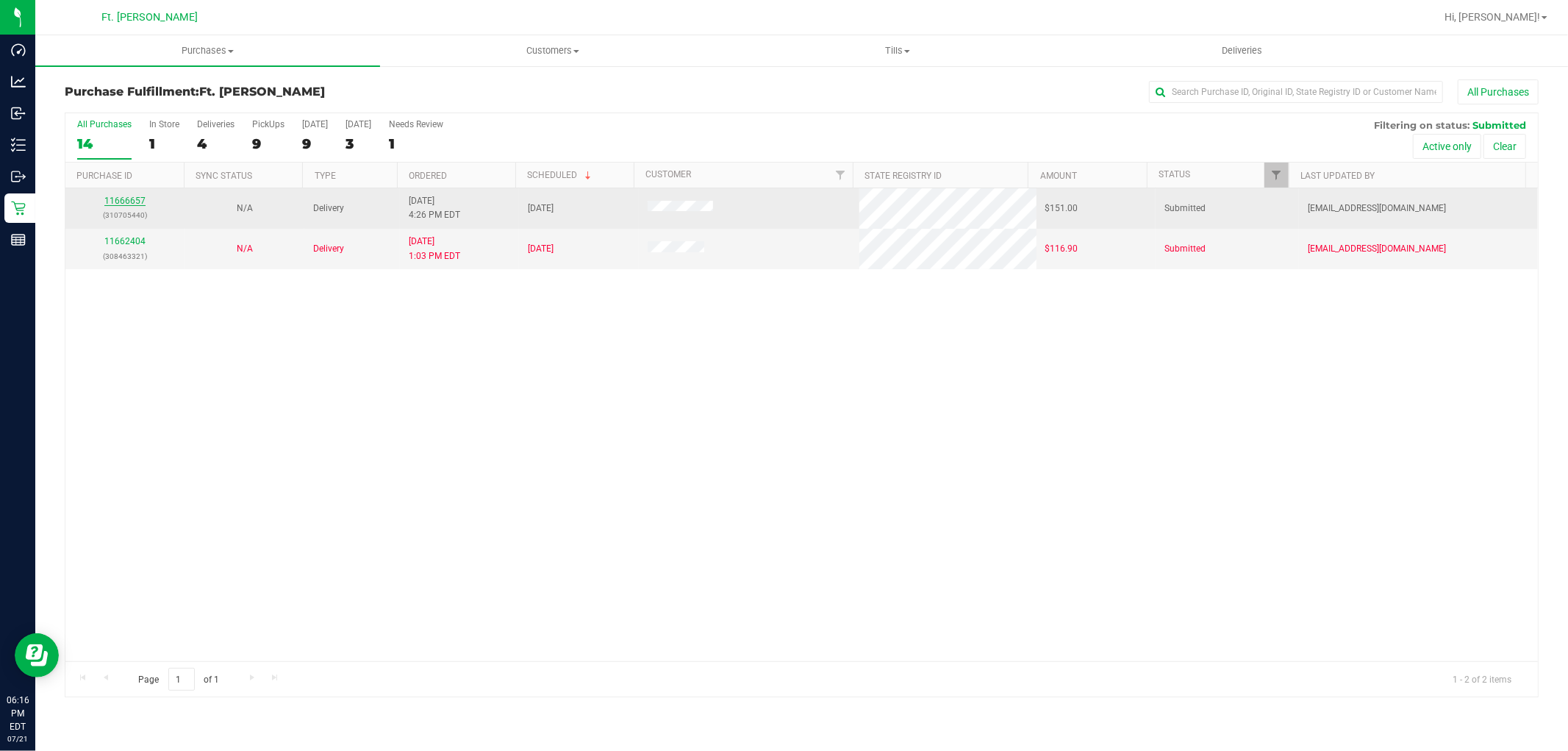 click on "11666657" at bounding box center (125, 201) 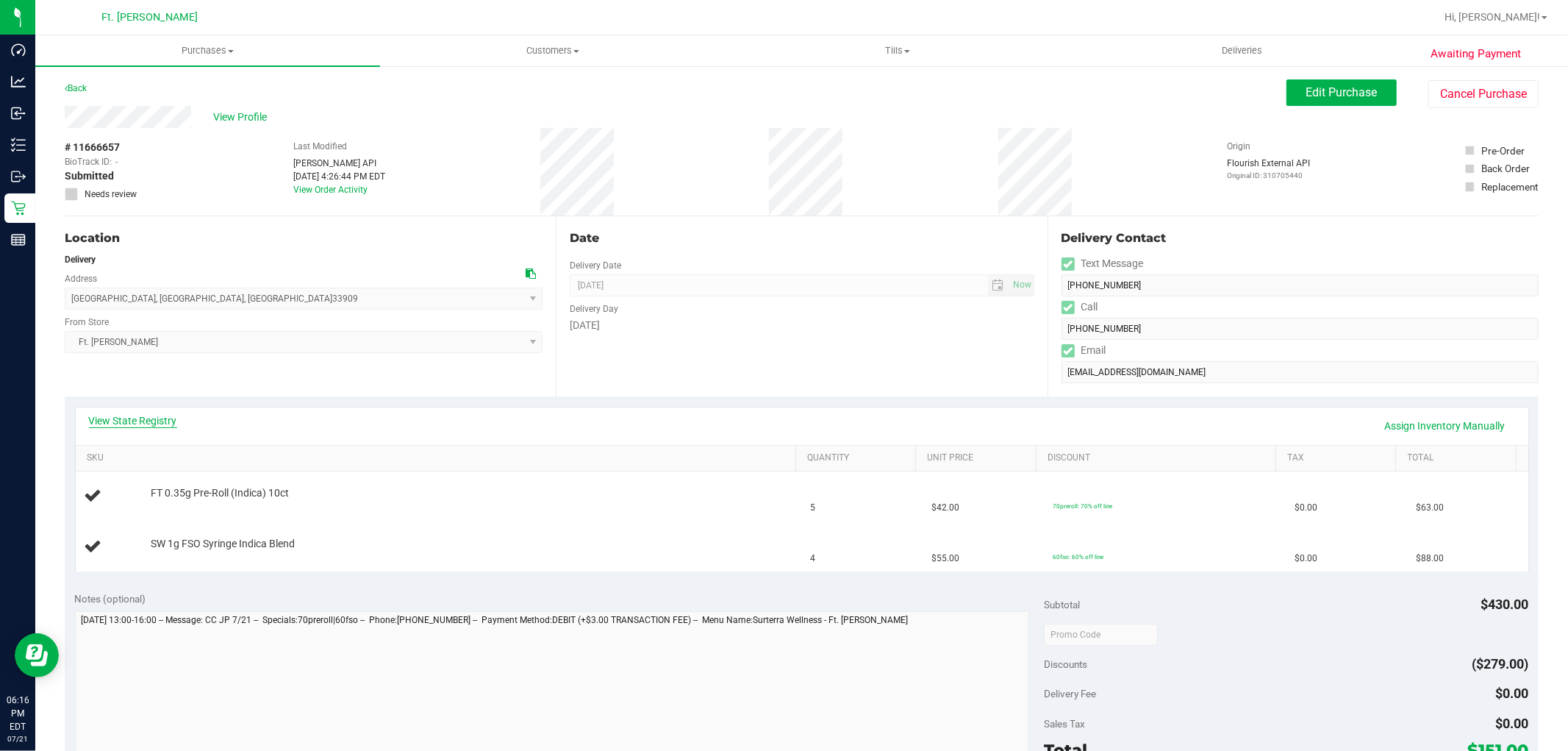 click on "View State Registry" at bounding box center [133, 421] 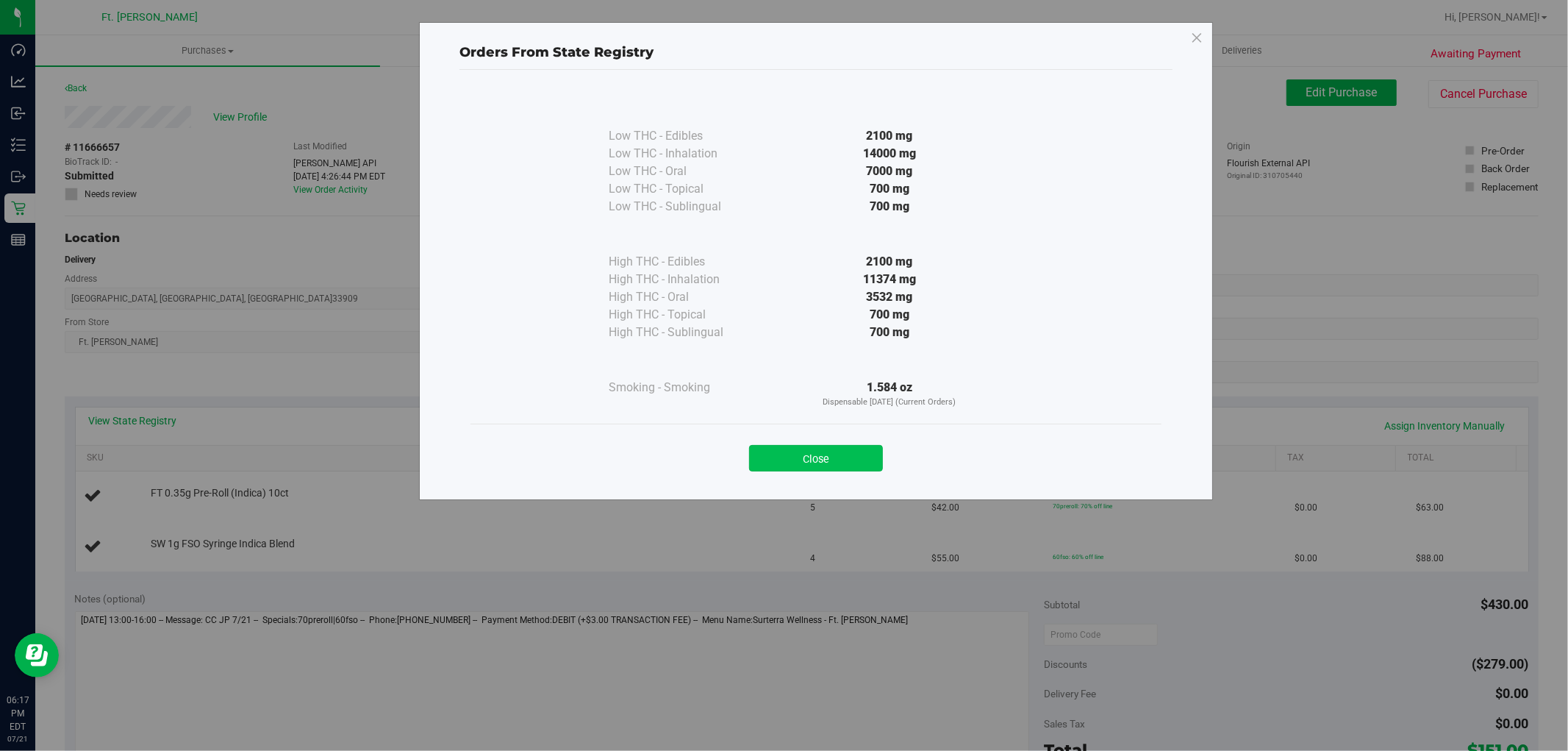 click on "Close" at bounding box center [816, 458] 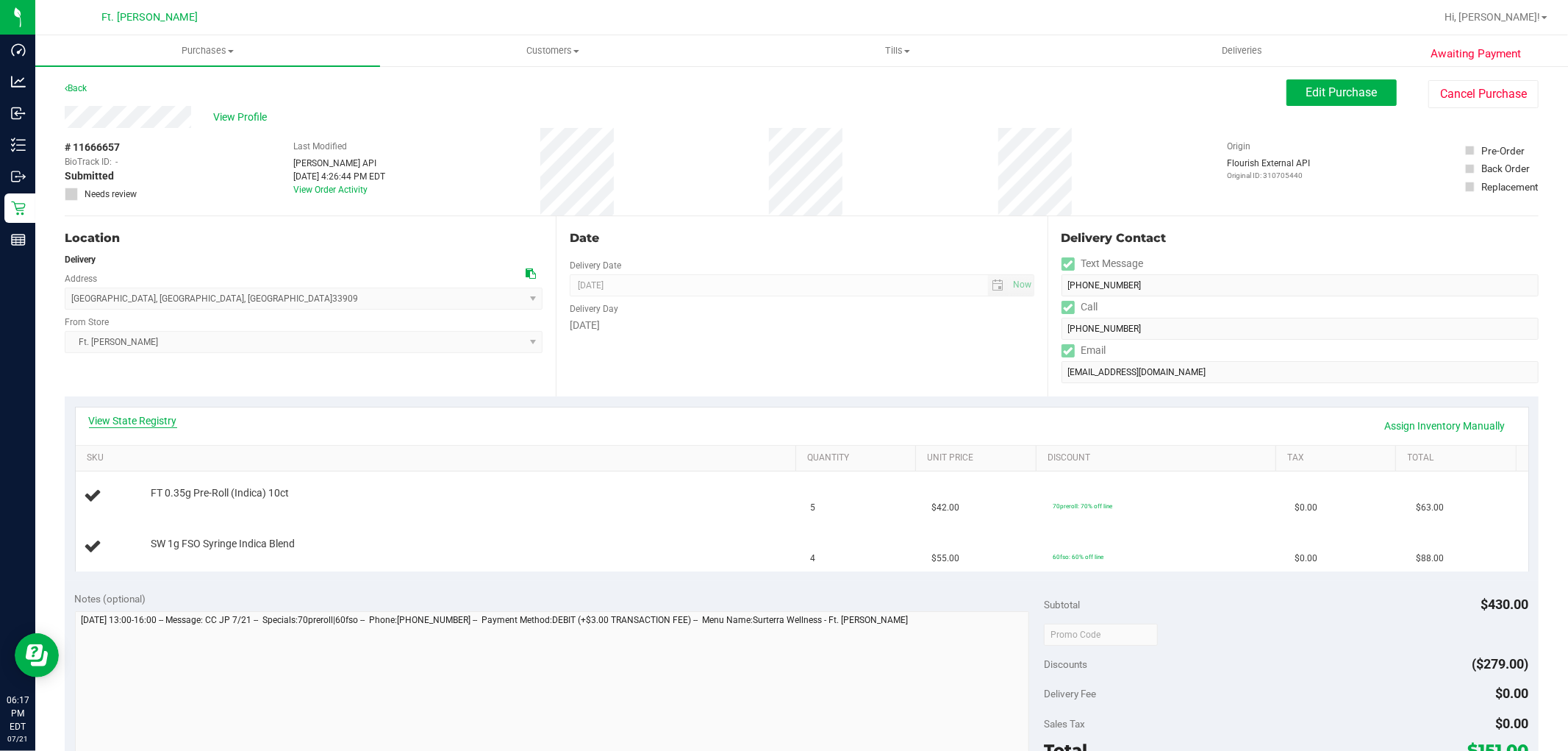 click on "View State Registry" at bounding box center (133, 421) 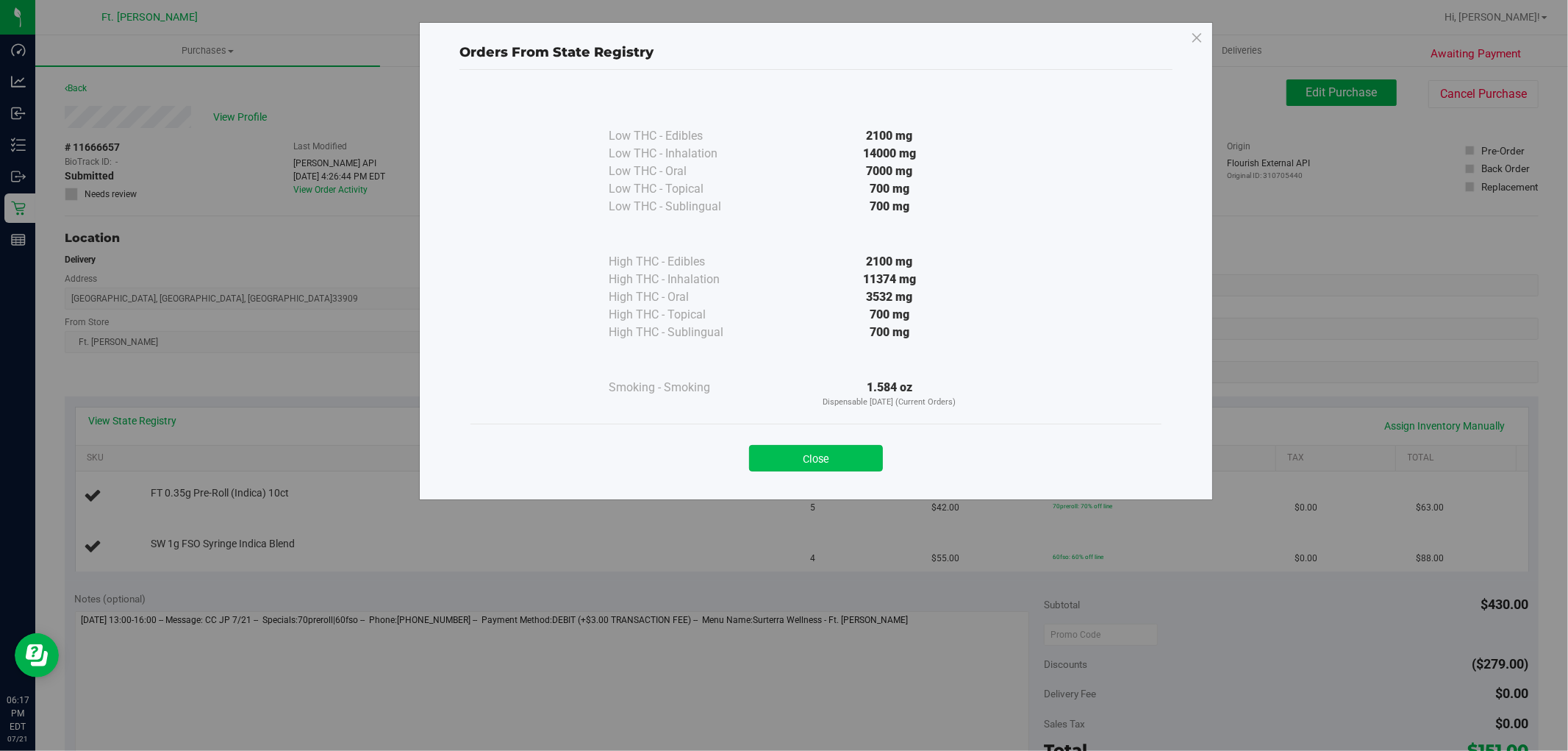 click on "Close" at bounding box center [816, 458] 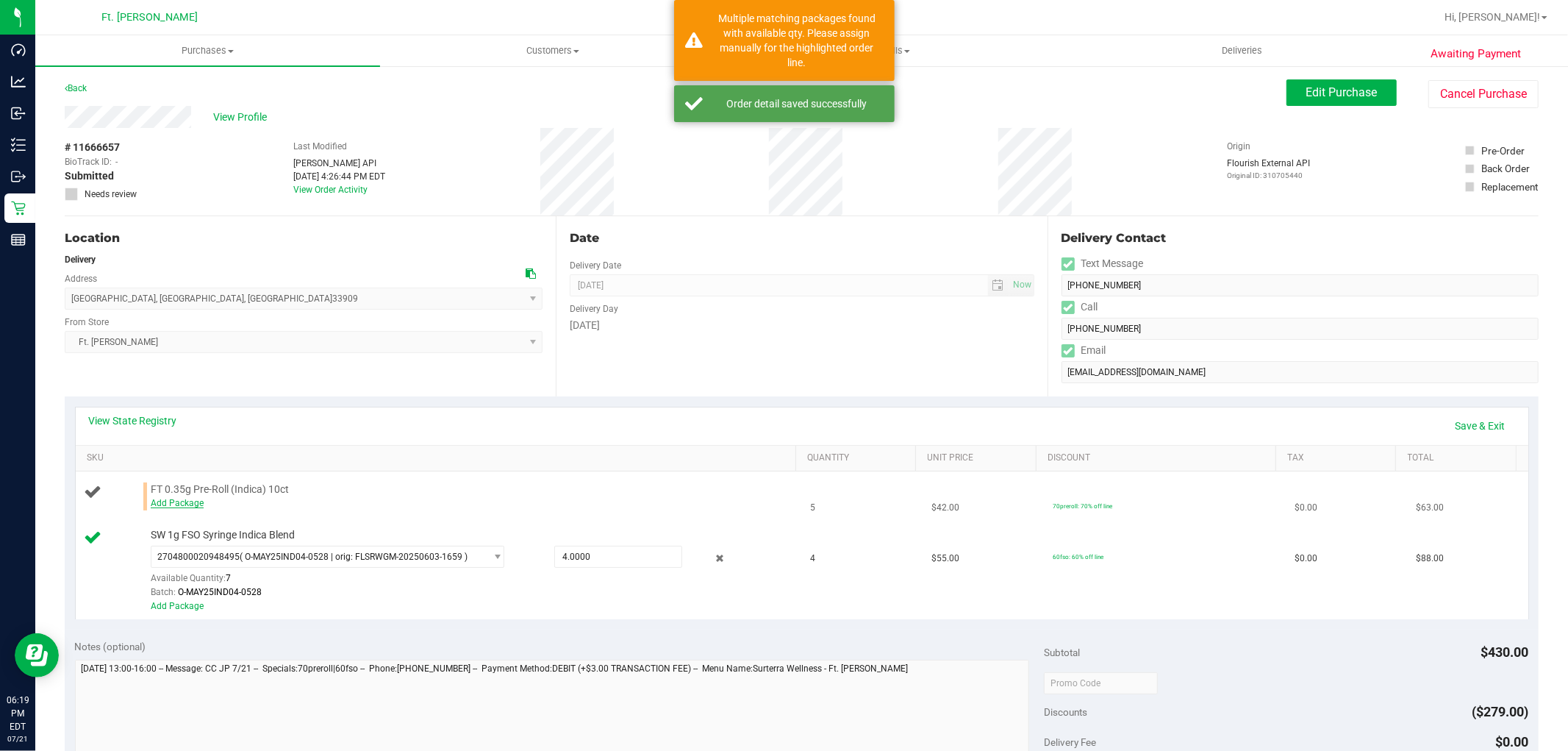 click on "Add Package" at bounding box center (177, 503) 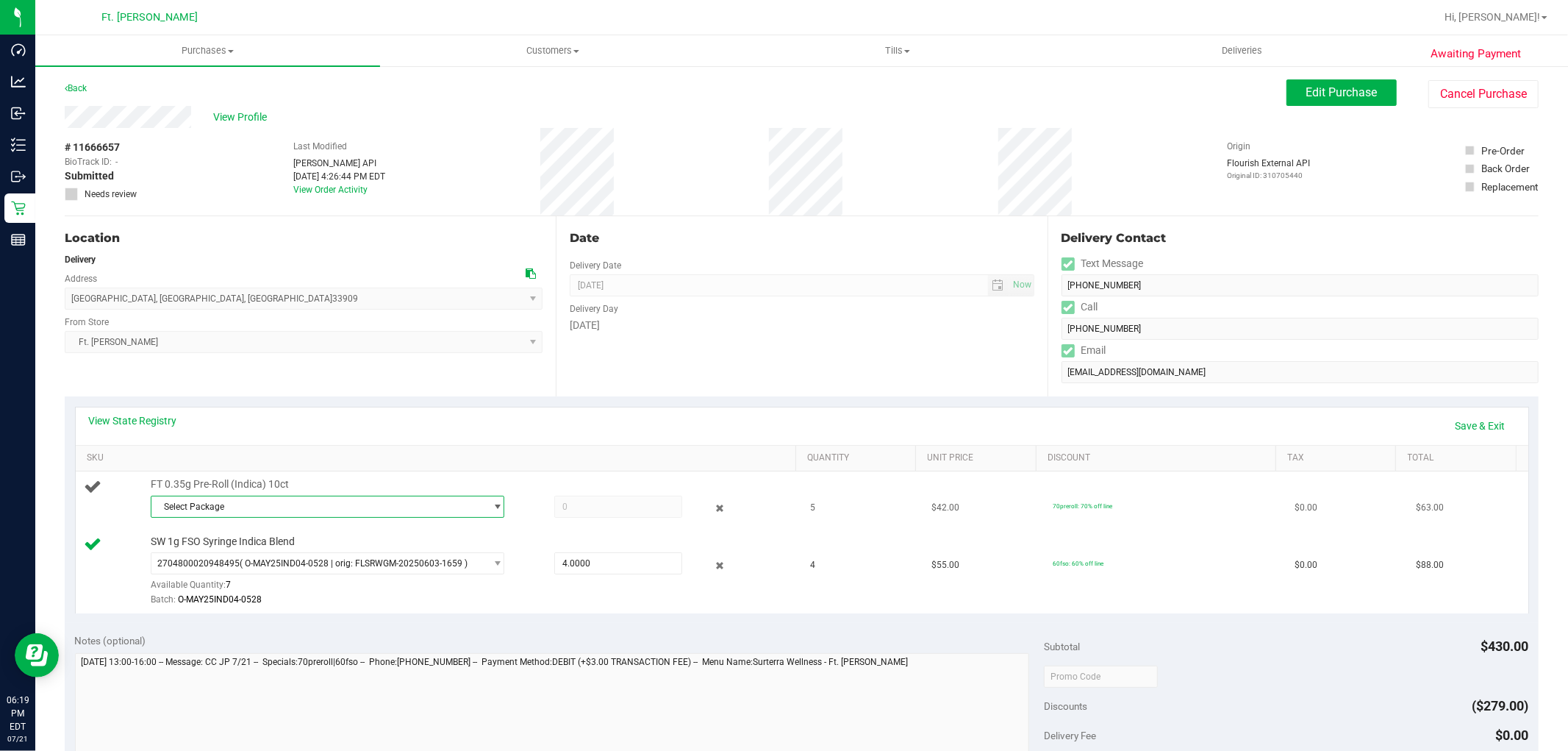 click on "Select Package" at bounding box center [318, 507] 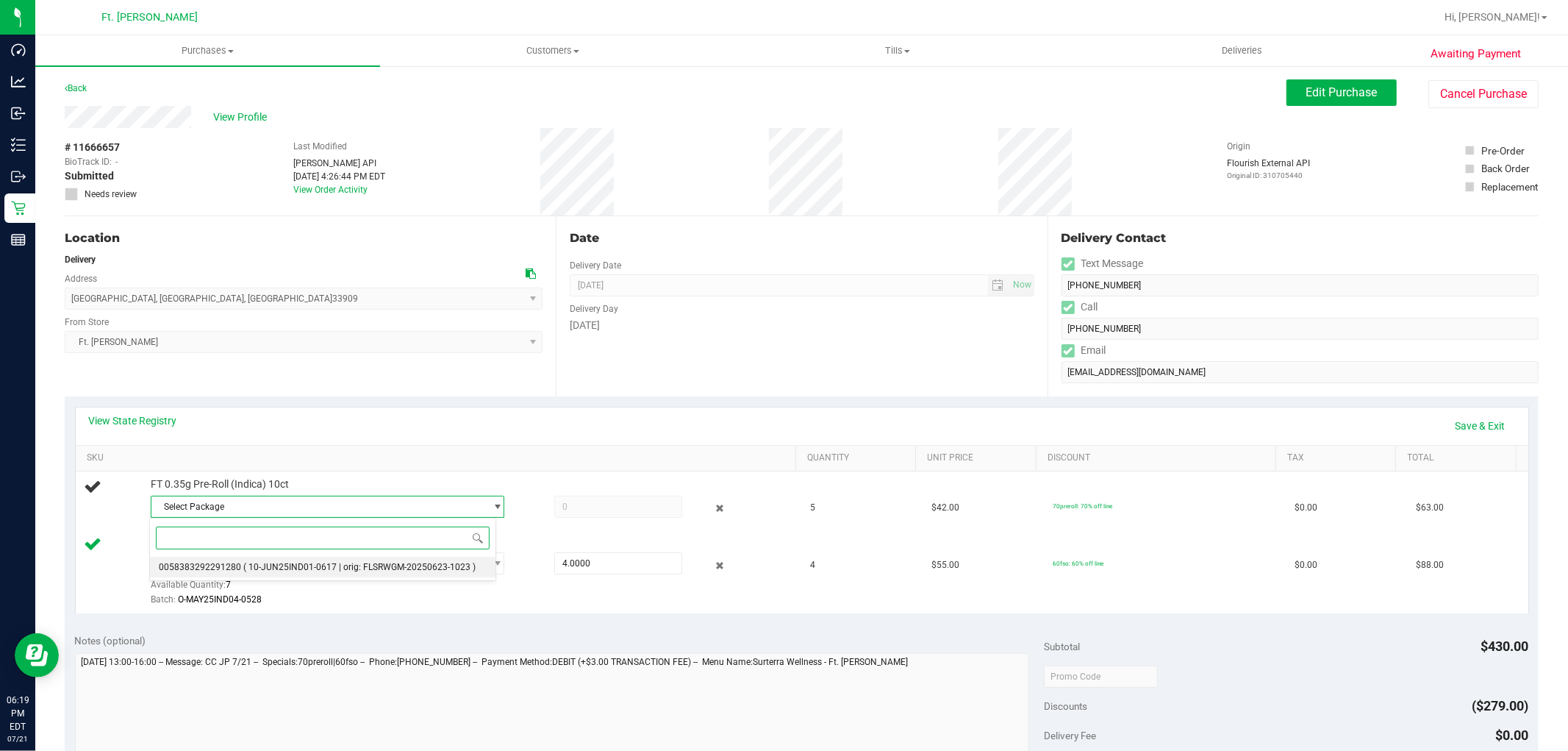 click on "(
10-JUN25IND01-0617 | orig: FLSRWGM-20250623-1023
)" at bounding box center [359, 567] 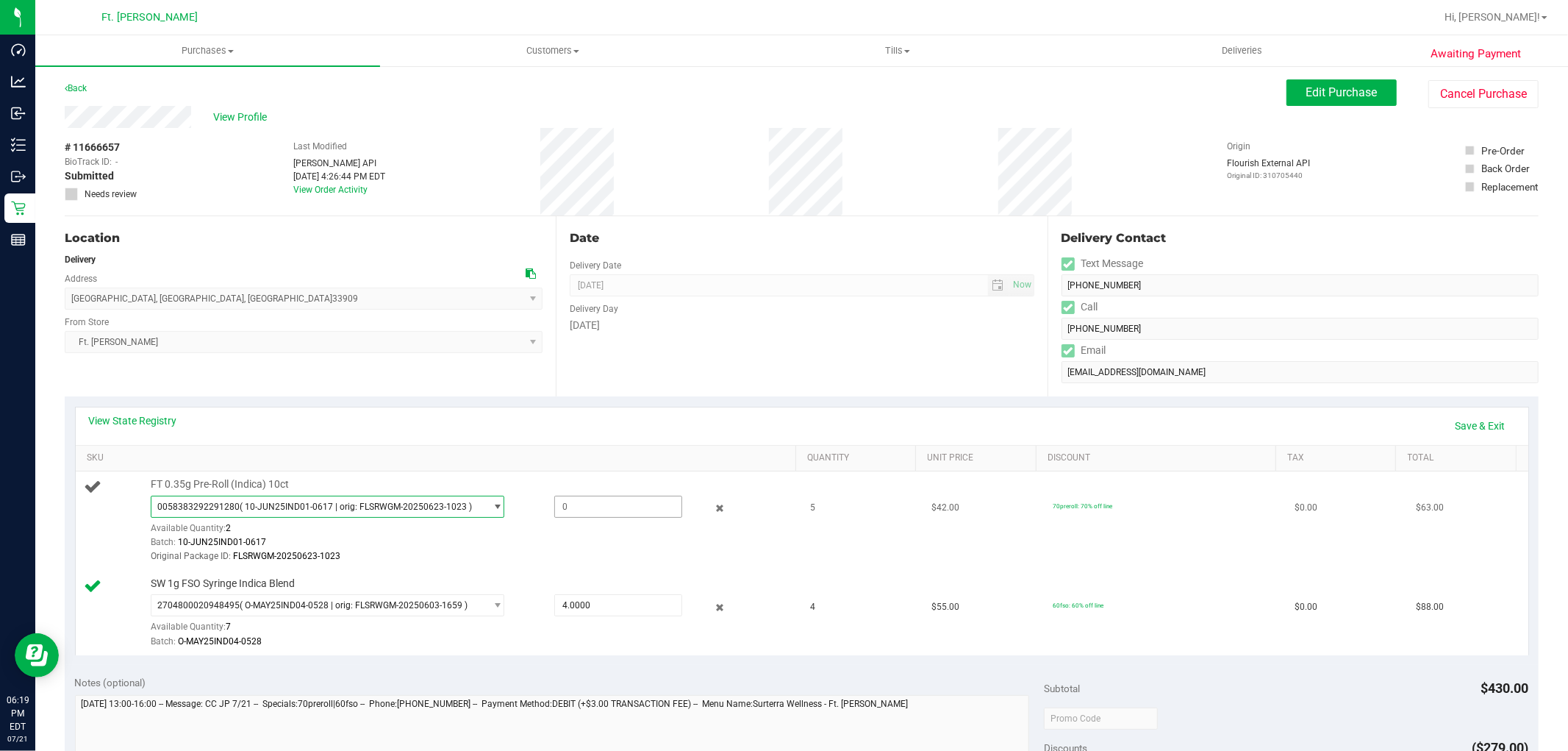 click at bounding box center (618, 507) 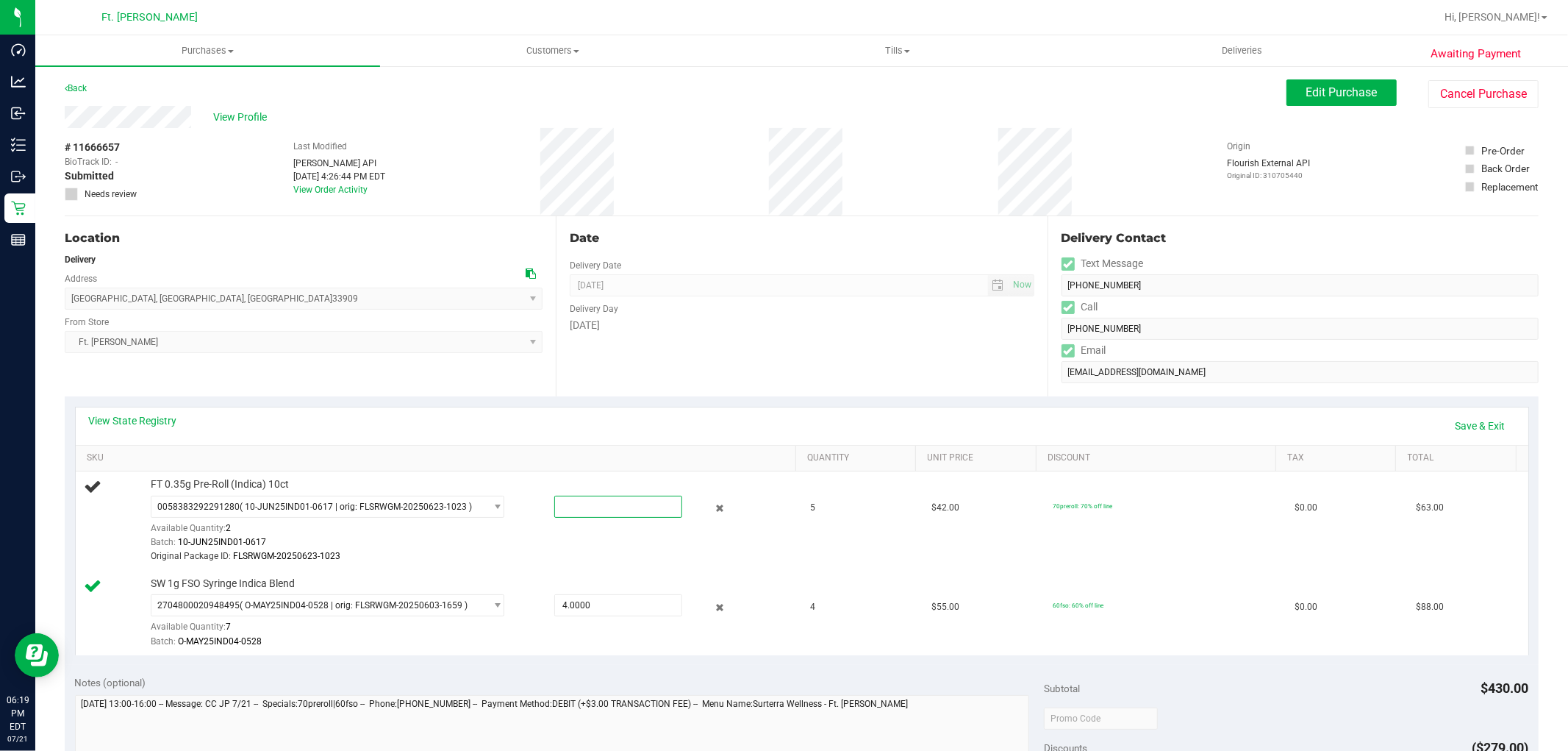 type on "2" 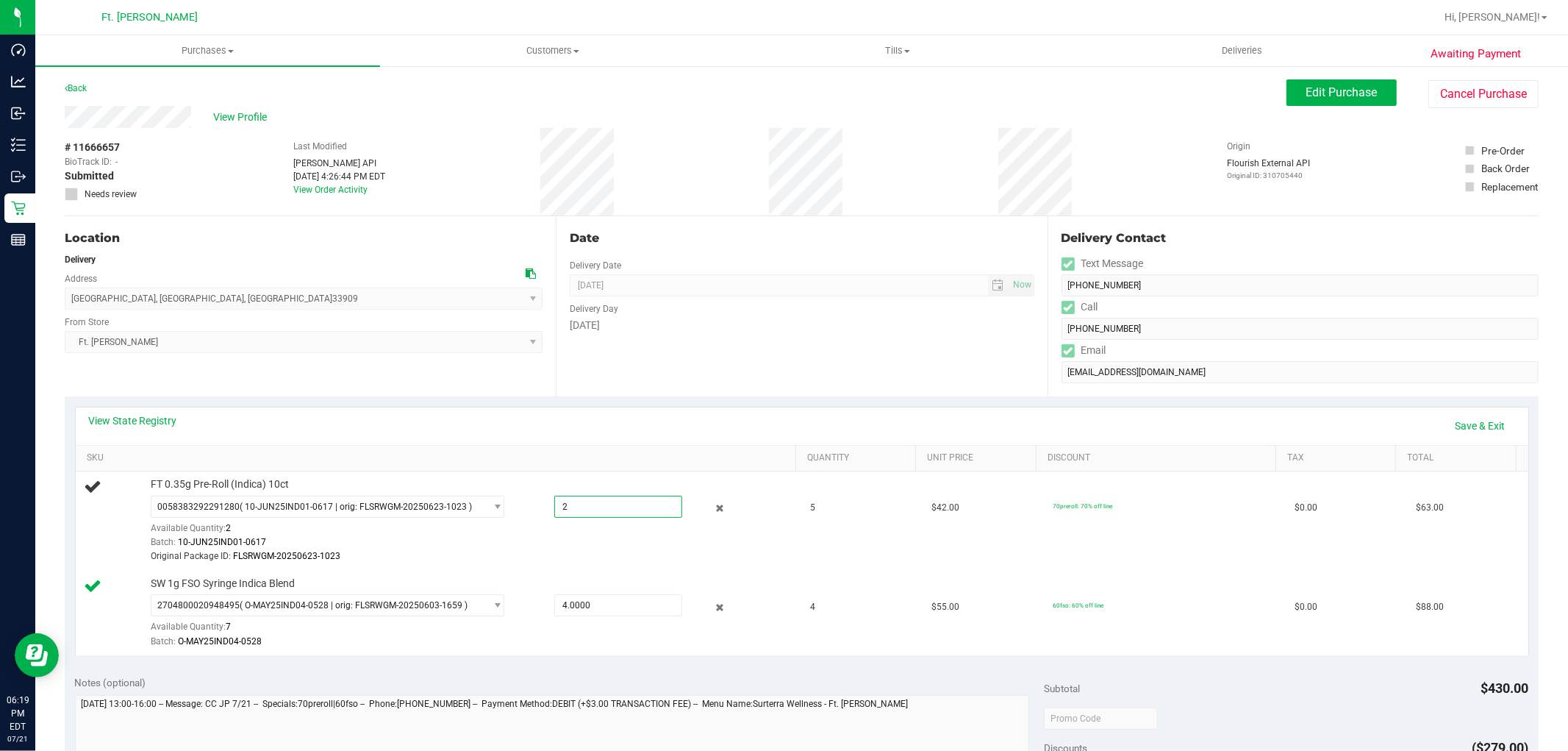 type on "2.0000" 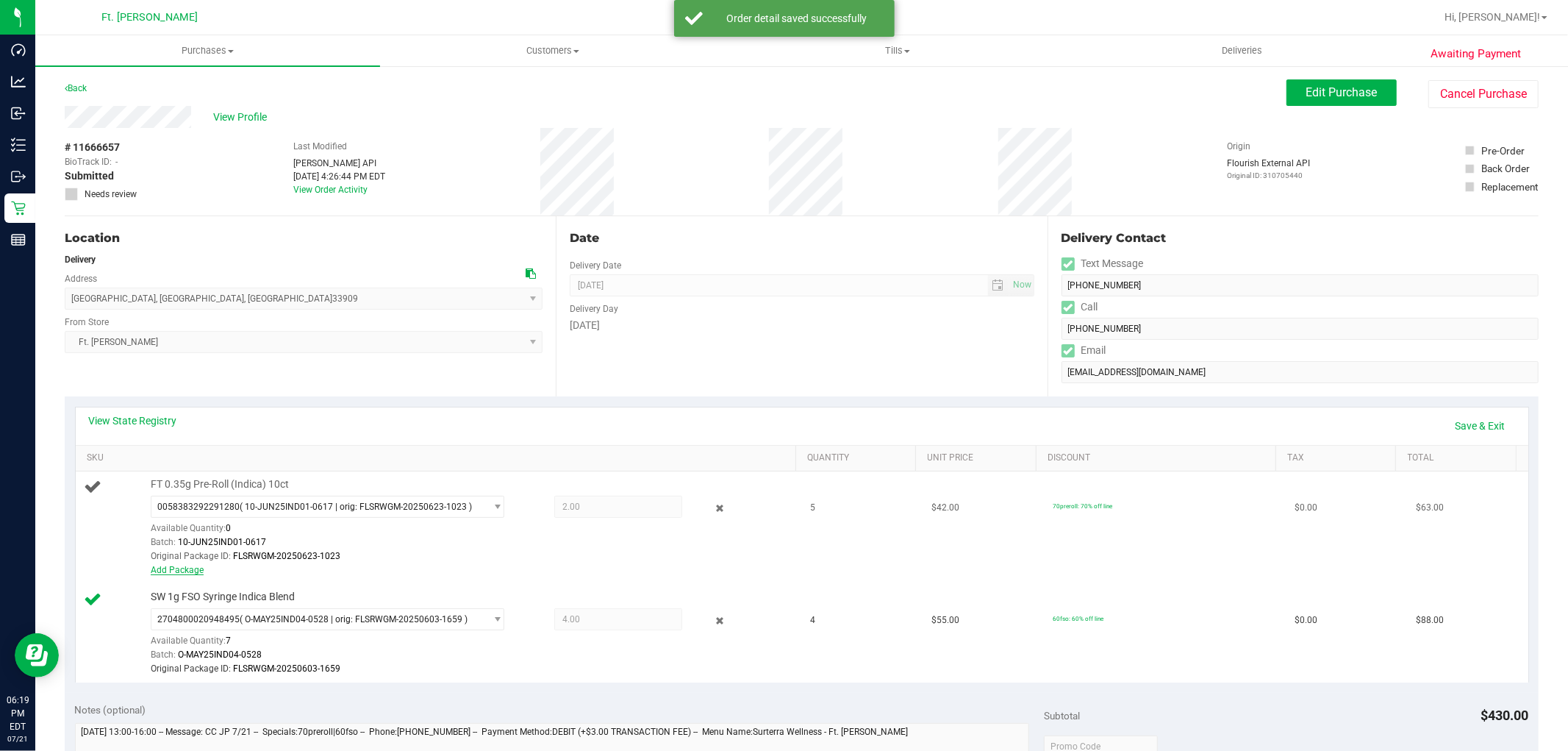 click on "Add Package" at bounding box center (177, 570) 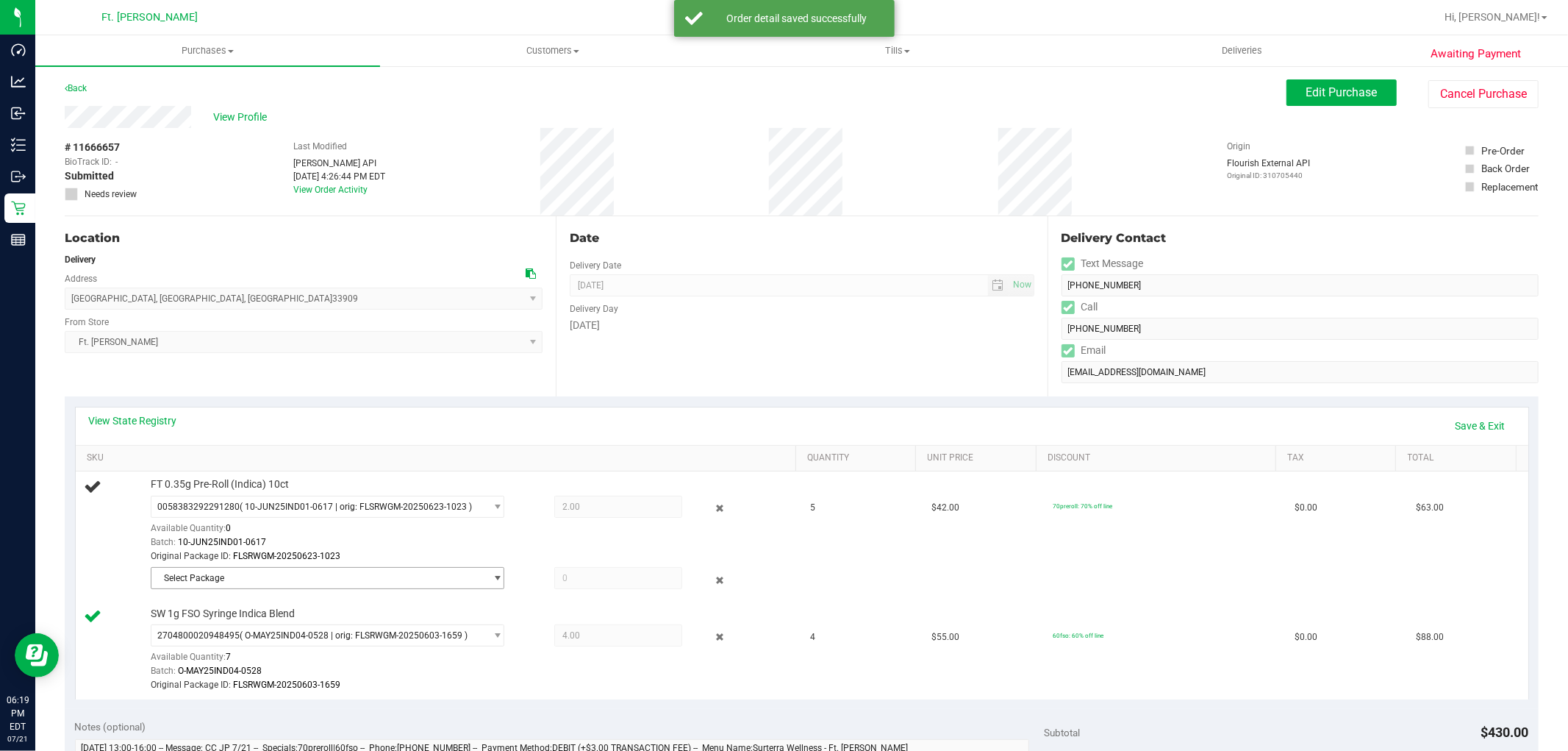 click on "Select Package" at bounding box center [318, 578] 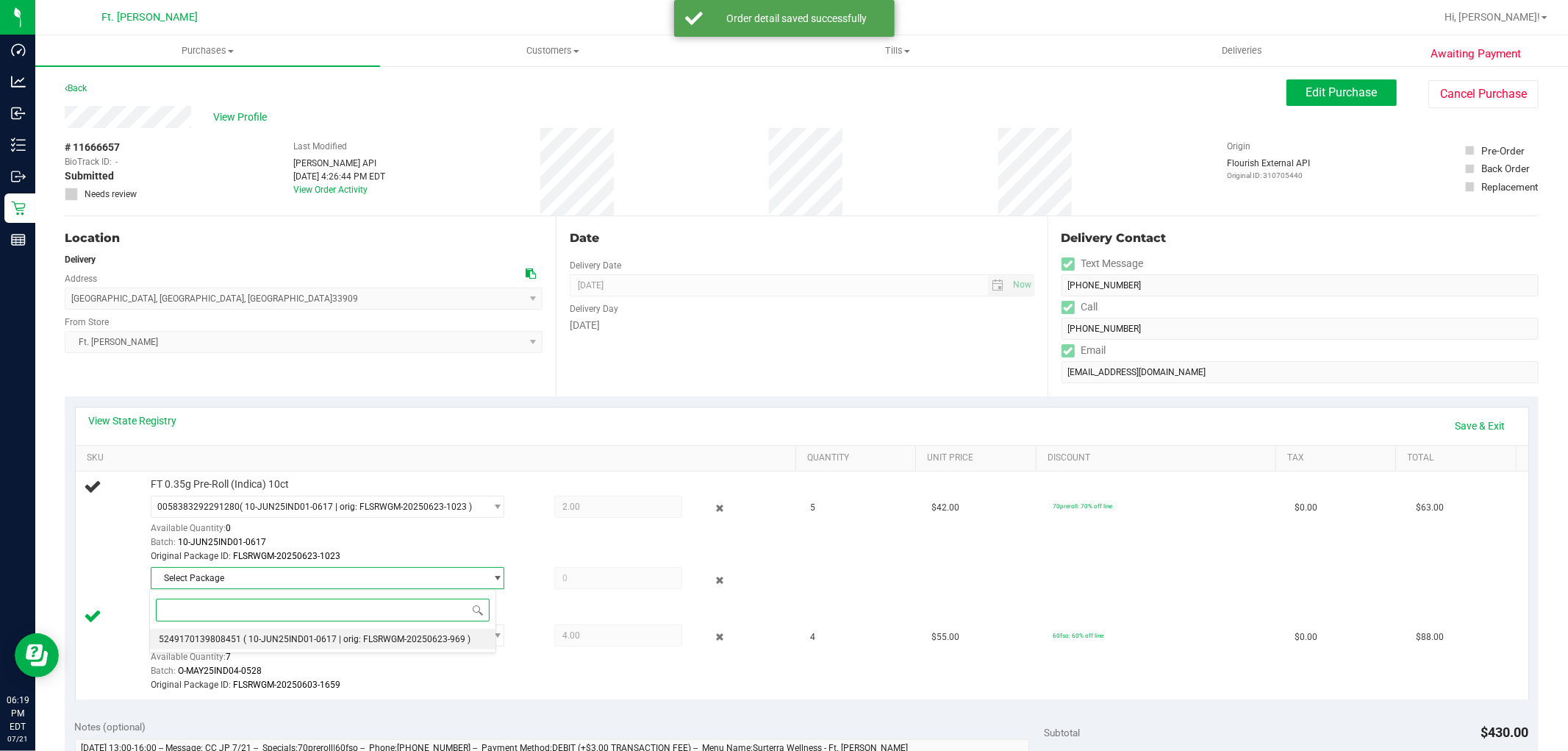 click on "(
10-JUN25IND01-0617 | orig: FLSRWGM-20250623-969
)" at bounding box center (357, 639) 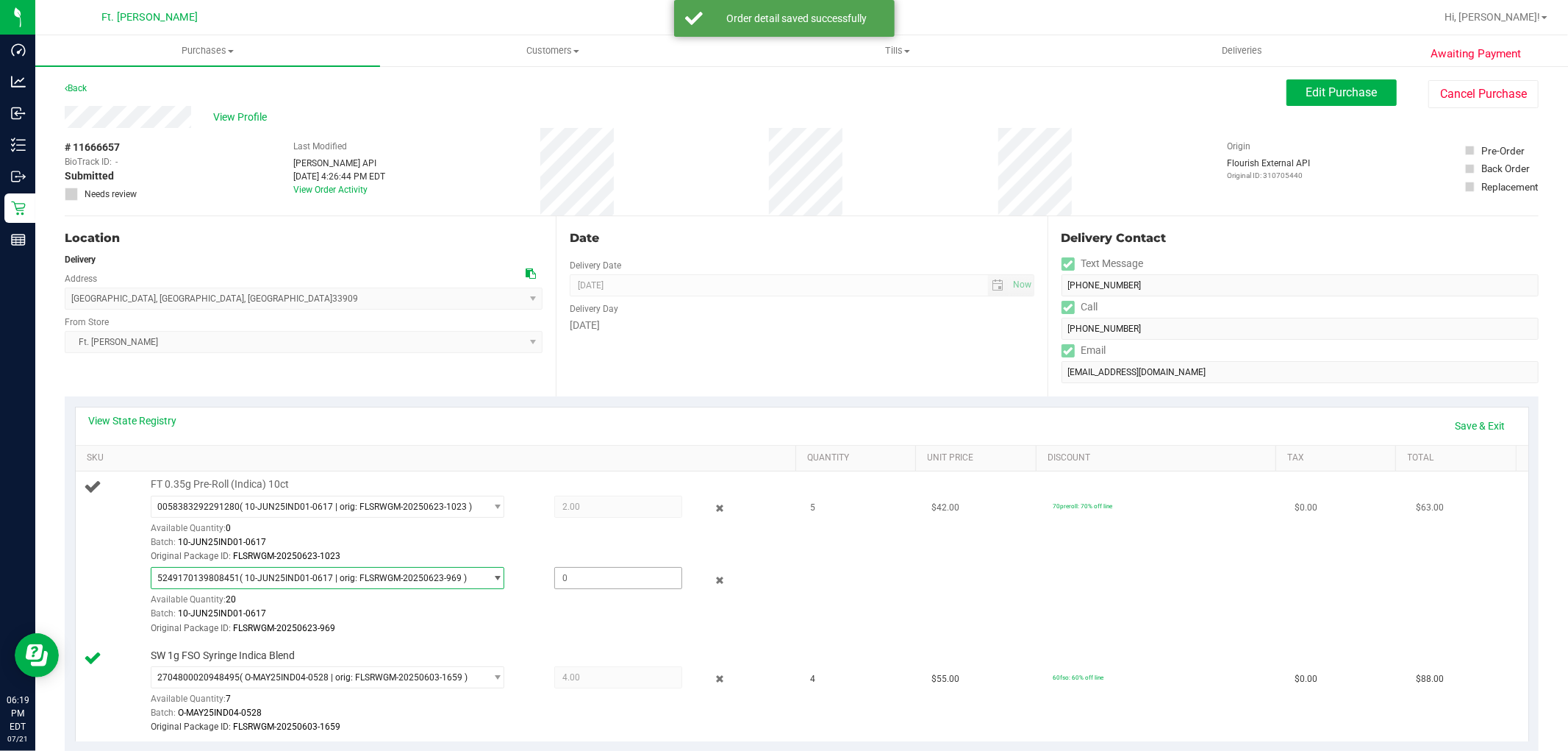 click at bounding box center (618, 578) 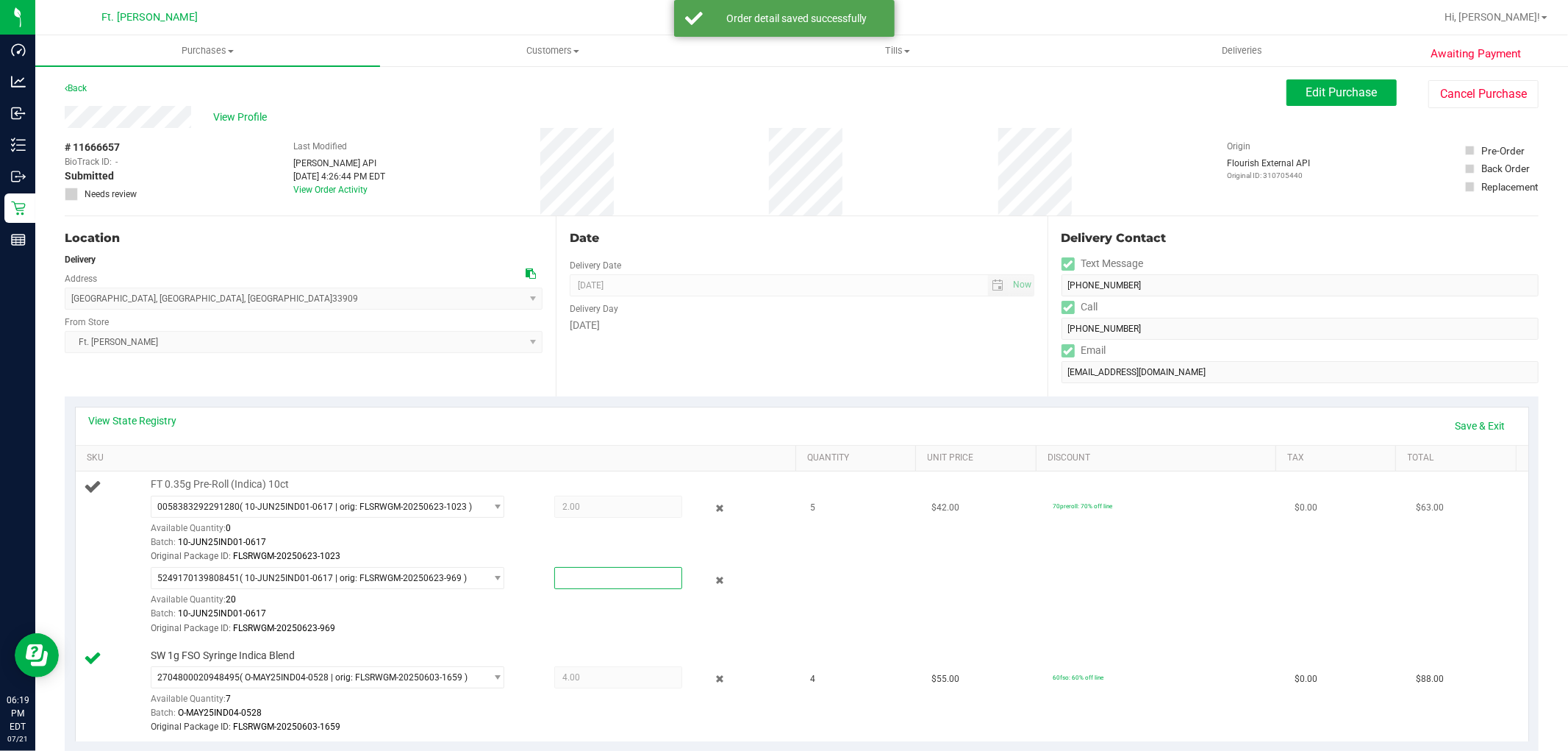 type on "3" 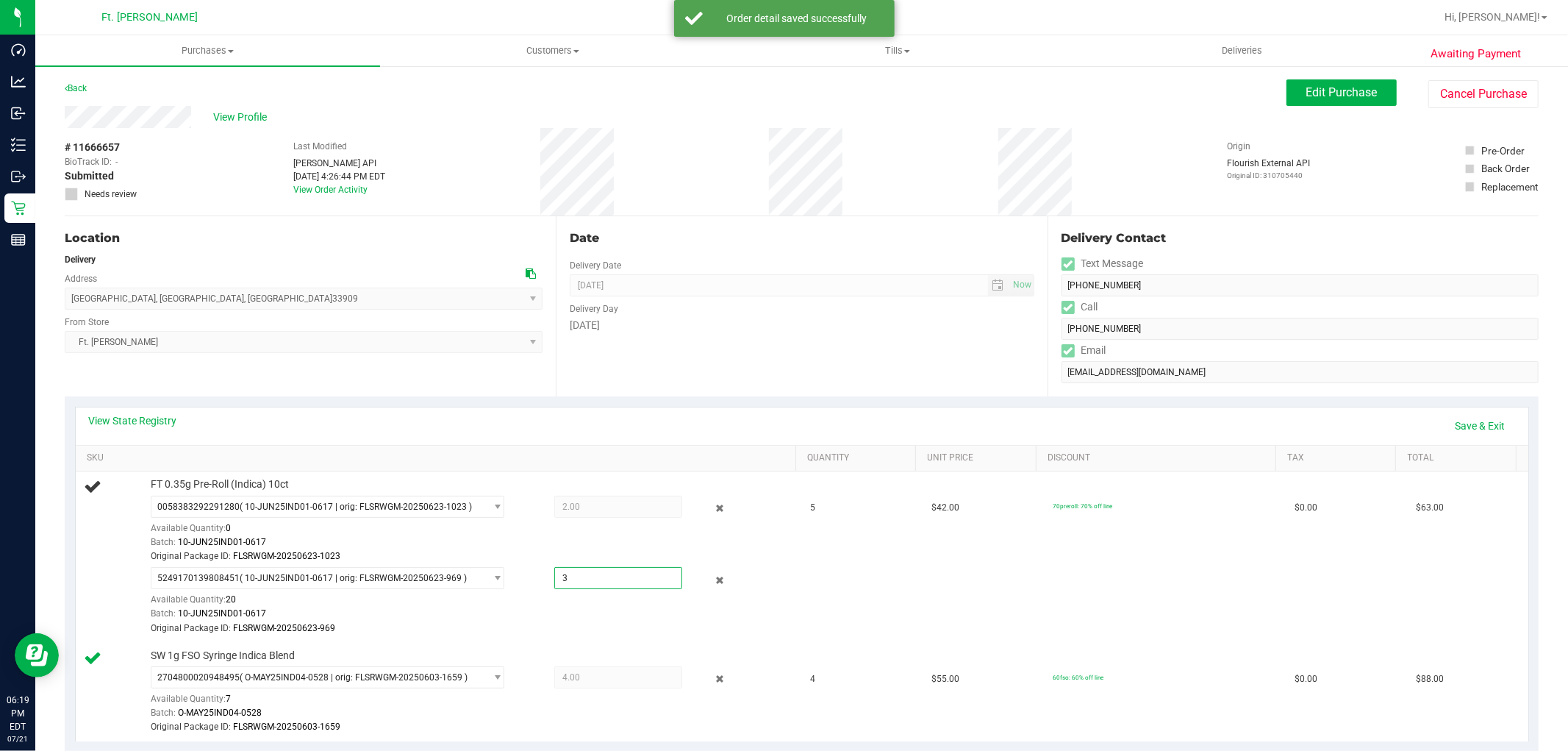 type on "3.0000" 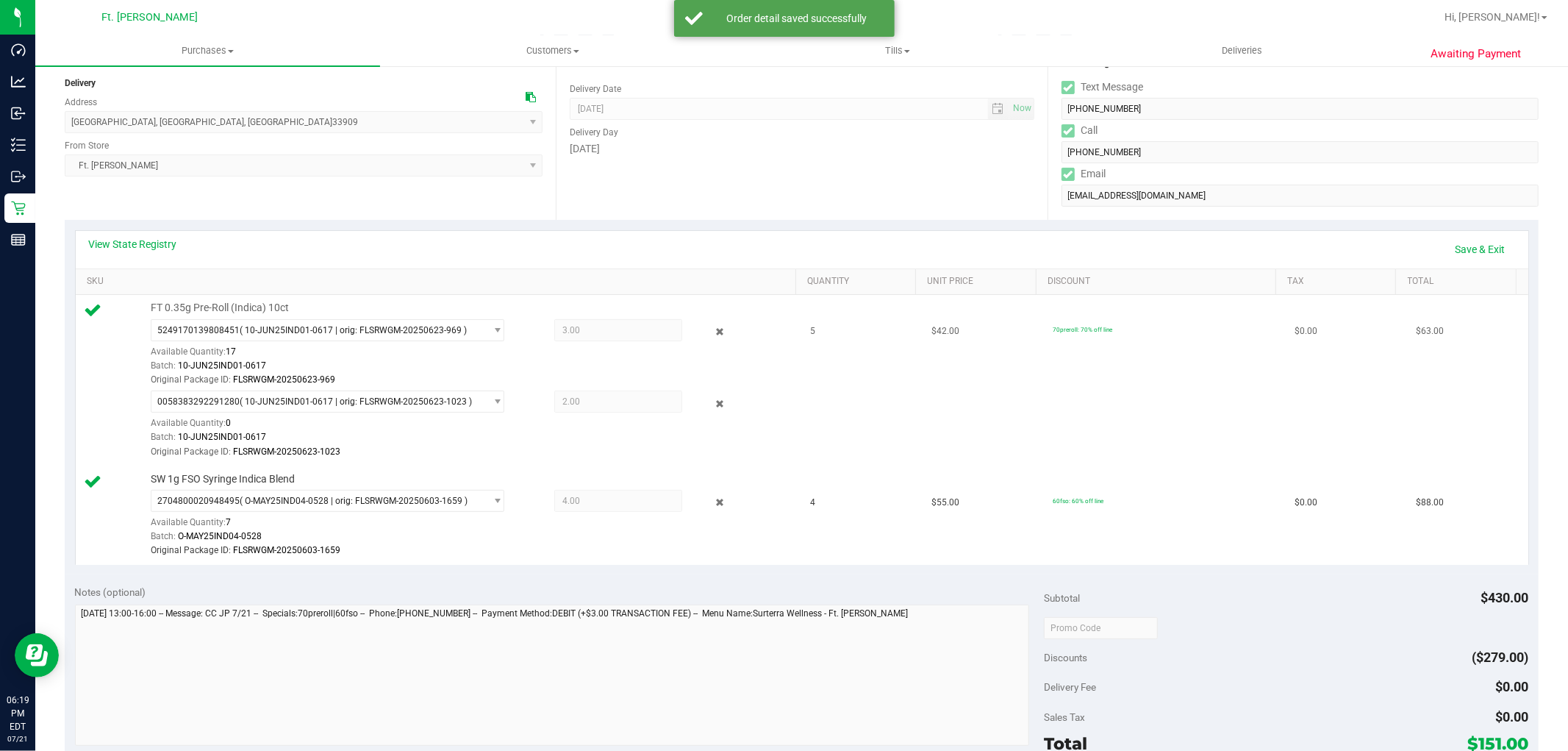 scroll, scrollTop: 327, scrollLeft: 0, axis: vertical 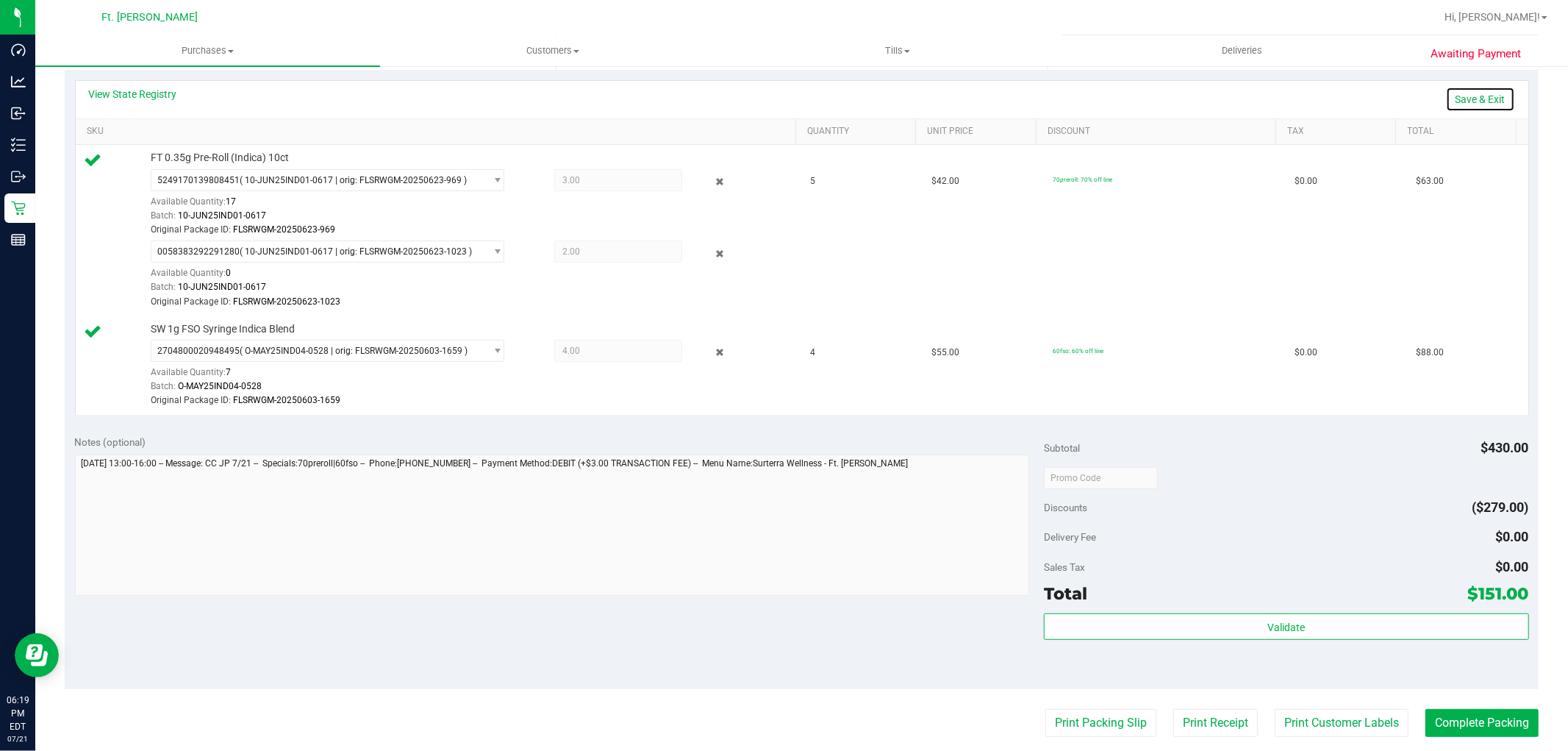 click on "Save & Exit" at bounding box center (1481, 99) 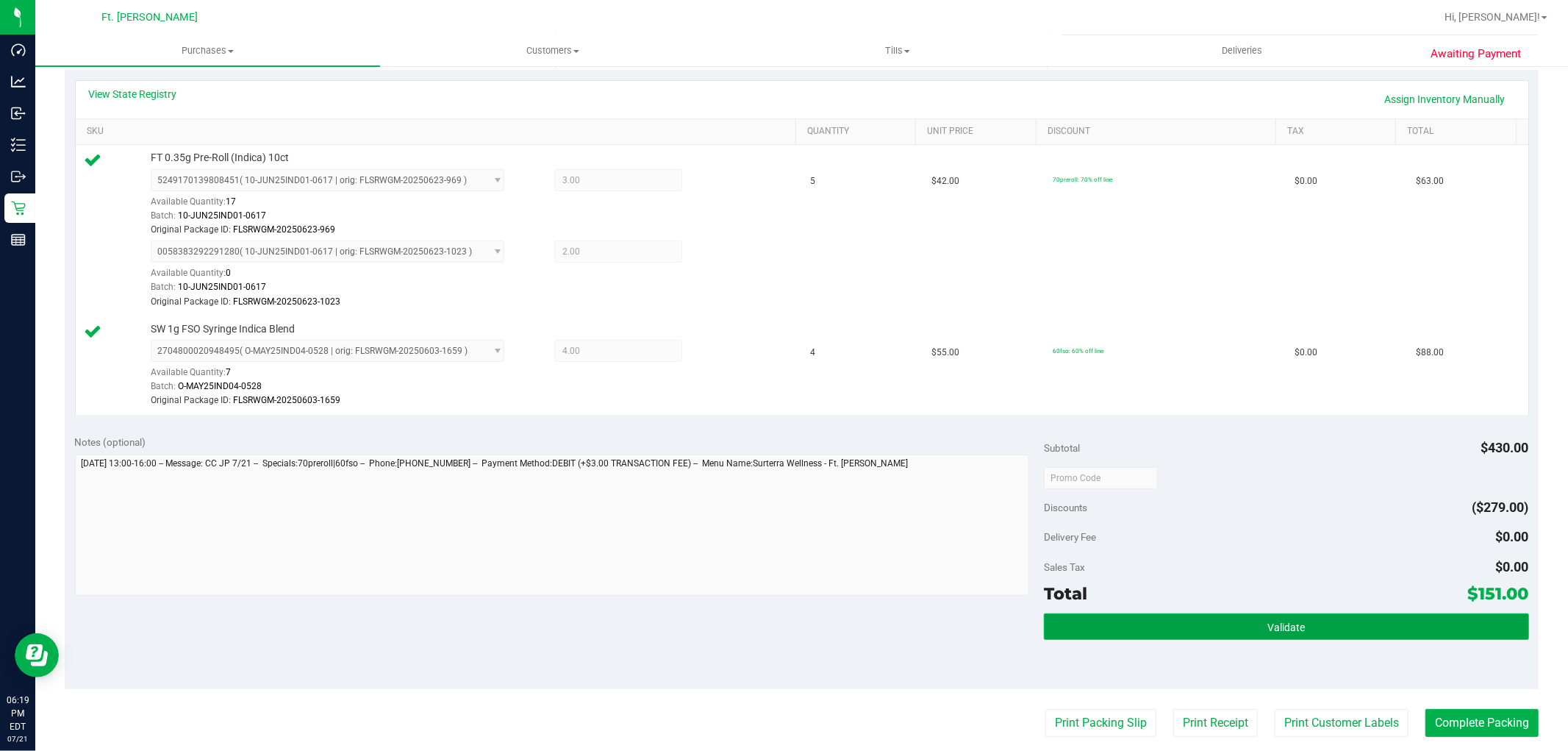 click on "Validate" at bounding box center (1286, 627) 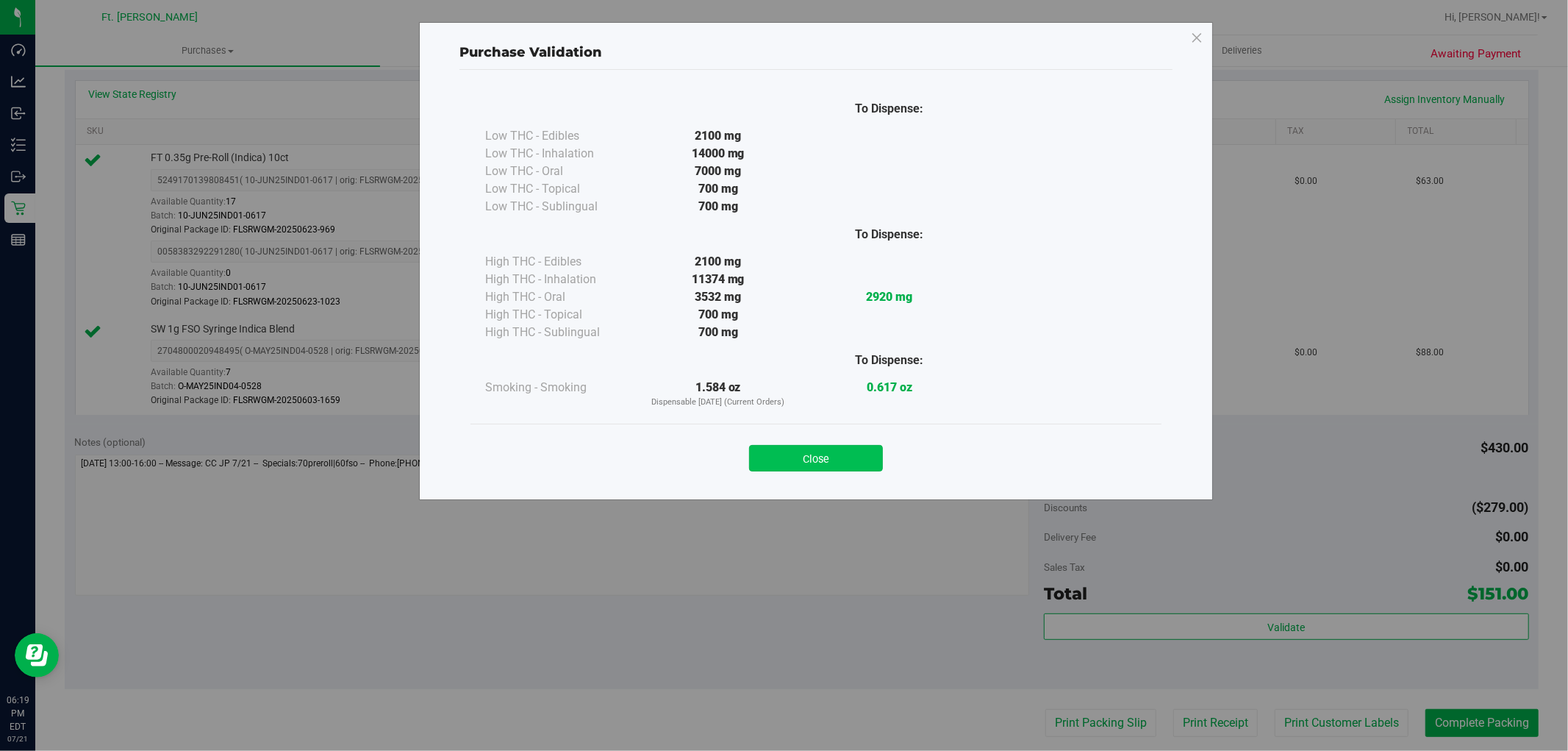 click on "Close" at bounding box center [816, 458] 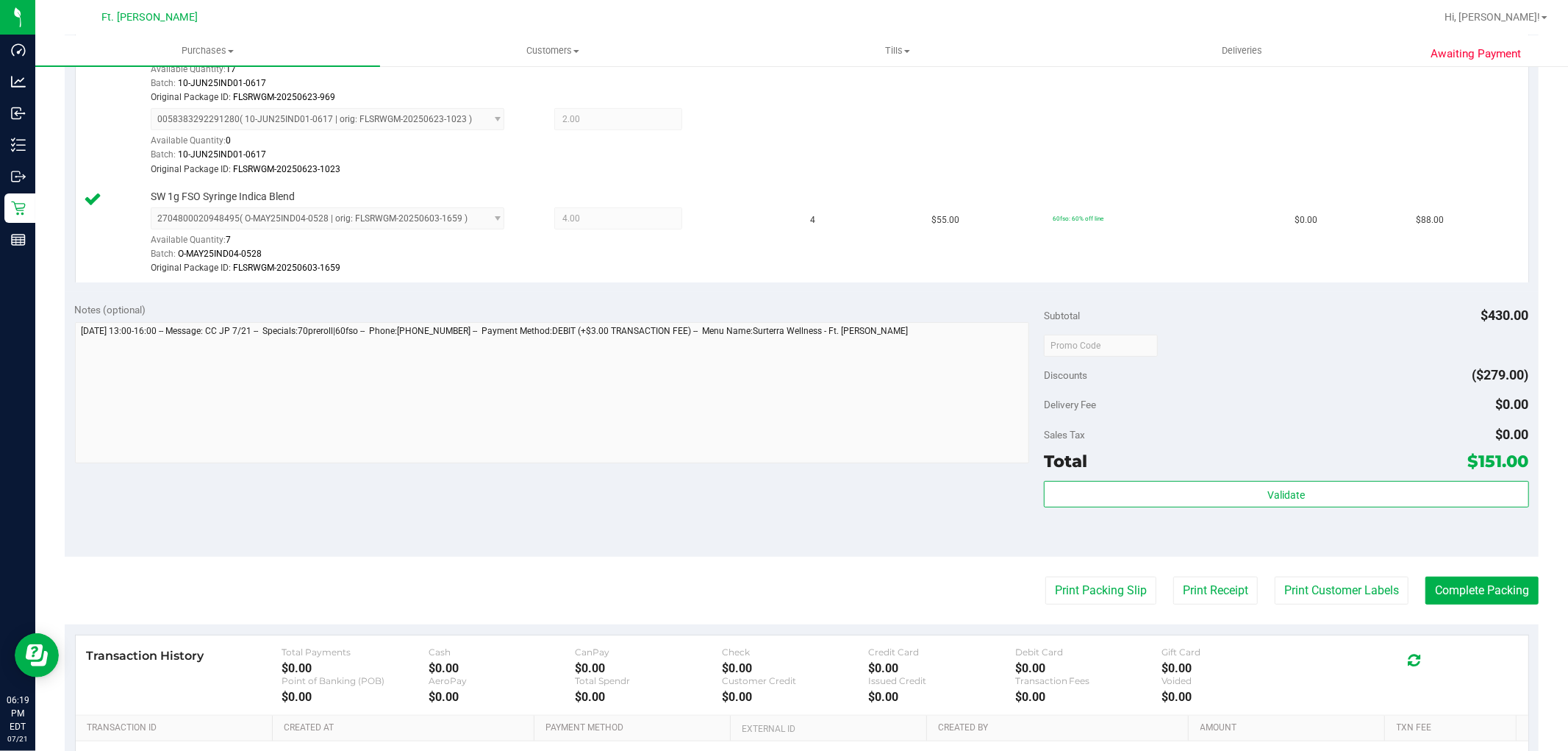 scroll, scrollTop: 638, scrollLeft: 0, axis: vertical 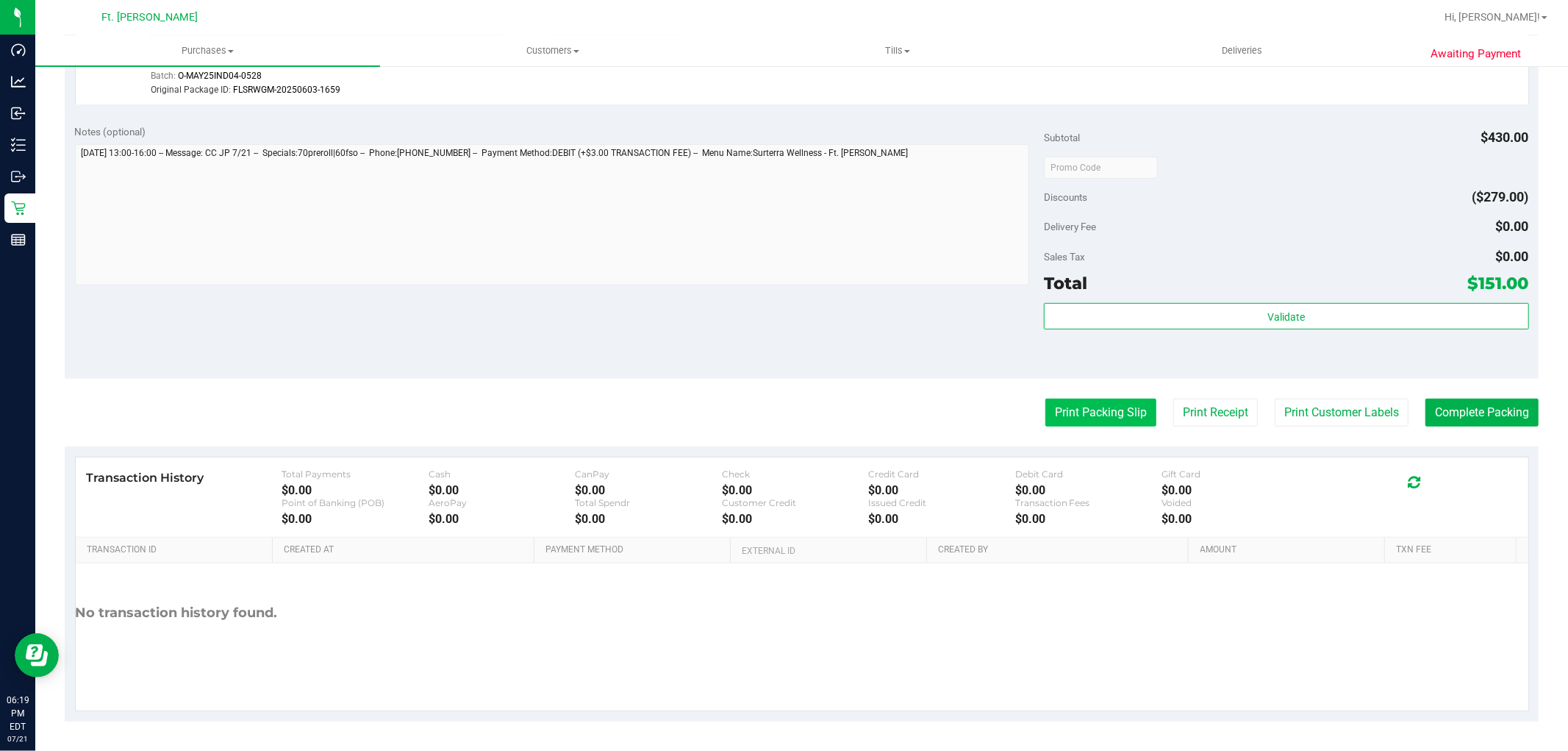 click on "Print Packing Slip" at bounding box center (1100, 413) 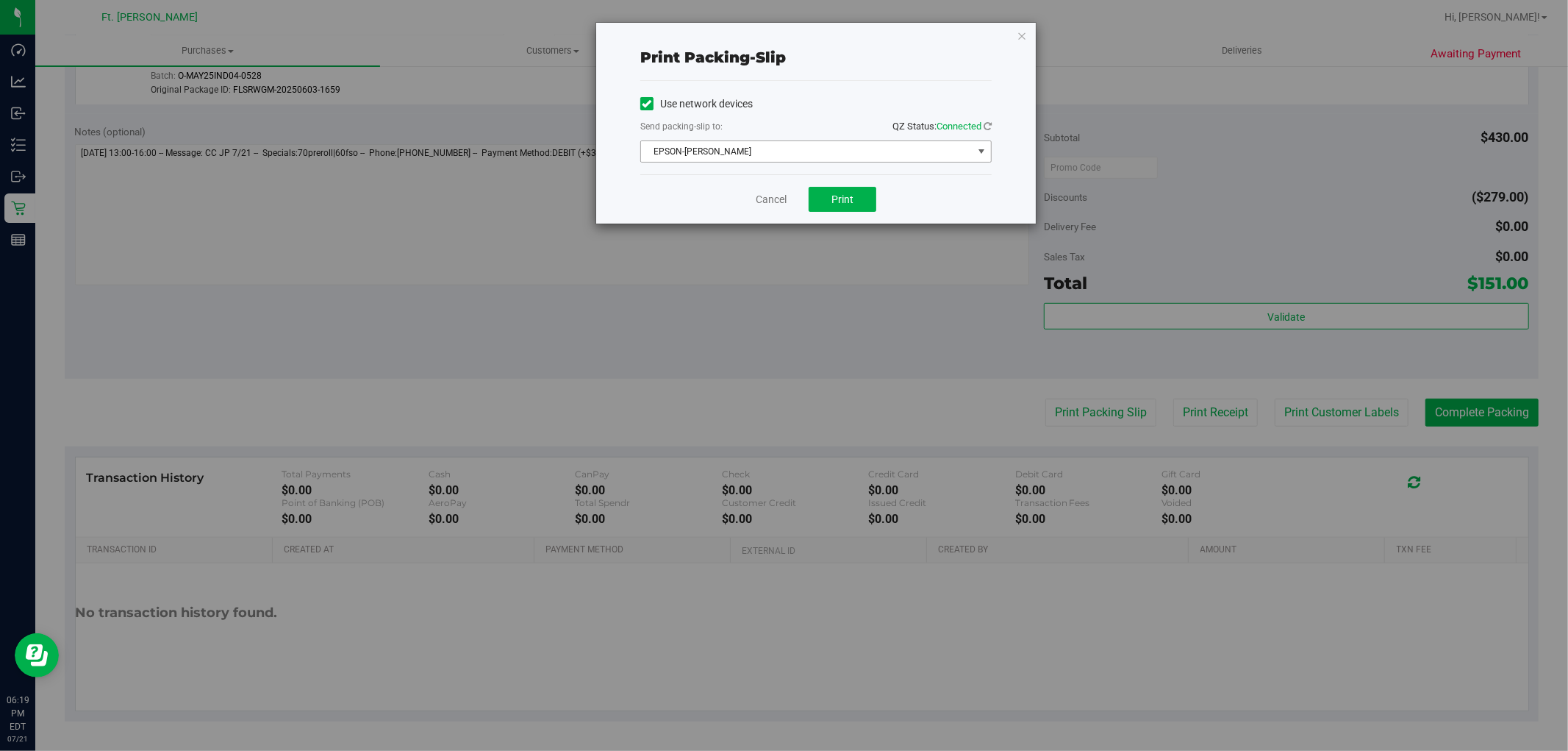 click on "EPSON-BEN-KING" at bounding box center [806, 152] 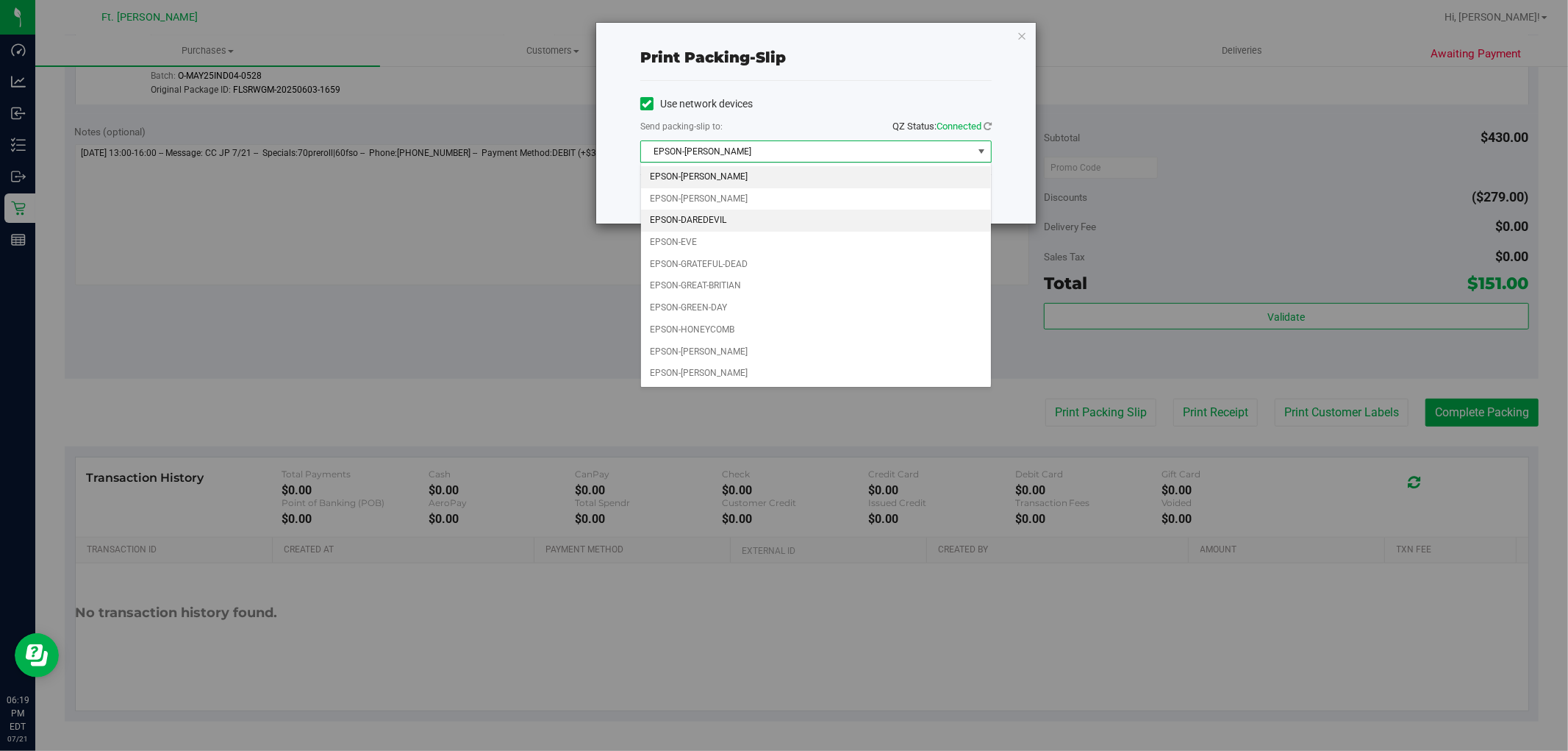 click on "EPSON-DAREDEVIL" at bounding box center (816, 221) 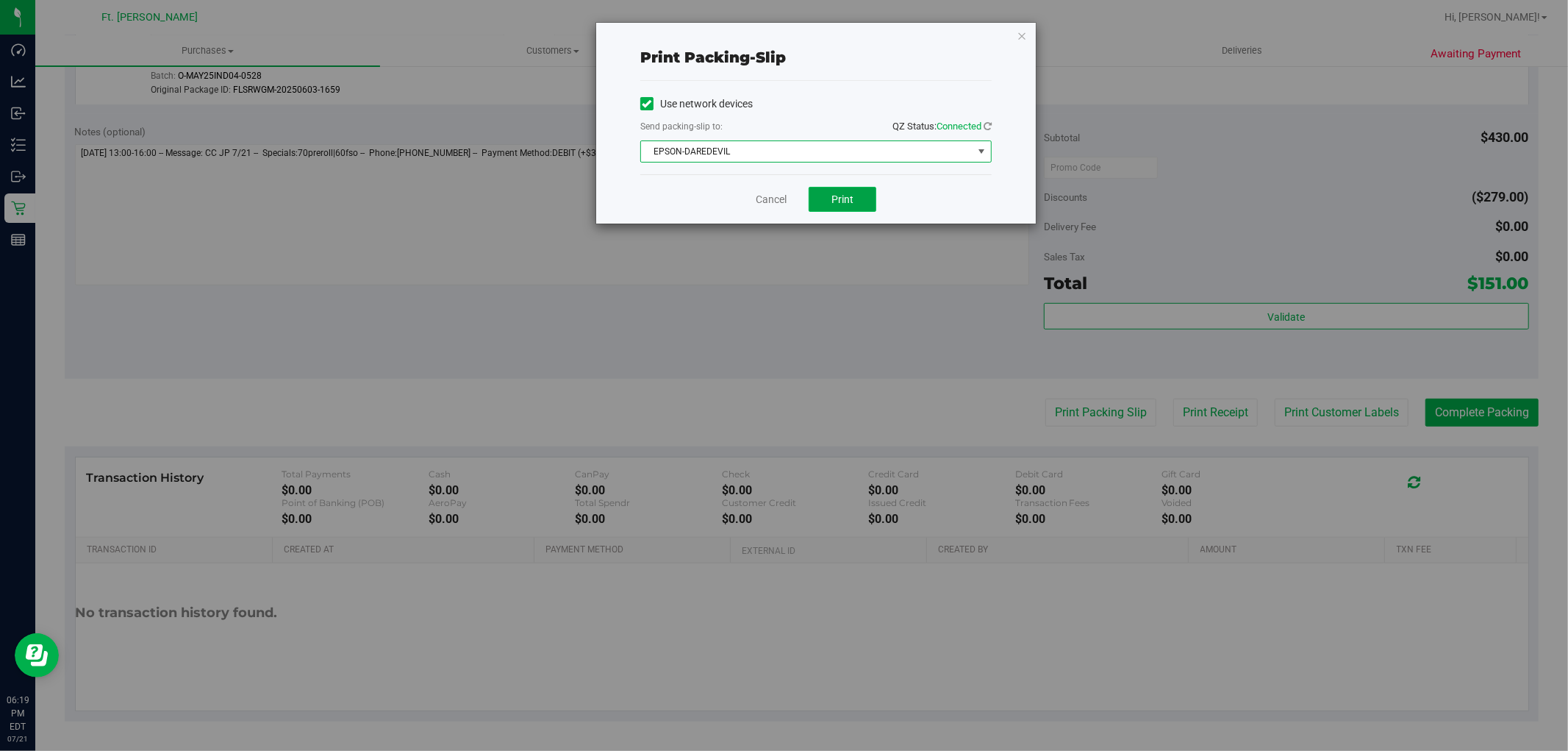 click on "Print" at bounding box center (842, 199) 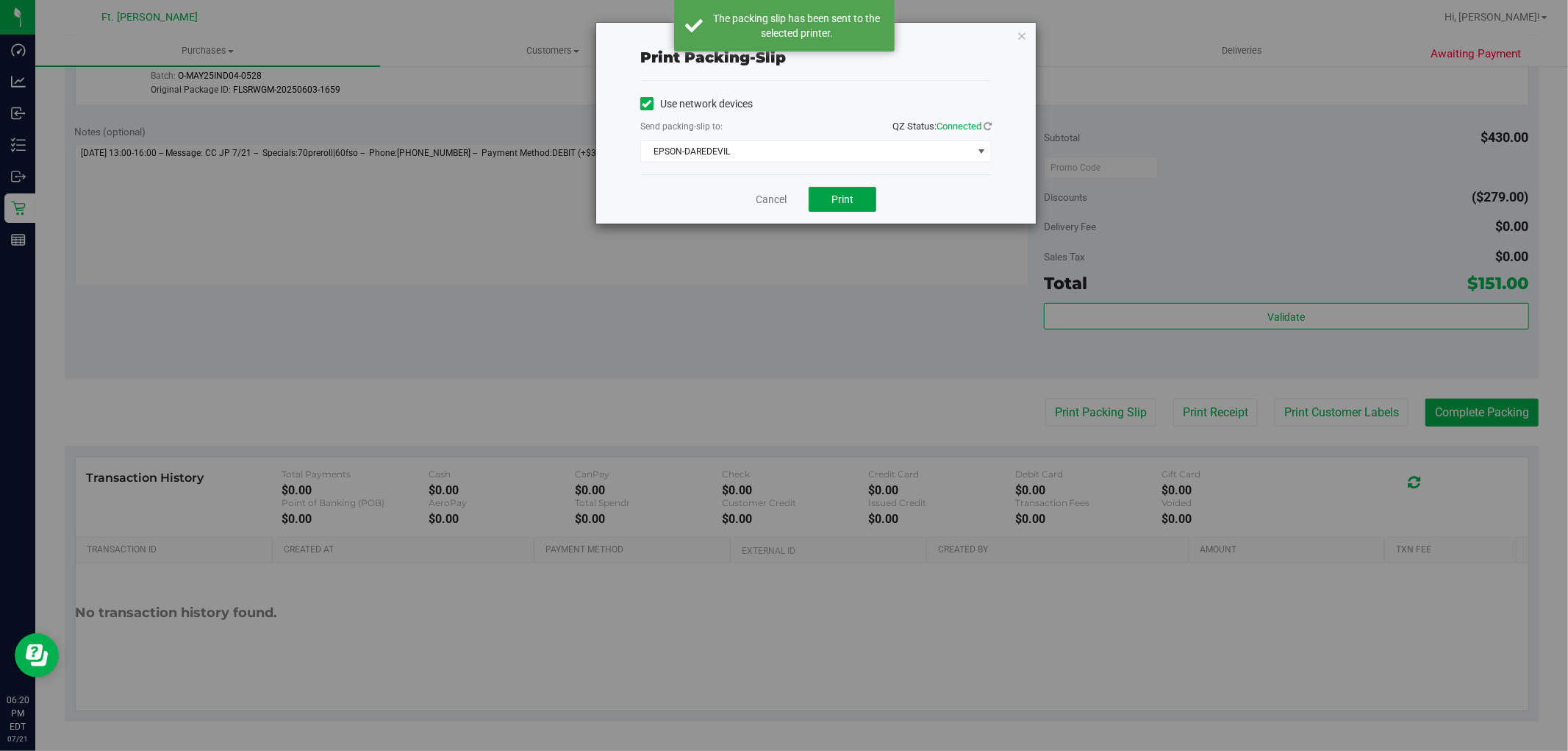 click on "Print" at bounding box center [842, 199] 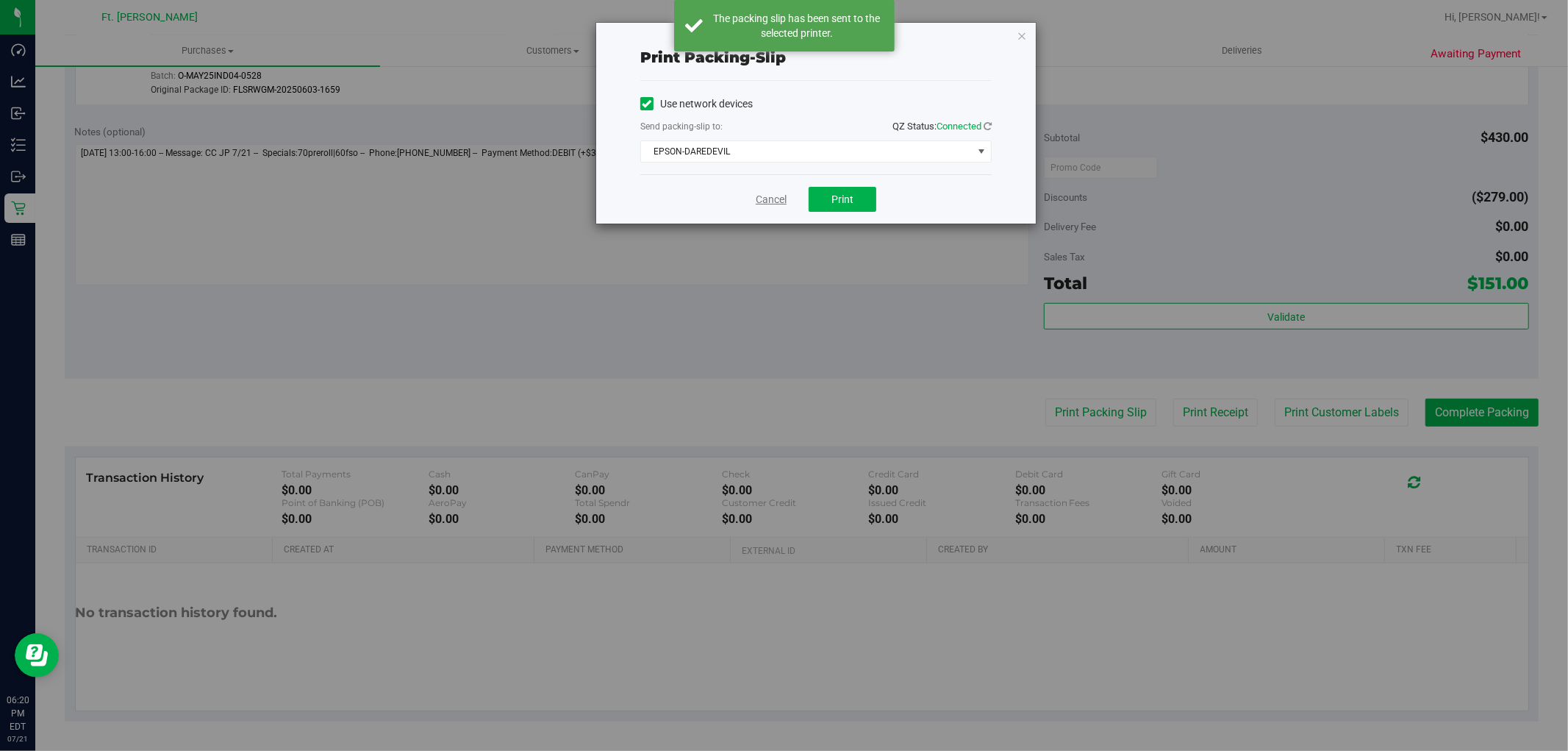 click on "Cancel" at bounding box center [771, 199] 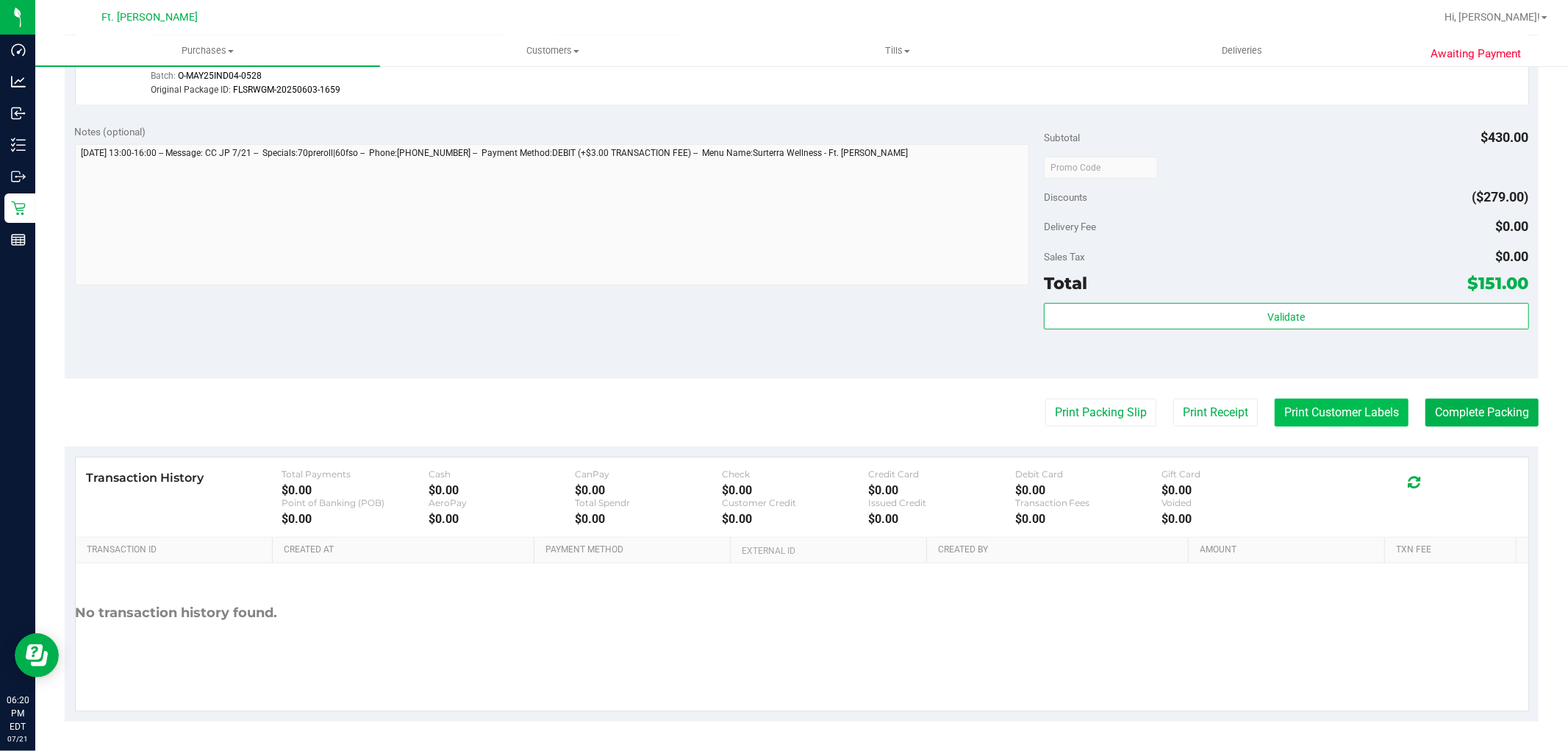 click on "Print Customer Labels" at bounding box center [1342, 413] 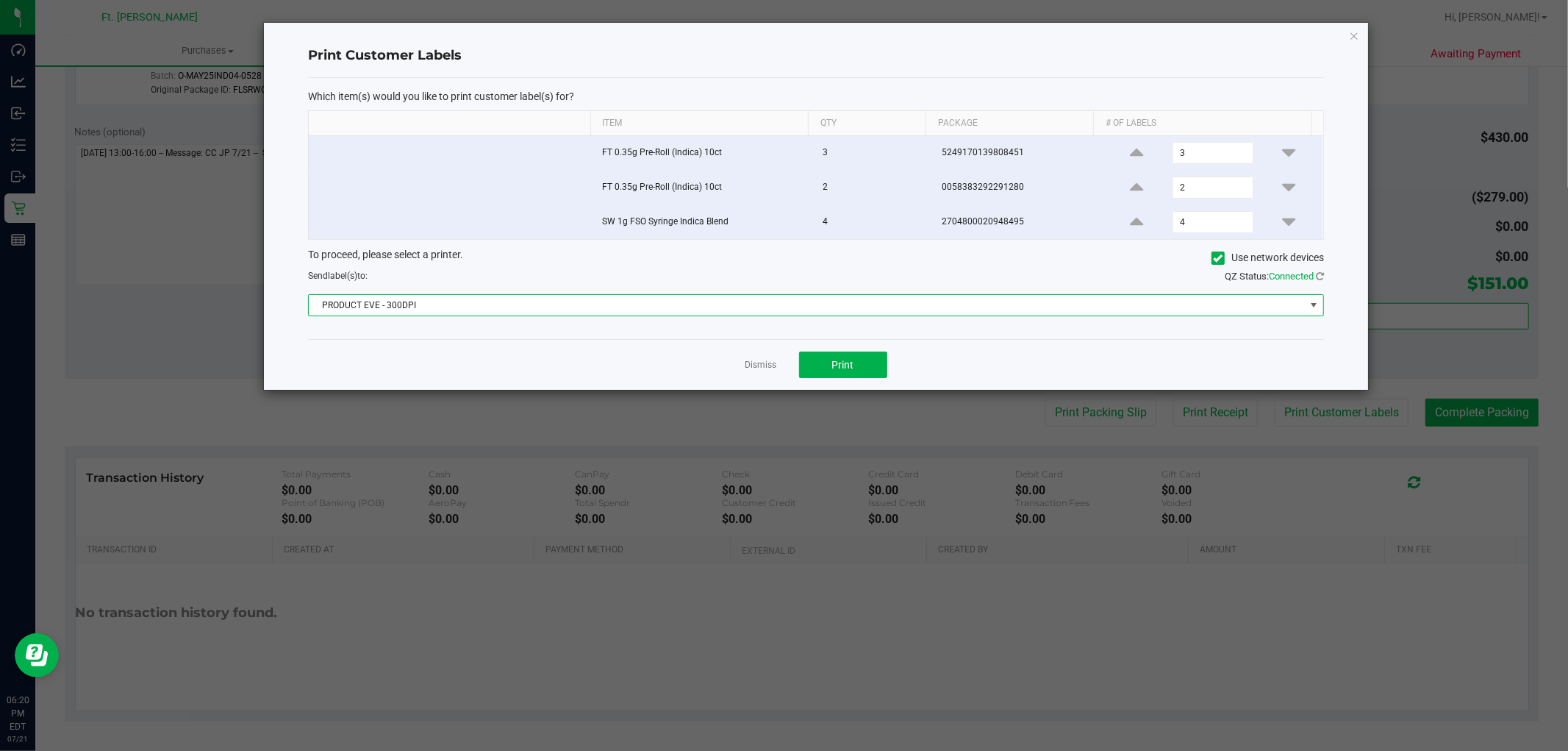 click on "PRODUCT EVE - 300DPI" at bounding box center [806, 305] 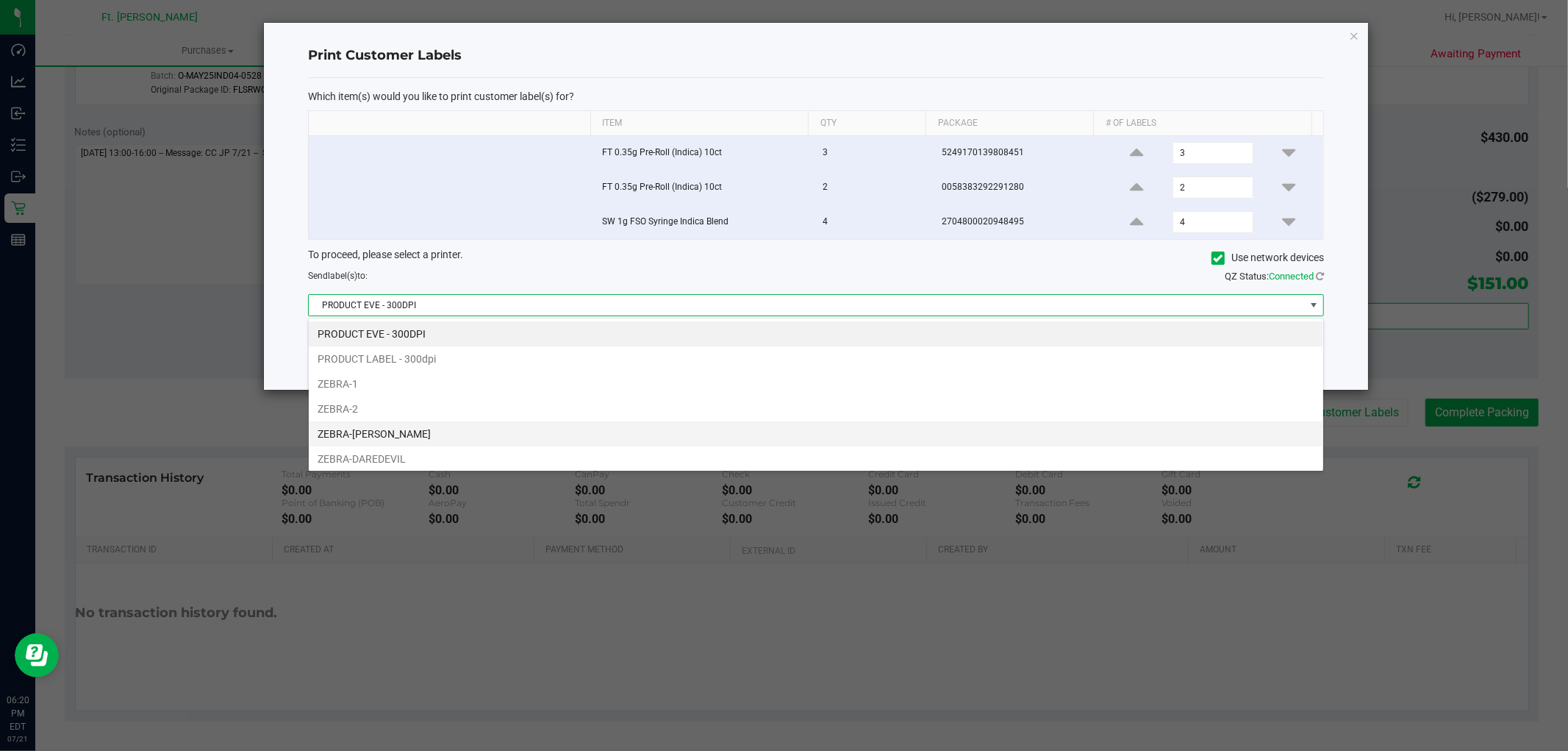 scroll, scrollTop: 73533, scrollLeft: 72496, axis: both 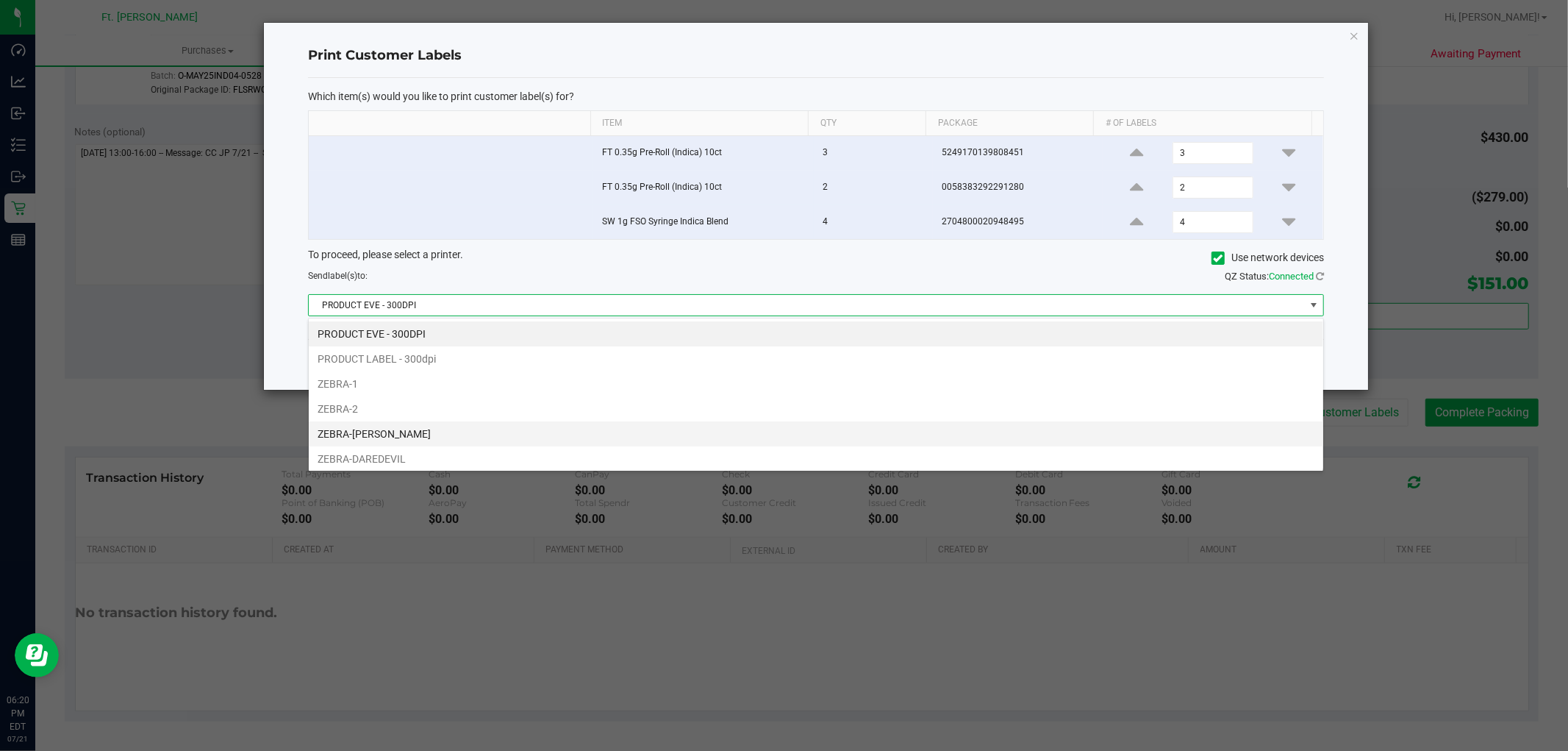 click on "ZEBRA-BEYONCE" at bounding box center (816, 434) 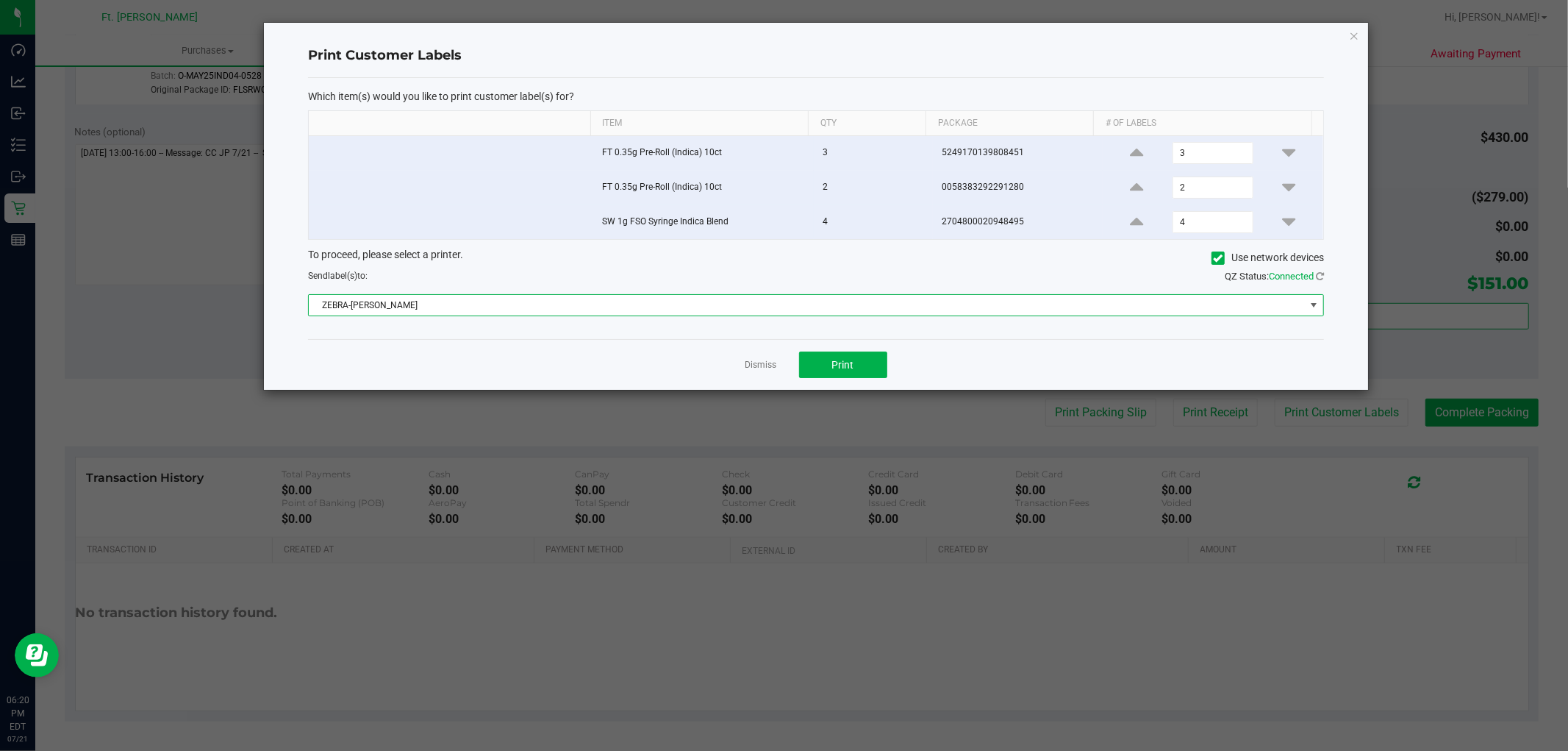click on "ZEBRA-BEYONCE" at bounding box center (806, 305) 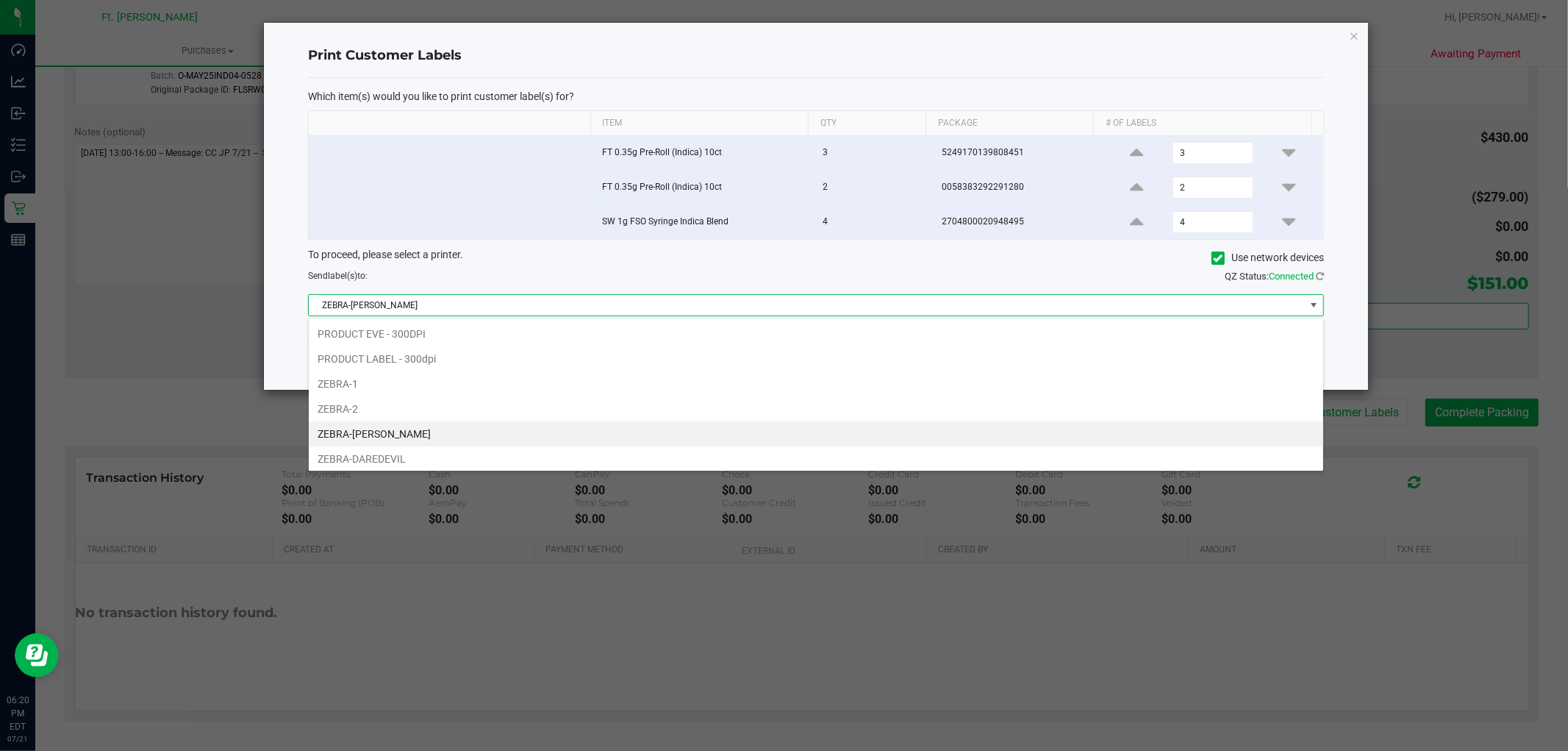 scroll, scrollTop: 73533, scrollLeft: 72496, axis: both 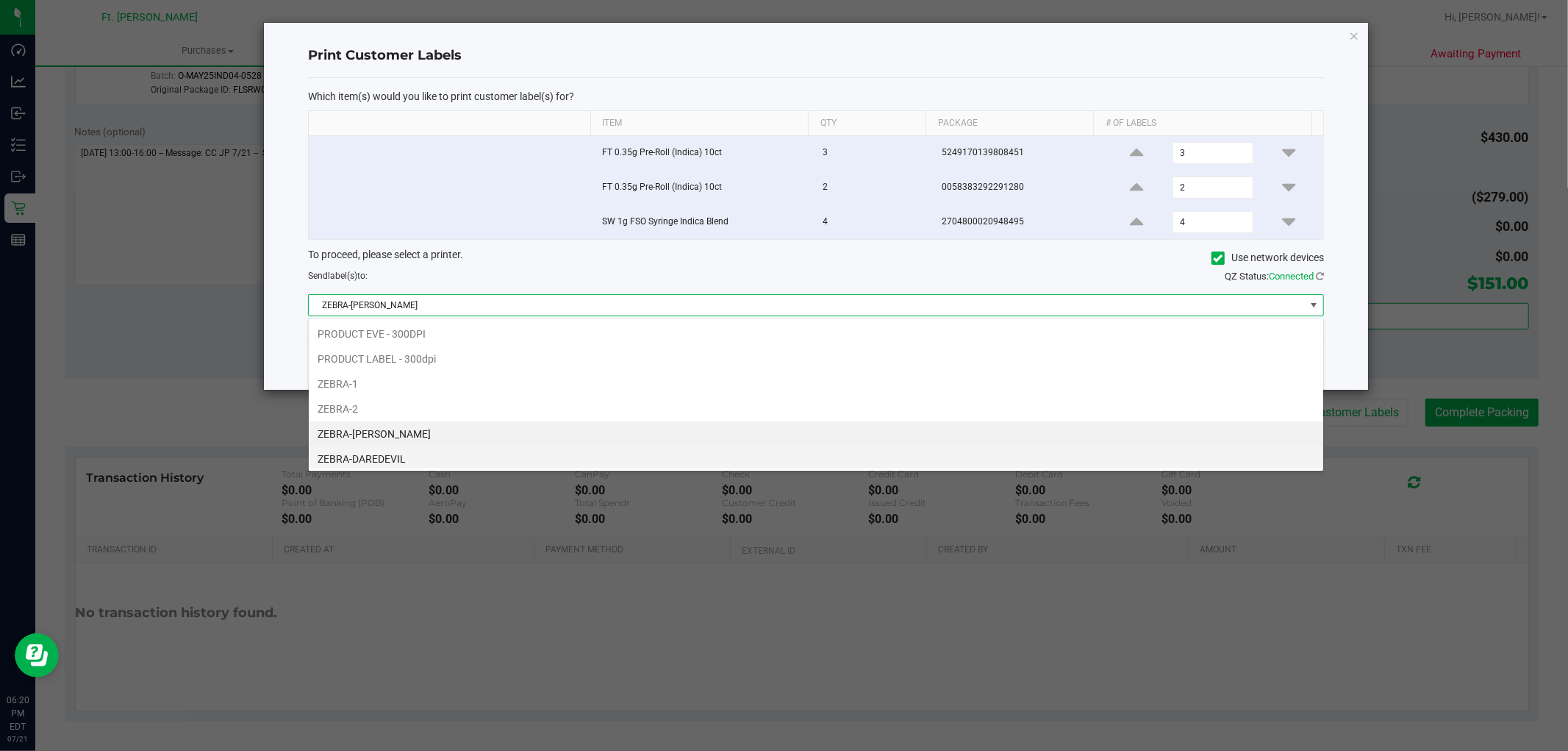 click on "ZEBRA-DAREDEVIL" at bounding box center [816, 459] 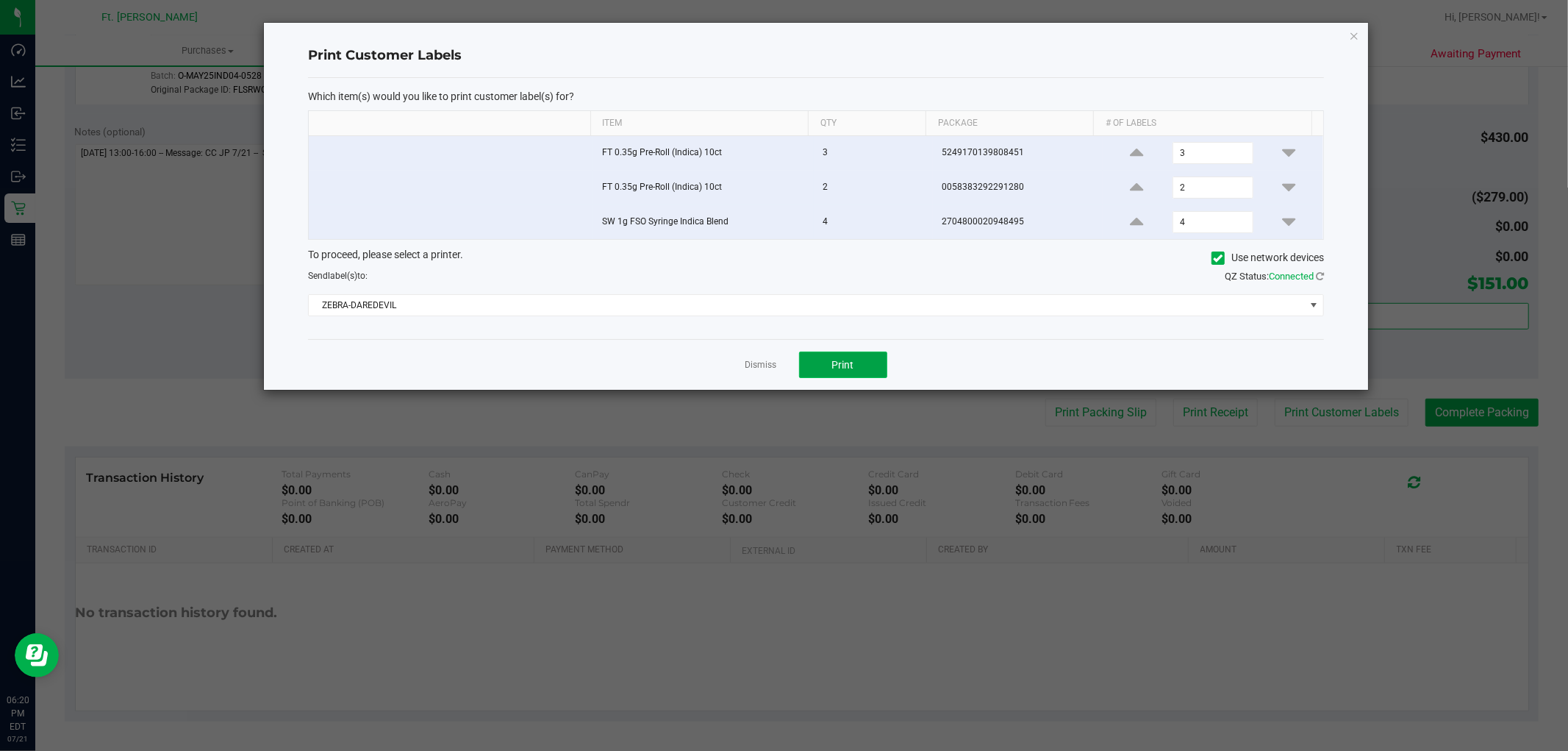 click on "Print" 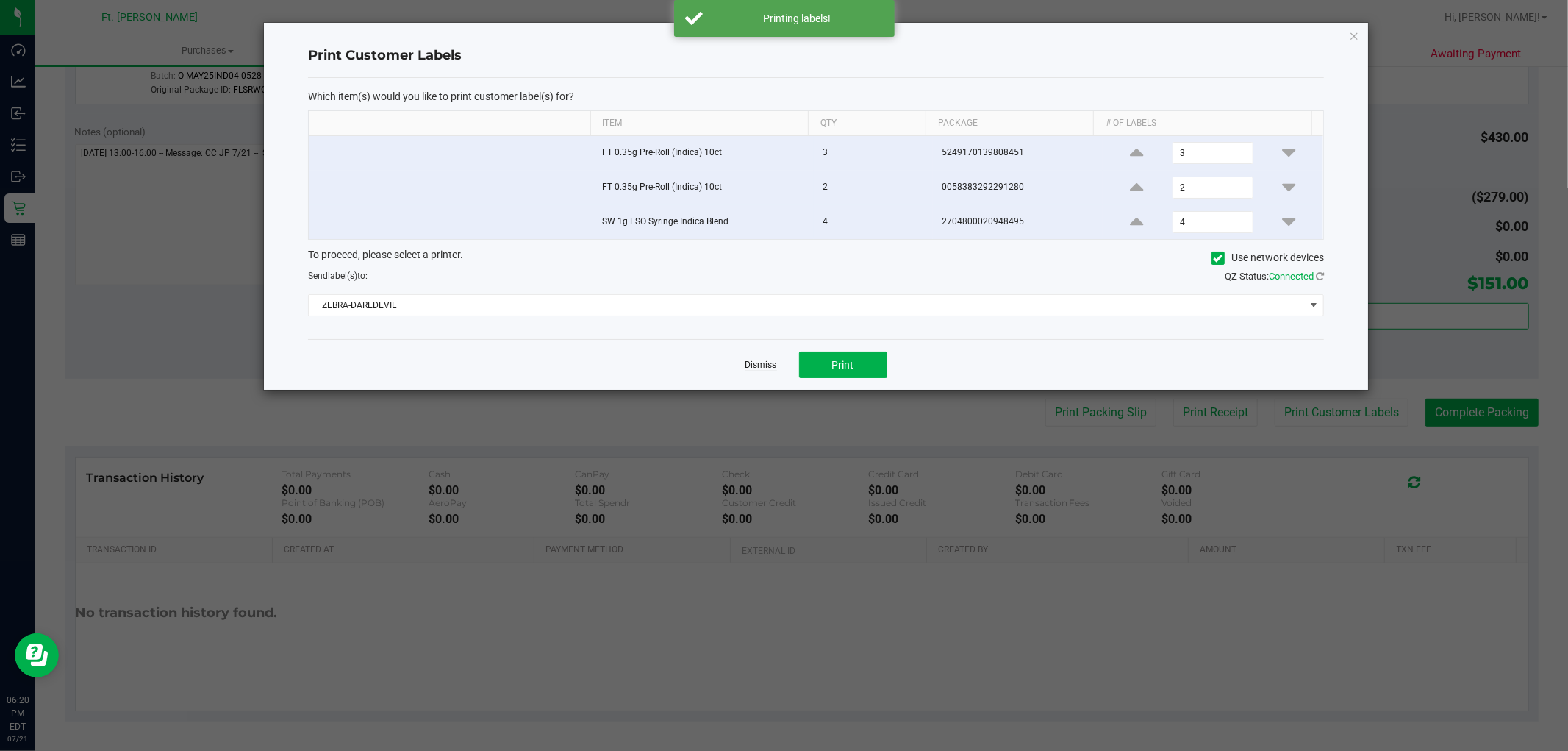 click on "Dismiss" 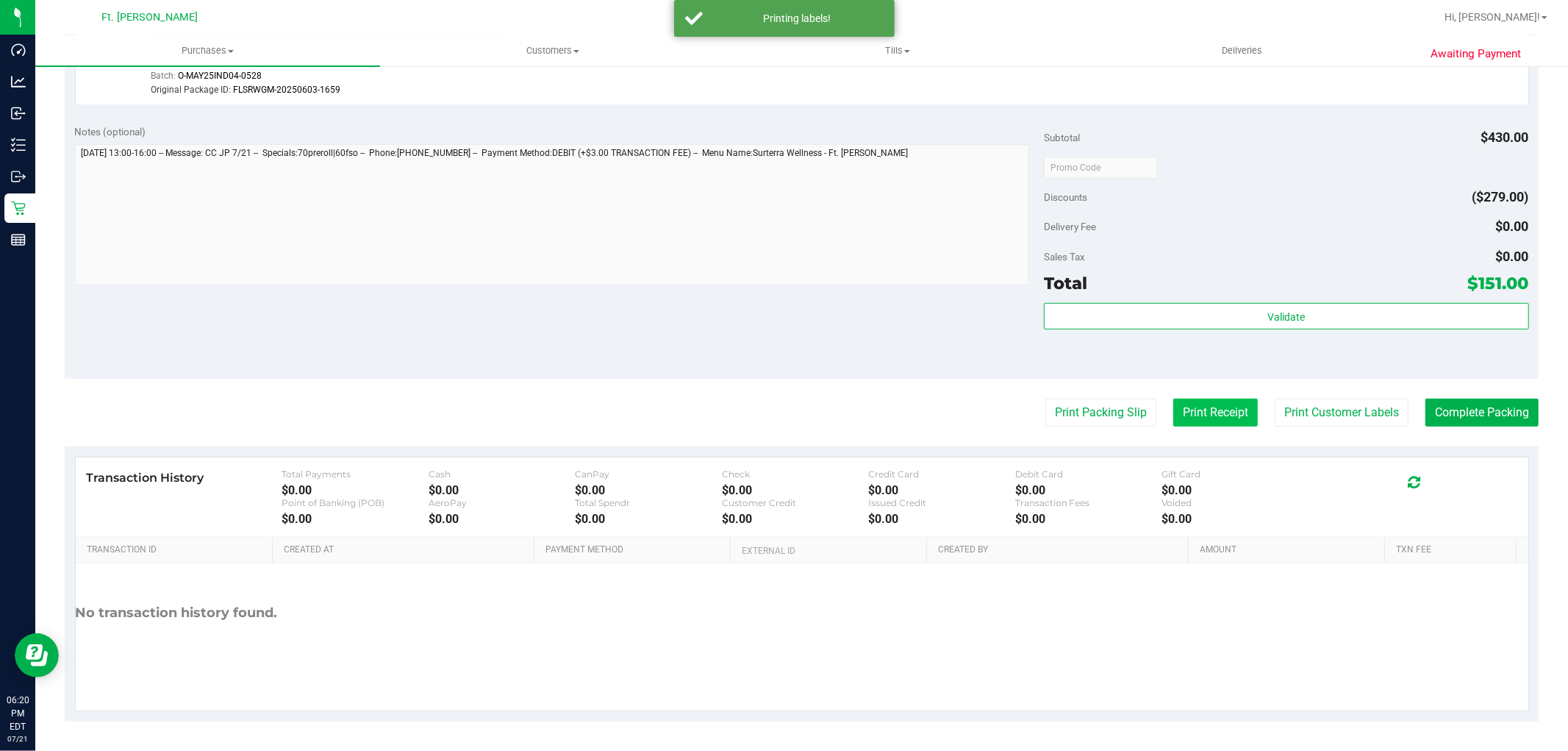 click on "Print Receipt" at bounding box center [1215, 413] 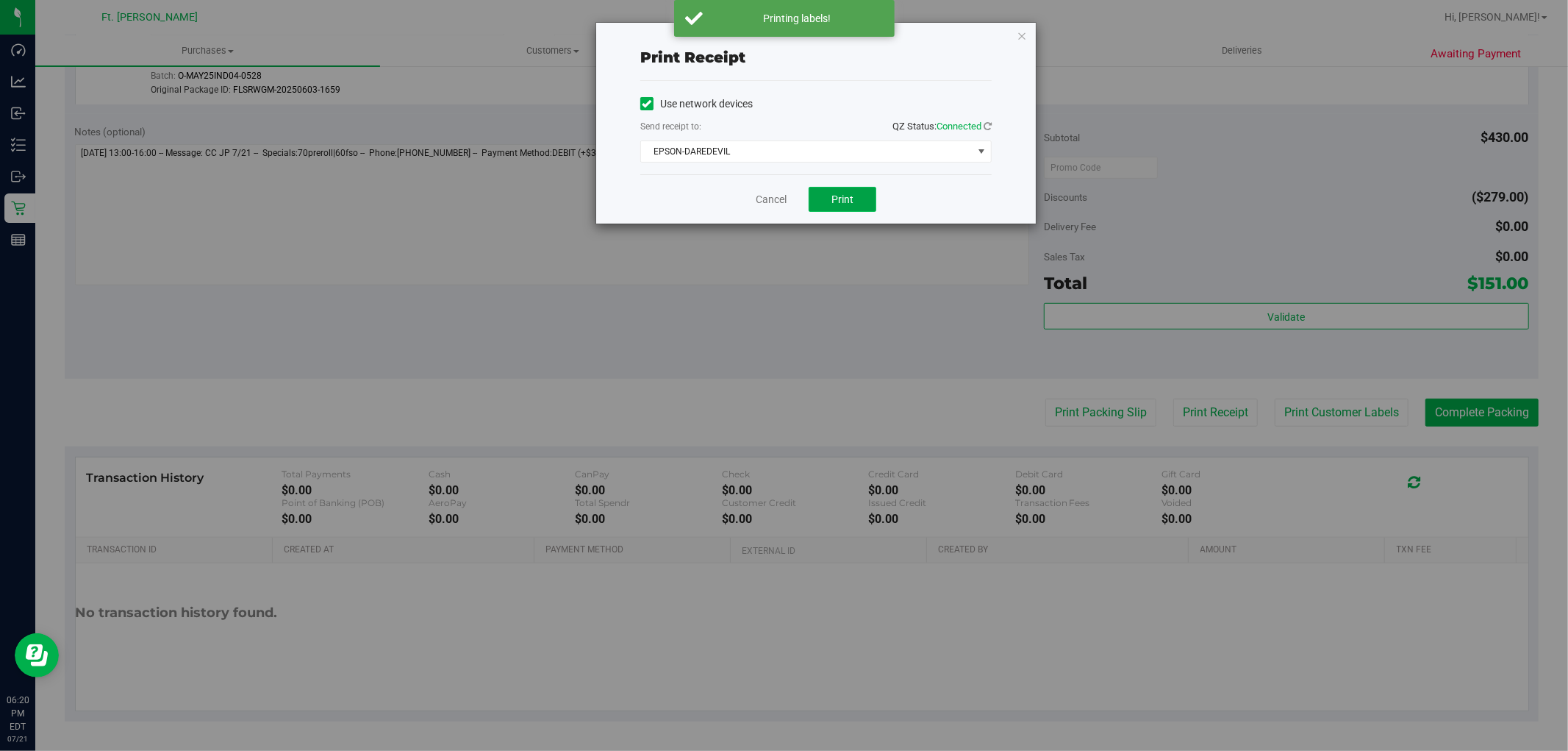 click on "Print" at bounding box center (842, 199) 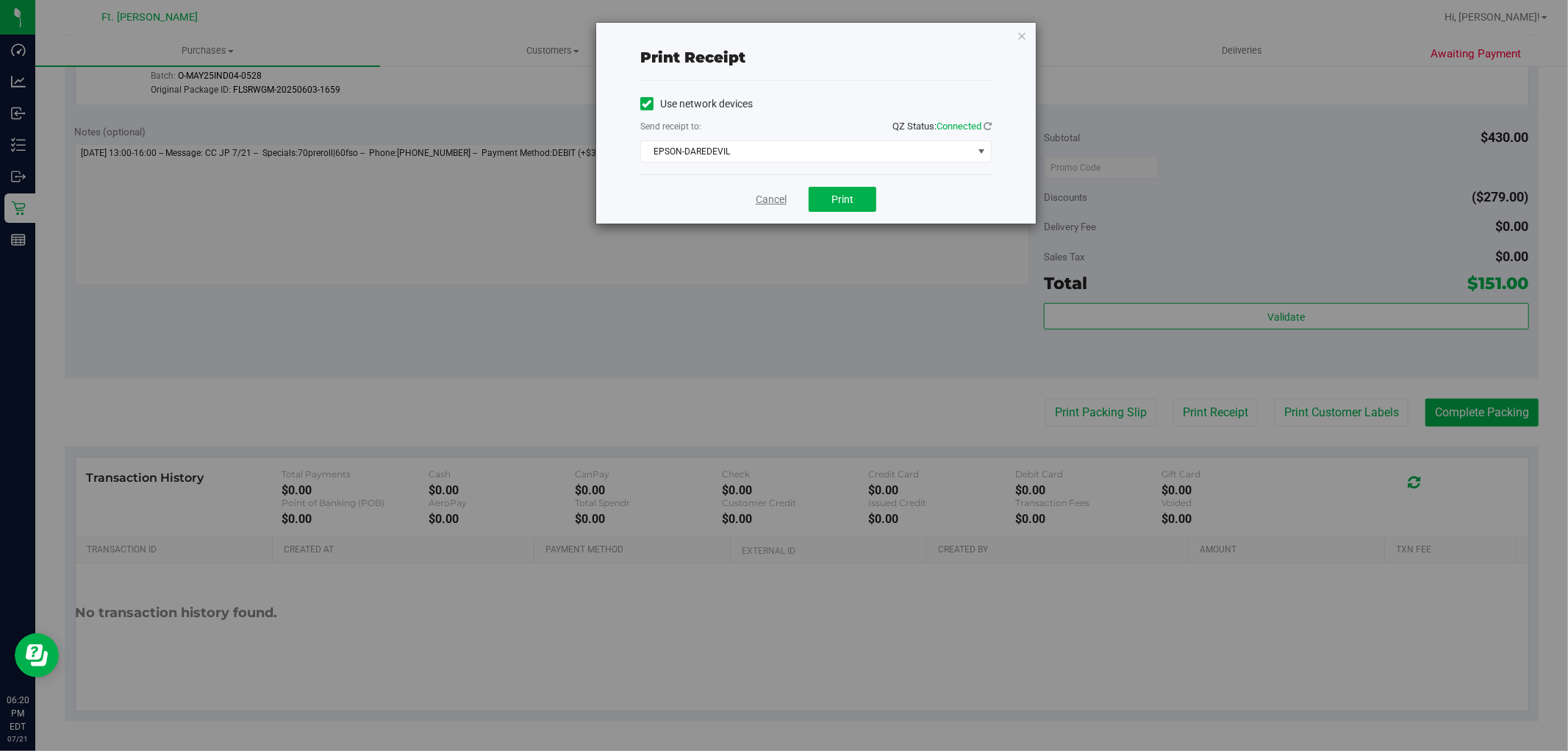 click on "Cancel" at bounding box center (771, 199) 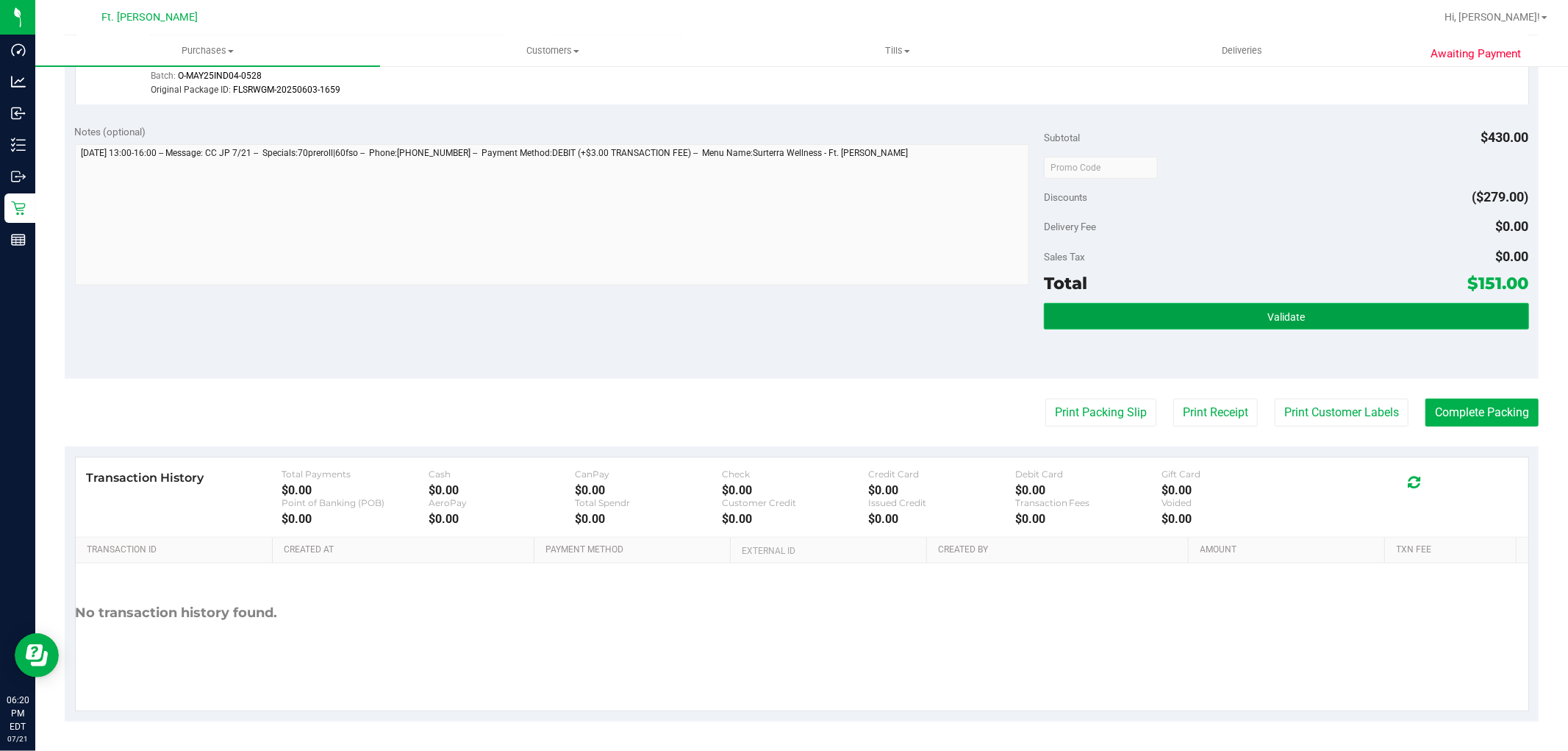 click on "Validate" at bounding box center [1286, 316] 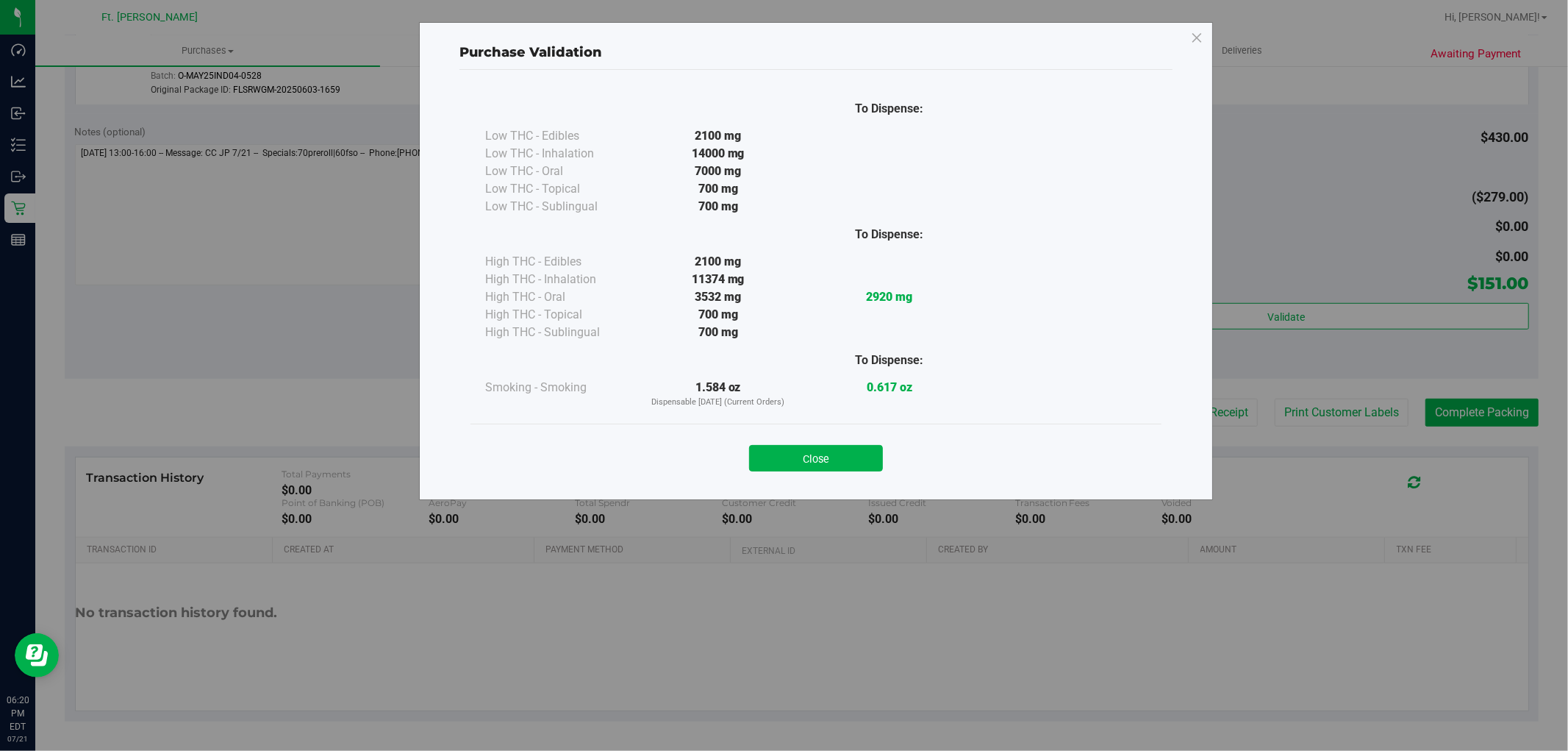 drag, startPoint x: 846, startPoint y: 453, endPoint x: 1148, endPoint y: 451, distance: 302.007 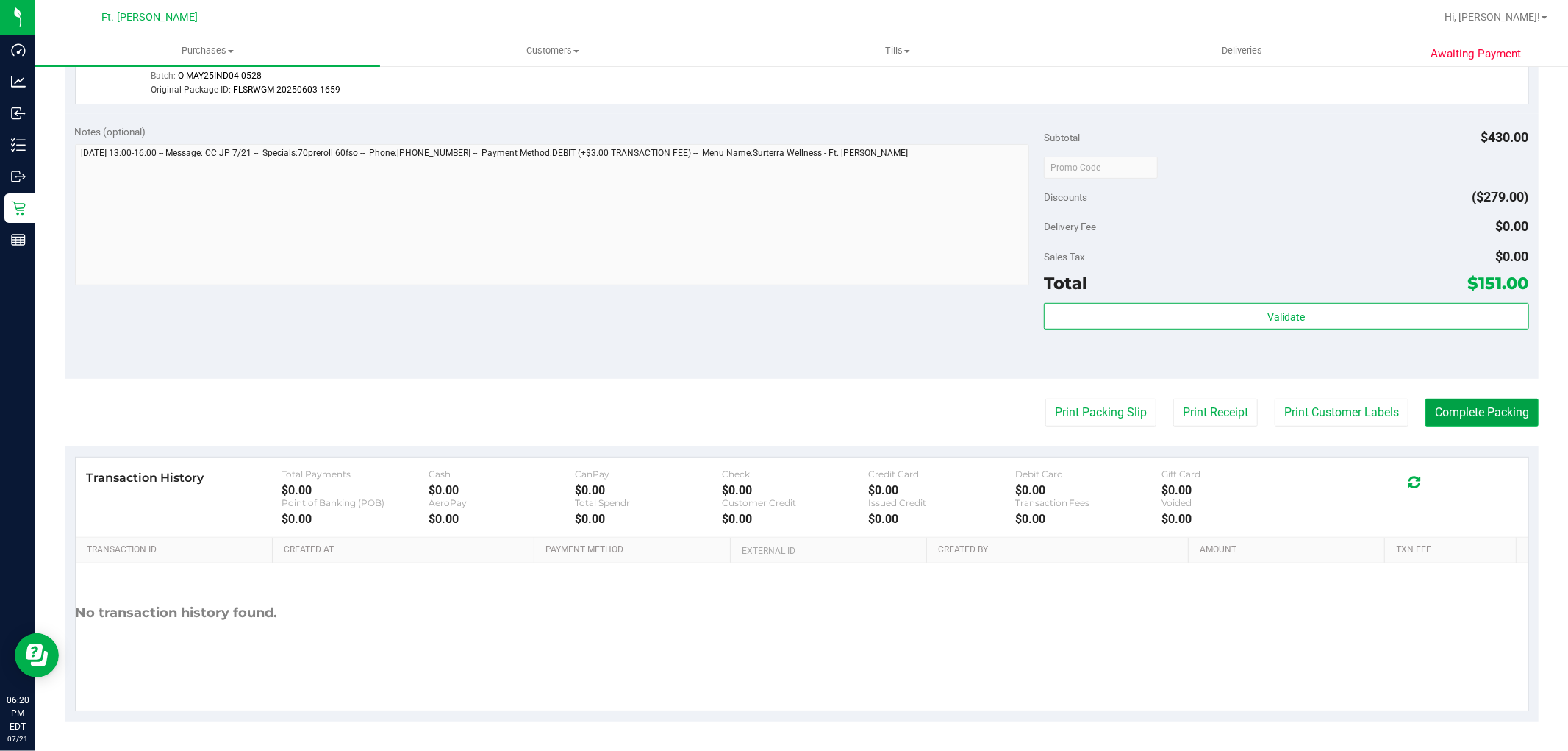 click on "Complete Packing" at bounding box center [1482, 413] 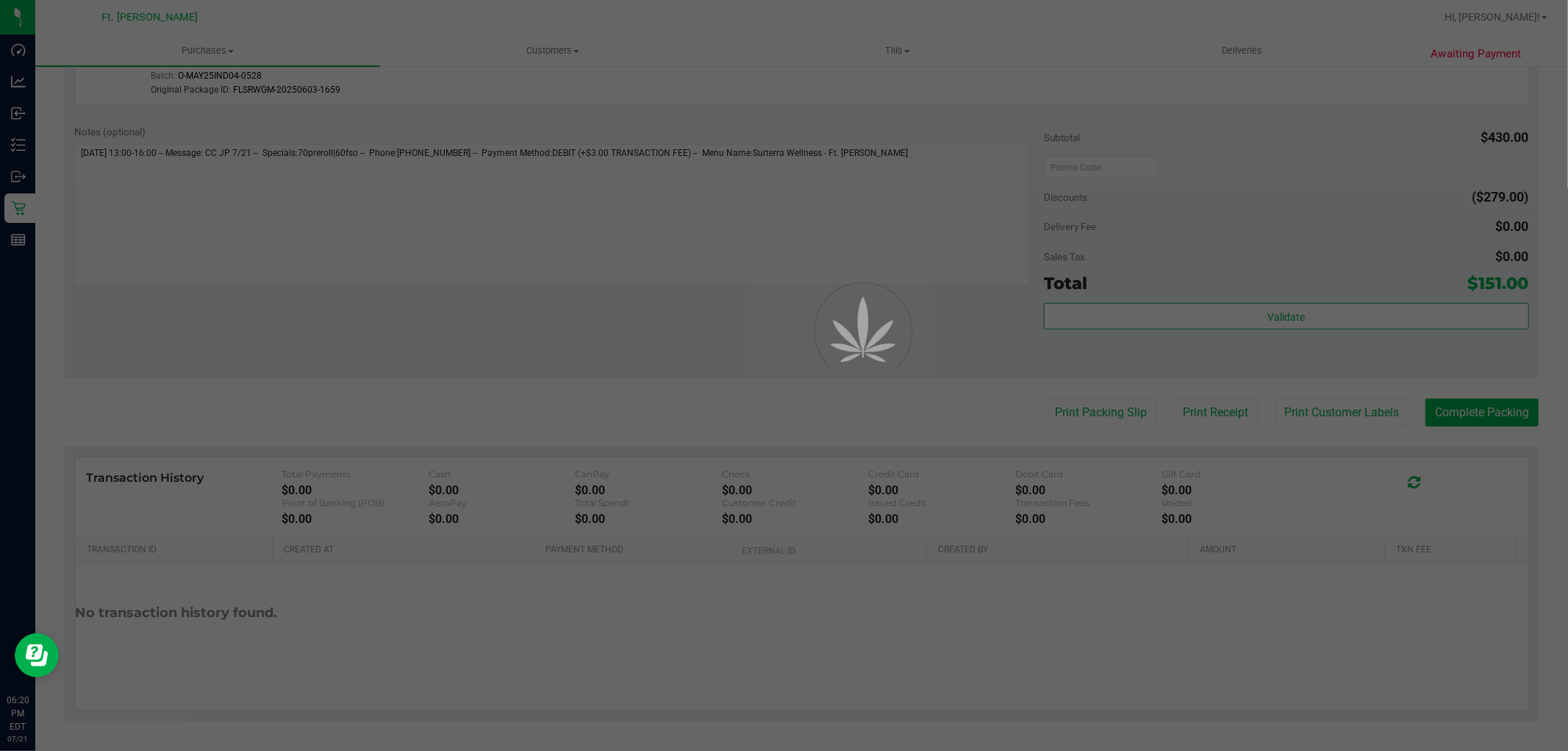 scroll, scrollTop: 0, scrollLeft: 0, axis: both 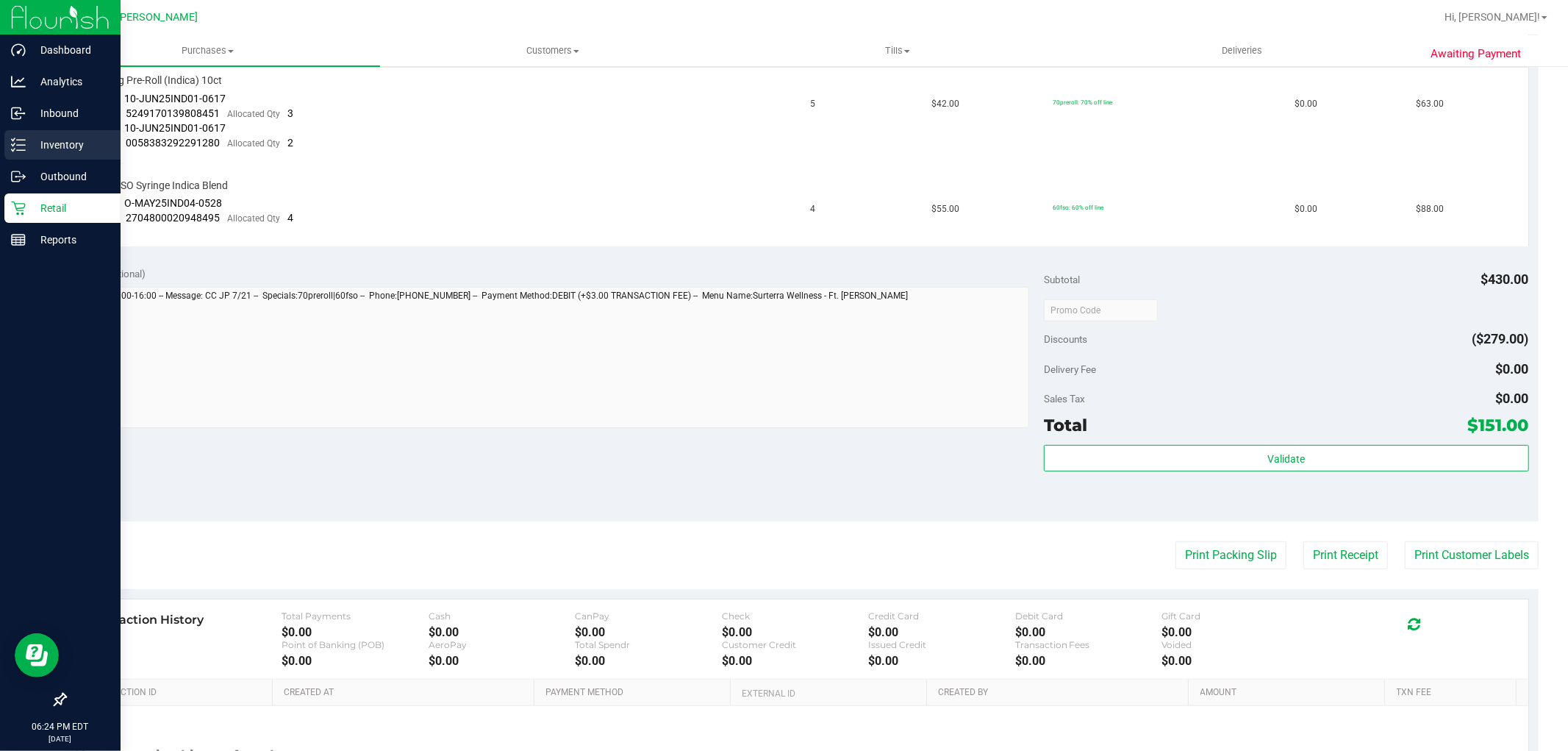 click on "Inventory" at bounding box center (62, 145) 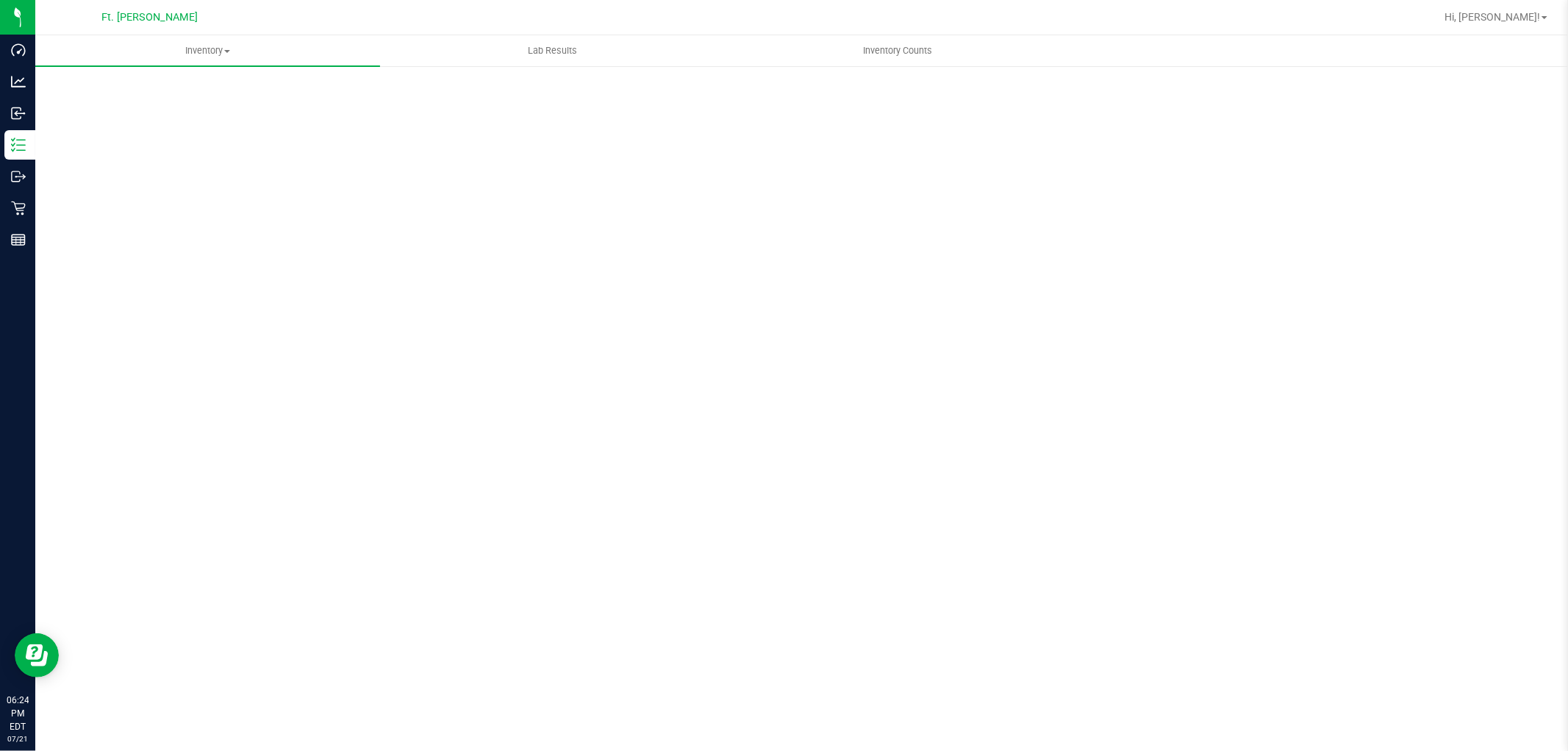 scroll, scrollTop: 0, scrollLeft: 0, axis: both 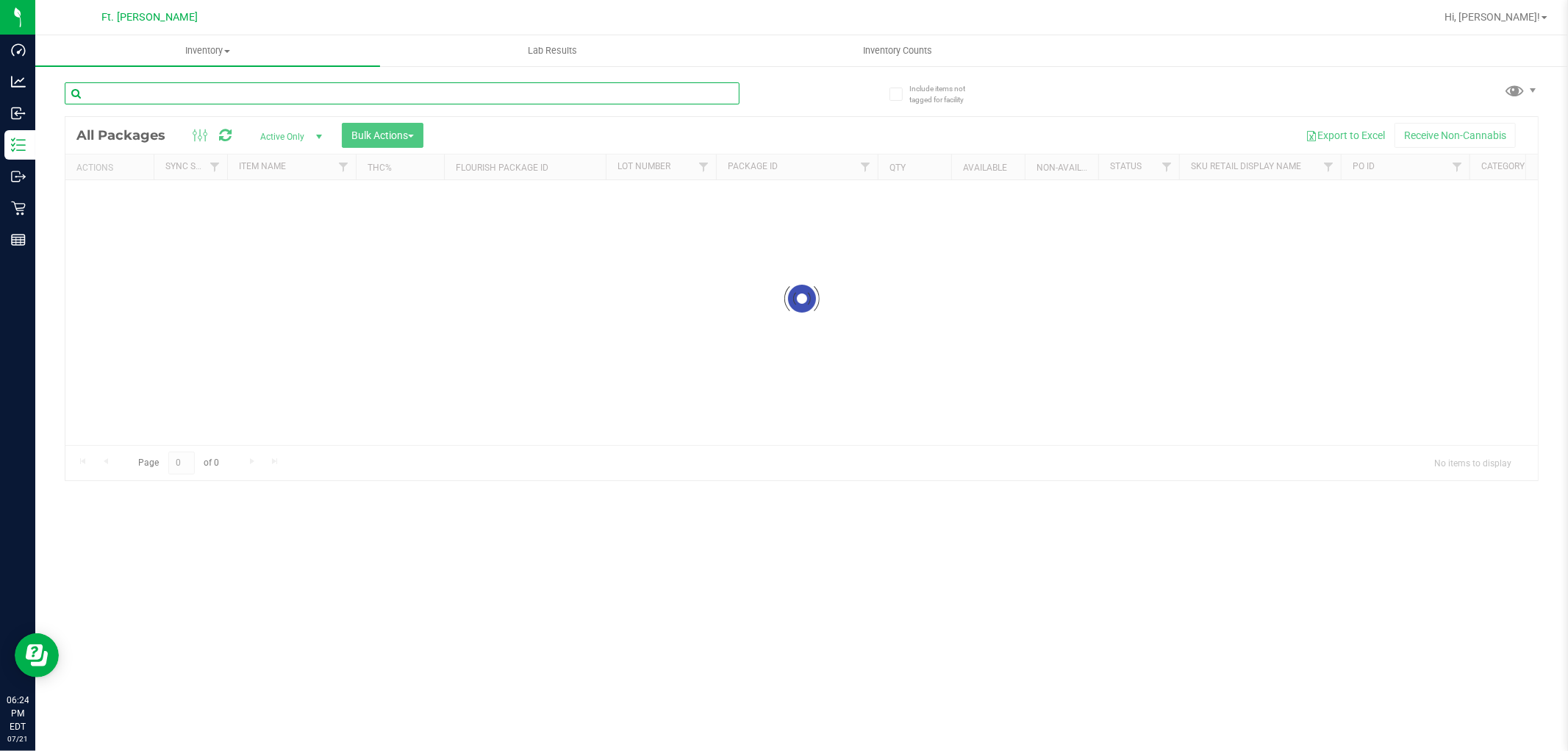 click at bounding box center [402, 93] 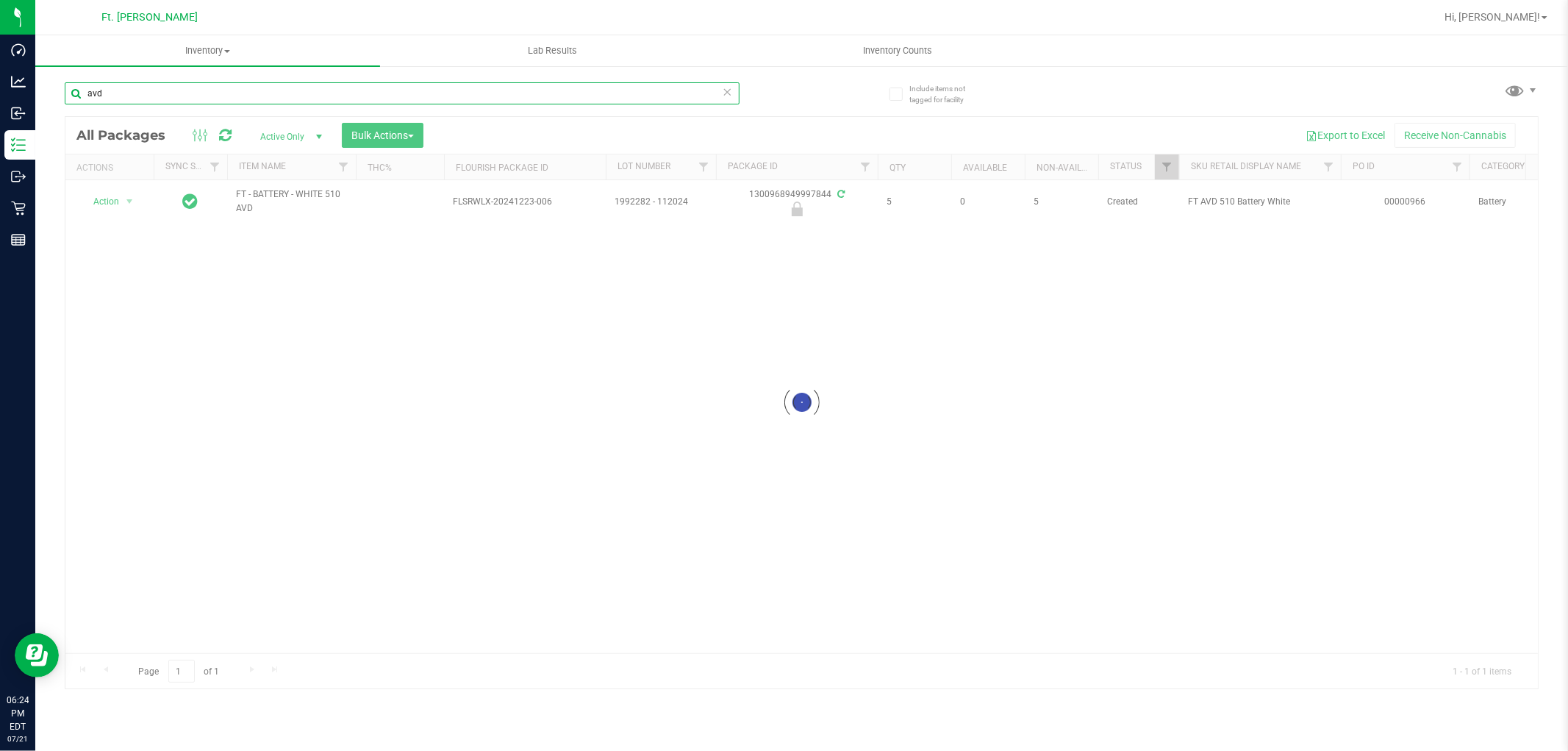 type on "avd" 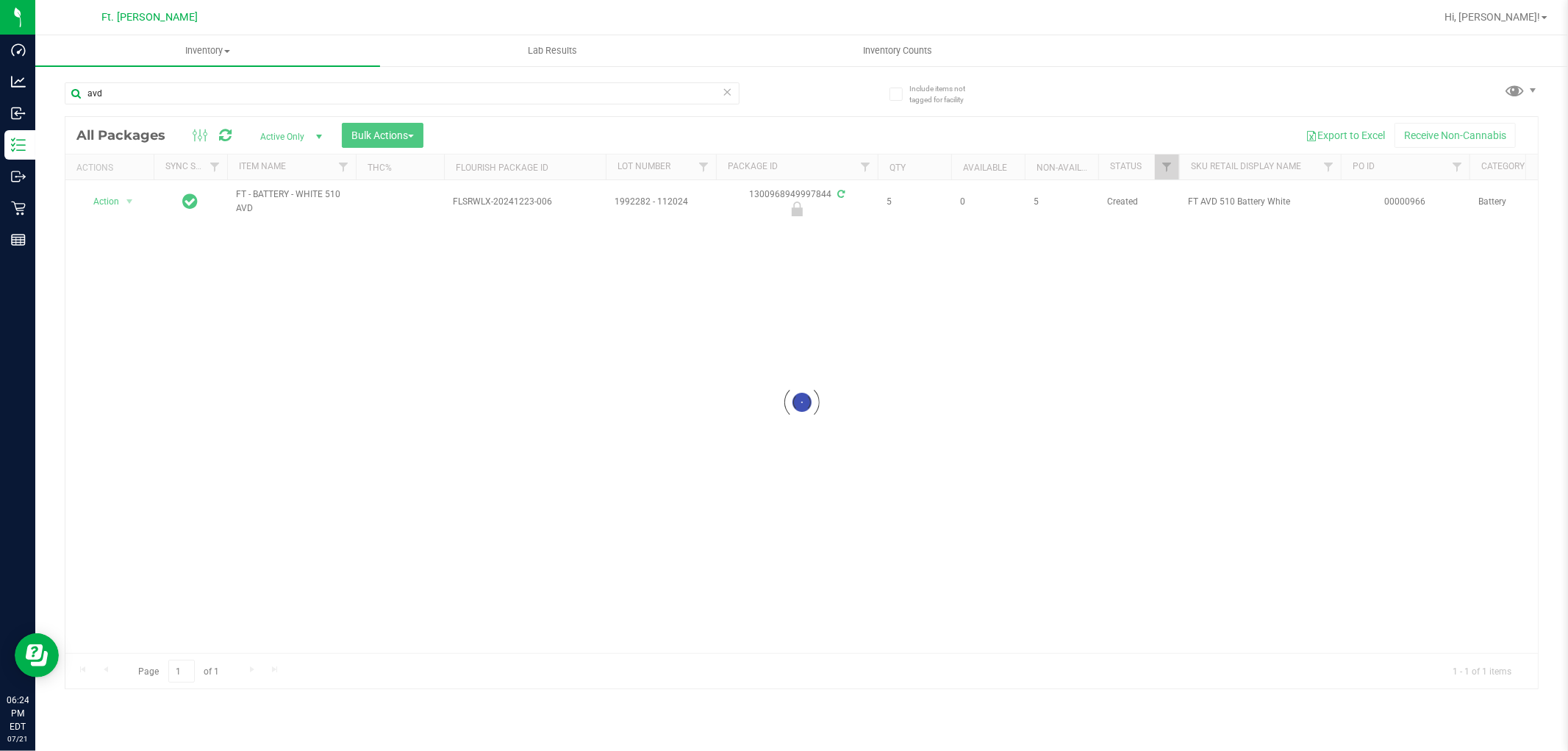 click at bounding box center [801, 402] 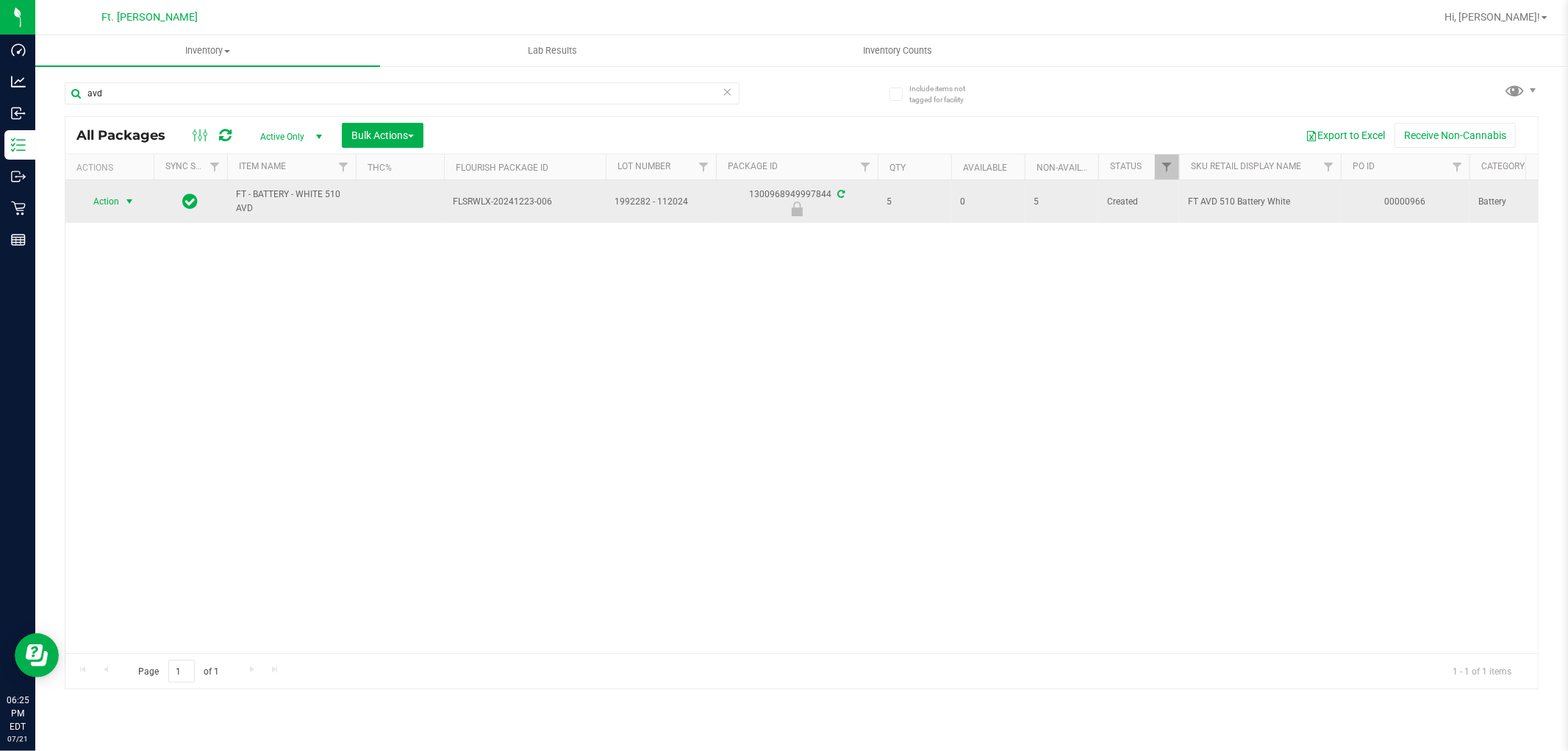 click at bounding box center [129, 202] 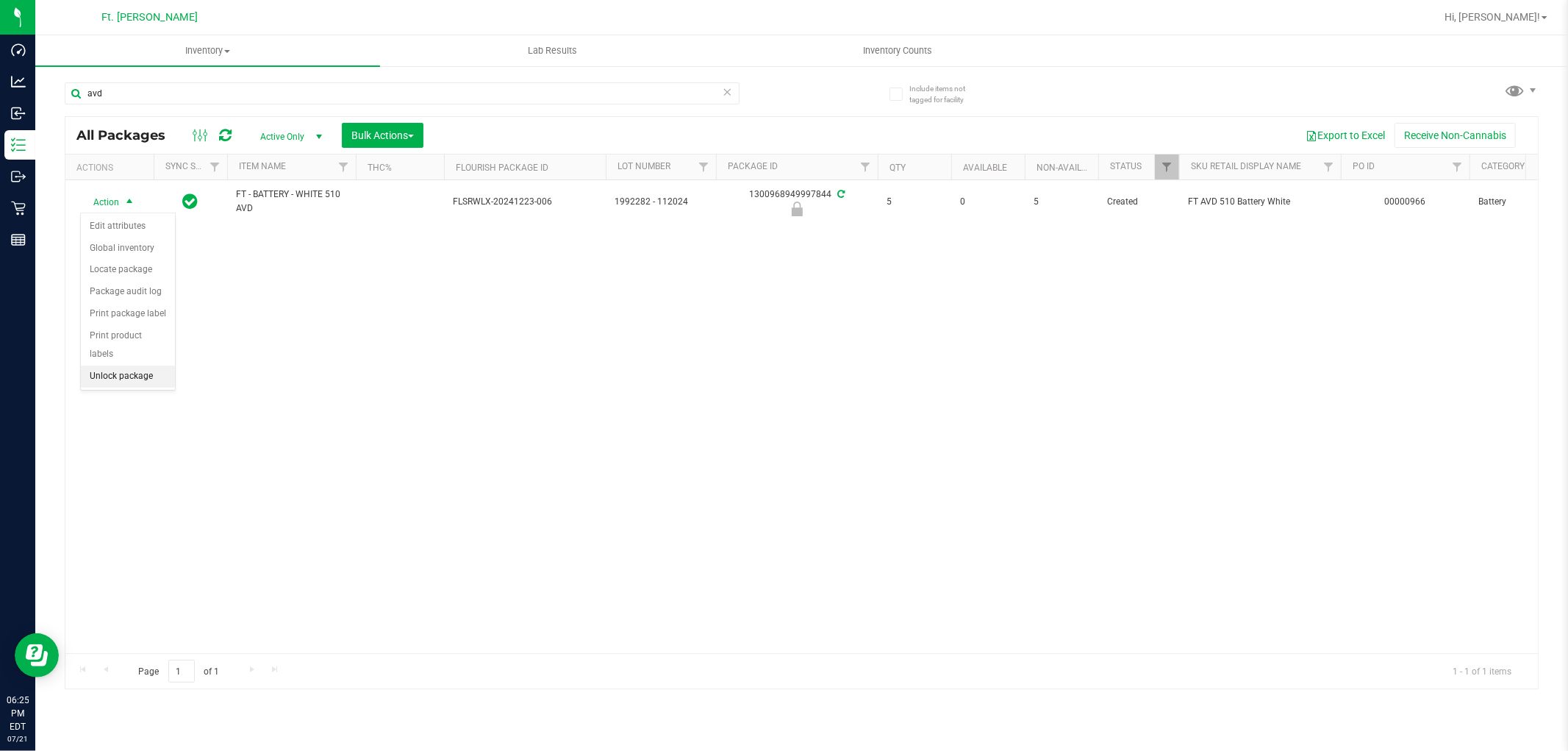 click on "Unlock package" at bounding box center (128, 377) 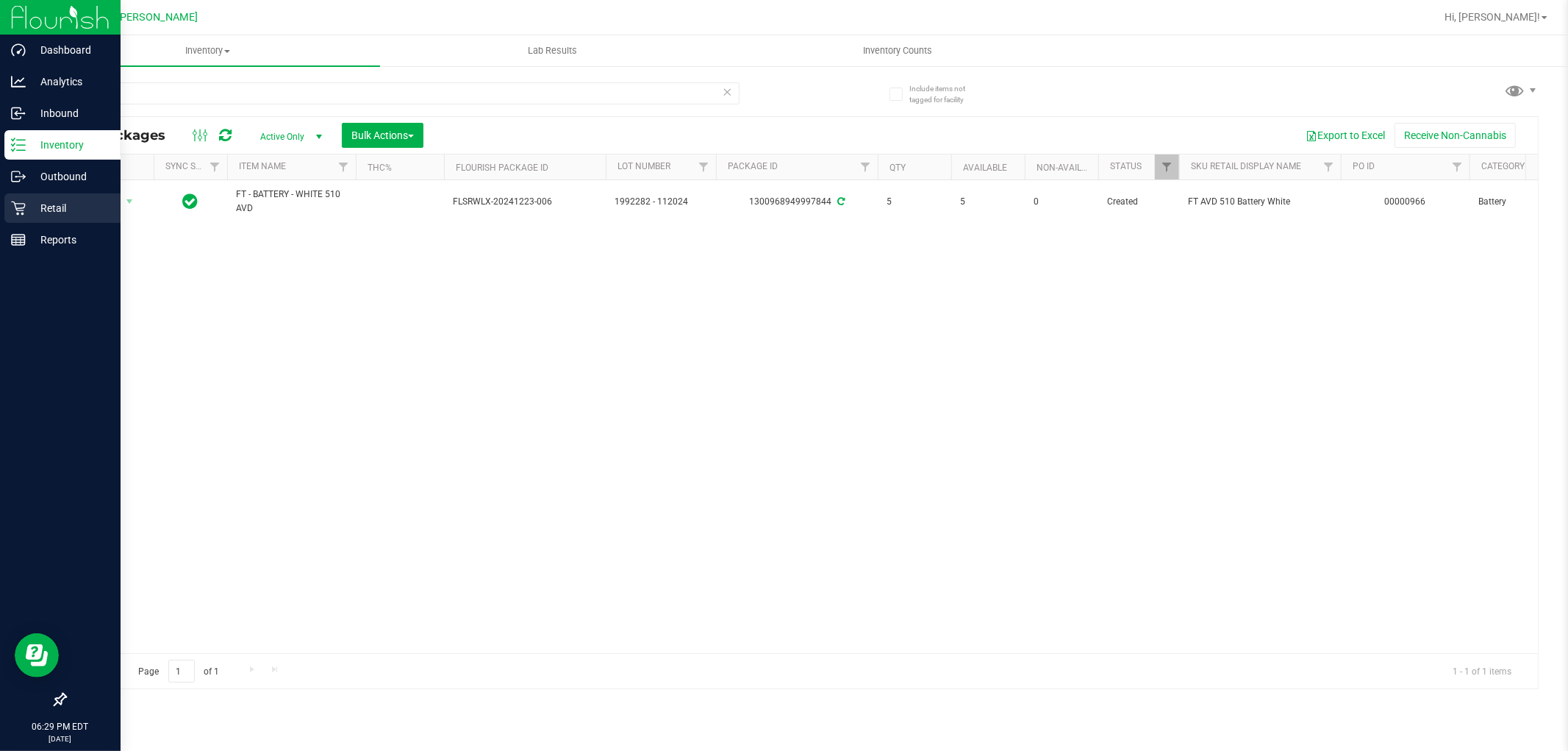 click on "Retail" at bounding box center (62, 208) 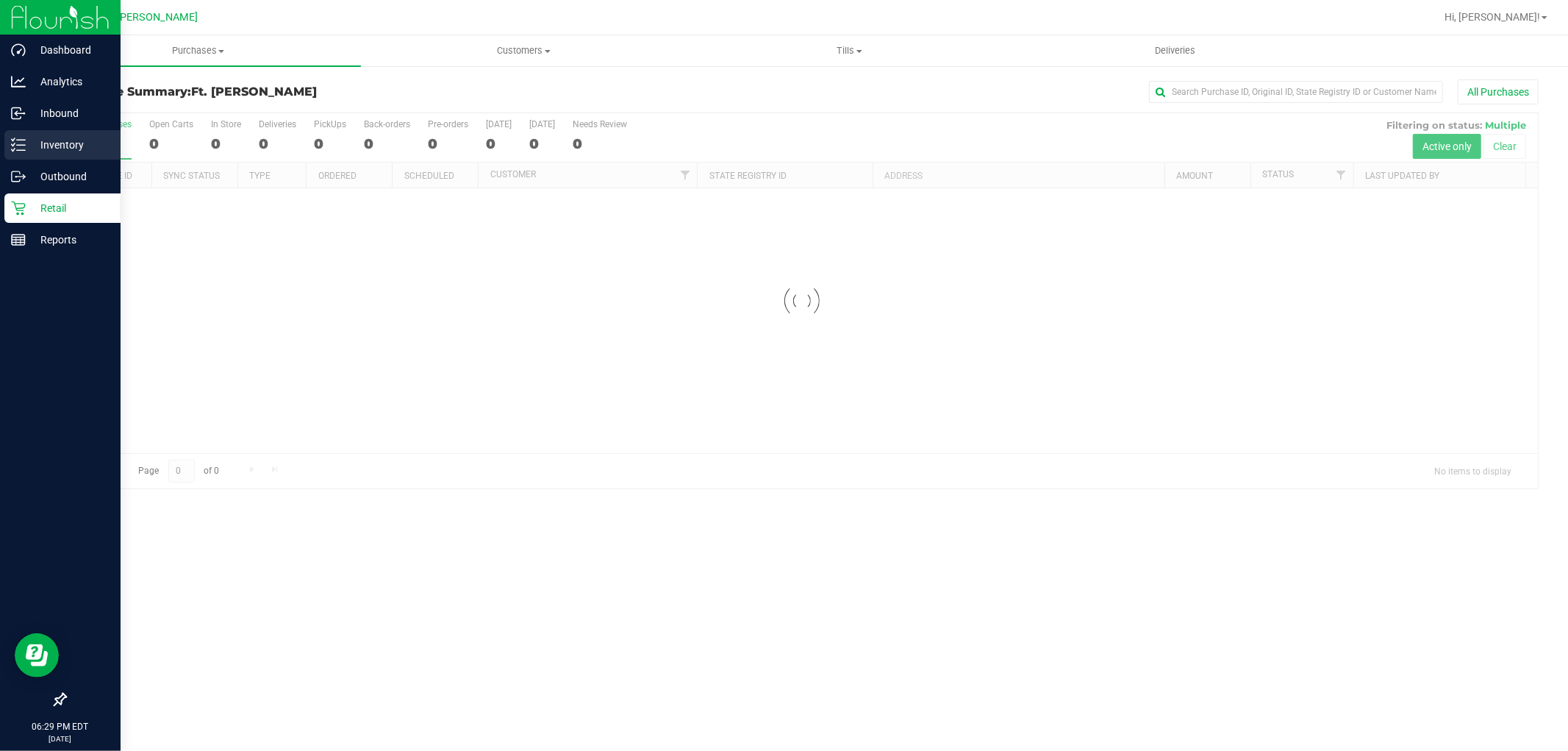 click on "Inventory" at bounding box center (70, 145) 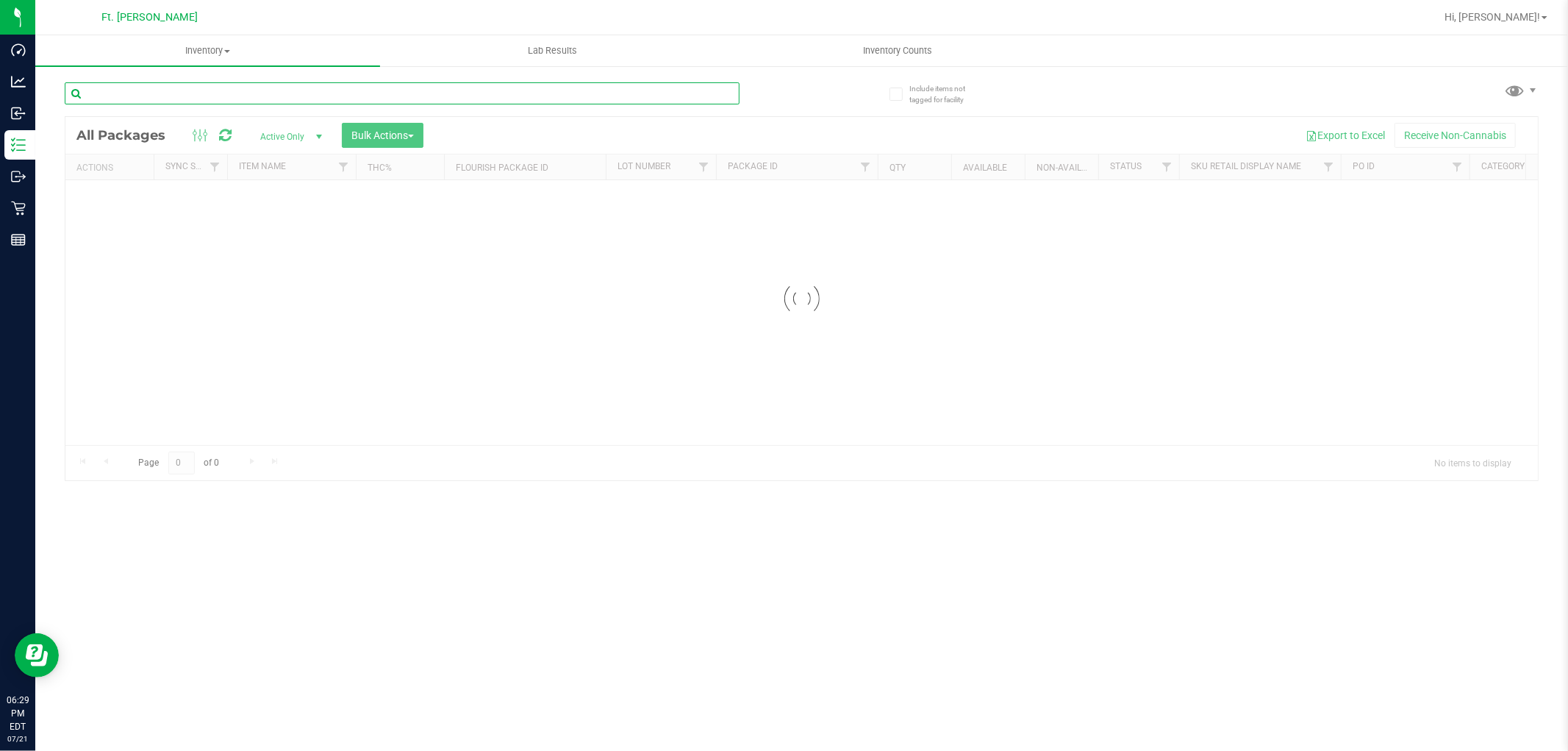 click at bounding box center (402, 93) 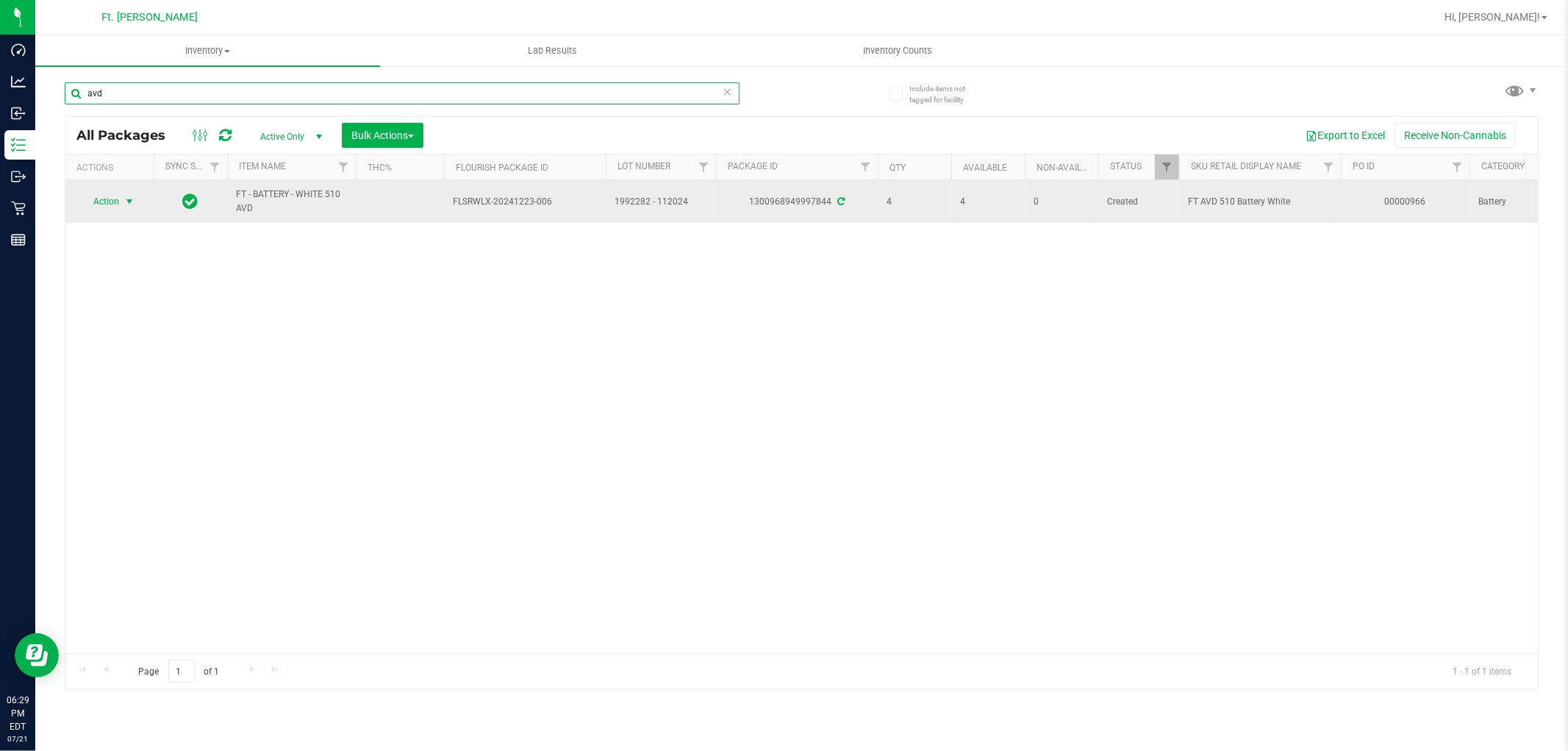 type on "avd" 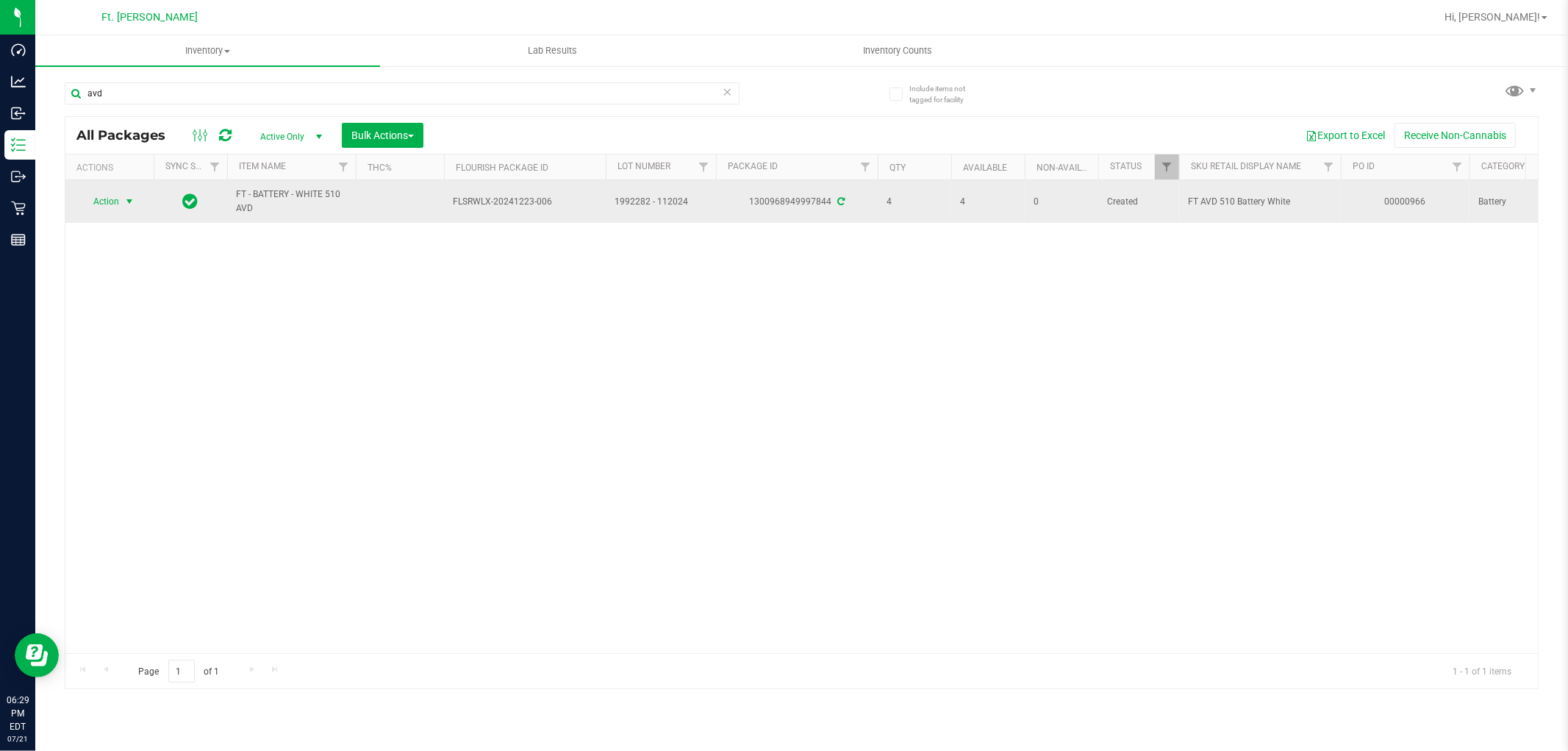 click at bounding box center [129, 202] 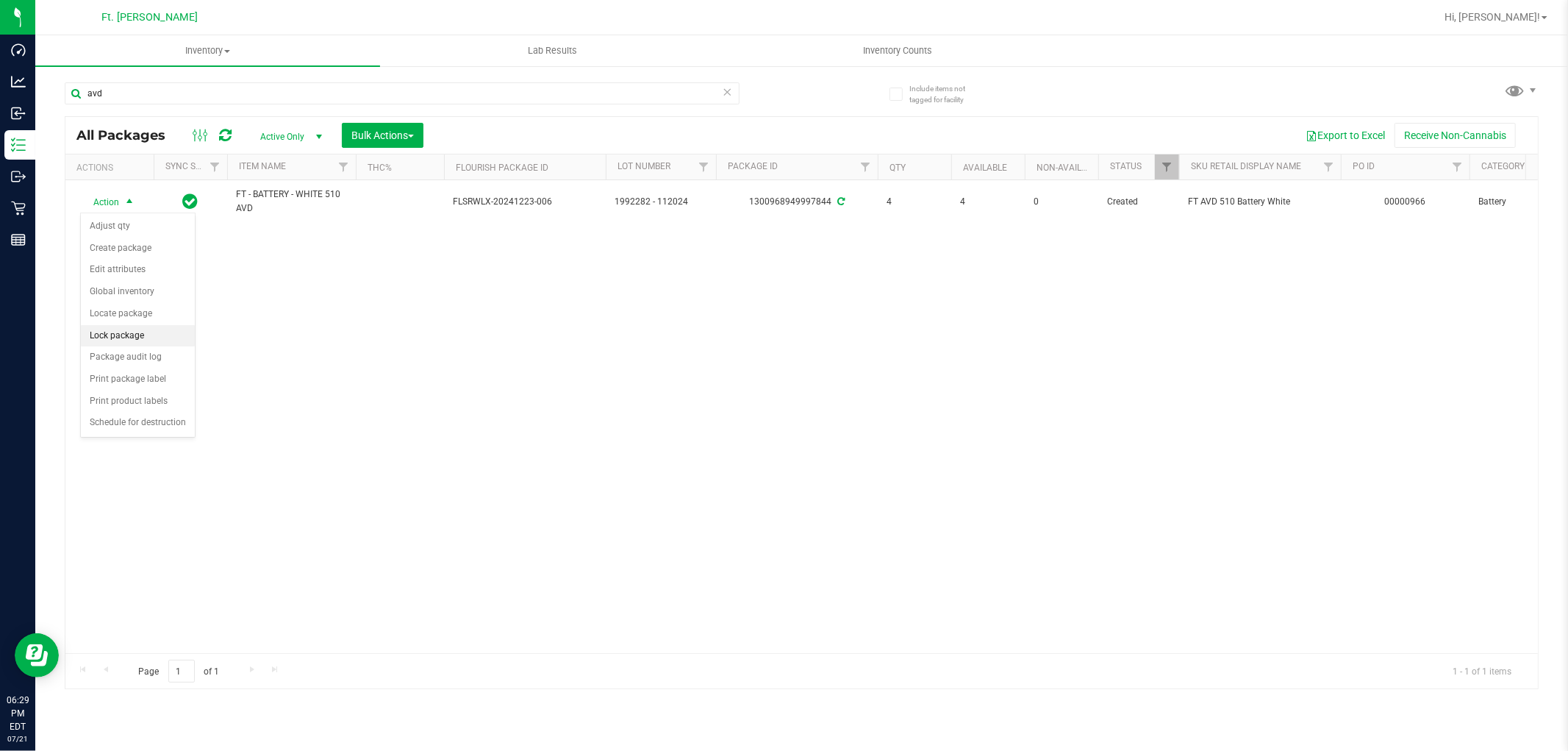 click on "Lock package" at bounding box center [137, 336] 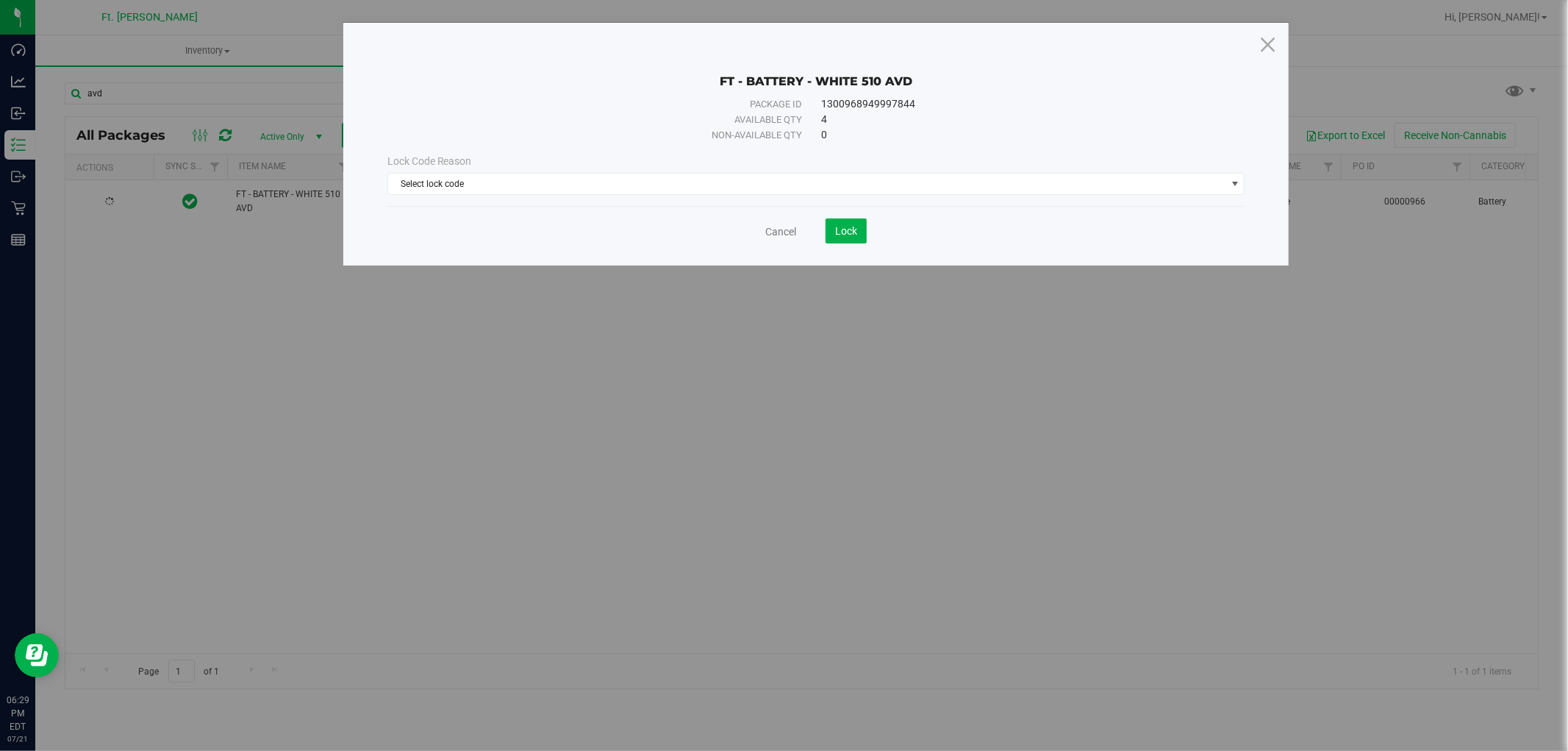 click on "Lock Code Reason
Select lock code Select lock code Newly Received Administrative Hold Quarantine Locked due to Testing Failure Rejected Inbound Transfer Package Launch Hold" at bounding box center (816, 174) 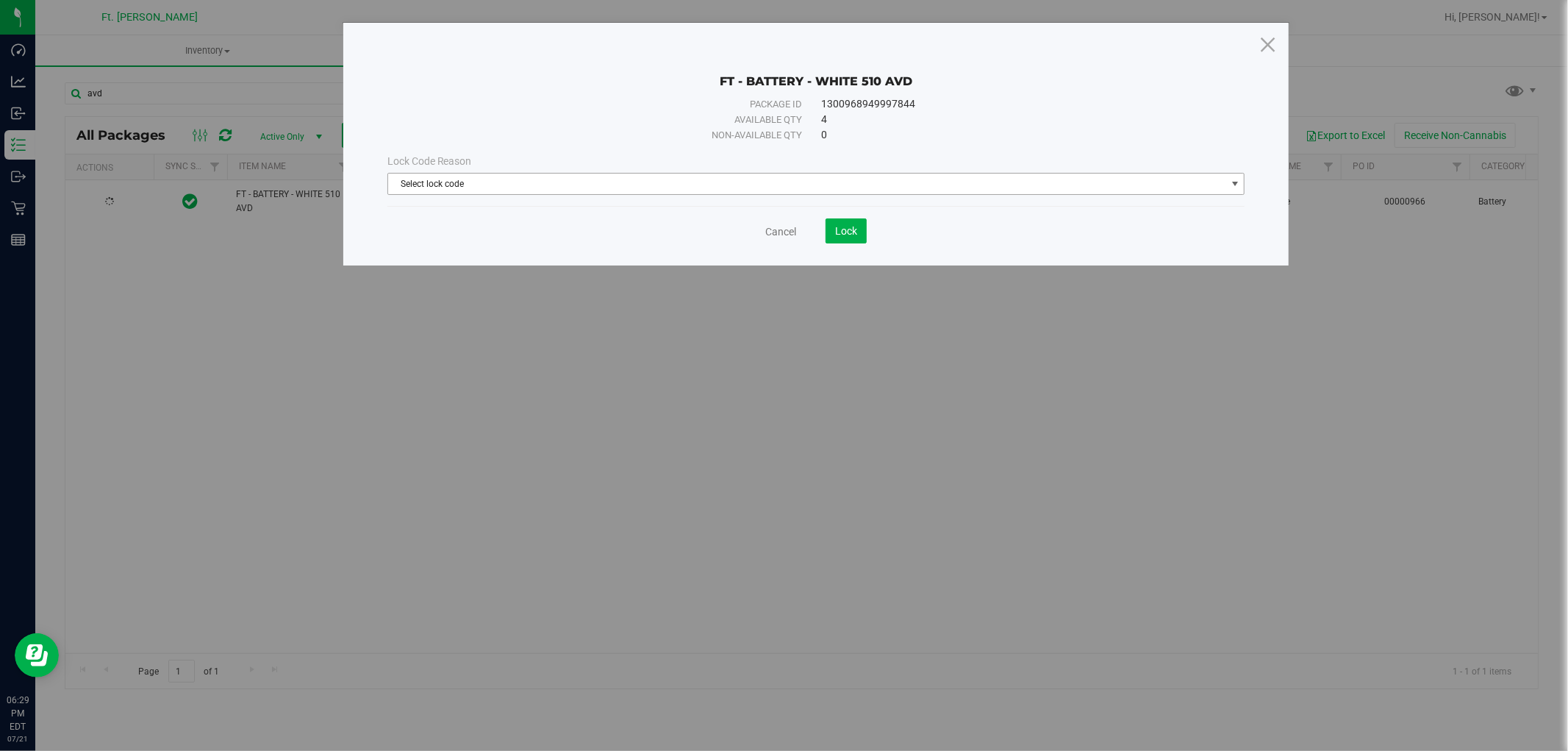 click on "Select lock code" at bounding box center (807, 184) 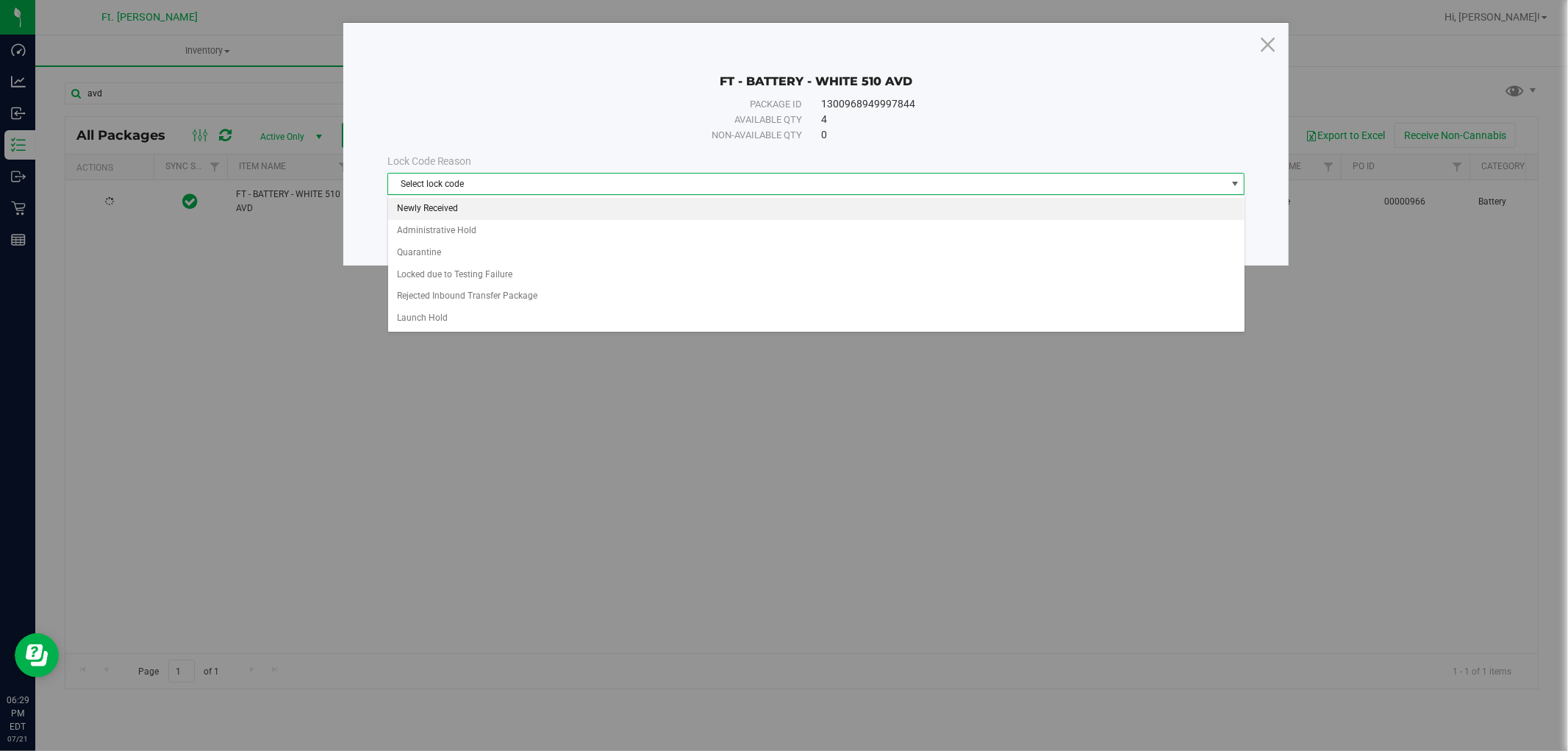 click on "Newly Received" at bounding box center (816, 209) 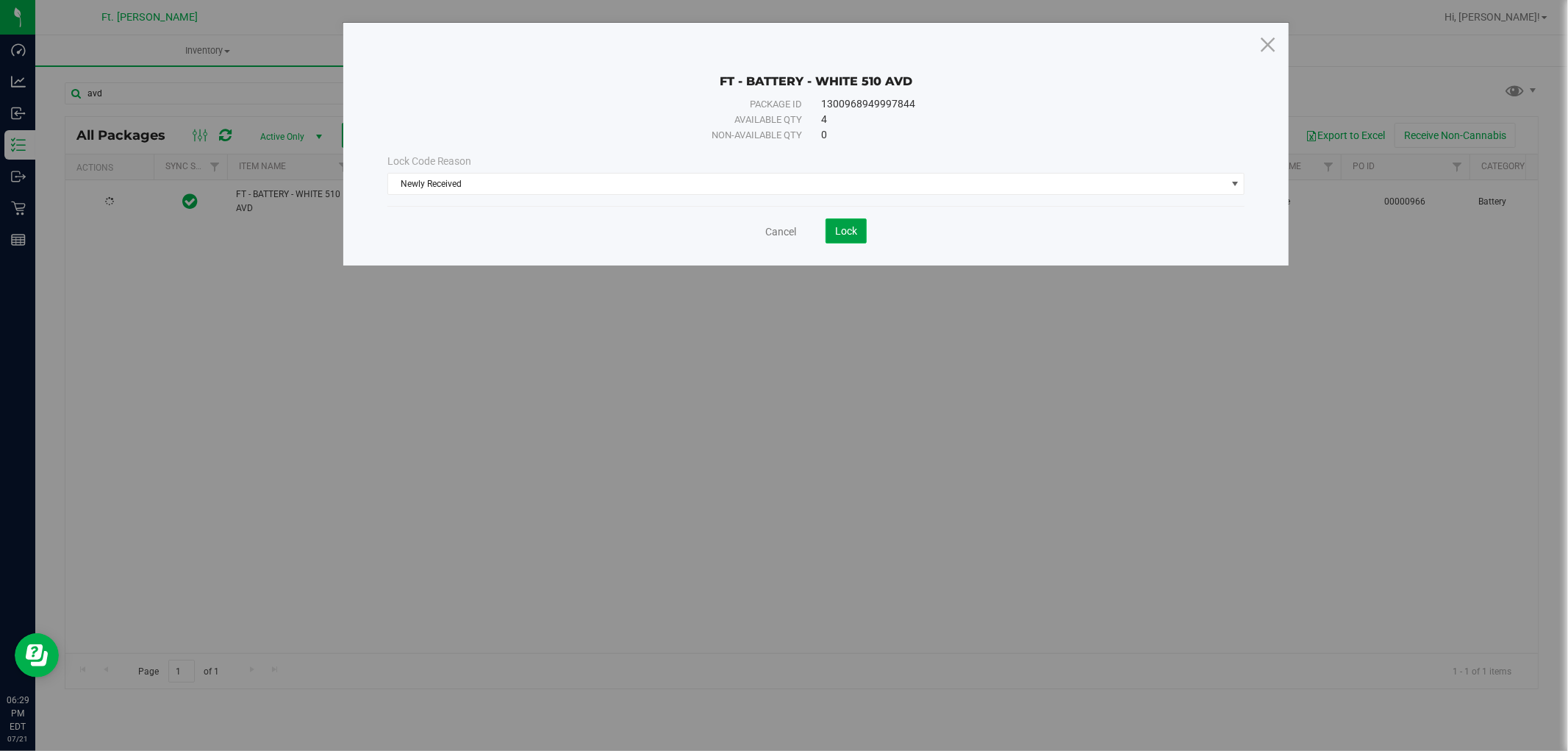 click on "Lock" 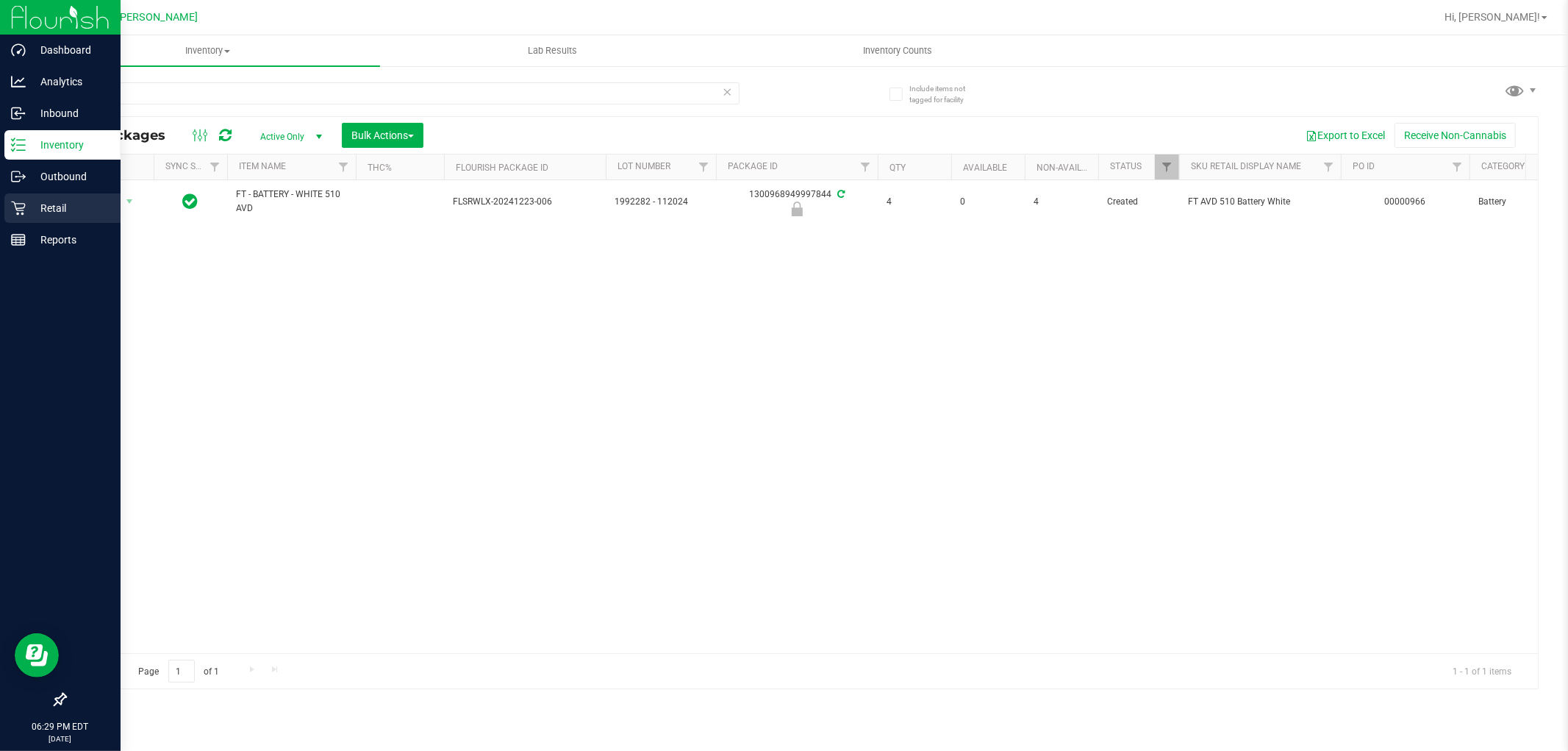 click on "Retail" at bounding box center (70, 208) 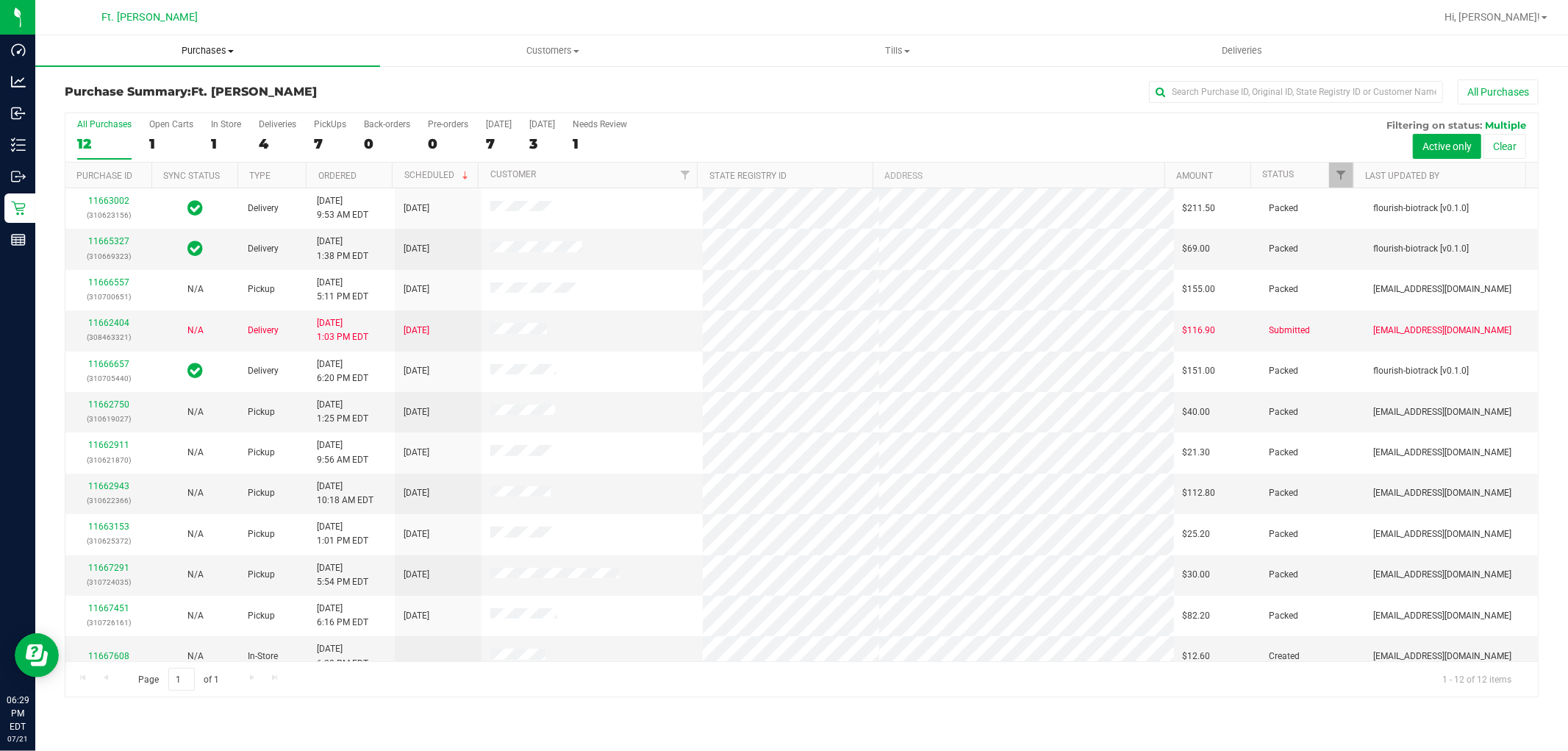 click on "Purchases" at bounding box center [207, 51] 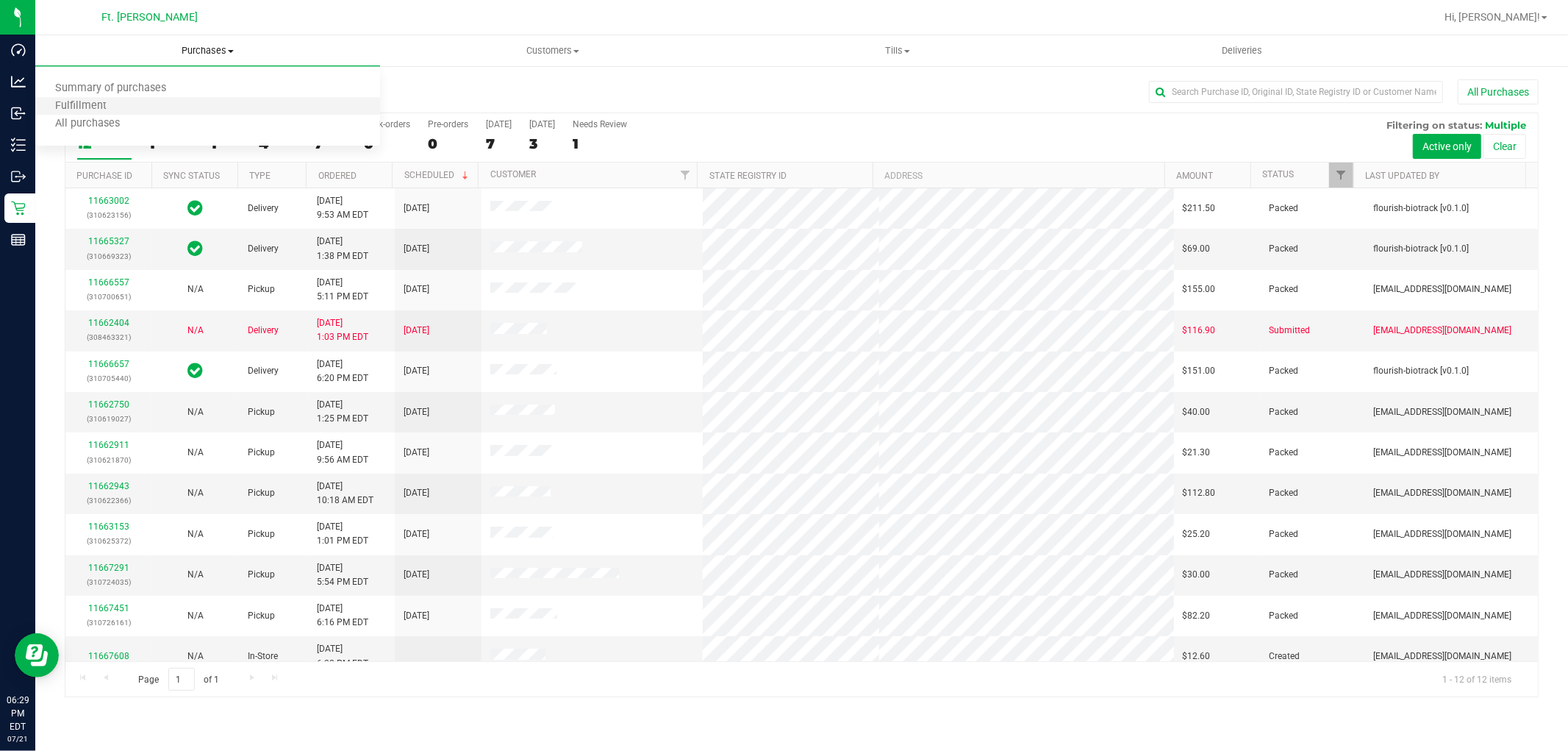 click on "Fulfillment" at bounding box center (207, 107) 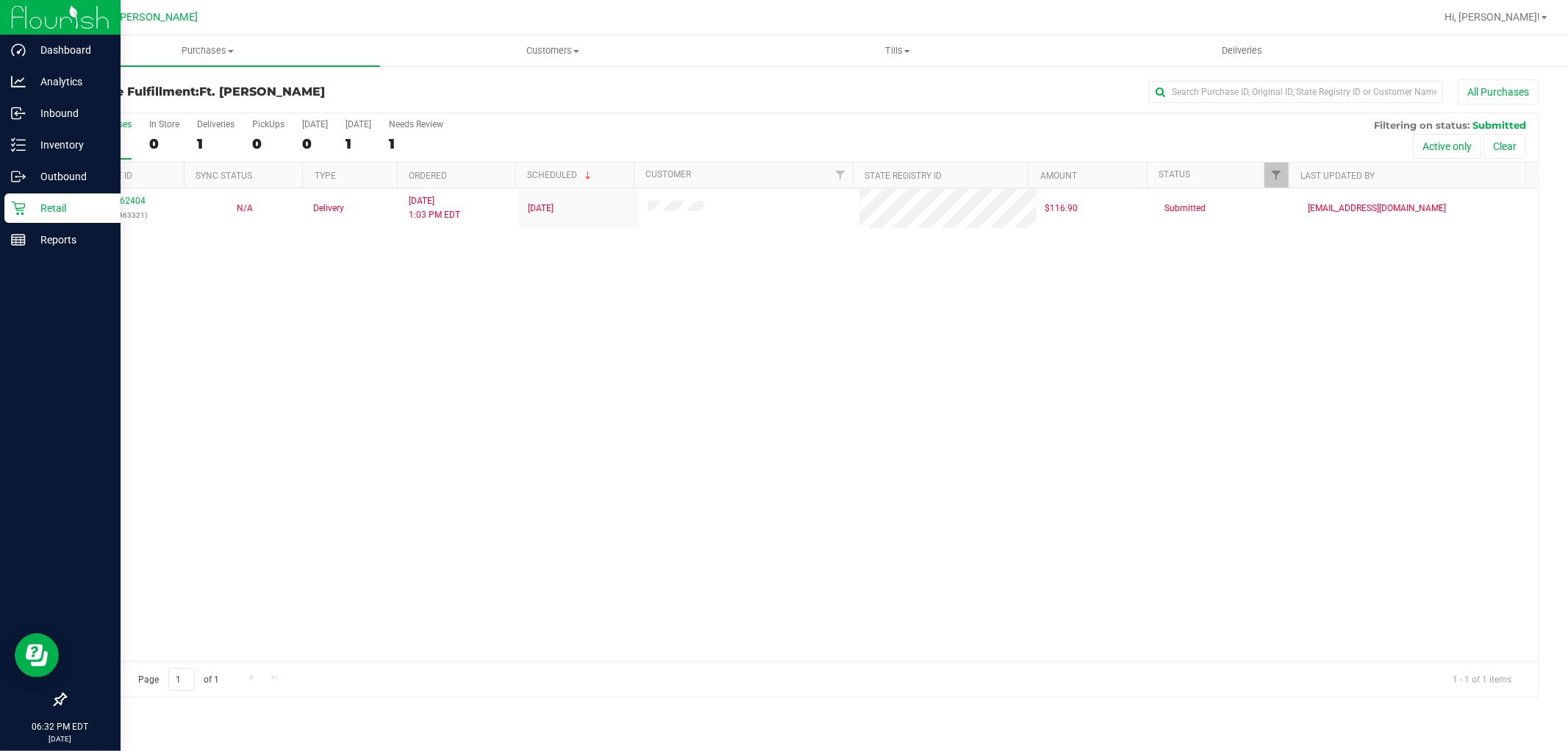 click on "Retail" at bounding box center (70, 208) 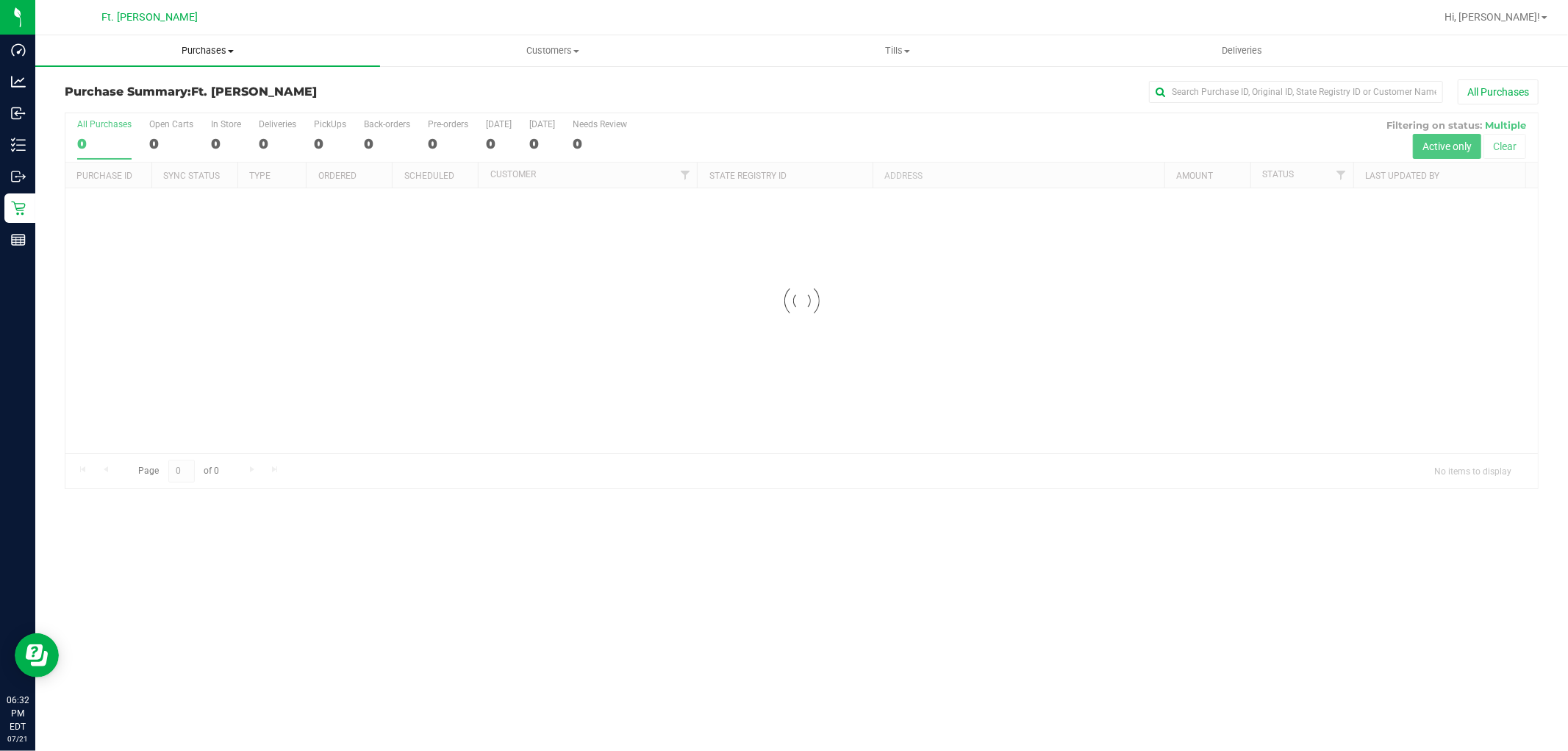 click on "Purchases
Summary of purchases
Fulfillment
All purchases" at bounding box center [207, 51] 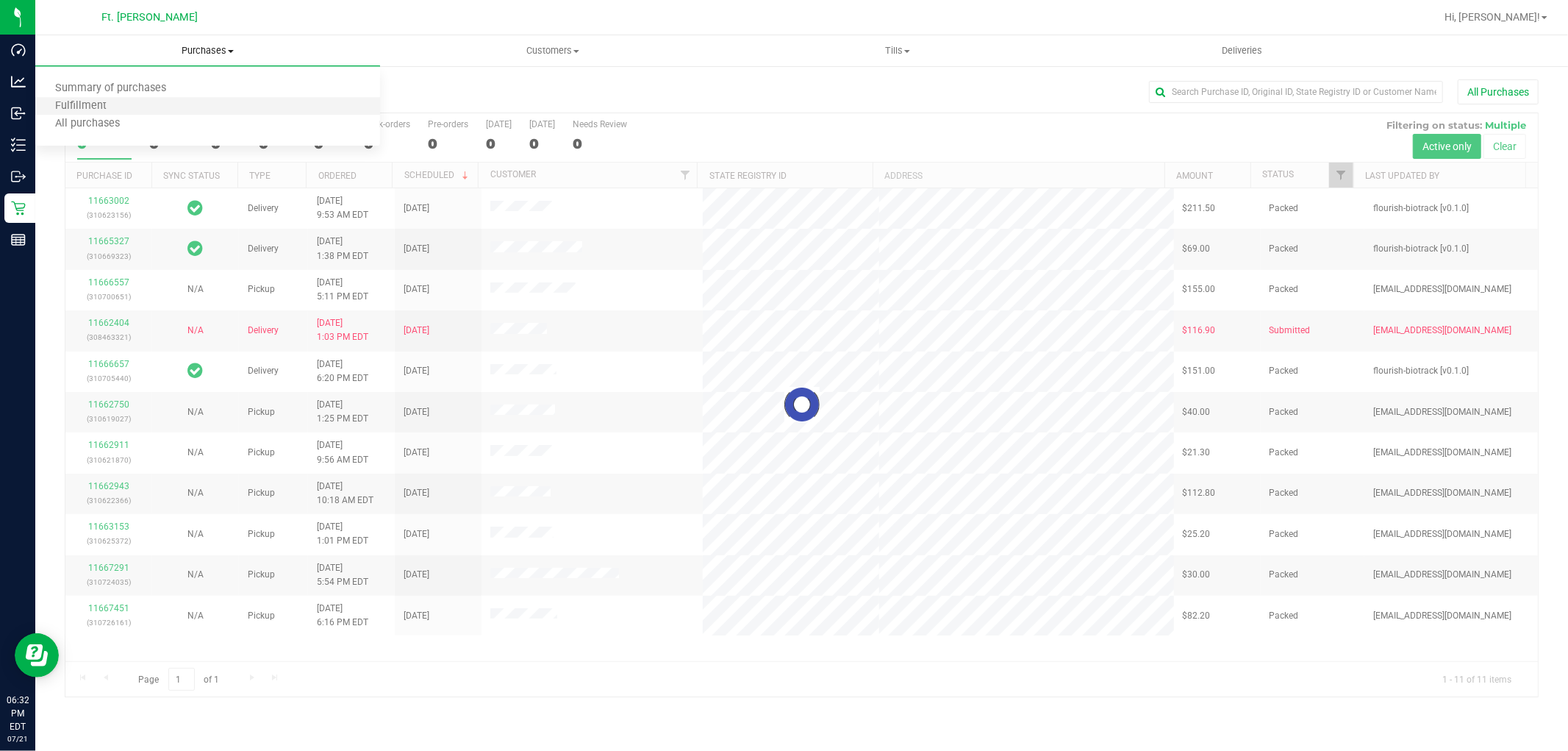 click on "Fulfillment" at bounding box center [207, 107] 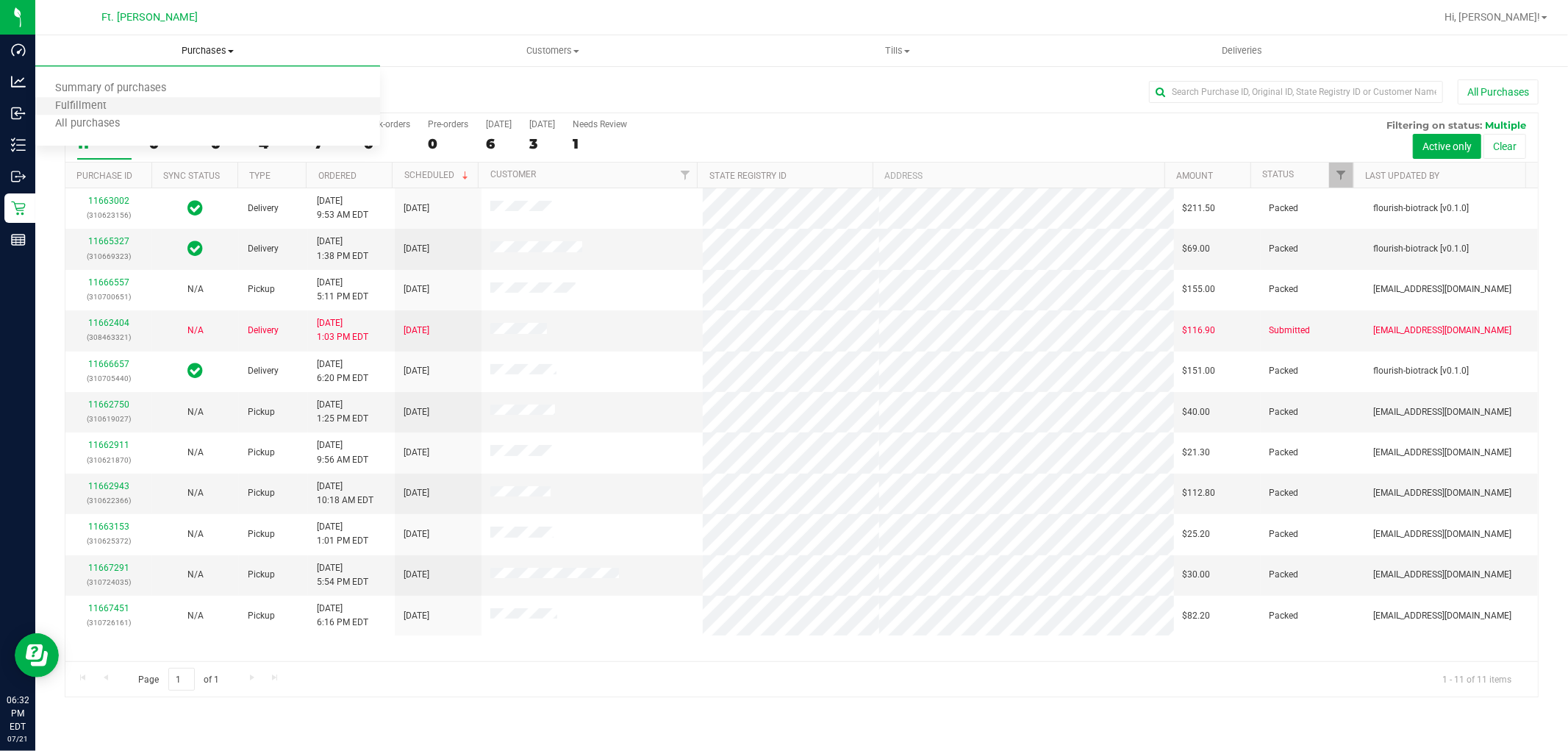 click on "Fulfillment" at bounding box center (207, 107) 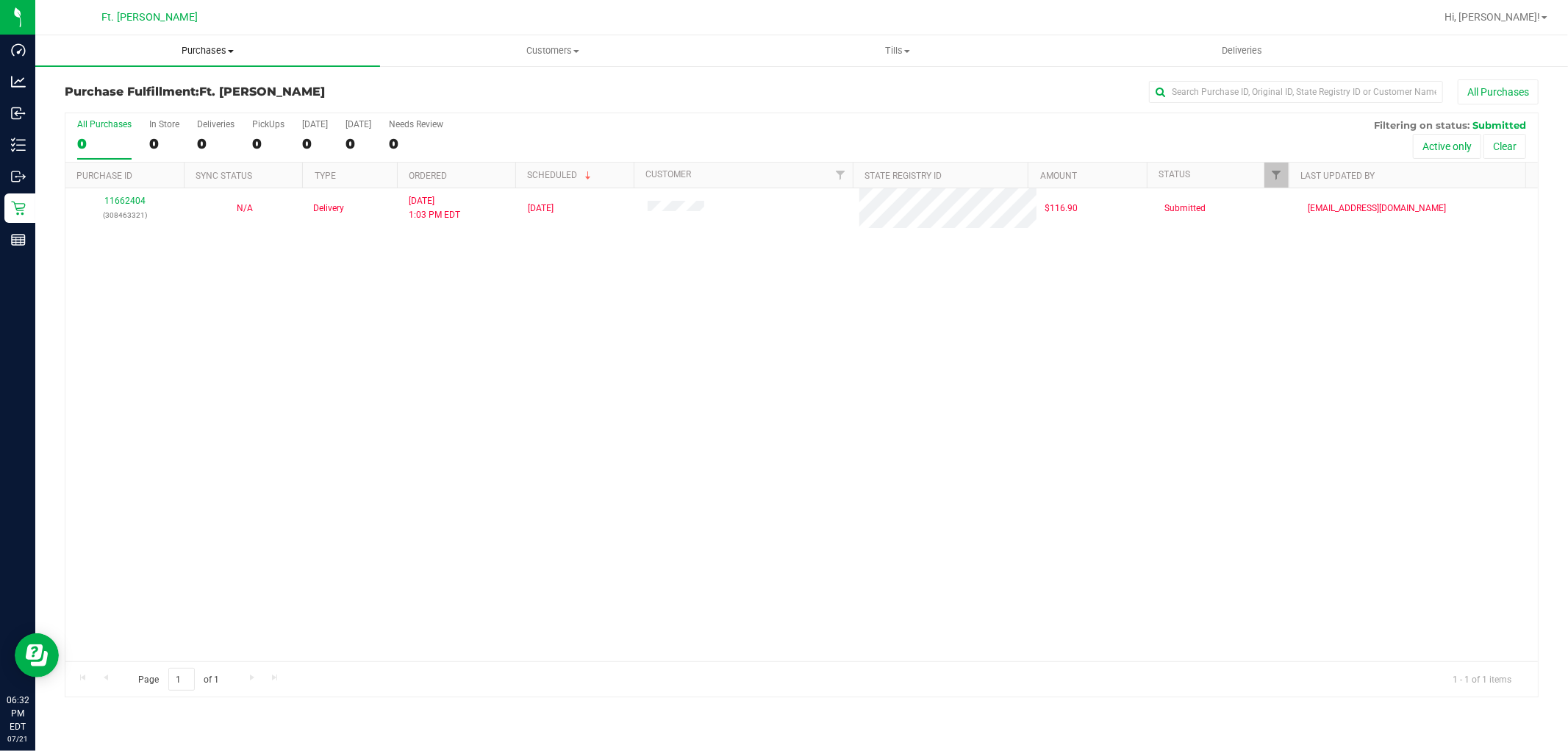 click on "Purchases
Summary of purchases
Fulfillment
All purchases" at bounding box center [207, 51] 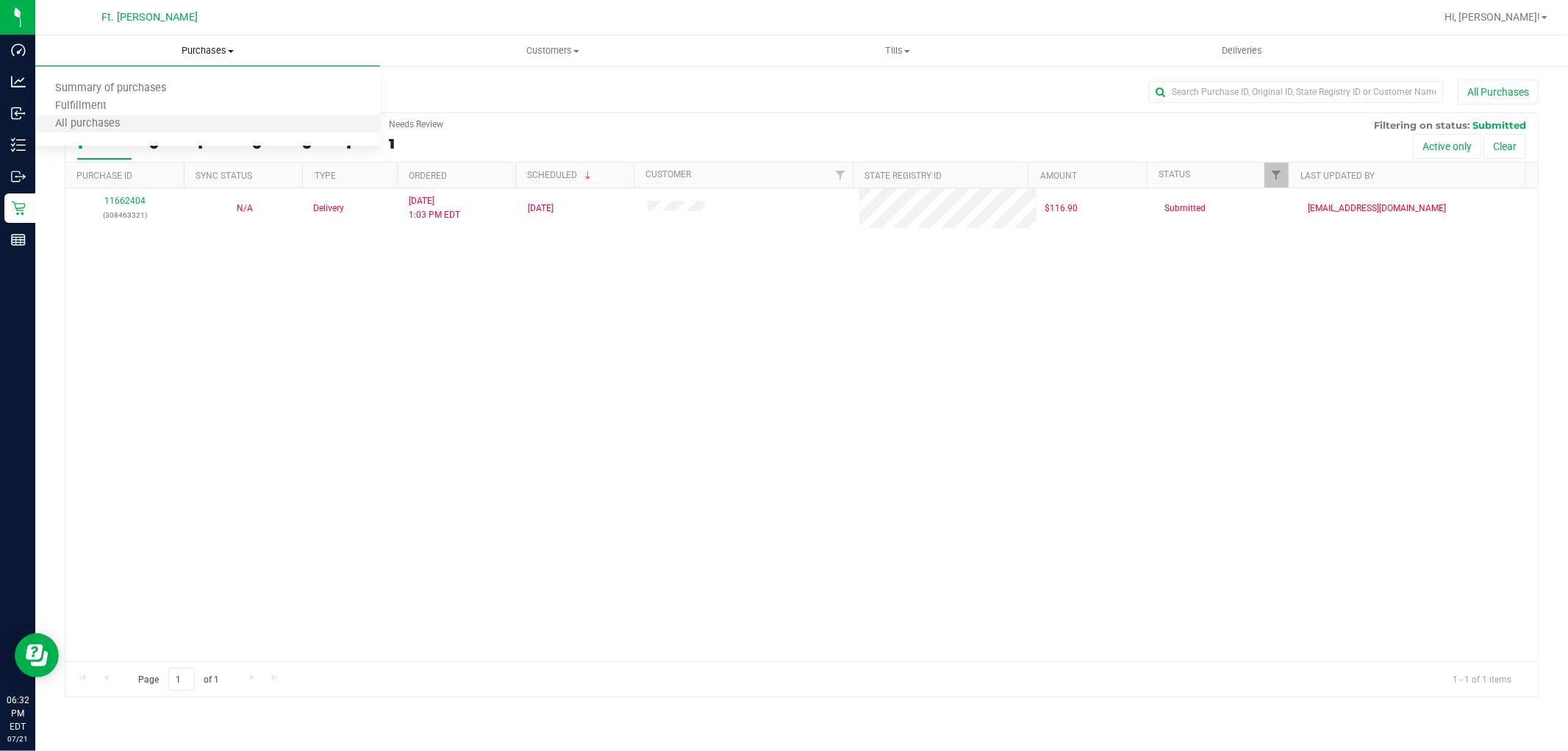 click on "All purchases" at bounding box center (207, 124) 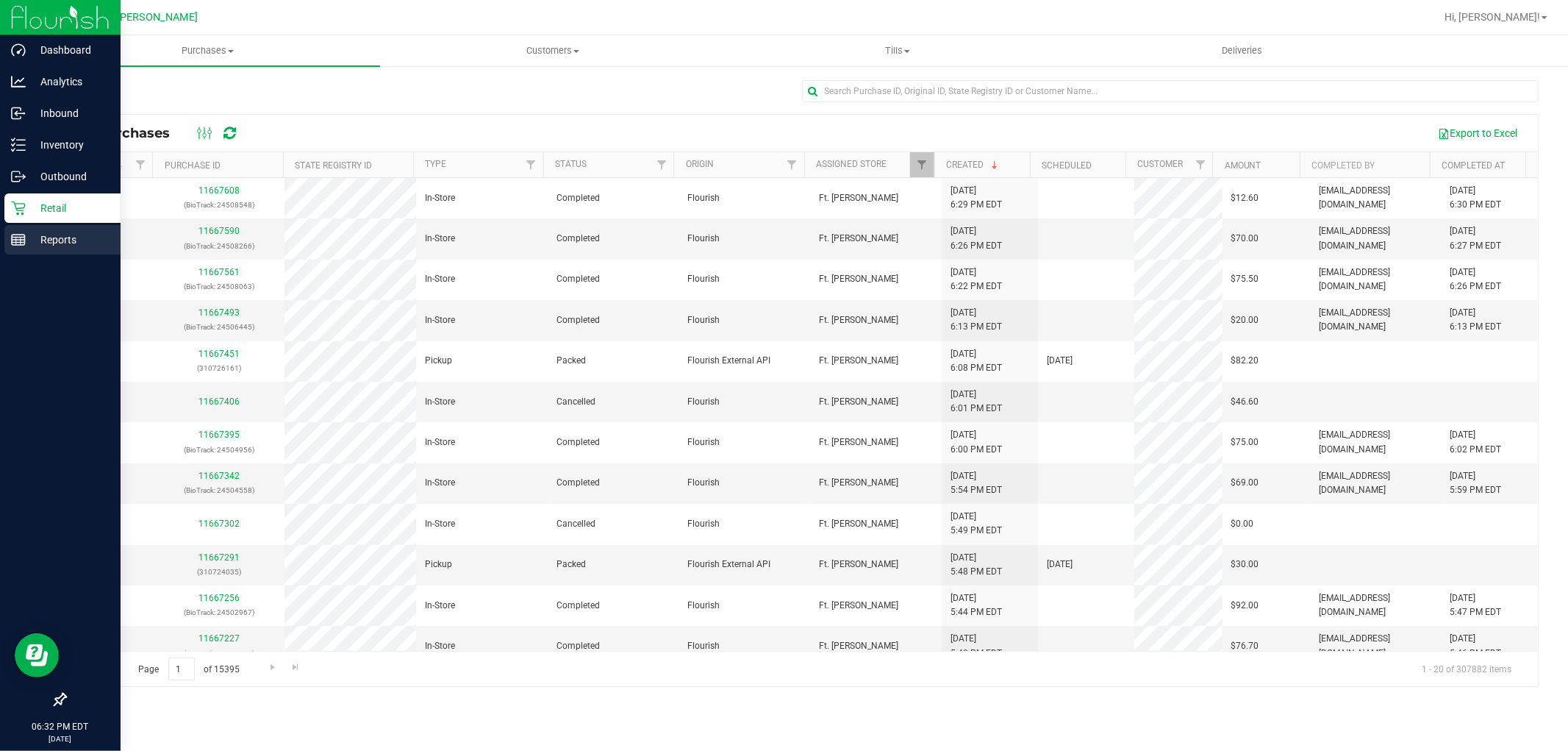click on "Reports" at bounding box center [62, 240] 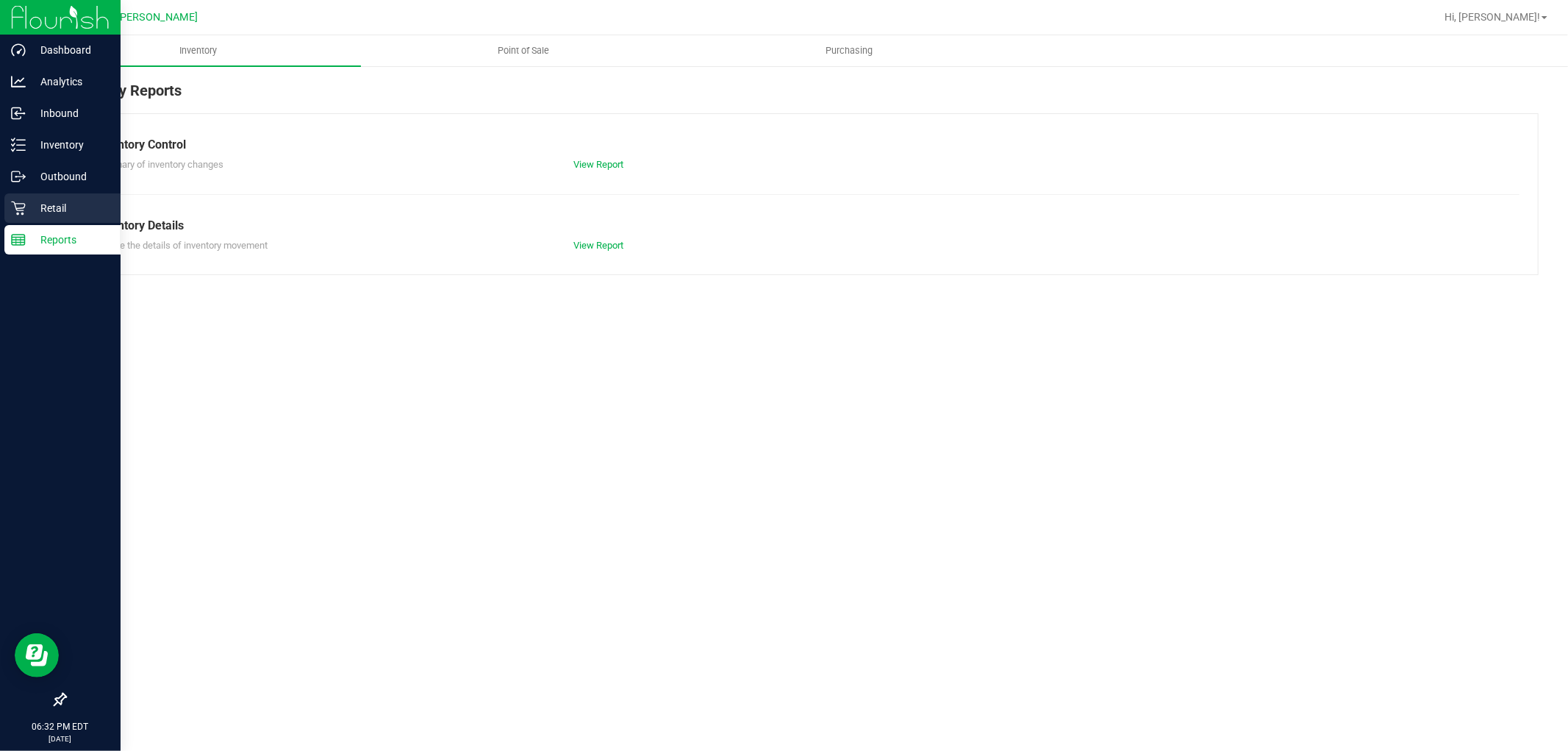 click on "Retail" at bounding box center (70, 208) 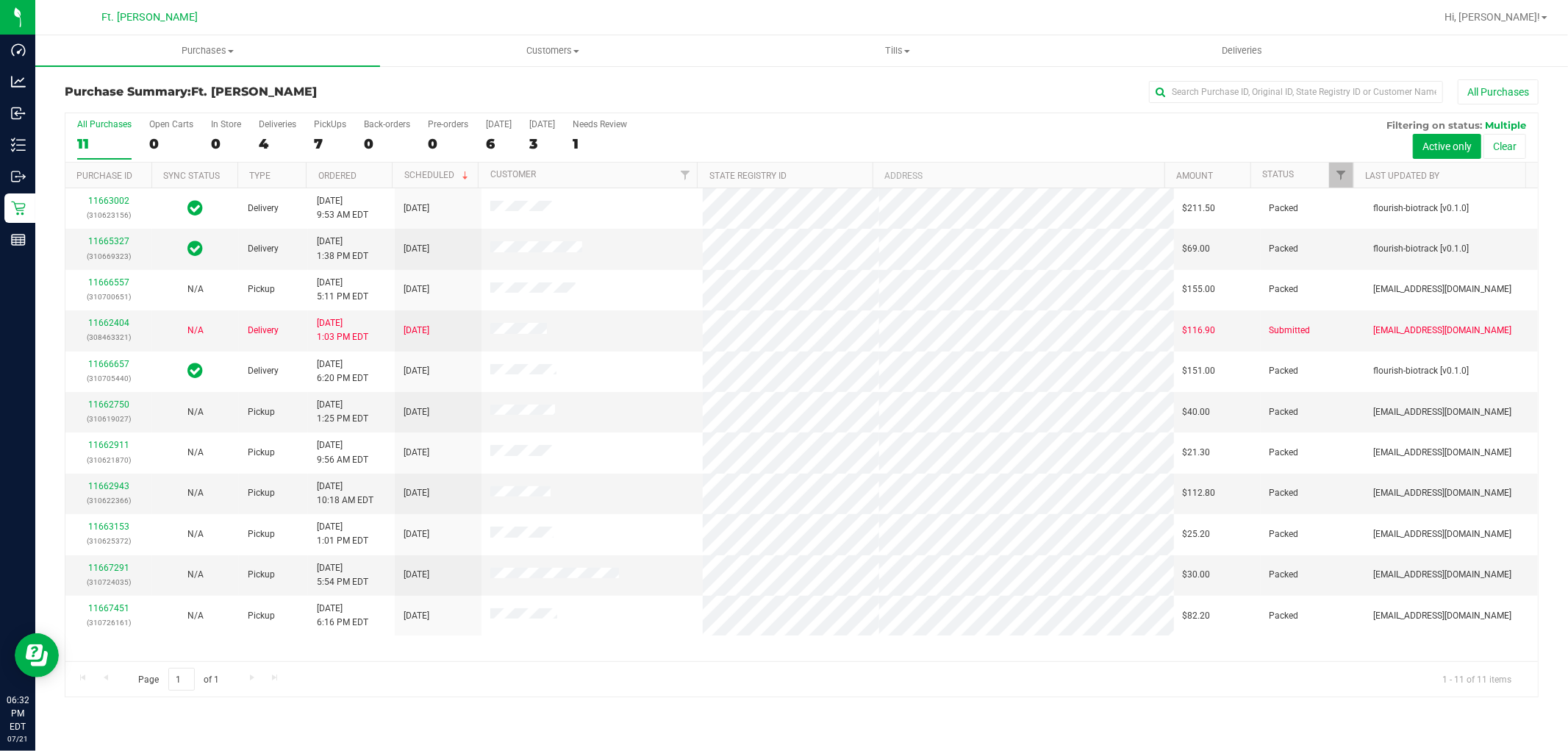 click on "7" at bounding box center (330, 143) 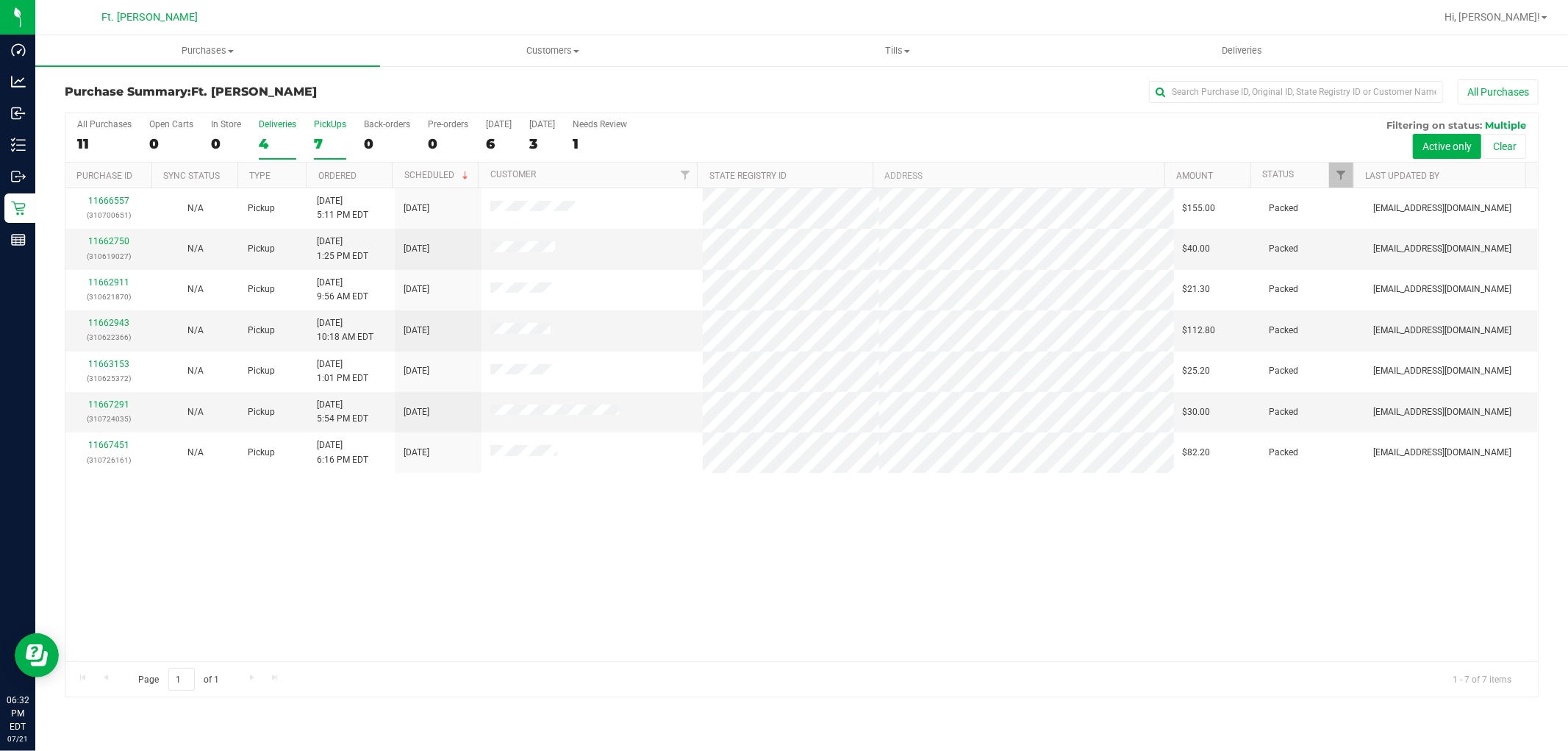 click on "4" at bounding box center [277, 143] 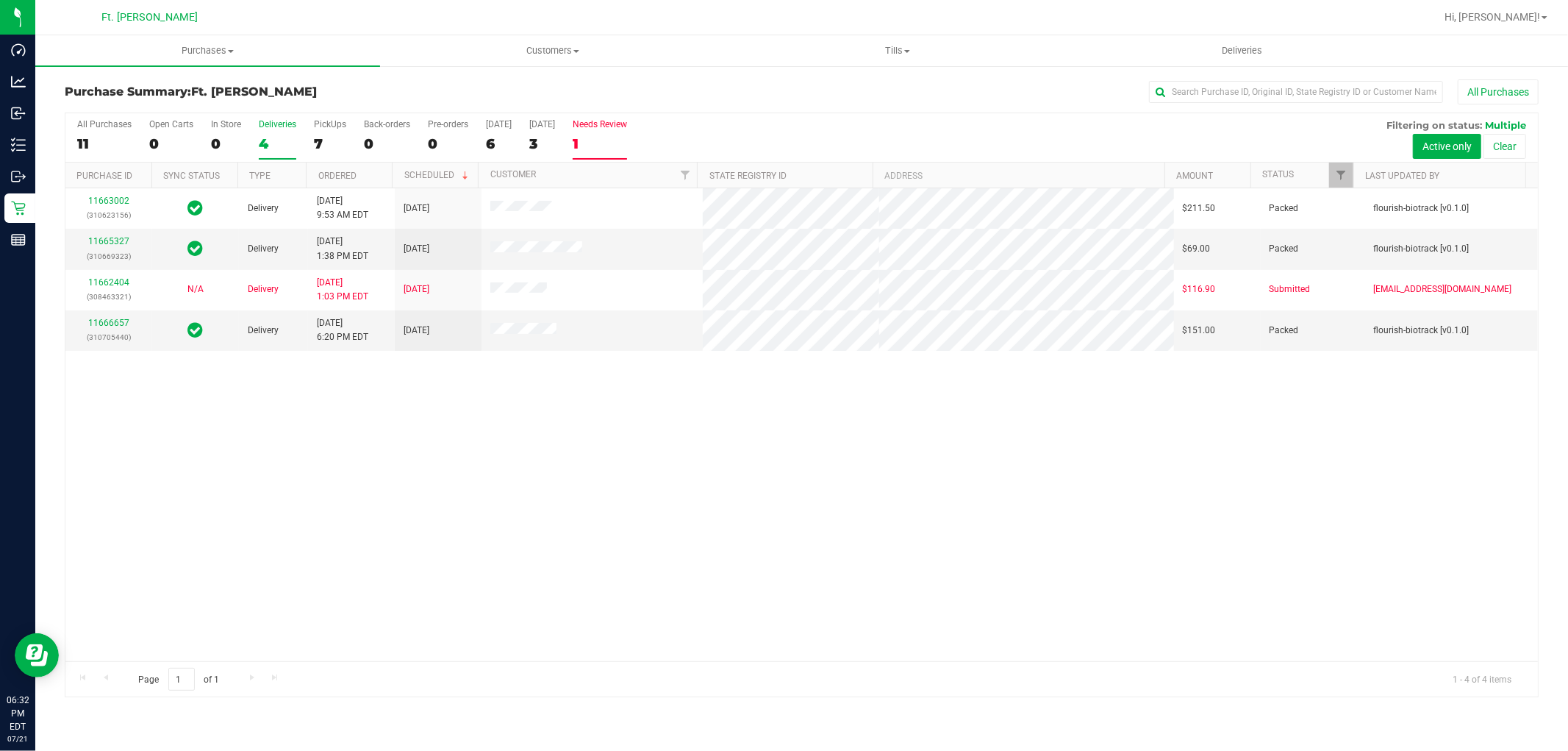 click on "1" at bounding box center [600, 143] 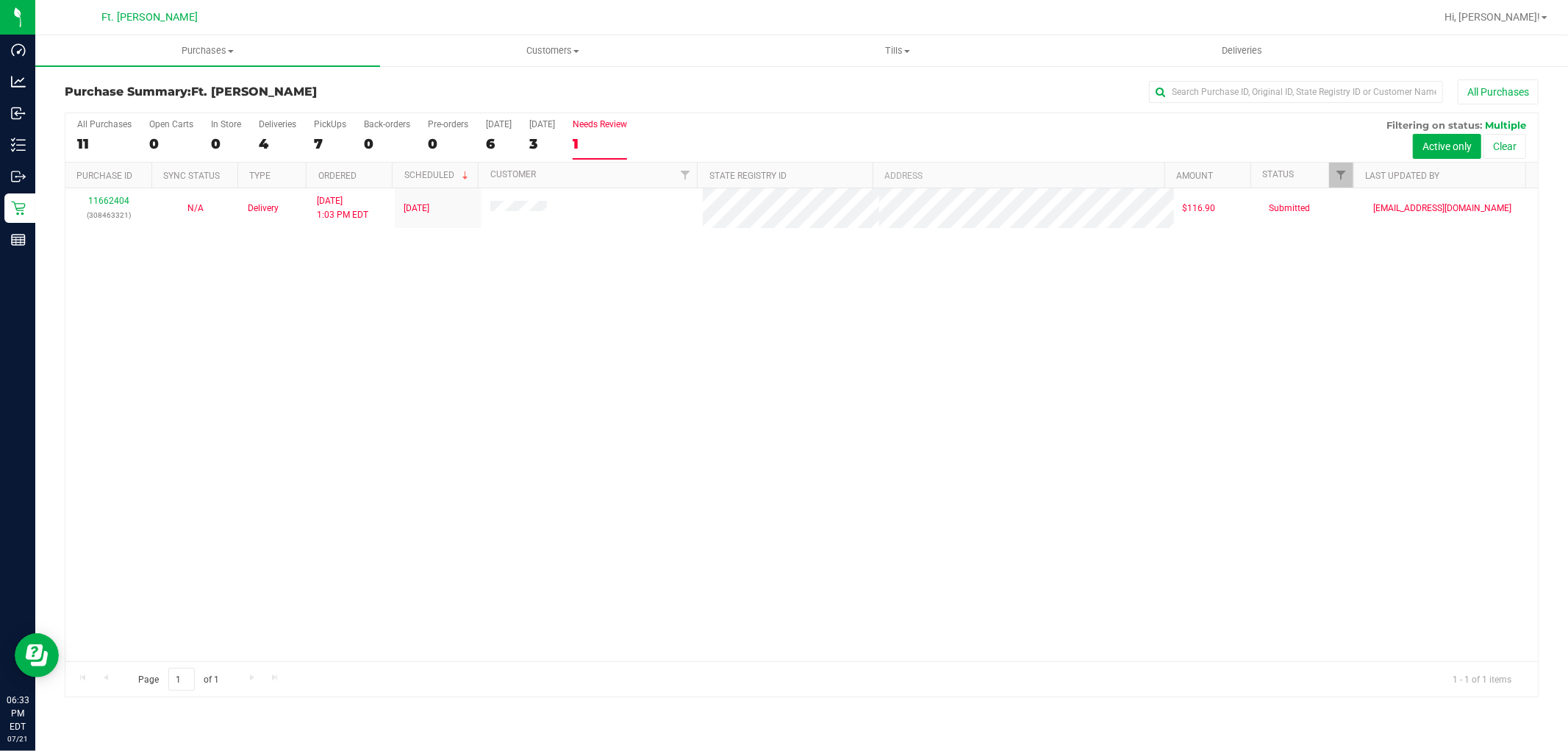 click on "6" at bounding box center [498, 143] 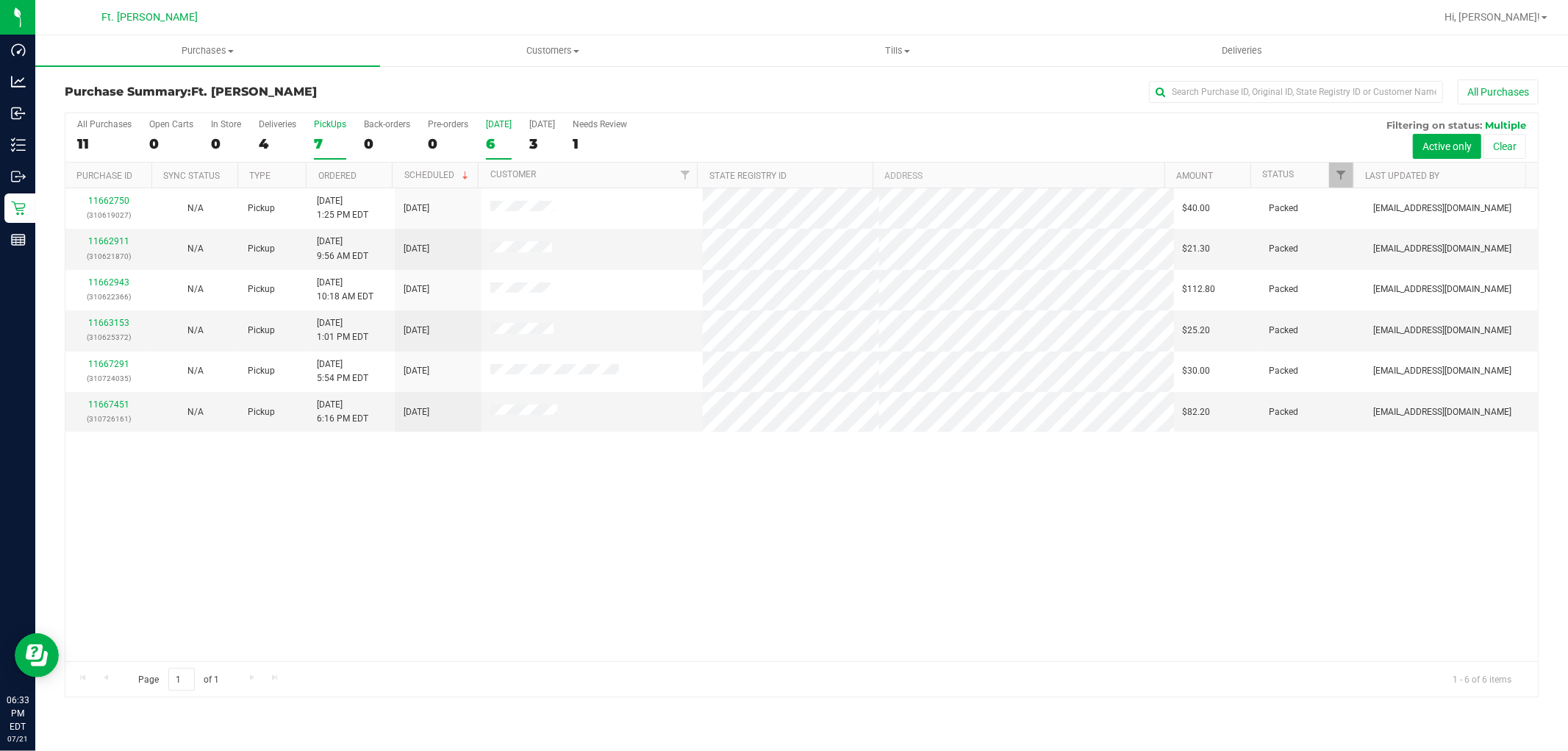click on "7" at bounding box center (330, 143) 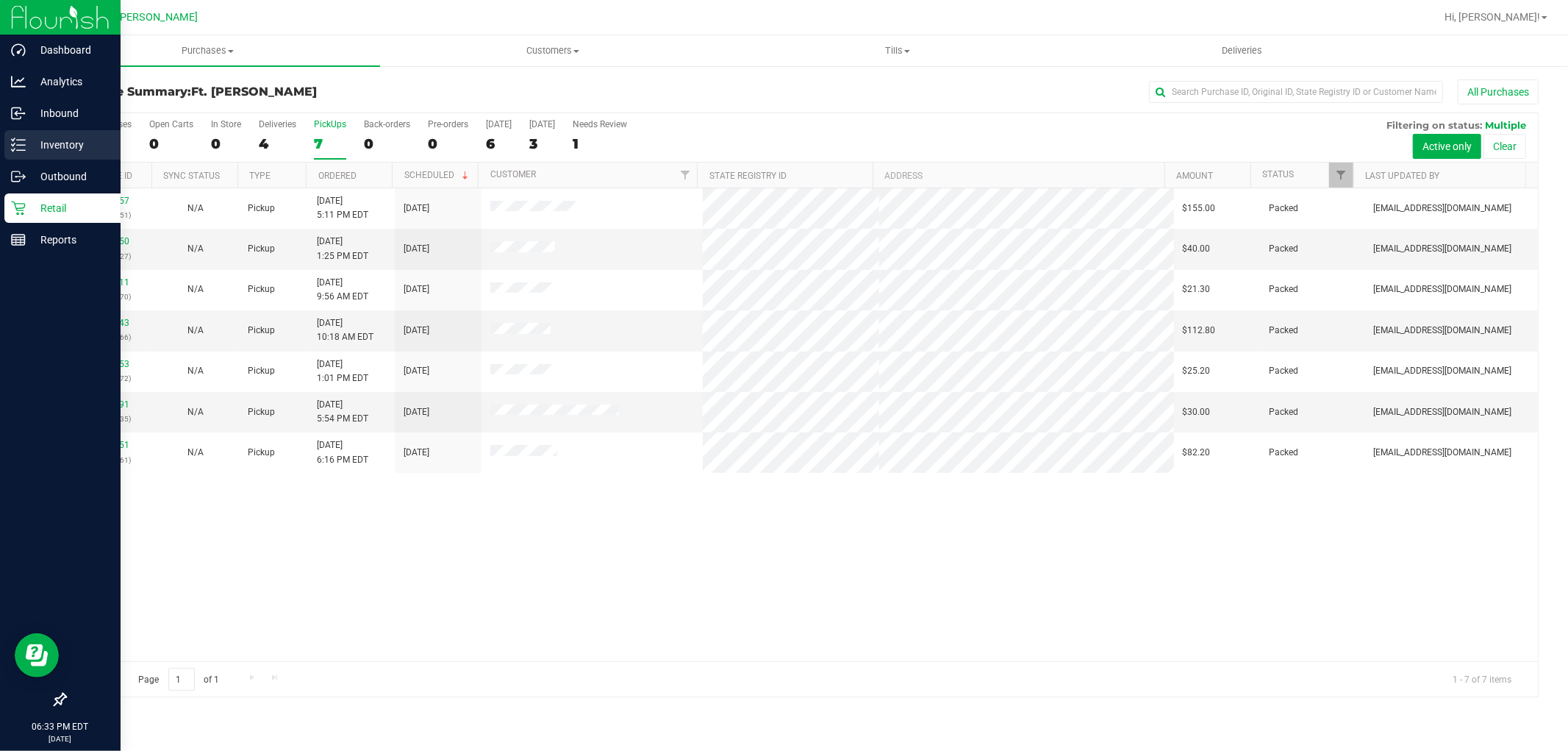 click on "Inventory" at bounding box center (70, 145) 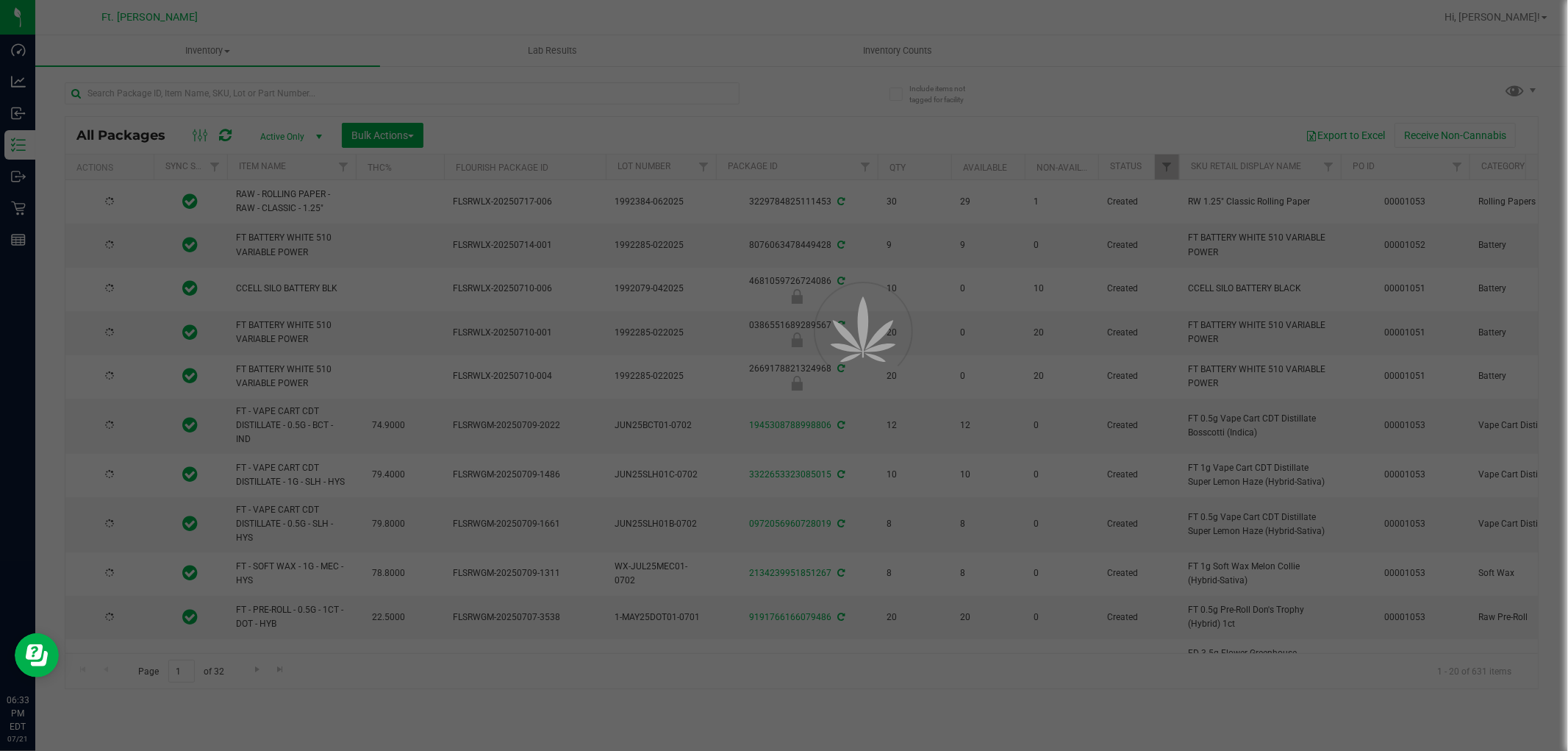 click at bounding box center (784, 375) 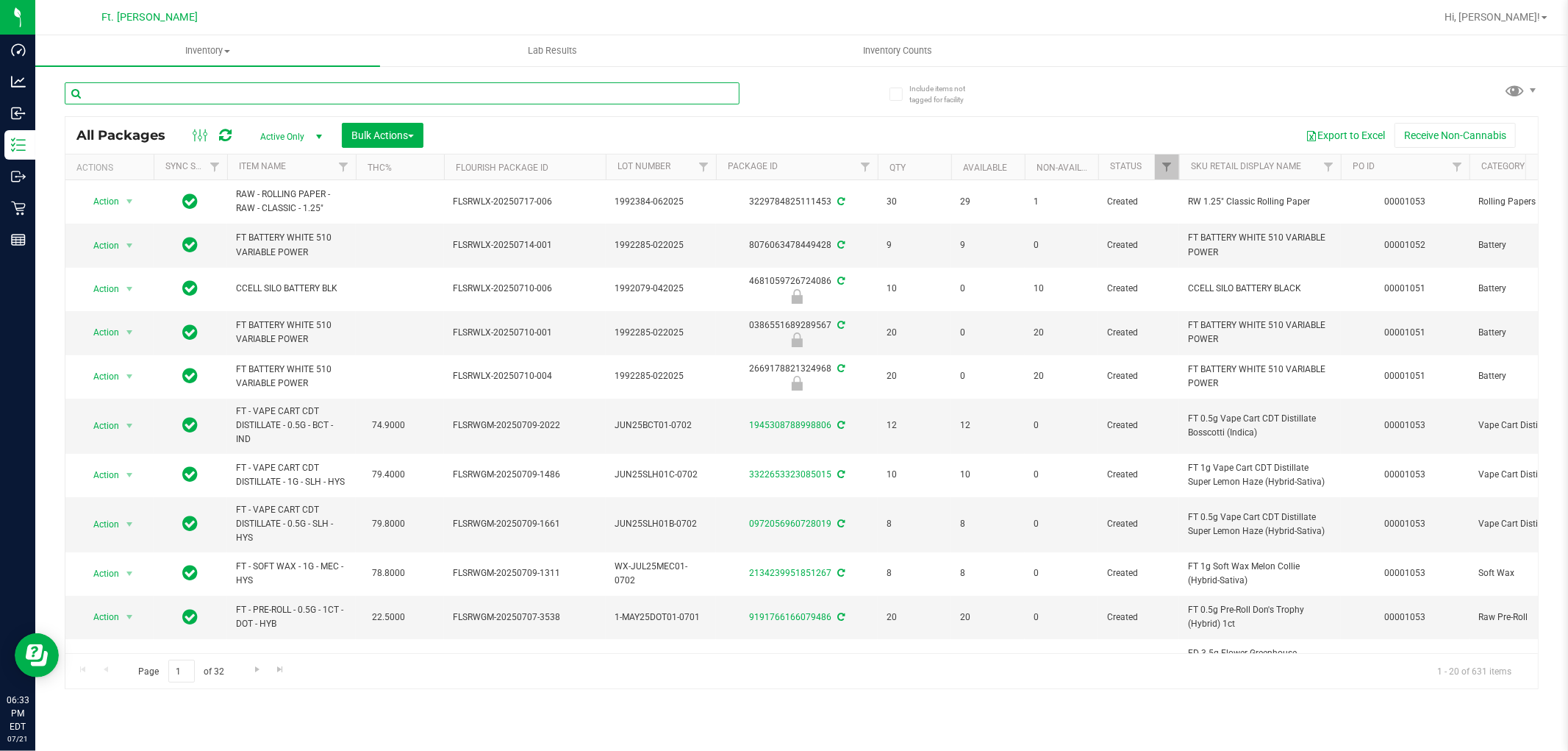 click at bounding box center (402, 93) 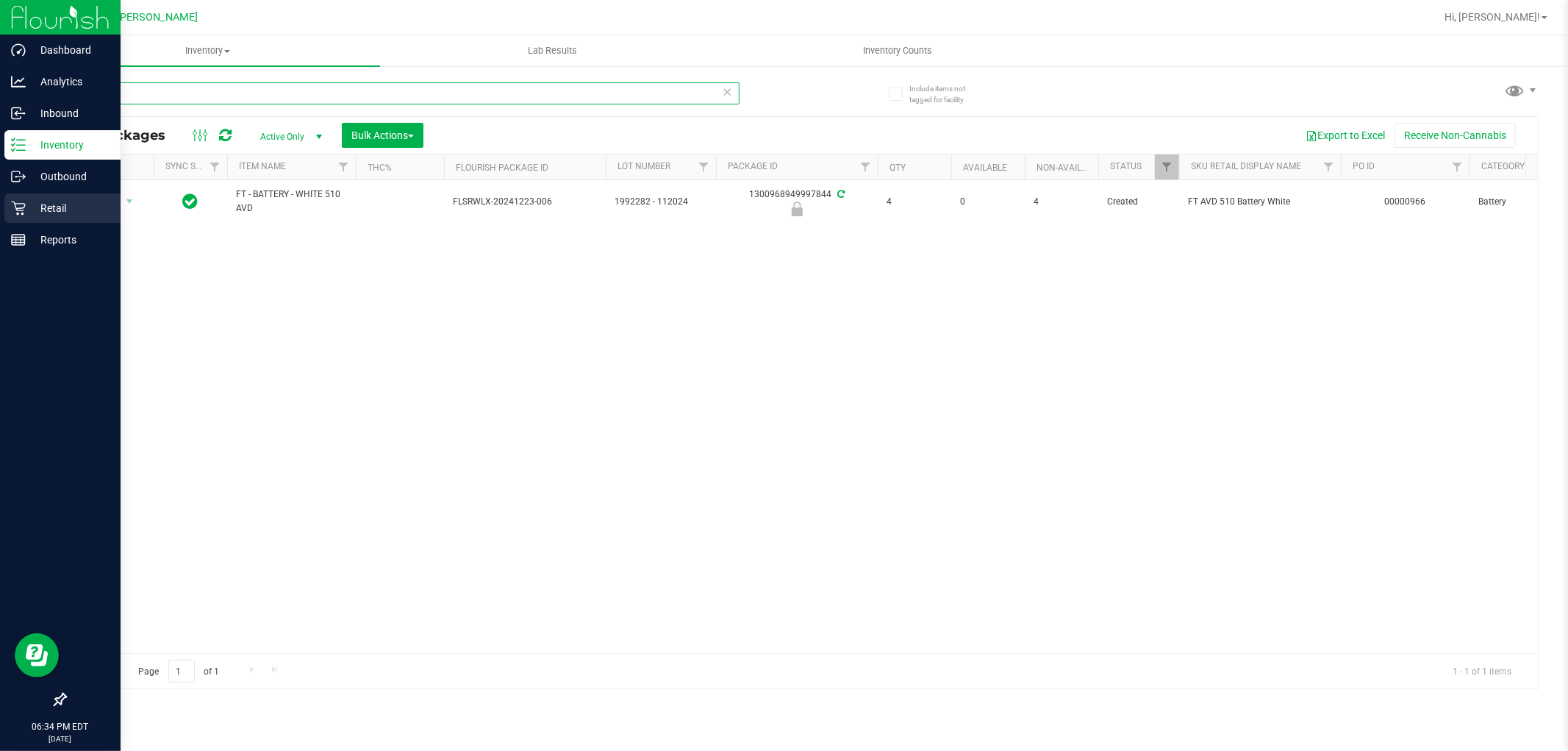 type on "avd" 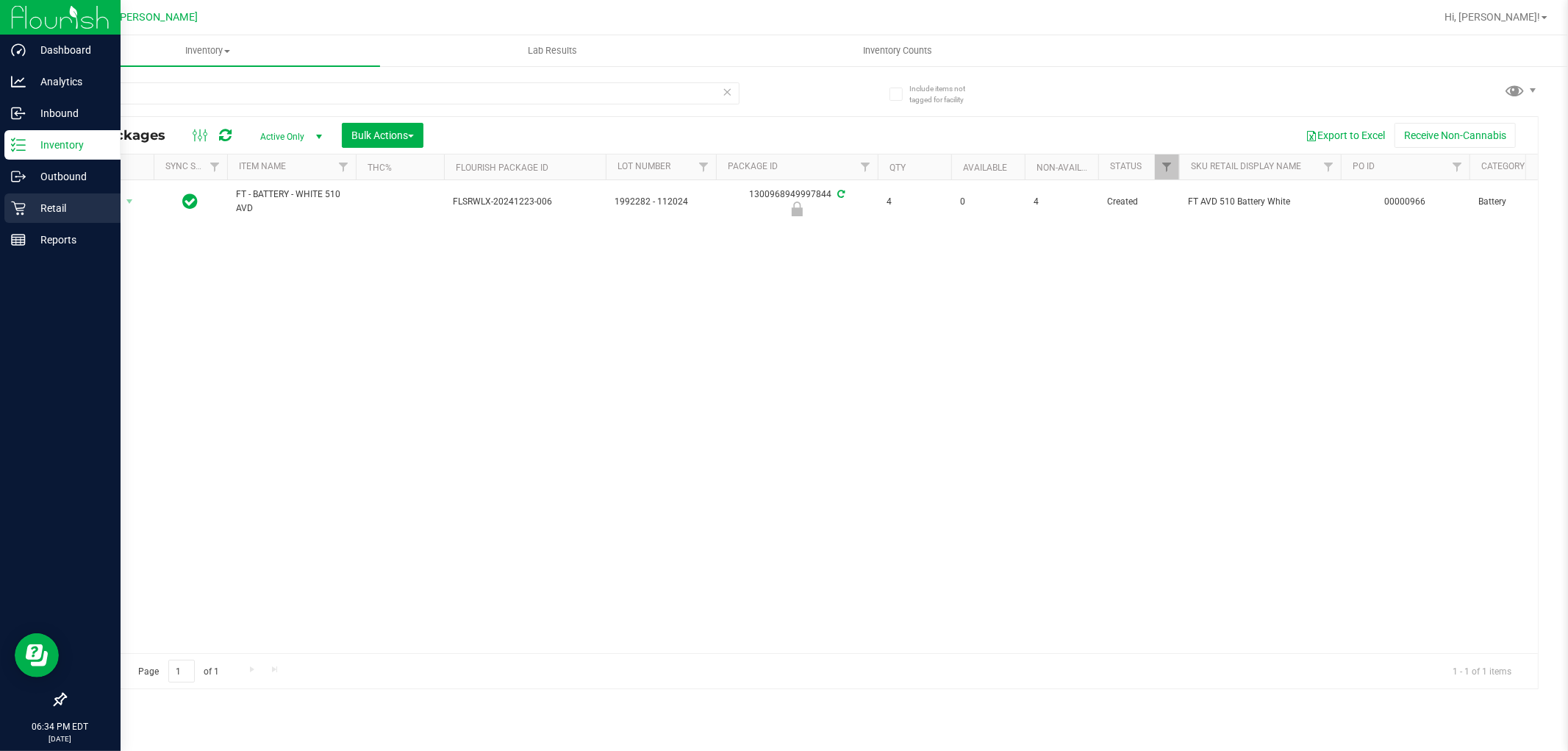 click on "Retail" at bounding box center (70, 208) 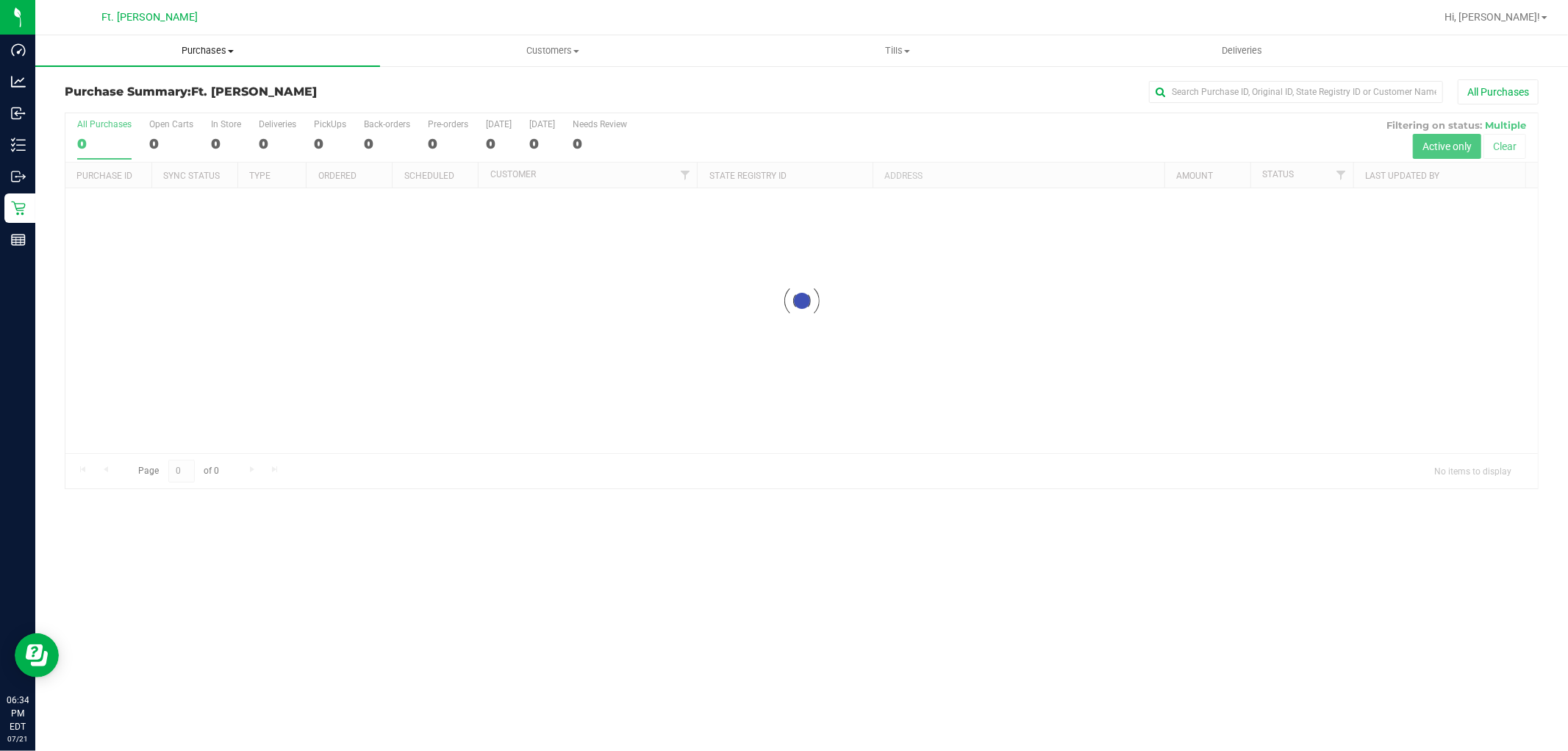 click on "Purchases
Summary of purchases
Fulfillment
All purchases" at bounding box center [207, 51] 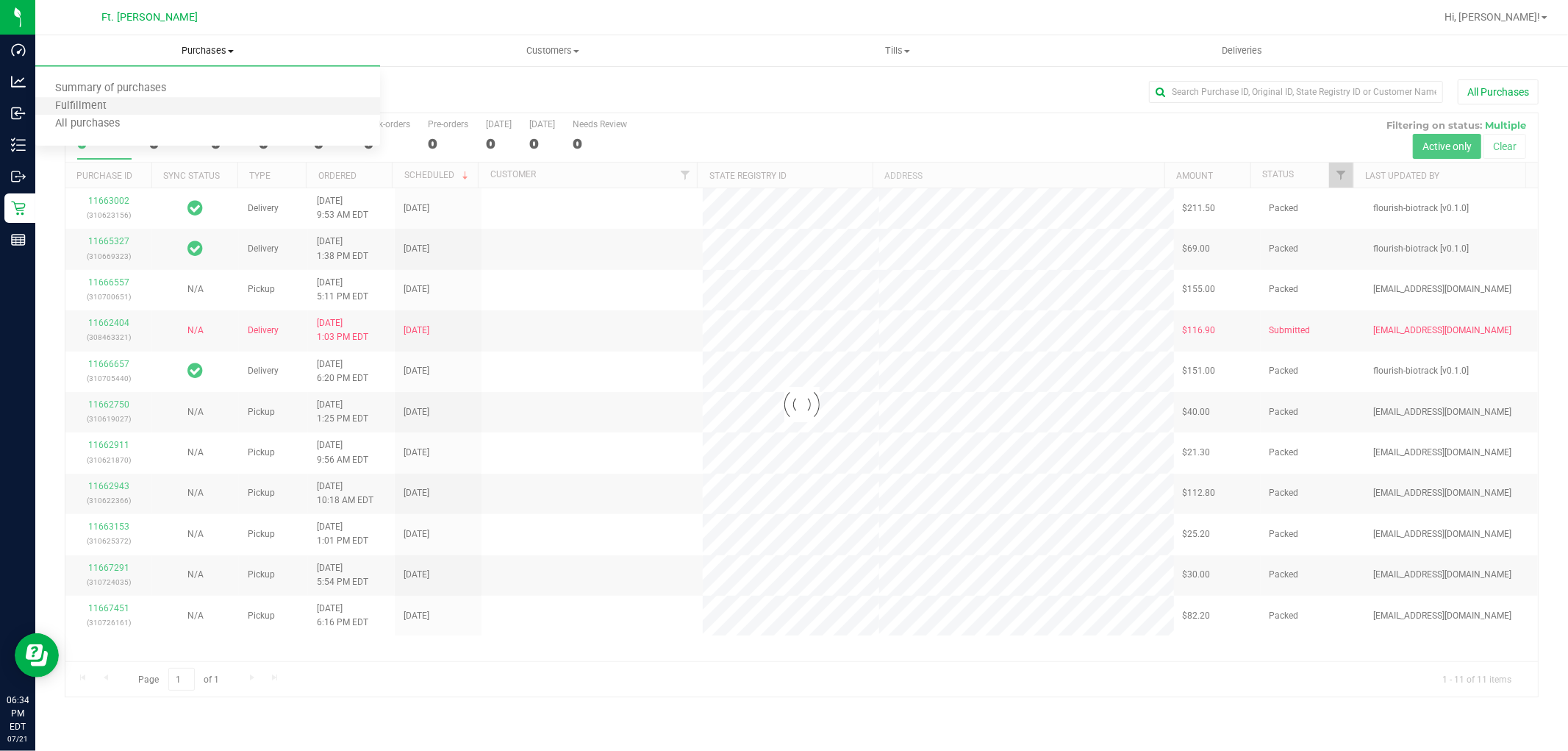 click on "Fulfillment" at bounding box center (207, 107) 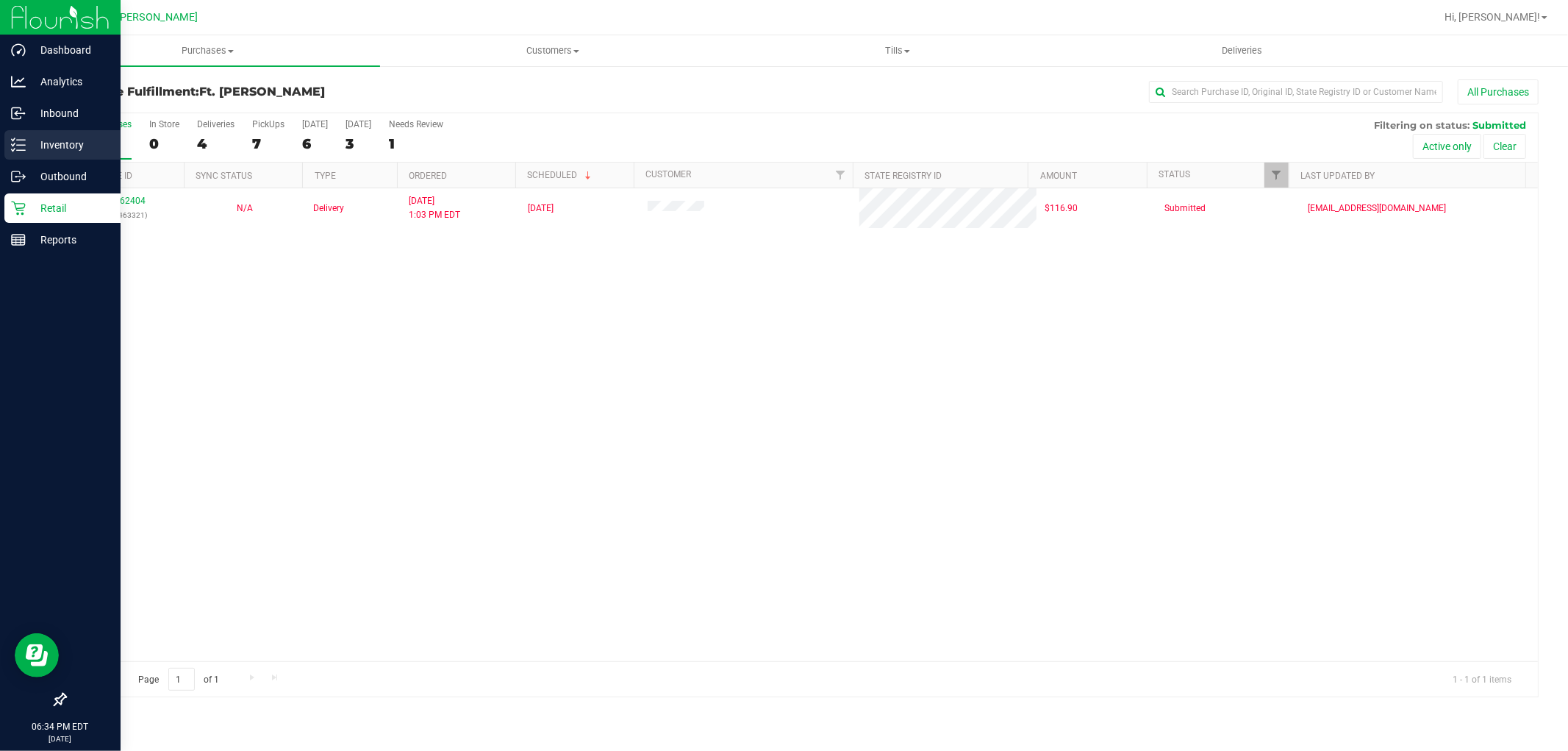 click on "Inventory" at bounding box center (70, 145) 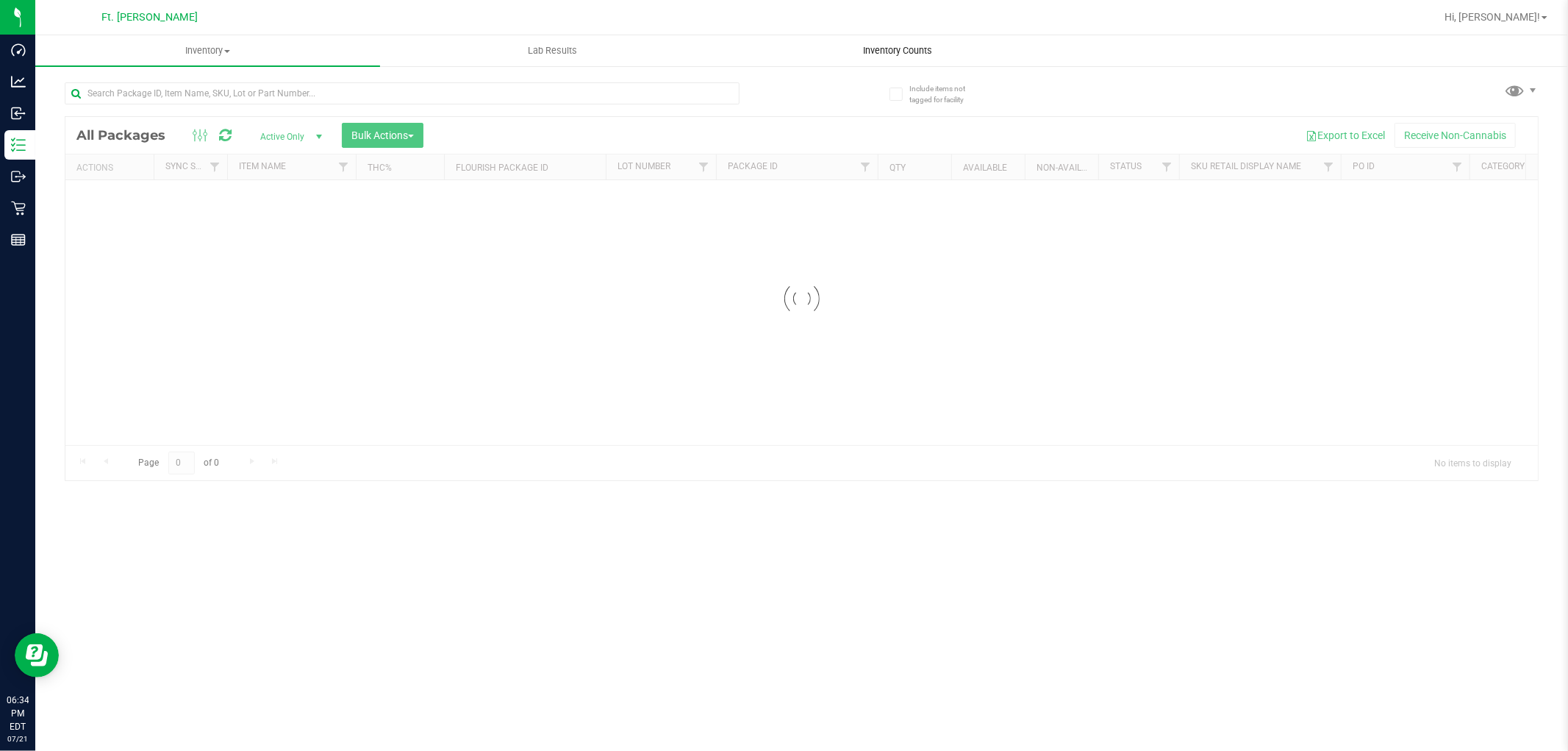 click on "Inventory Counts" at bounding box center [897, 51] 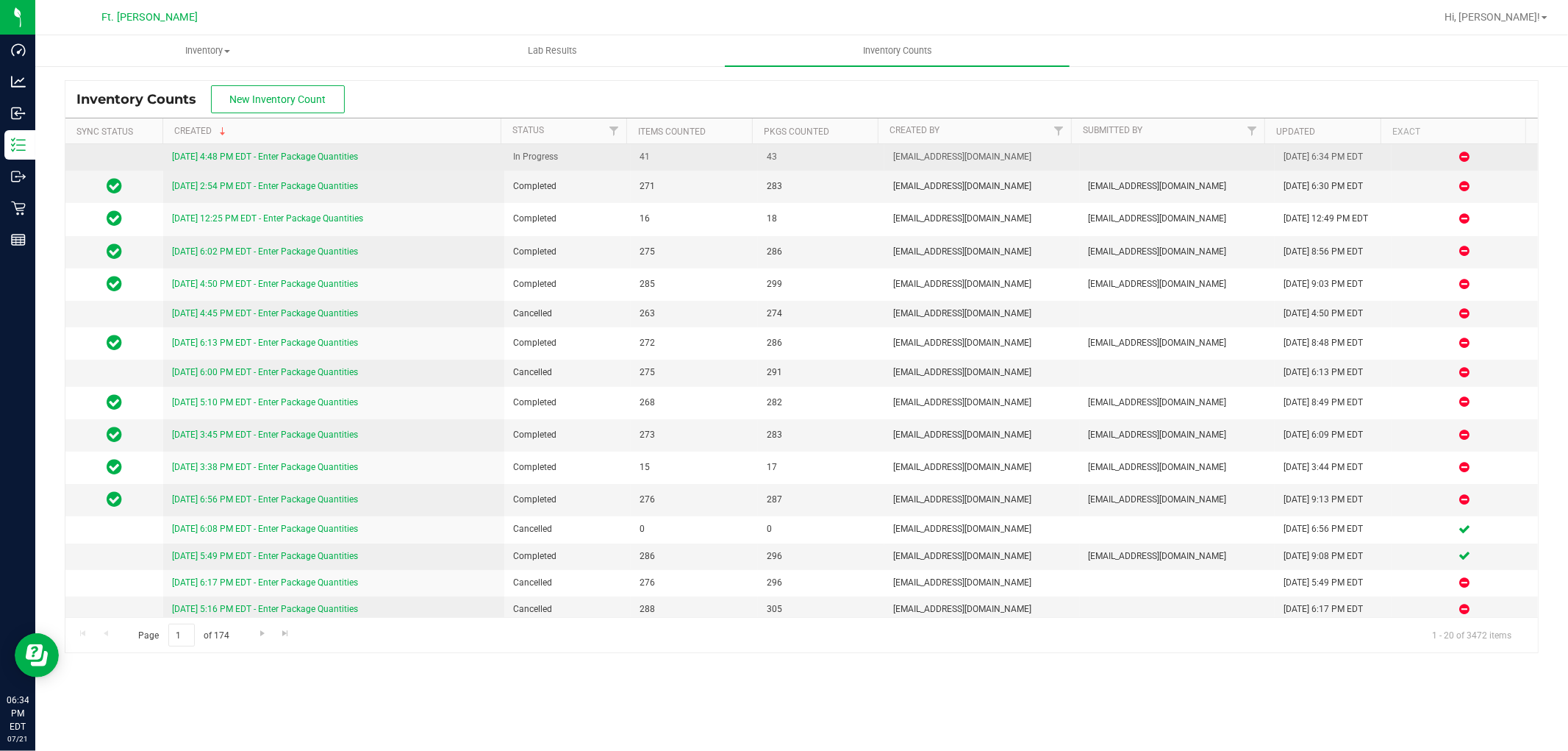click on "7/21/25 4:48 PM EDT - Enter Package Quantities" at bounding box center (265, 157) 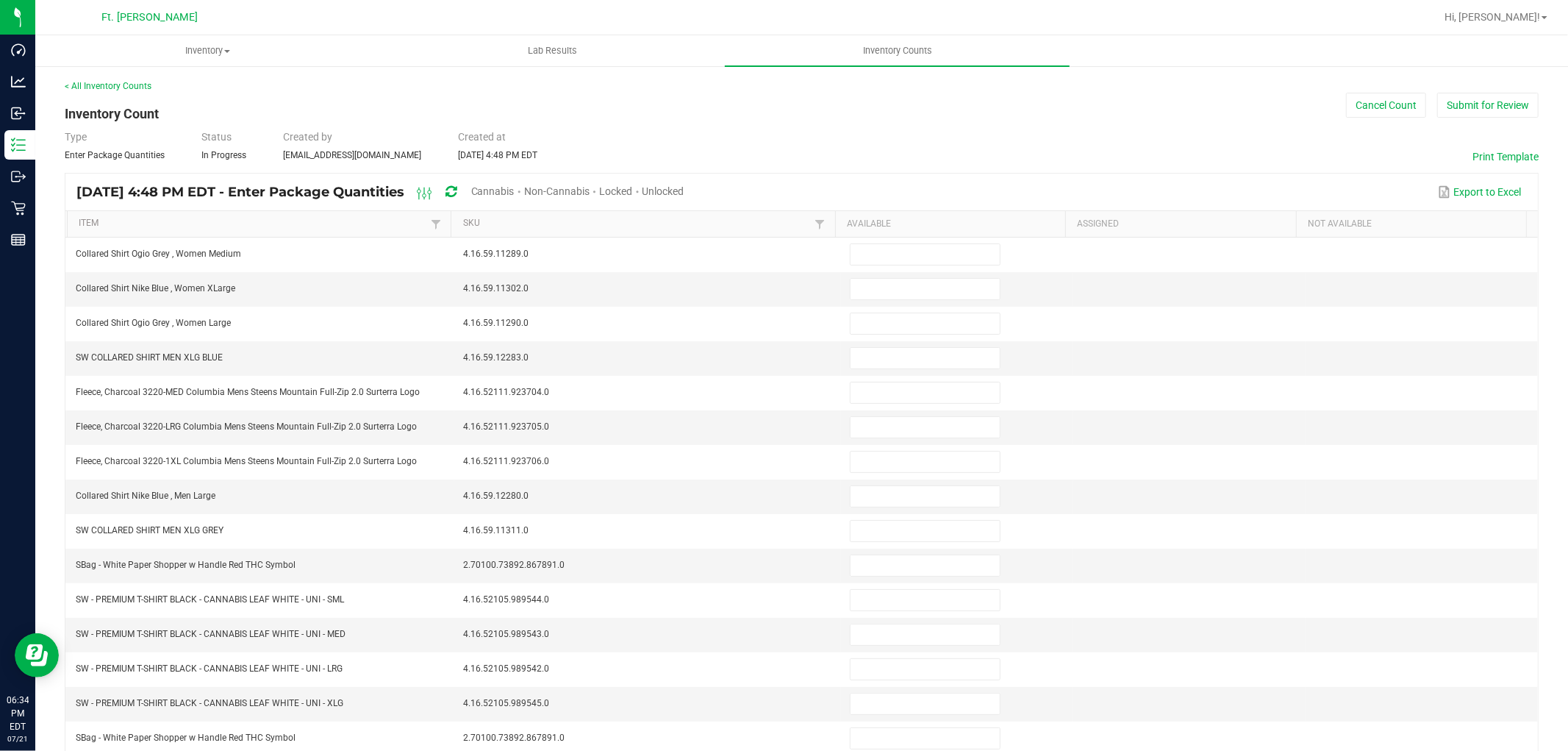 click on "Unlocked" at bounding box center [663, 191] 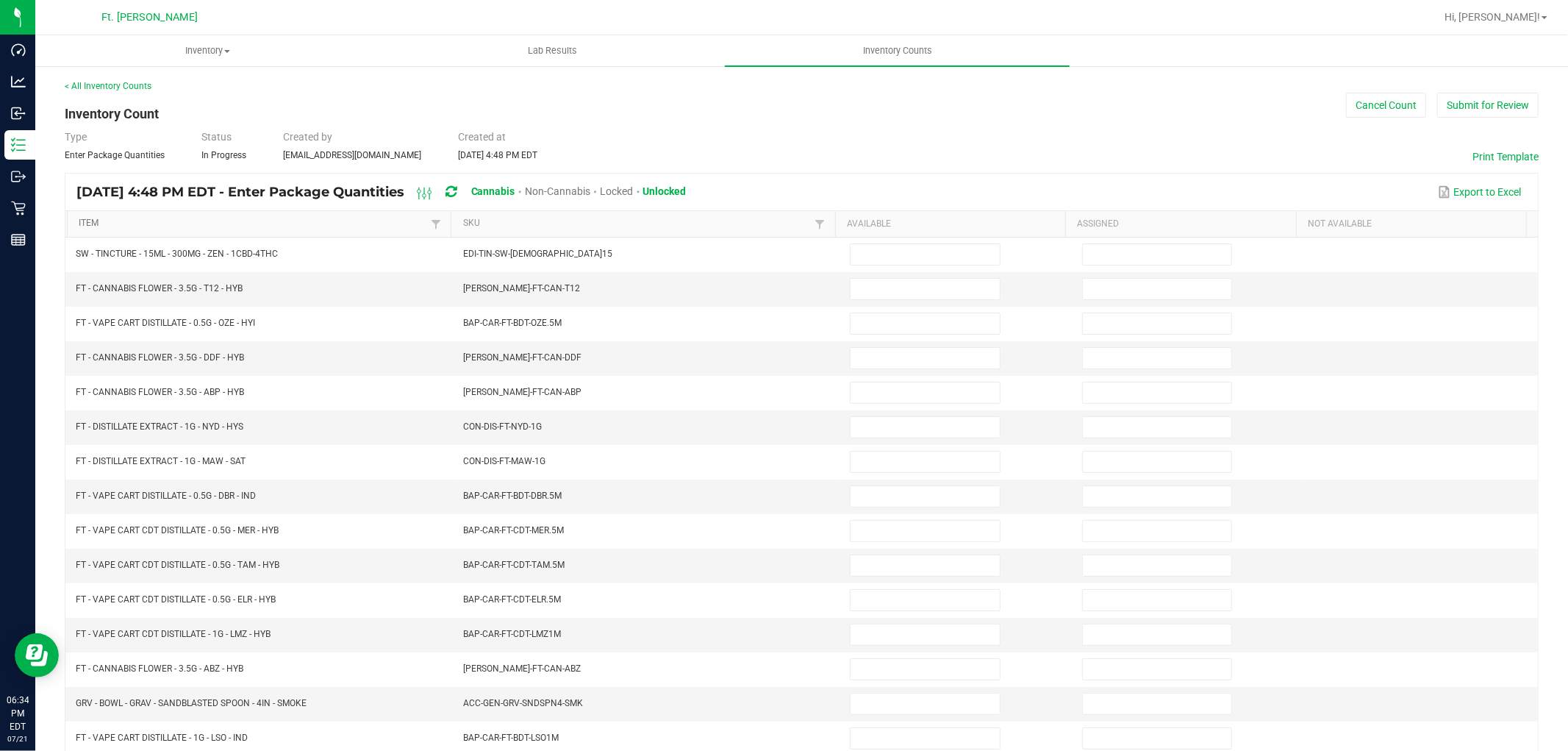 click on "Item" at bounding box center (254, 224) 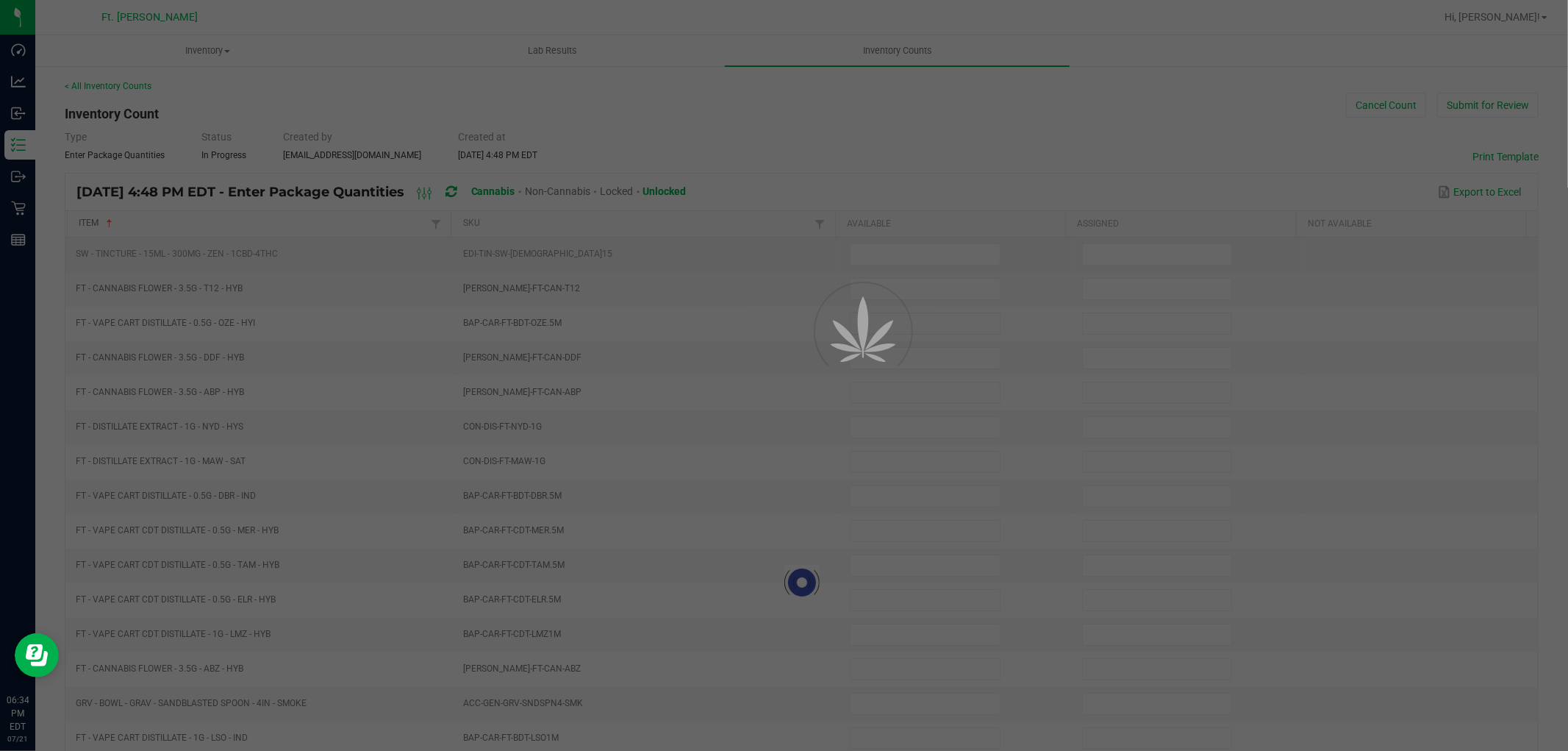 type on "18" 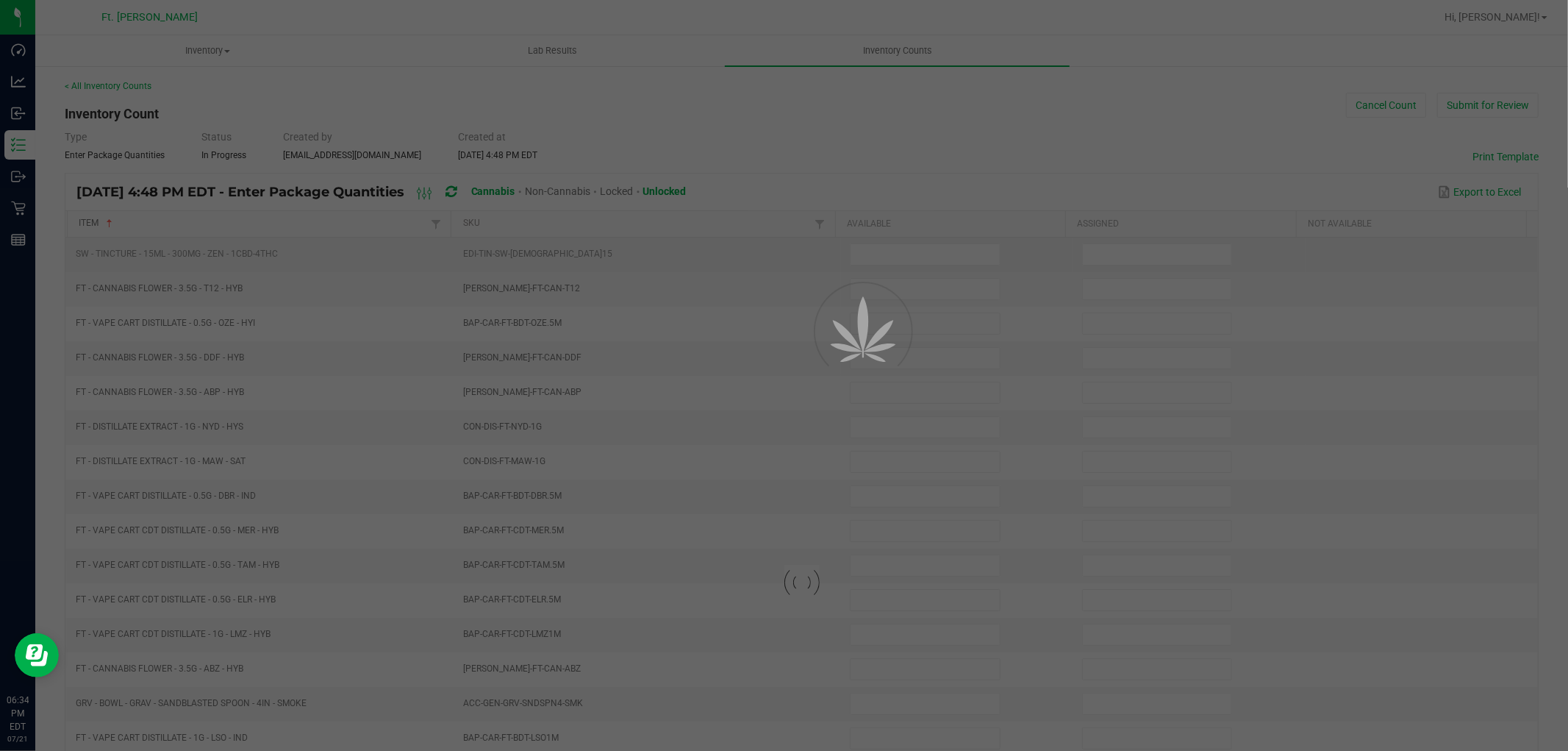 type on "0" 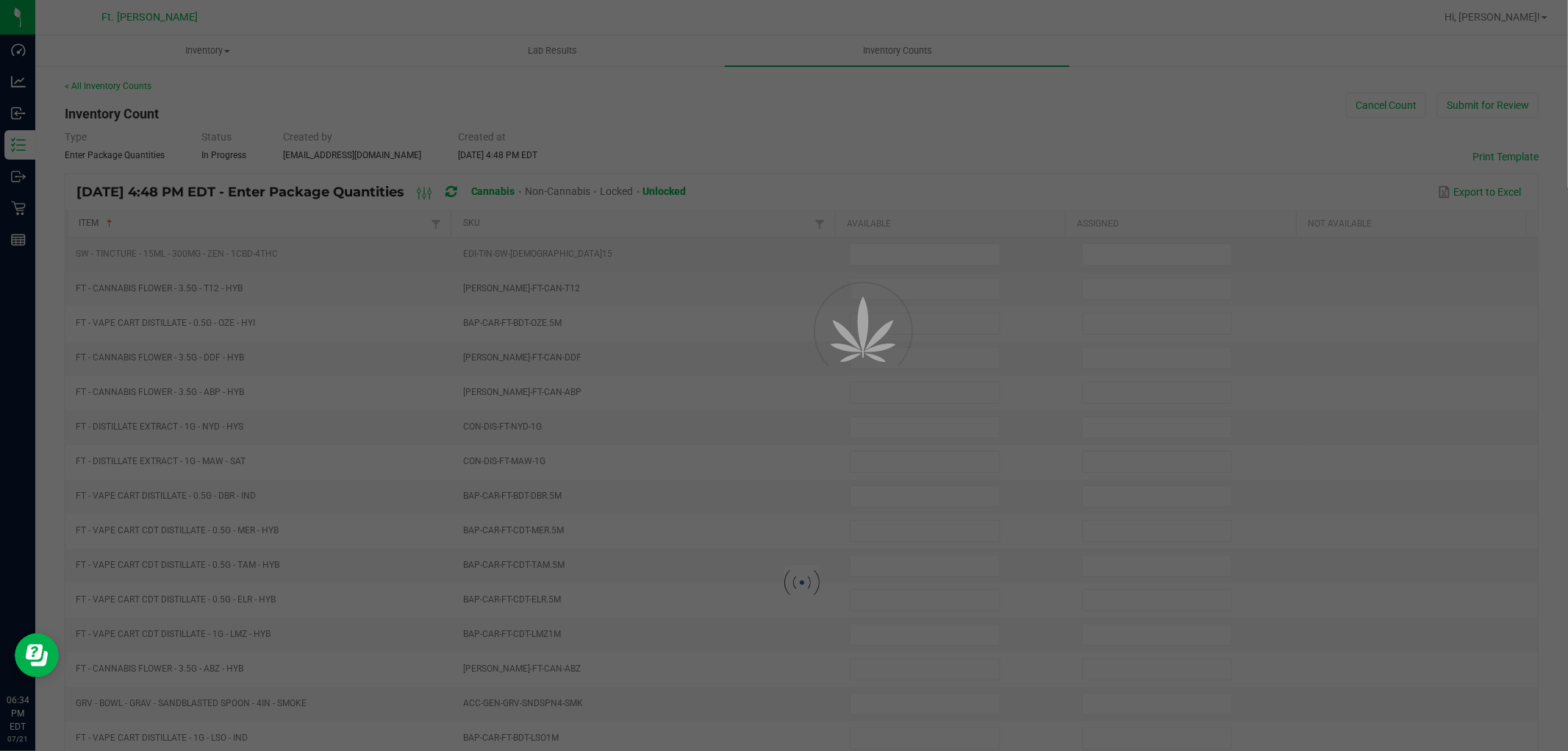 type on "11" 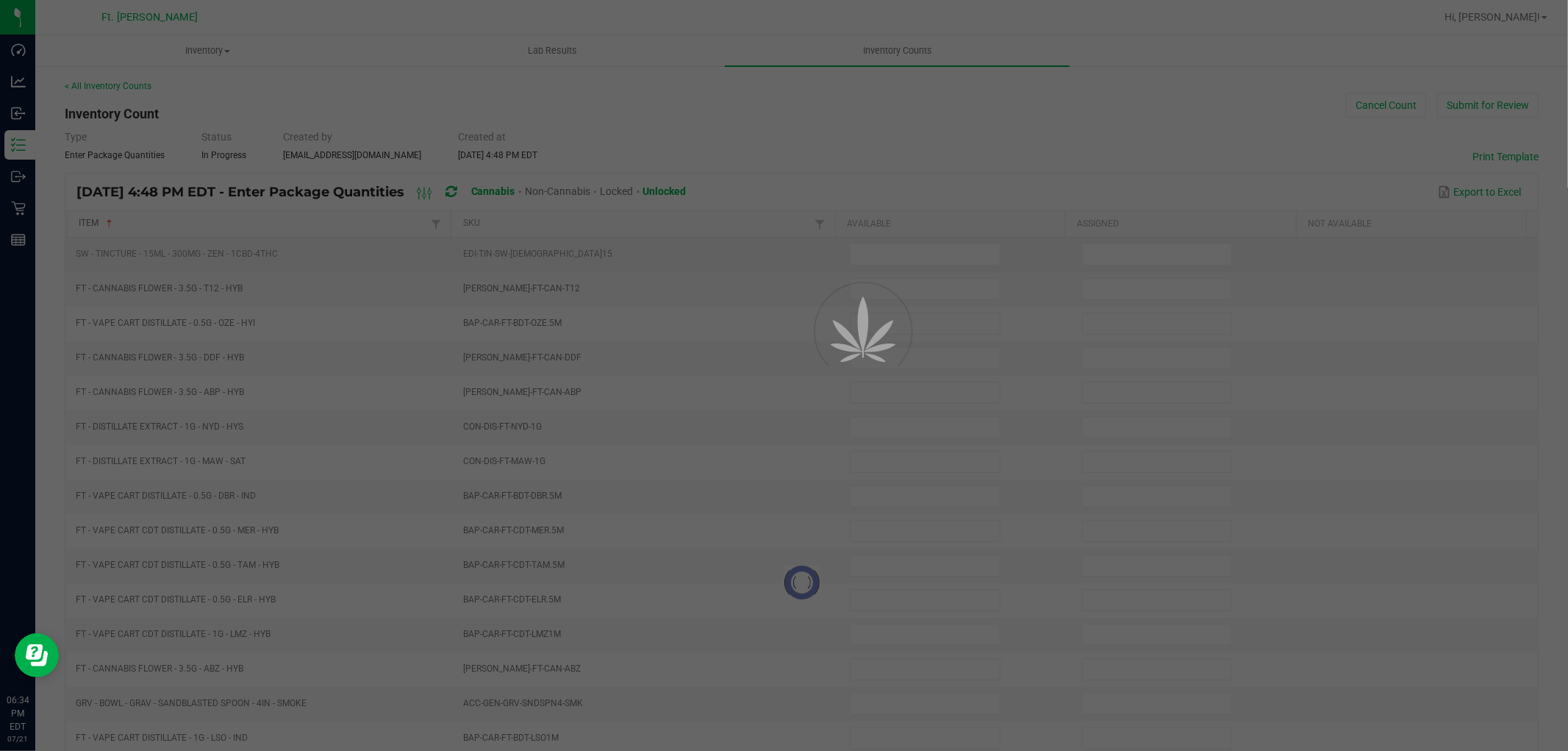 type on "2" 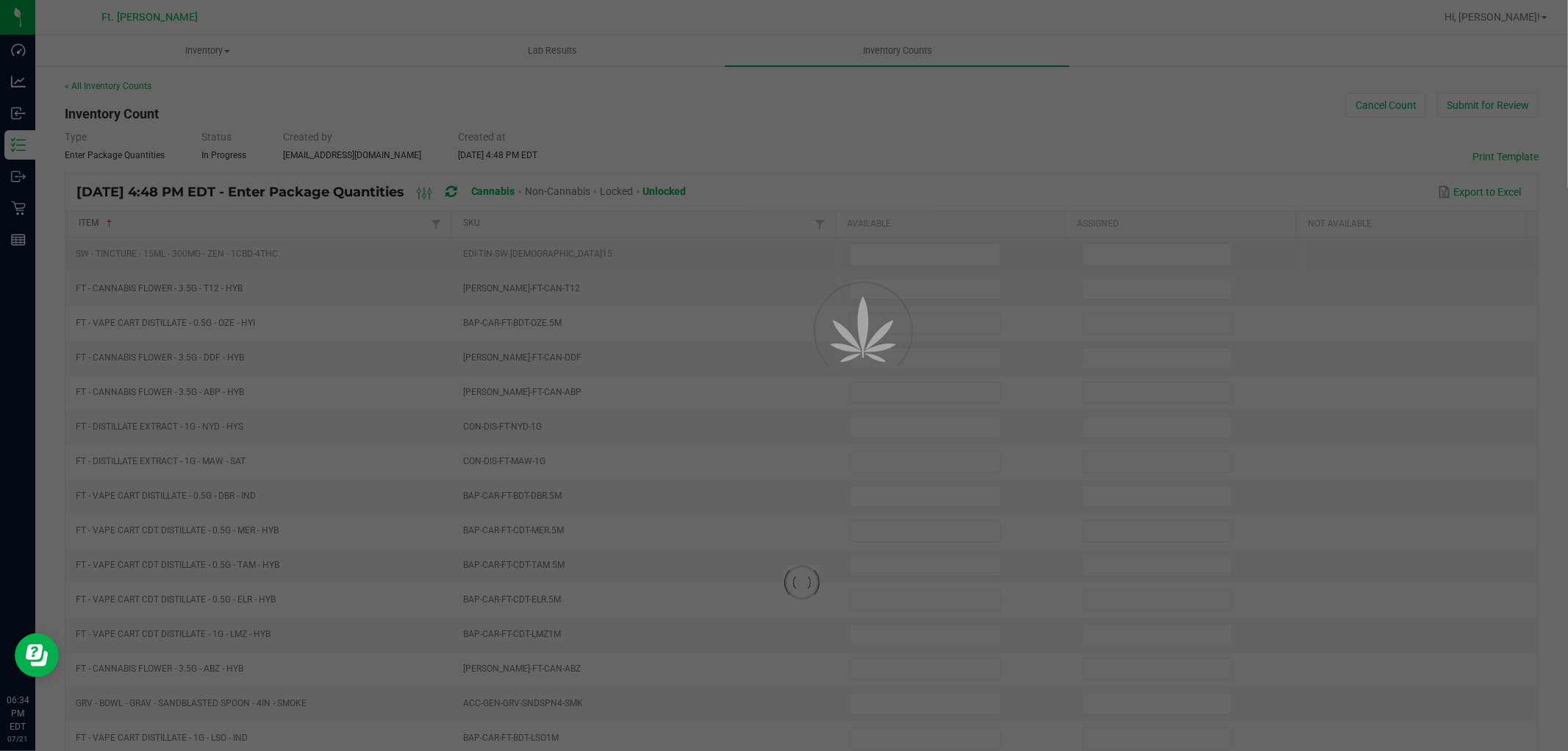 type on "2" 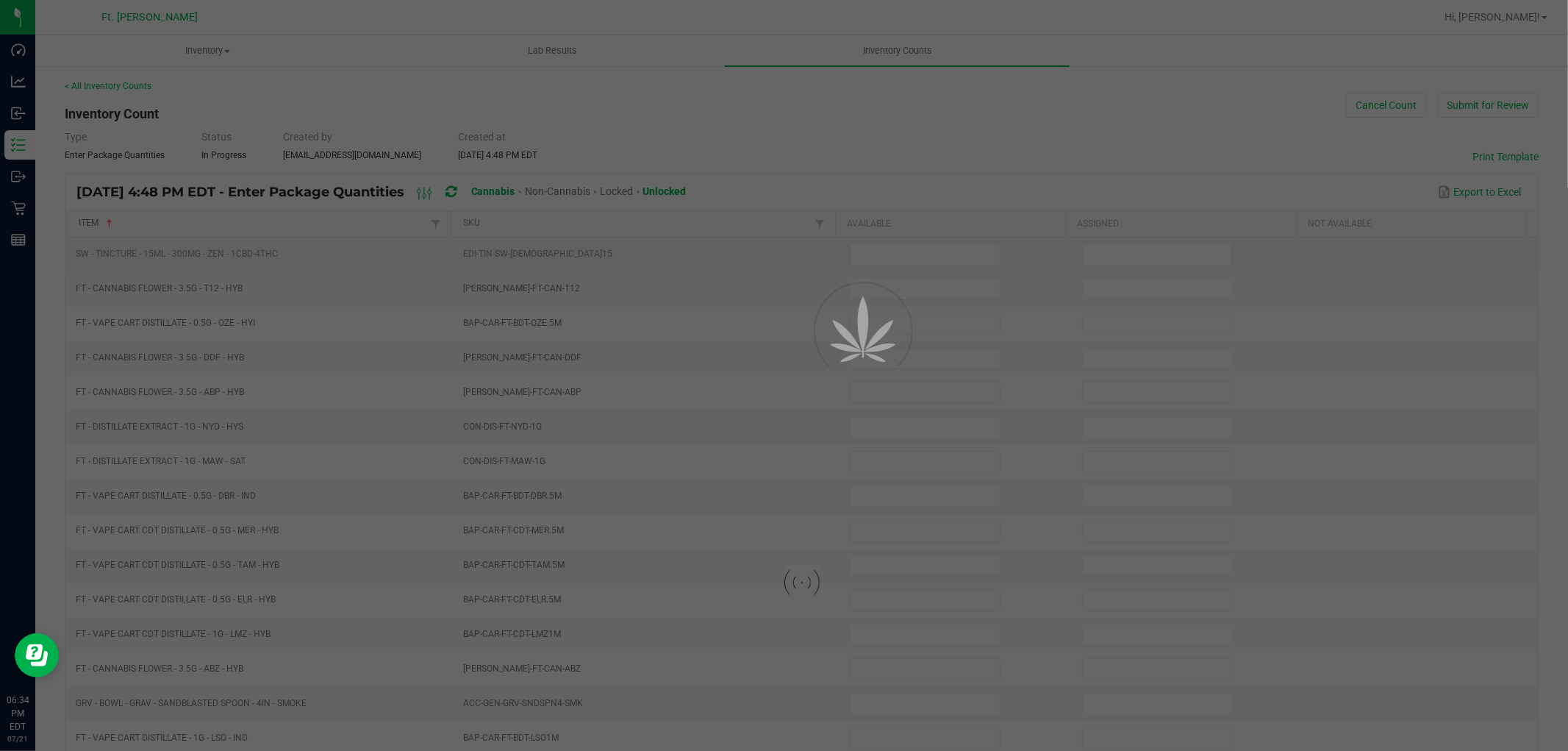 type on "5" 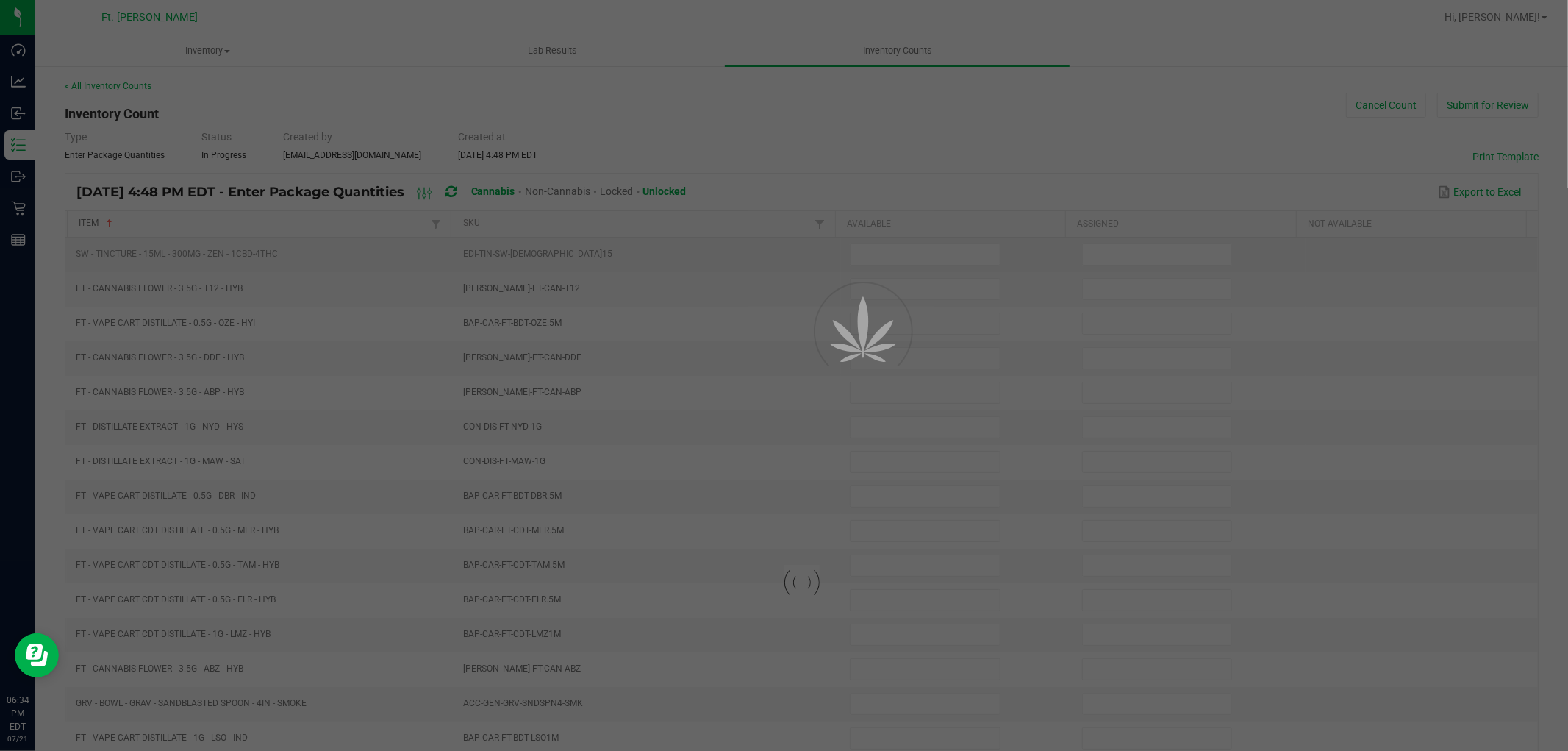type on "13" 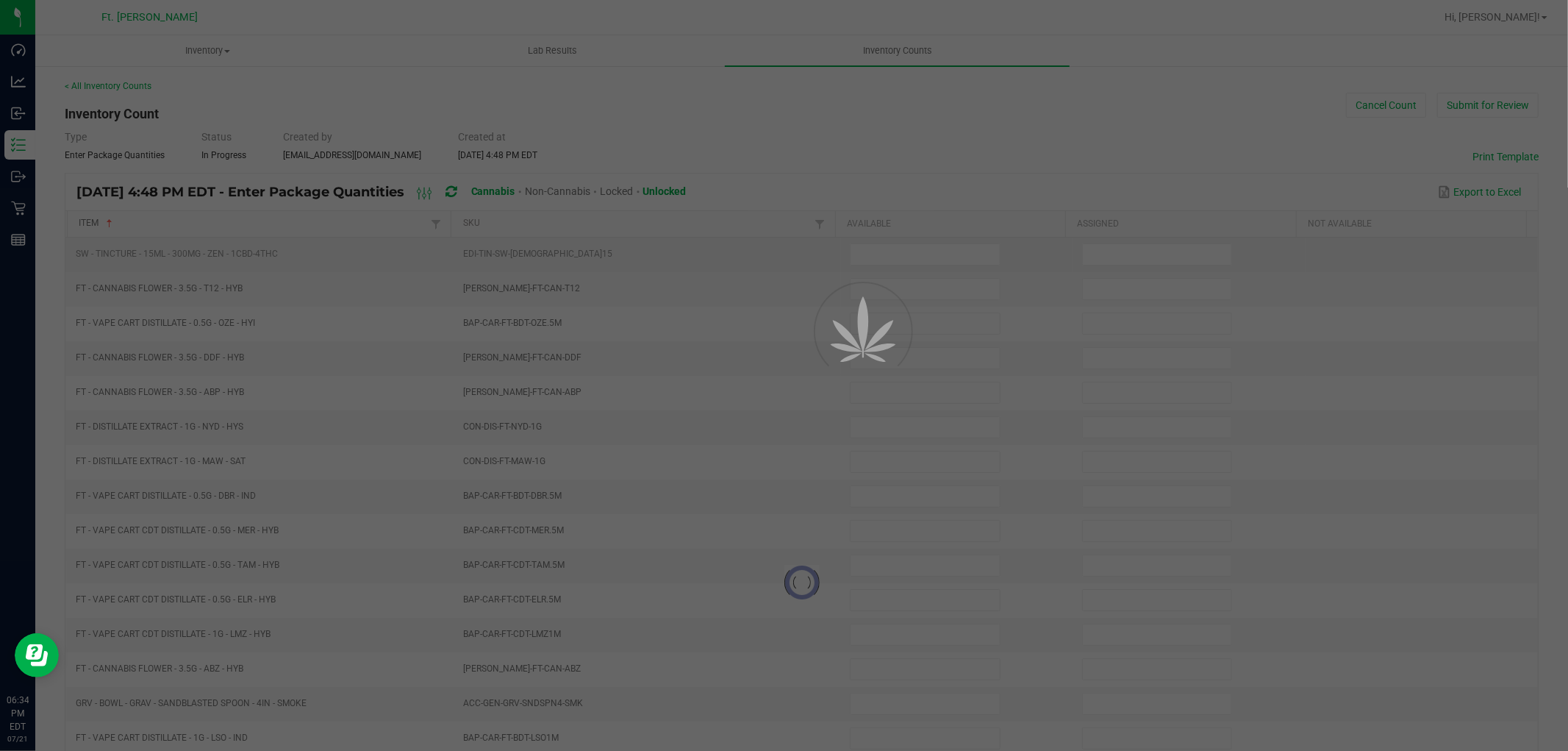 type on "12" 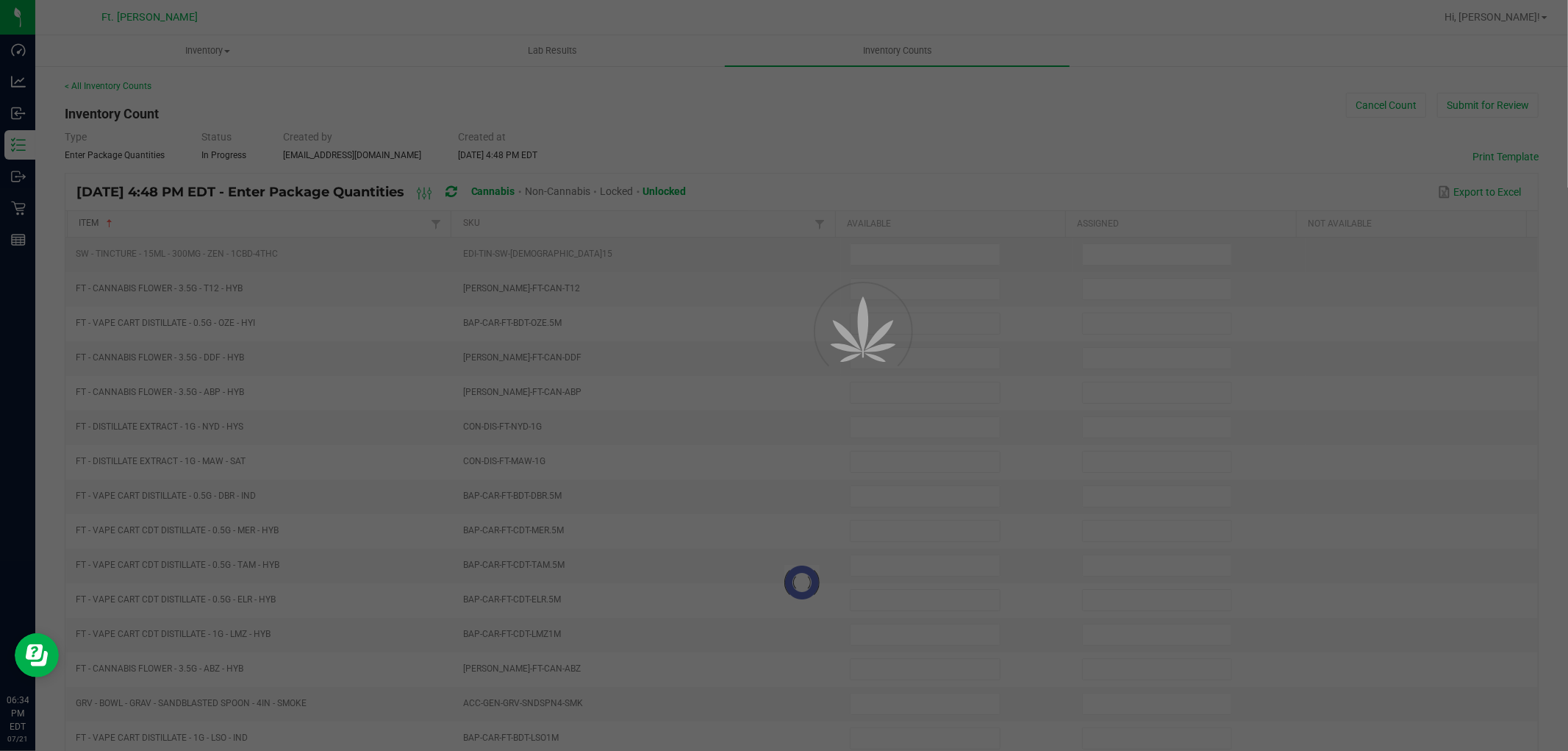 type on "0" 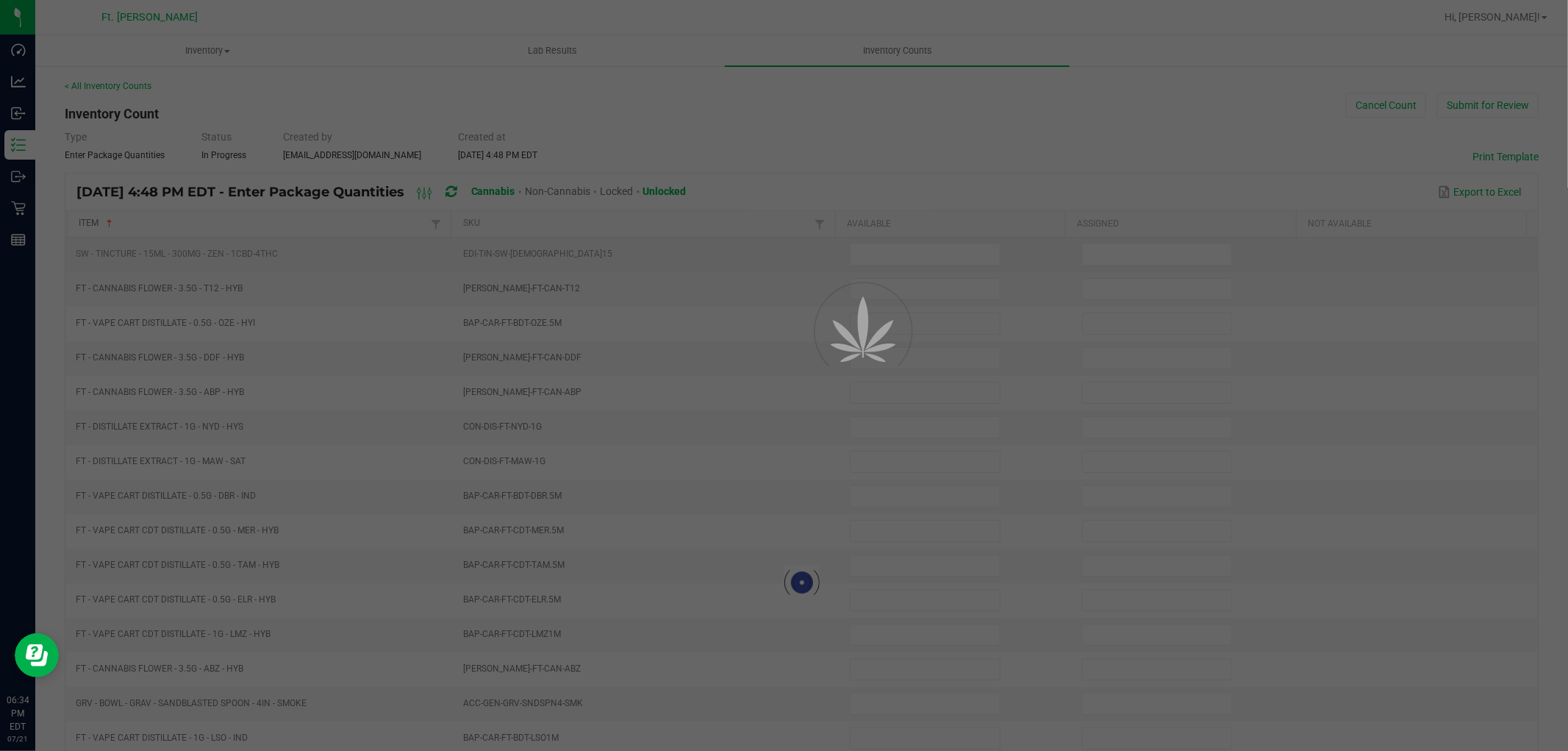 type on "0" 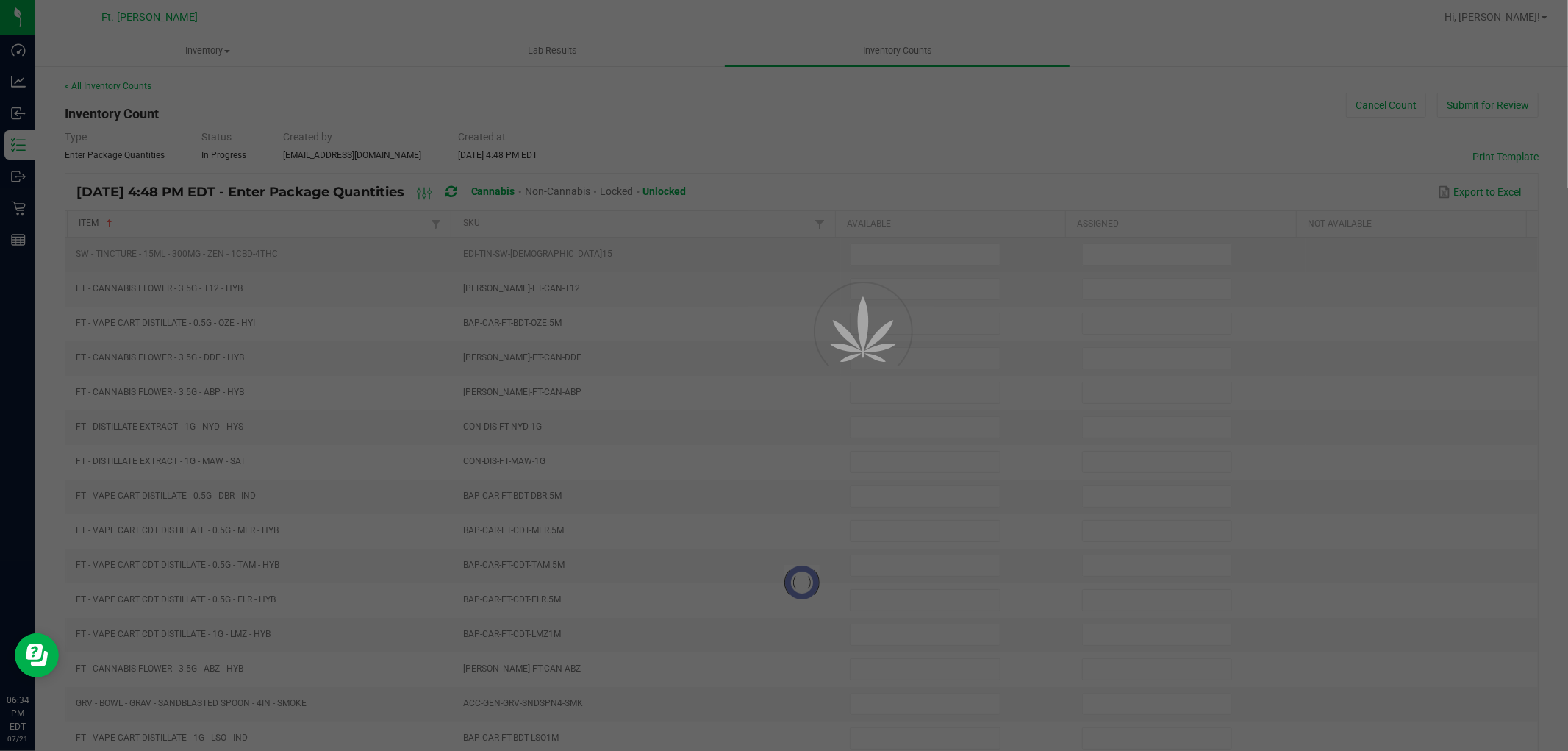 type on "0" 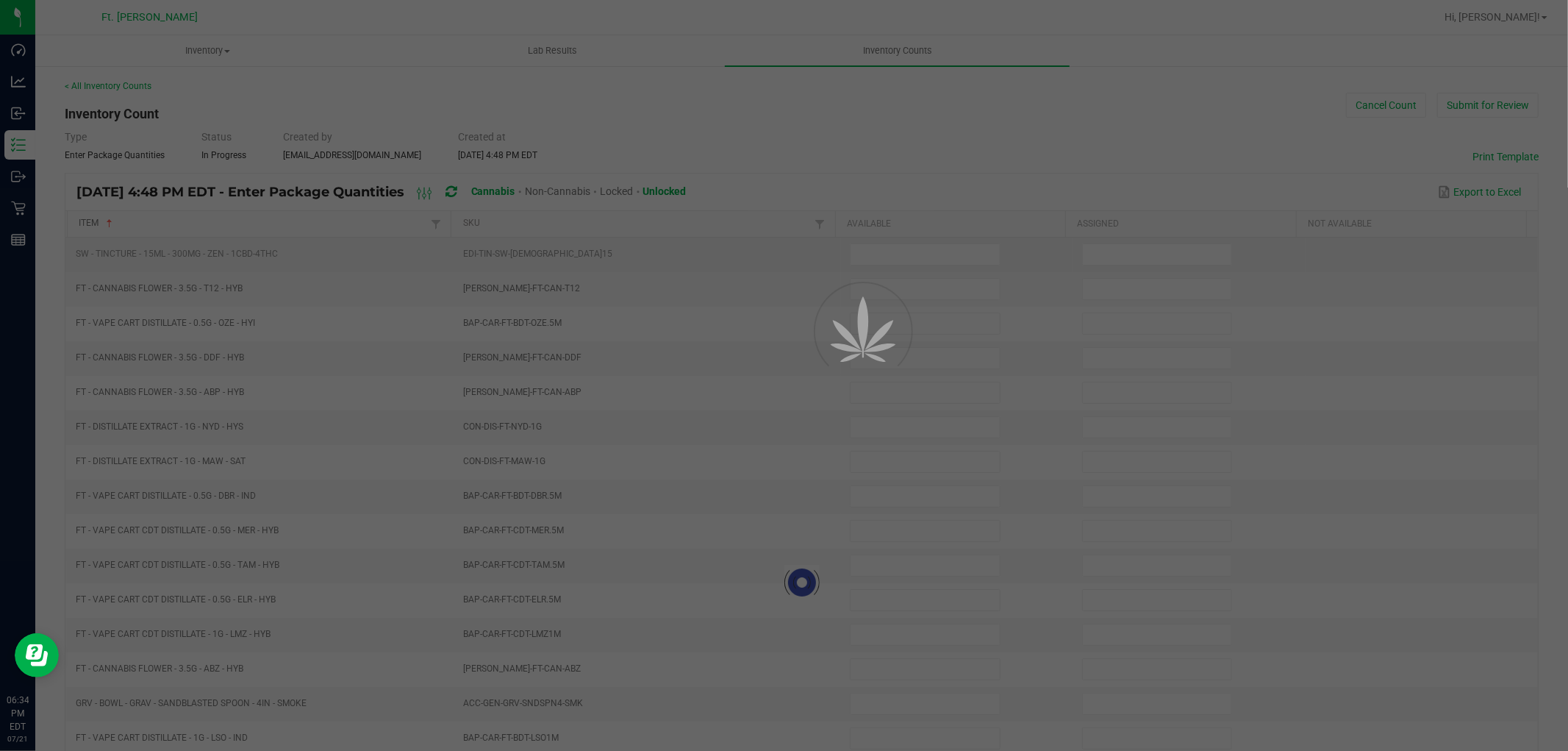 type on "0" 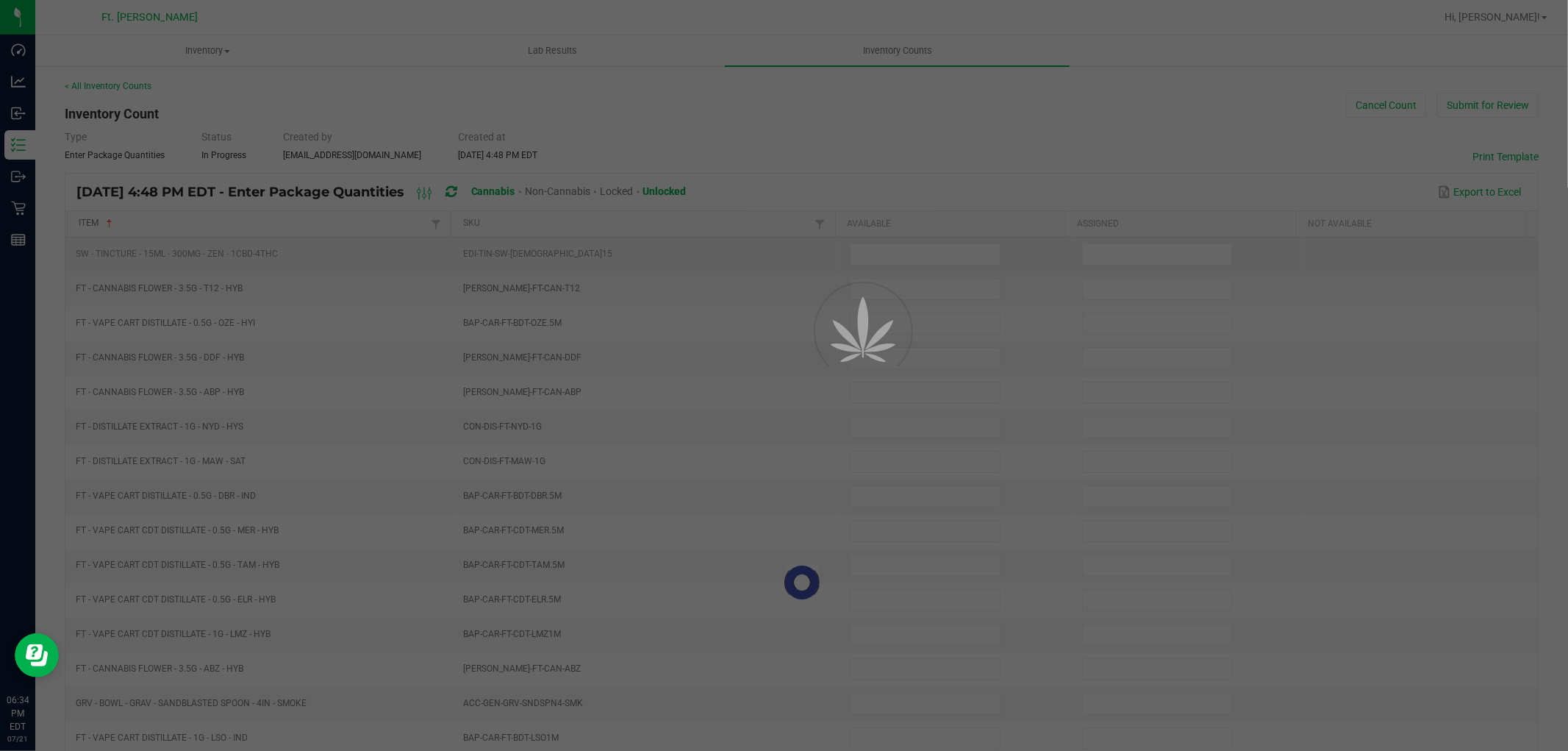 type on "0" 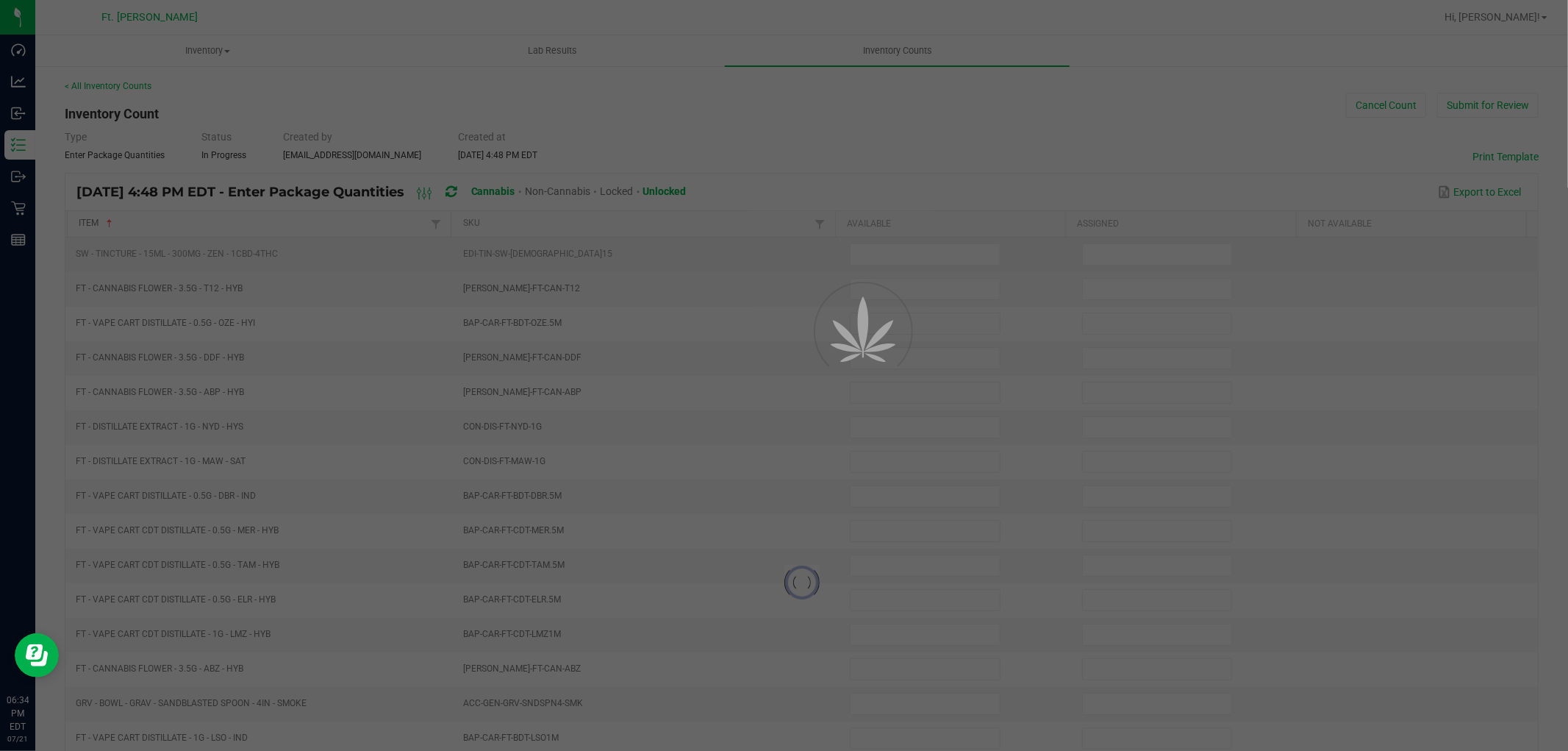 type on "0" 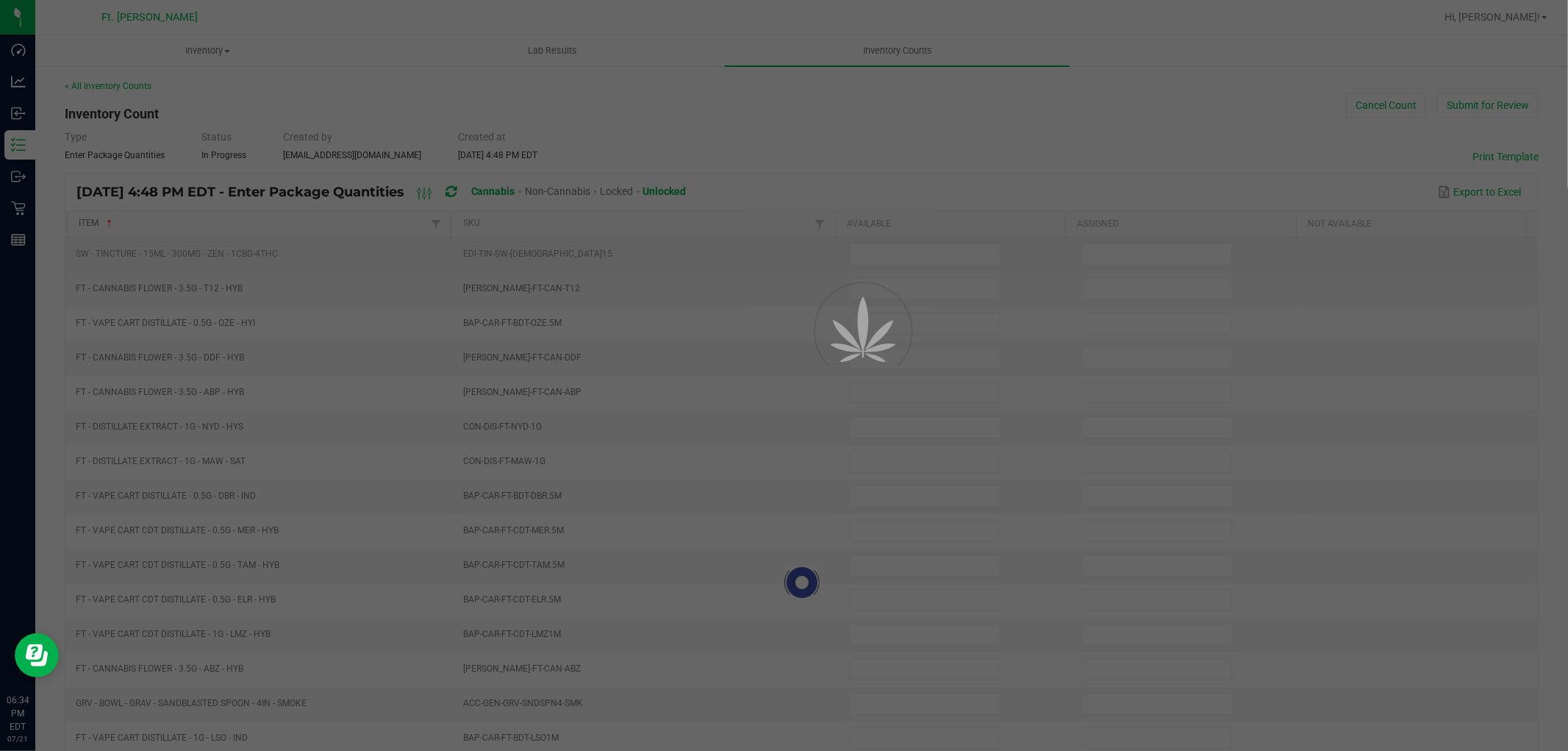type on "0" 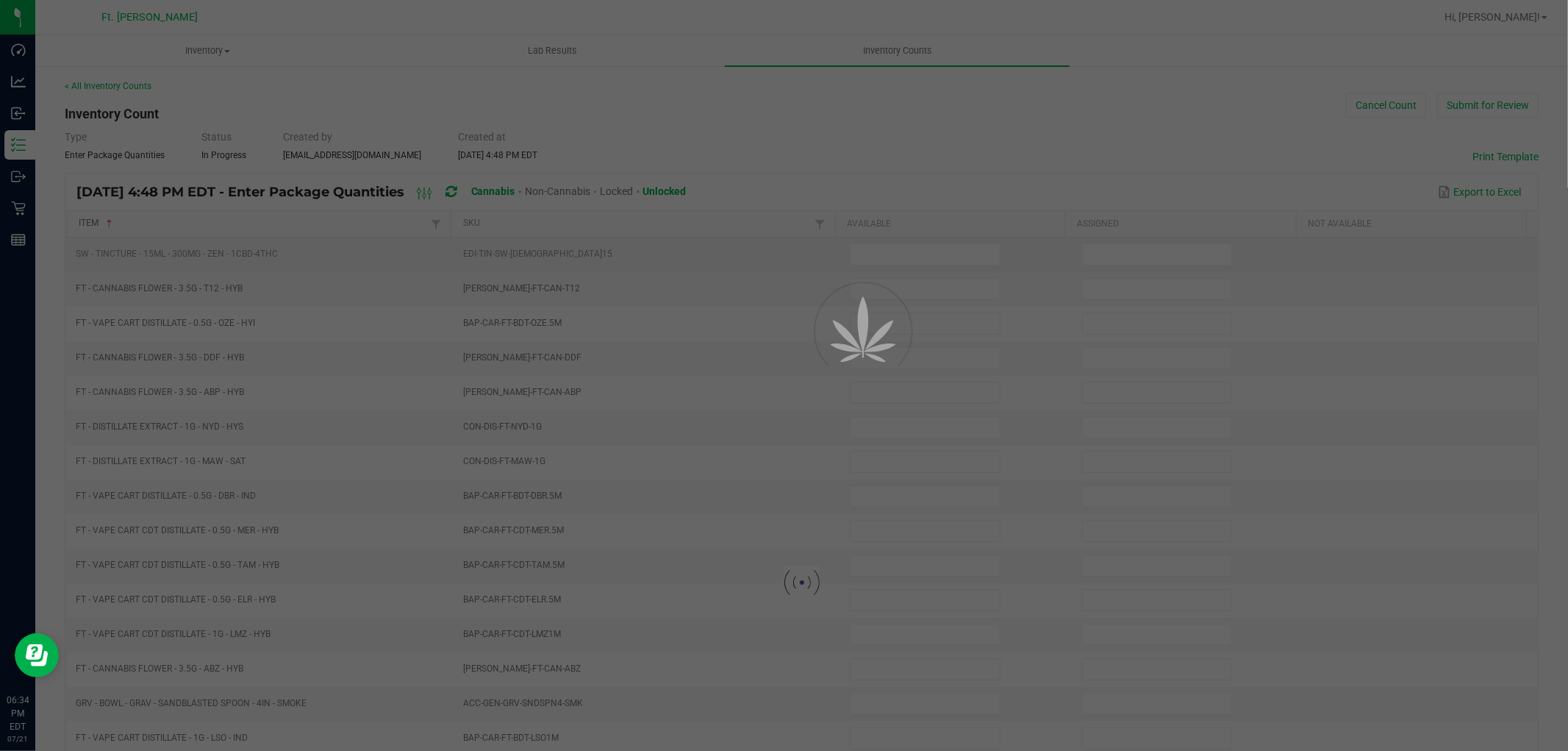 type on "0" 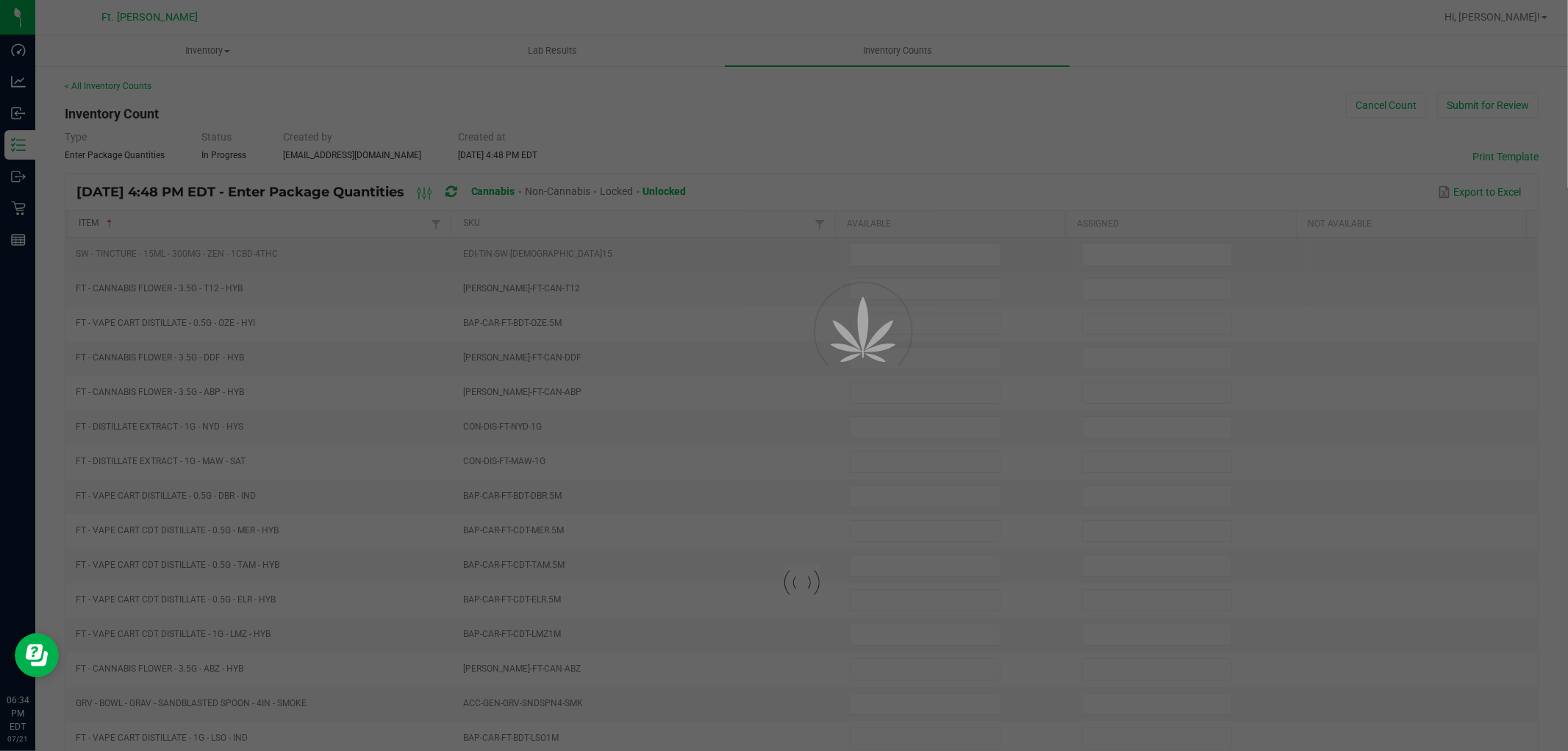 type on "0" 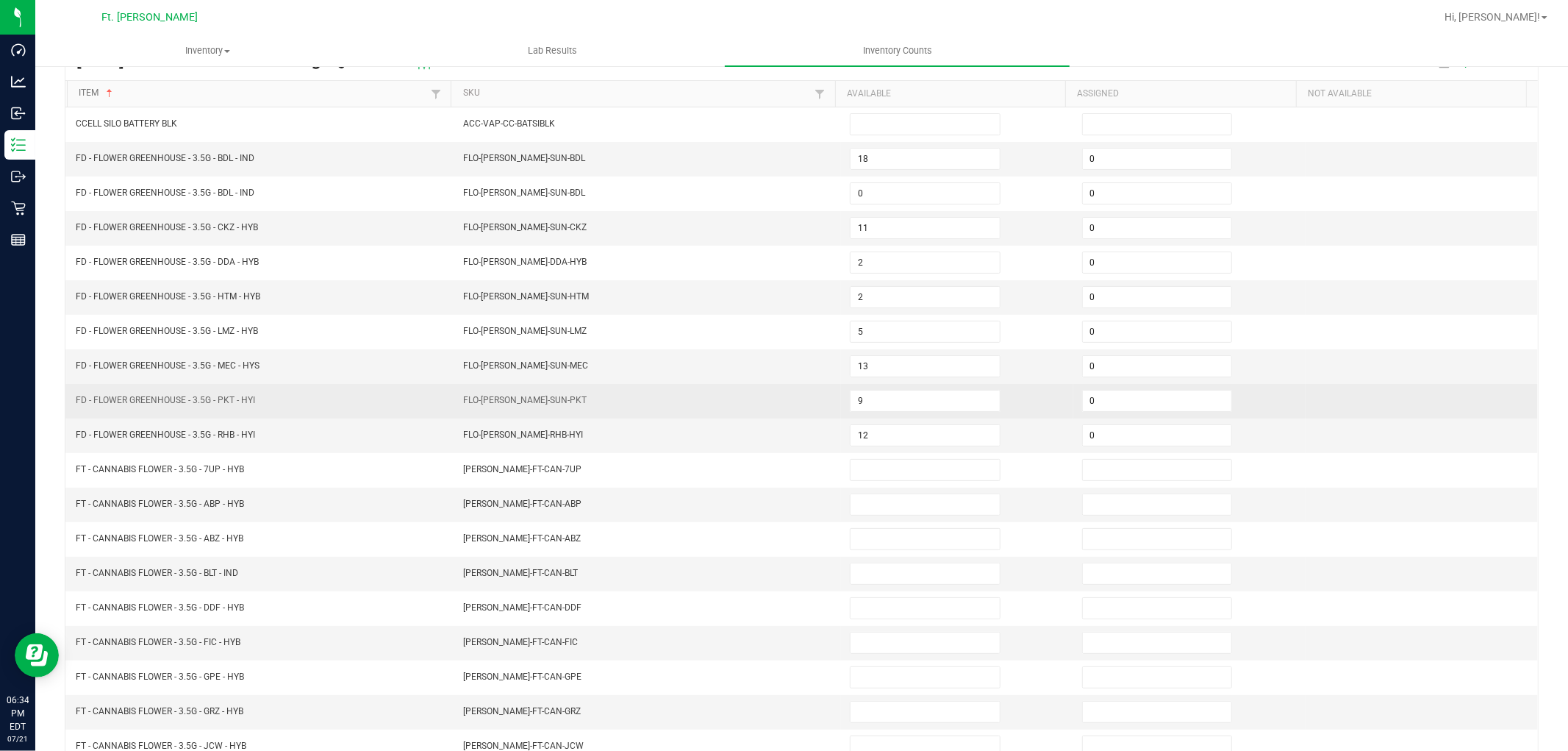 scroll, scrollTop: 234, scrollLeft: 0, axis: vertical 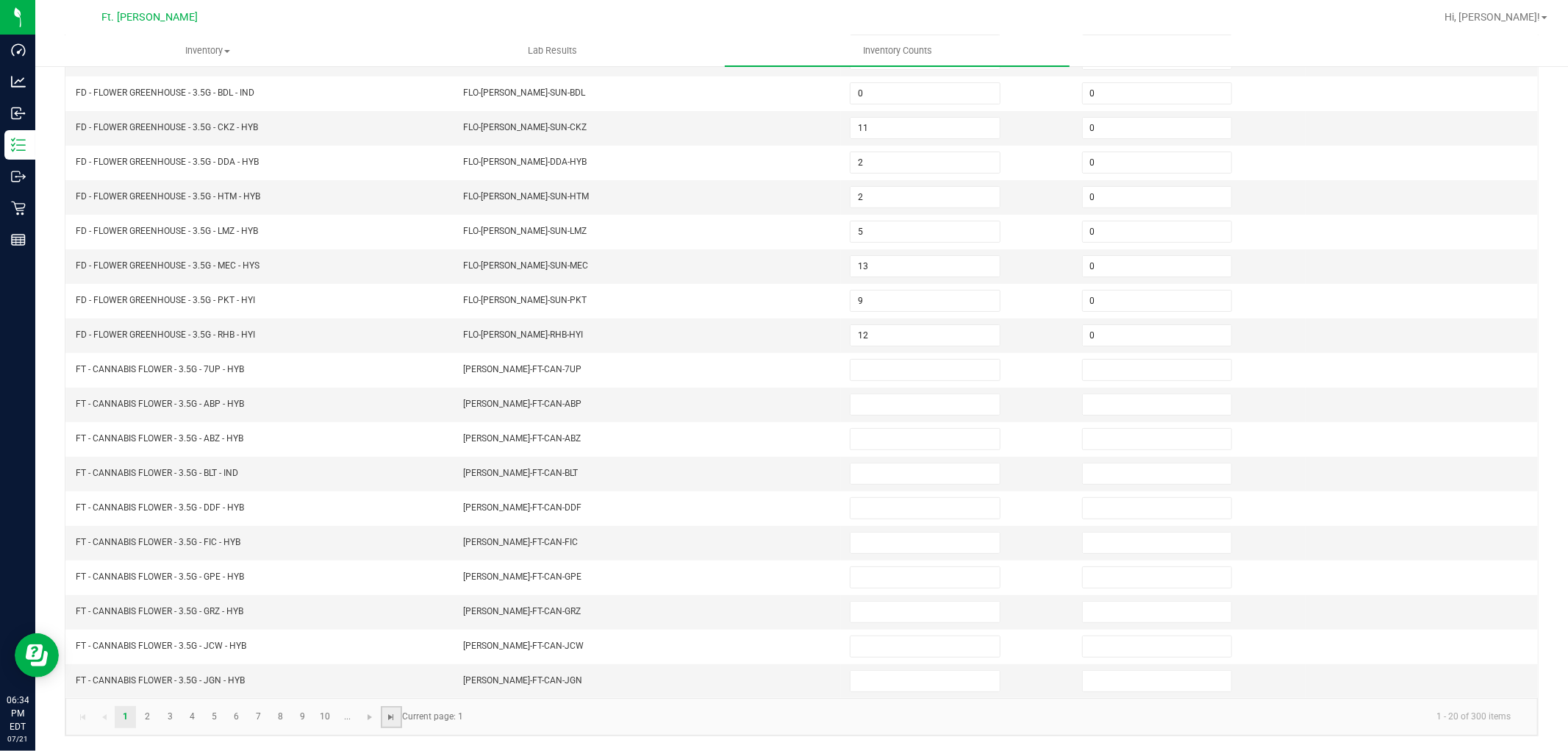 click 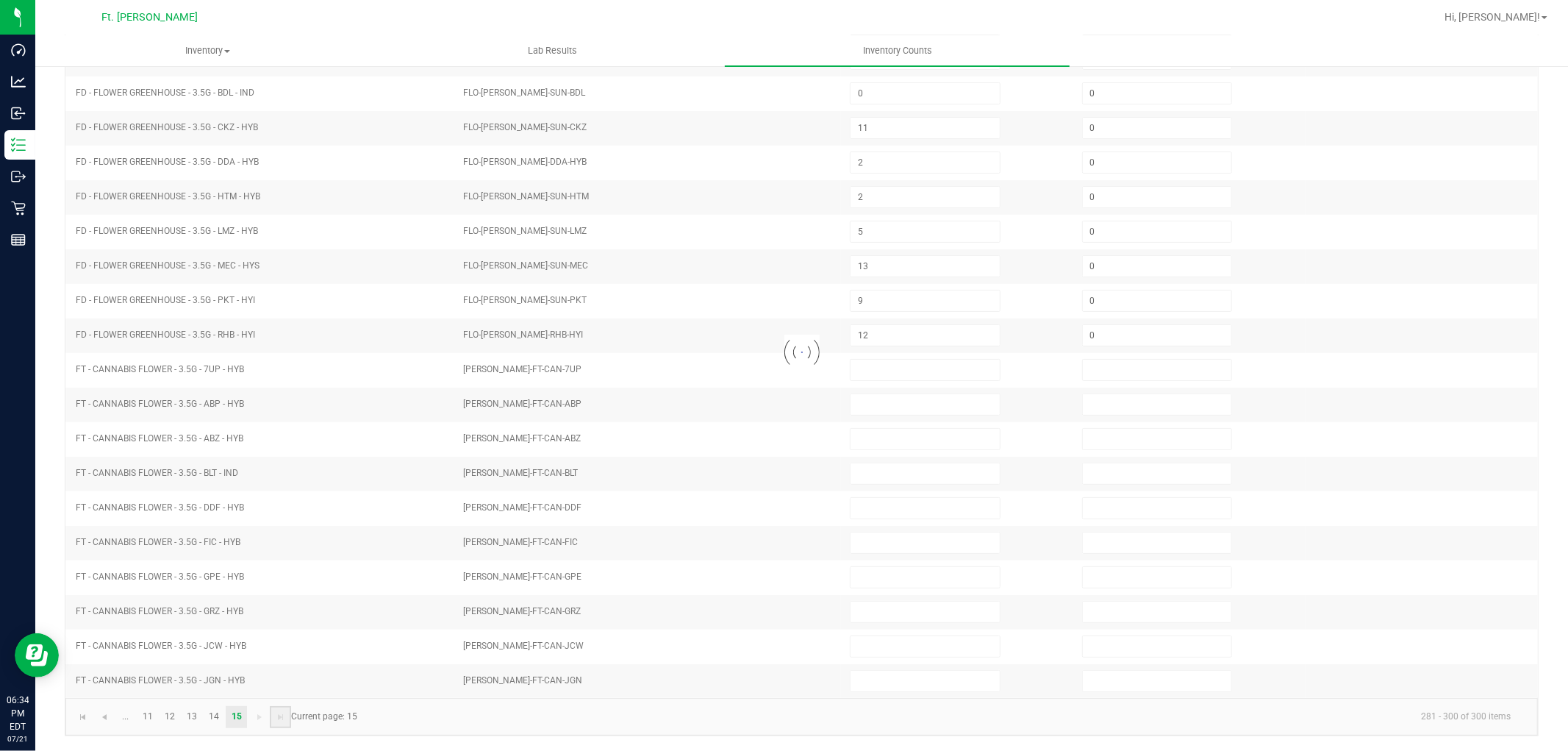 type on "1" 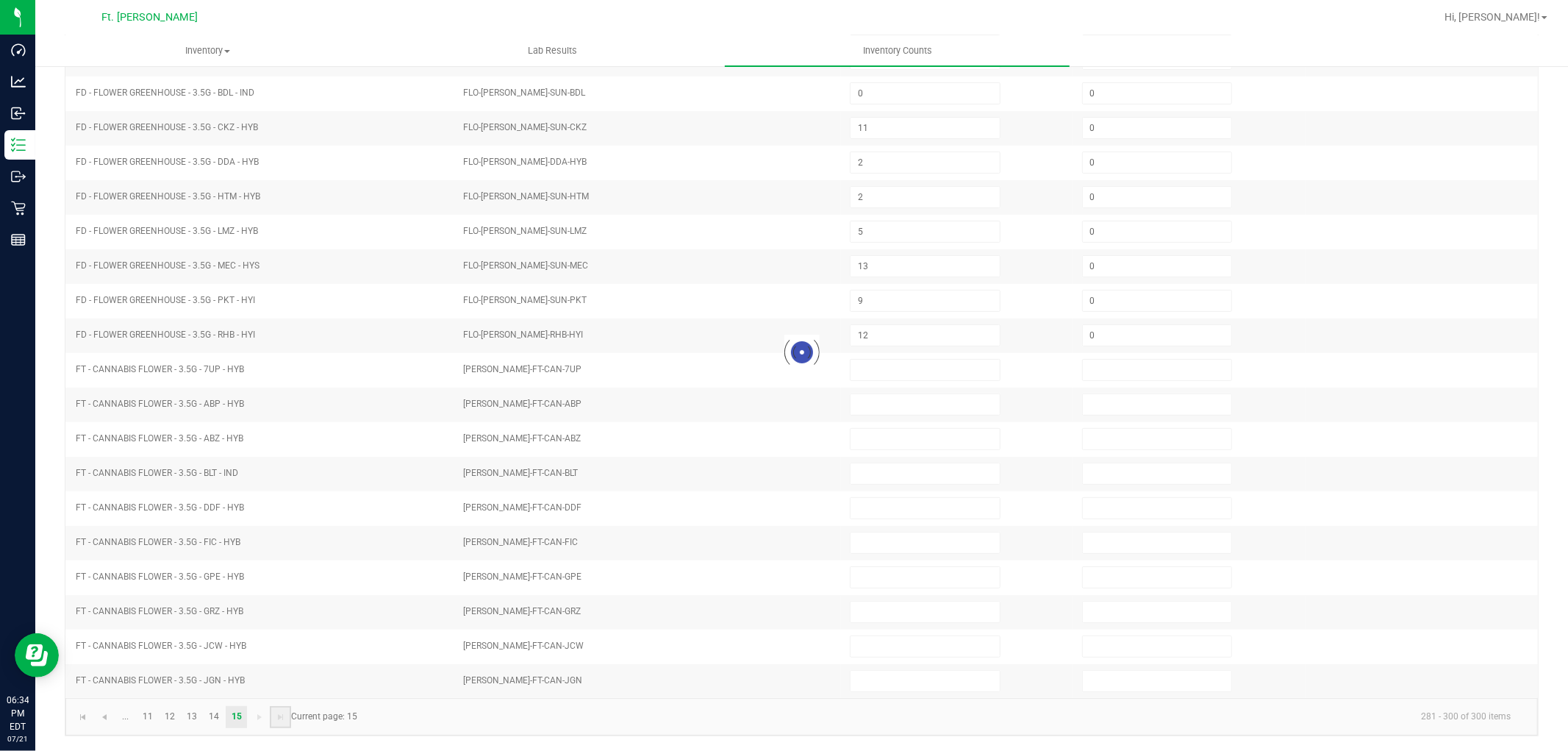 type 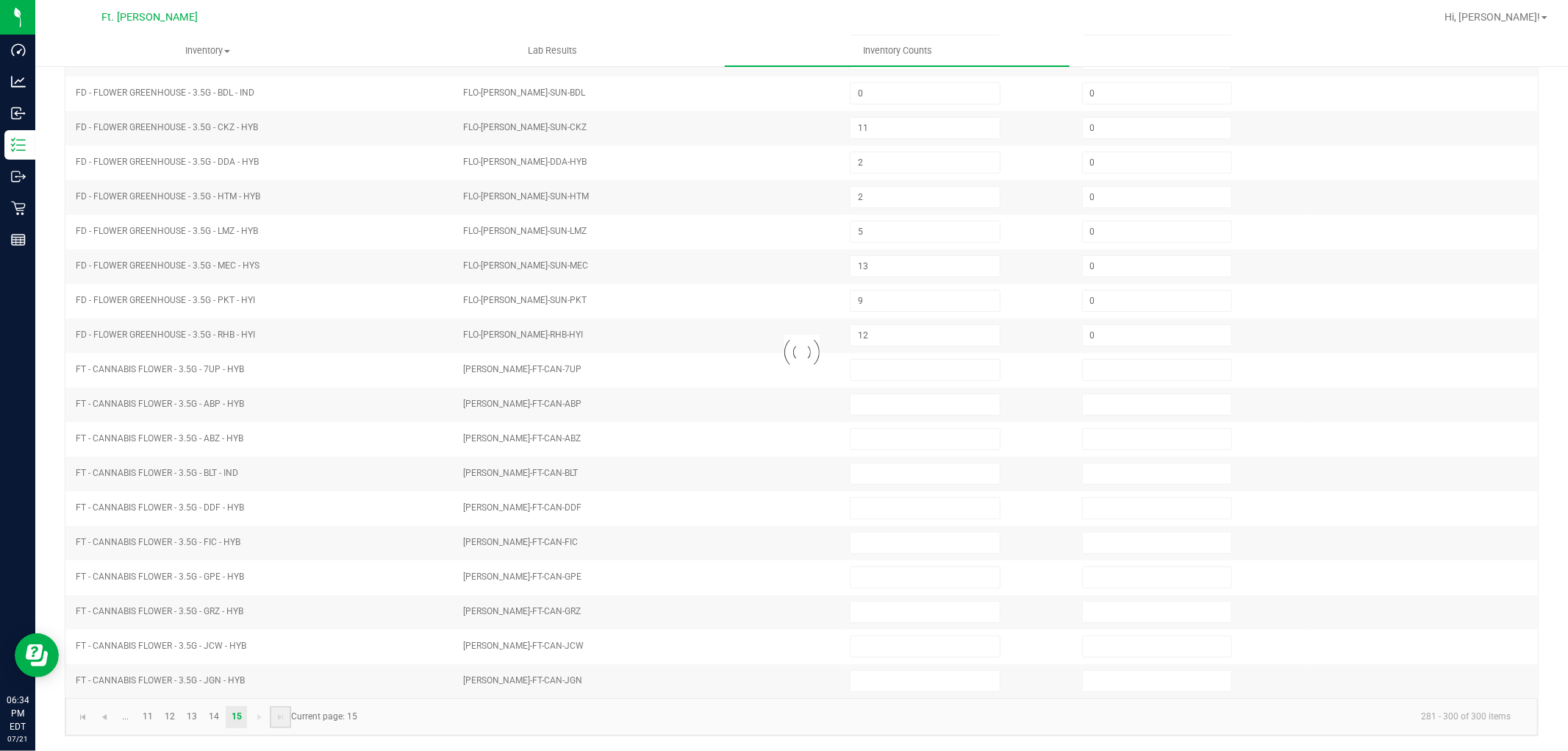 type 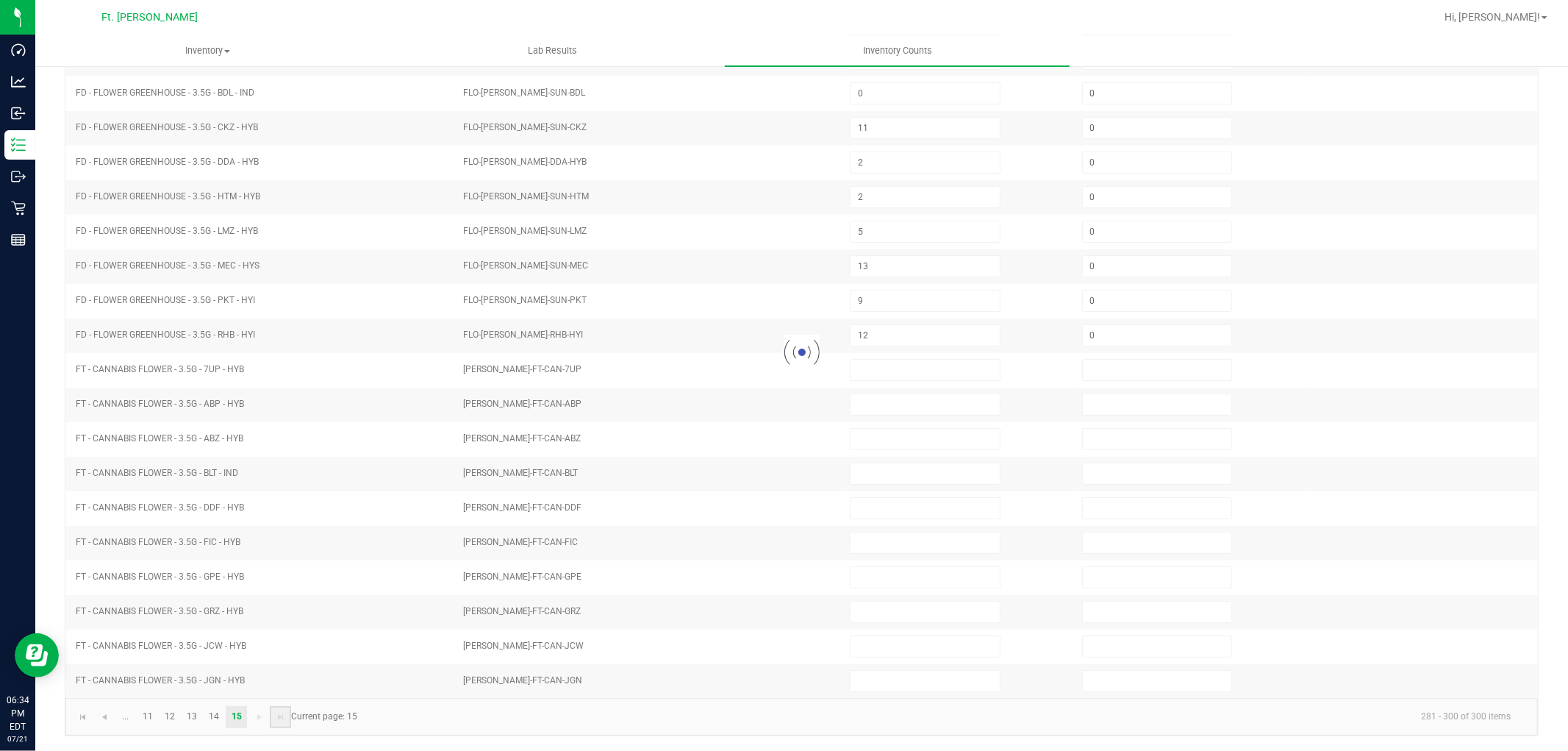 type 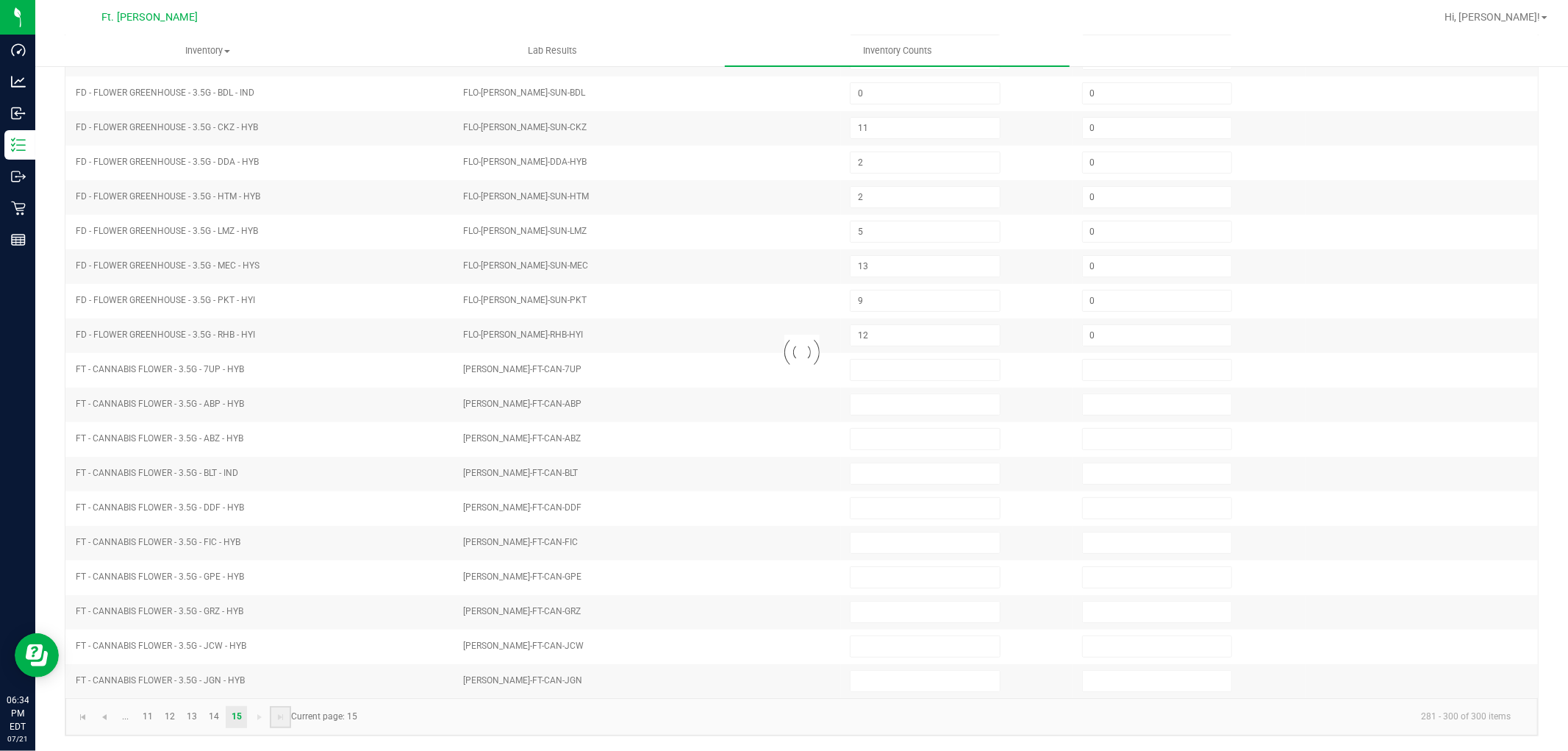 type 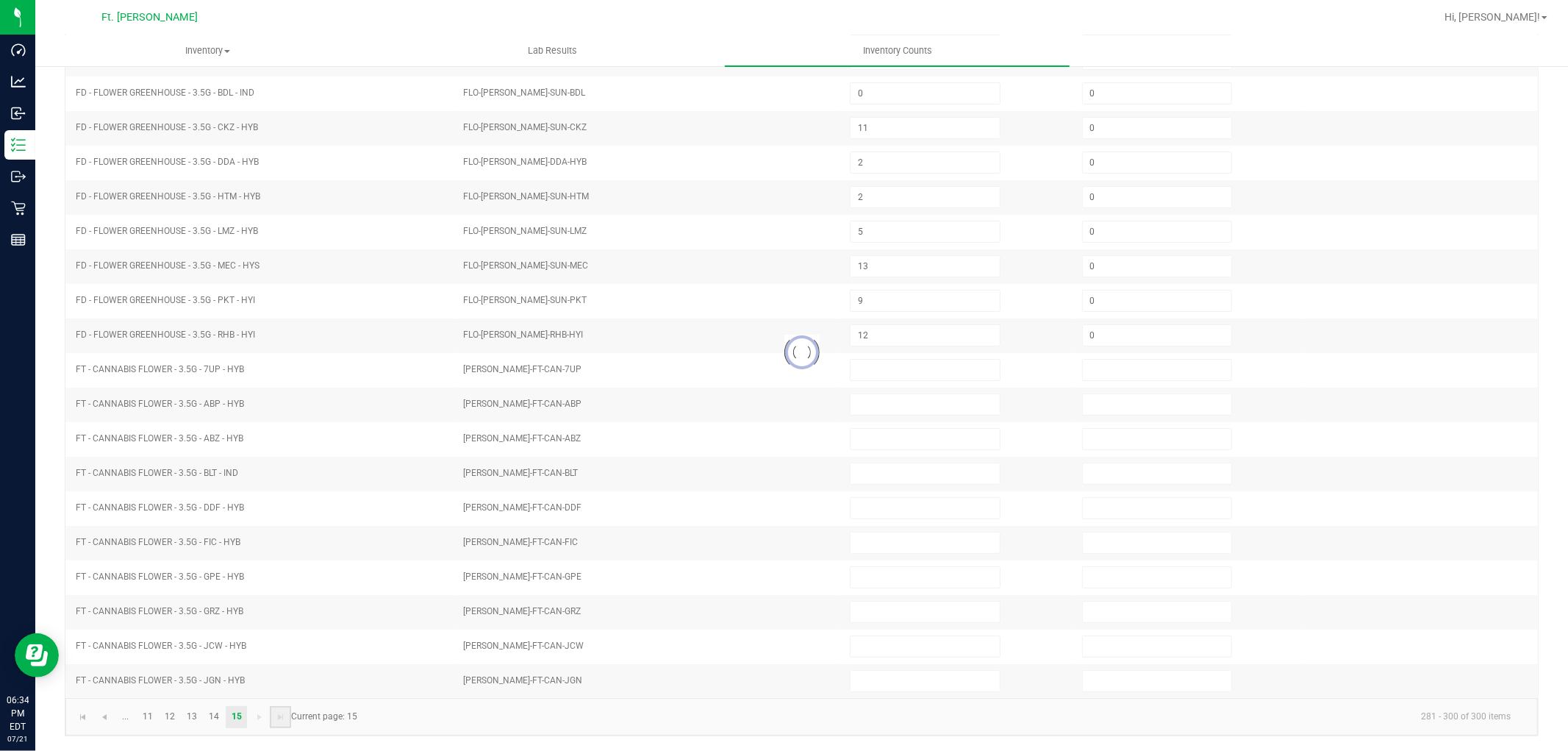 type 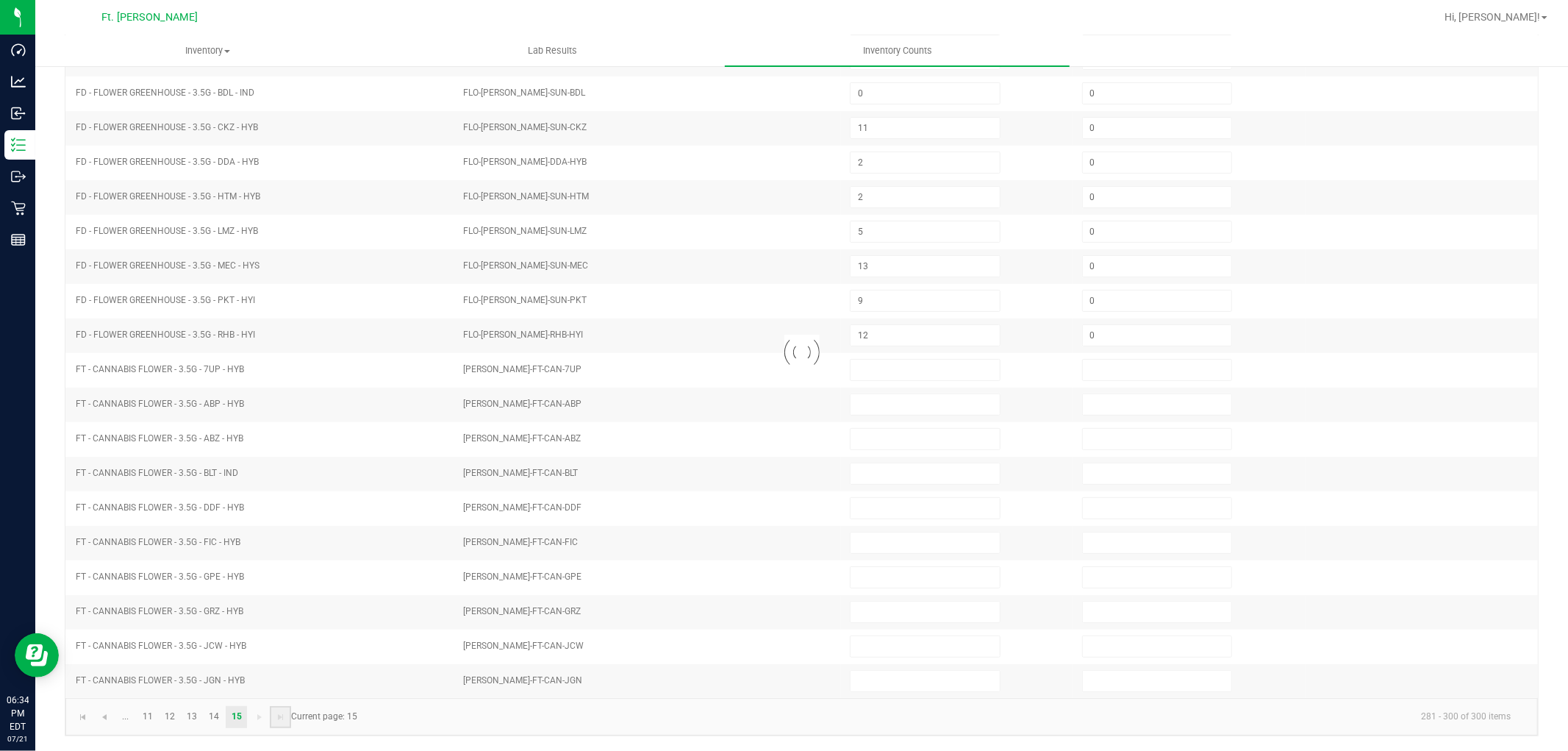 type 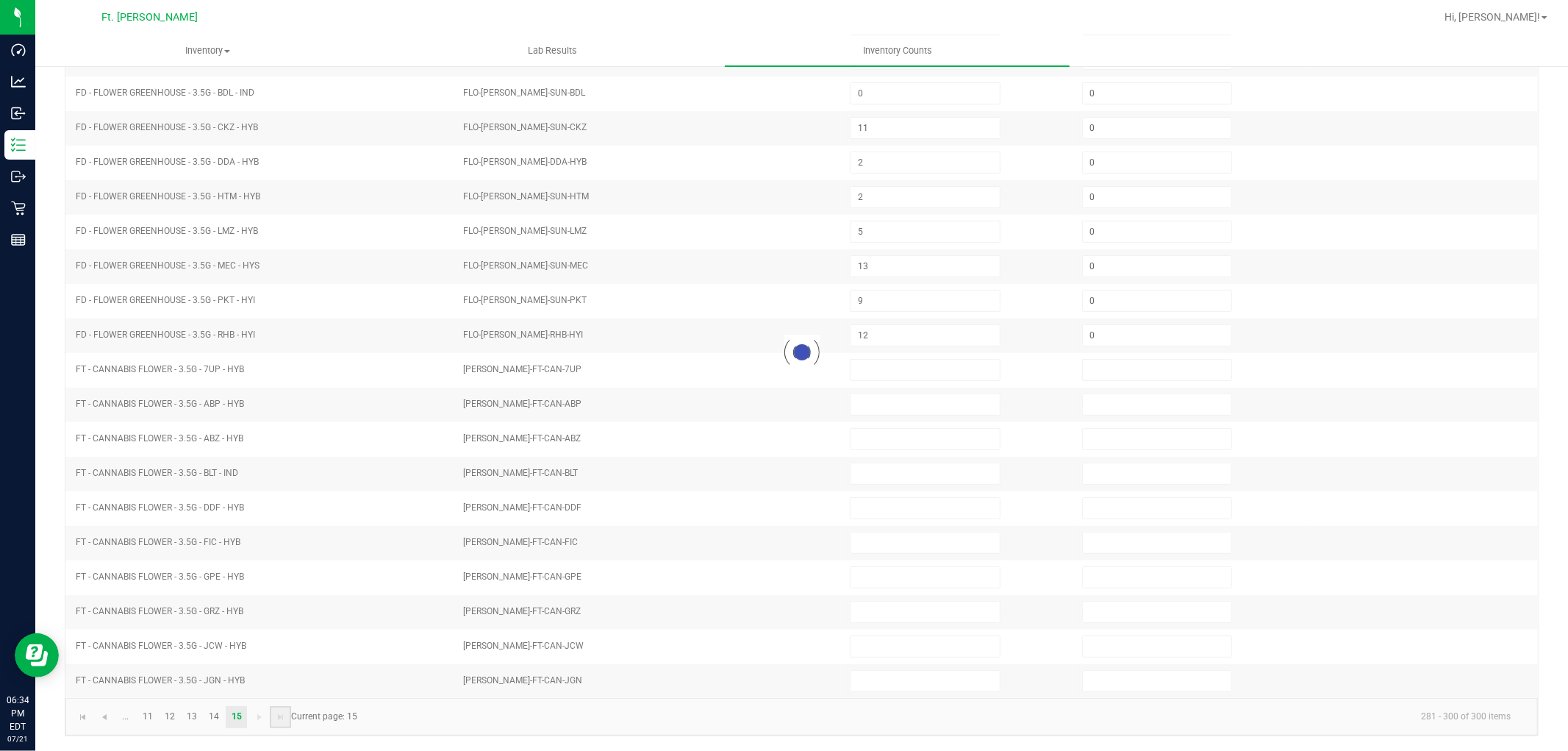 type 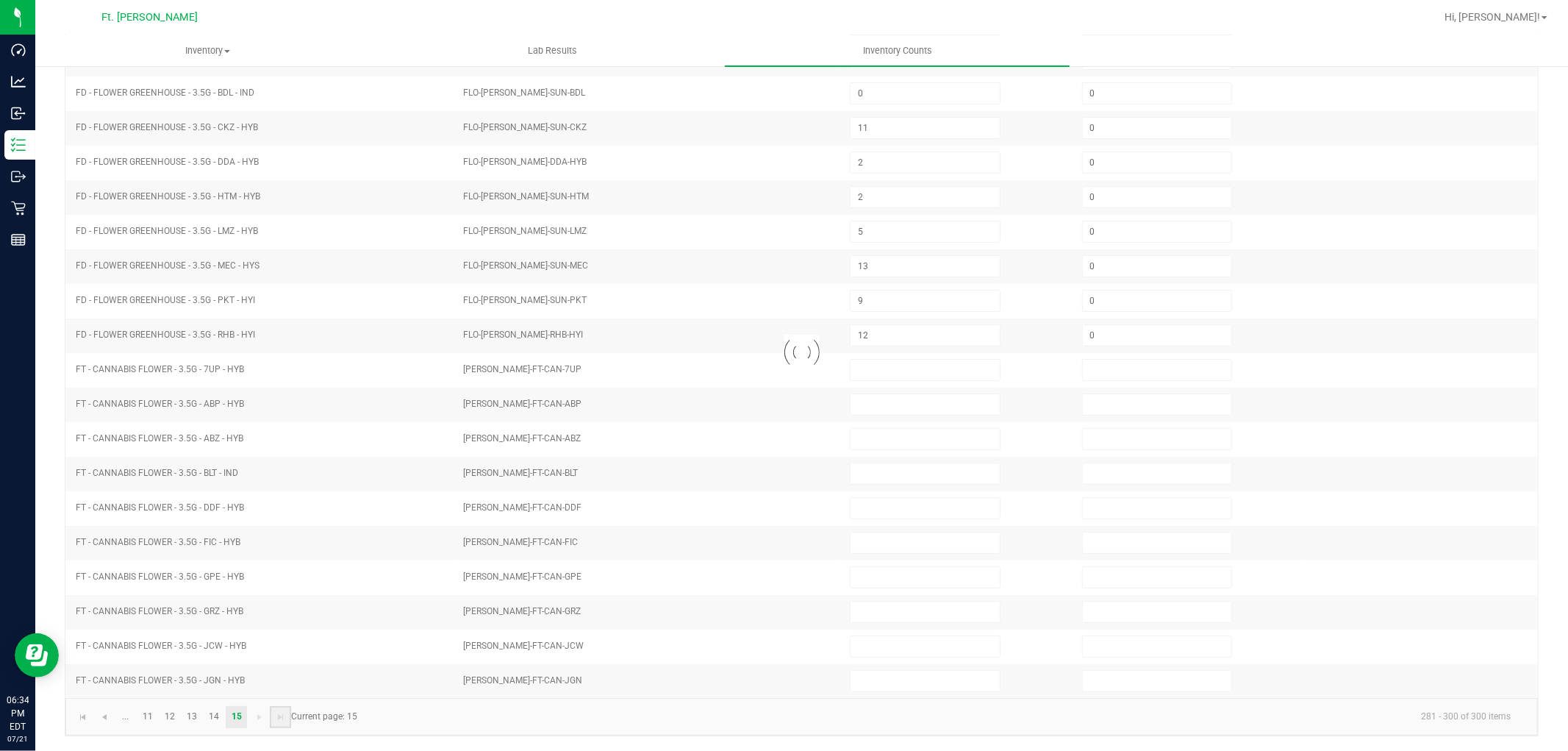 type on "2" 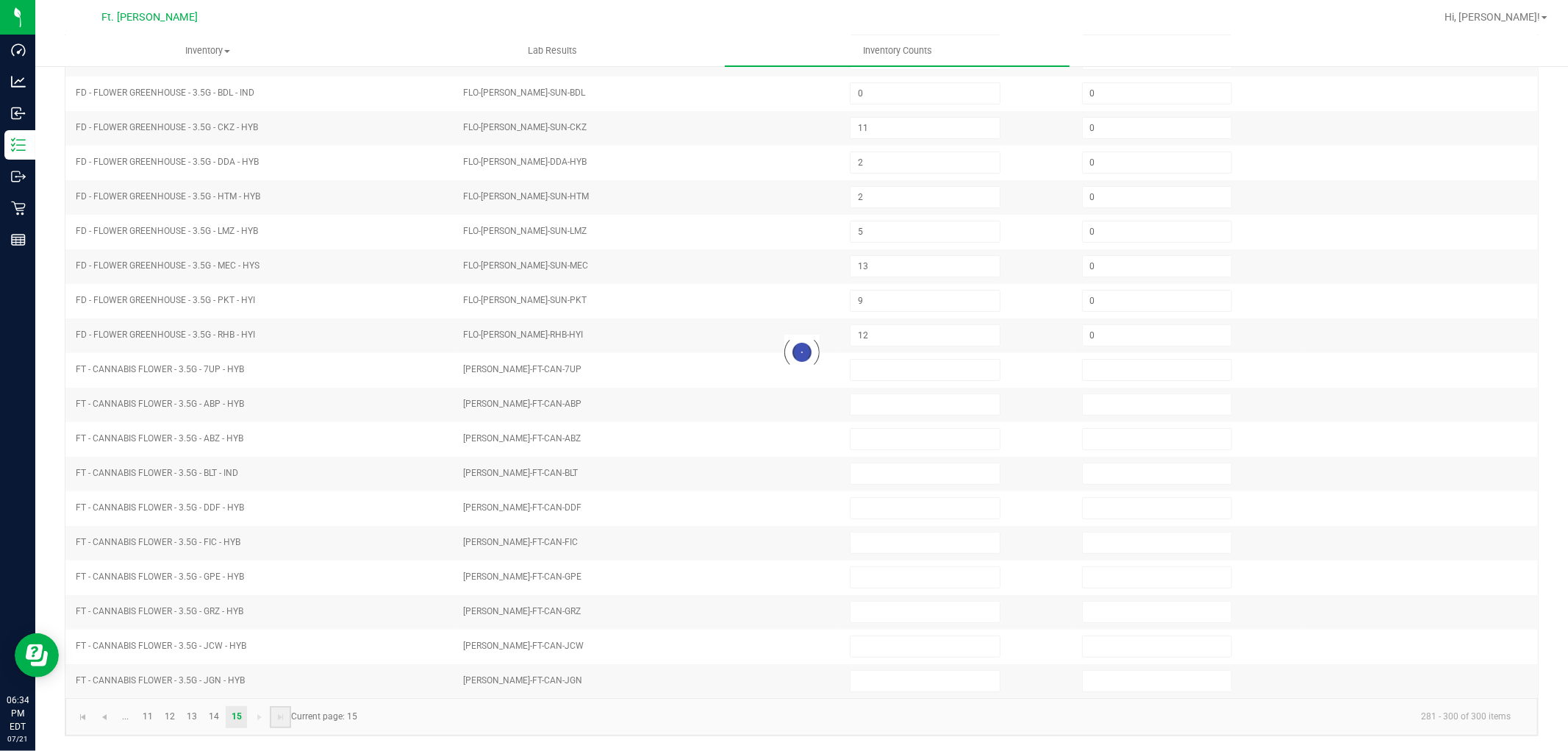 type on "36" 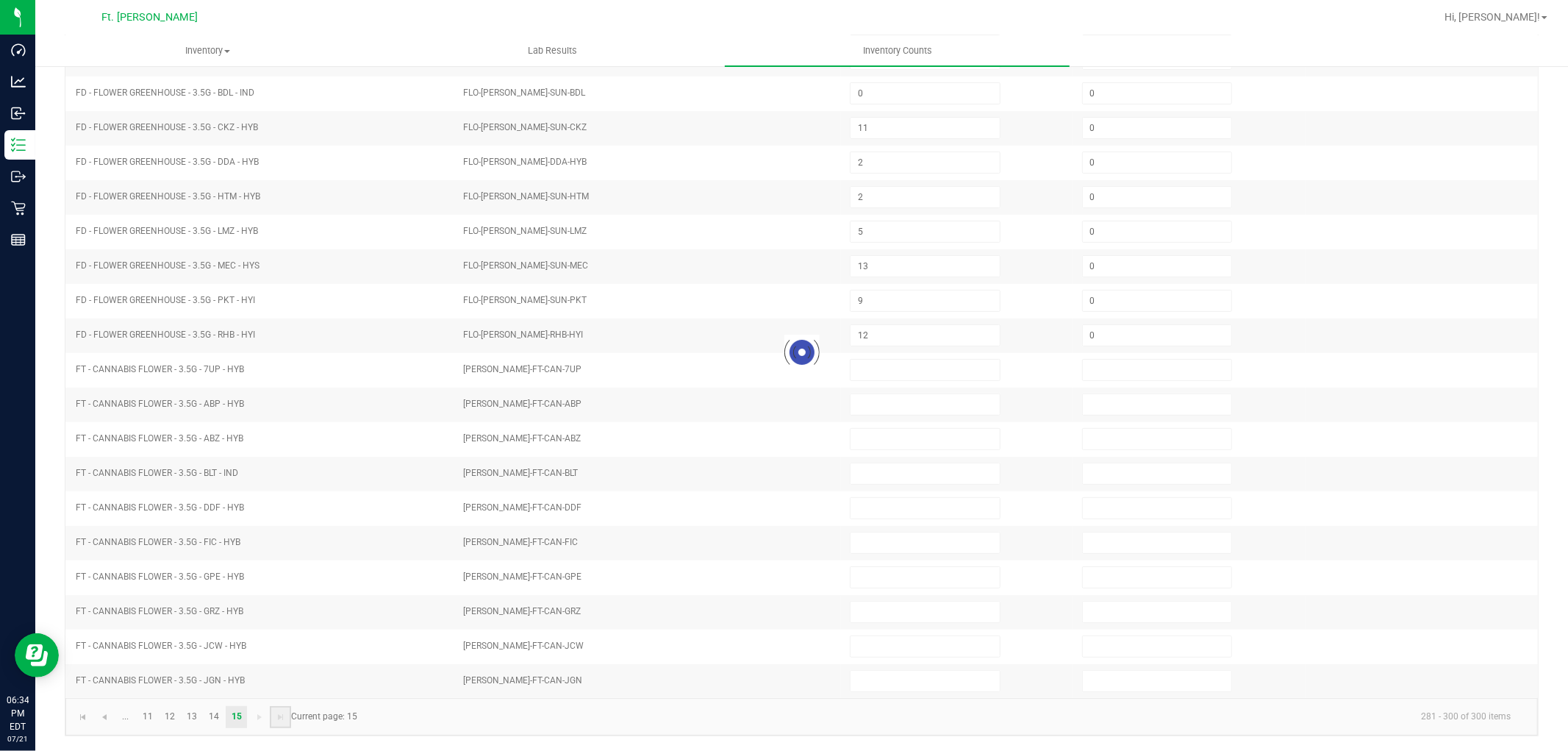 type on "25" 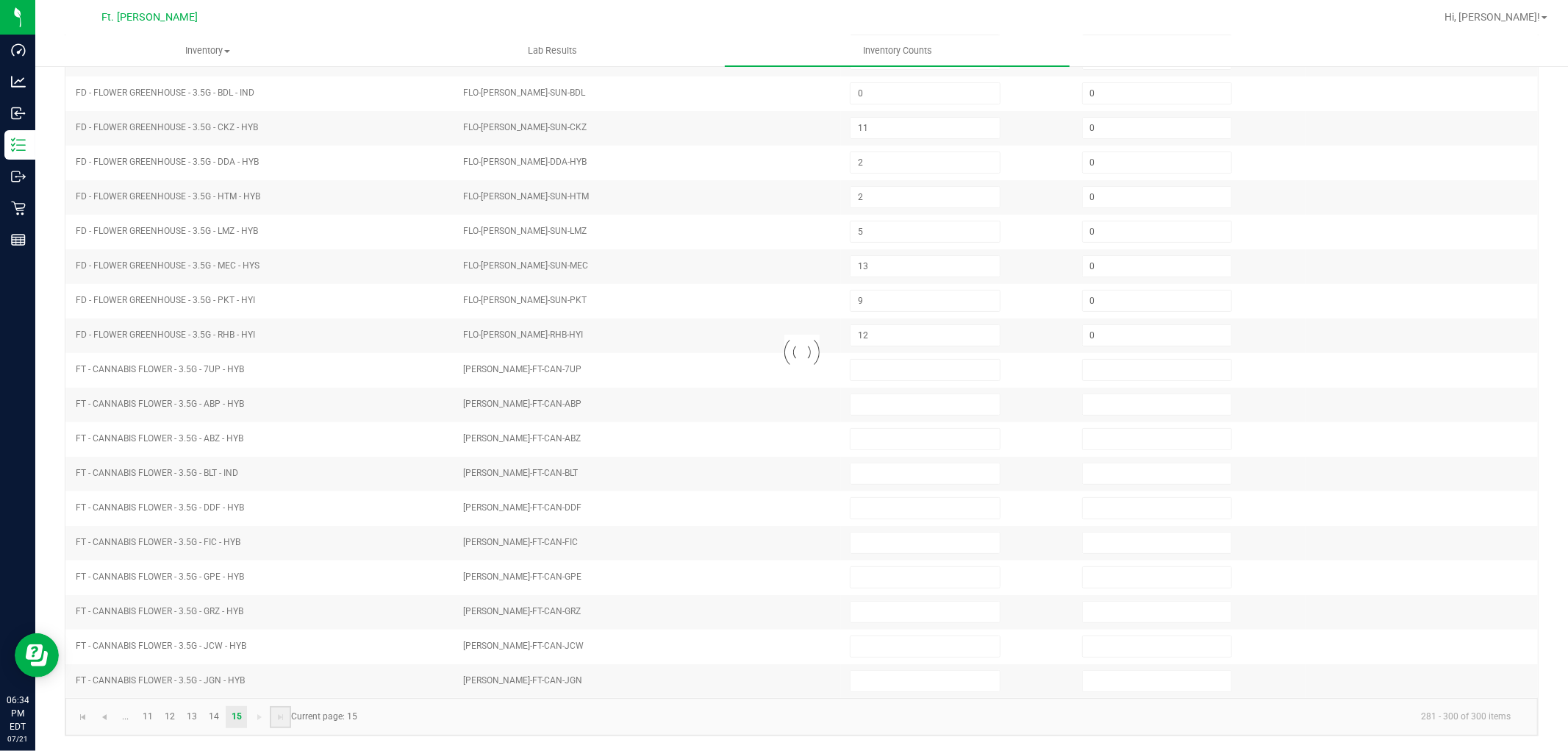 type on "5" 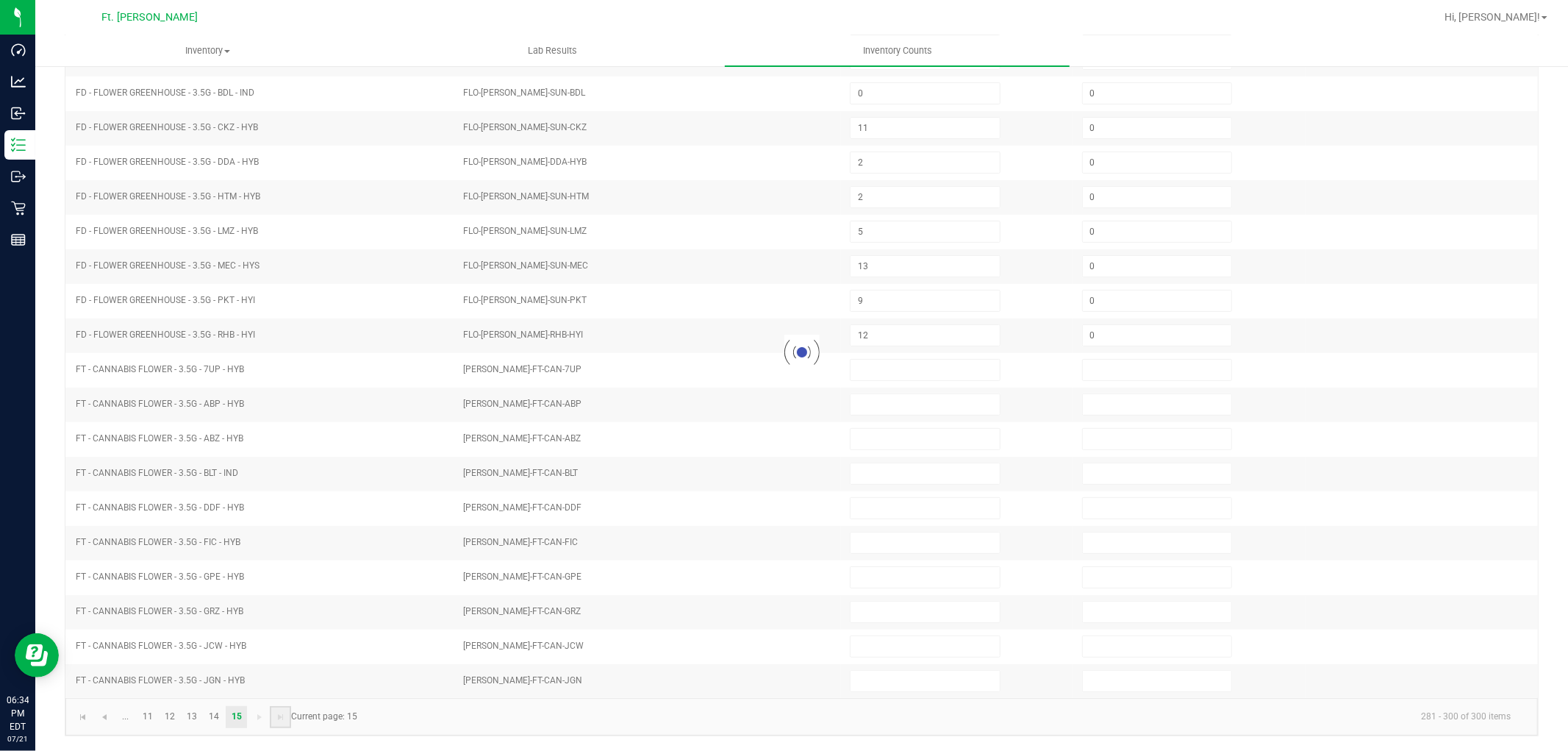type on "2" 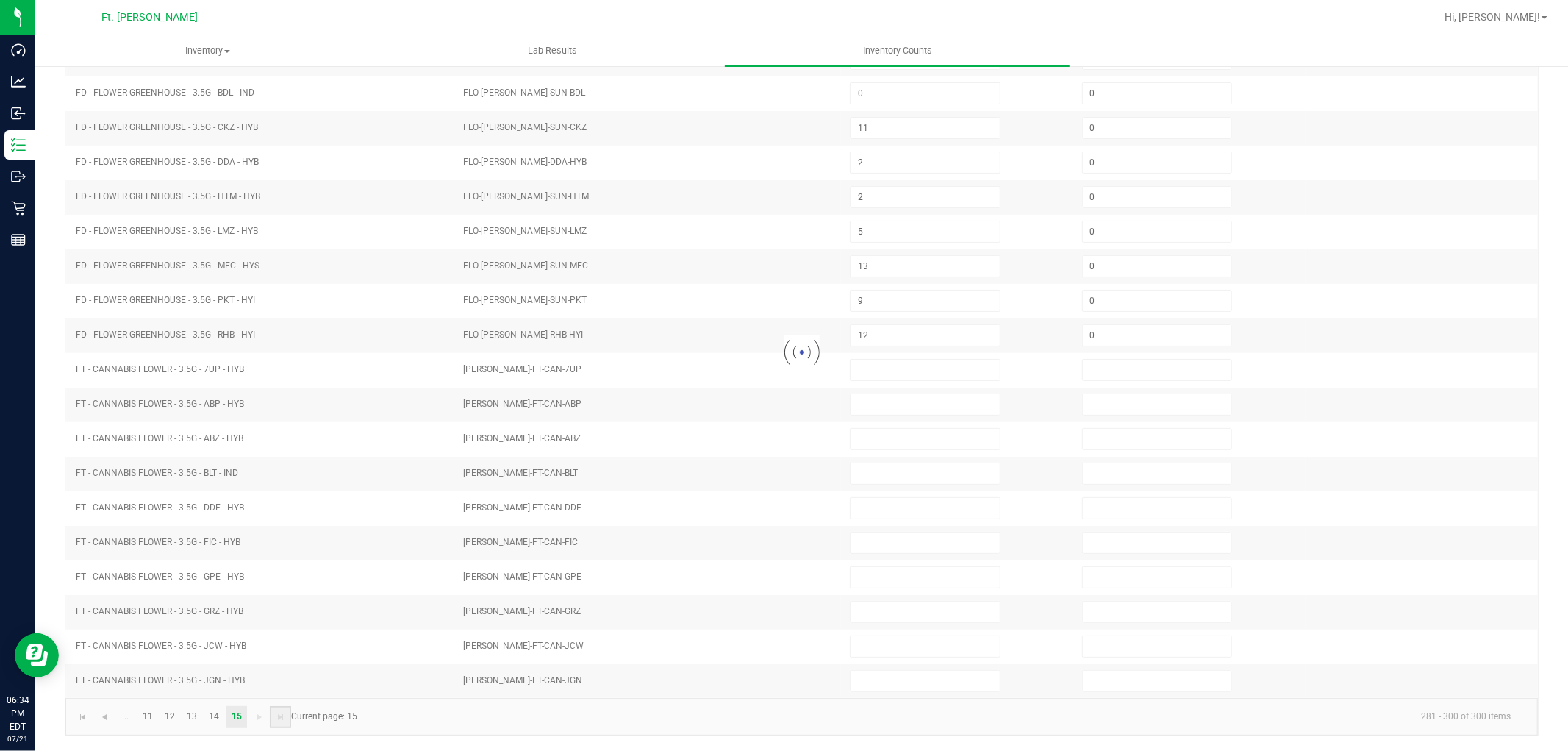 type on "17" 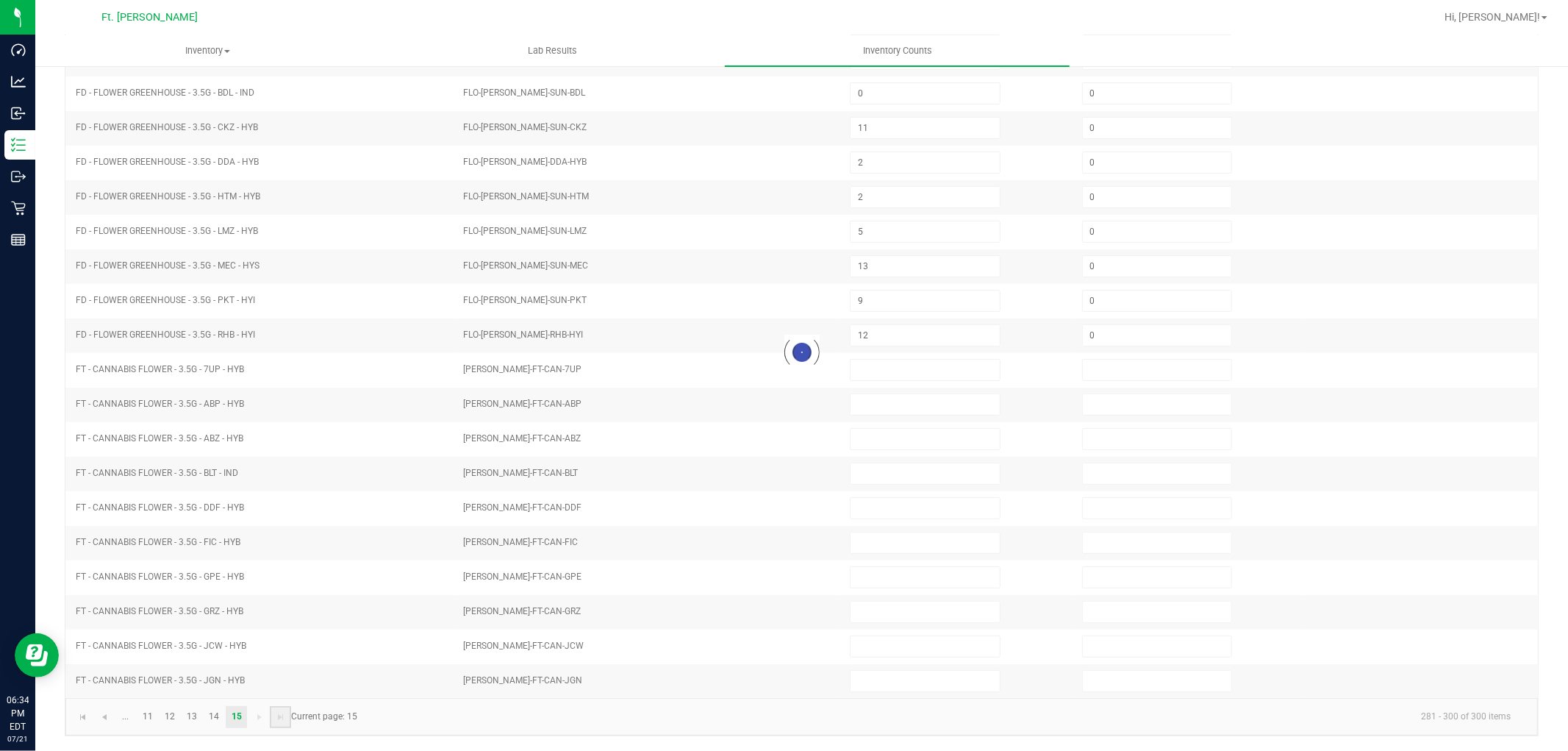 type on "32" 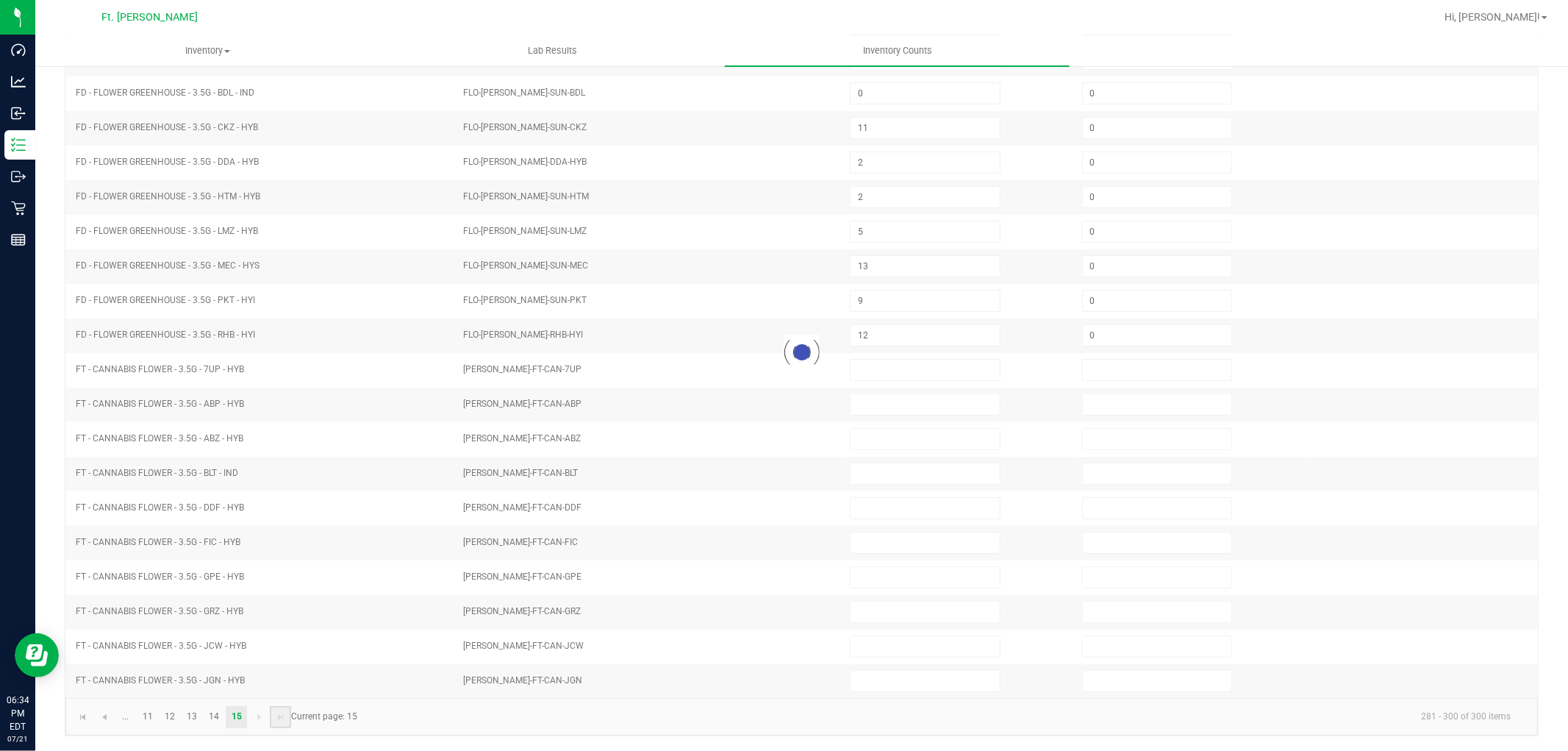 type on "13" 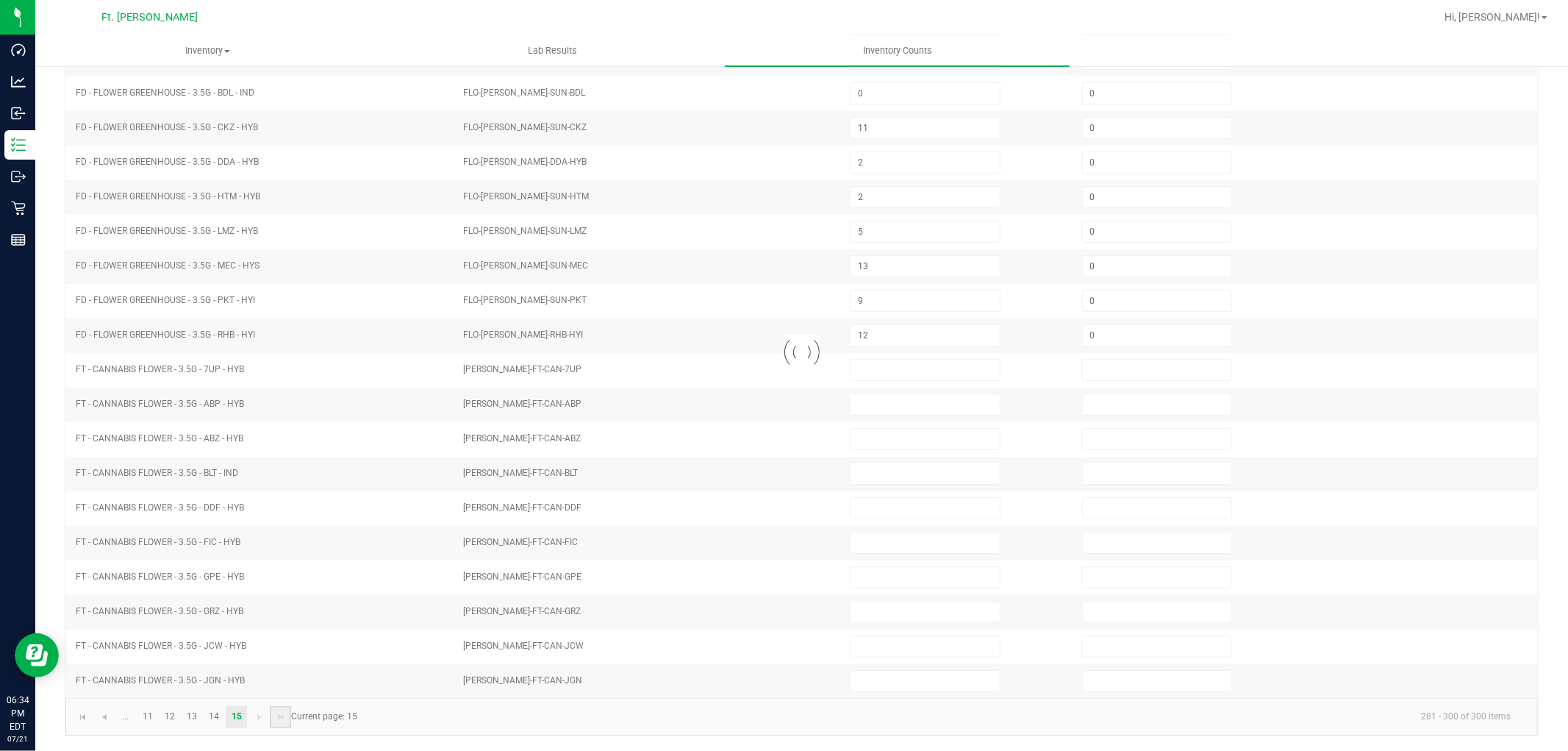 type 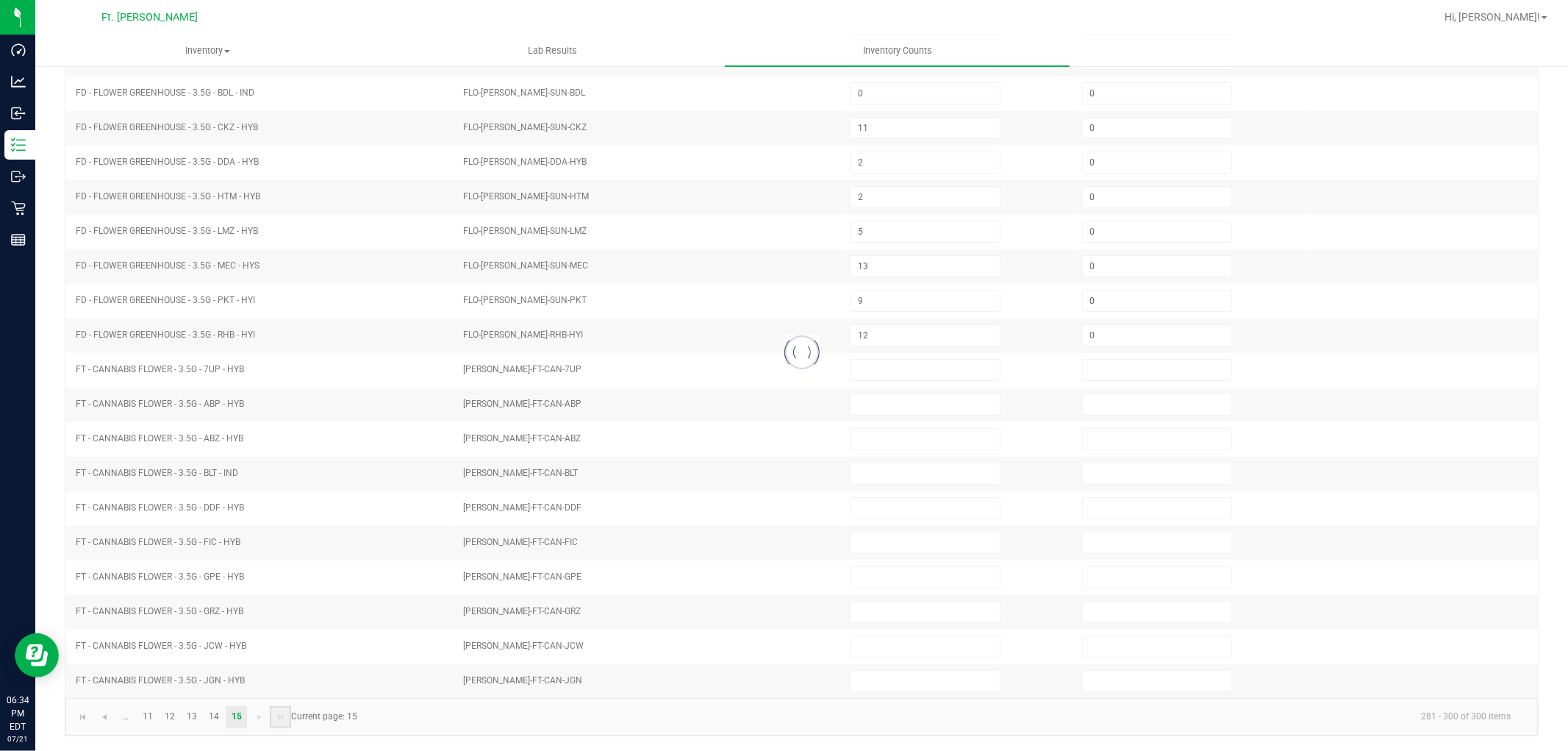 type 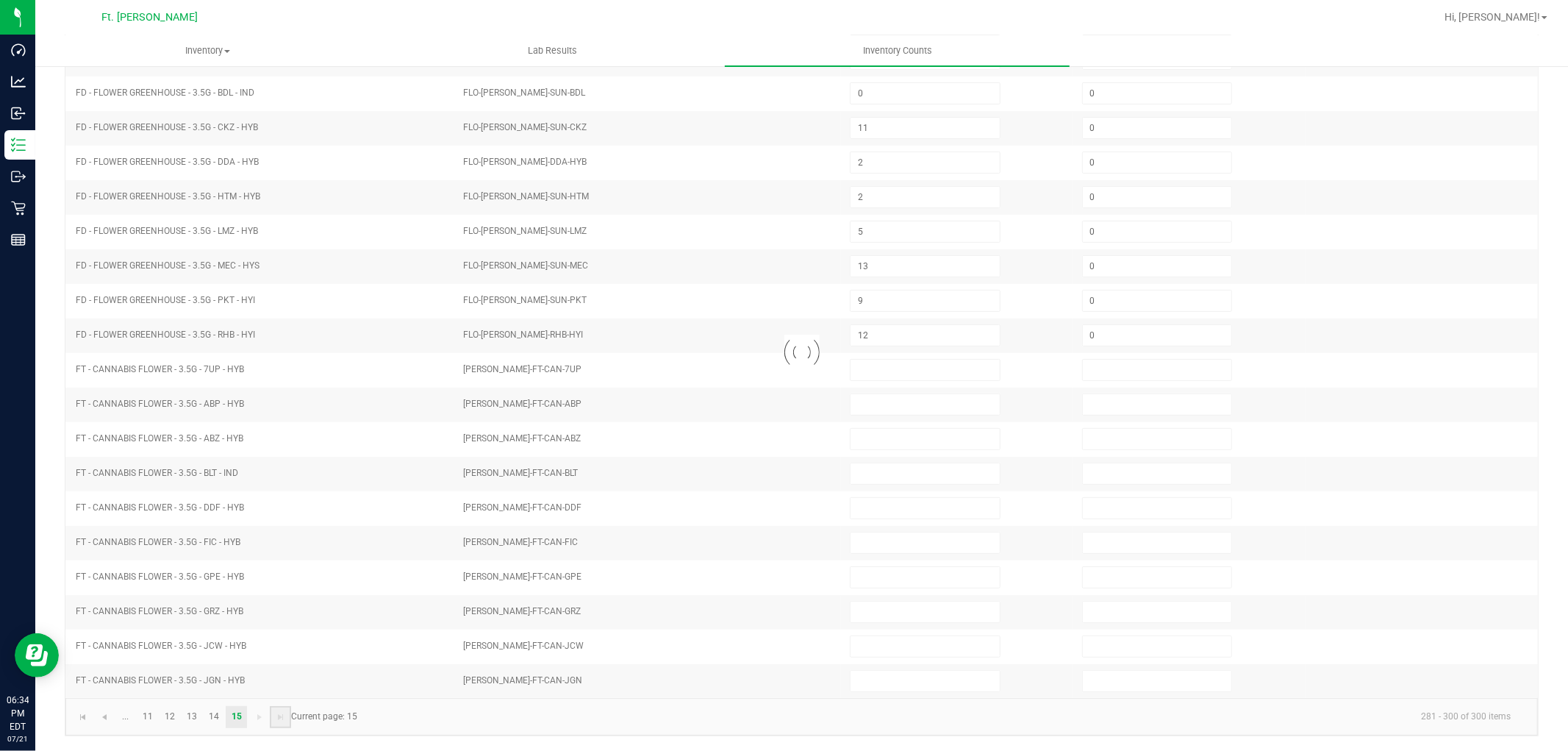 type 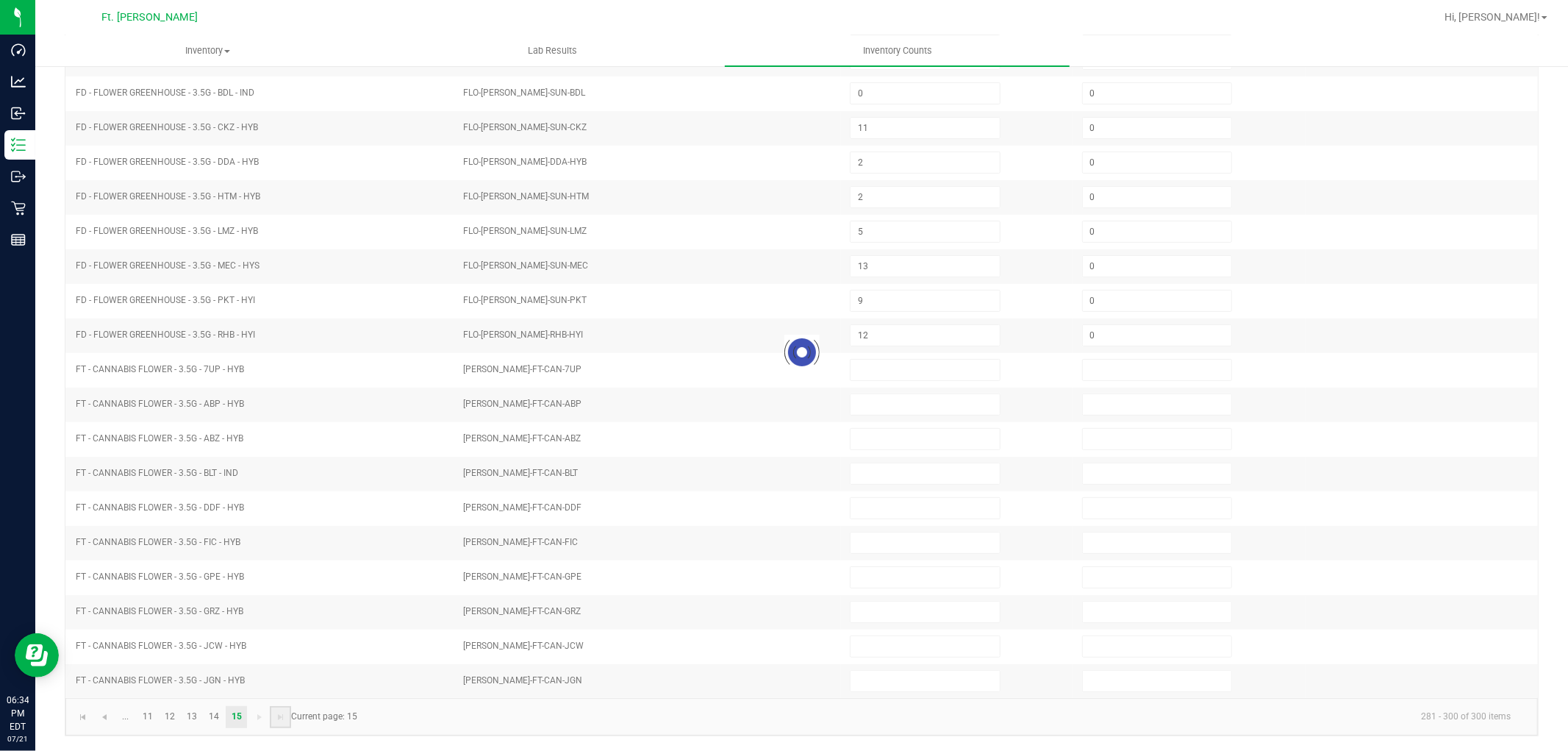 type 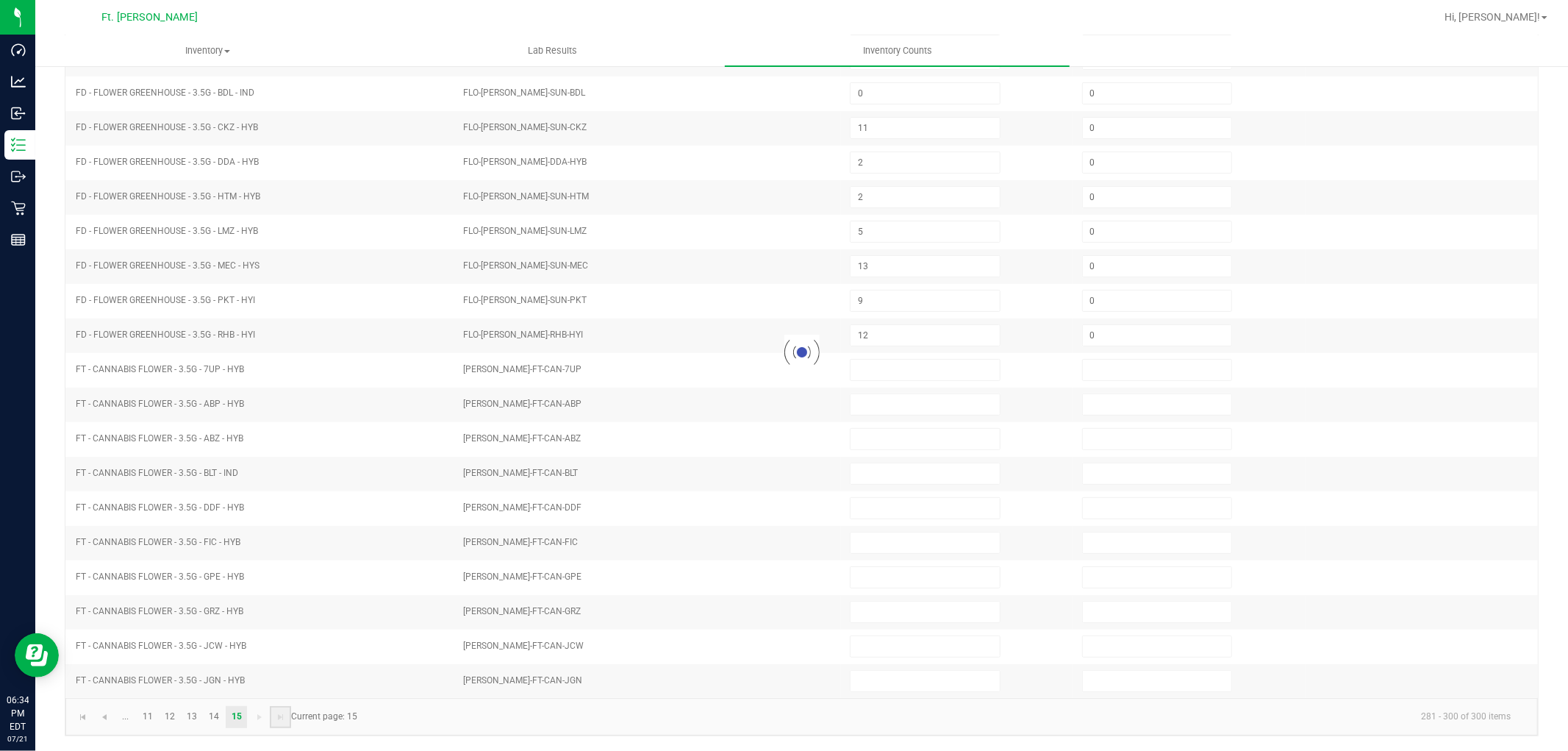 type 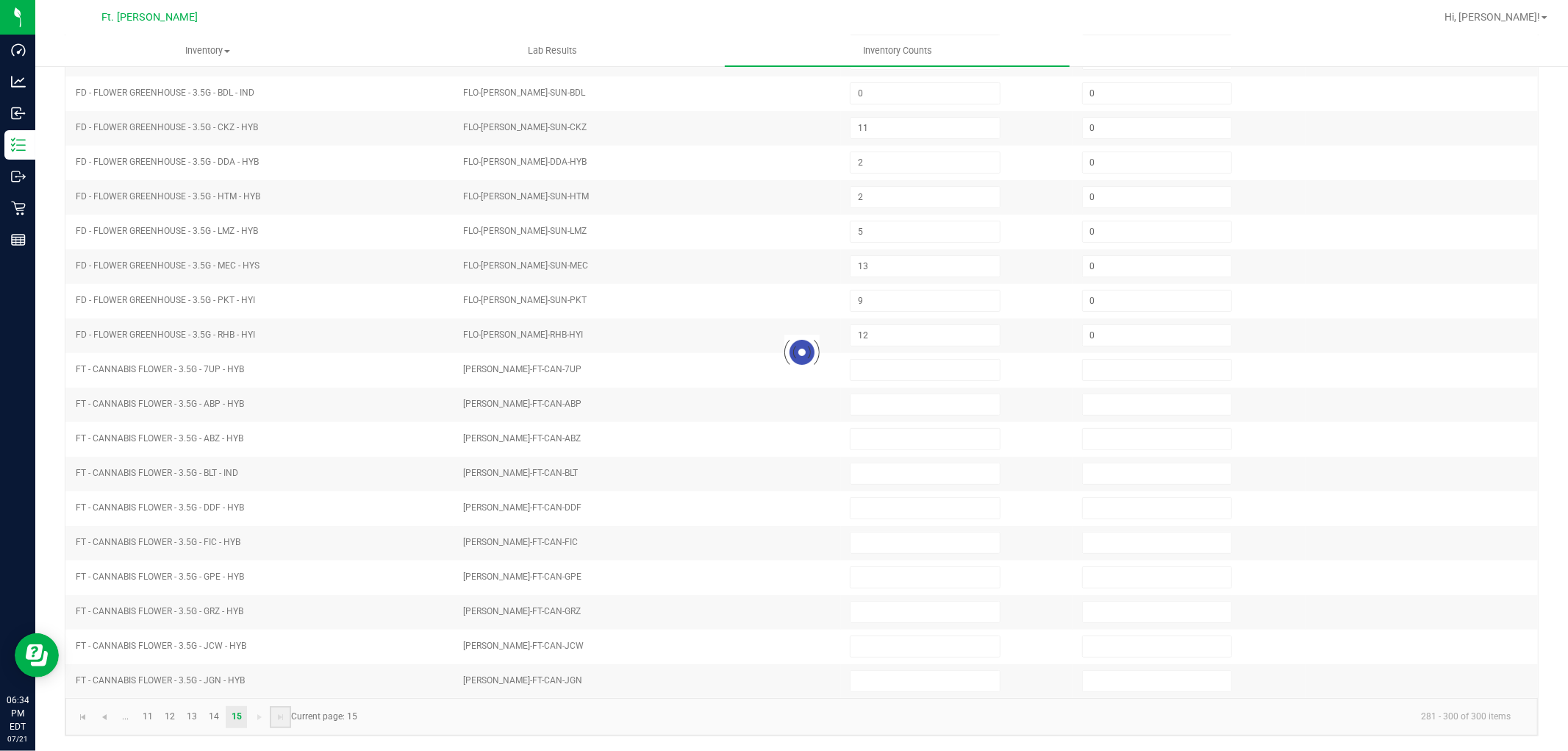 type 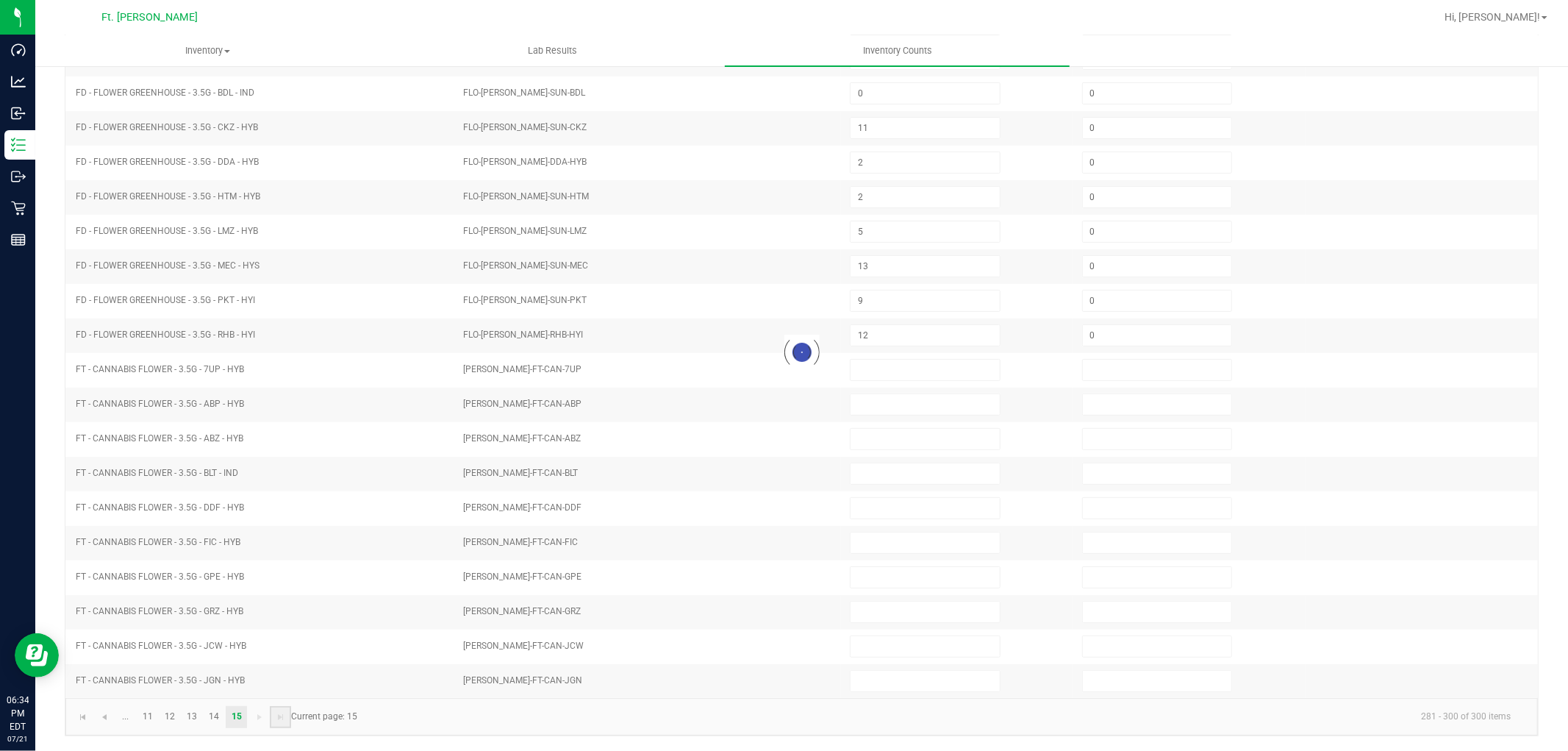 type 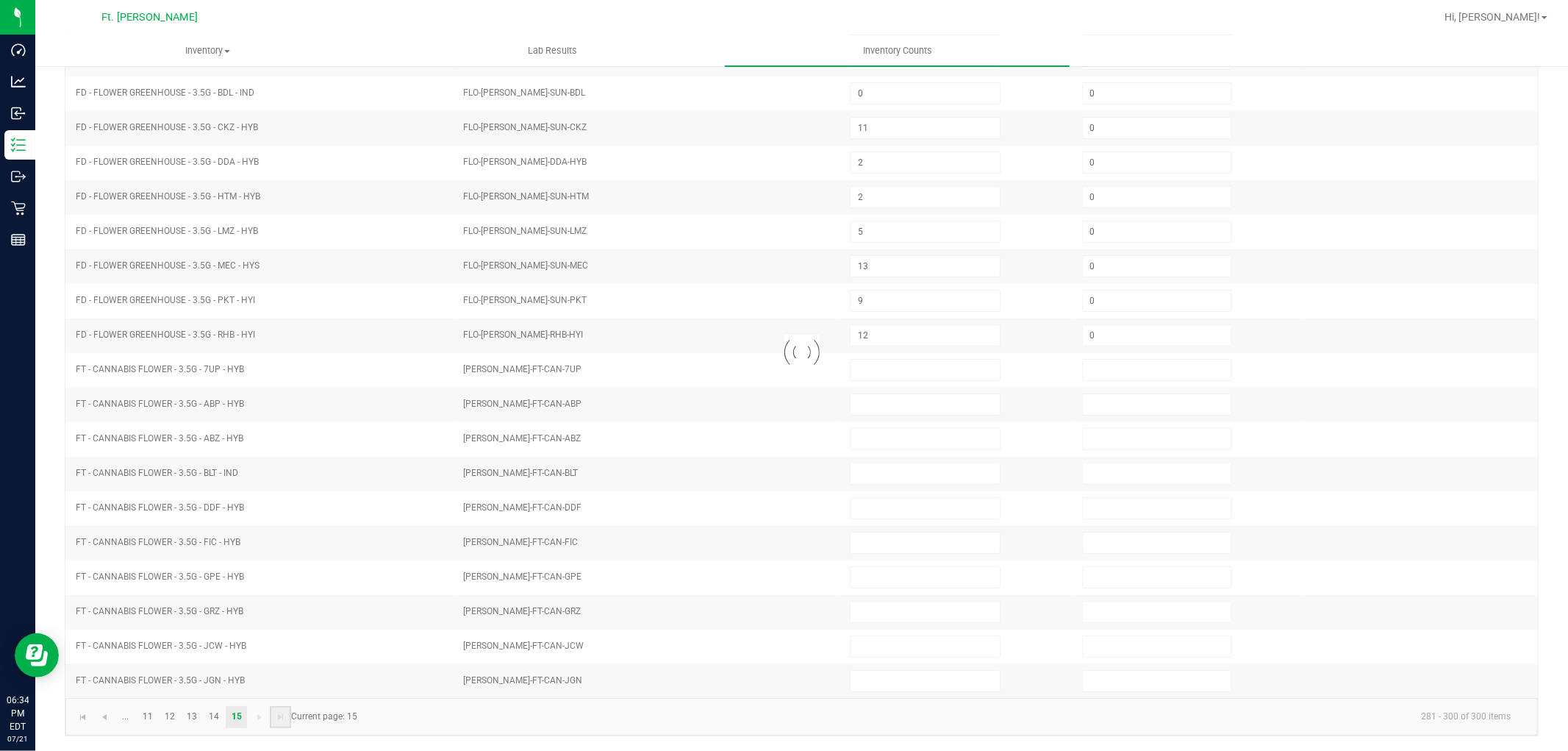 type 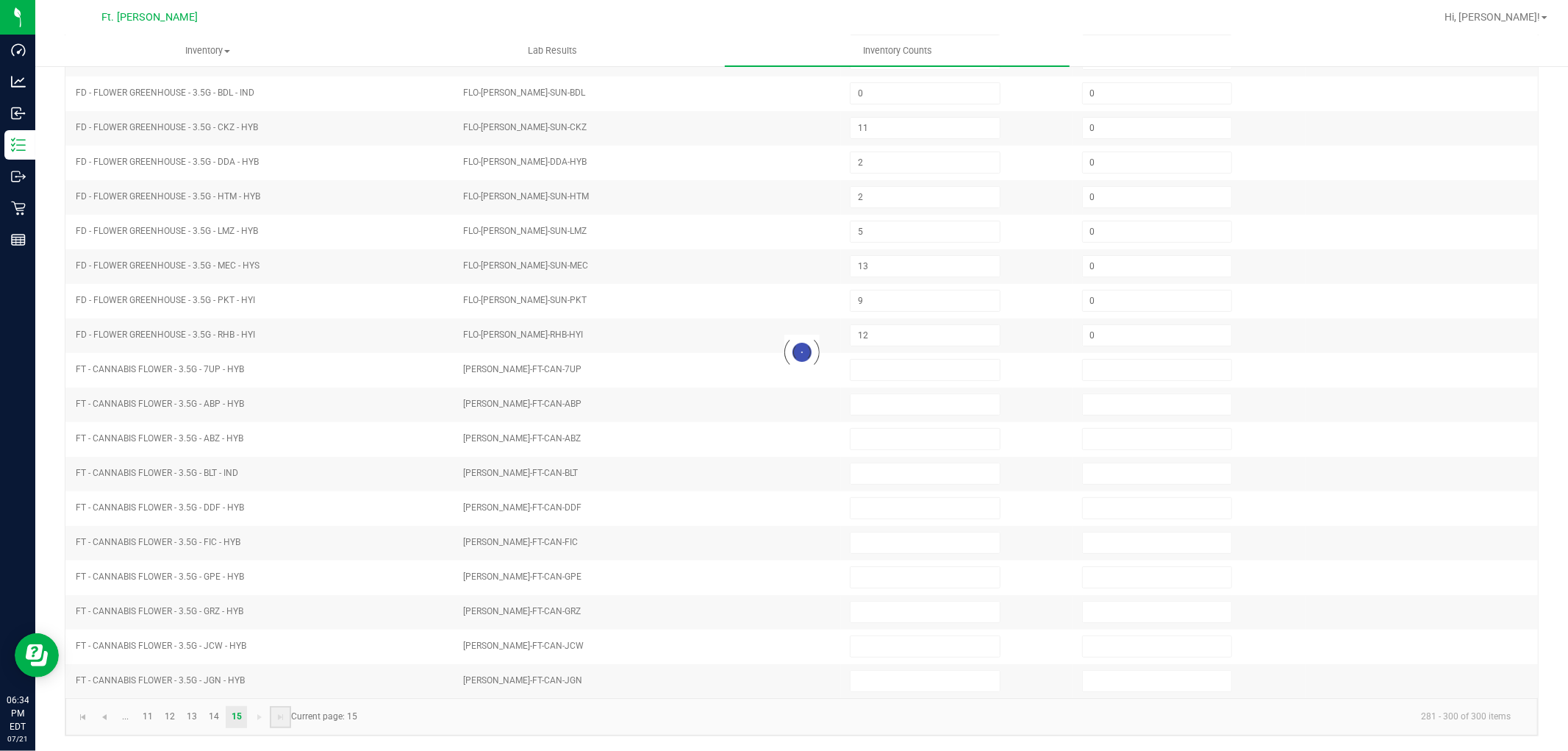 type on "0" 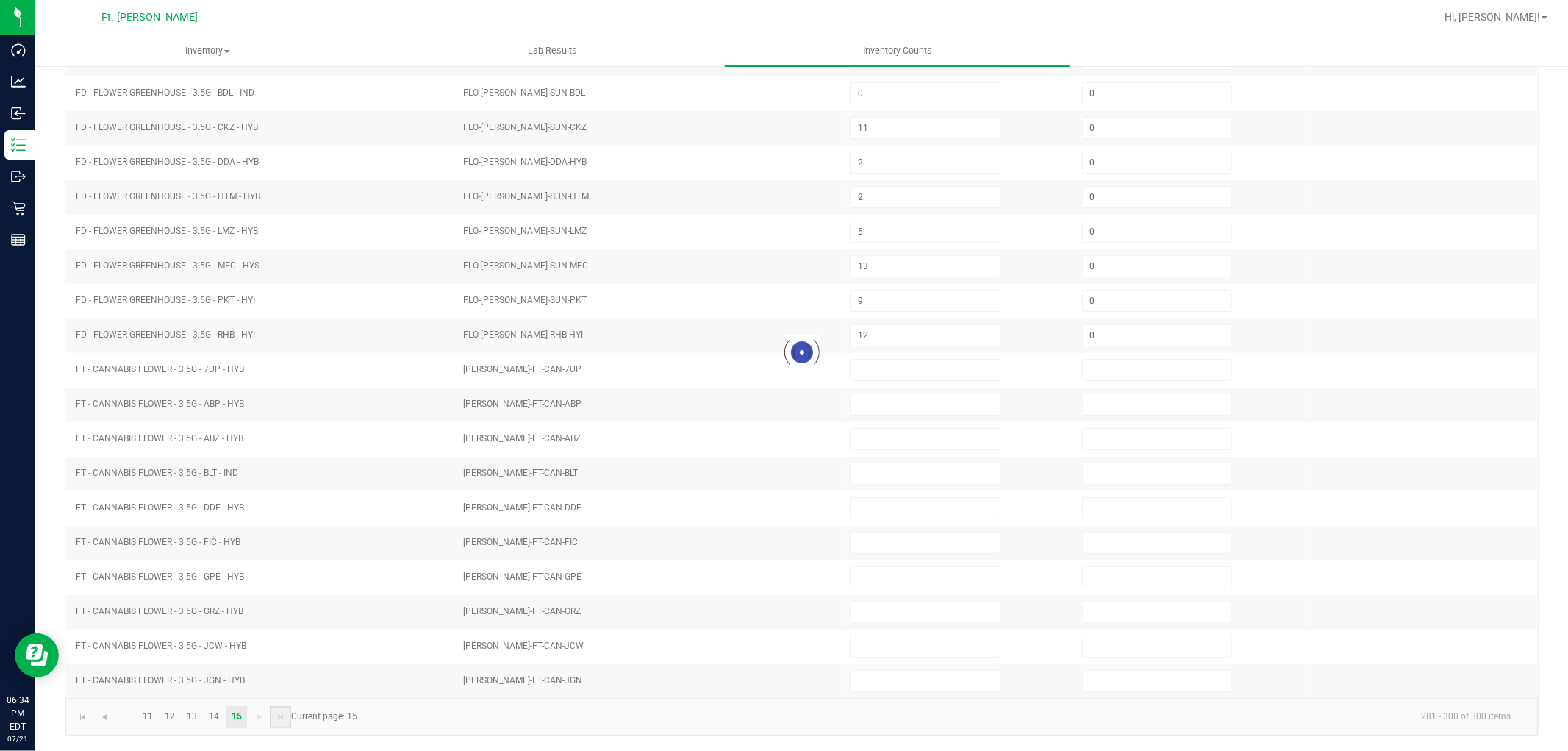 type on "0" 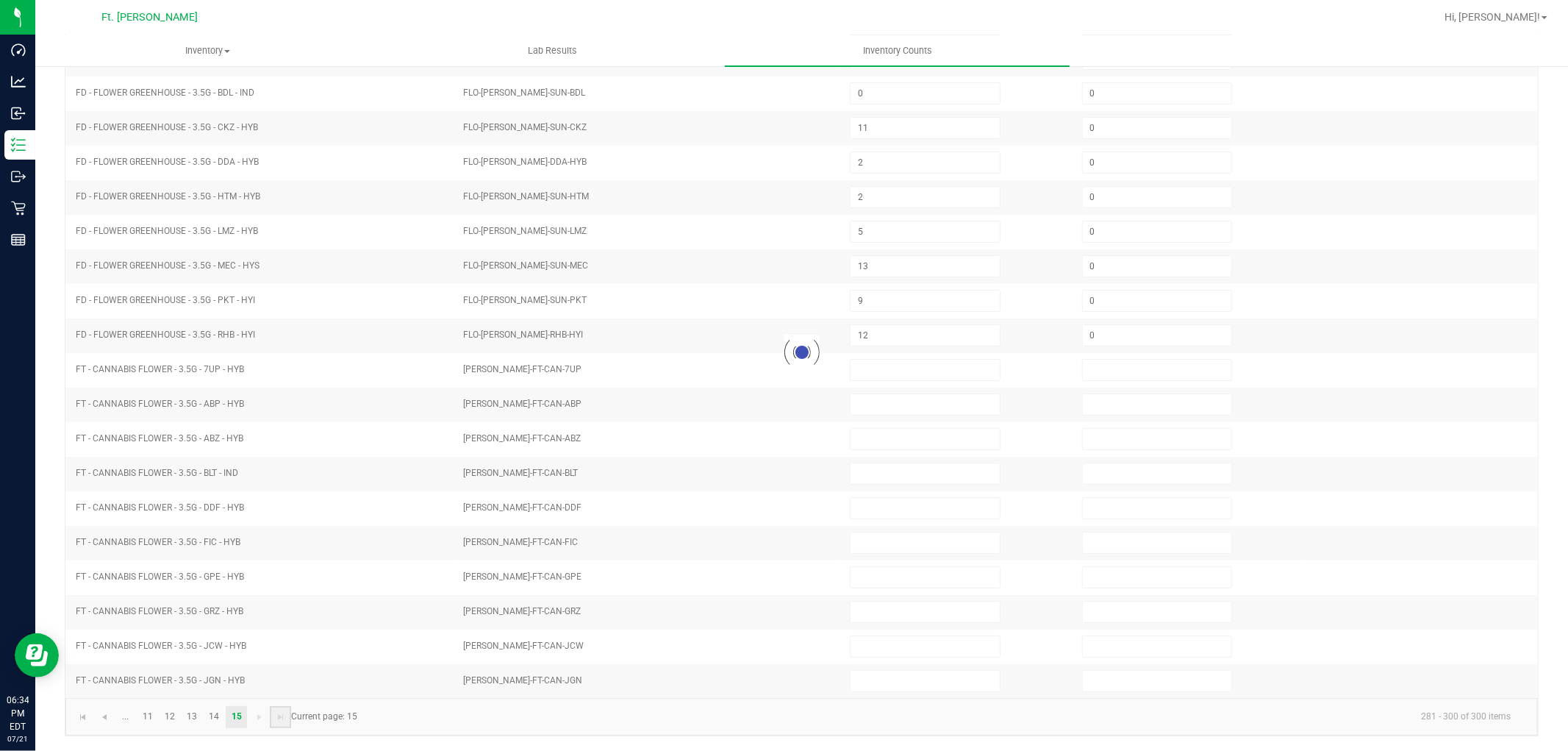 type on "0" 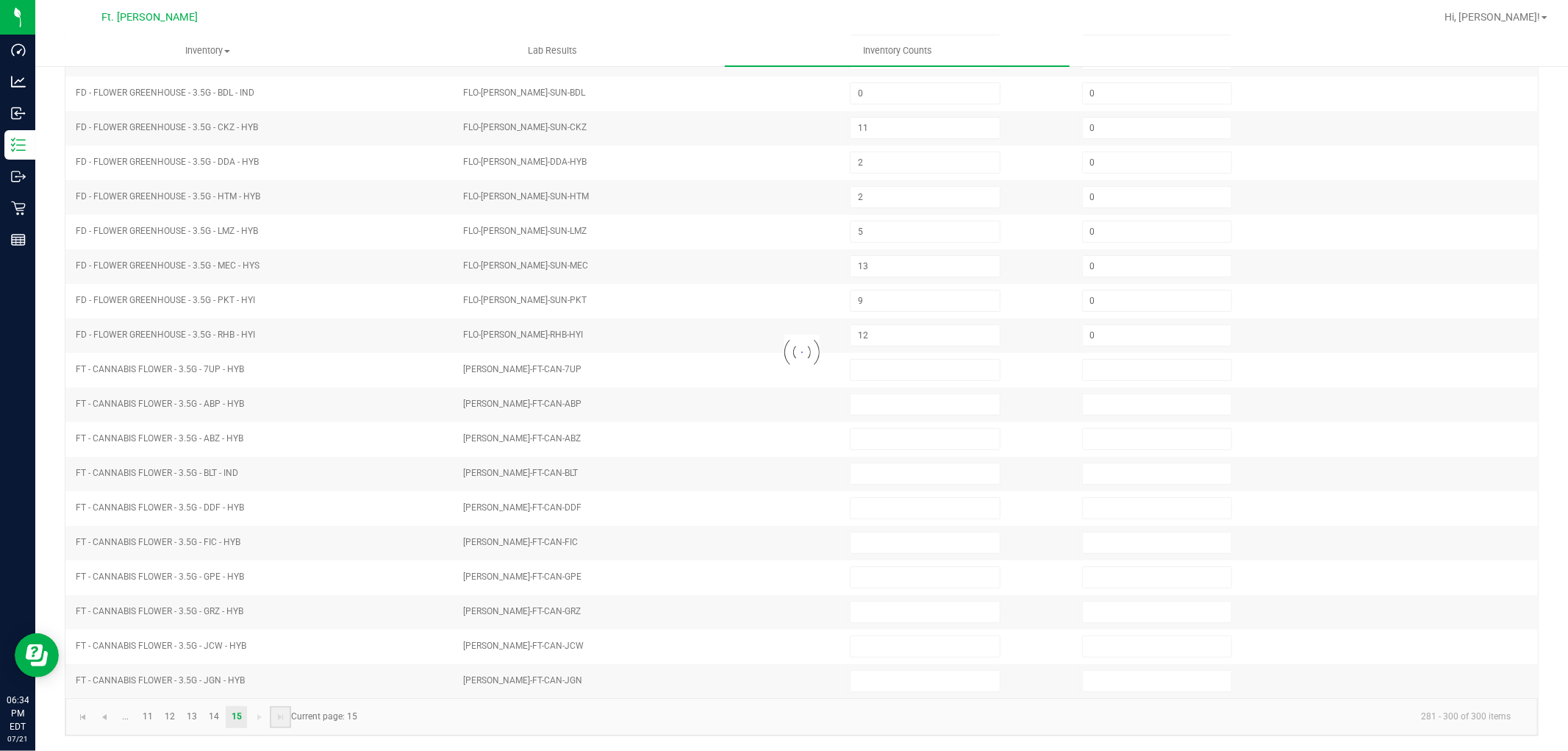 type on "0" 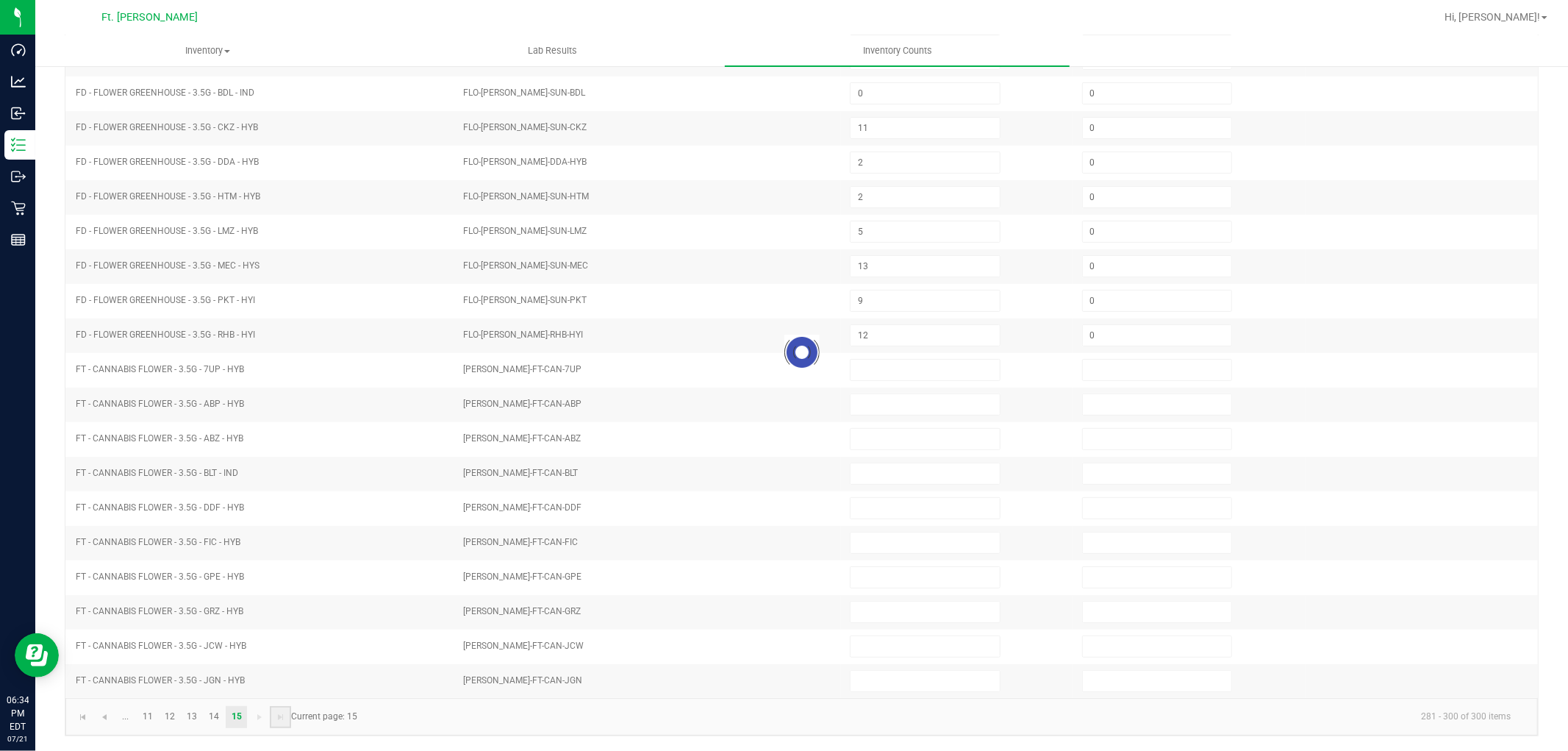 type on "0" 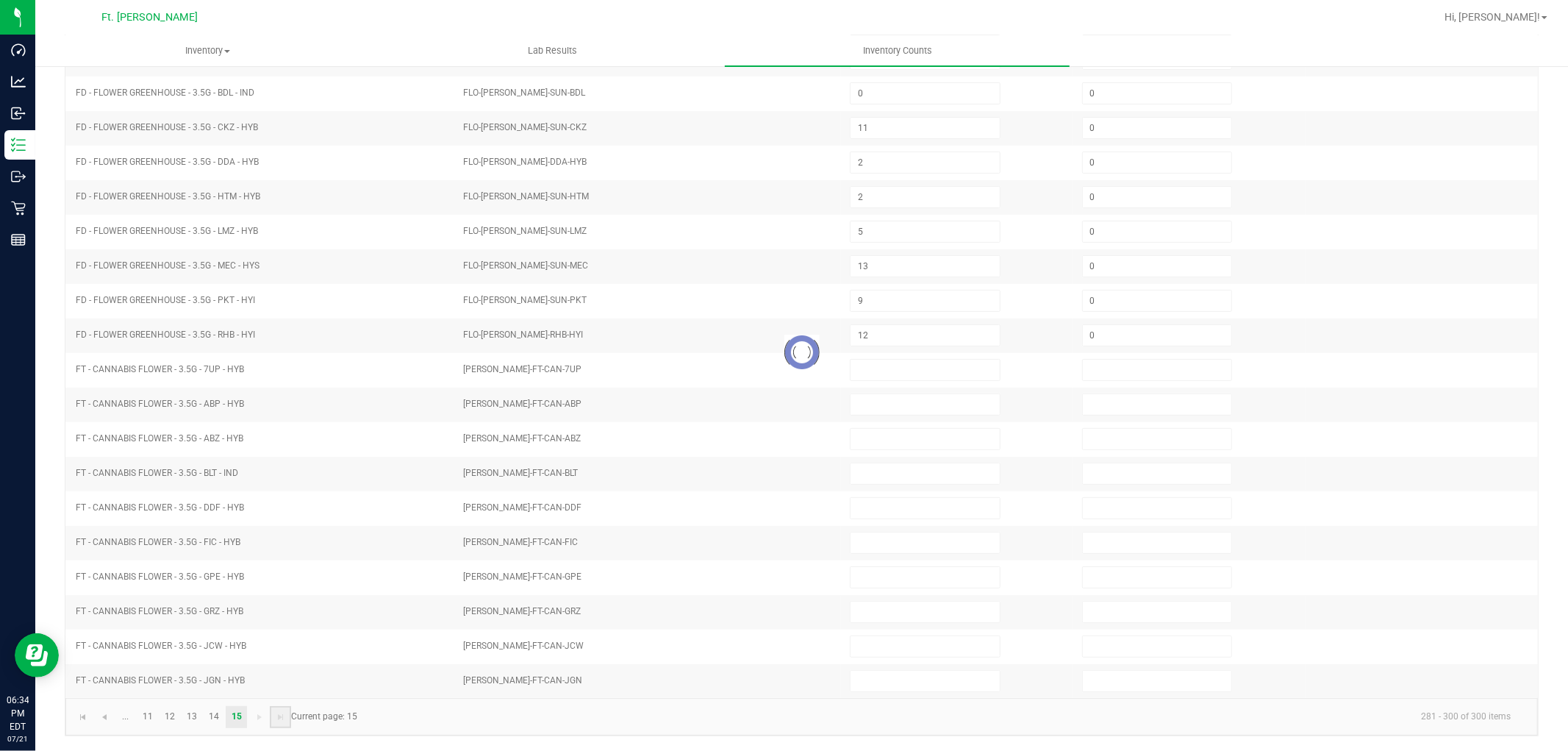 type on "0" 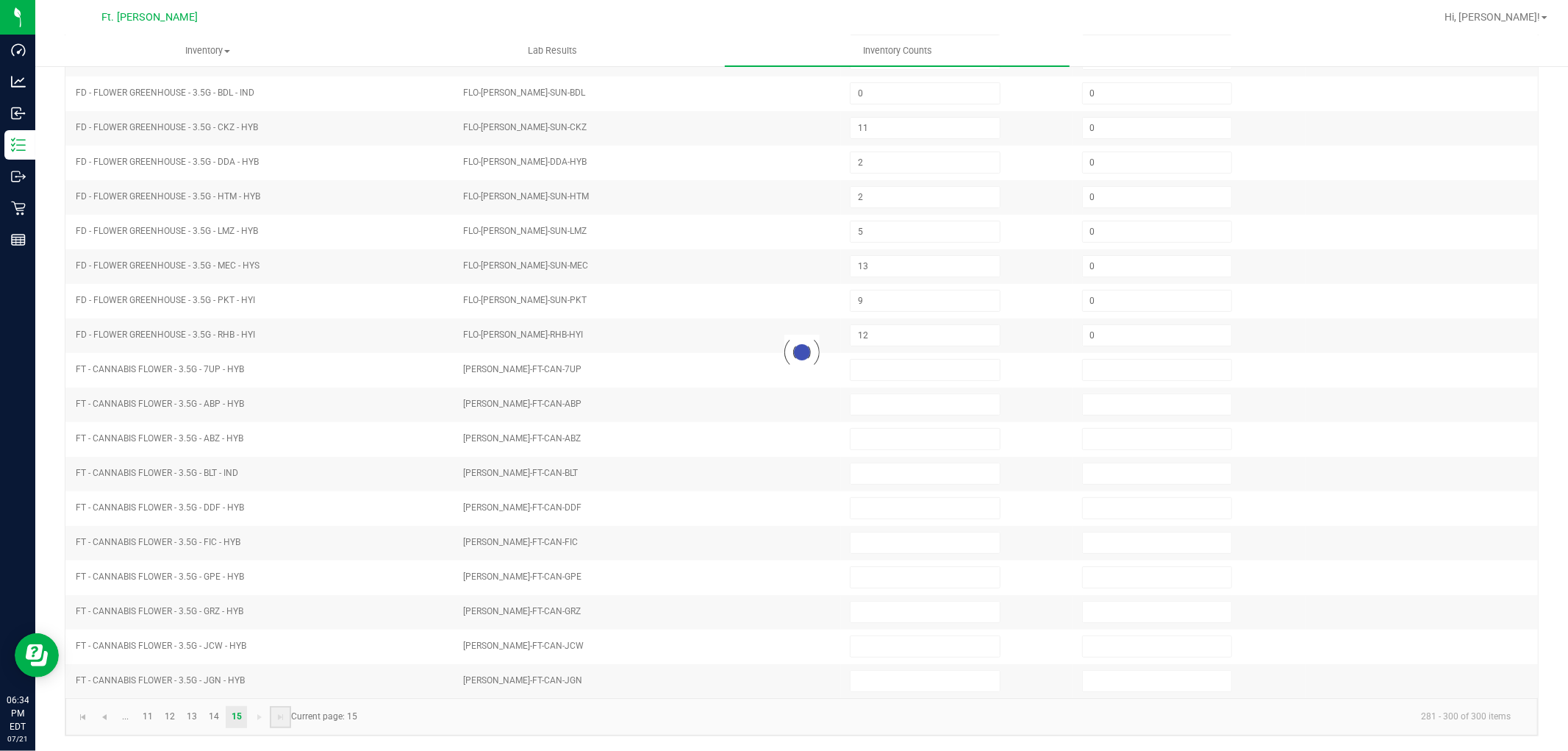 type on "0" 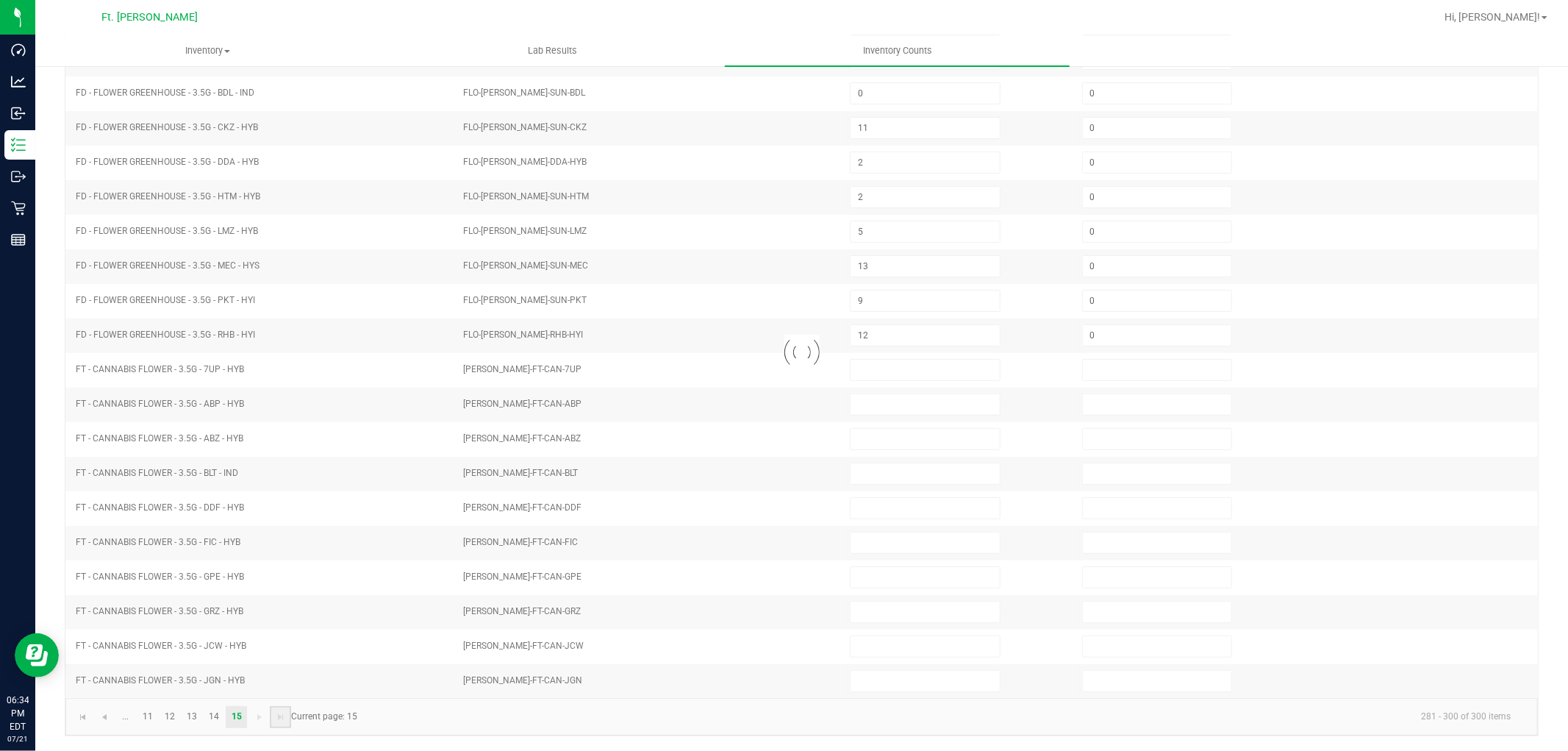type on "0" 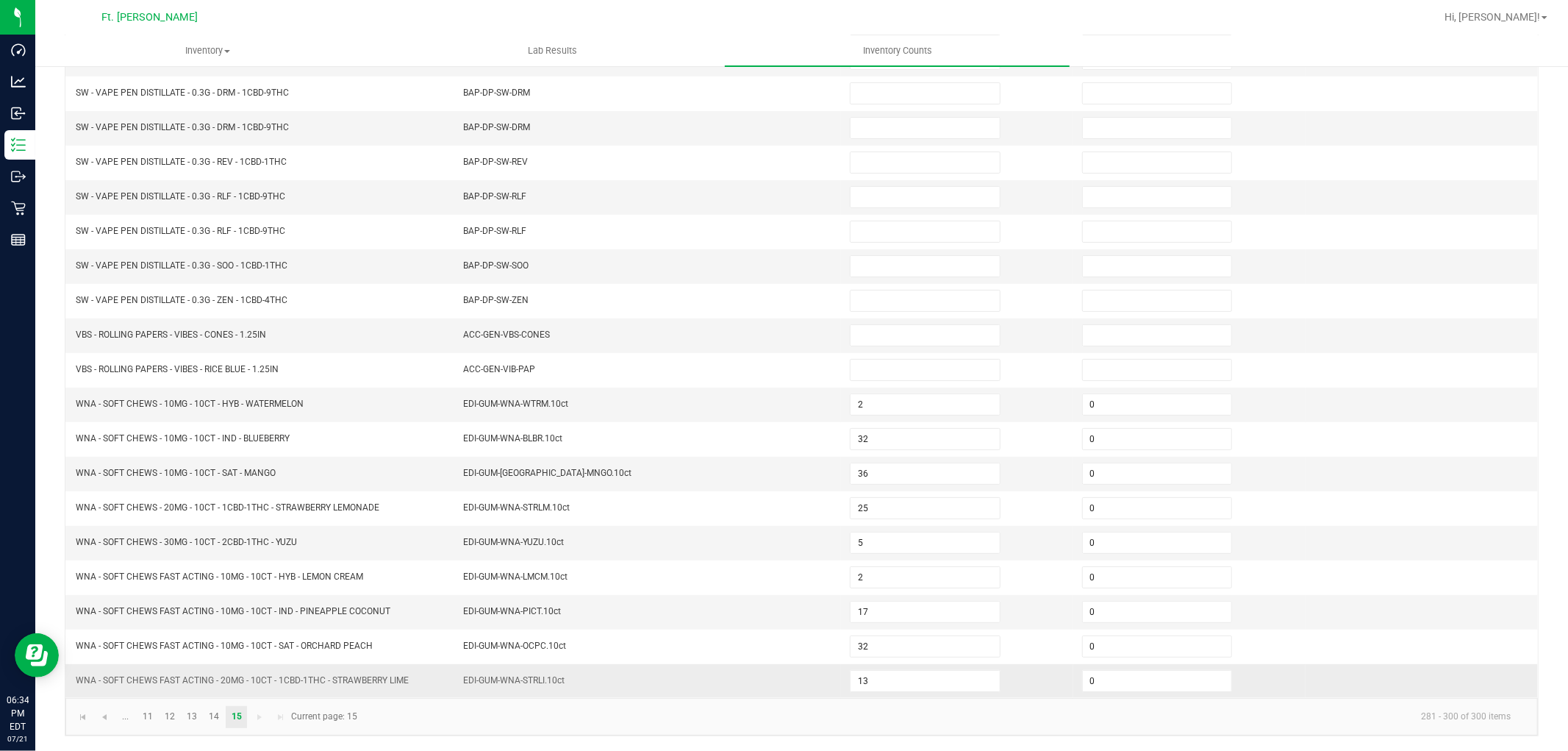 click on "13" at bounding box center (957, 681) 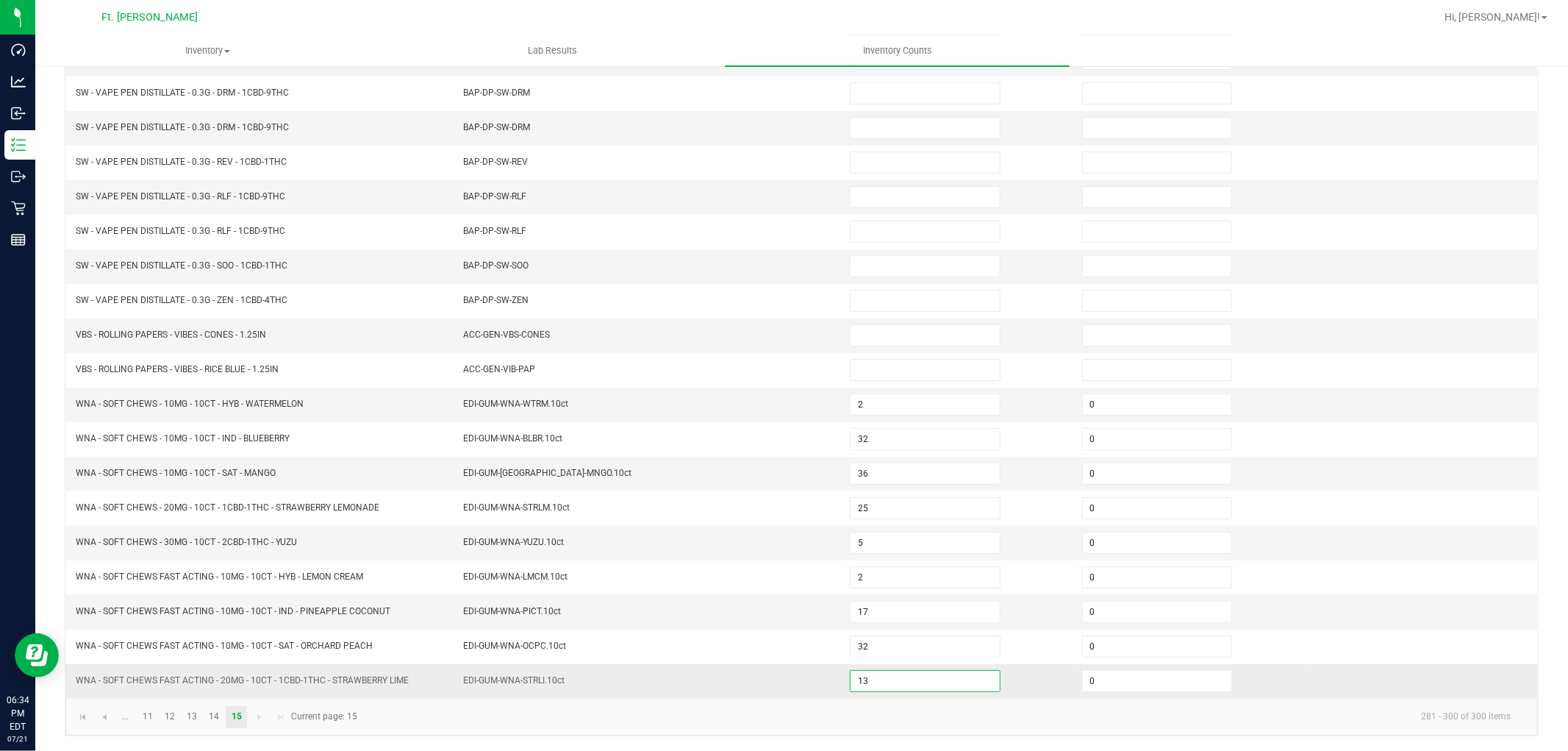 click on "13" at bounding box center [925, 681] 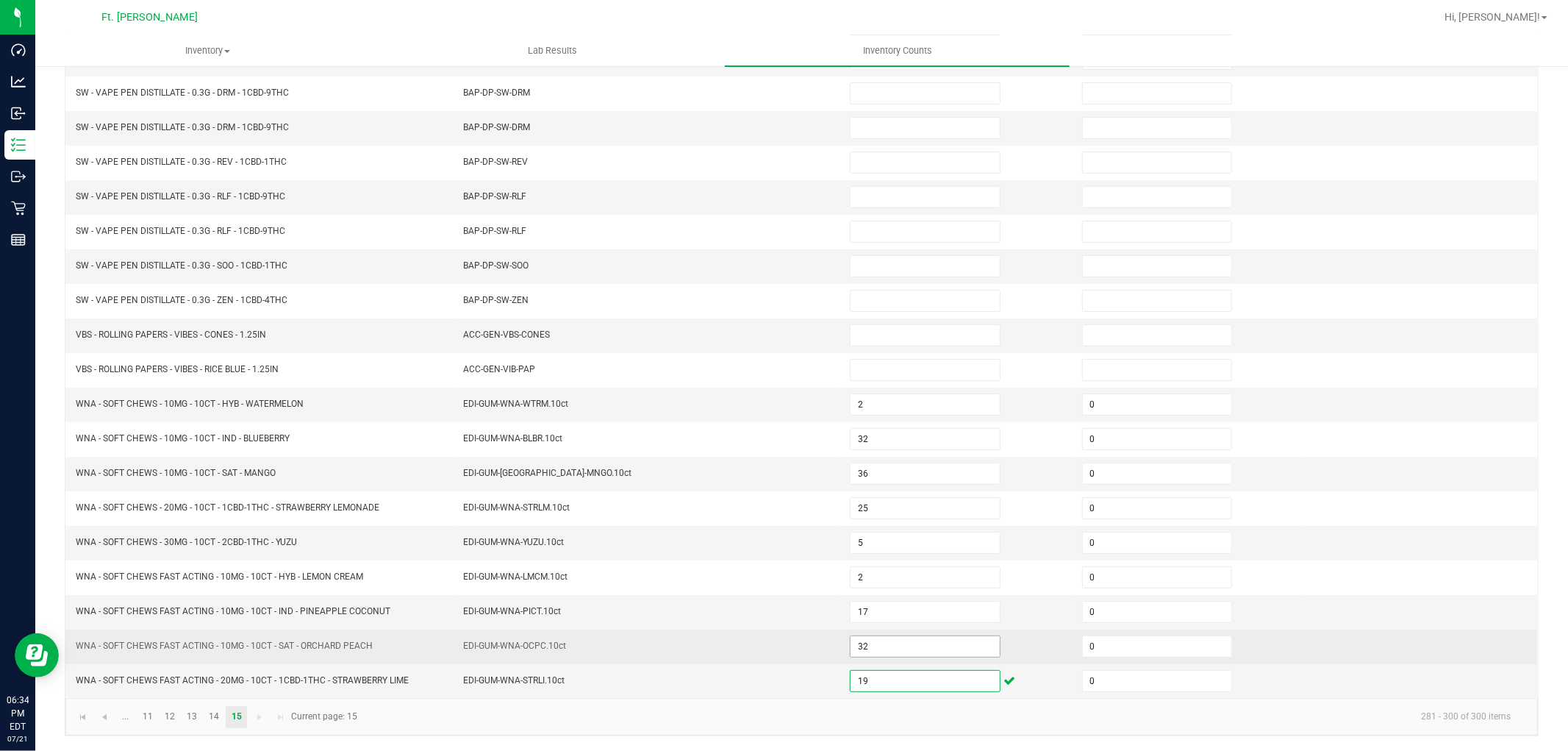 type on "19" 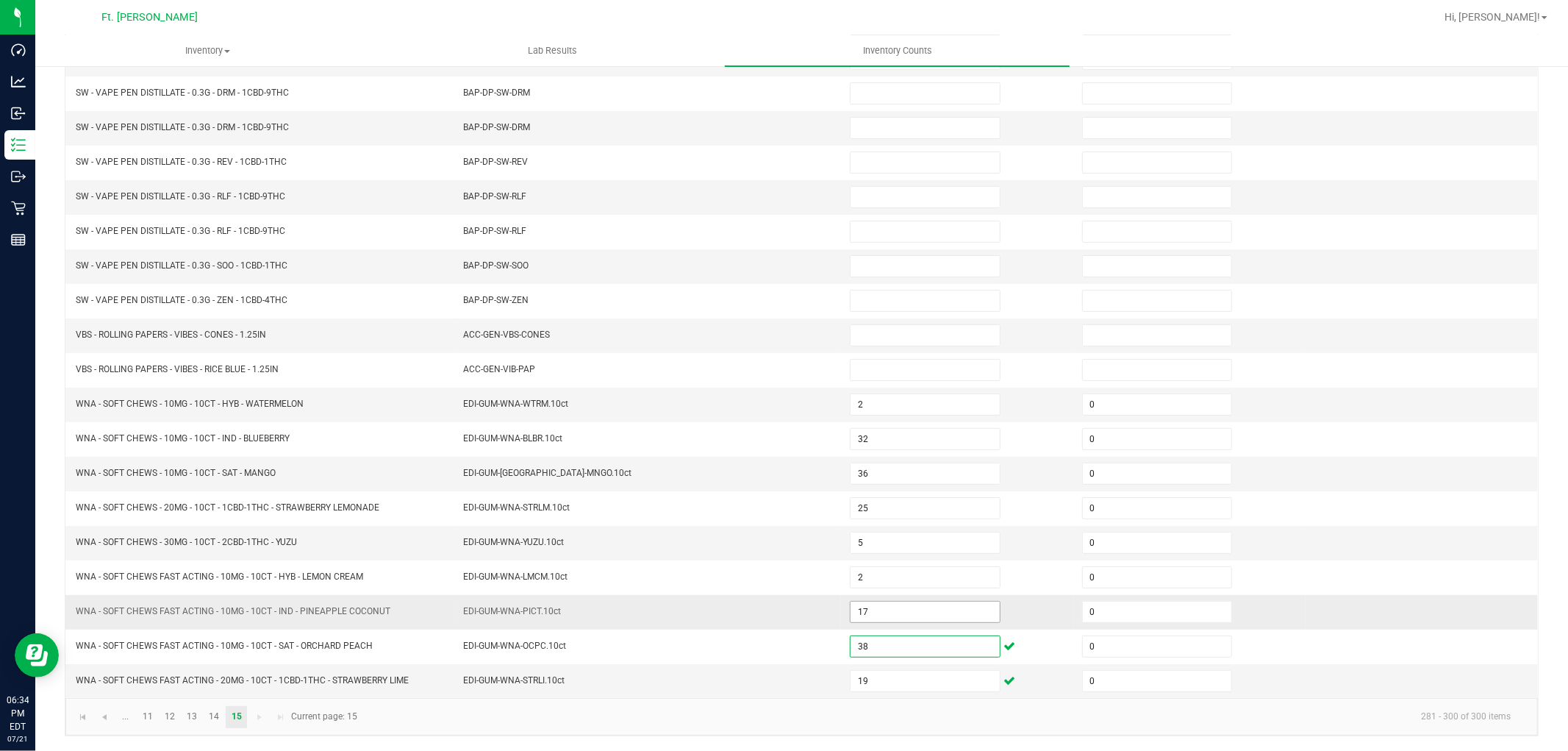 type on "38" 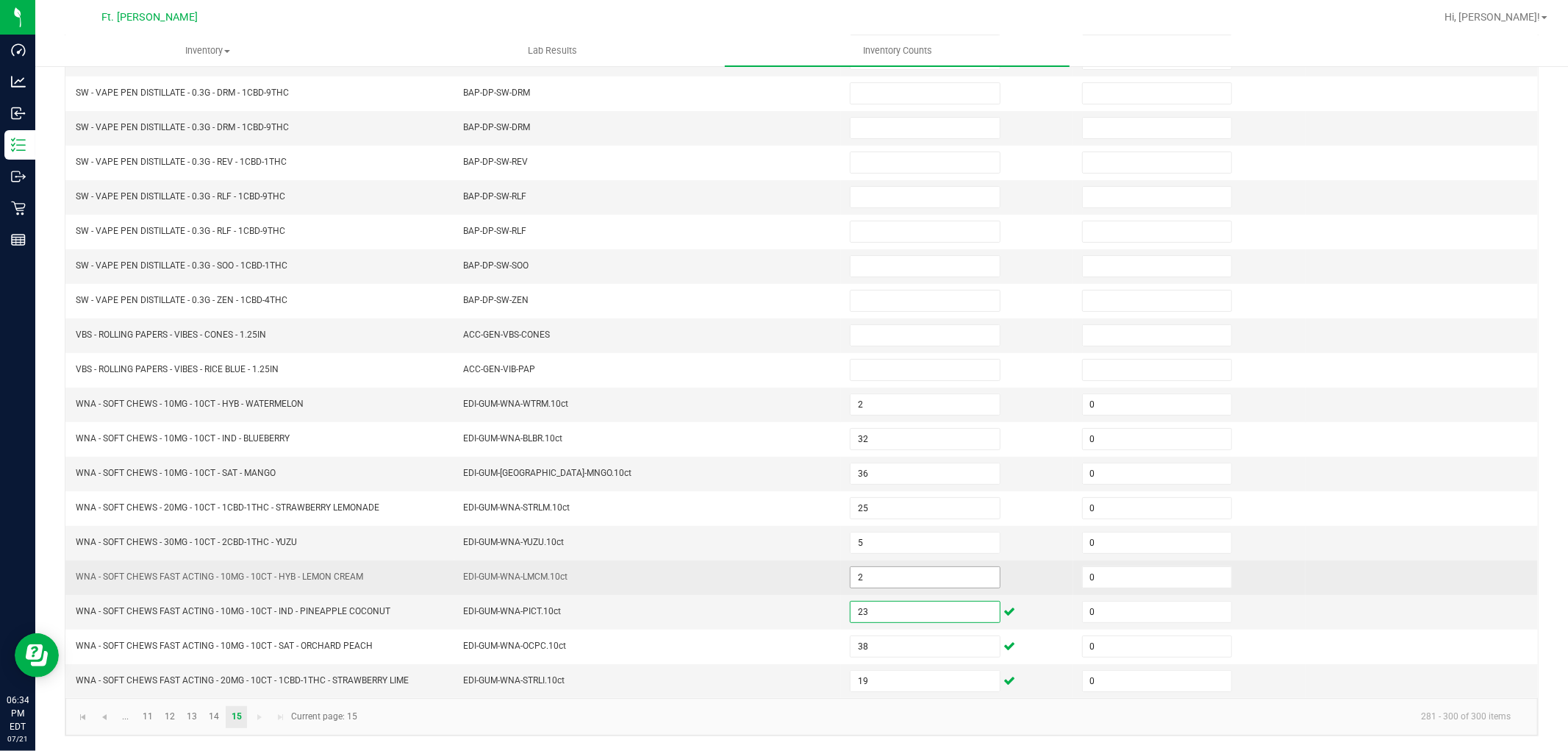 type on "23" 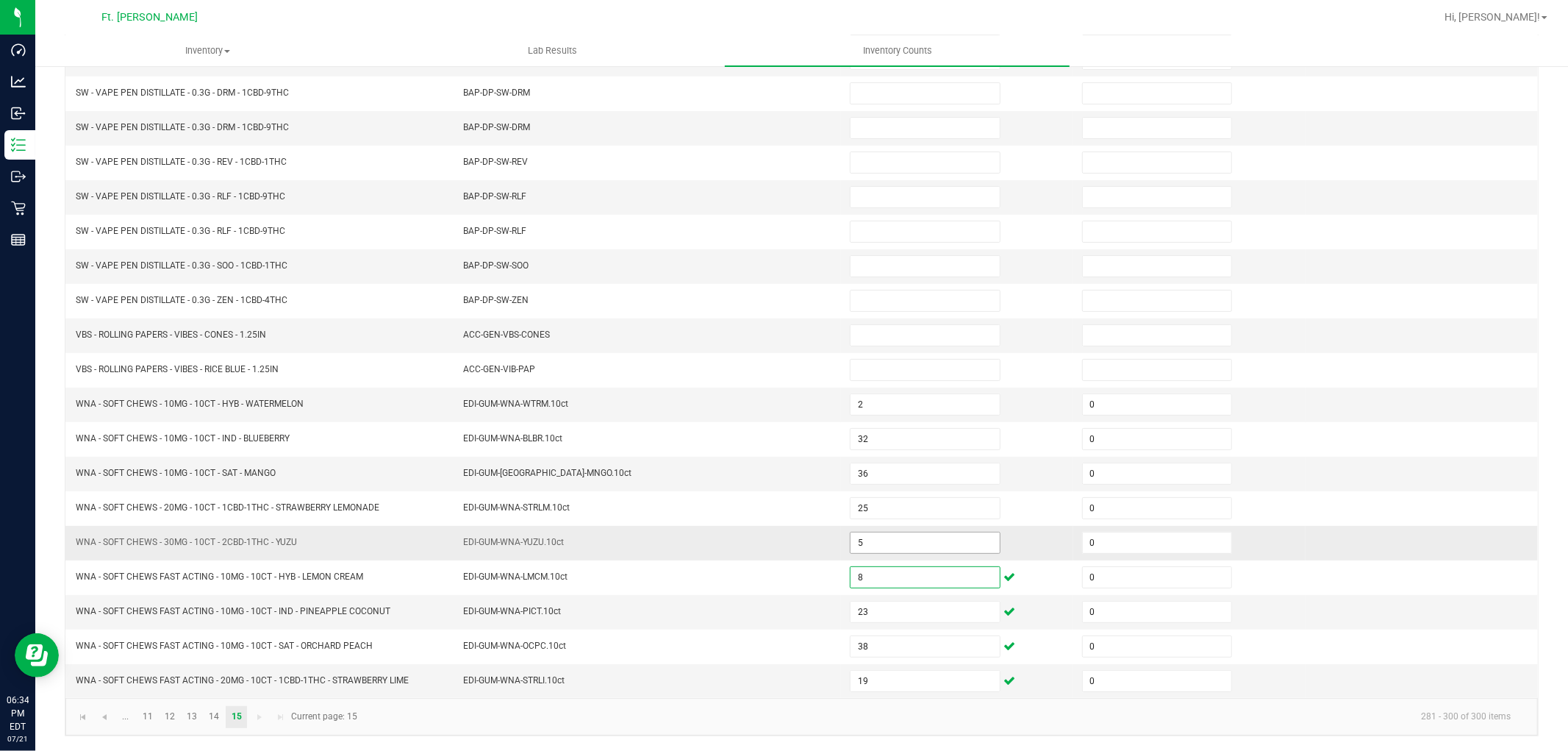 type on "8" 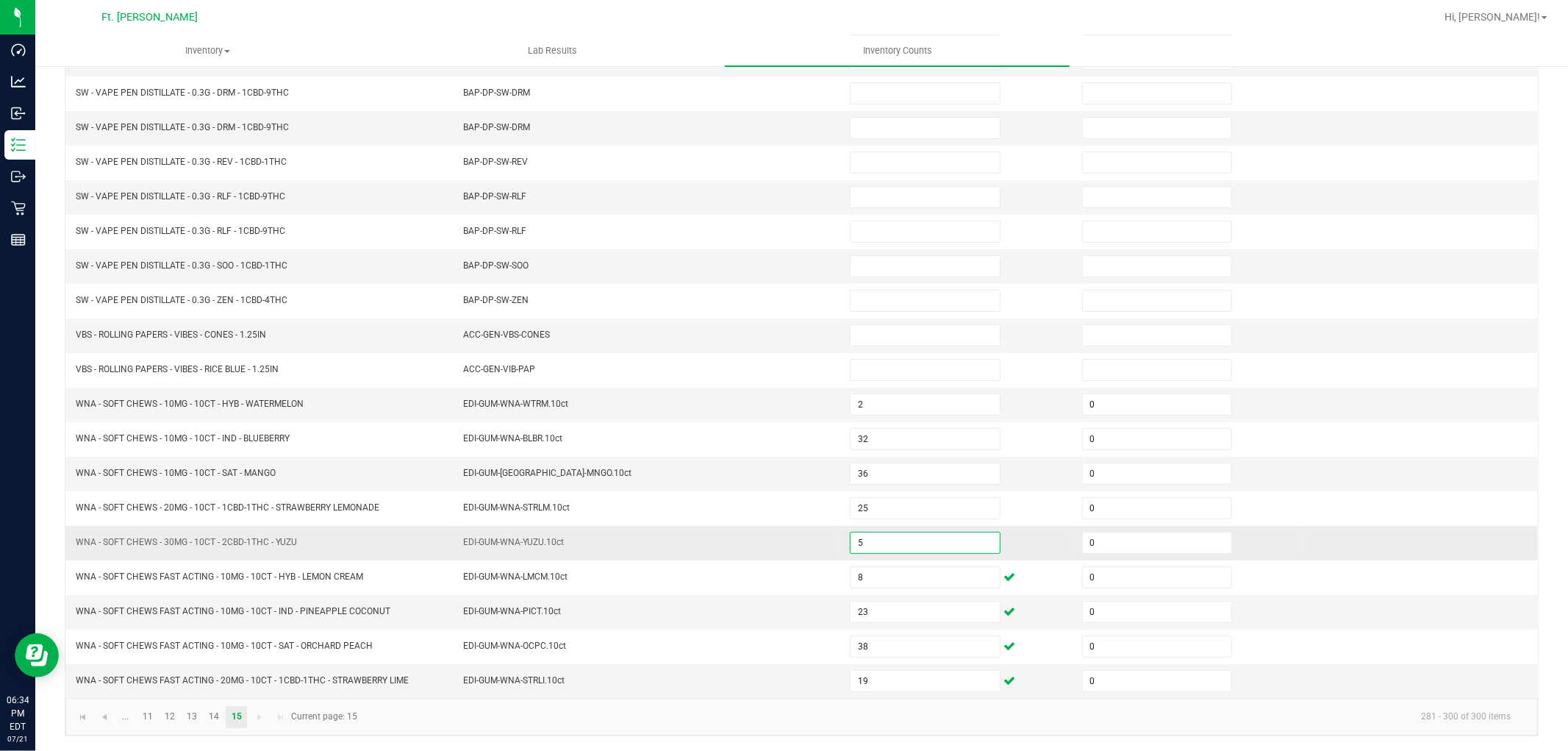 click on "5" at bounding box center (925, 543) 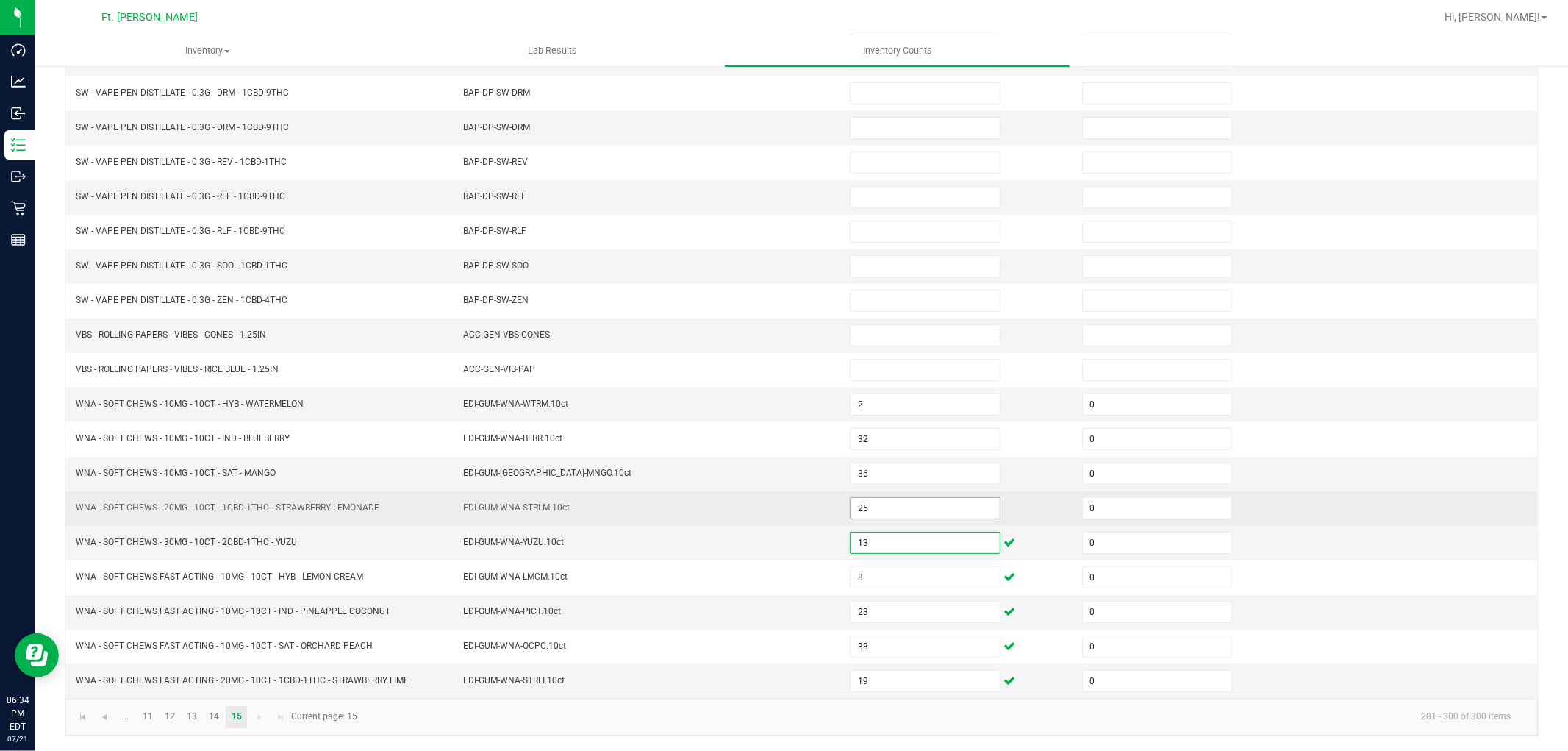 type on "13" 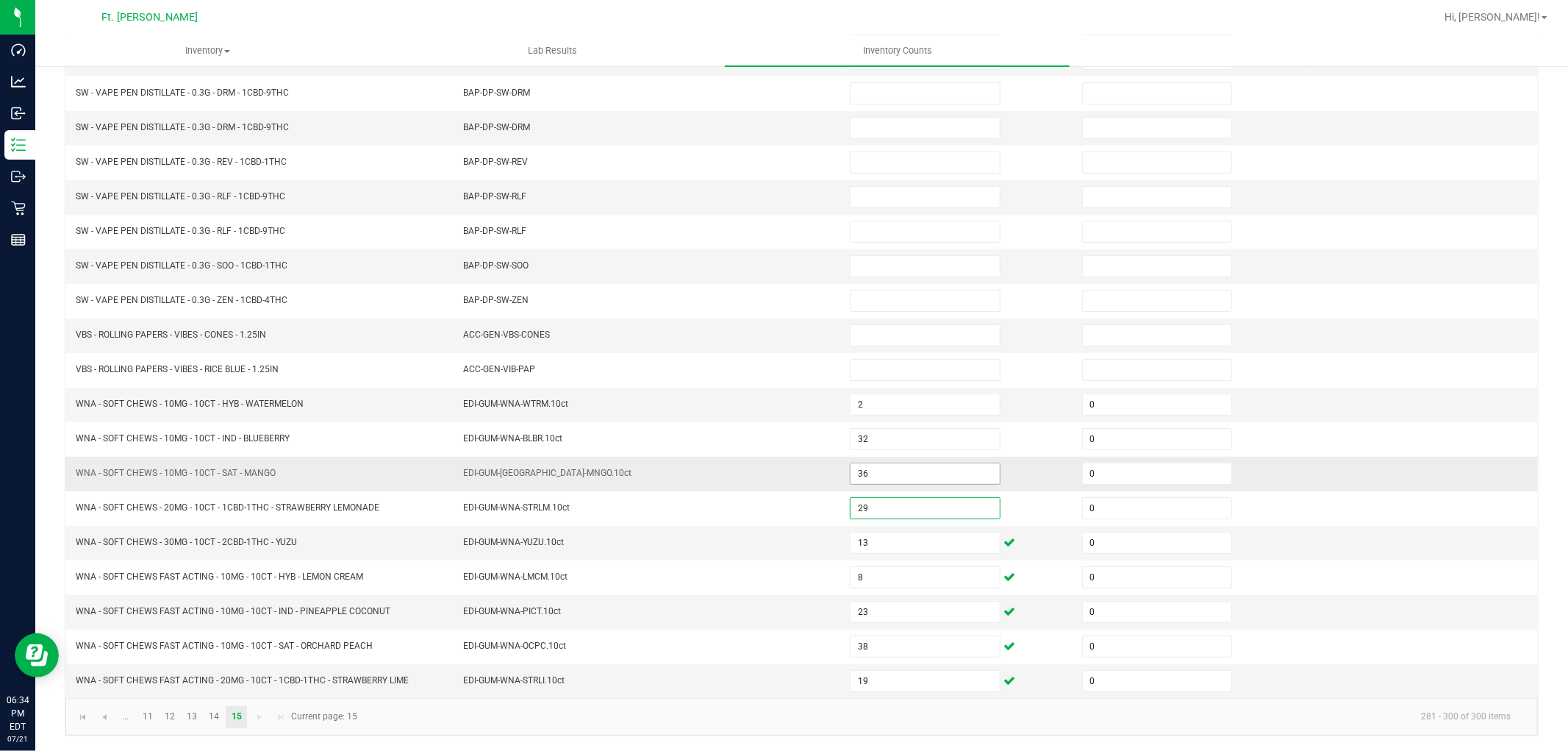 type on "29" 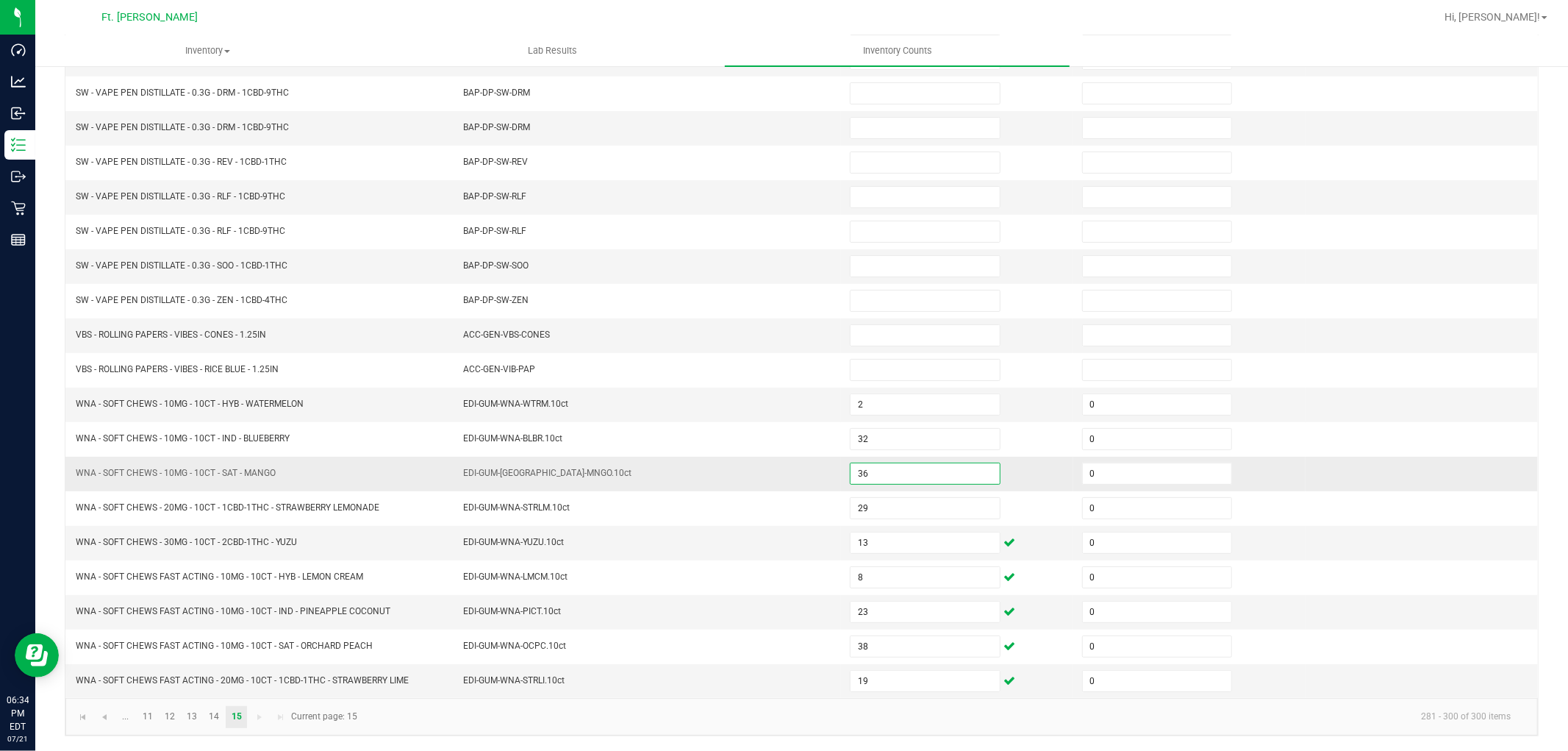 click on "36" at bounding box center [925, 474] 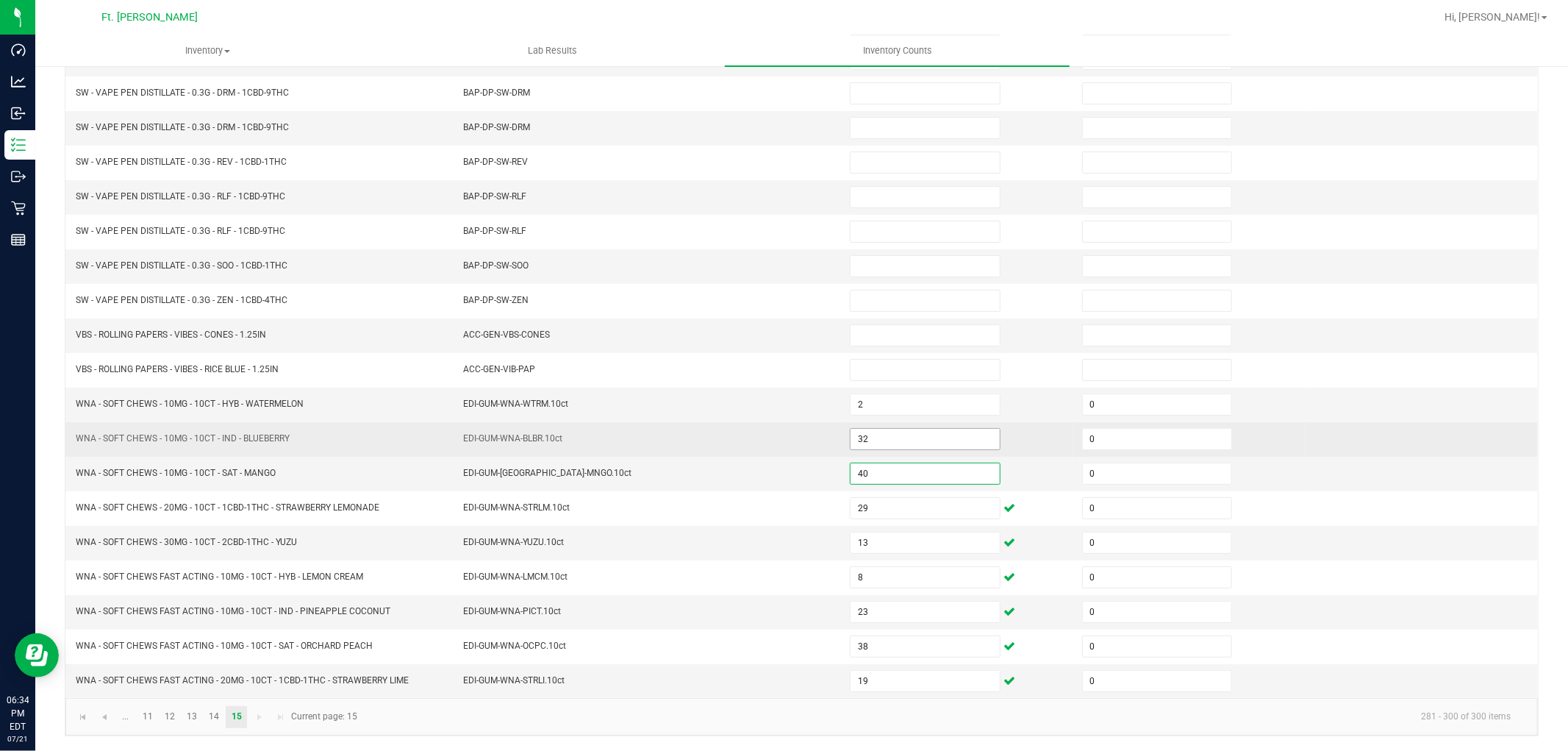 type on "40" 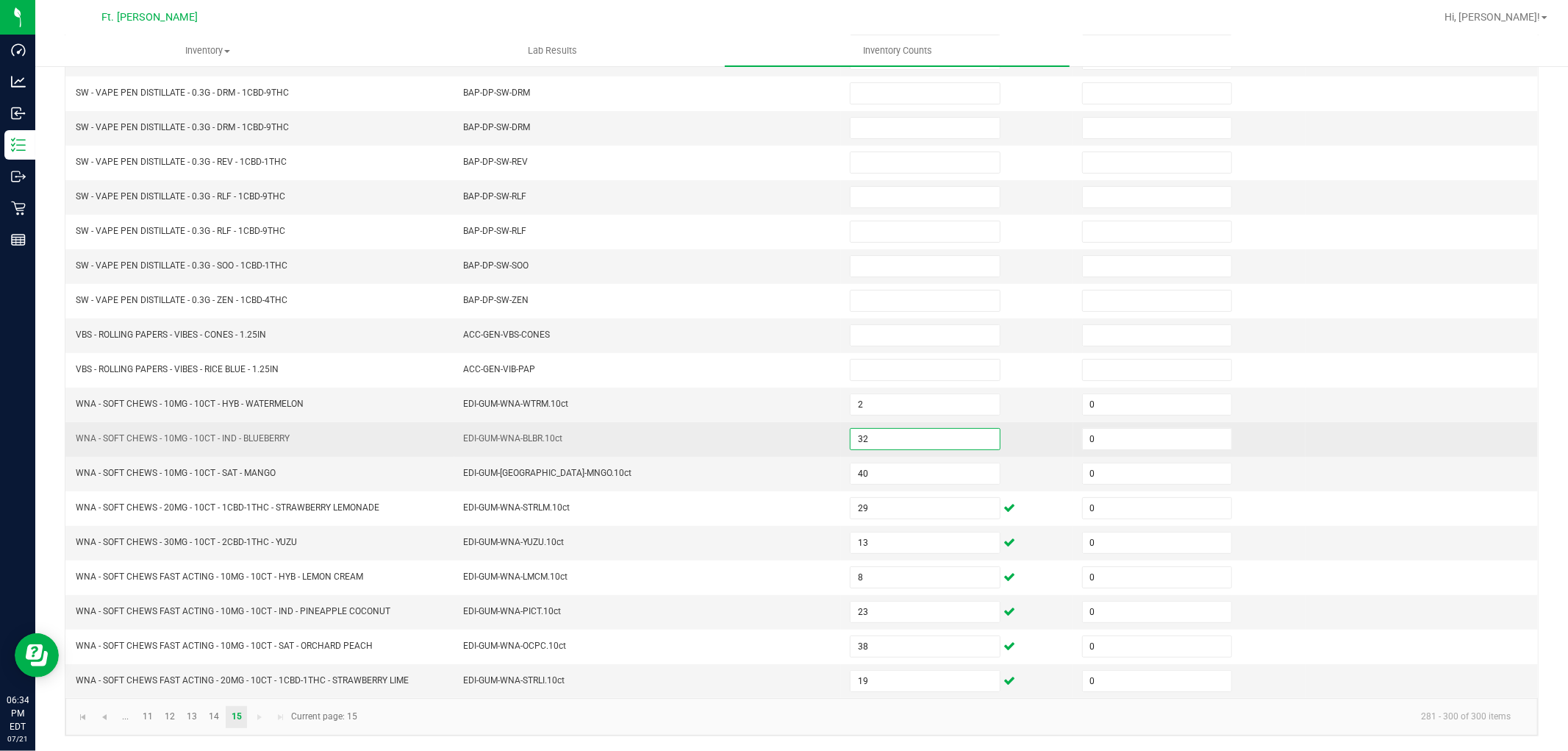 click on "32" at bounding box center [925, 439] 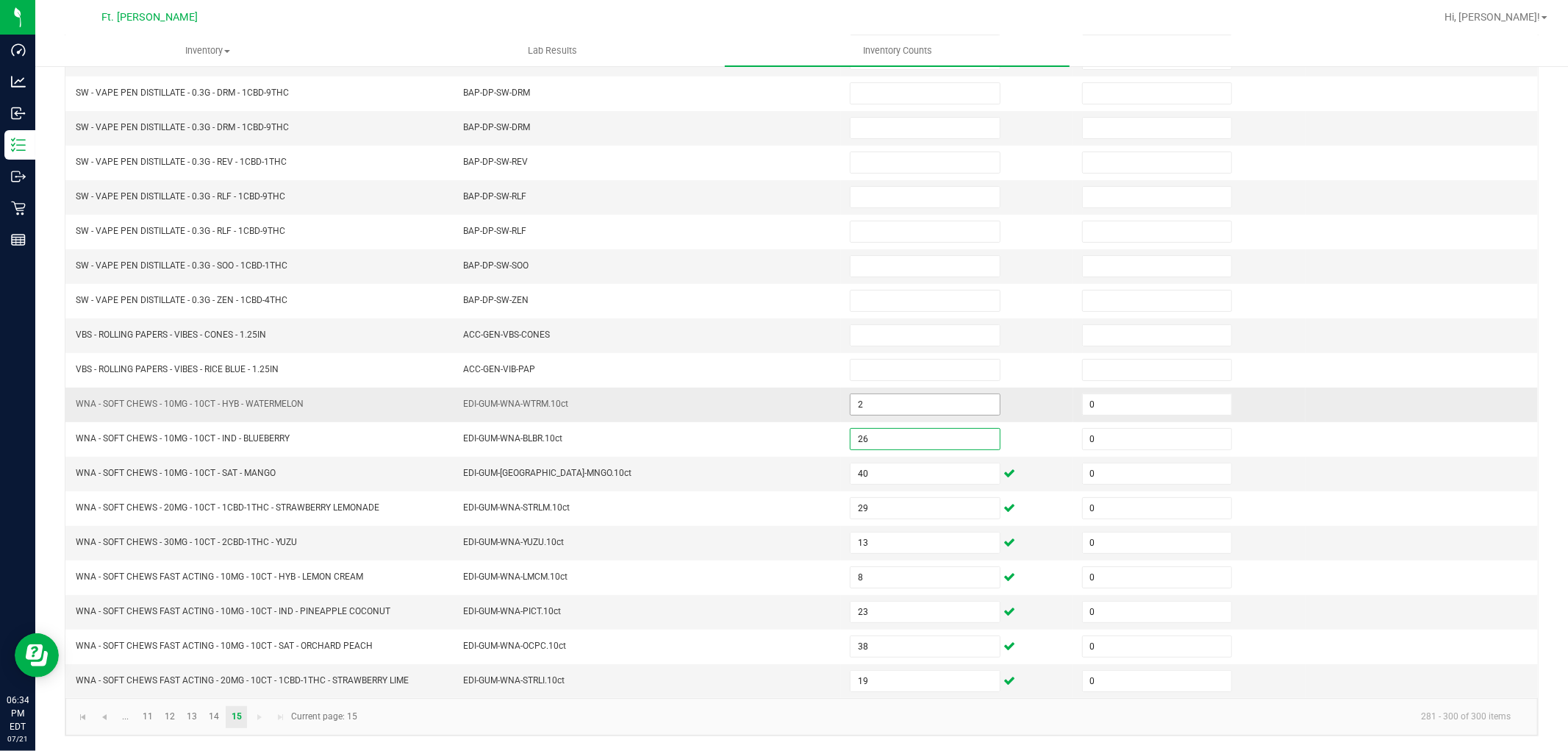 type on "26" 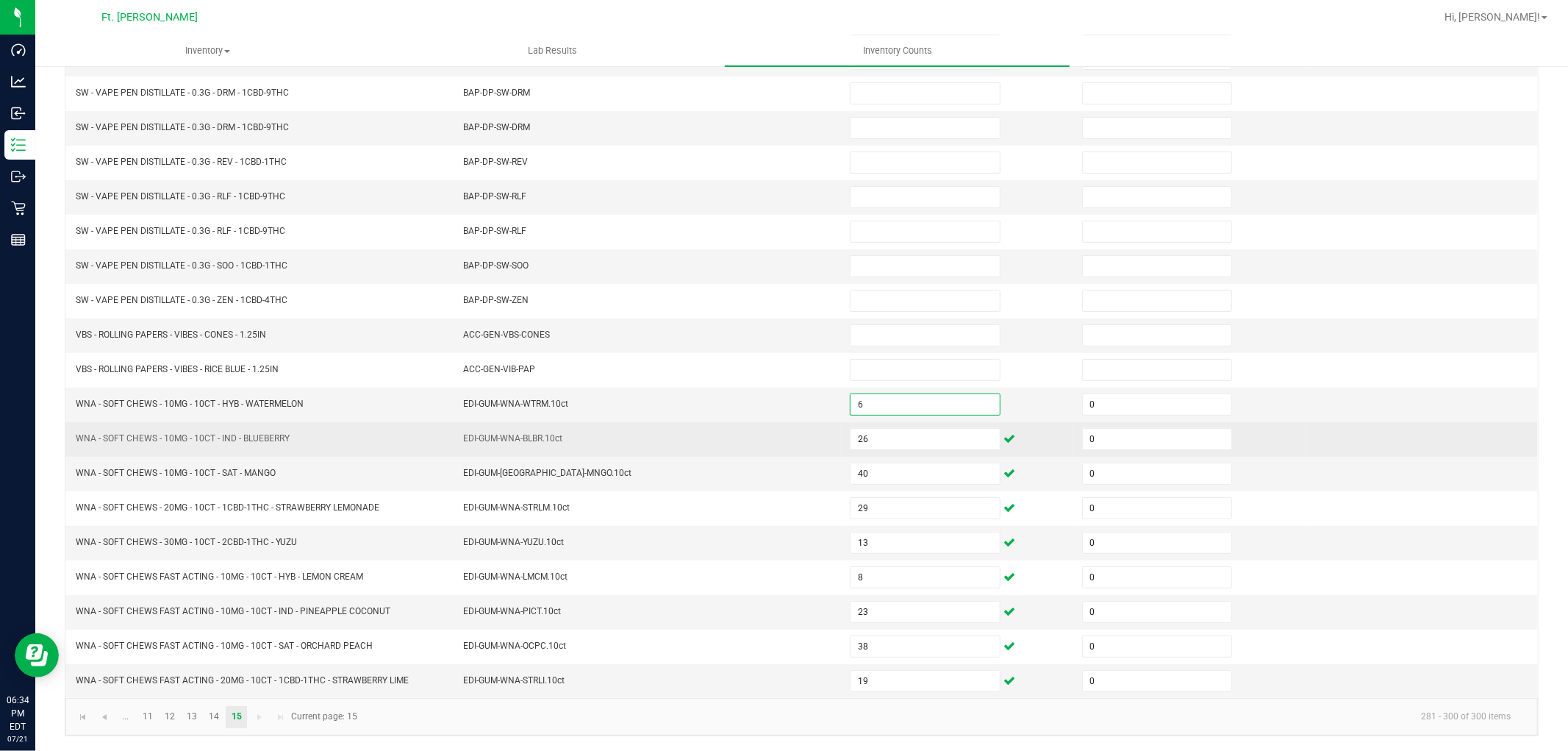 type on "6" 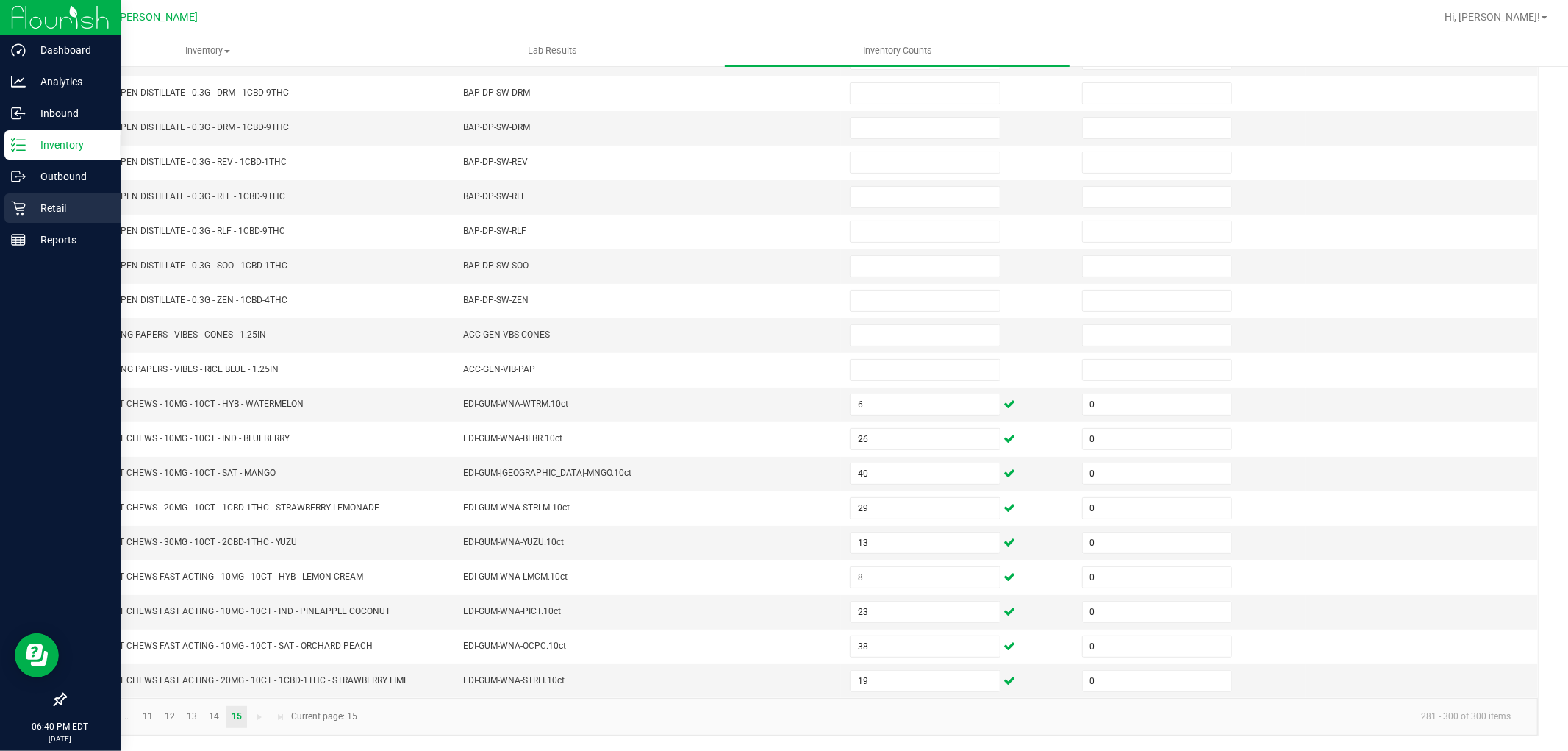 click on "Retail" at bounding box center [70, 208] 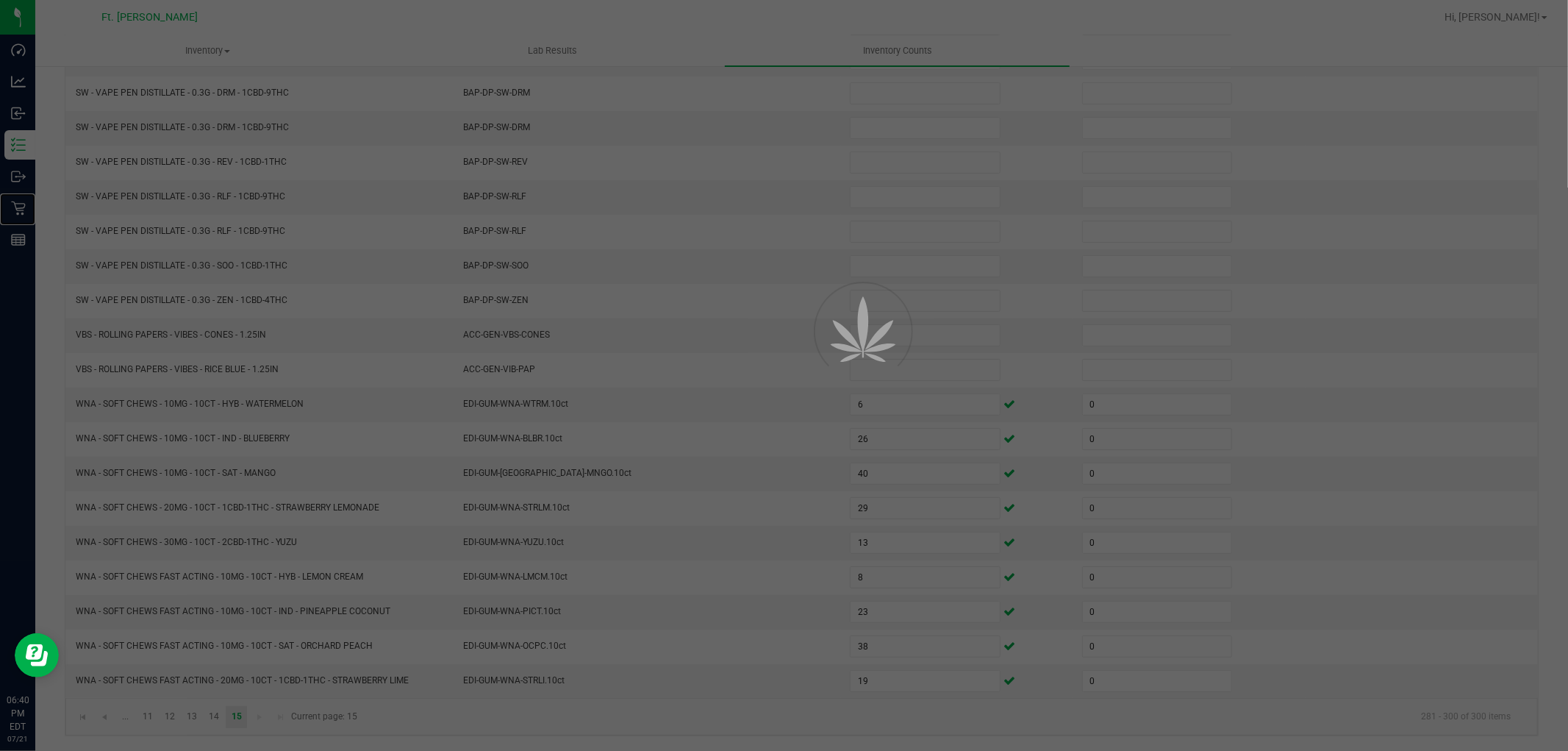 scroll, scrollTop: 0, scrollLeft: 0, axis: both 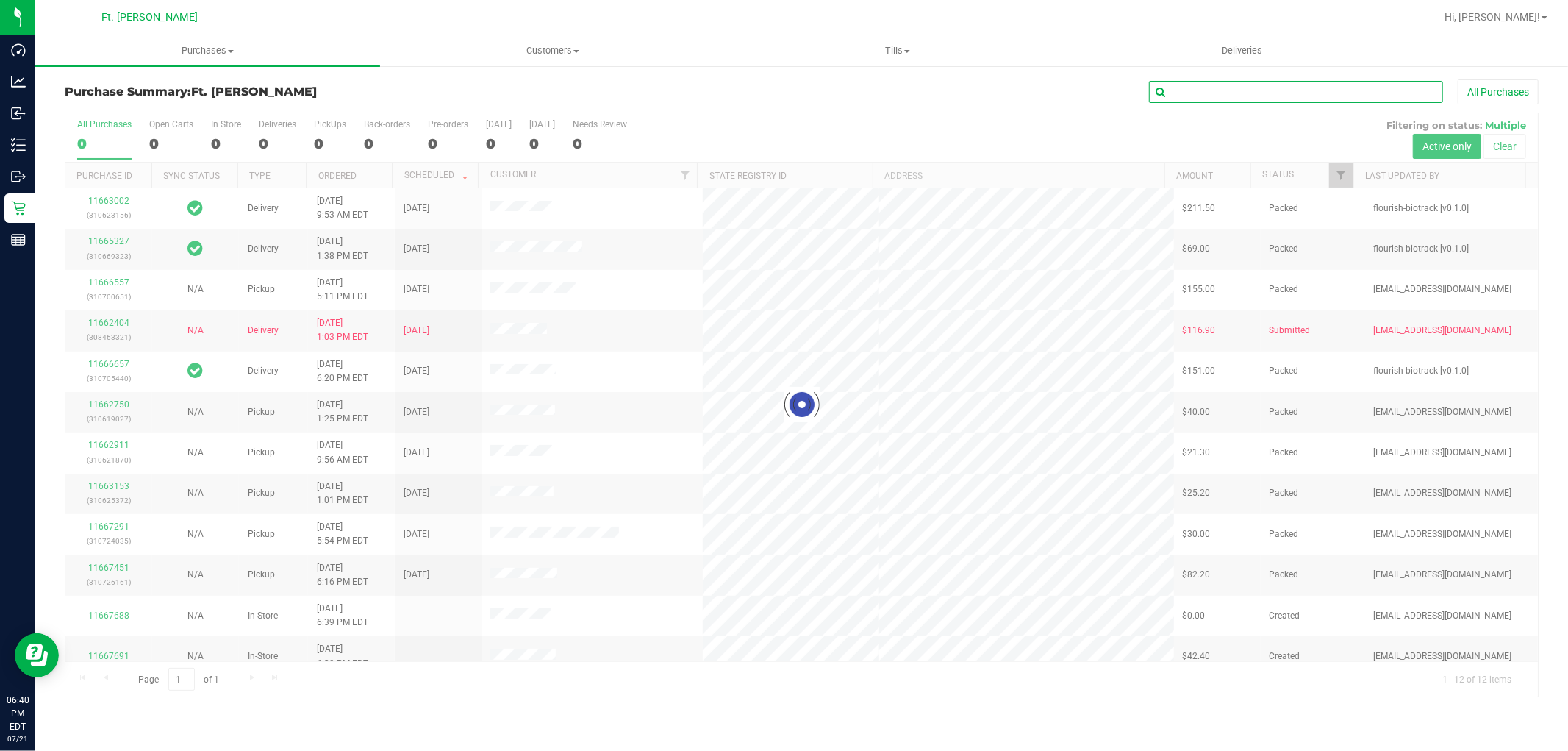 click at bounding box center [1296, 92] 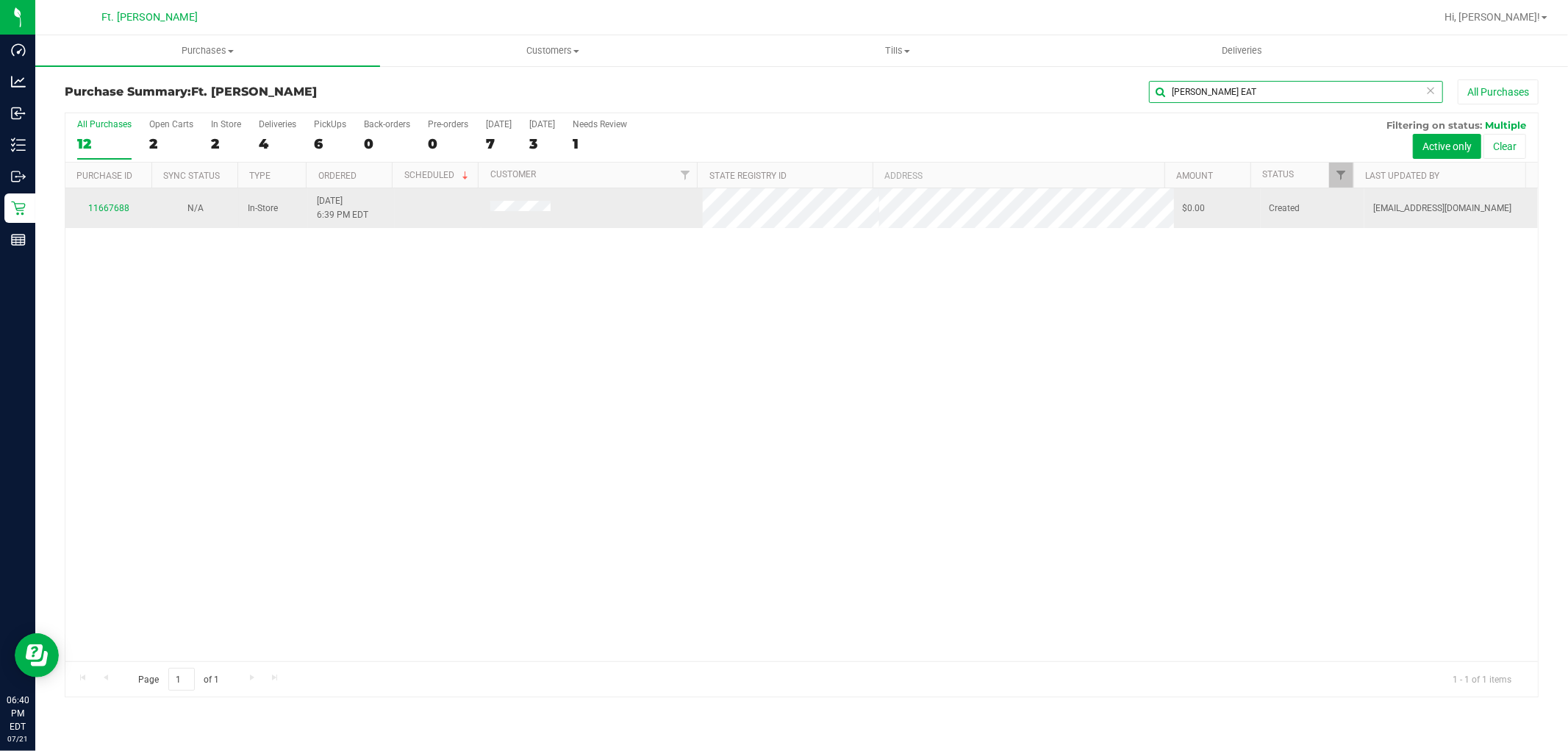type on "wendy EAT" 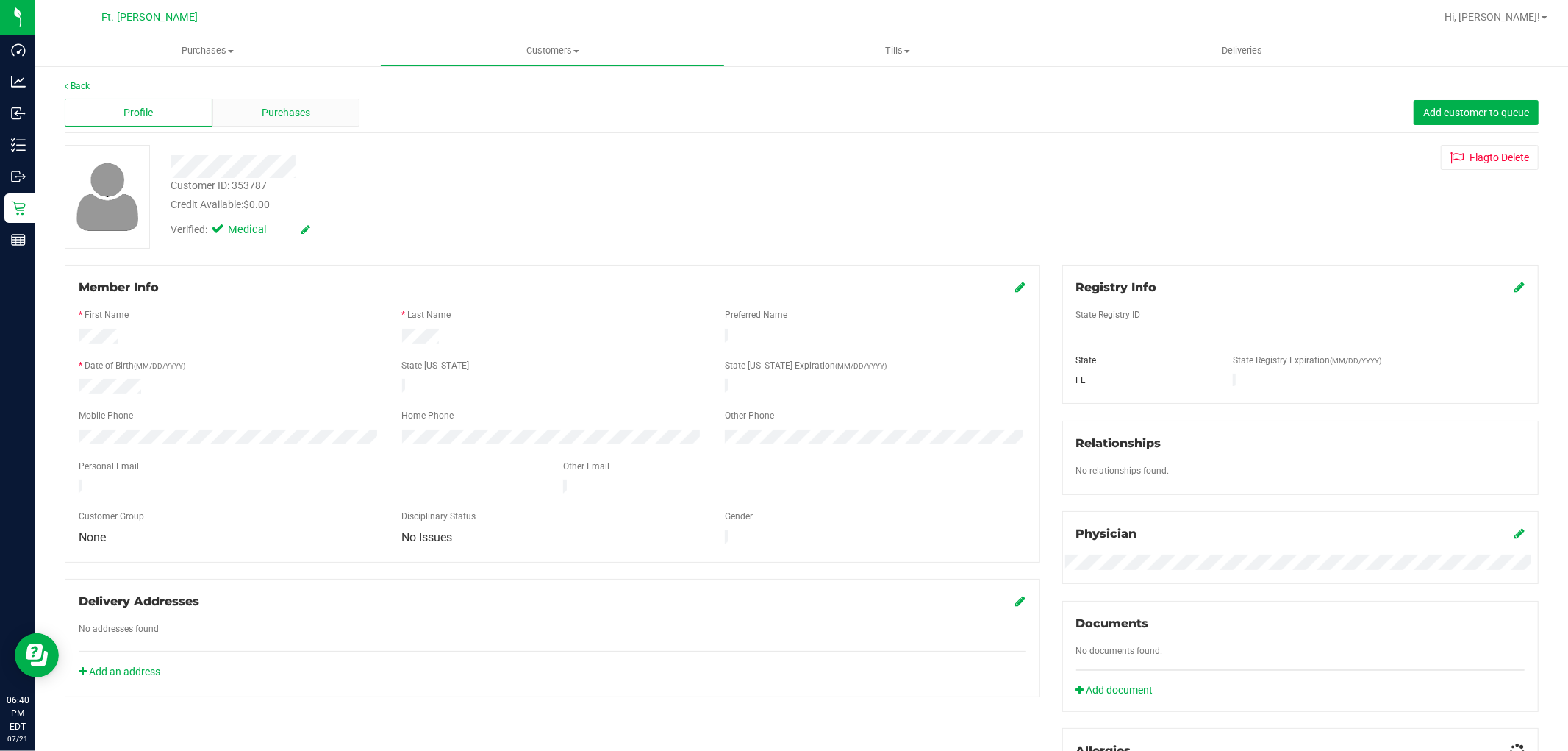 click on "Purchases" at bounding box center (286, 113) 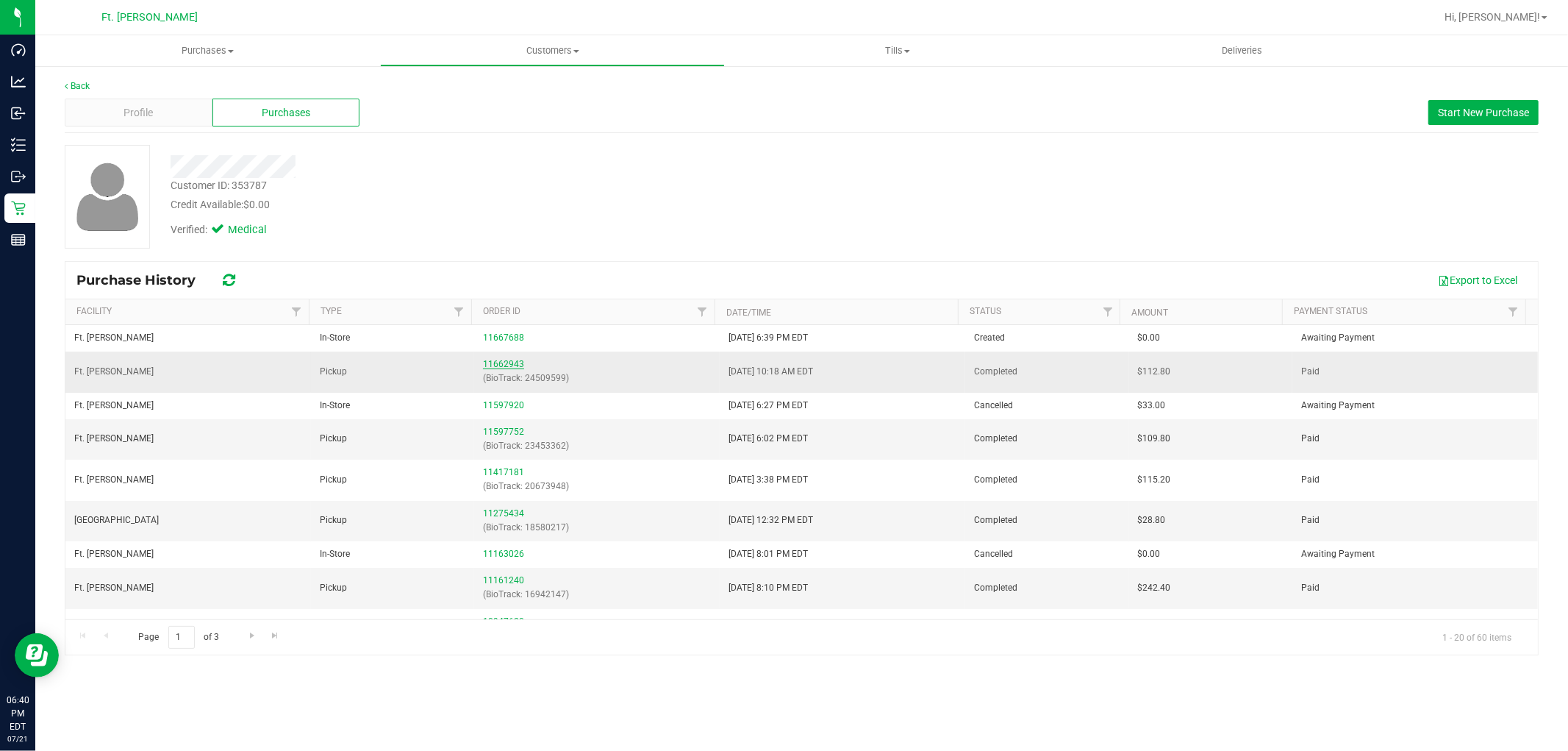 click on "11662943" at bounding box center [504, 364] 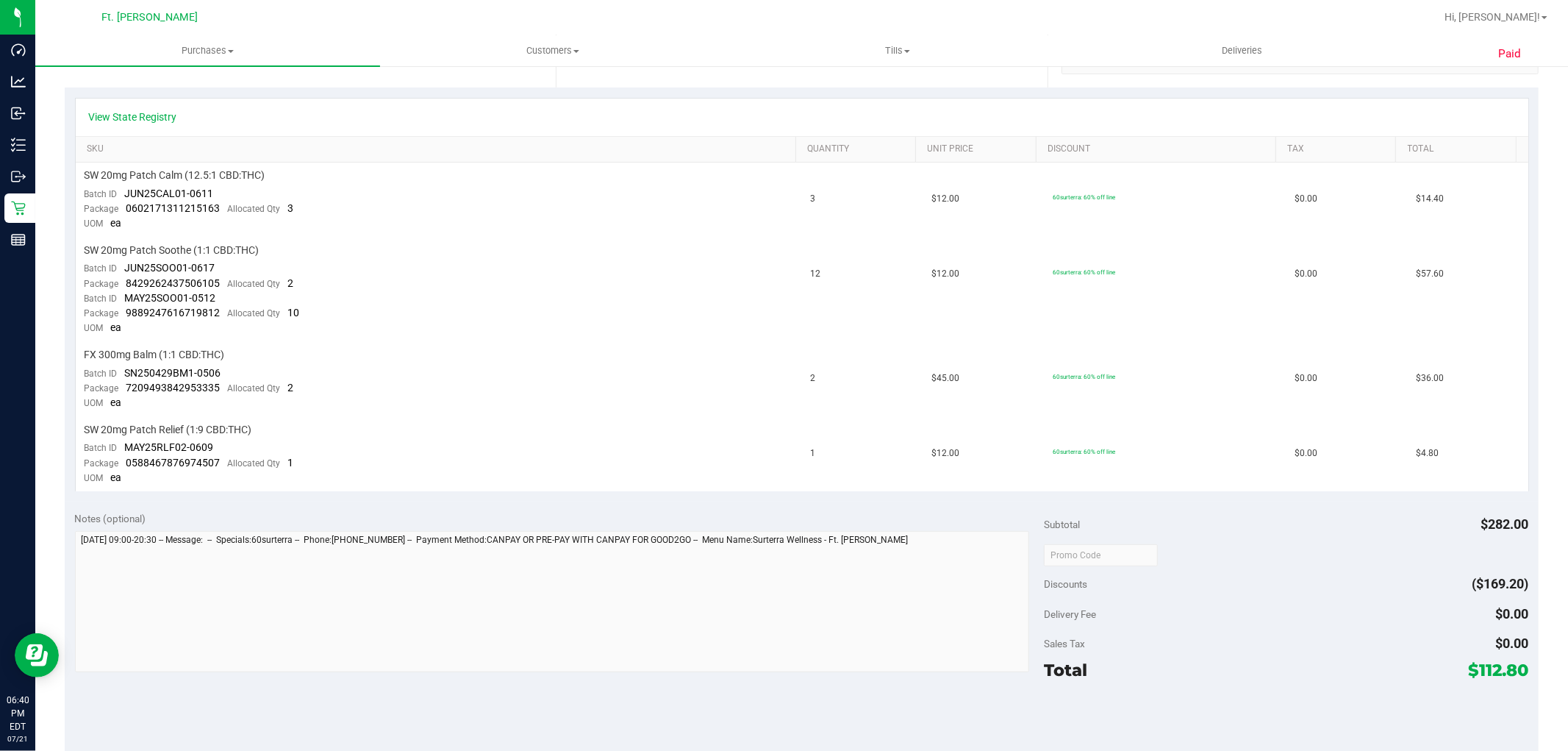 scroll, scrollTop: 0, scrollLeft: 0, axis: both 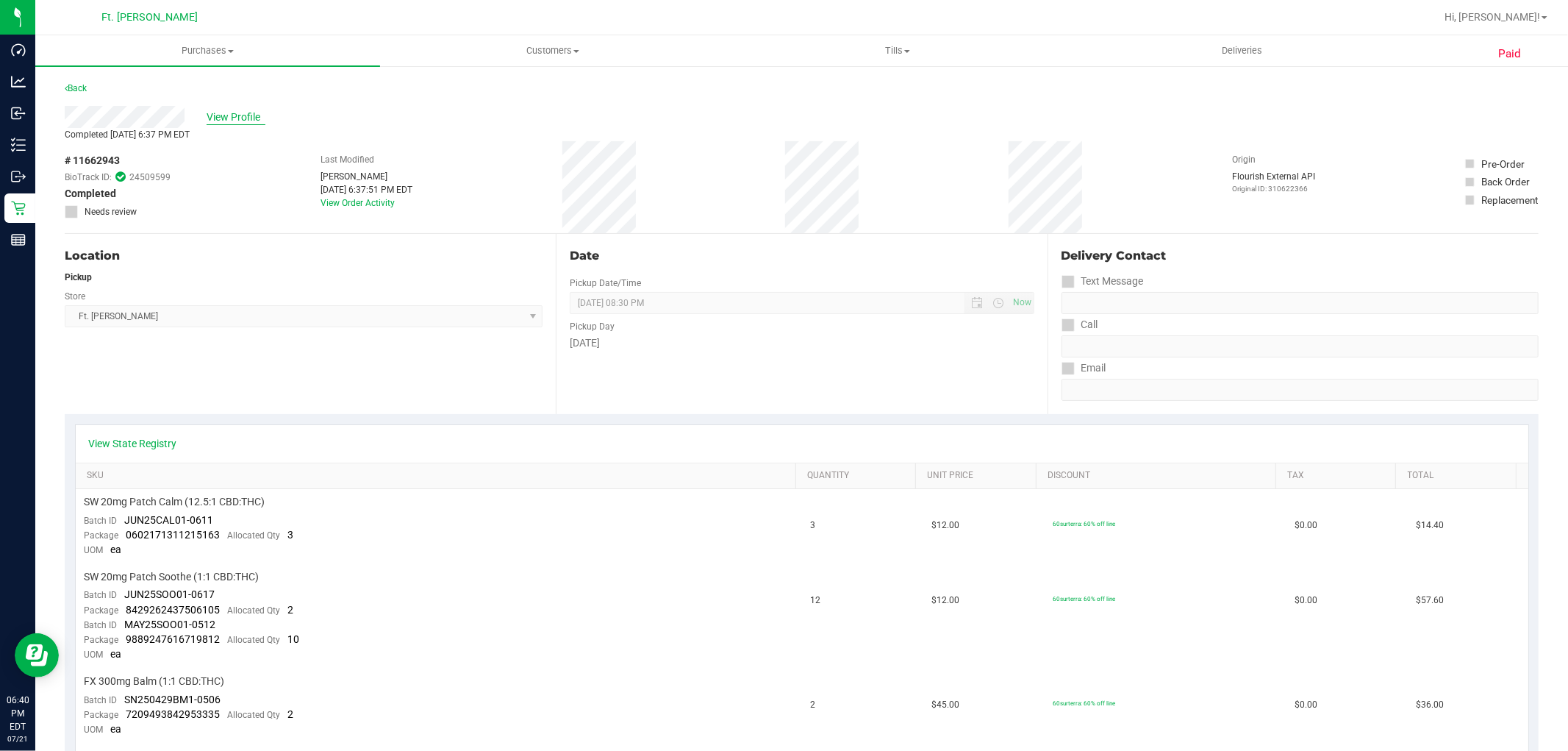 click on "View Profile" at bounding box center [236, 117] 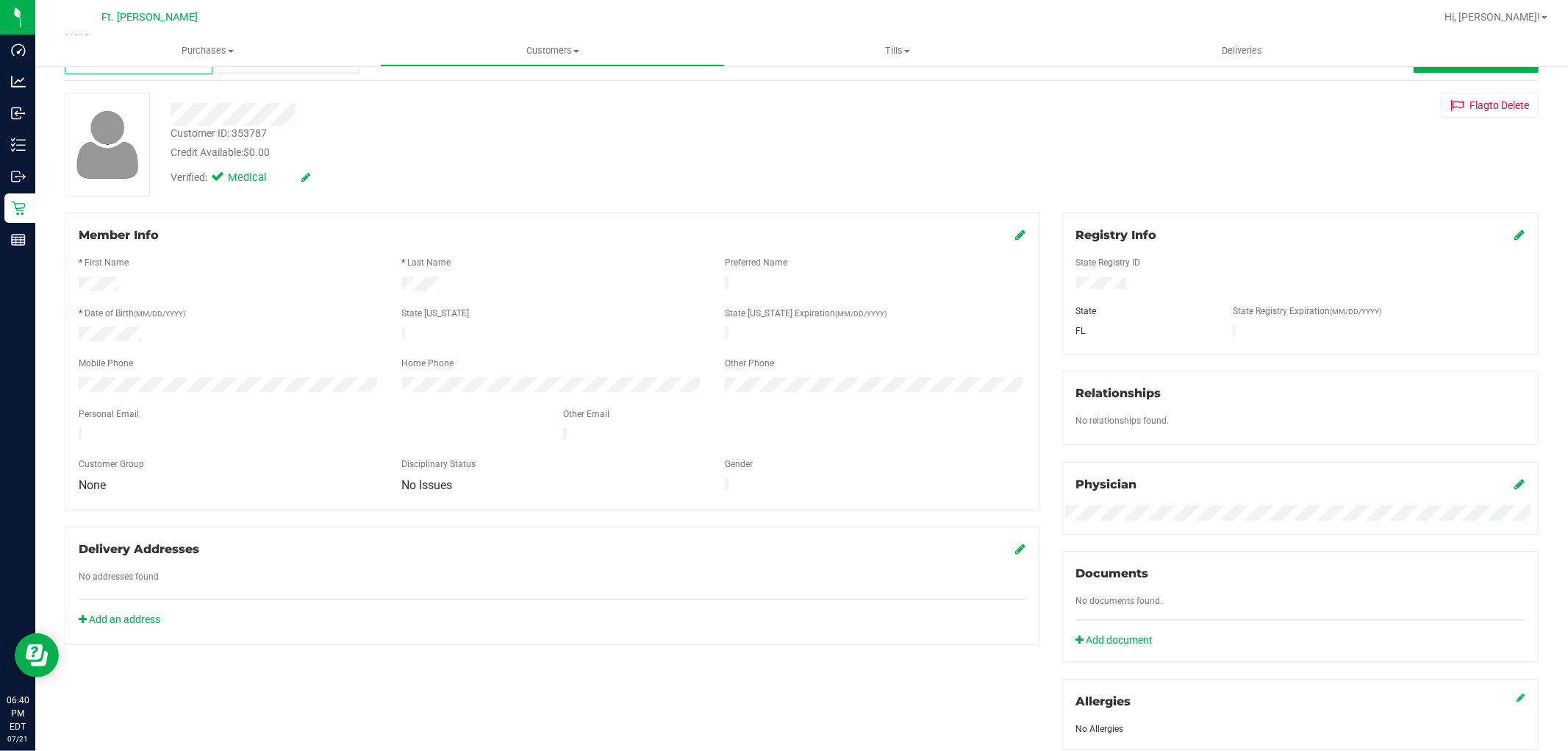 scroll, scrollTop: 82, scrollLeft: 0, axis: vertical 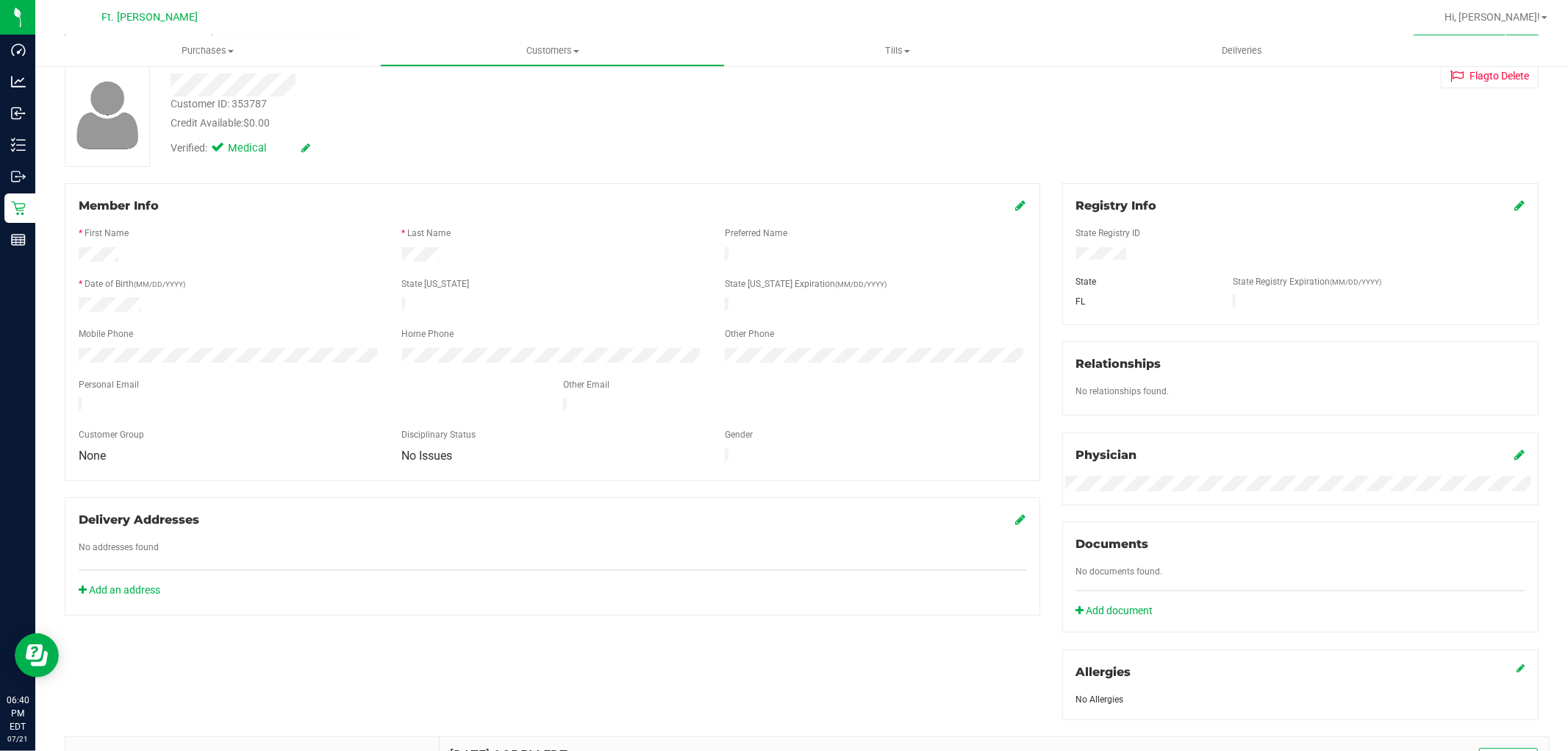 click at bounding box center (1021, 205) 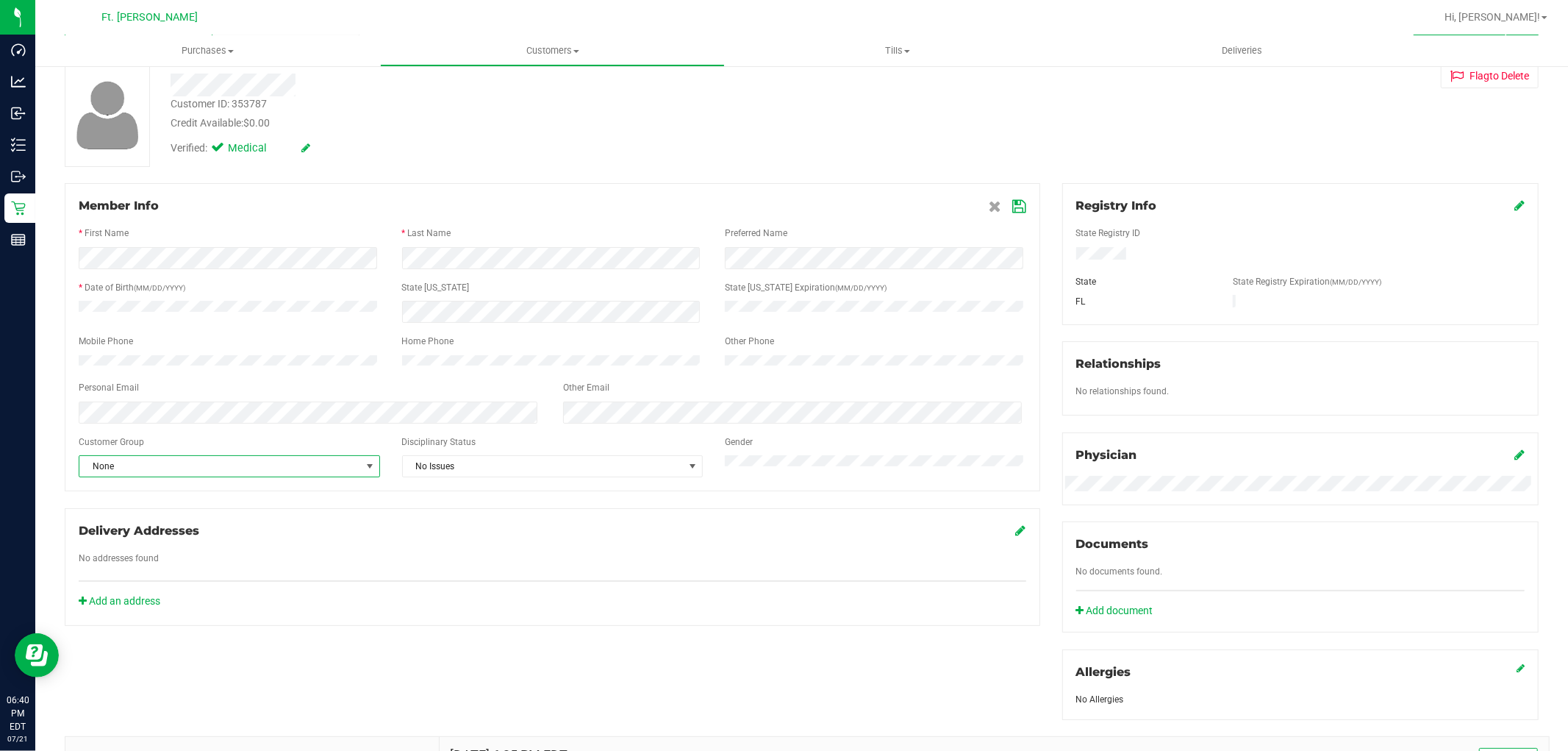 click on "None" at bounding box center (220, 466) 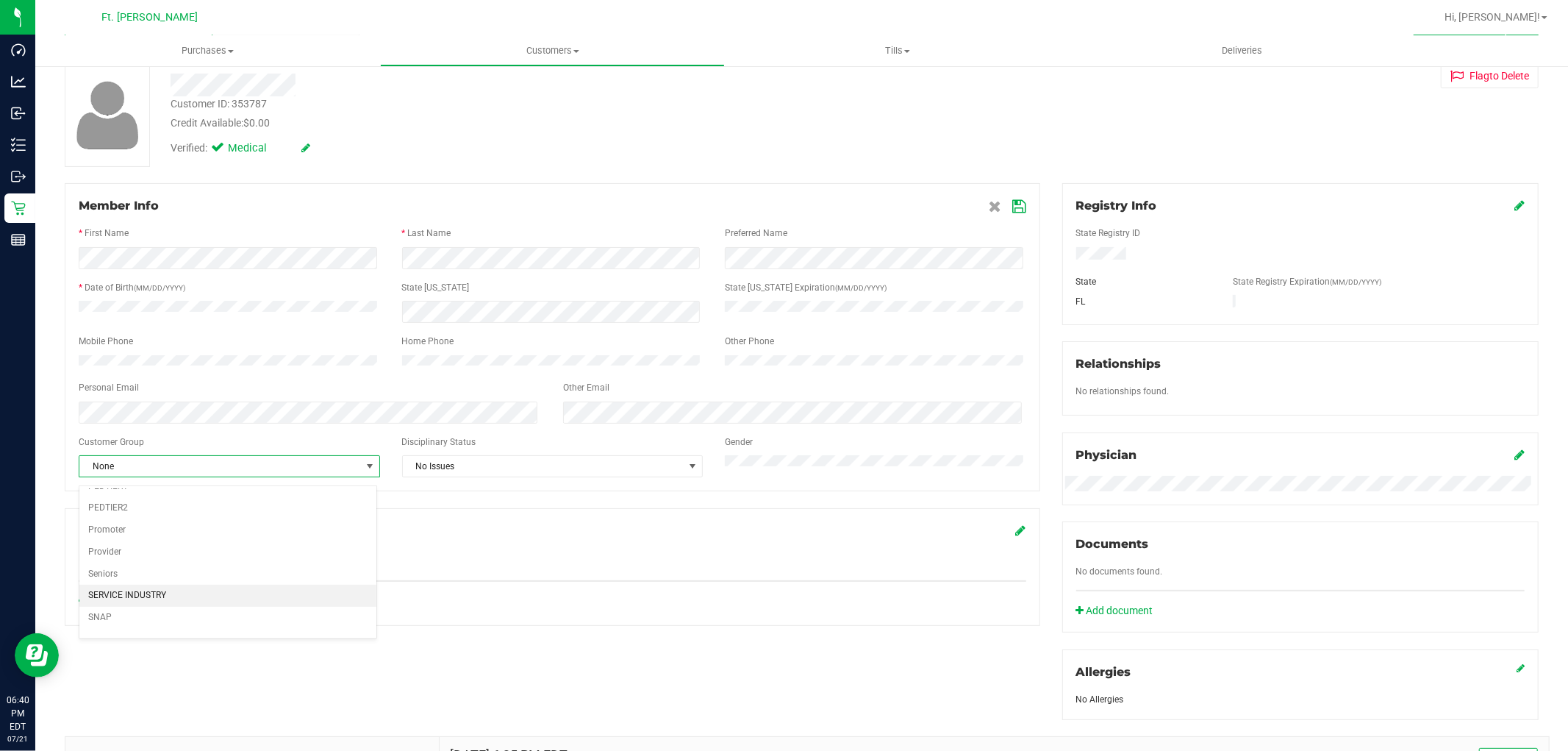 scroll, scrollTop: 182, scrollLeft: 0, axis: vertical 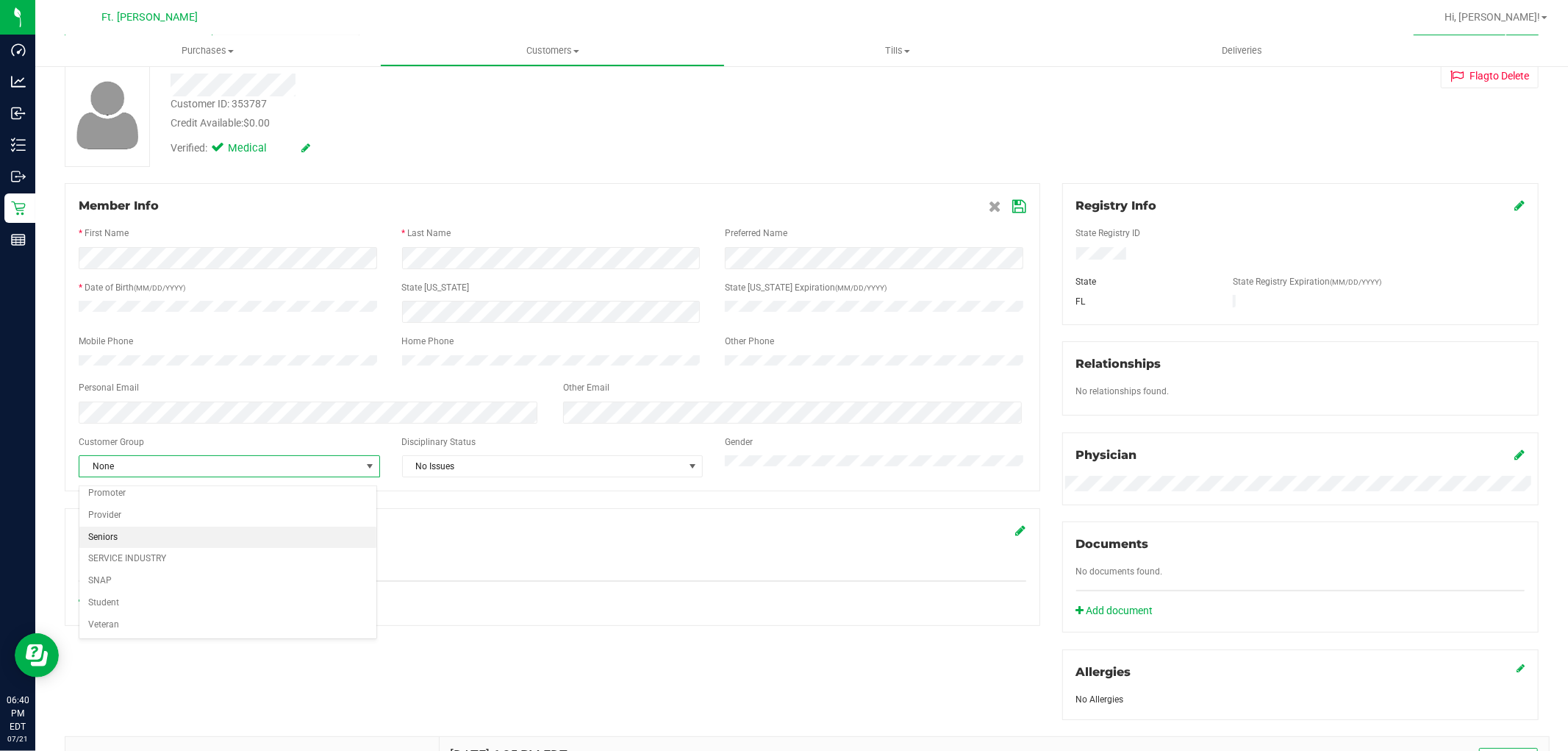 click on "Seniors" at bounding box center [228, 538] 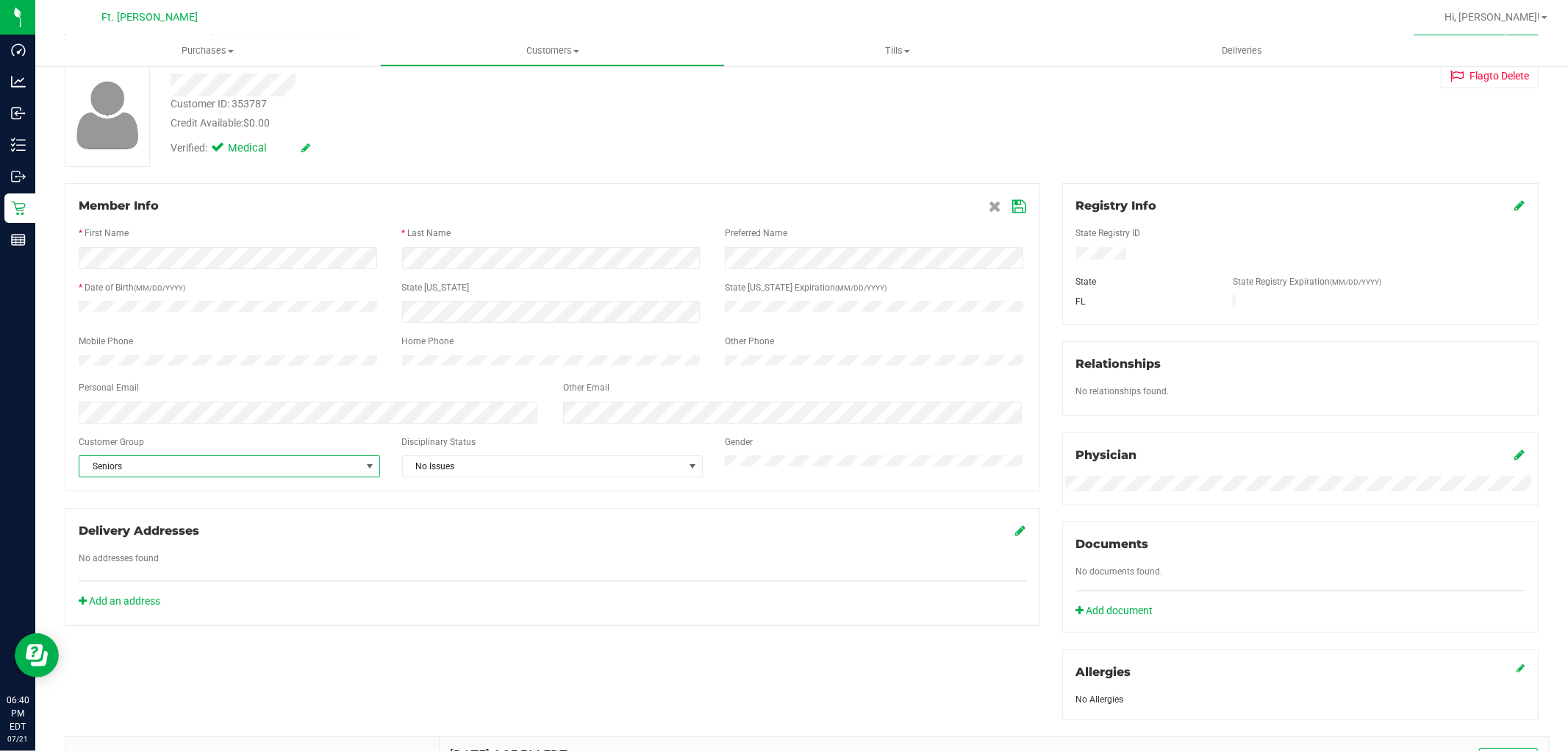 click at bounding box center (1020, 207) 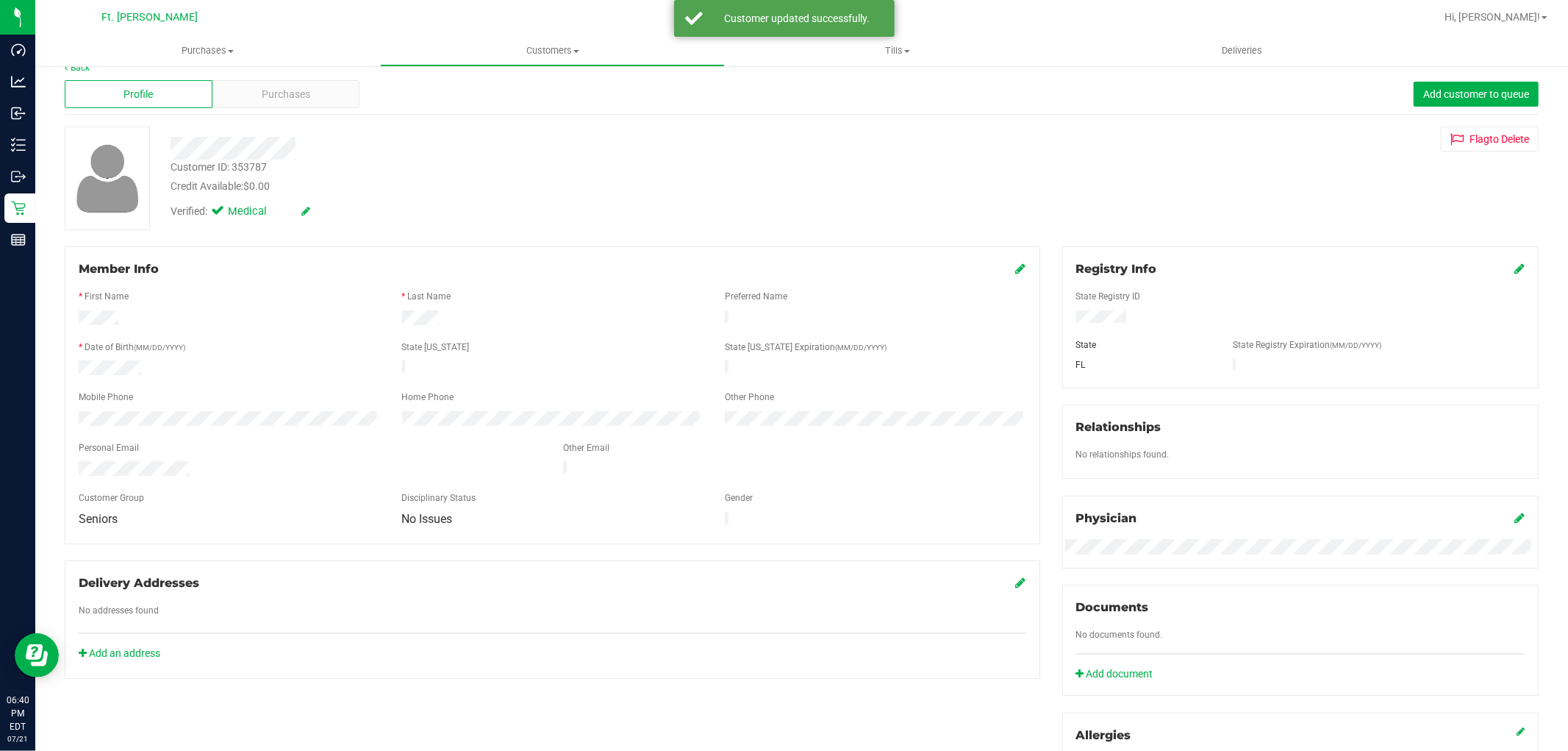 scroll, scrollTop: 0, scrollLeft: 0, axis: both 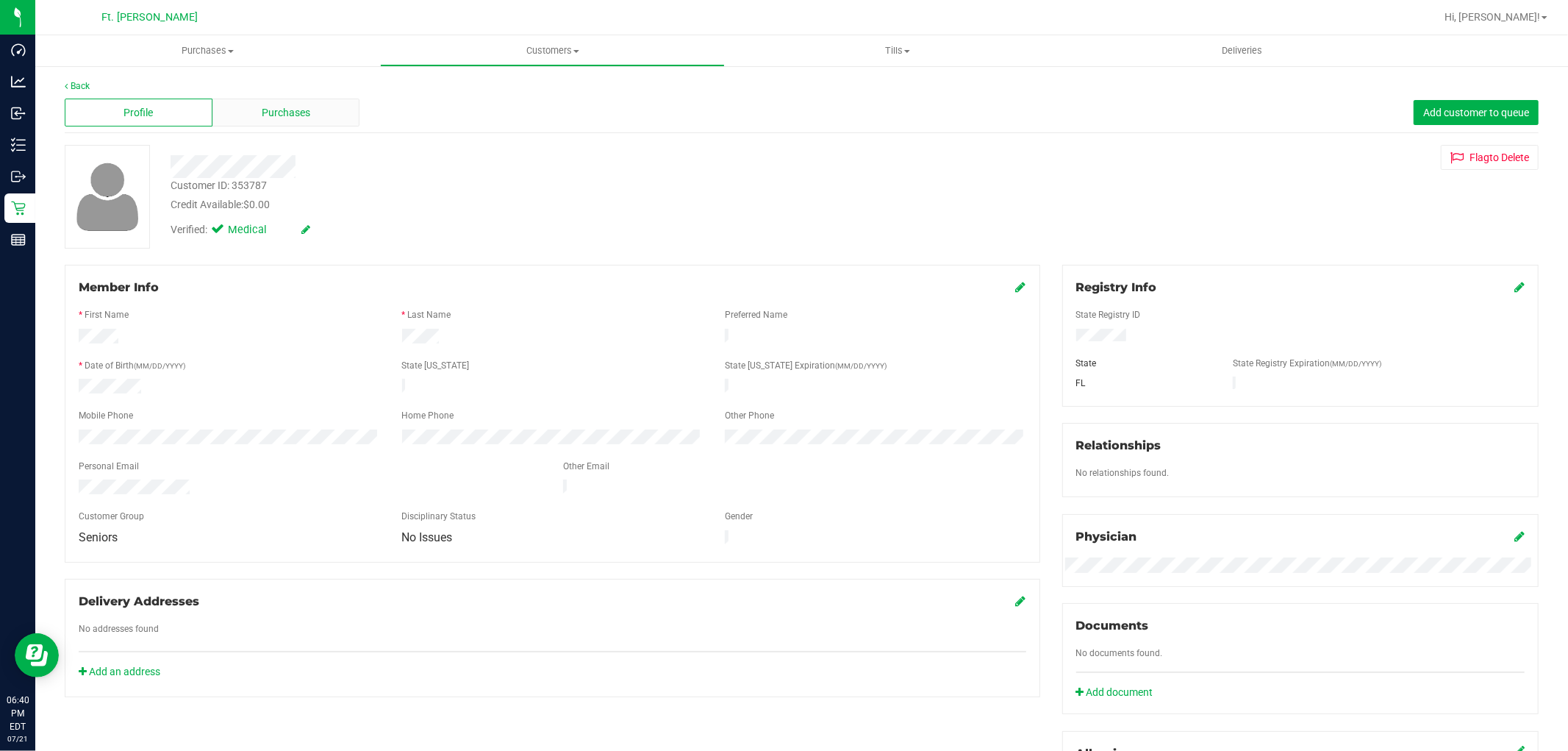 click on "Purchases" at bounding box center [286, 113] 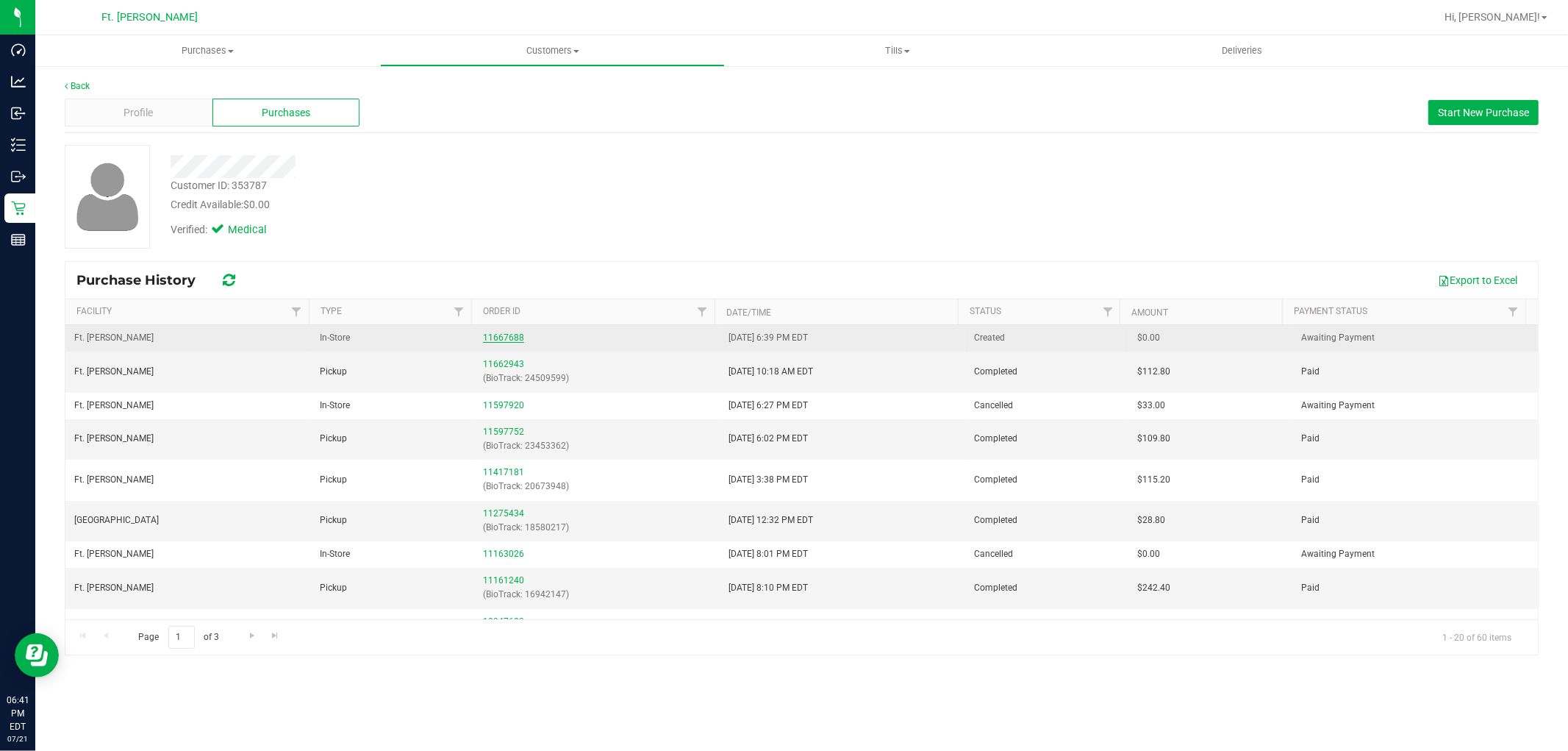 click on "11667688" at bounding box center [504, 338] 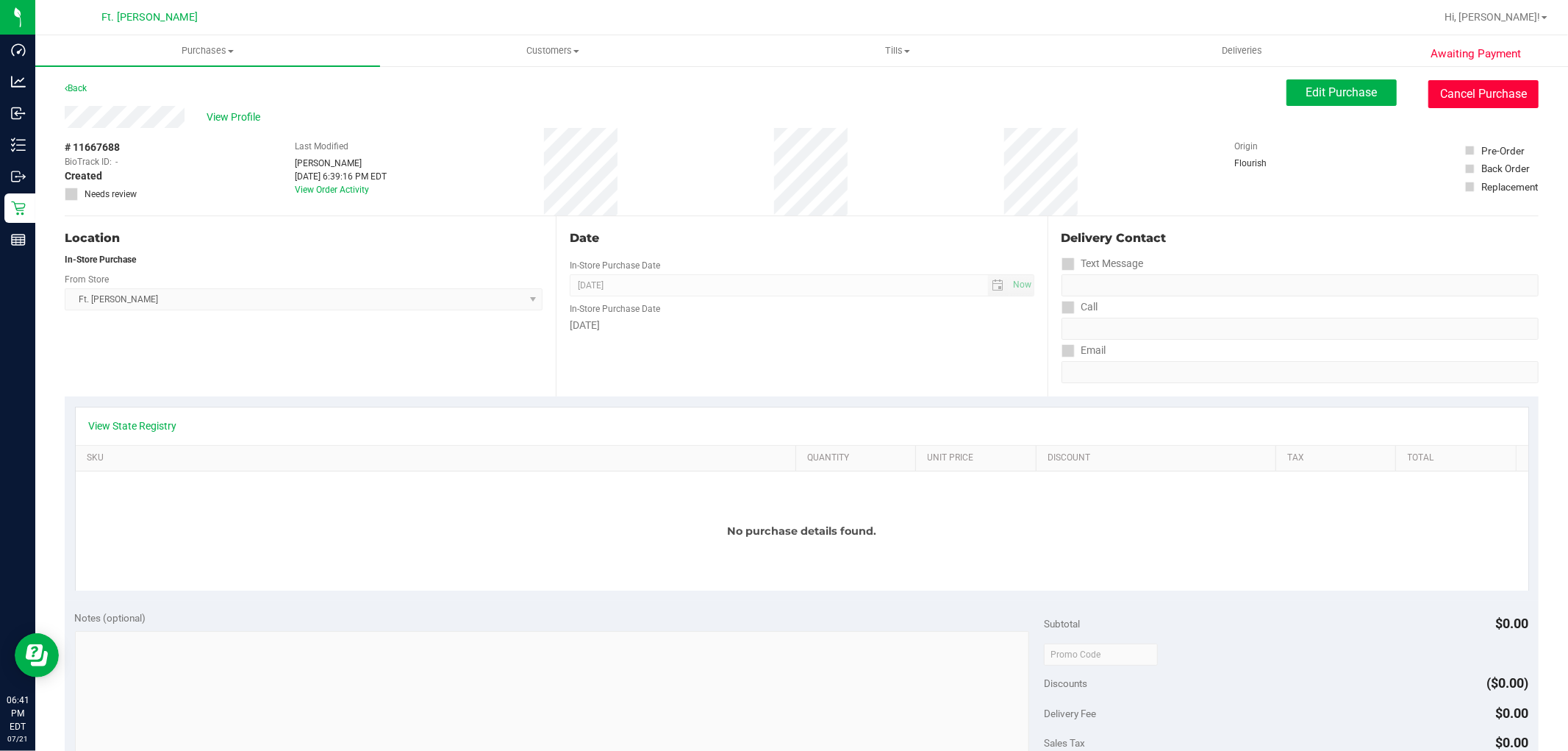 click on "Cancel Purchase" at bounding box center (1483, 94) 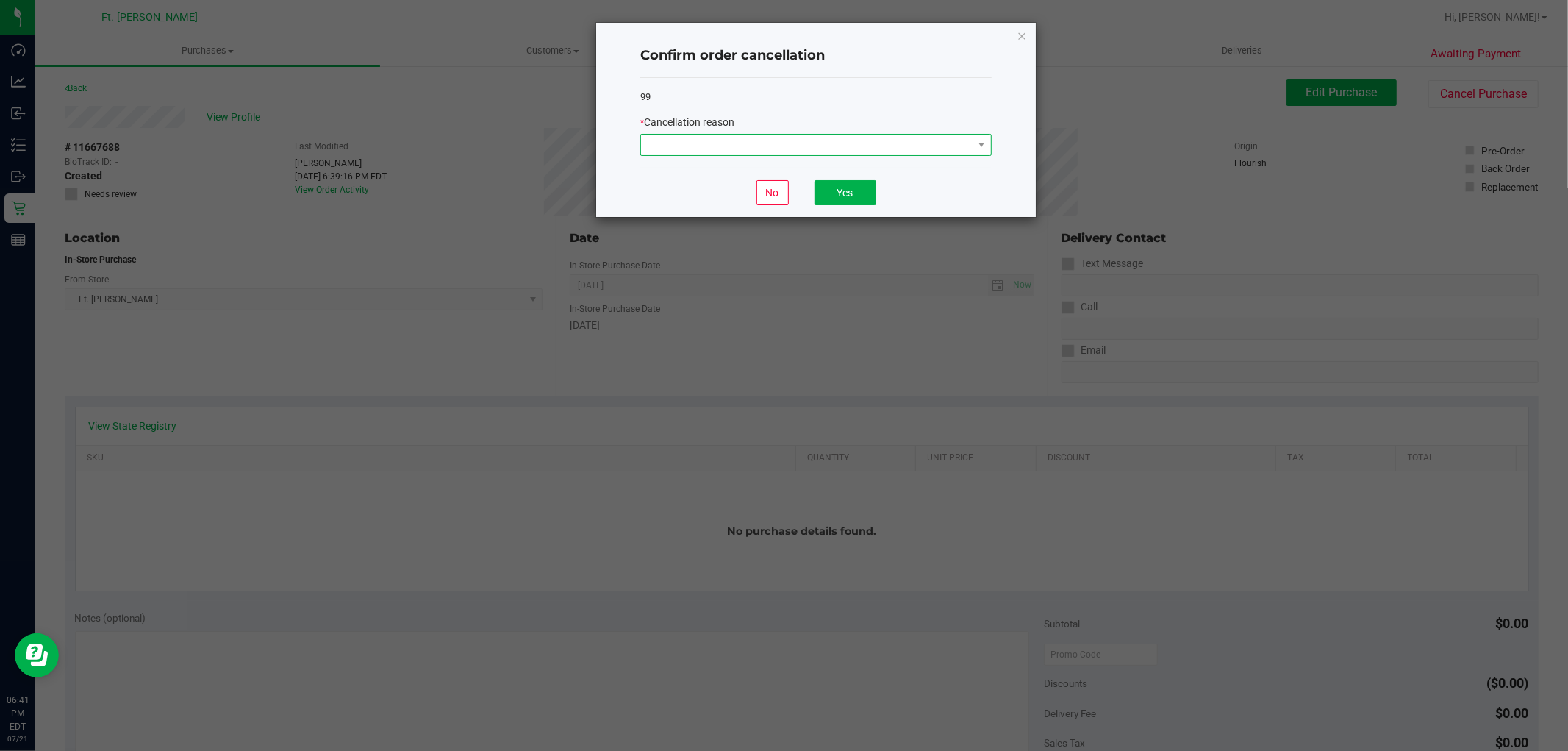 click at bounding box center (806, 145) 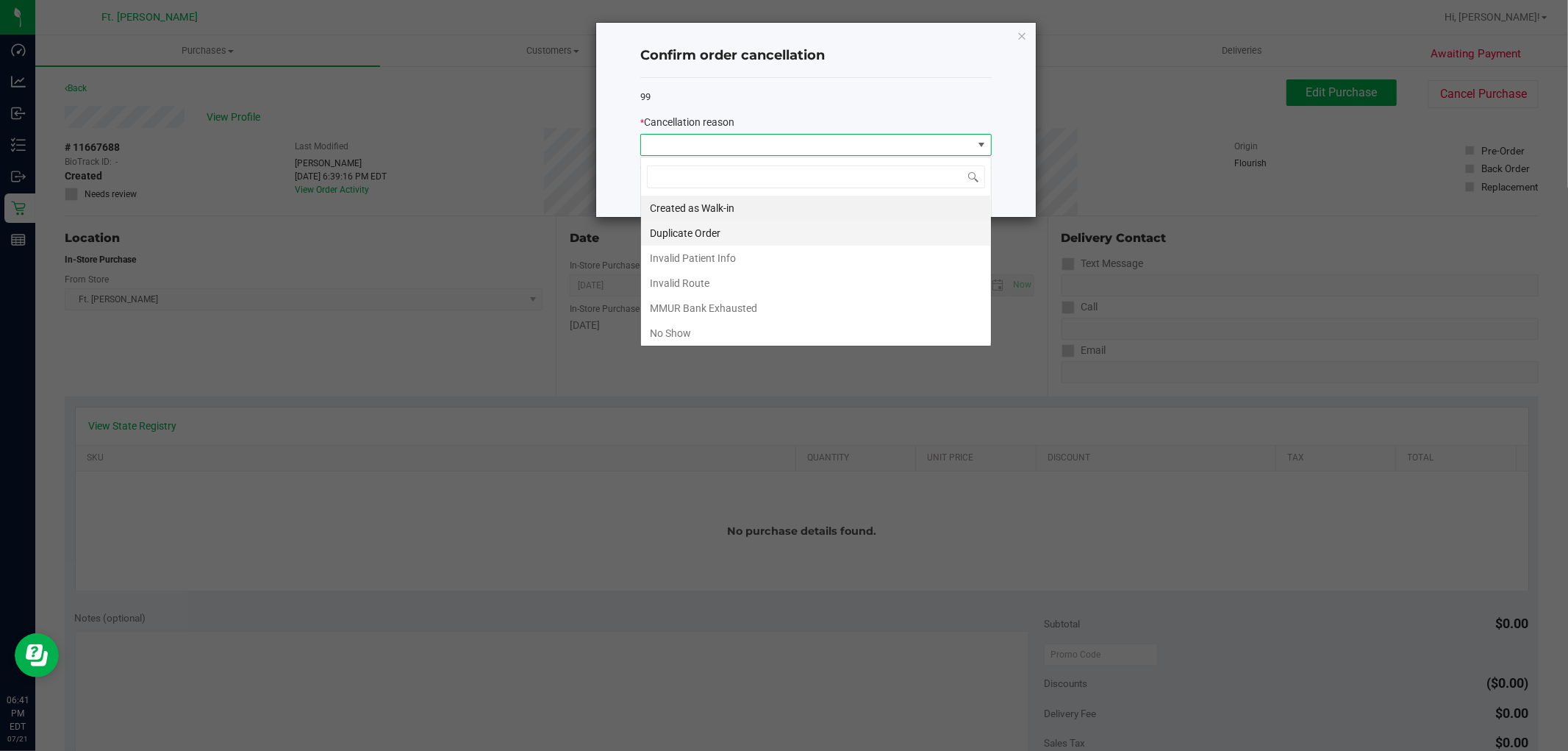 scroll, scrollTop: 73533, scrollLeft: 73160, axis: both 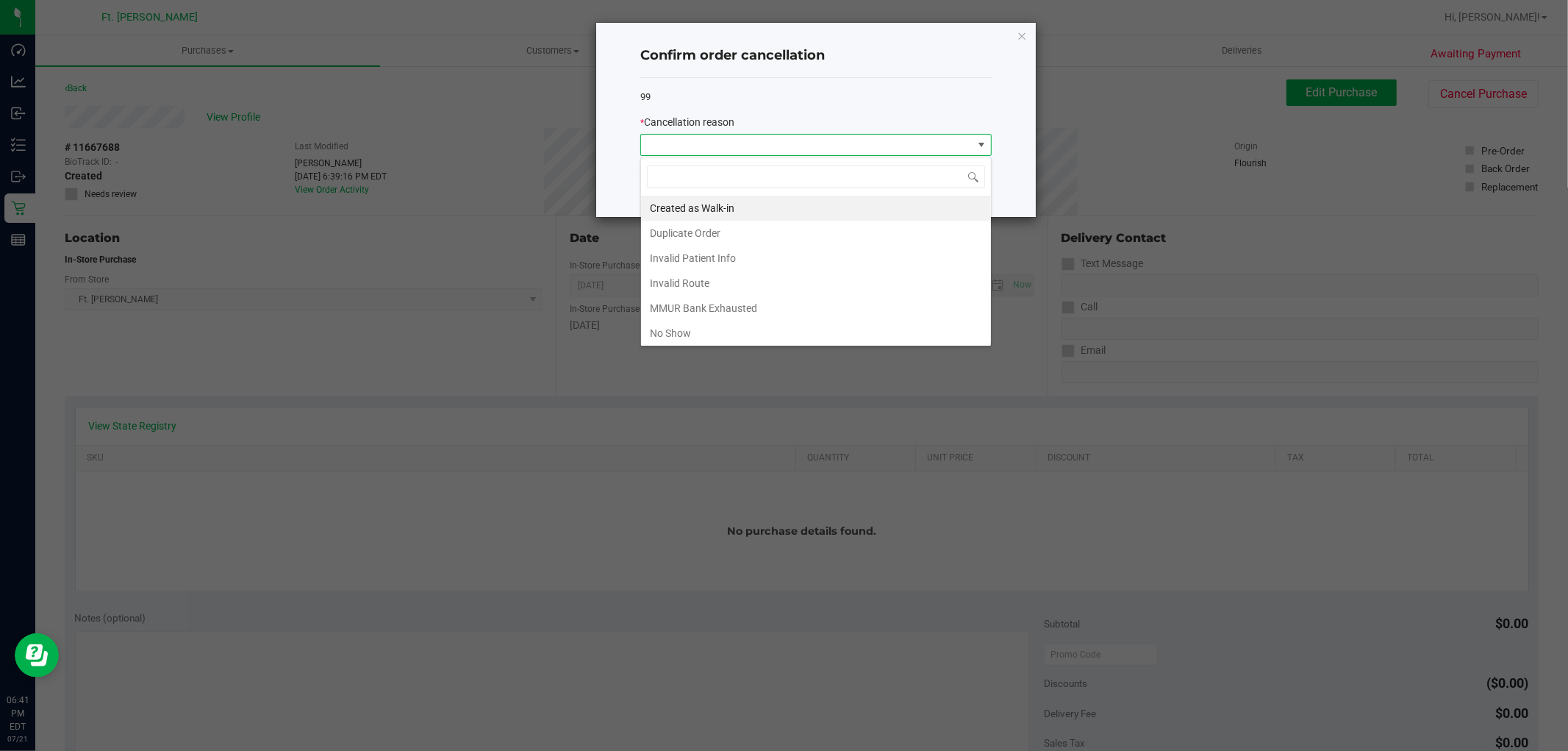 click on "No Show" at bounding box center (816, 333) 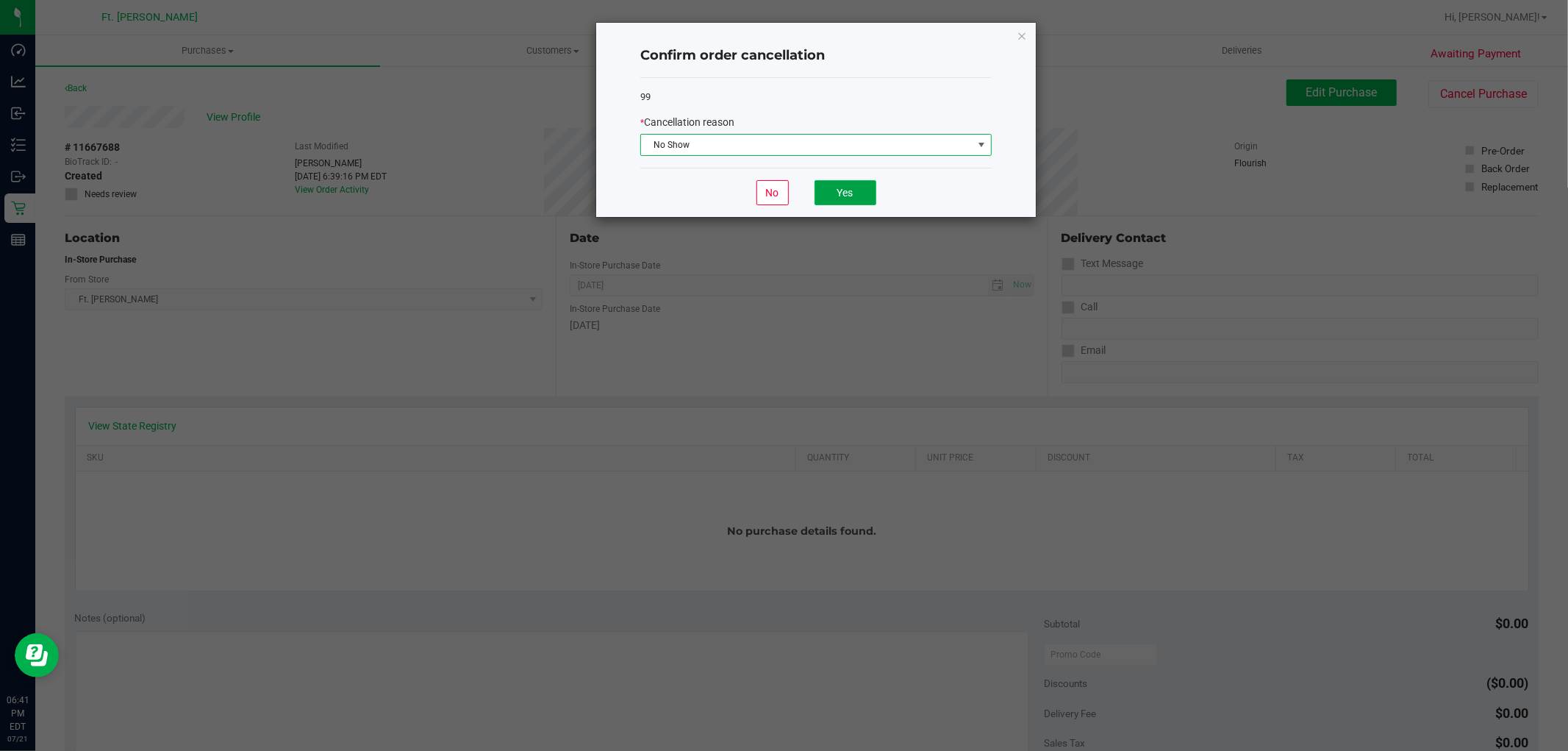 click on "Yes" 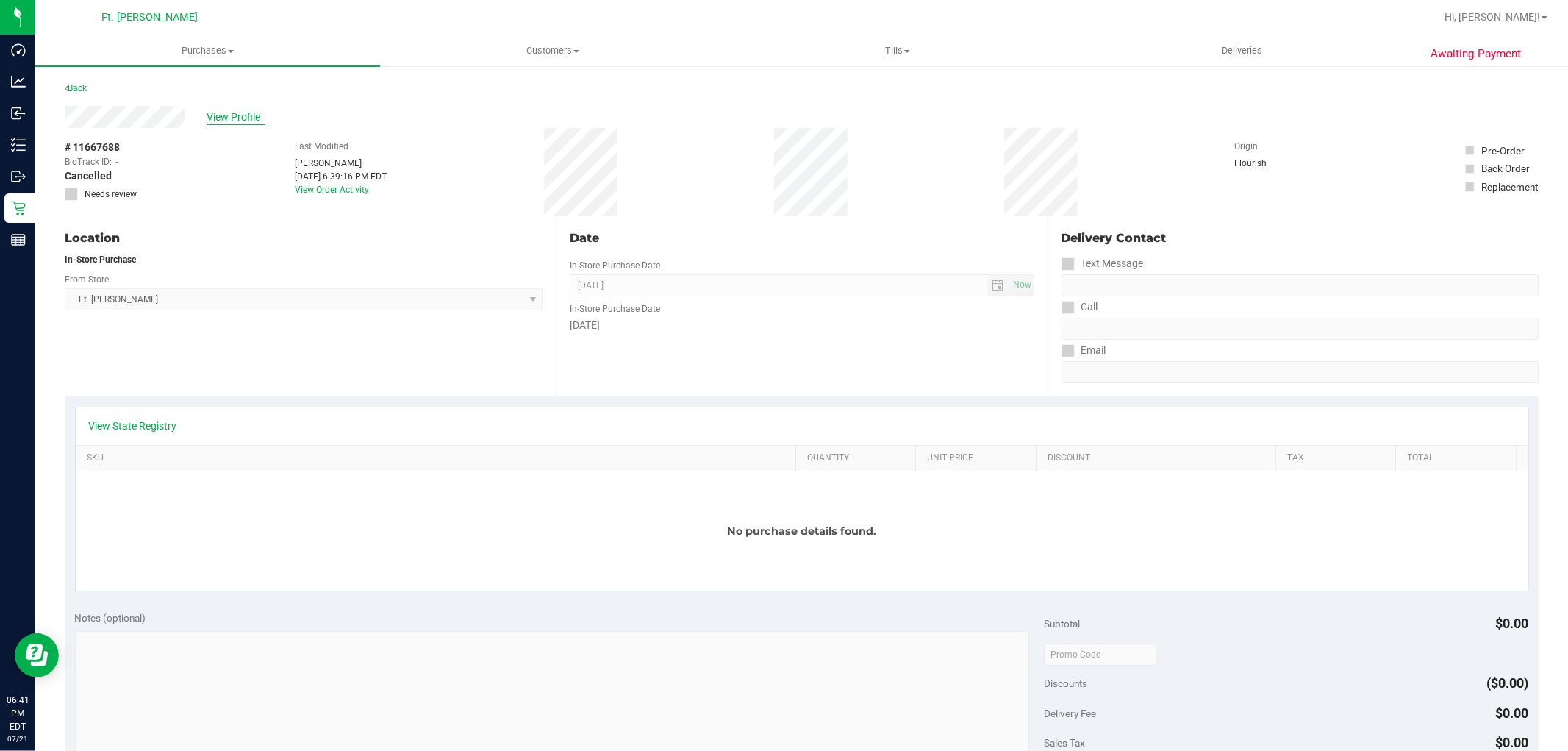 click on "View Profile" at bounding box center (236, 117) 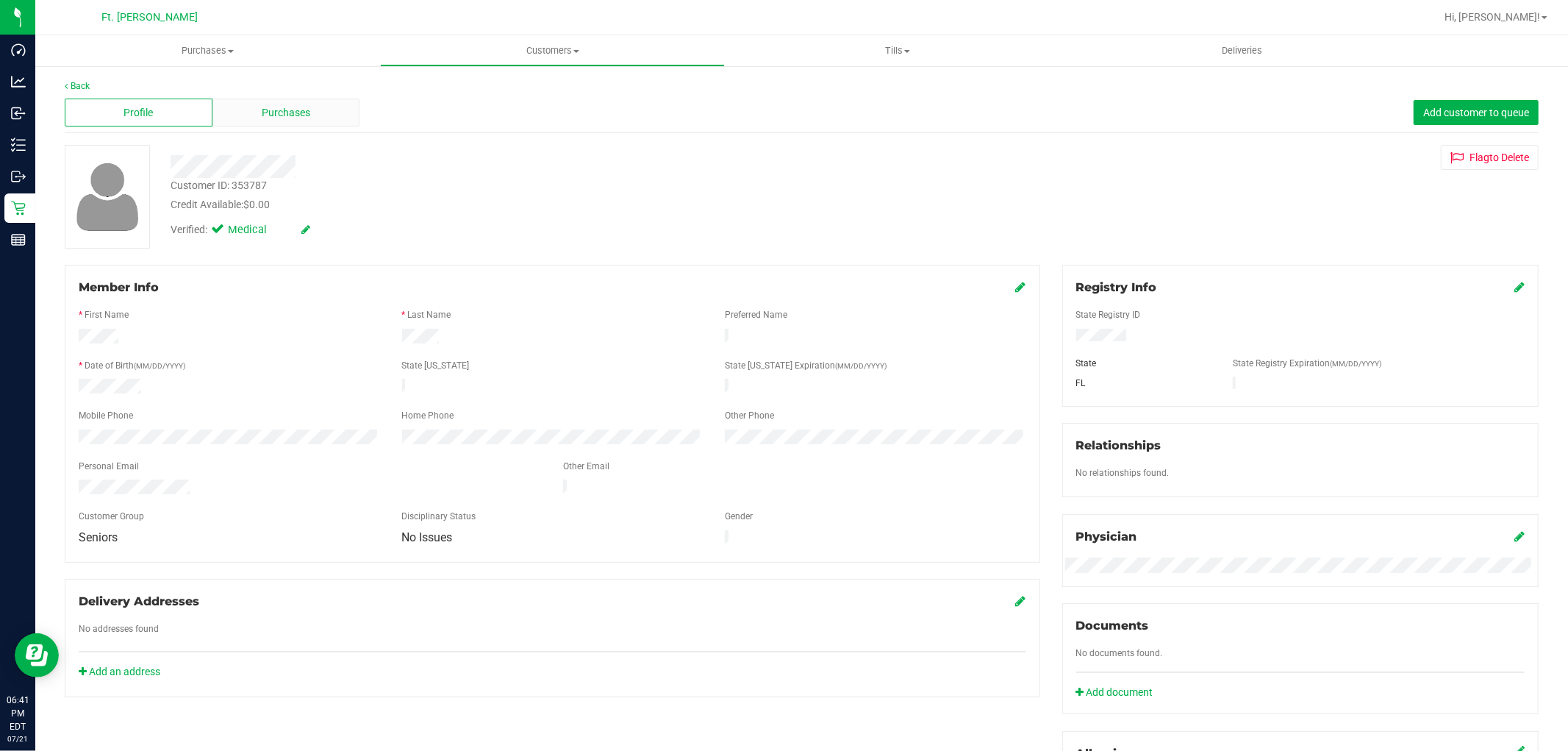 click on "Purchases" at bounding box center (286, 113) 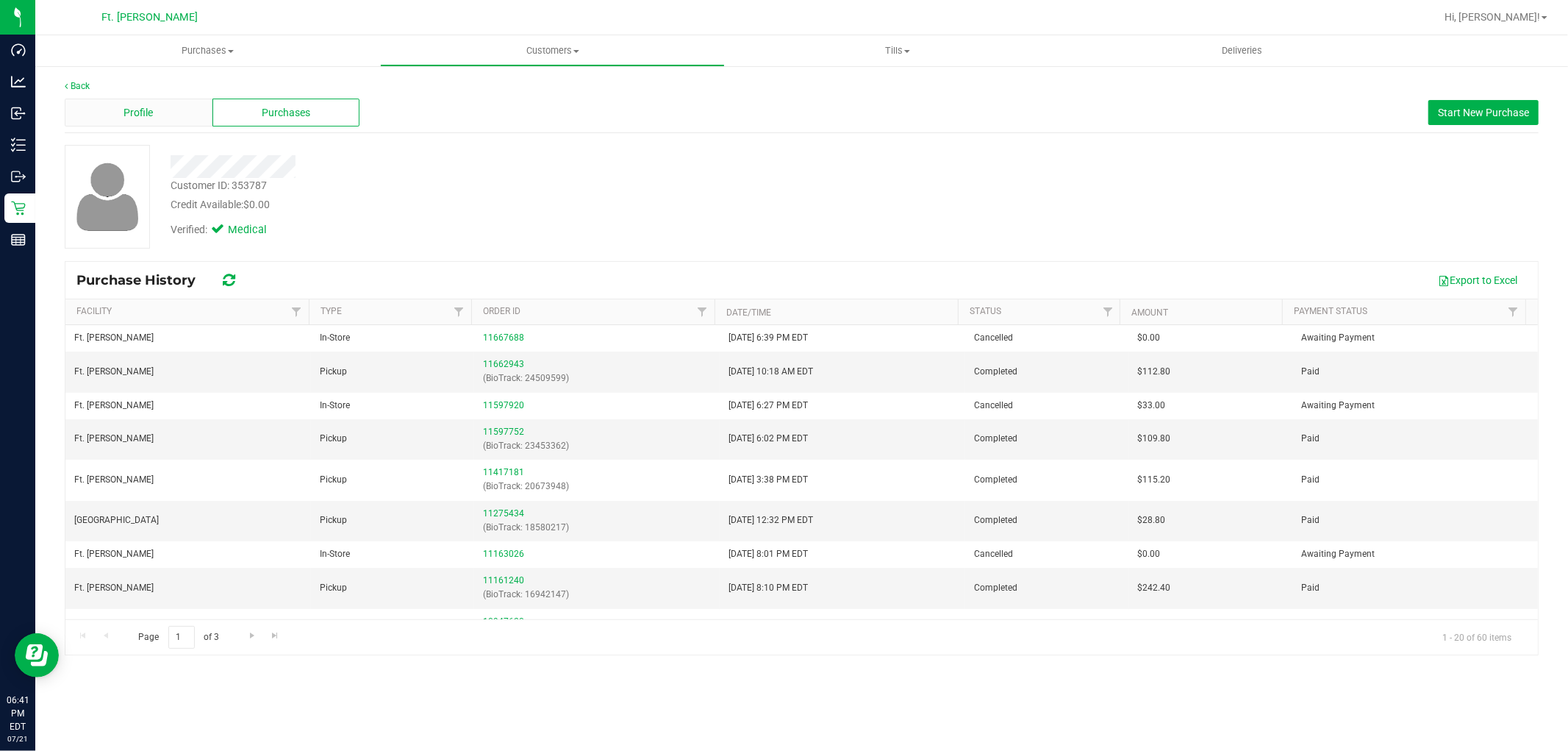 click on "Profile" at bounding box center [138, 113] 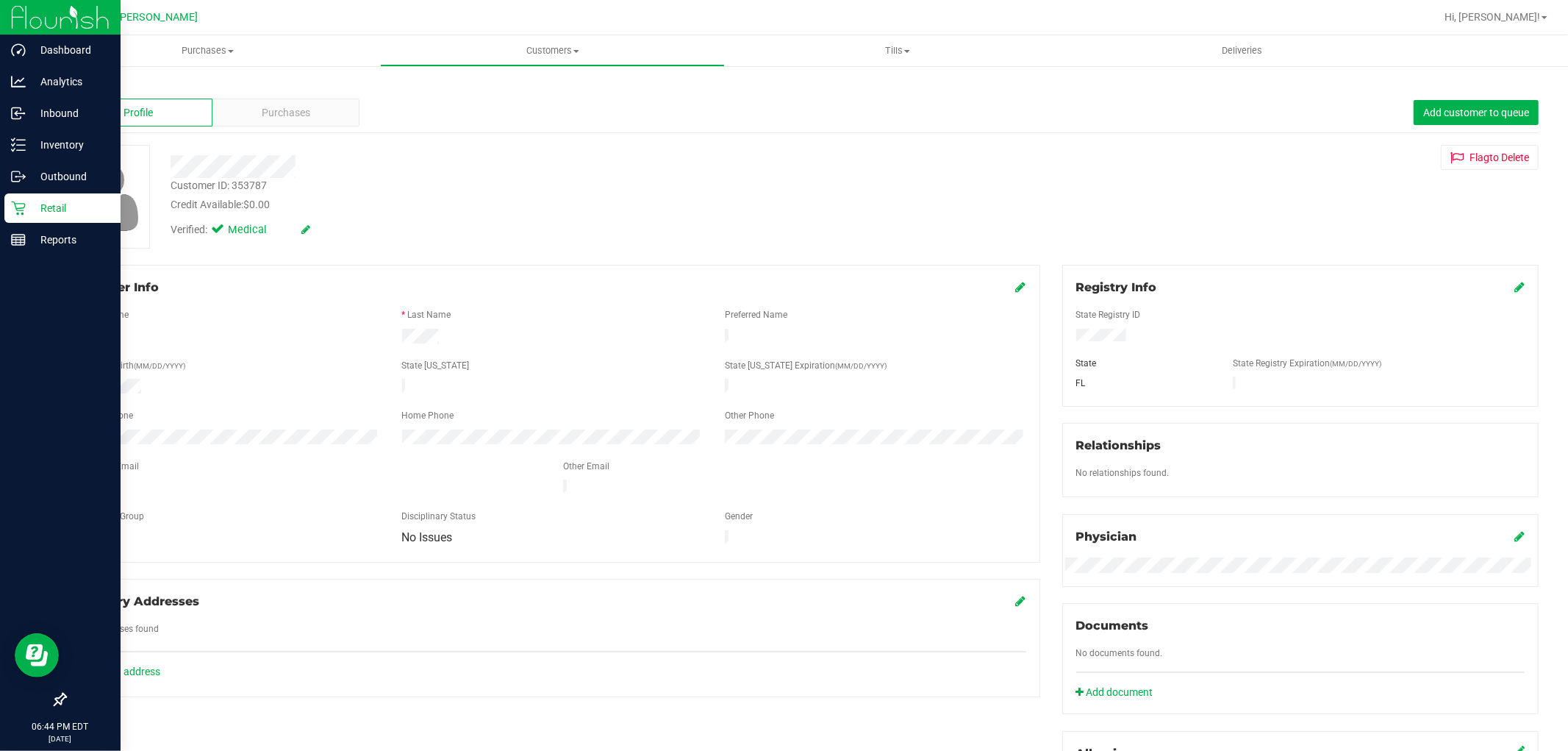 click 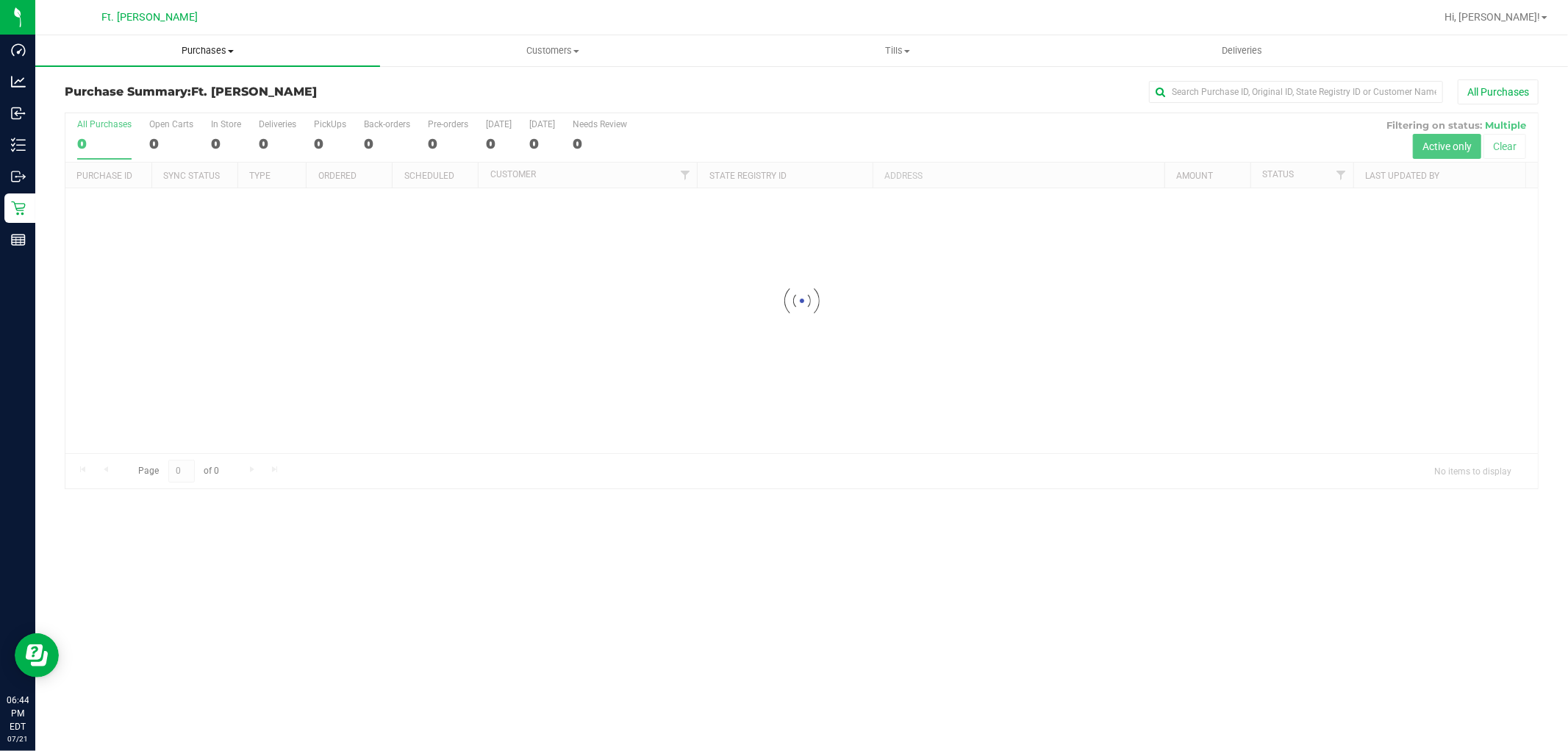 click on "Purchases
Summary of purchases
Fulfillment
All purchases" at bounding box center [207, 51] 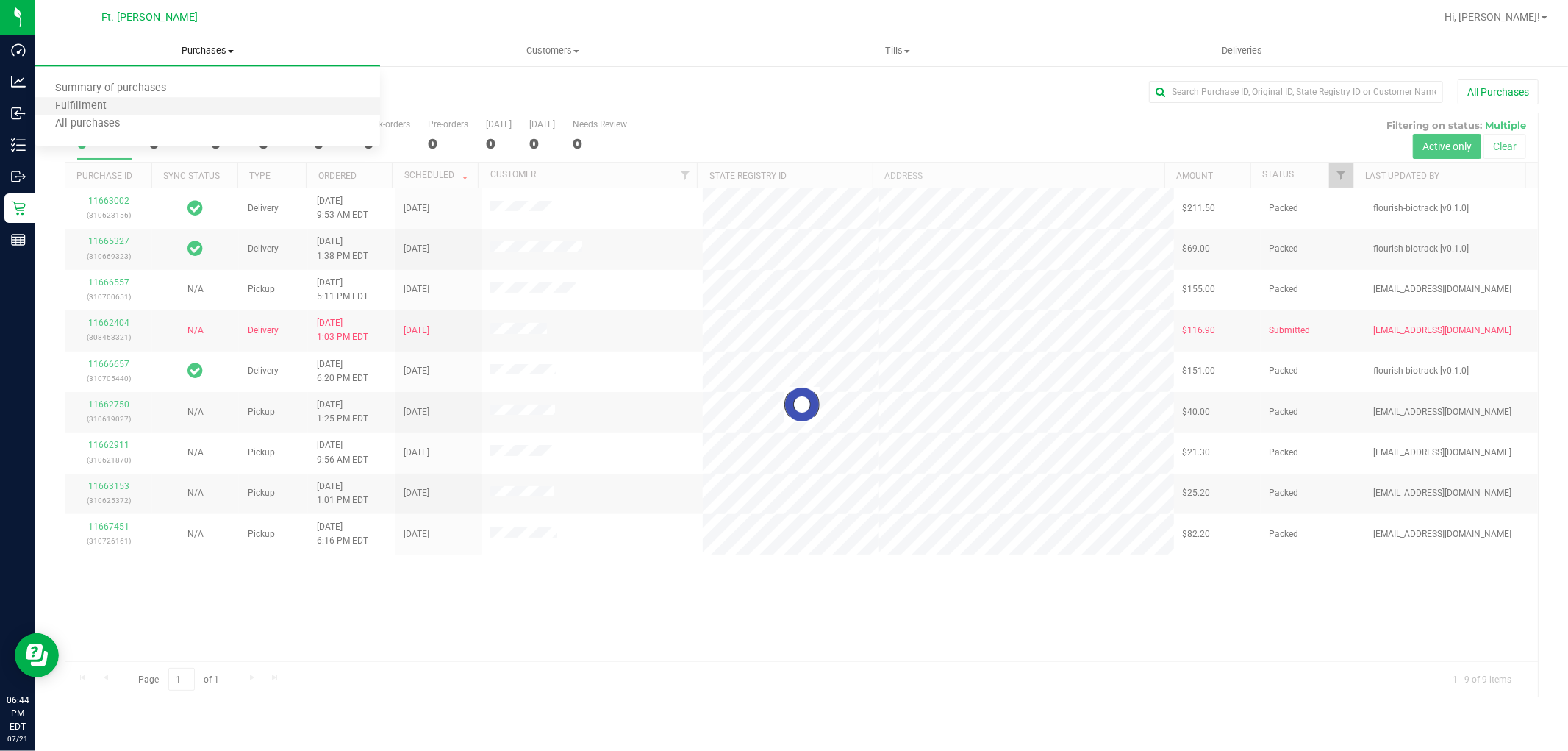 click on "Fulfillment" at bounding box center [207, 107] 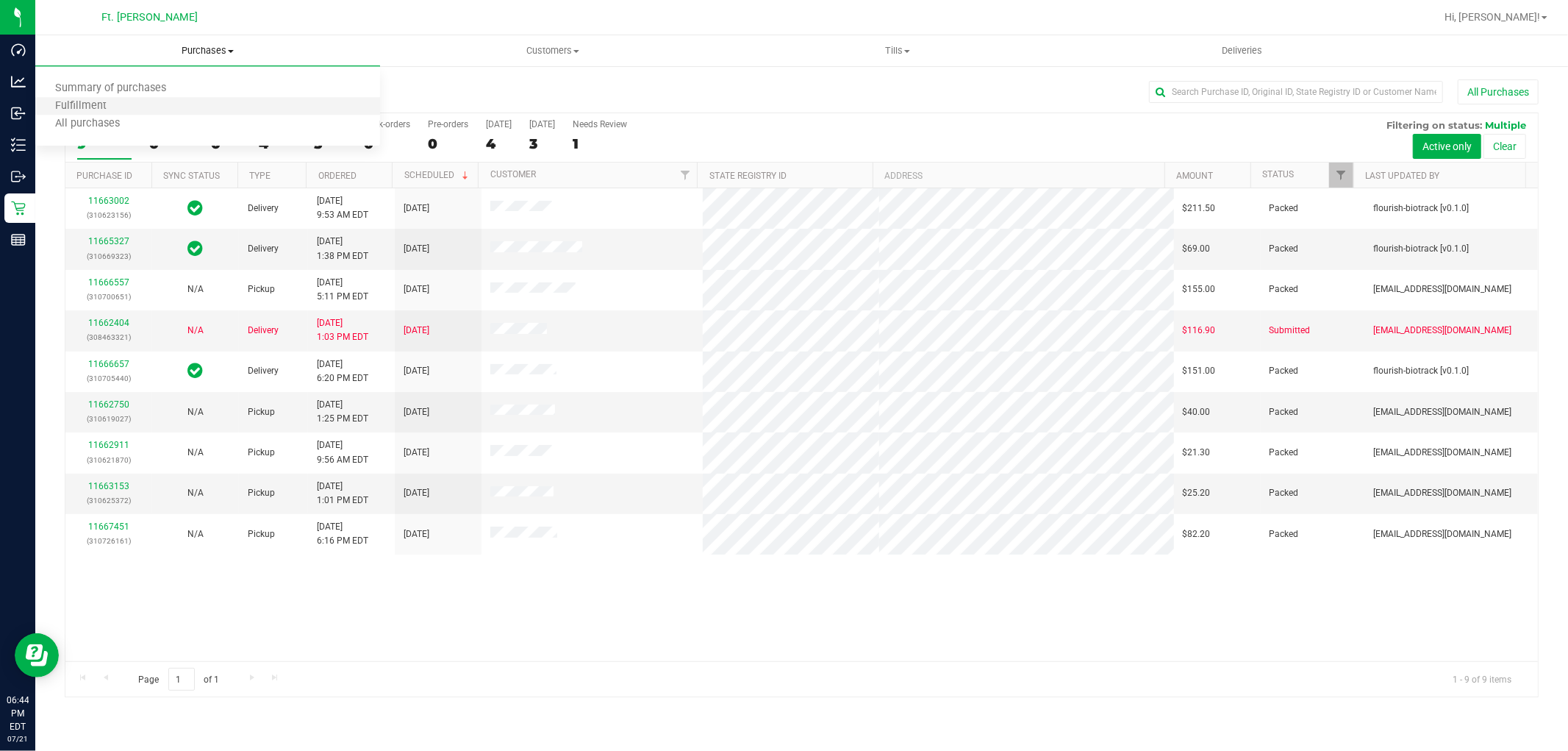 click on "Fulfillment" at bounding box center (207, 107) 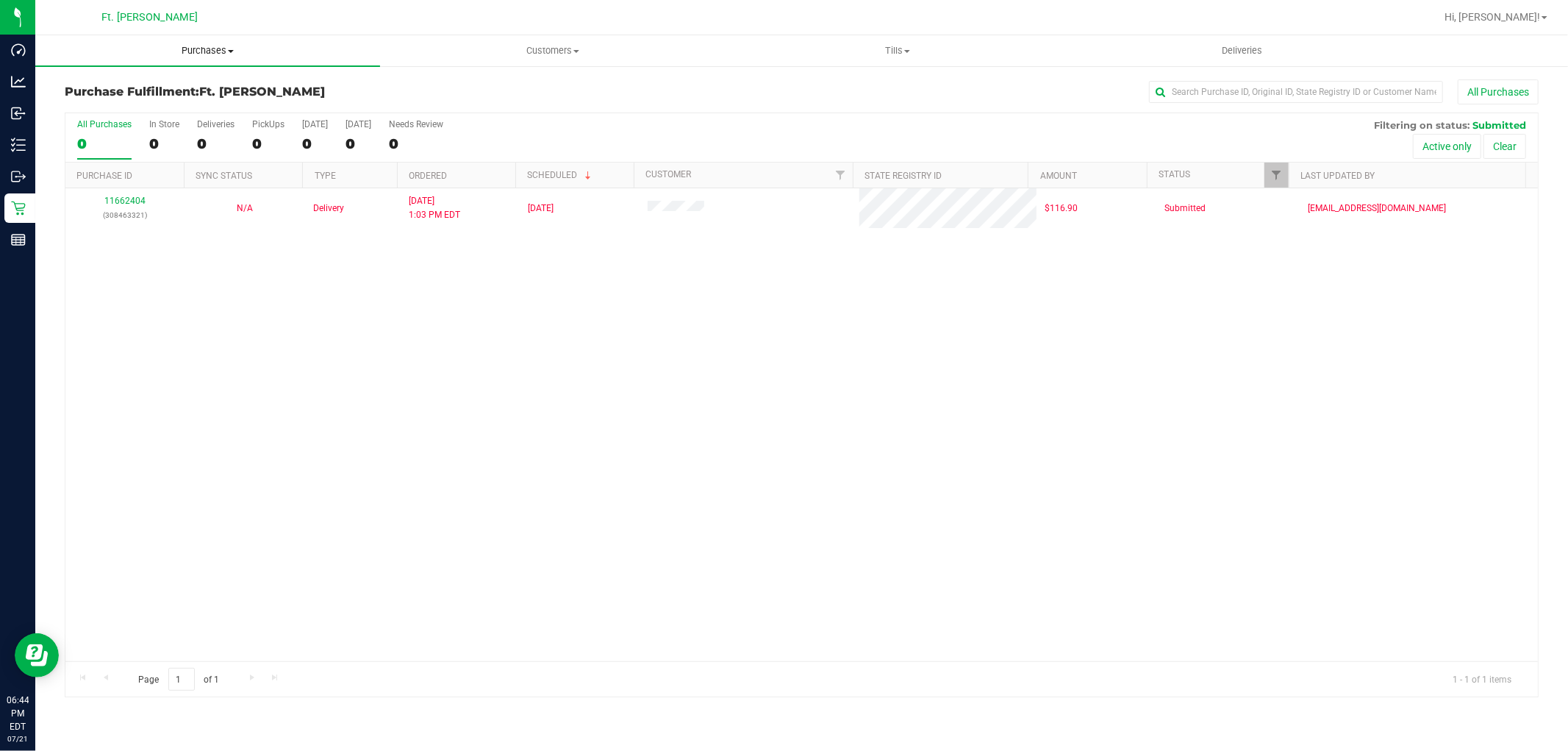click on "Purchases
Summary of purchases
Fulfillment
All purchases" at bounding box center (207, 51) 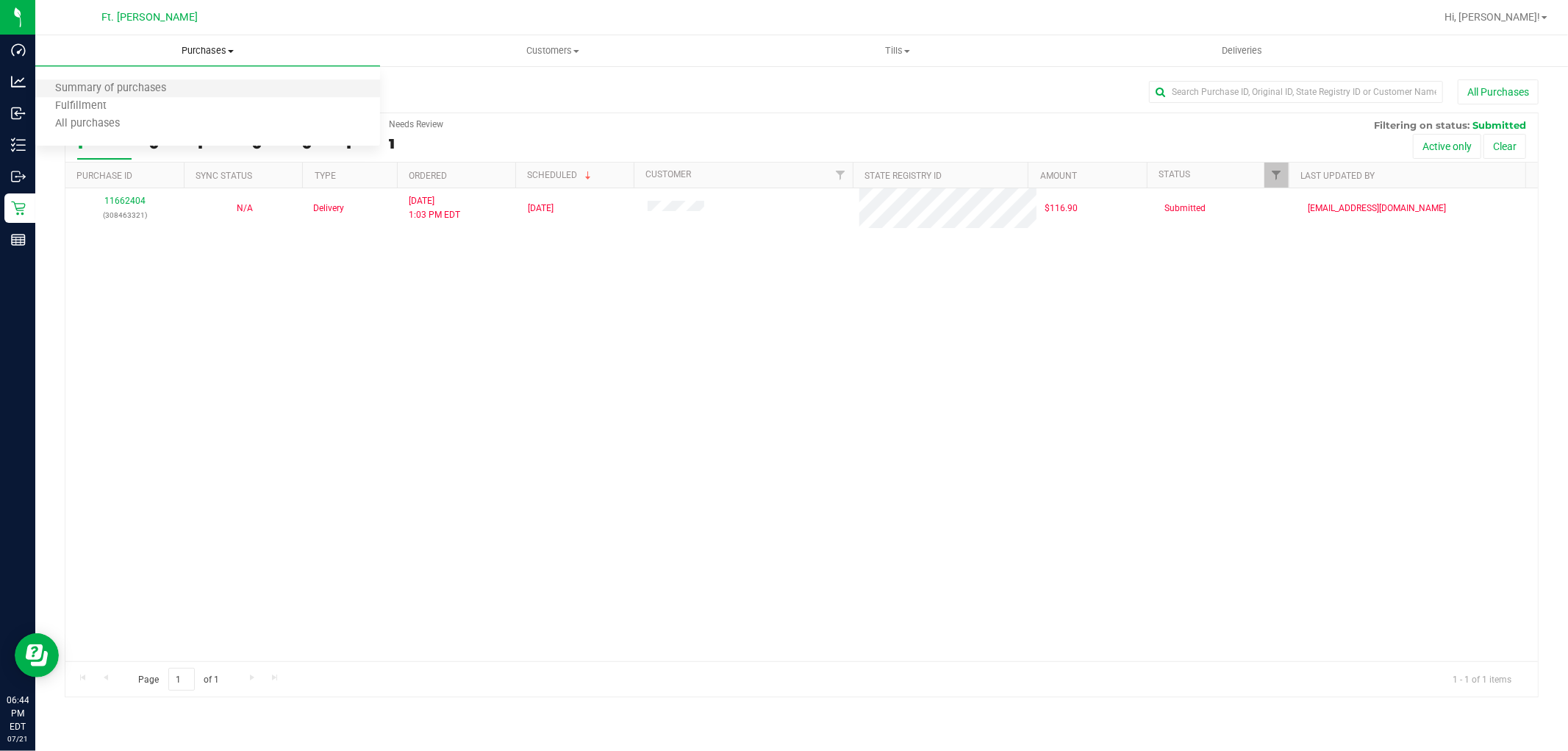 click on "Summary of purchases" at bounding box center [207, 89] 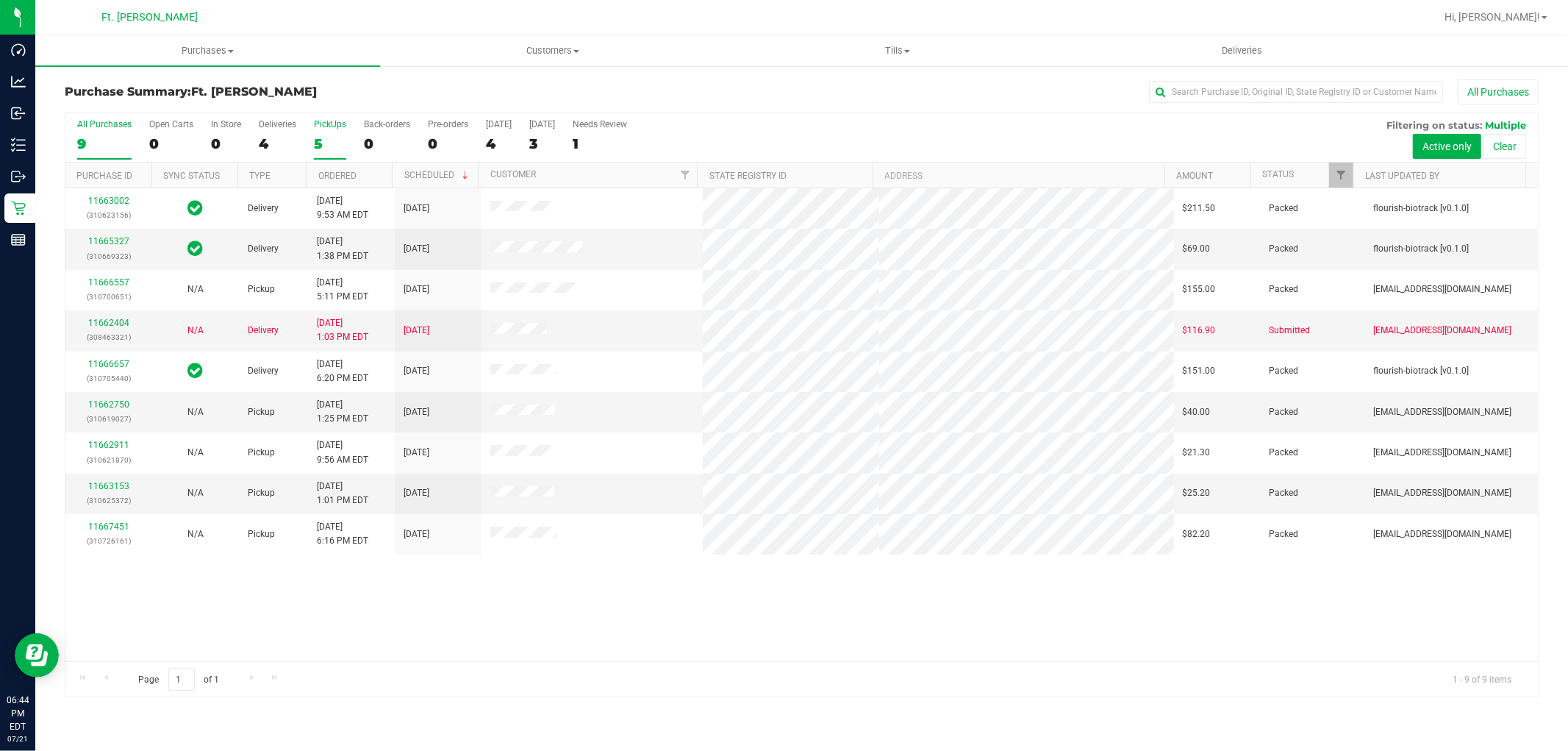 click on "PickUps
5" at bounding box center (330, 139) 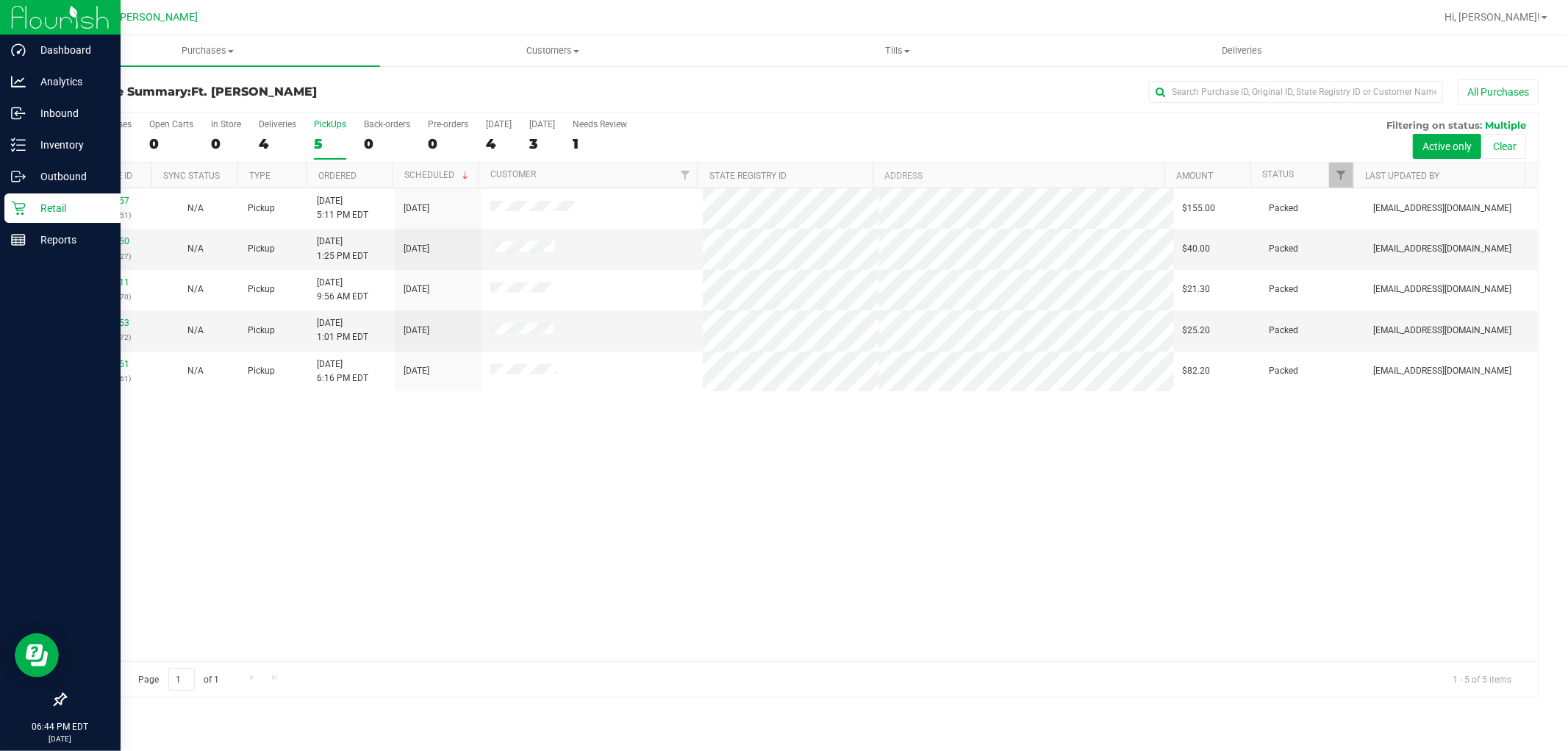 click on "Retail" at bounding box center (70, 208) 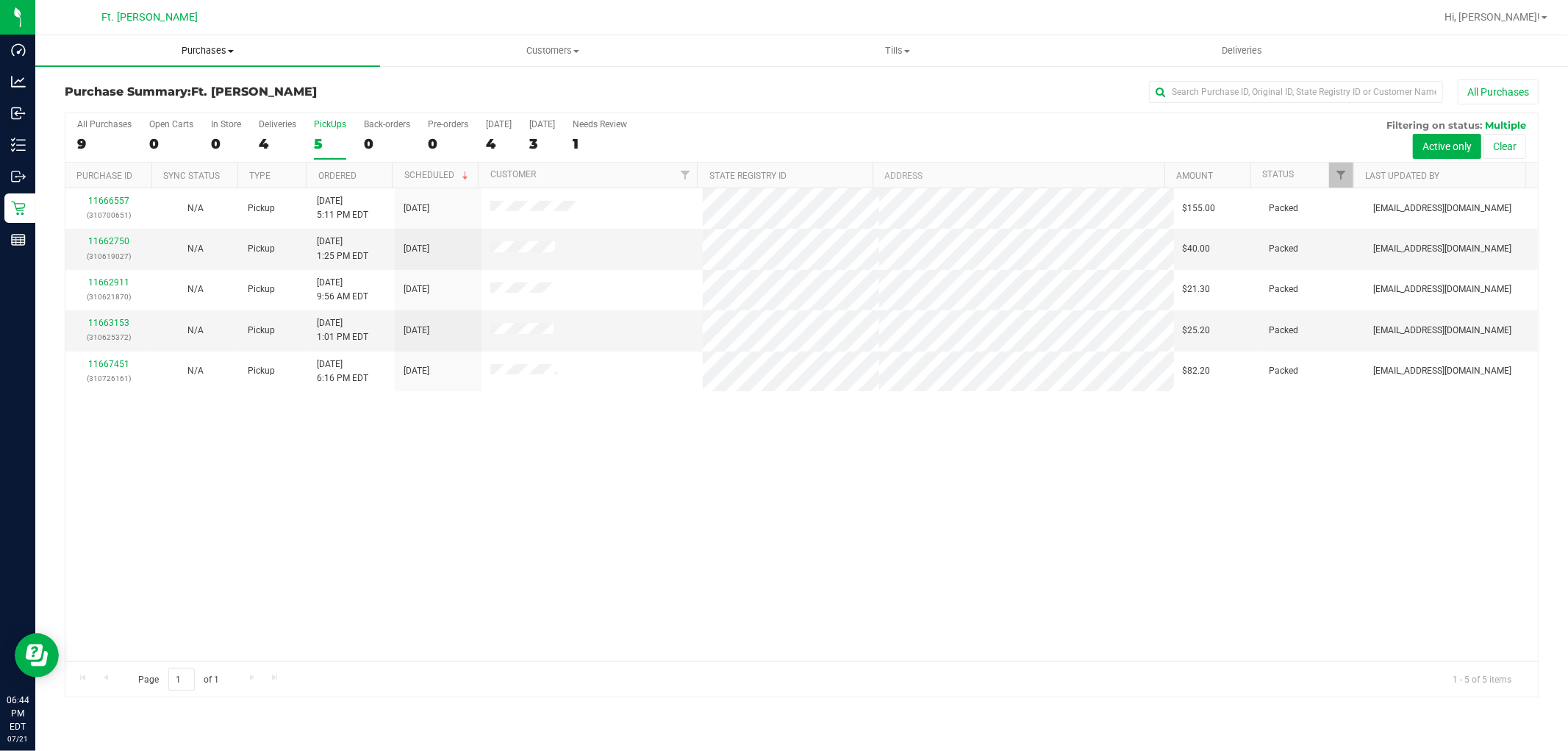 click on "Purchases" at bounding box center [207, 51] 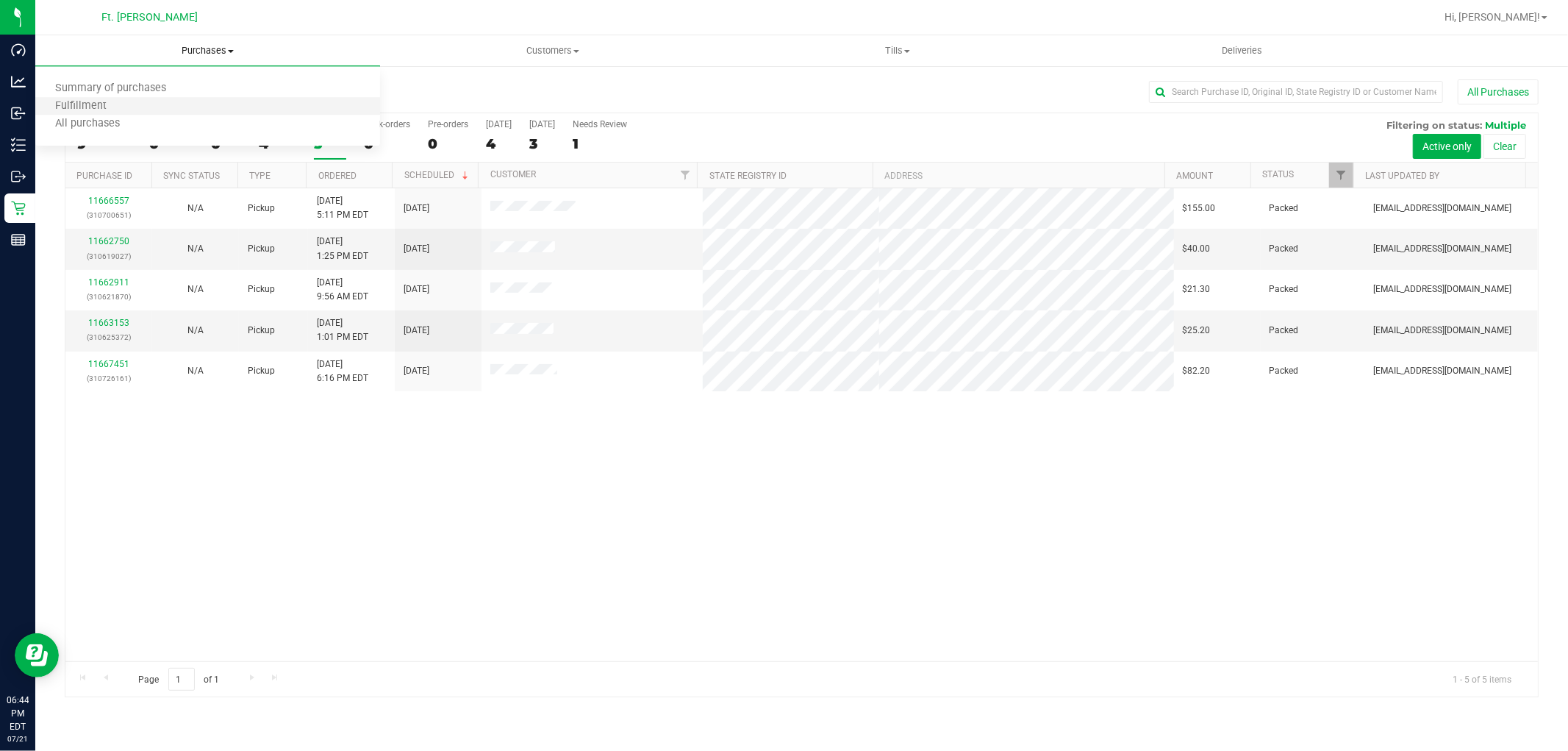 click on "Fulfillment" at bounding box center [207, 107] 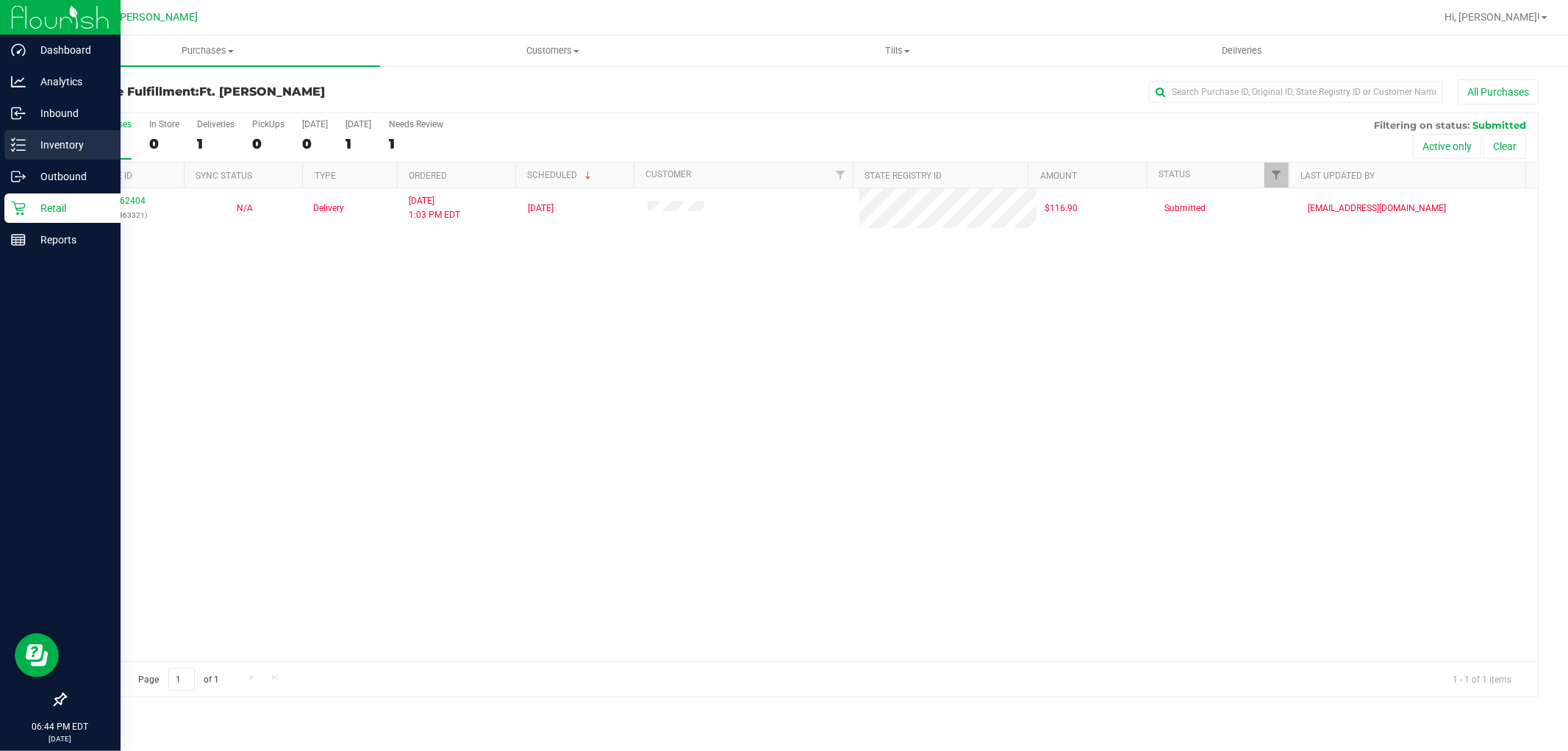 click 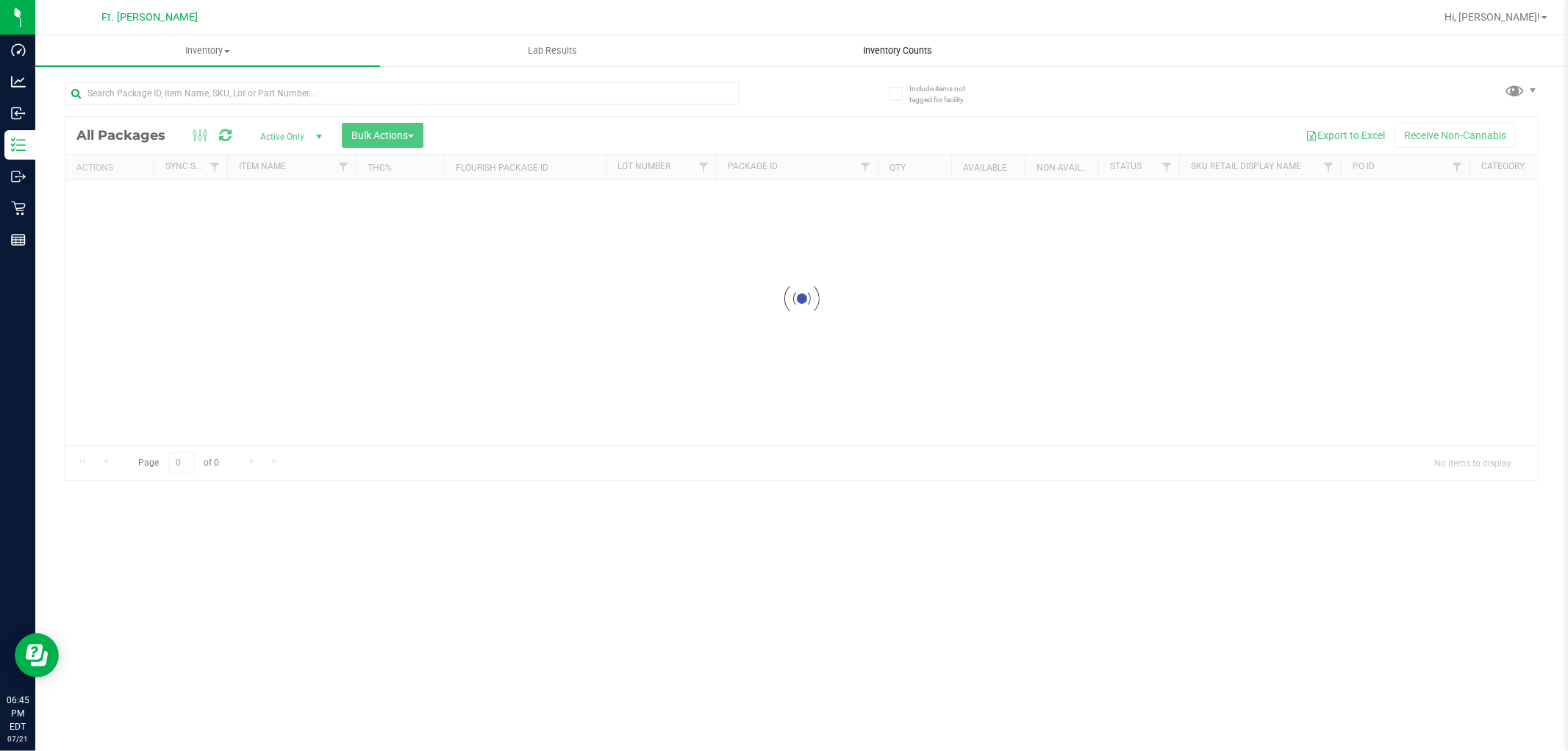 click on "Inventory Counts" at bounding box center [897, 51] 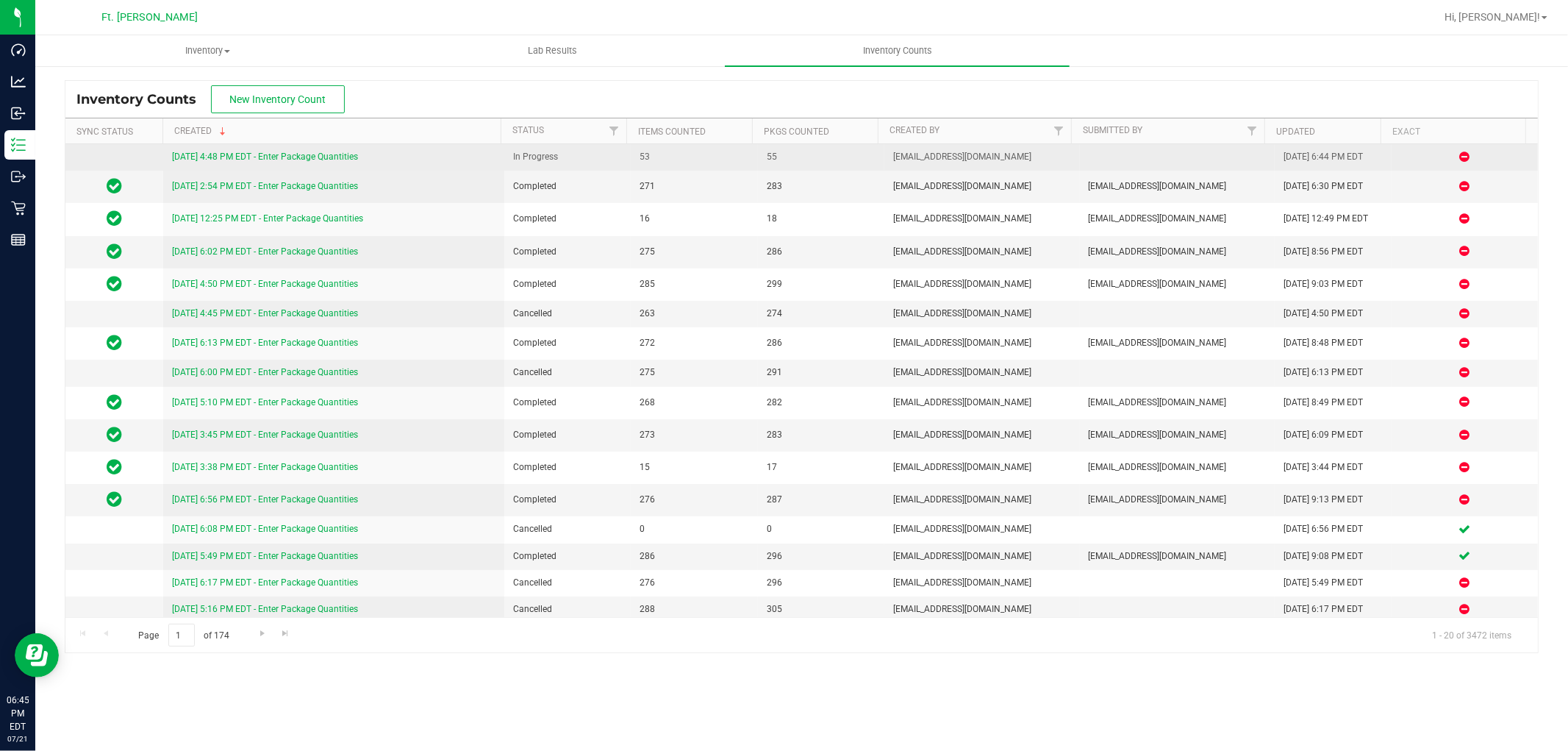 click on "7/21/25 4:48 PM EDT - Enter Package Quantities" at bounding box center (265, 157) 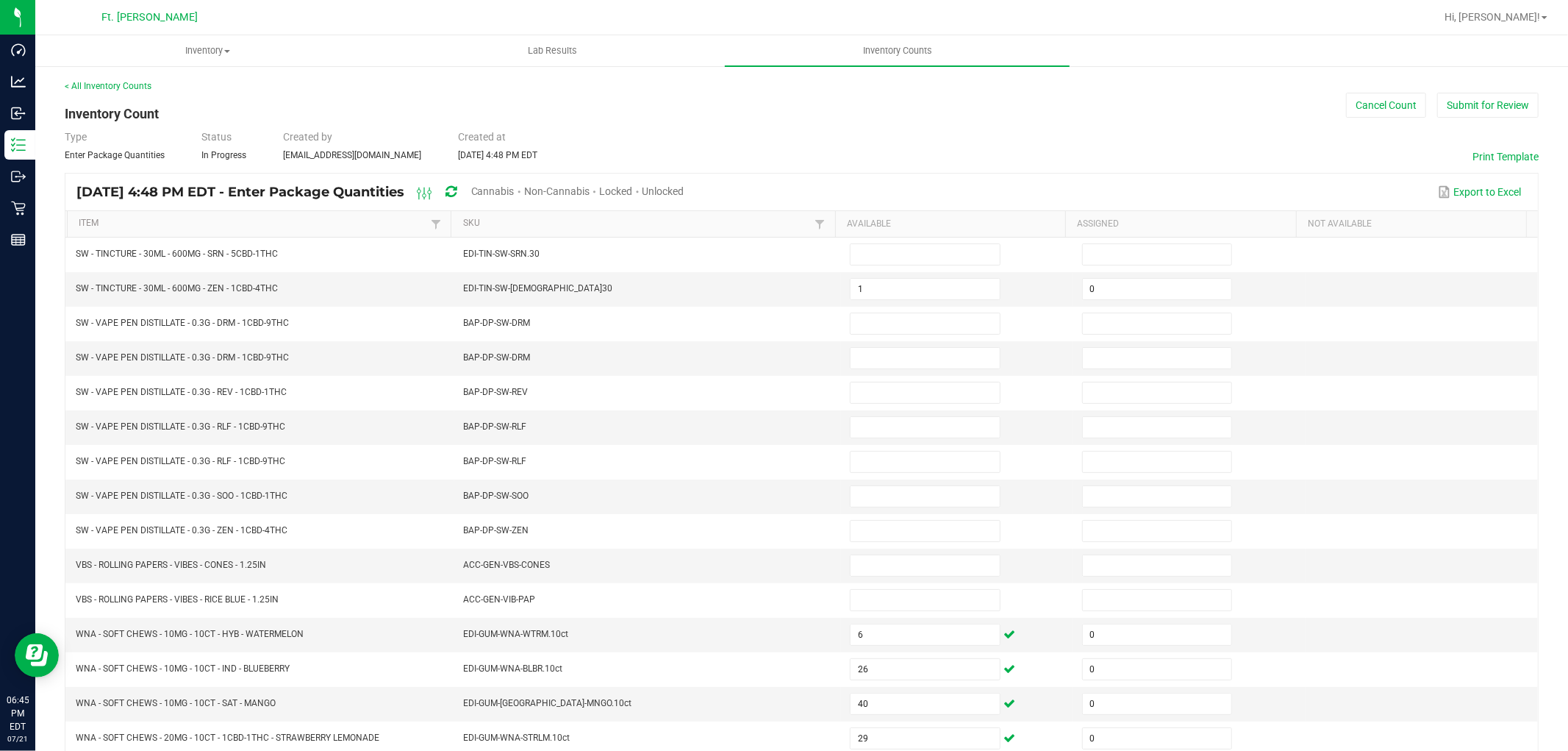 type on "9" 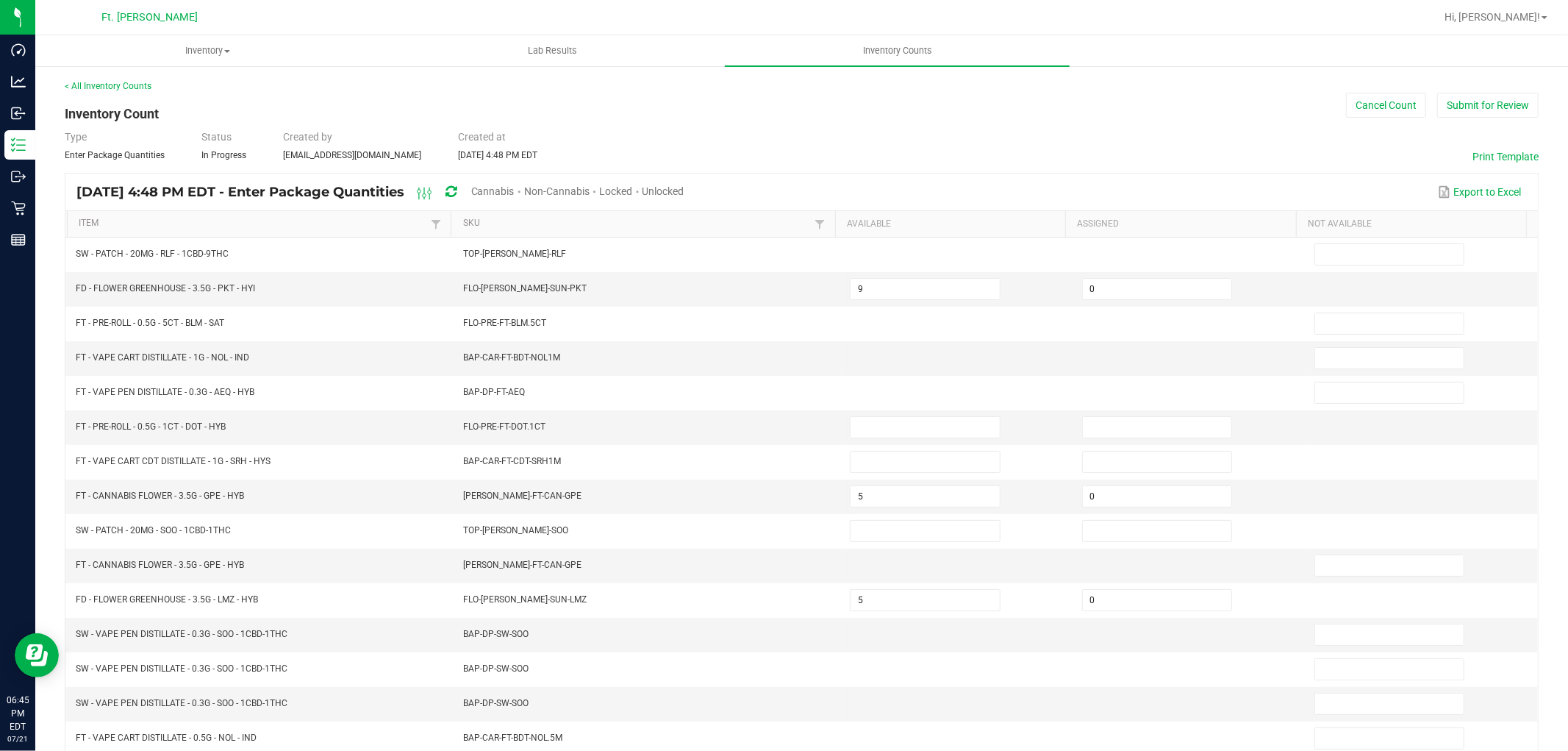 click on "Unlocked" at bounding box center [663, 191] 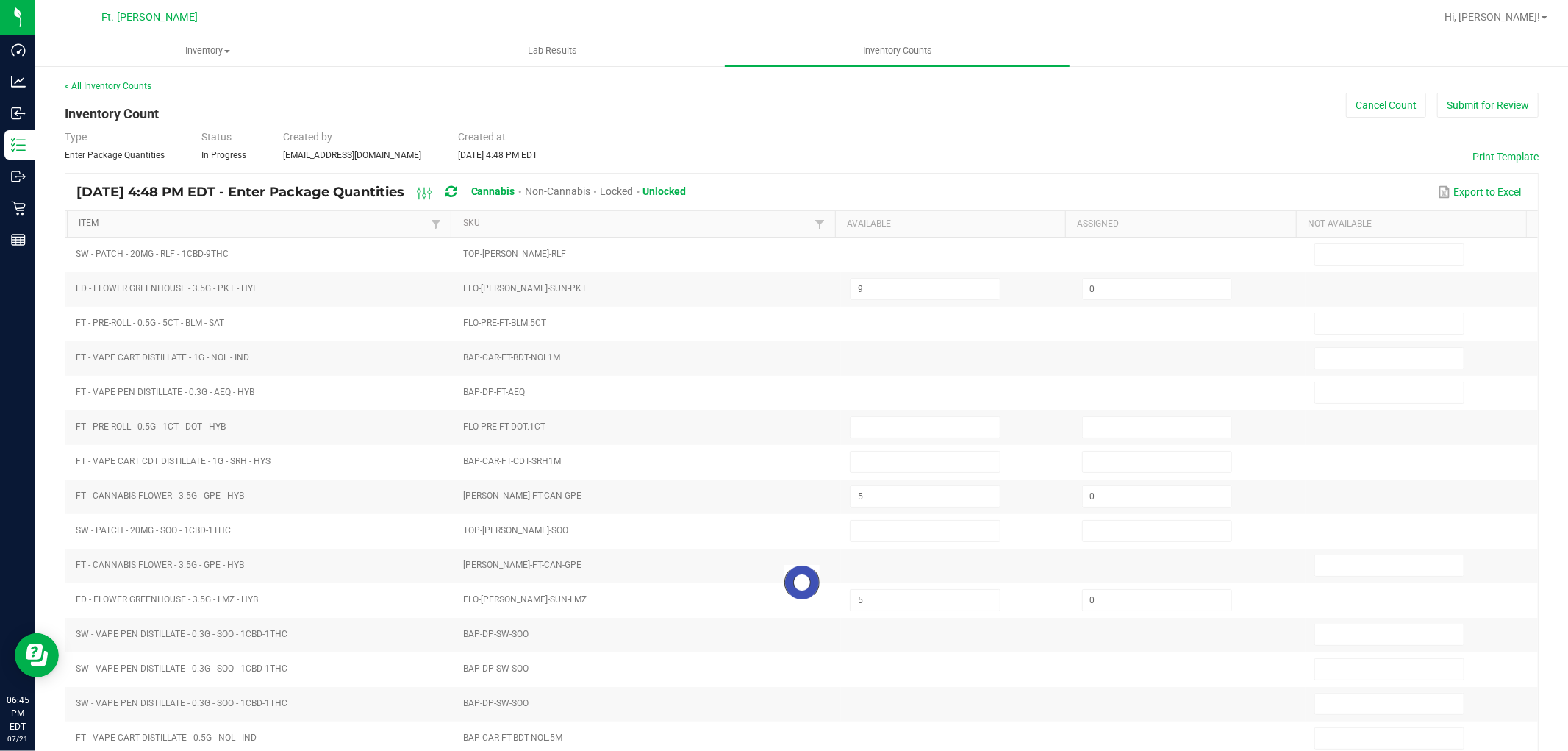 type 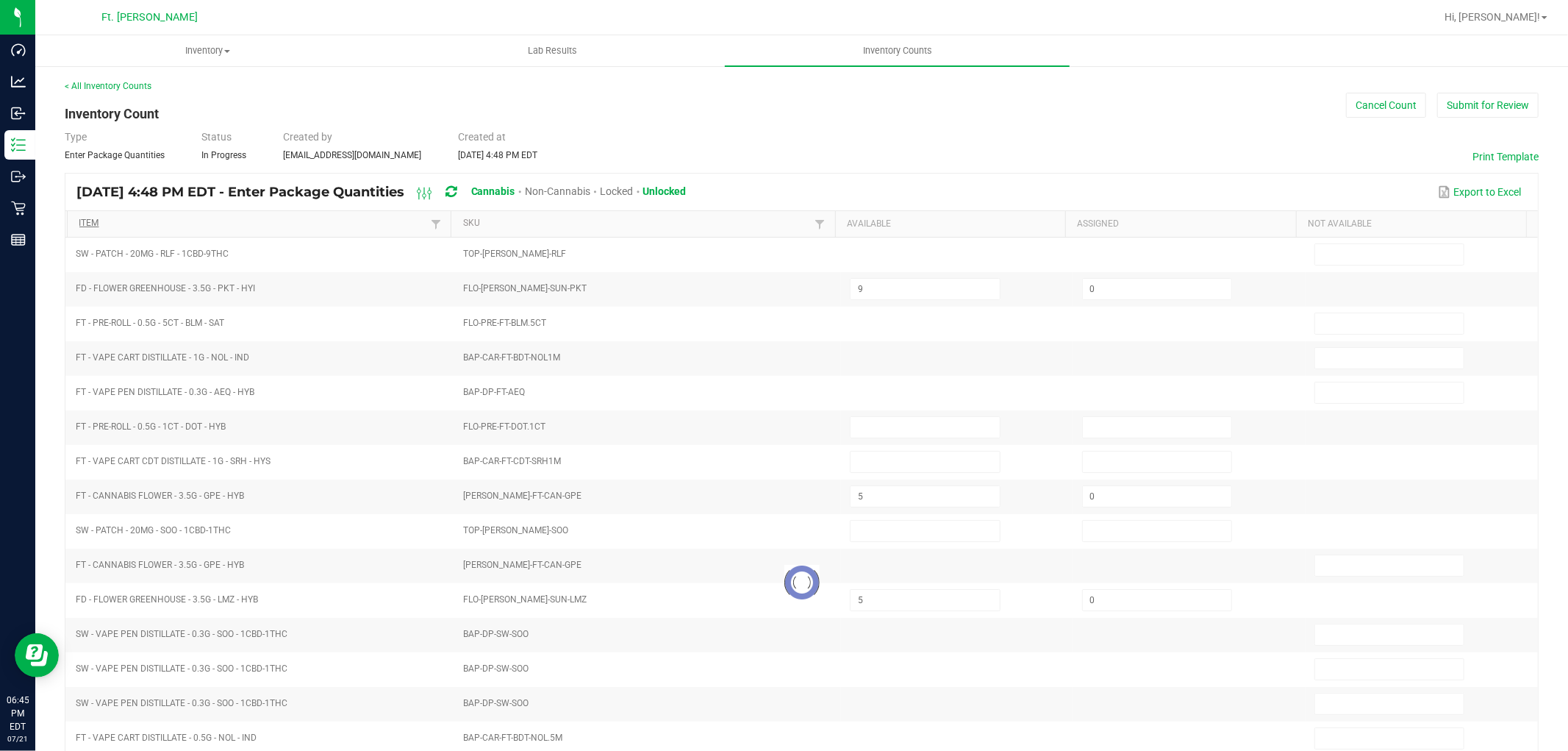 type 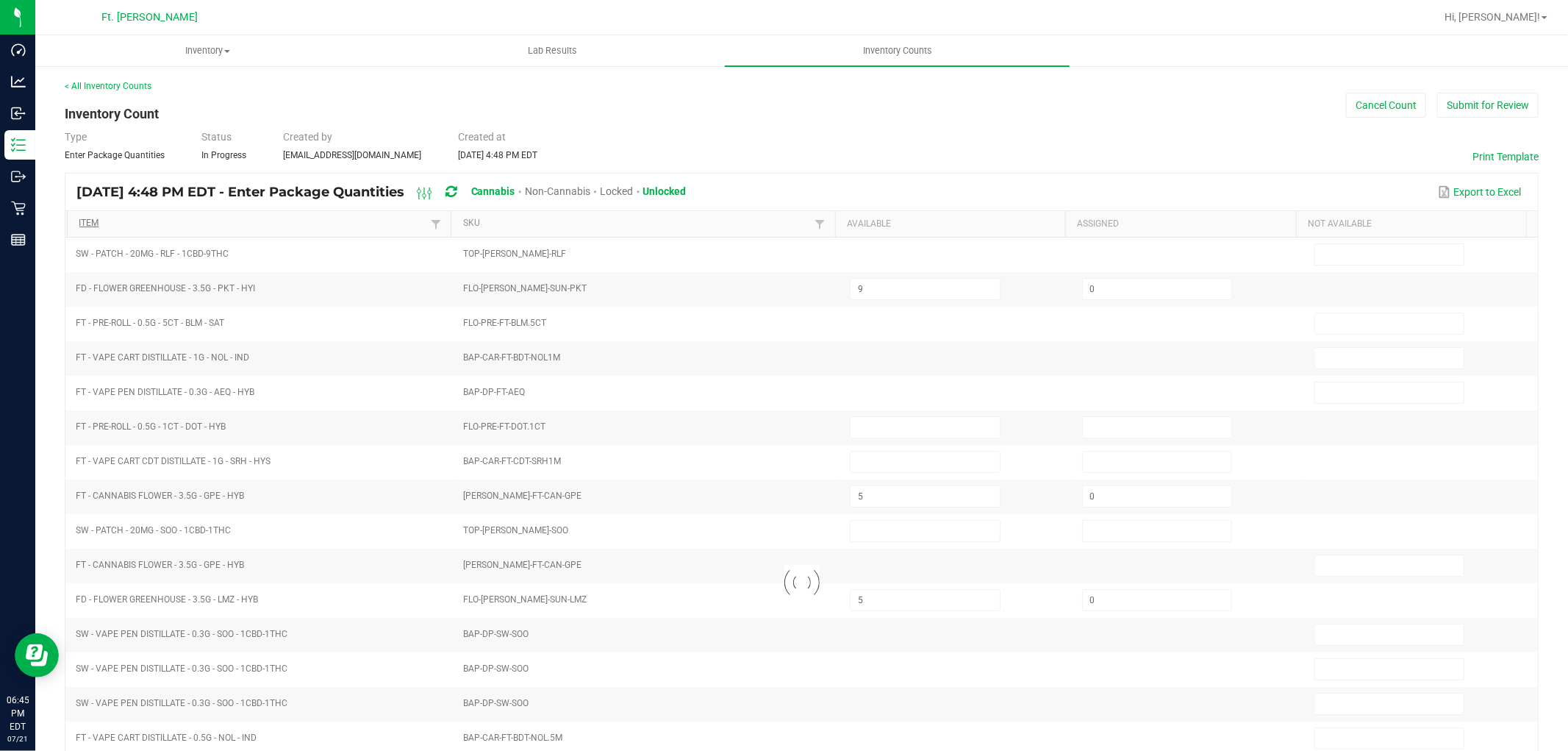 type 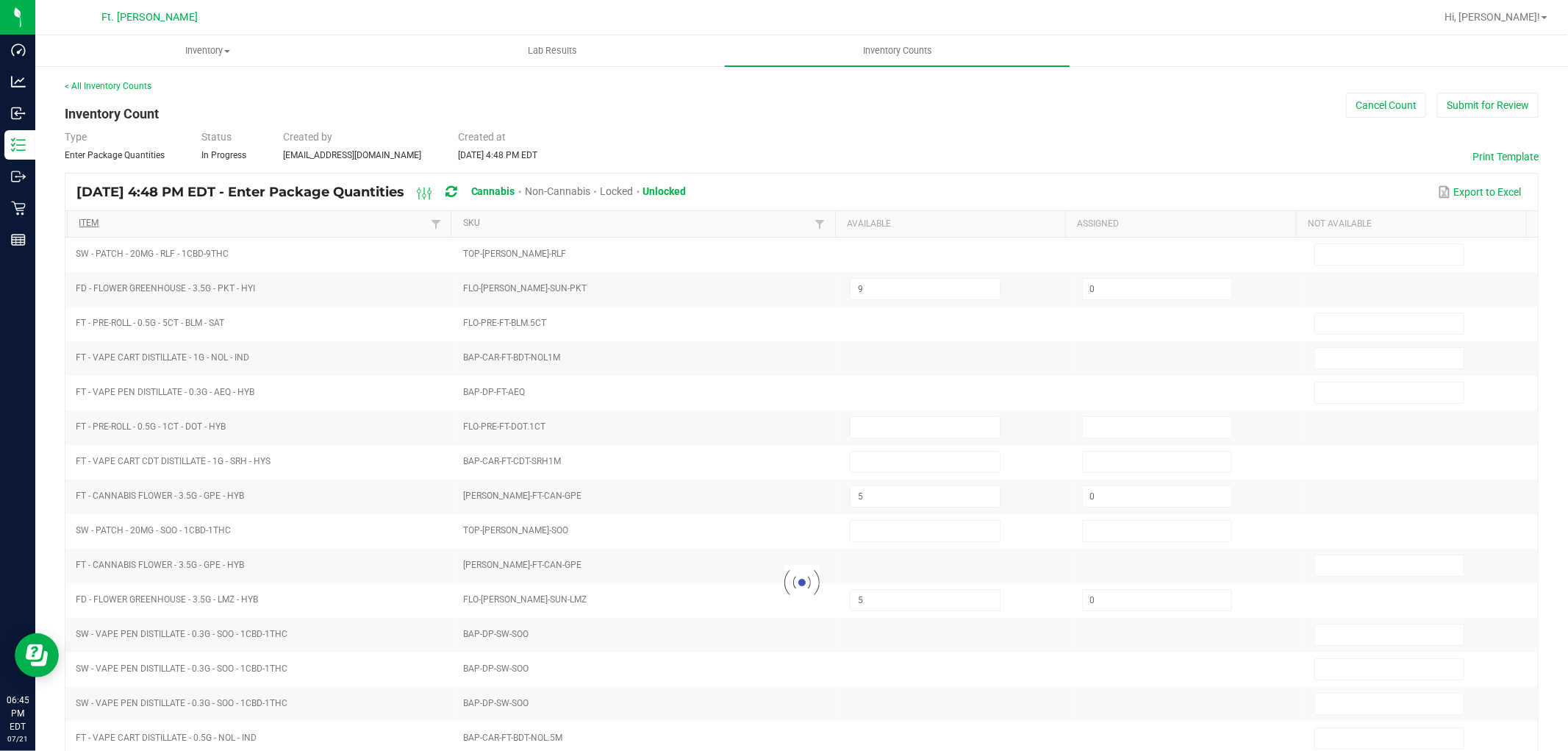 type 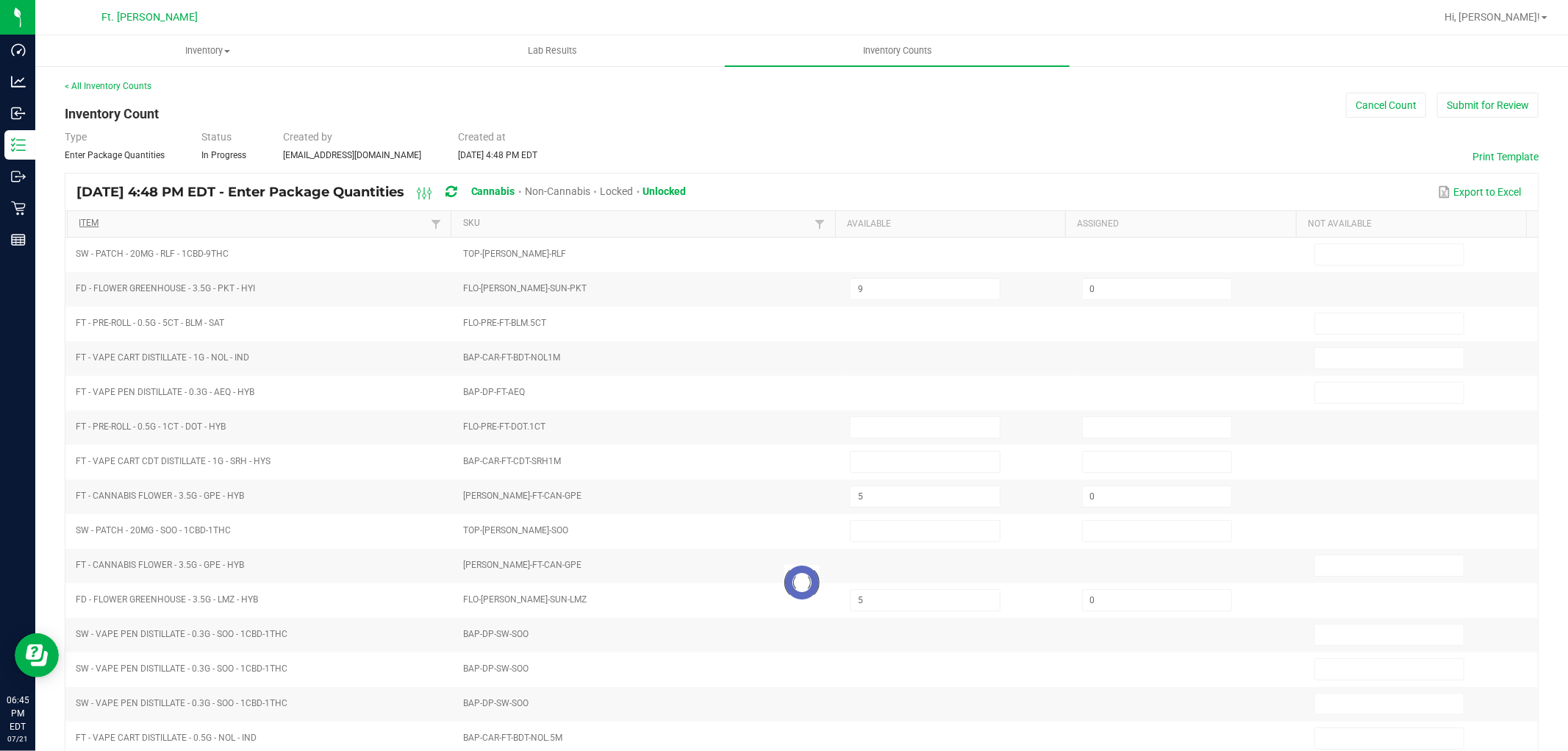 type 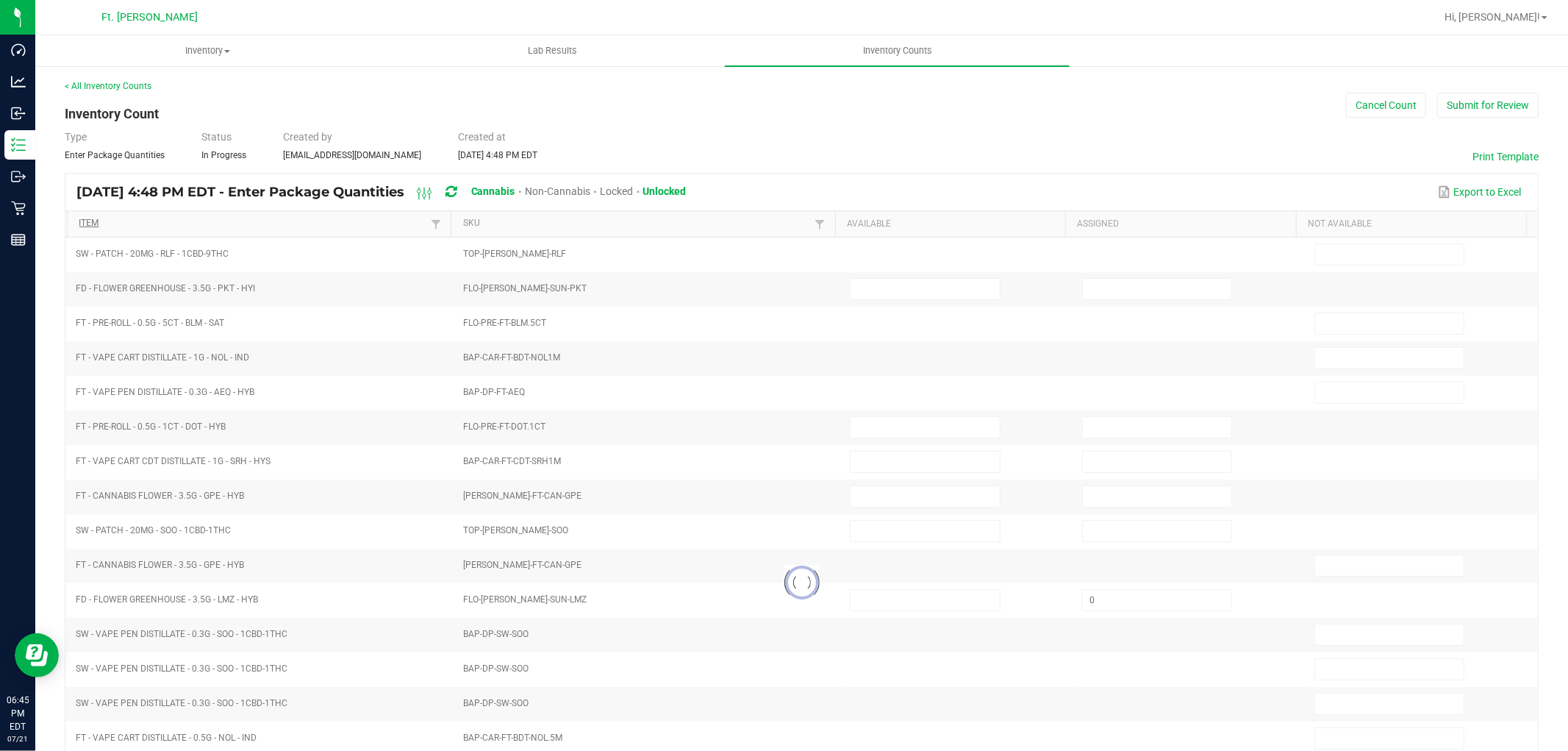 type 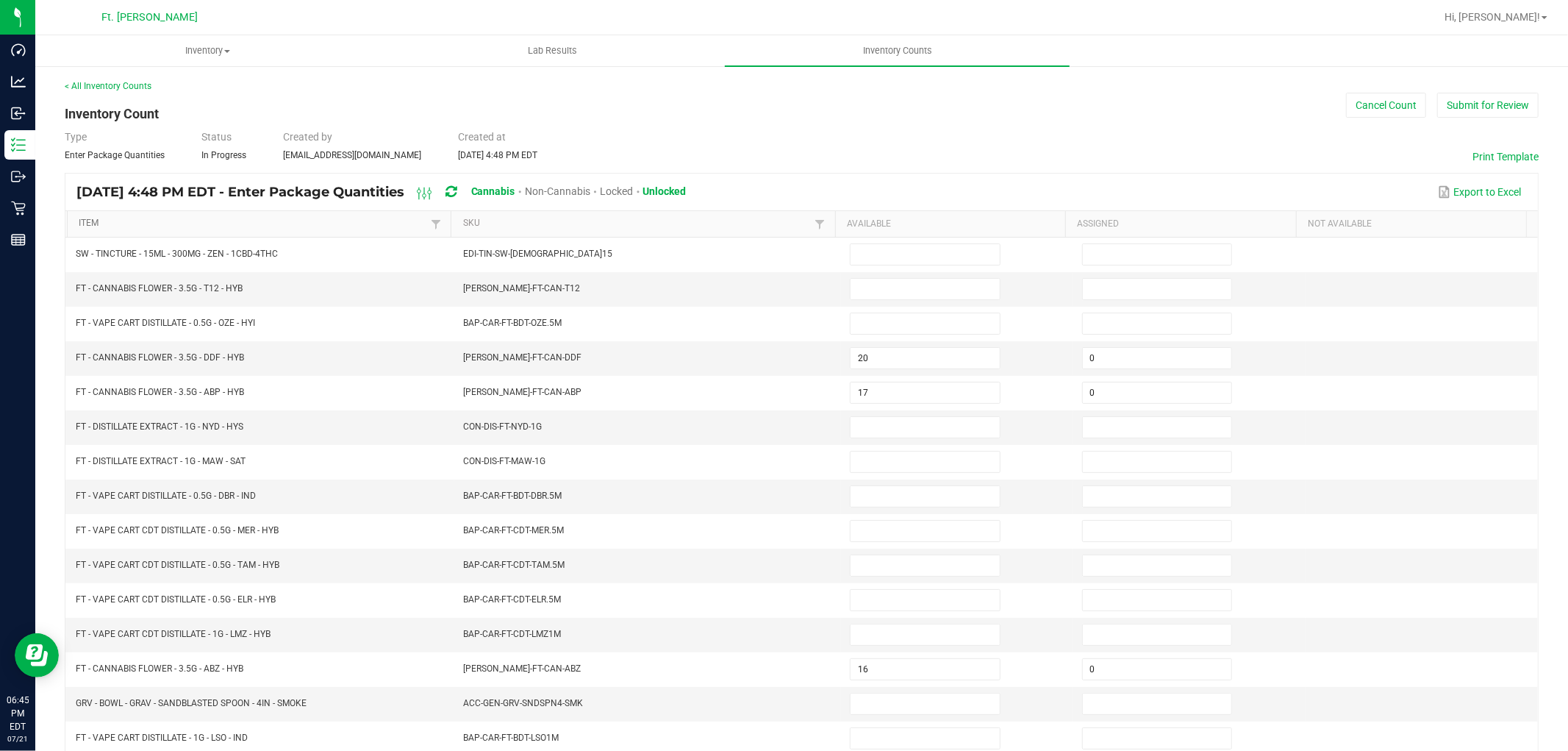 click on "Item" at bounding box center [254, 224] 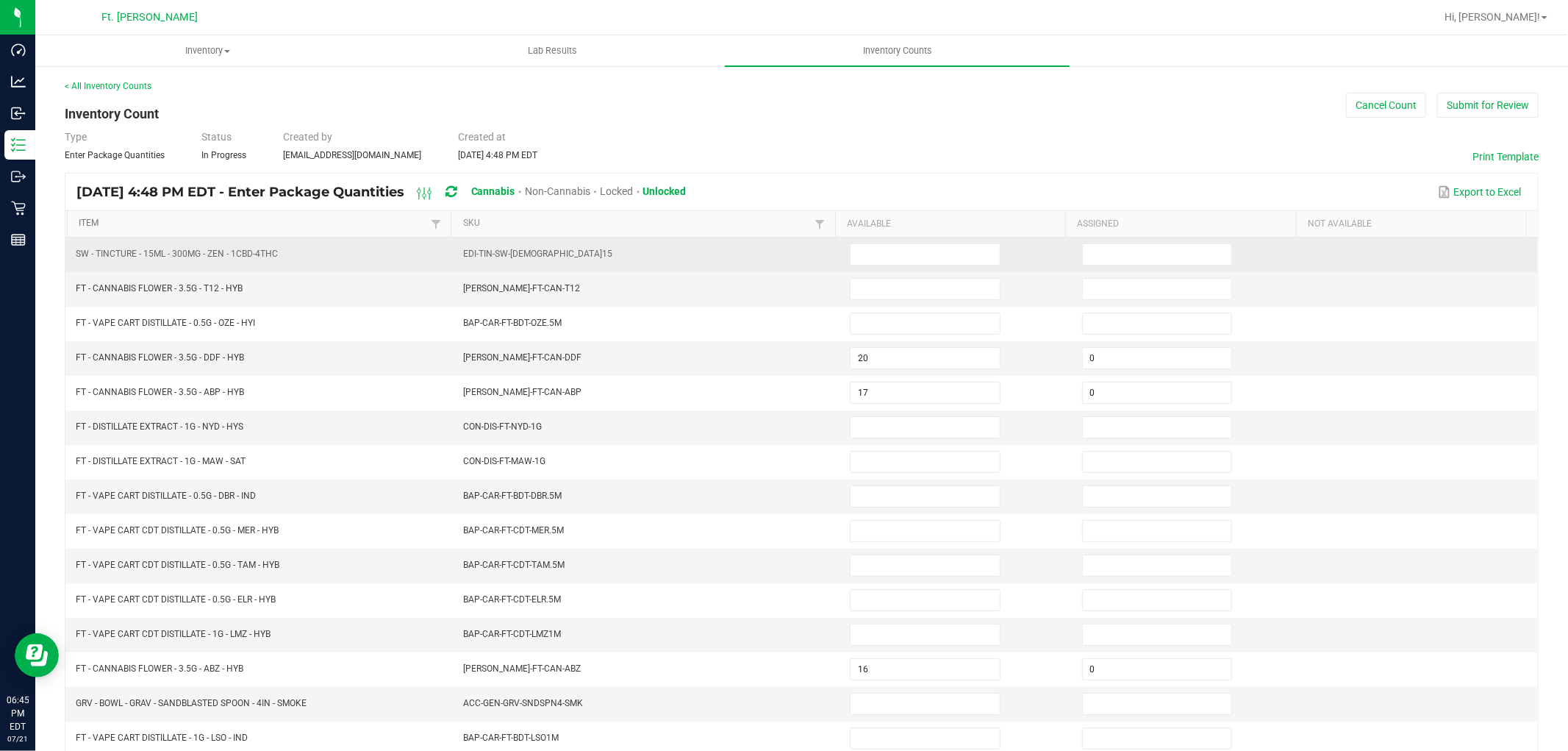 type on "18" 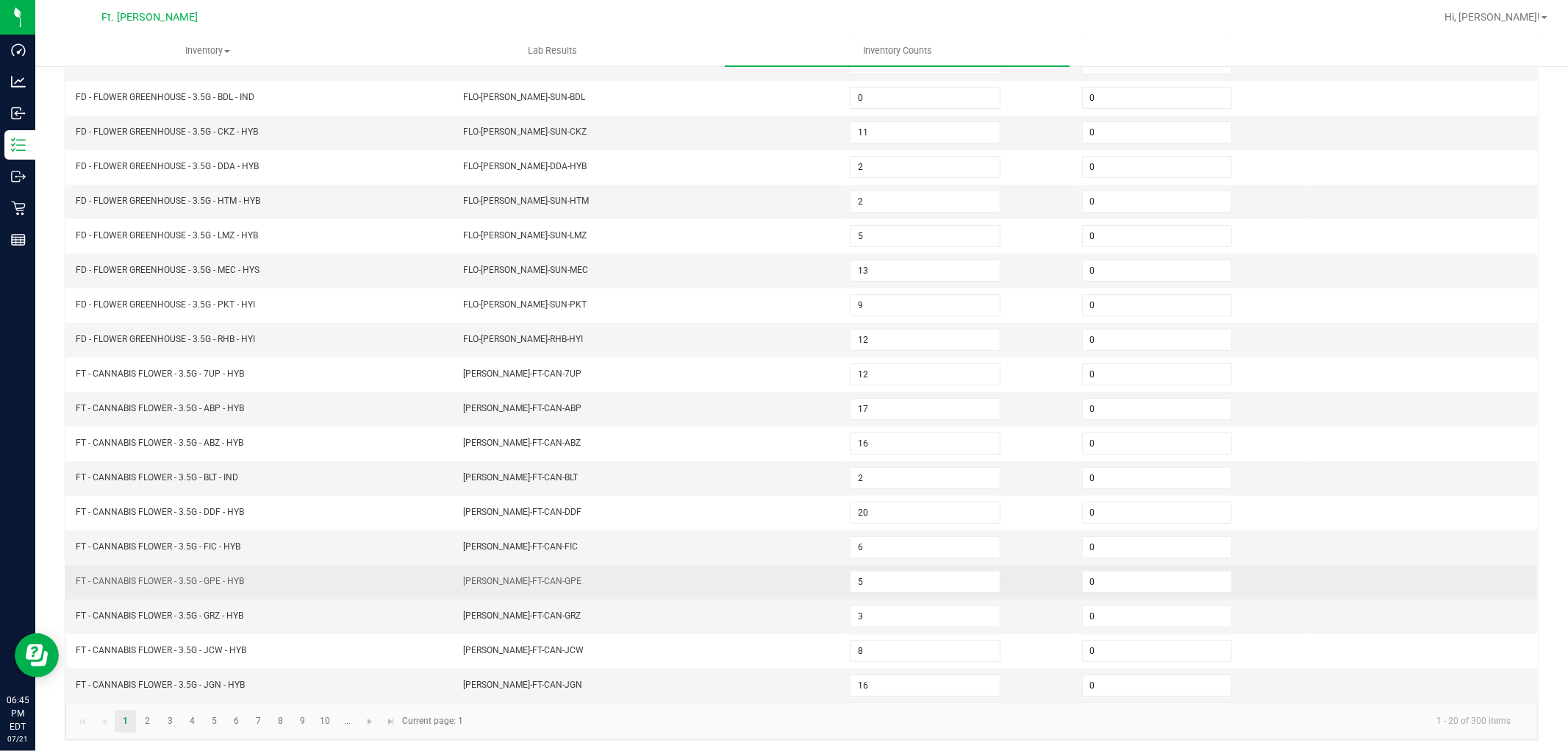 scroll, scrollTop: 234, scrollLeft: 0, axis: vertical 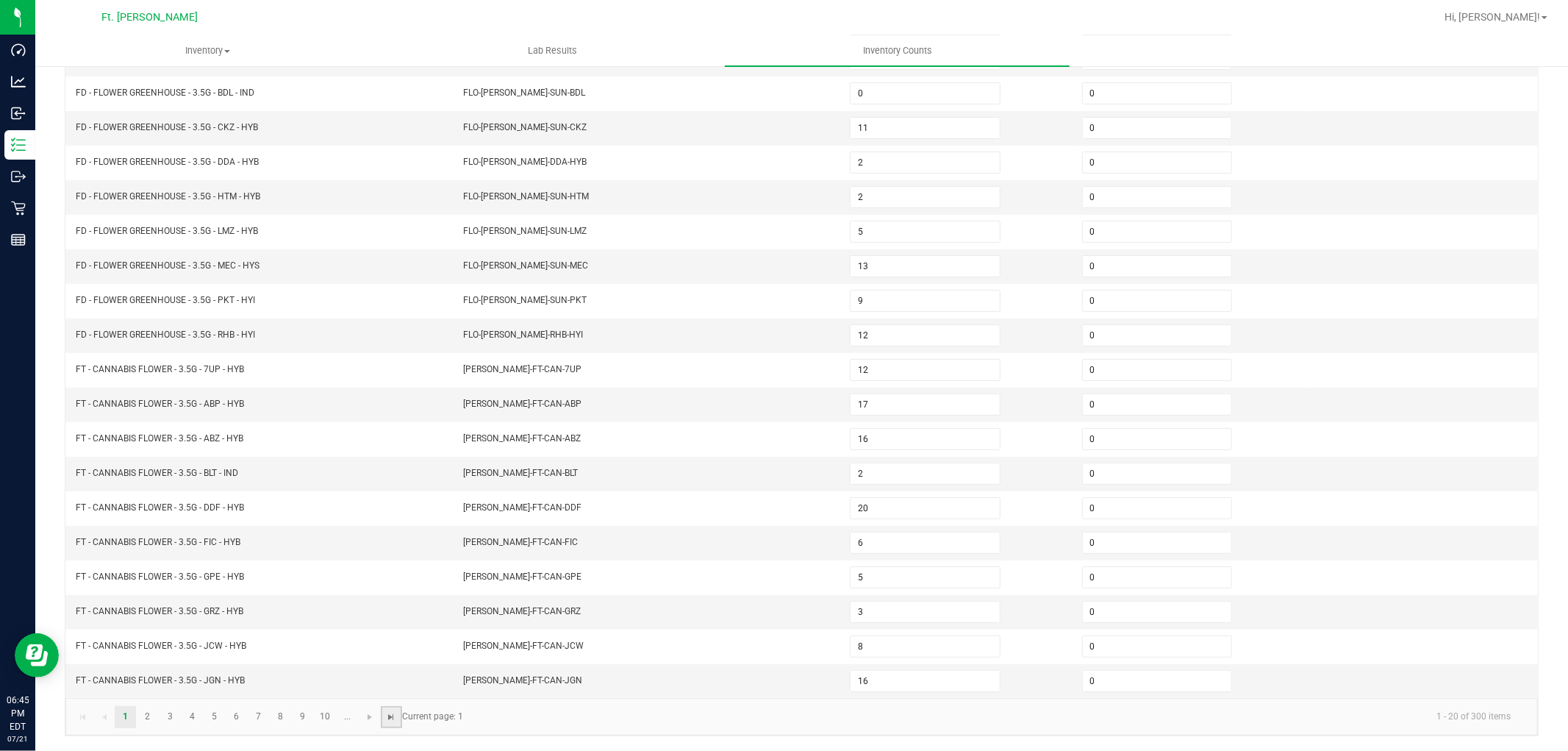 click 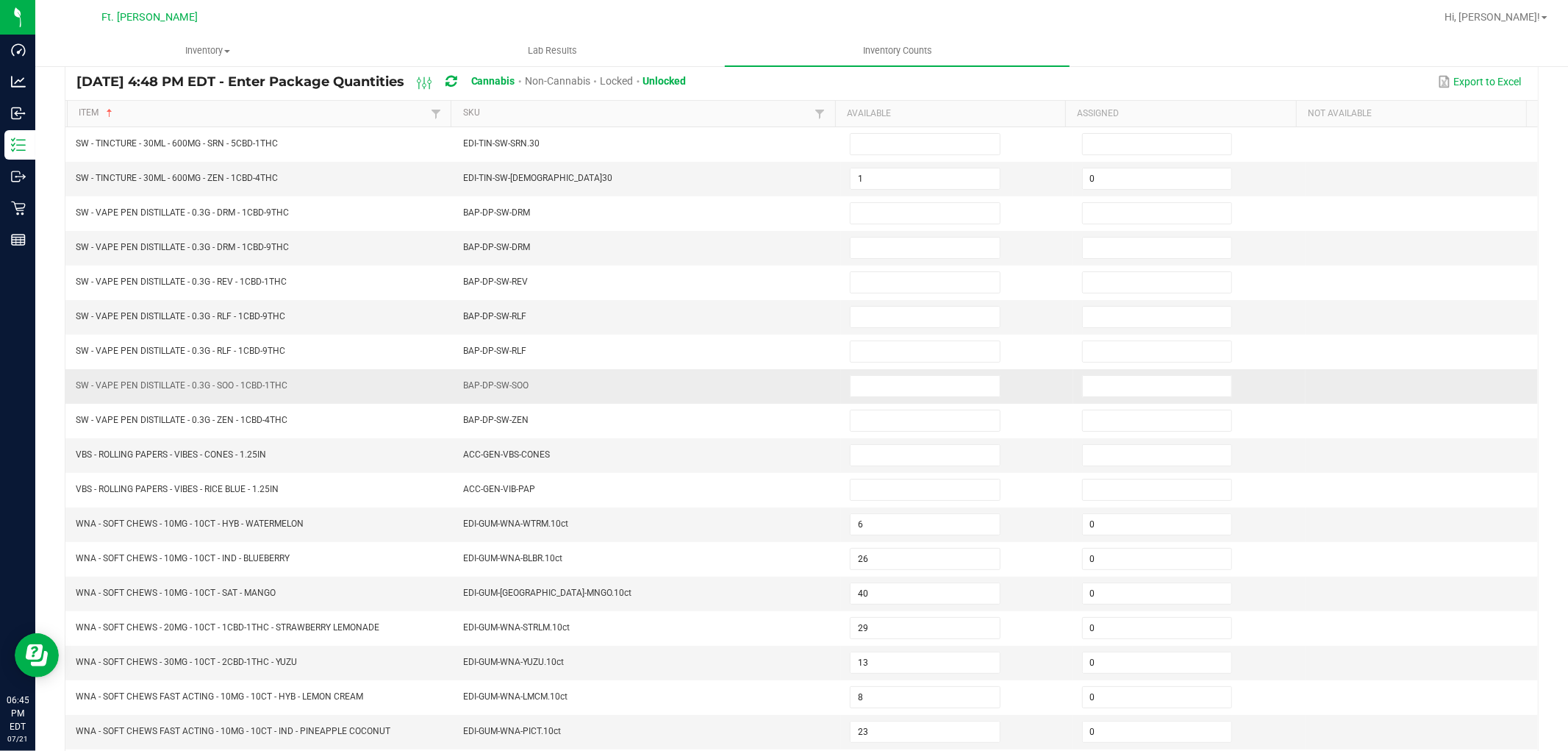 scroll, scrollTop: 71, scrollLeft: 0, axis: vertical 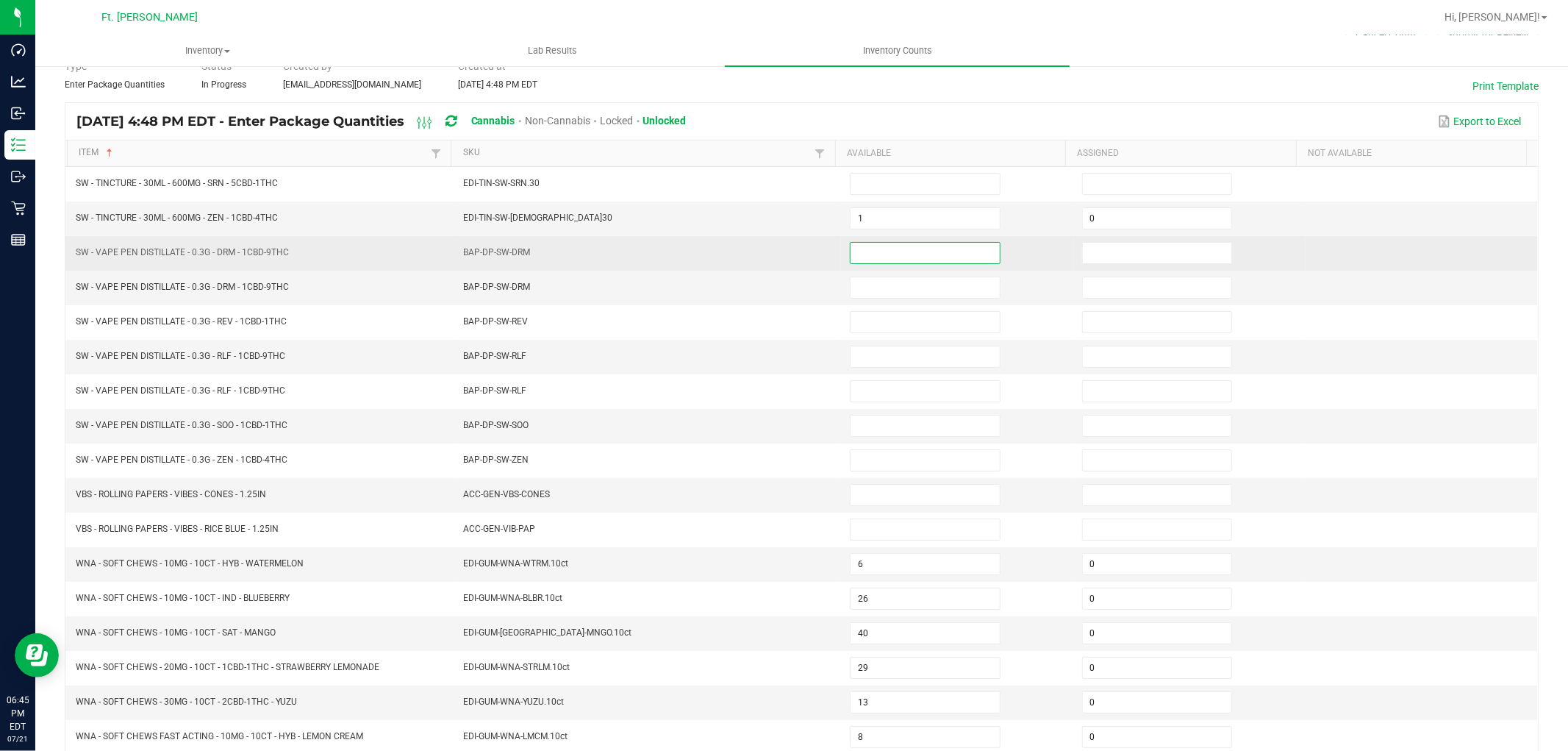 click at bounding box center [925, 253] 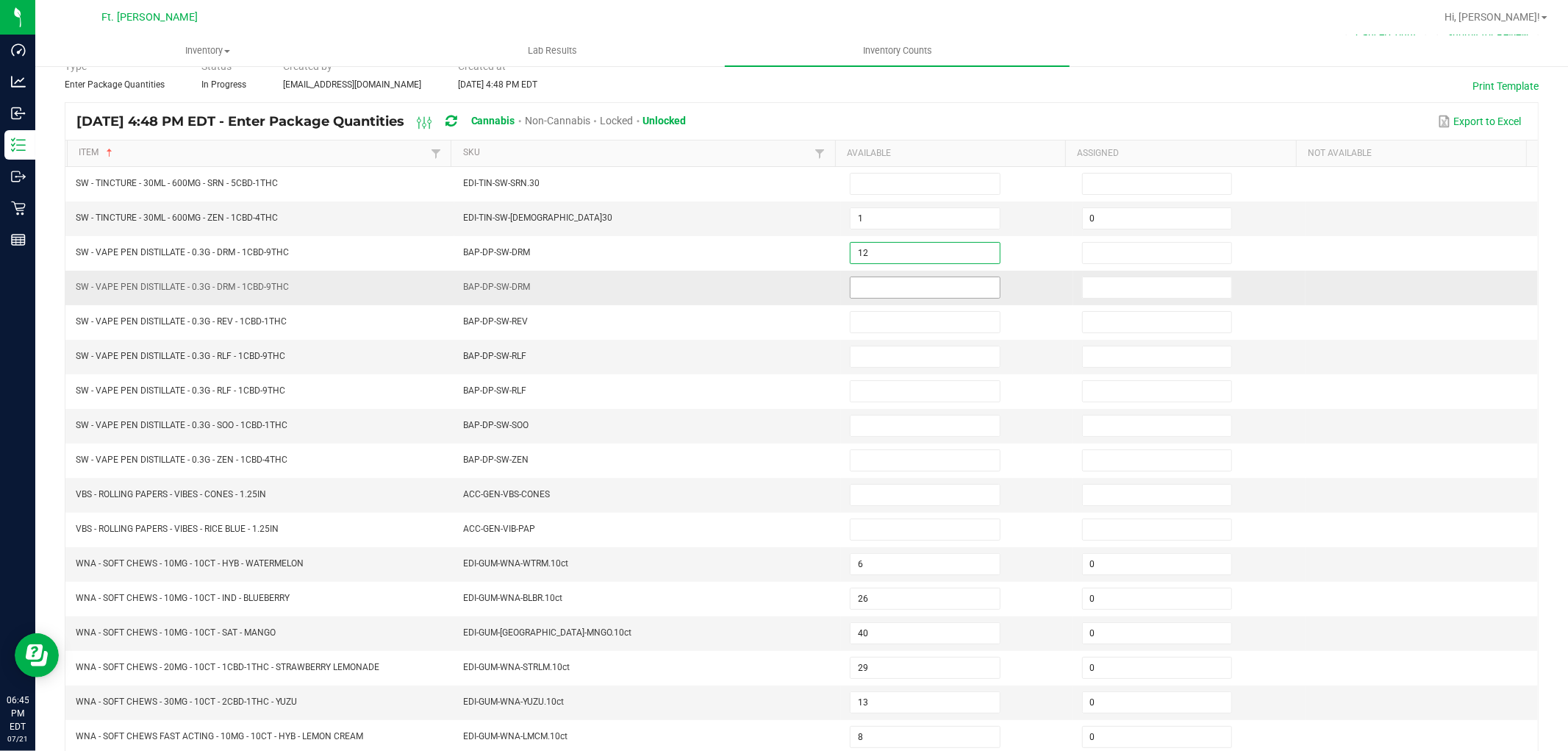 type on "12" 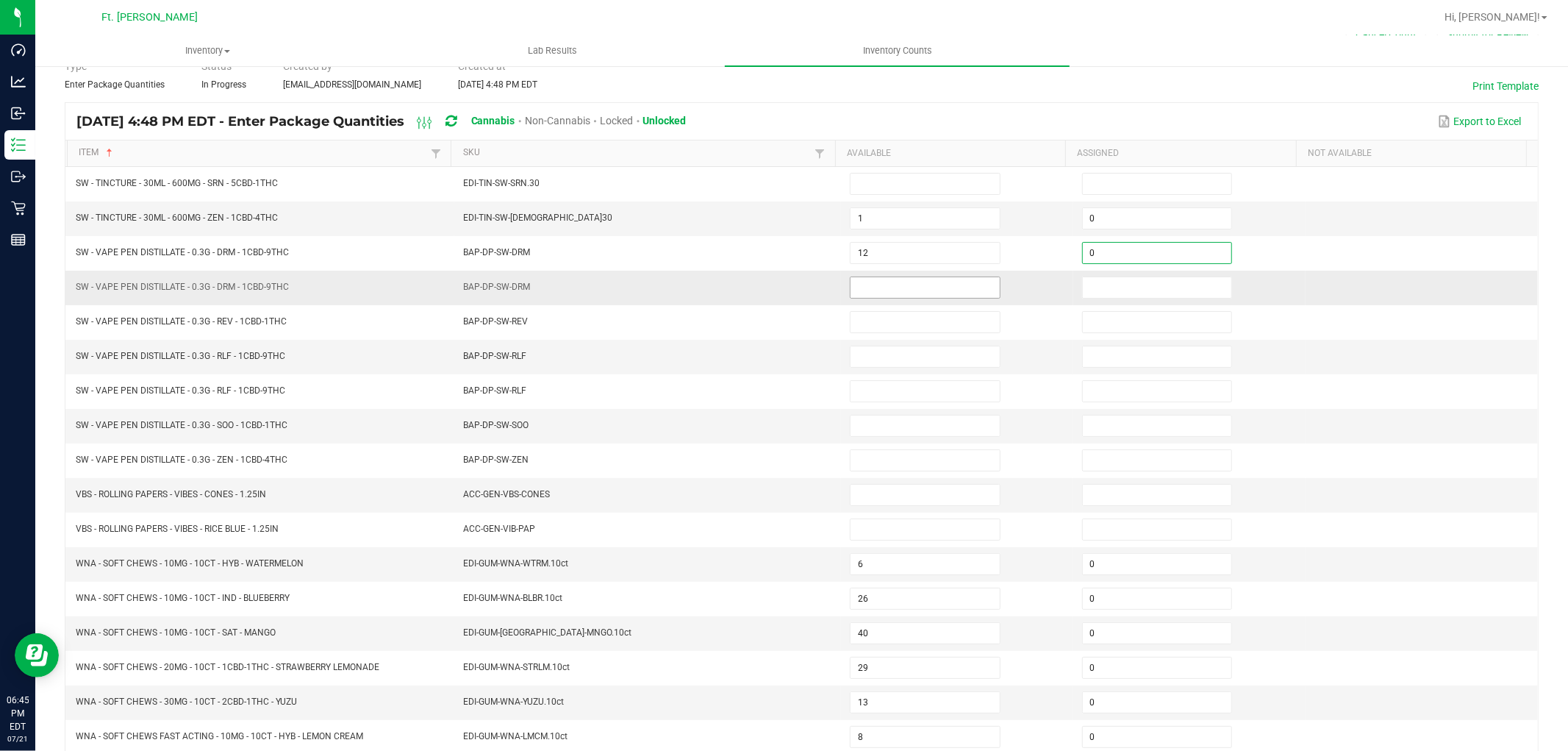 type on "0" 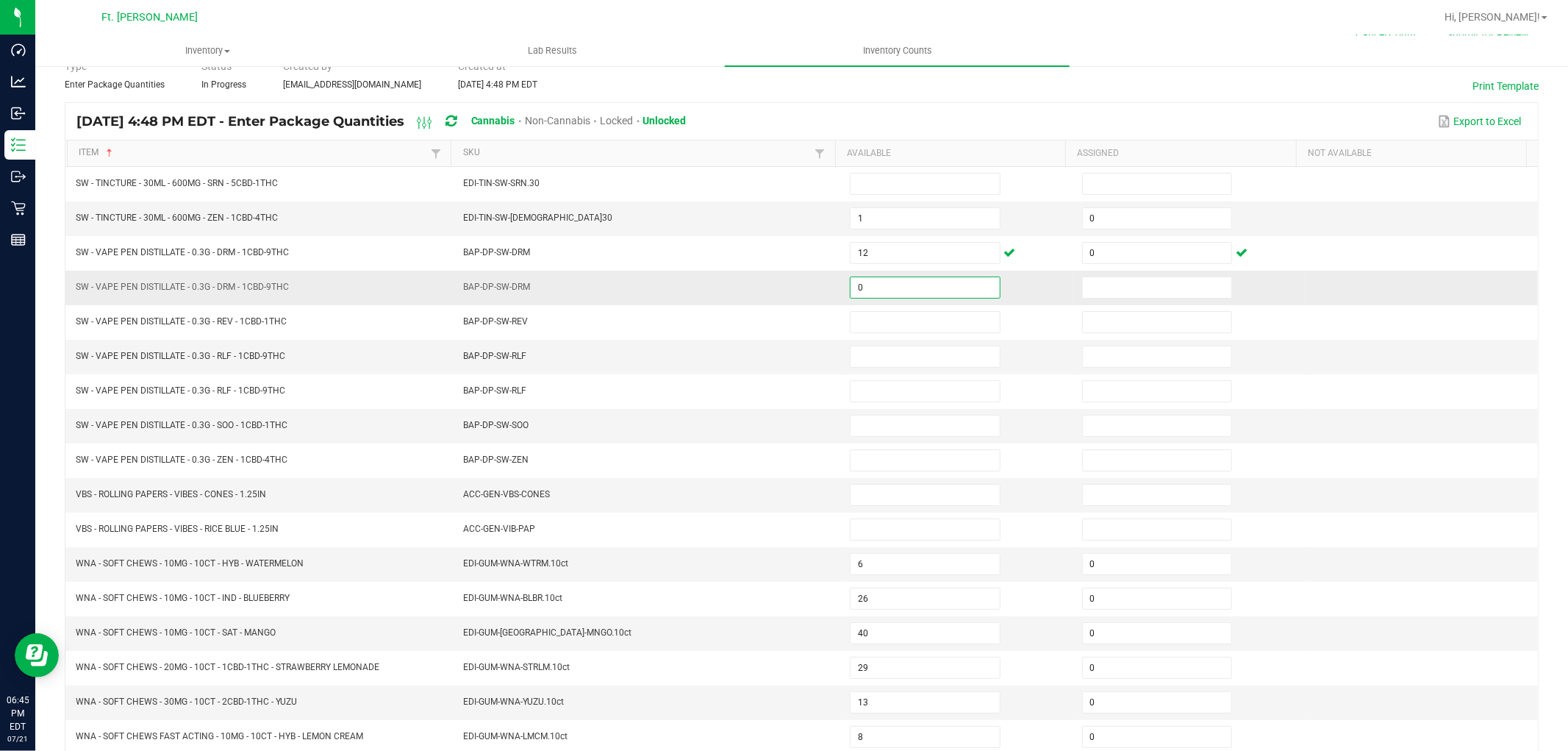type on "0" 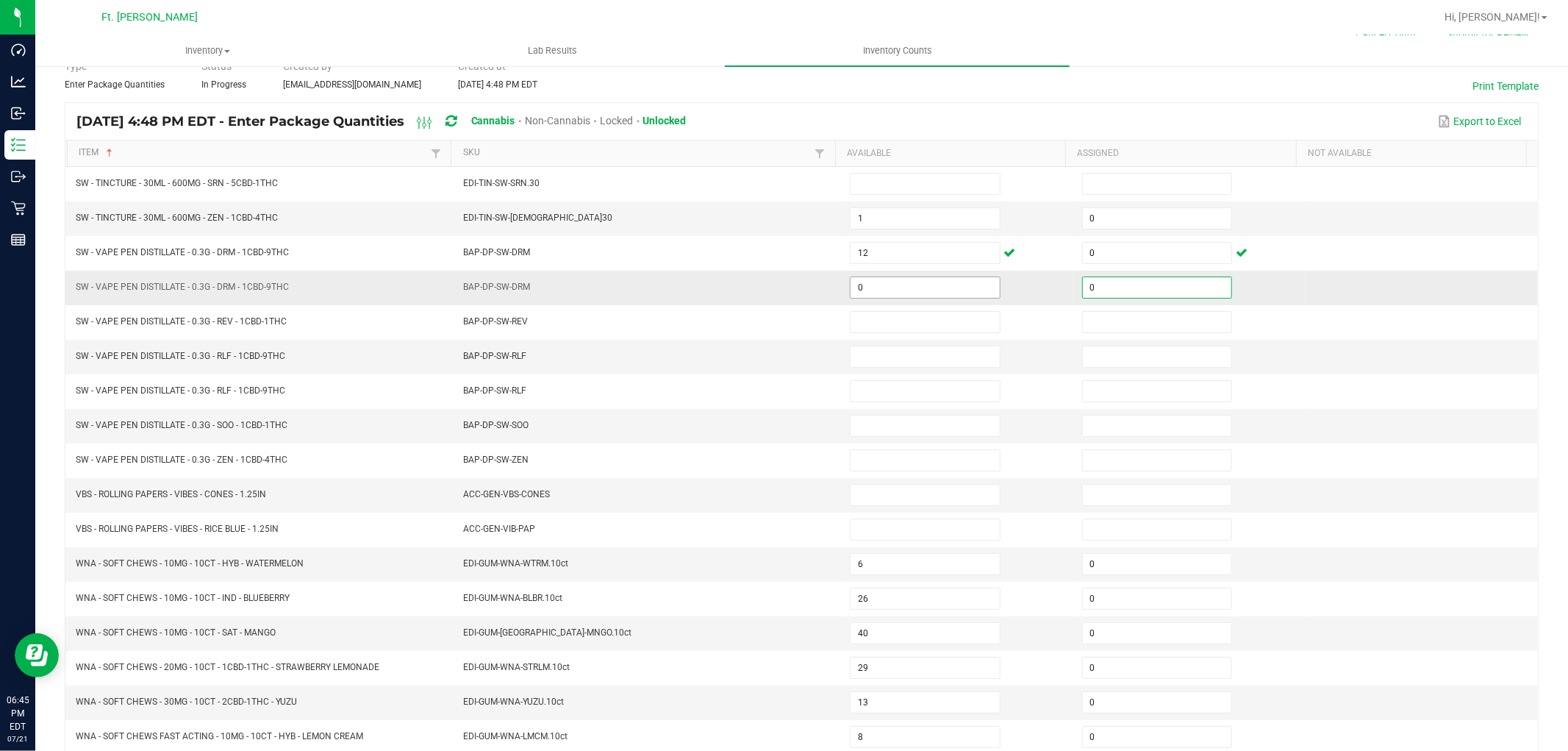 type on "0" 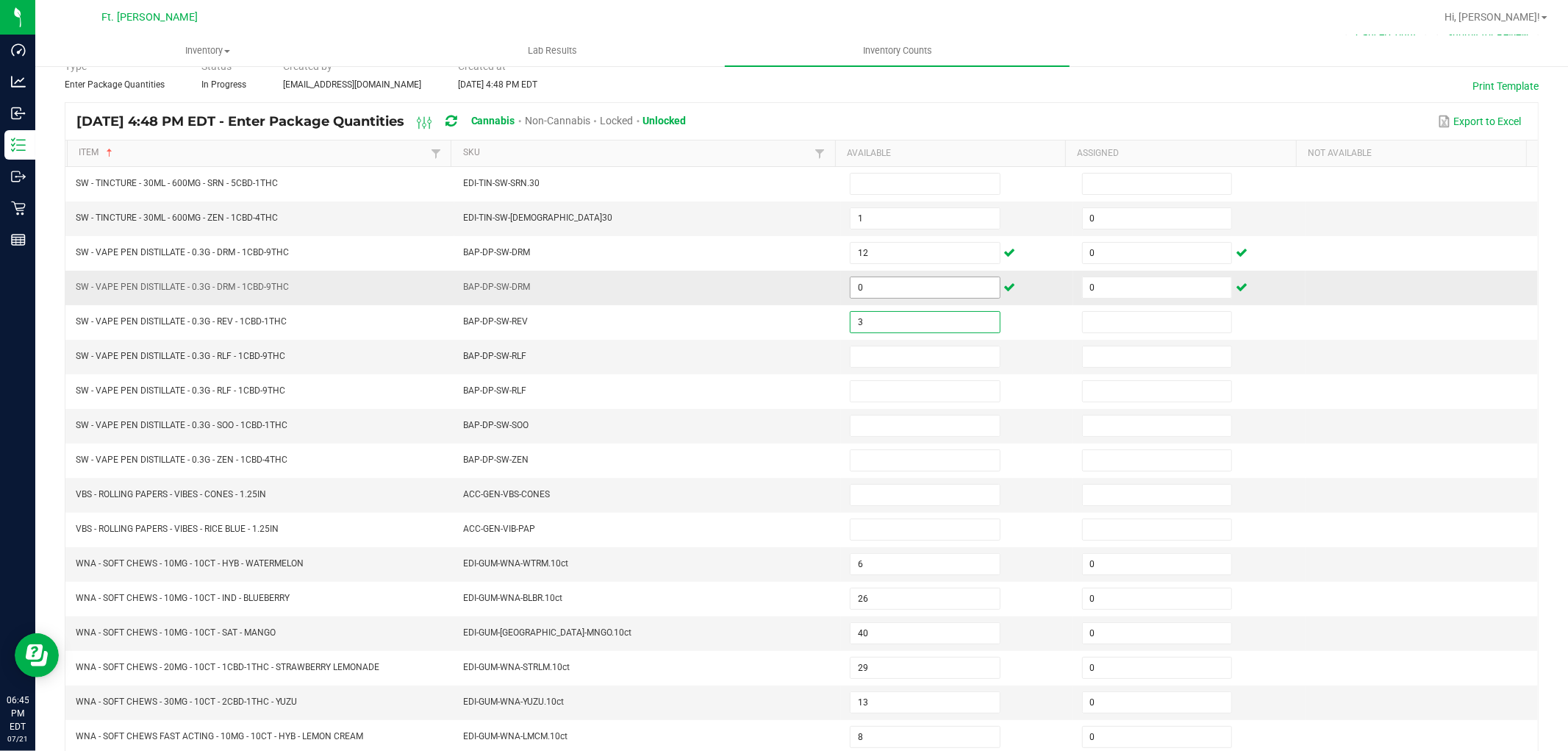 type on "3" 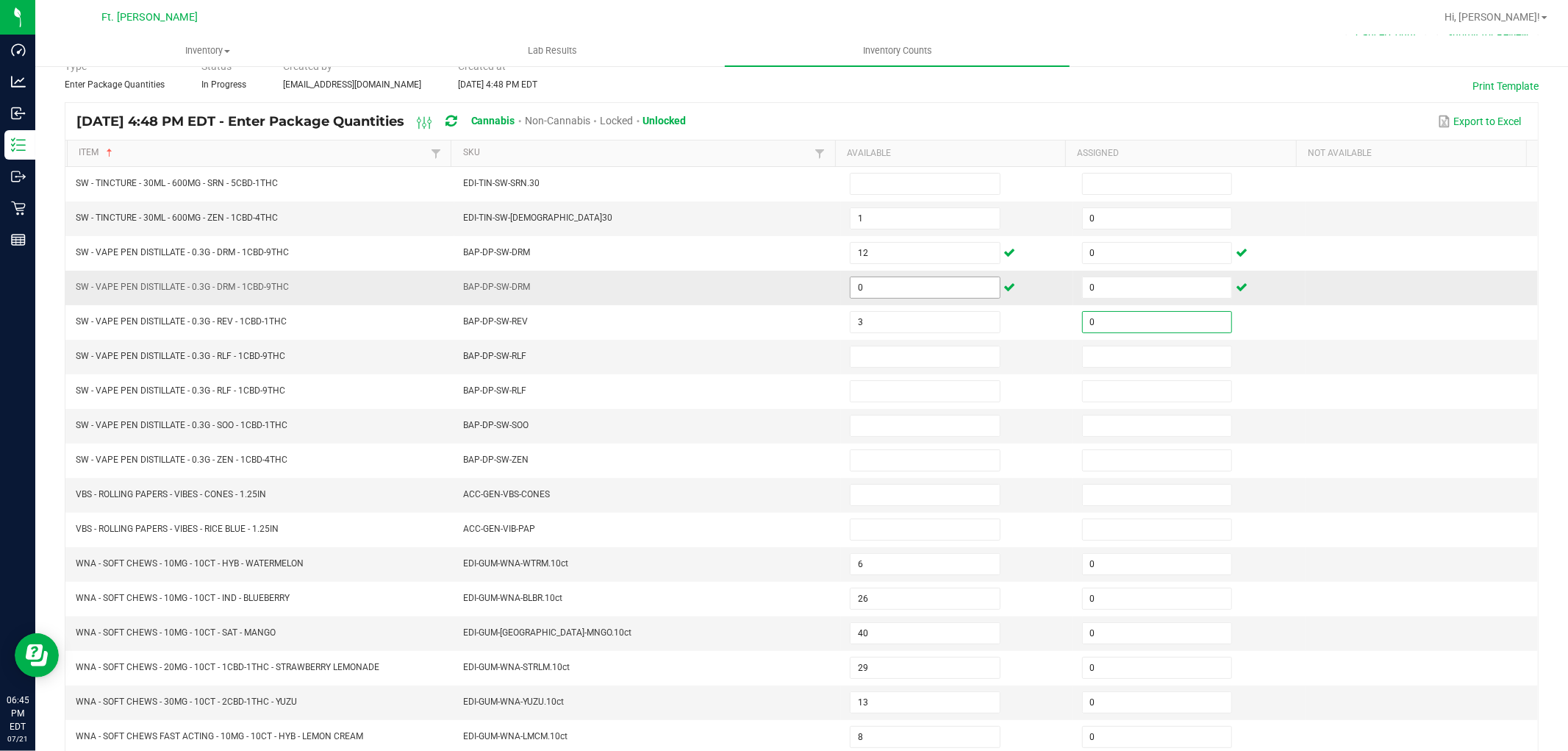 type on "0" 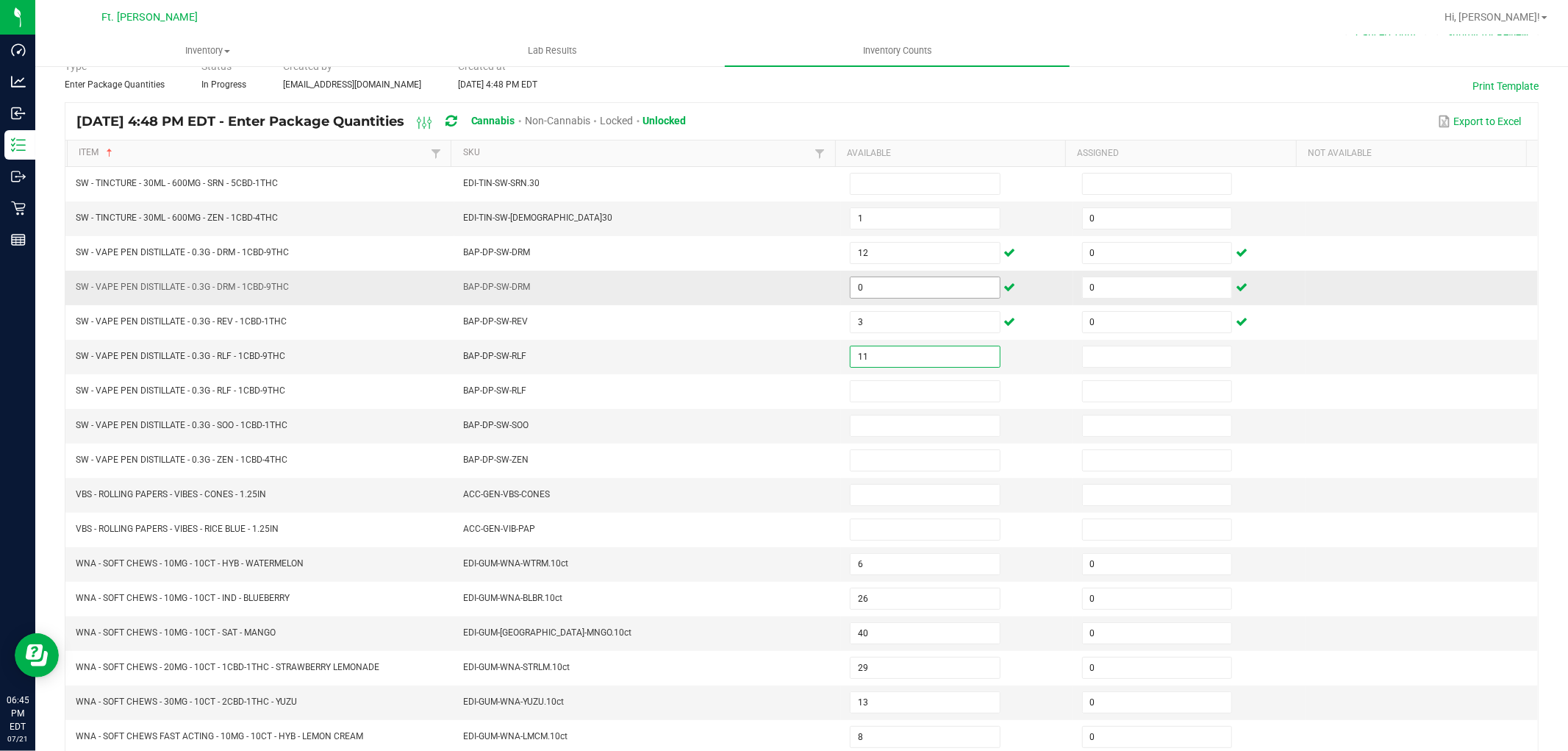 type on "11" 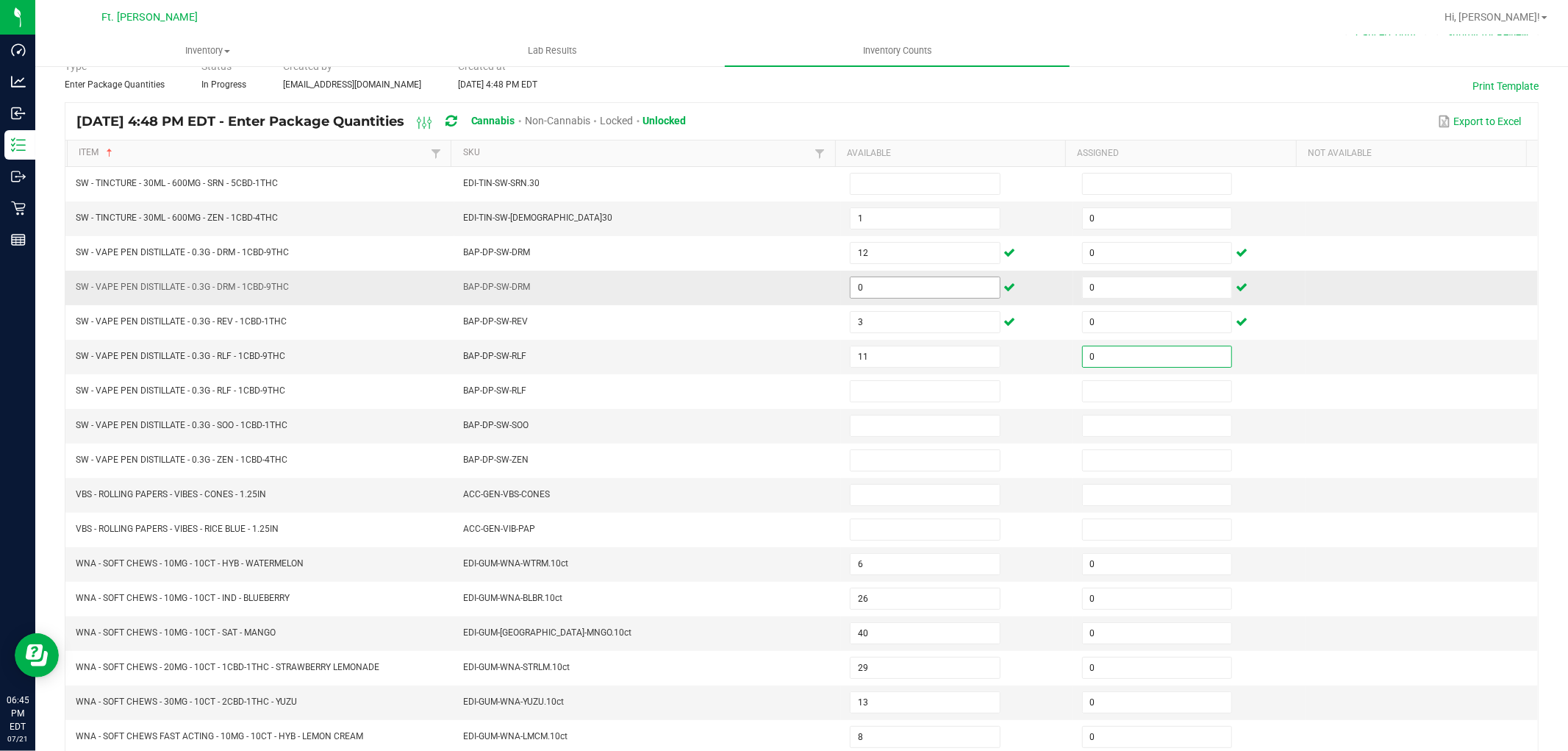 type on "0" 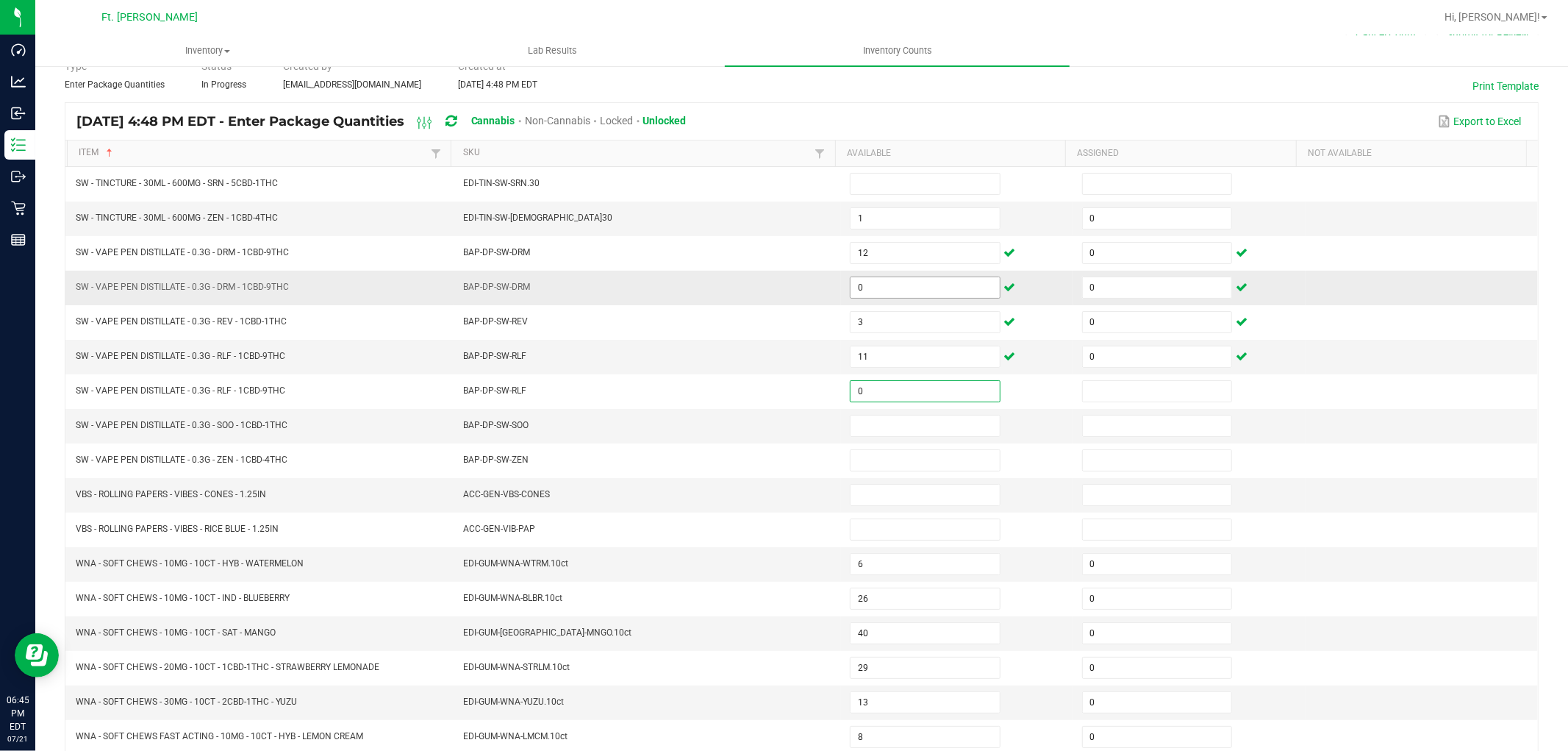 type on "0" 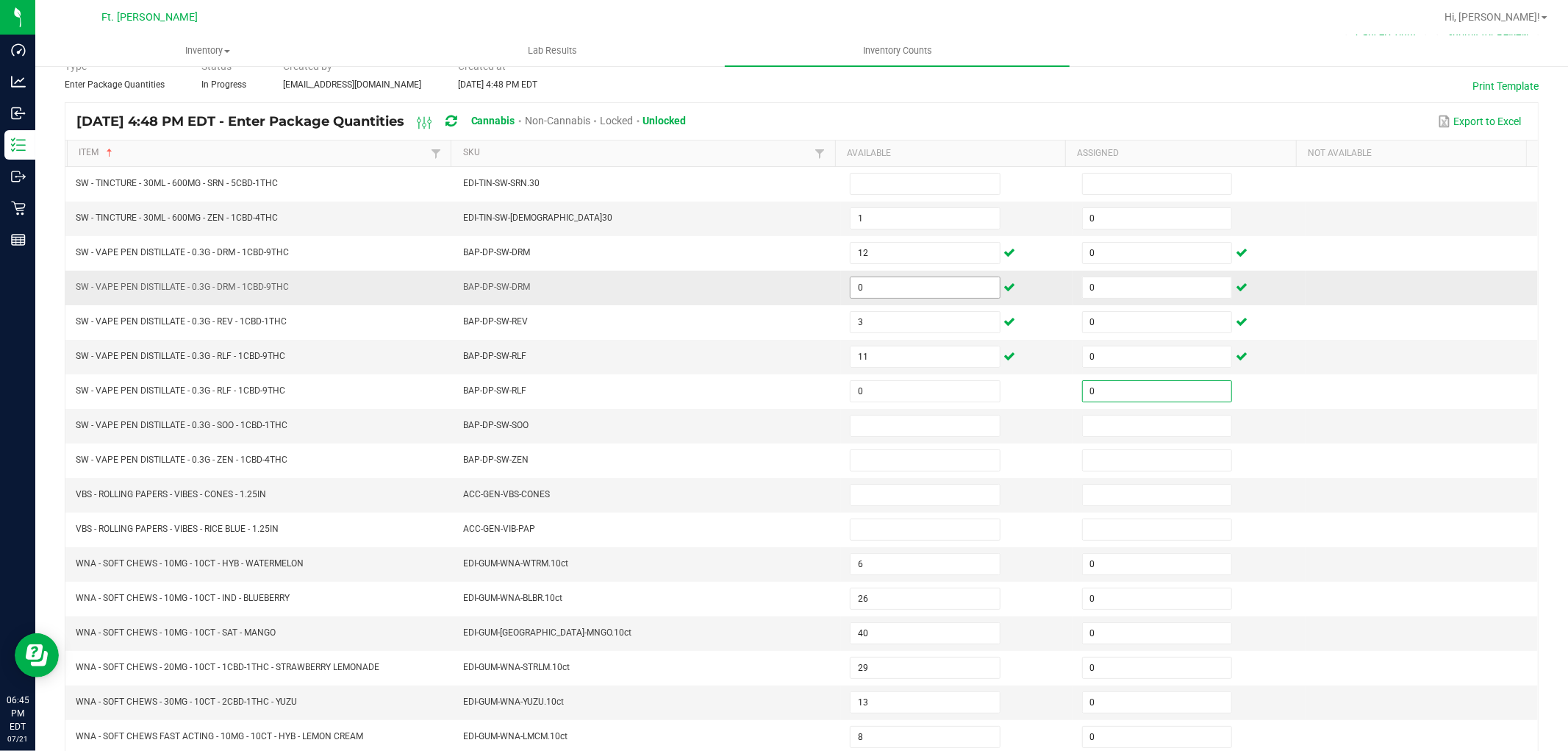 type on "0" 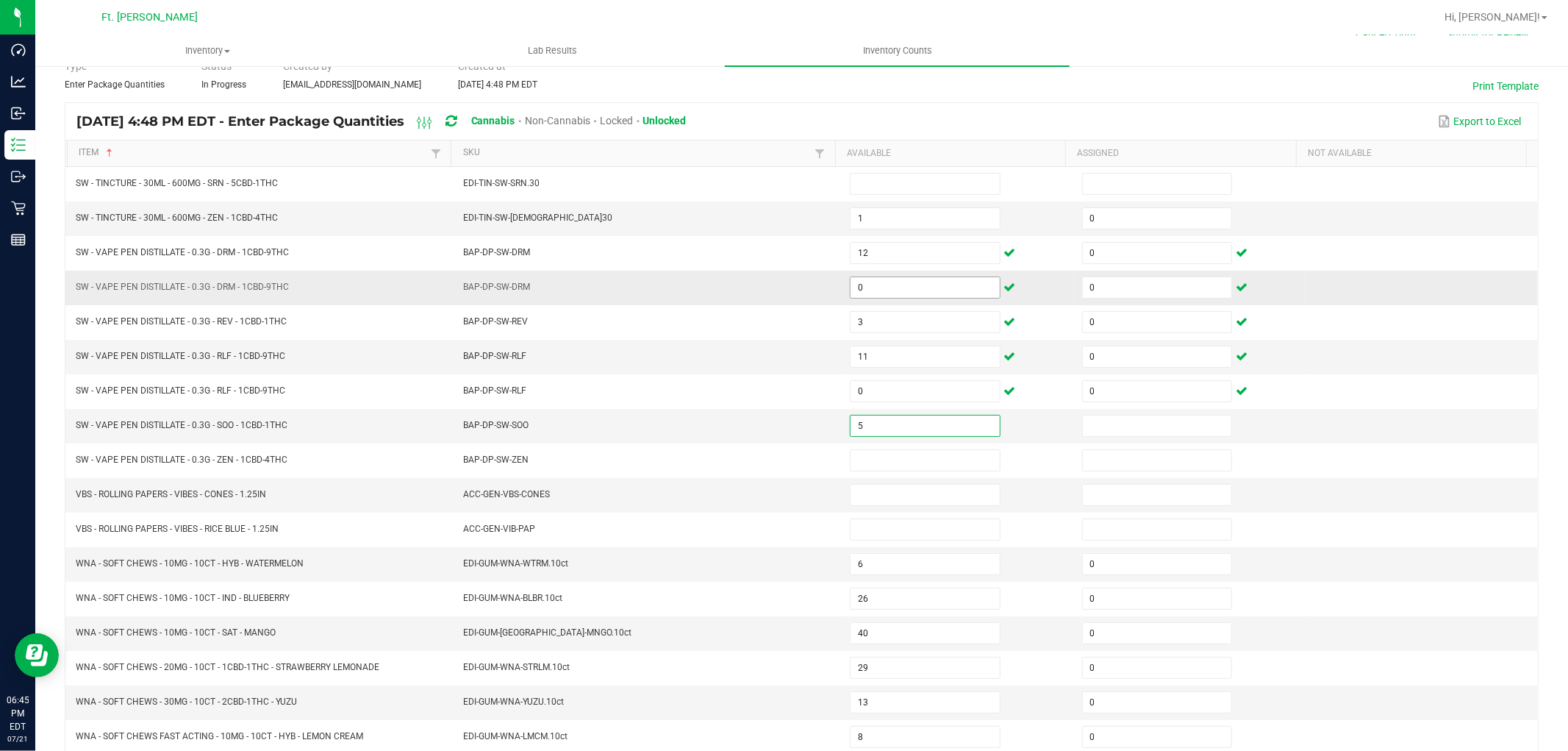 type on "5" 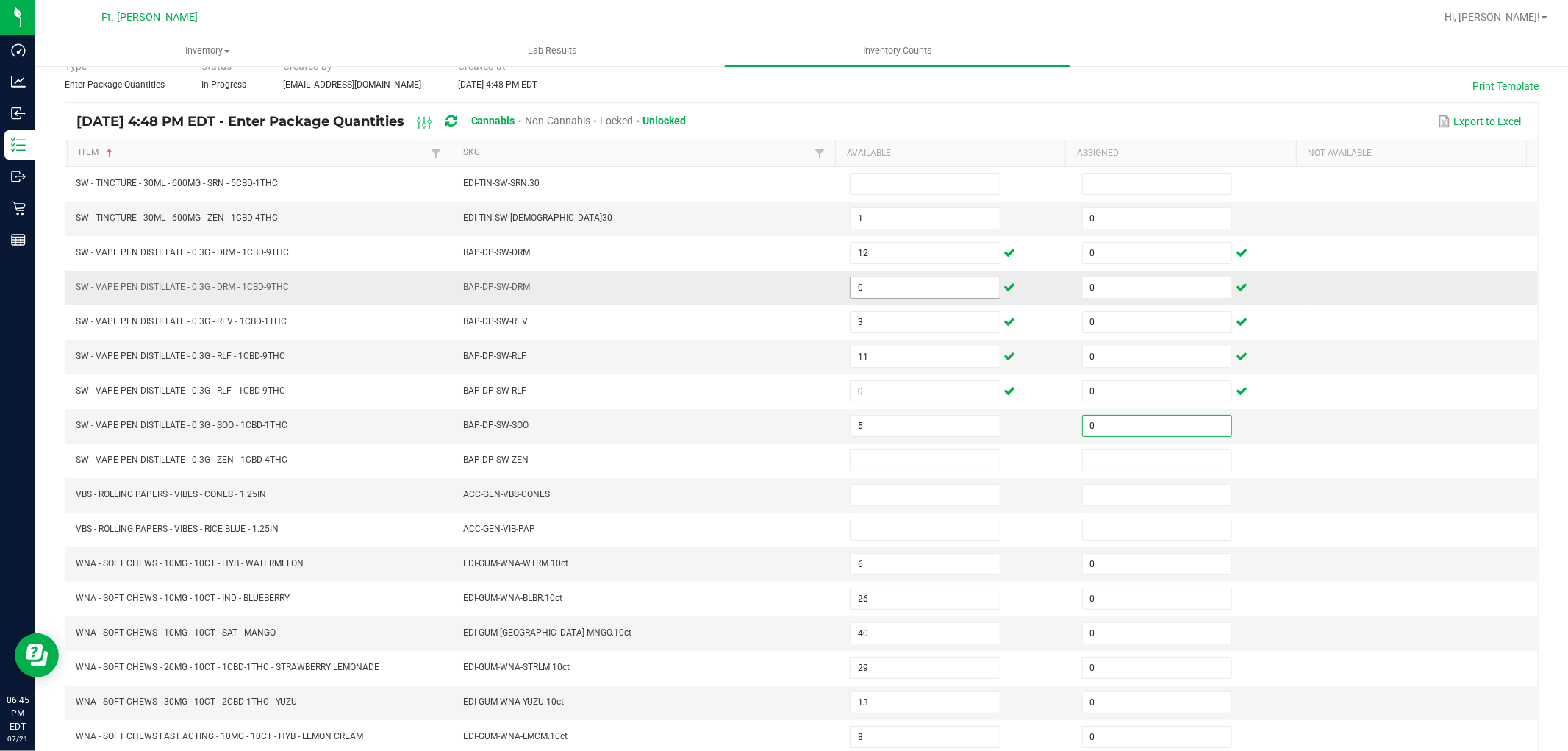 type on "0" 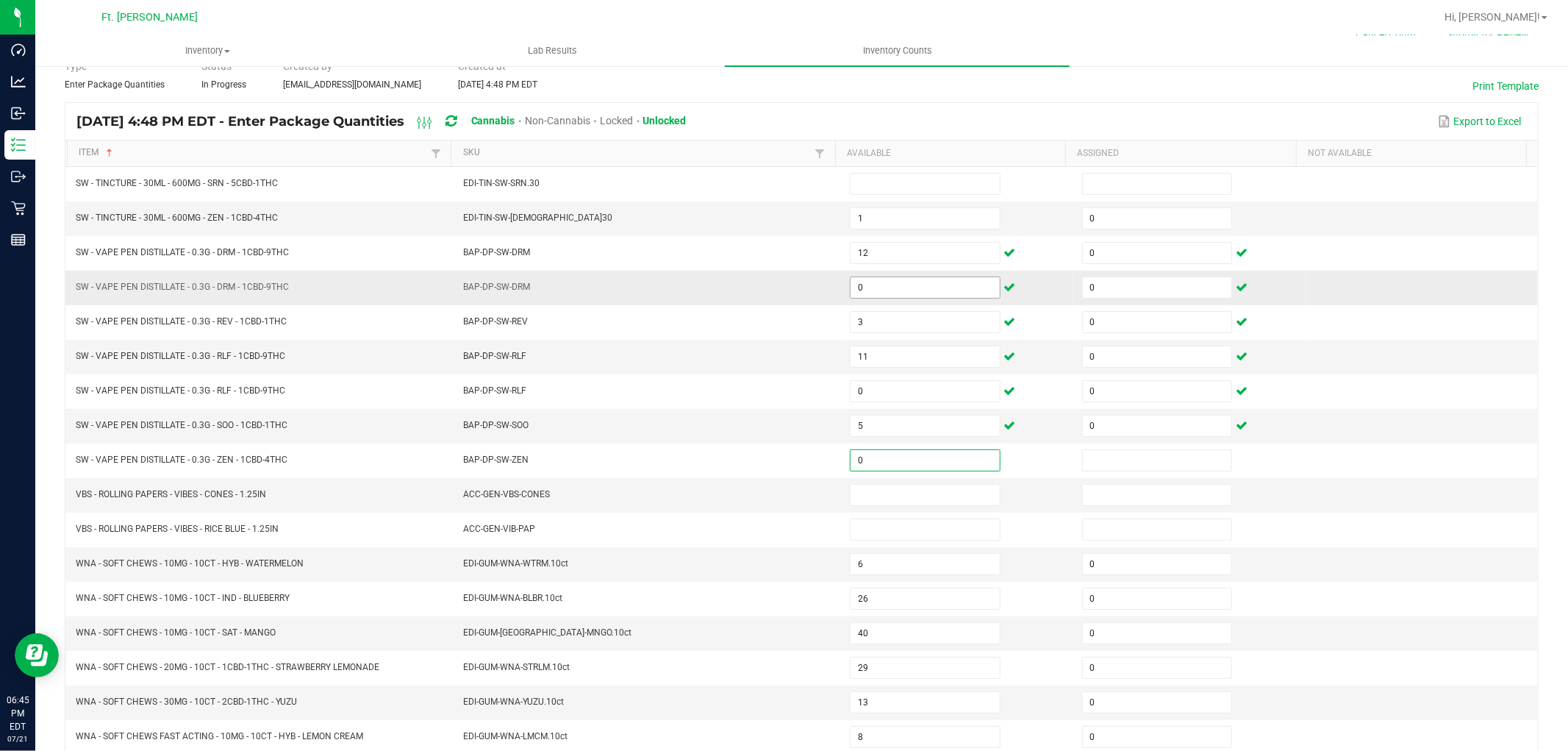 type on "0" 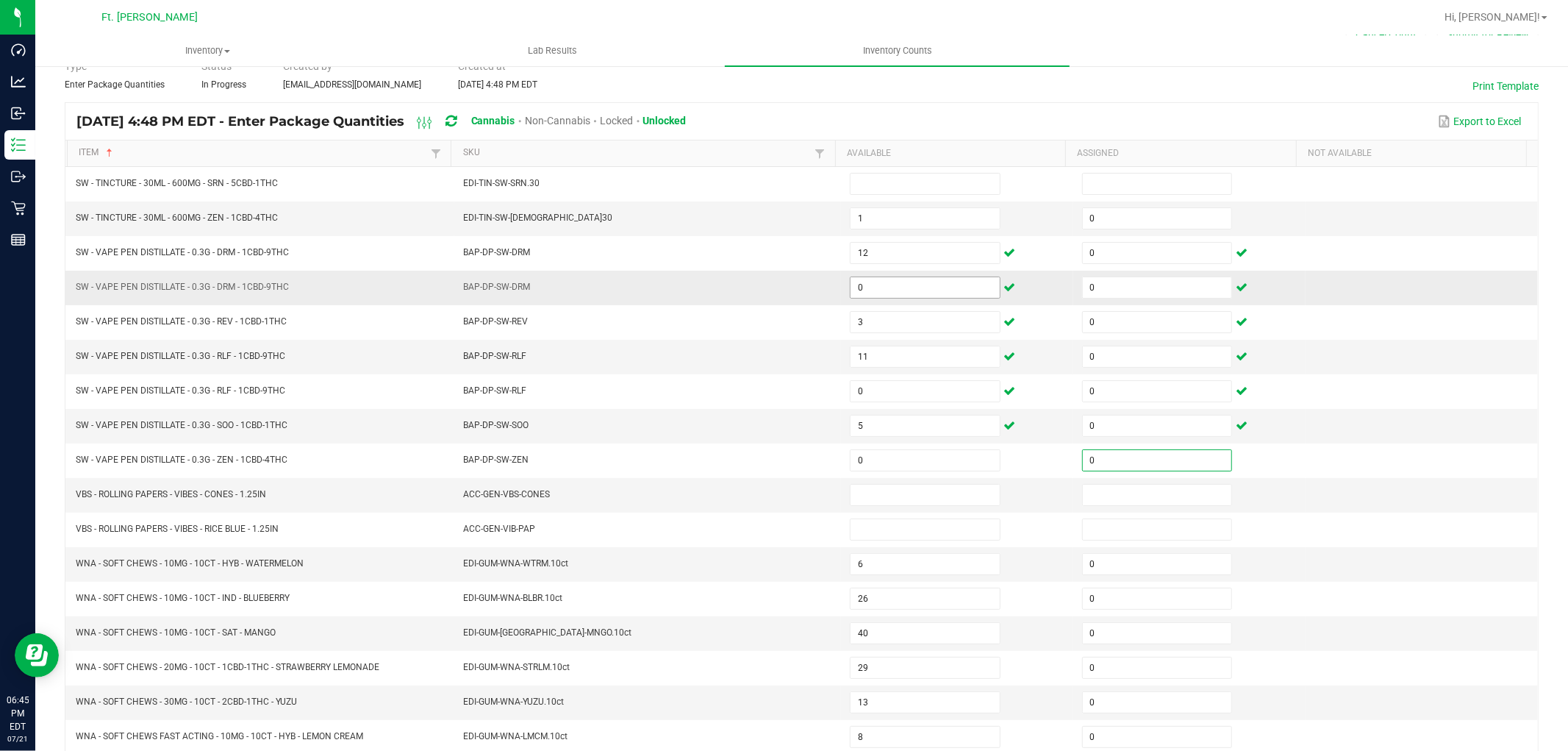 type on "0" 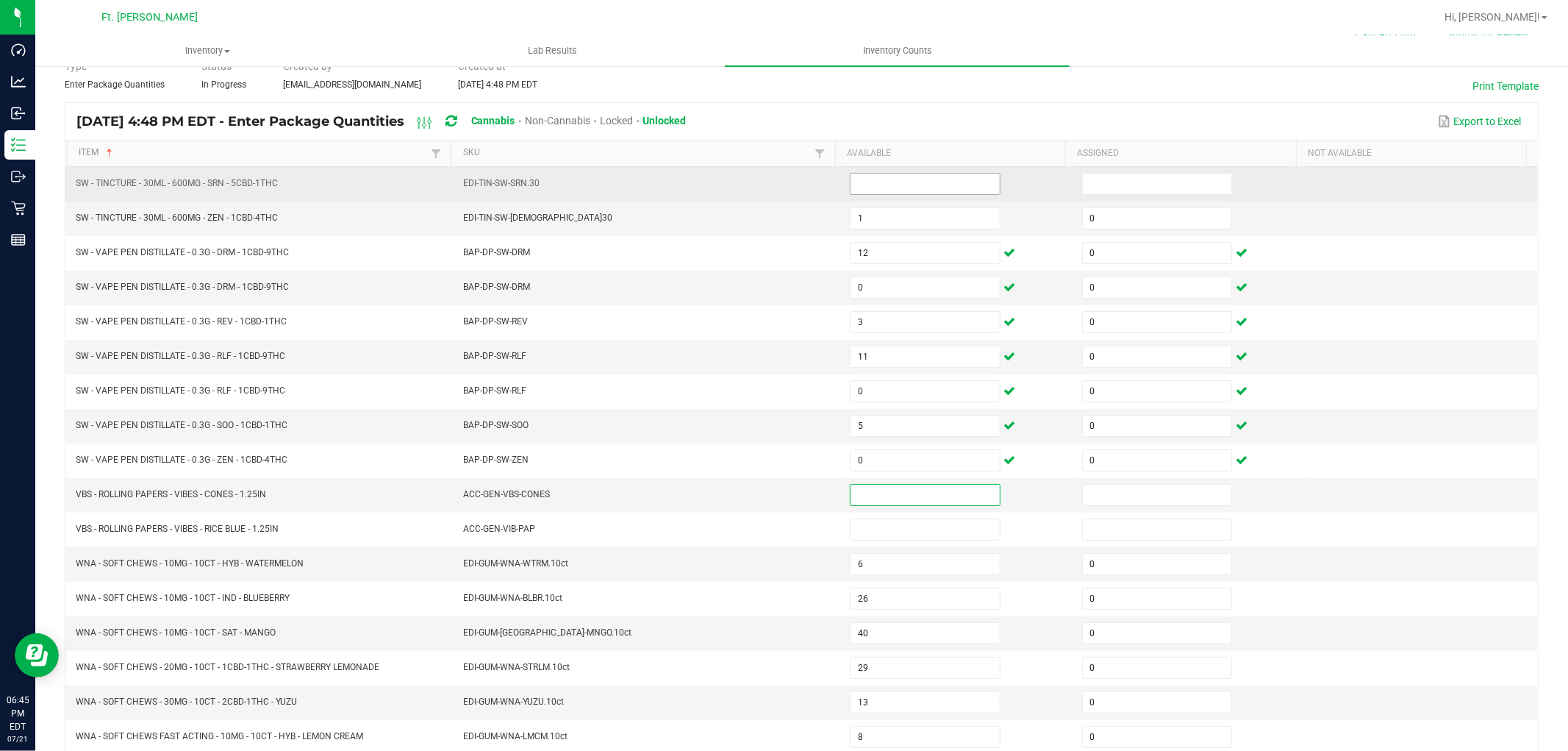 click at bounding box center [925, 184] 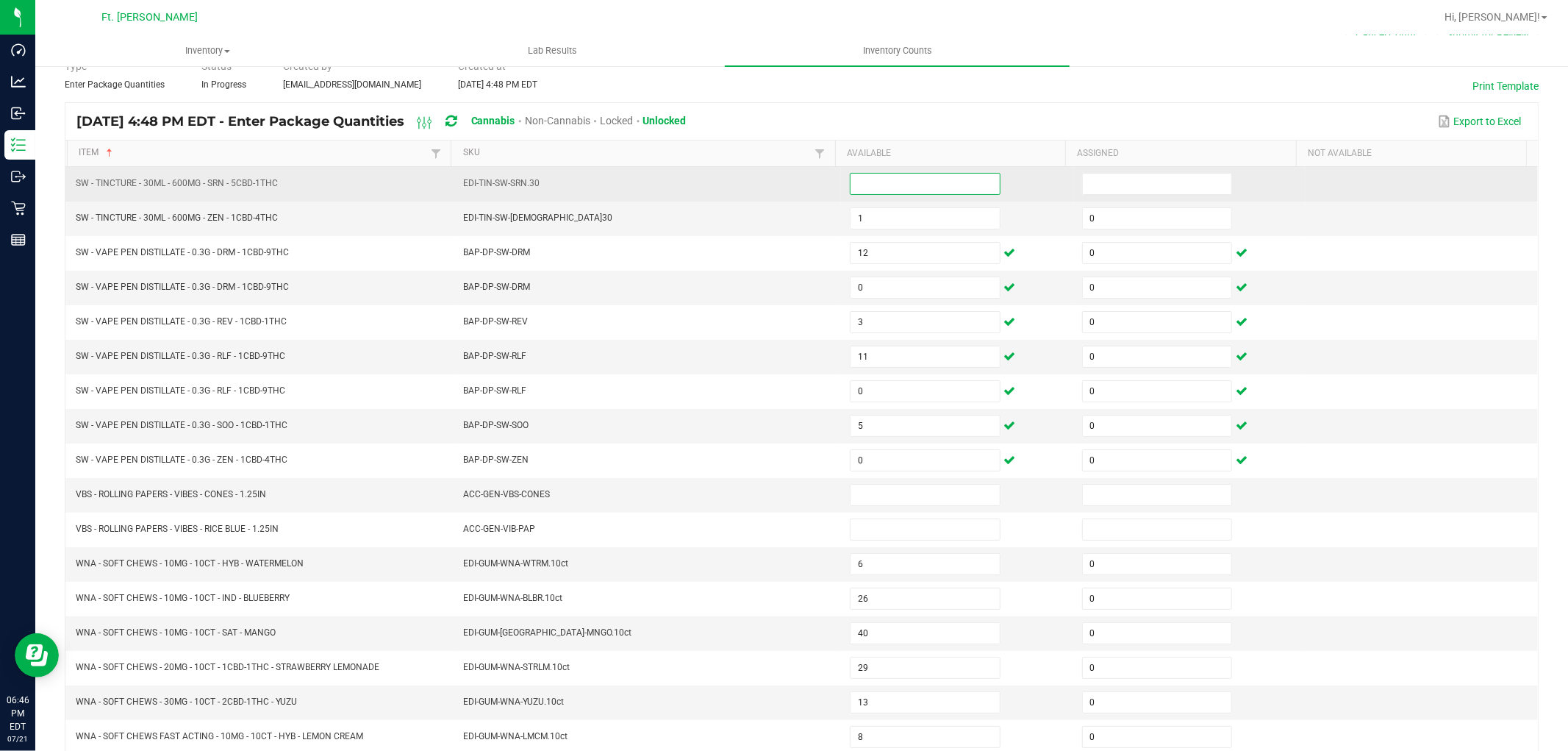 click at bounding box center (925, 184) 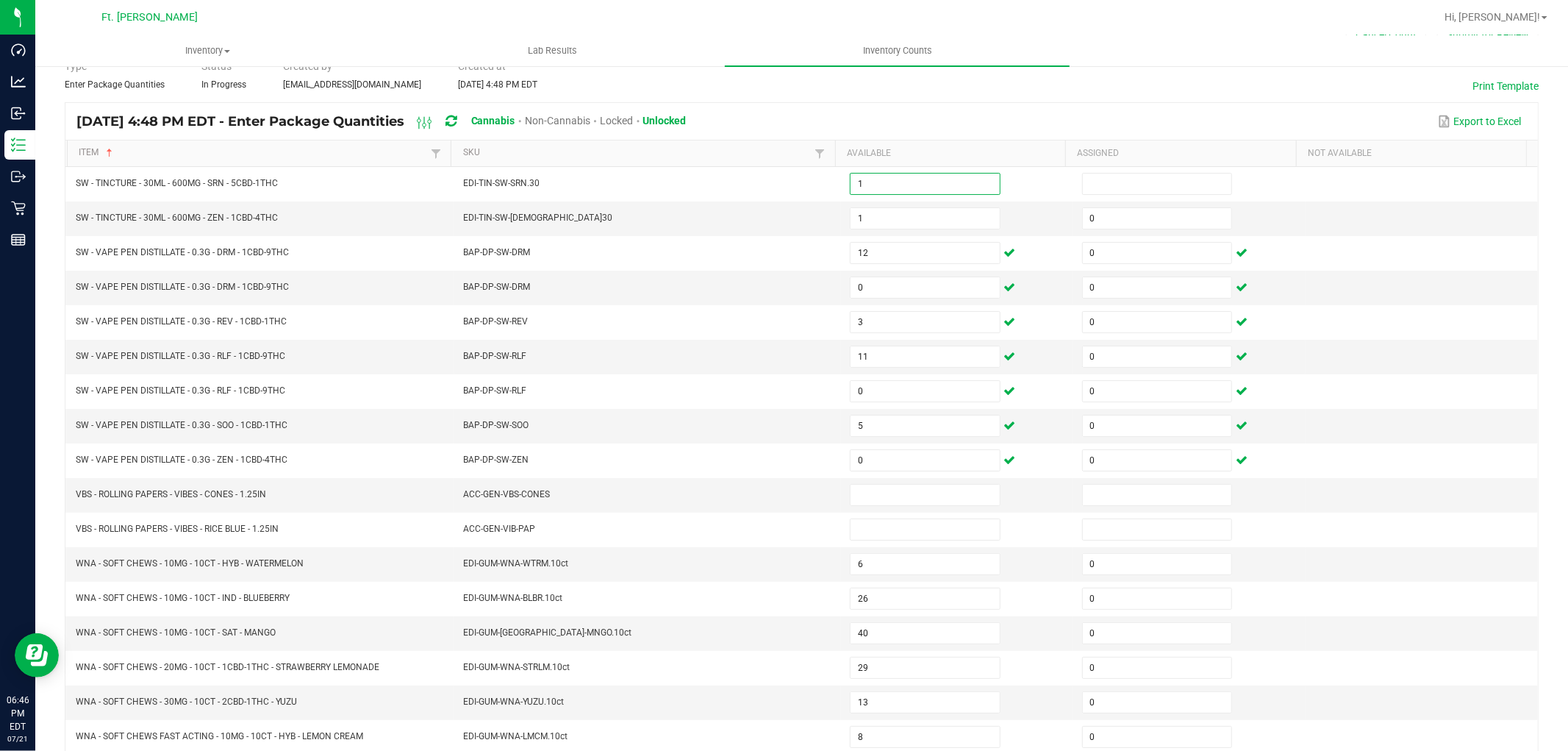 type on "1" 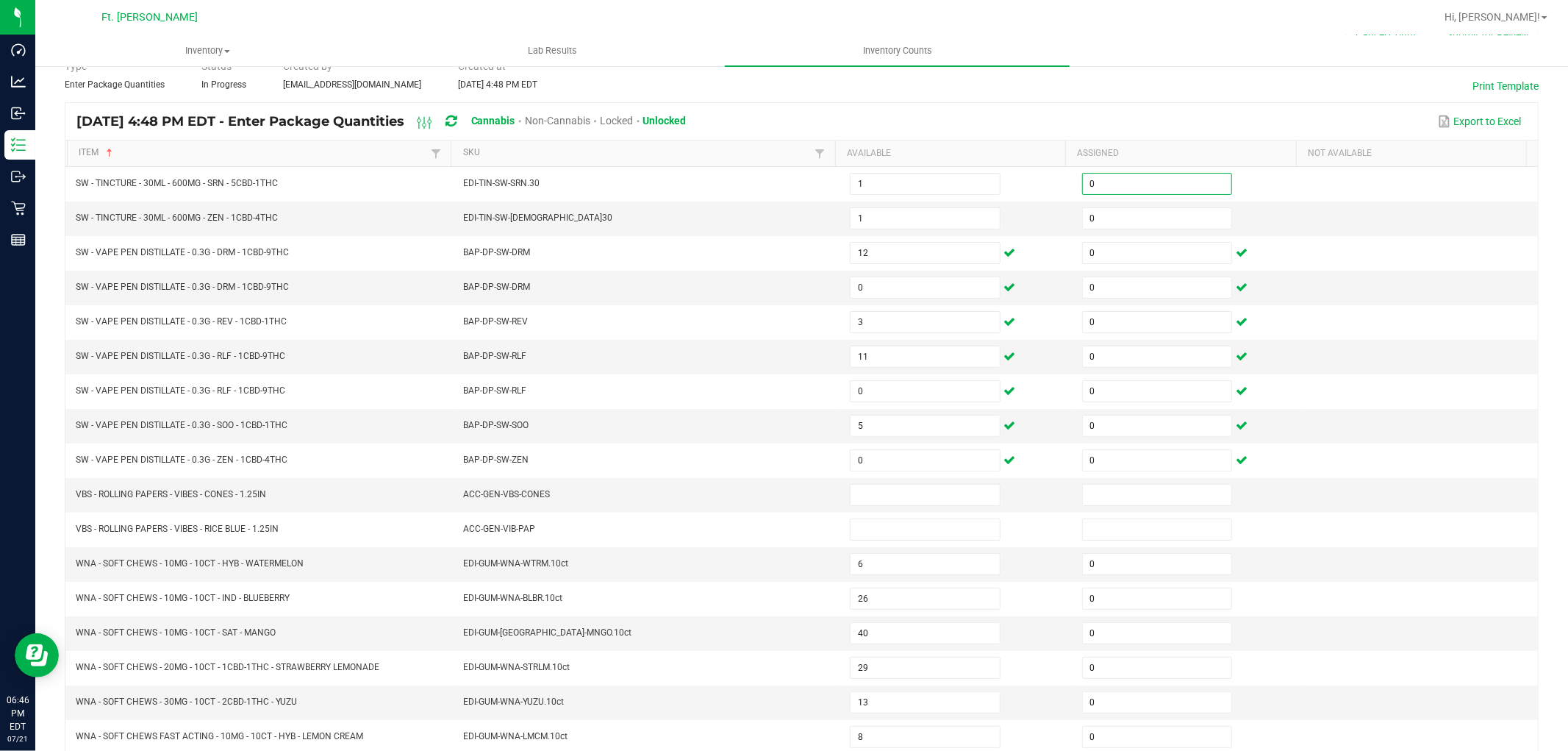 type on "0" 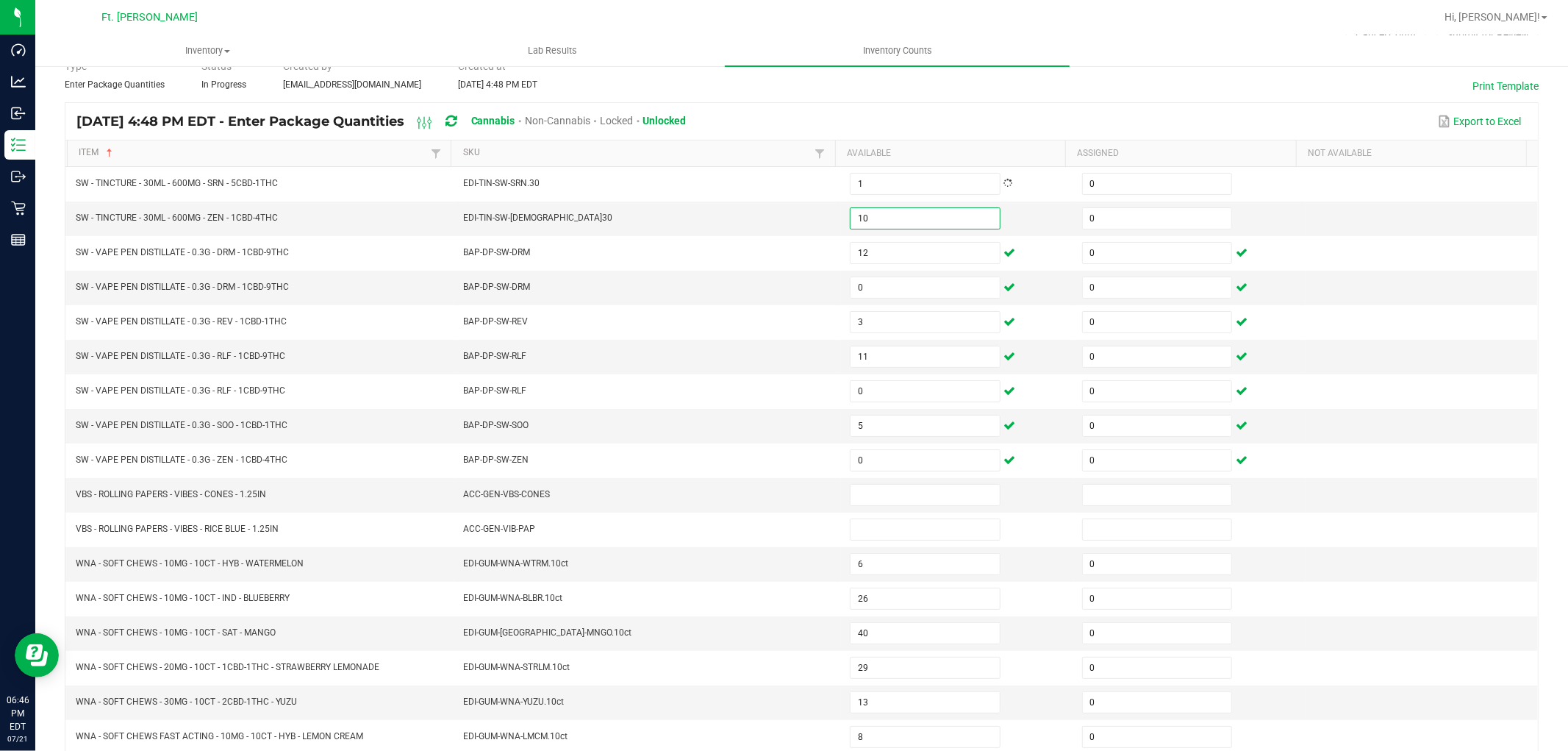 type on "10" 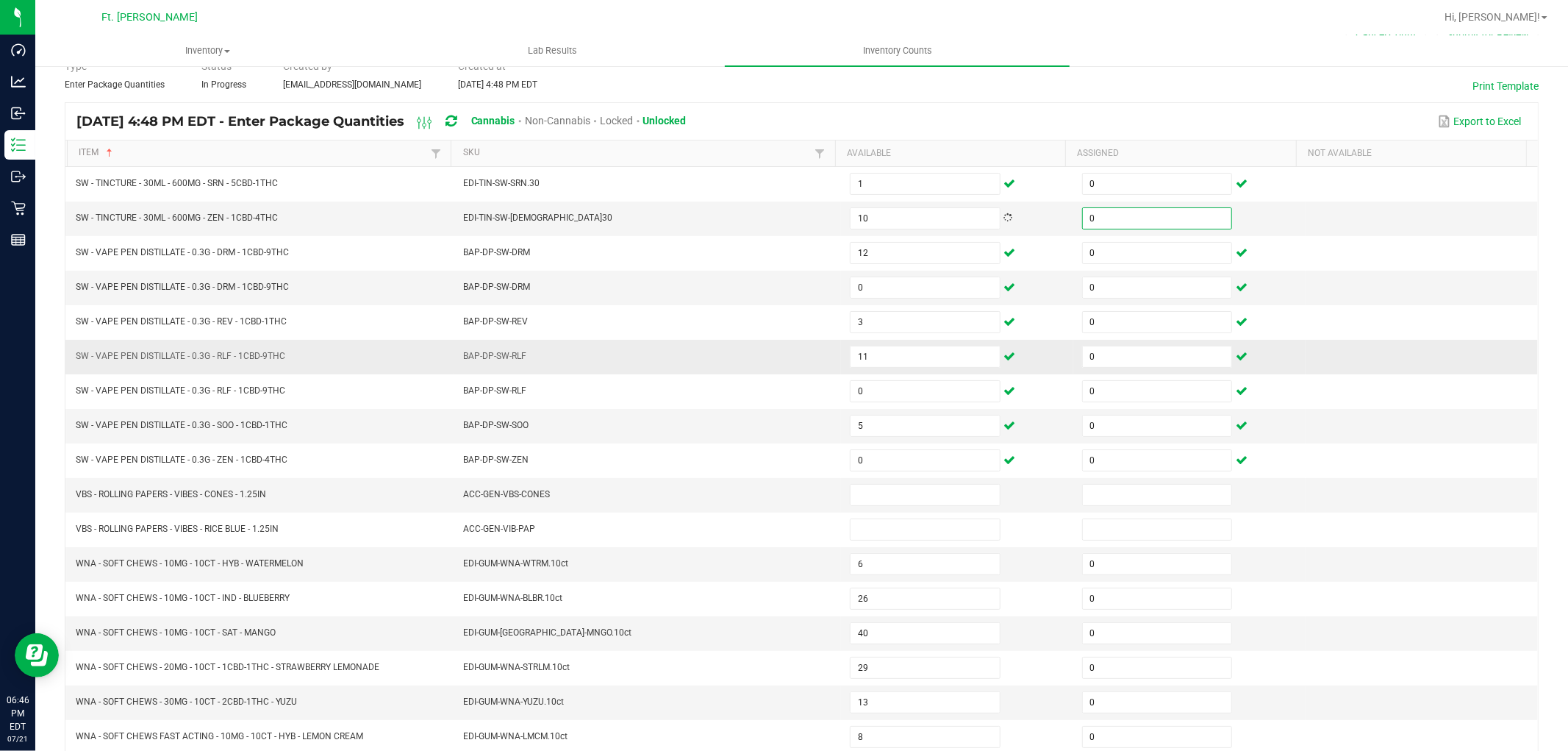 click on "BAP-DP-SW-RLF" at bounding box center [648, 357] 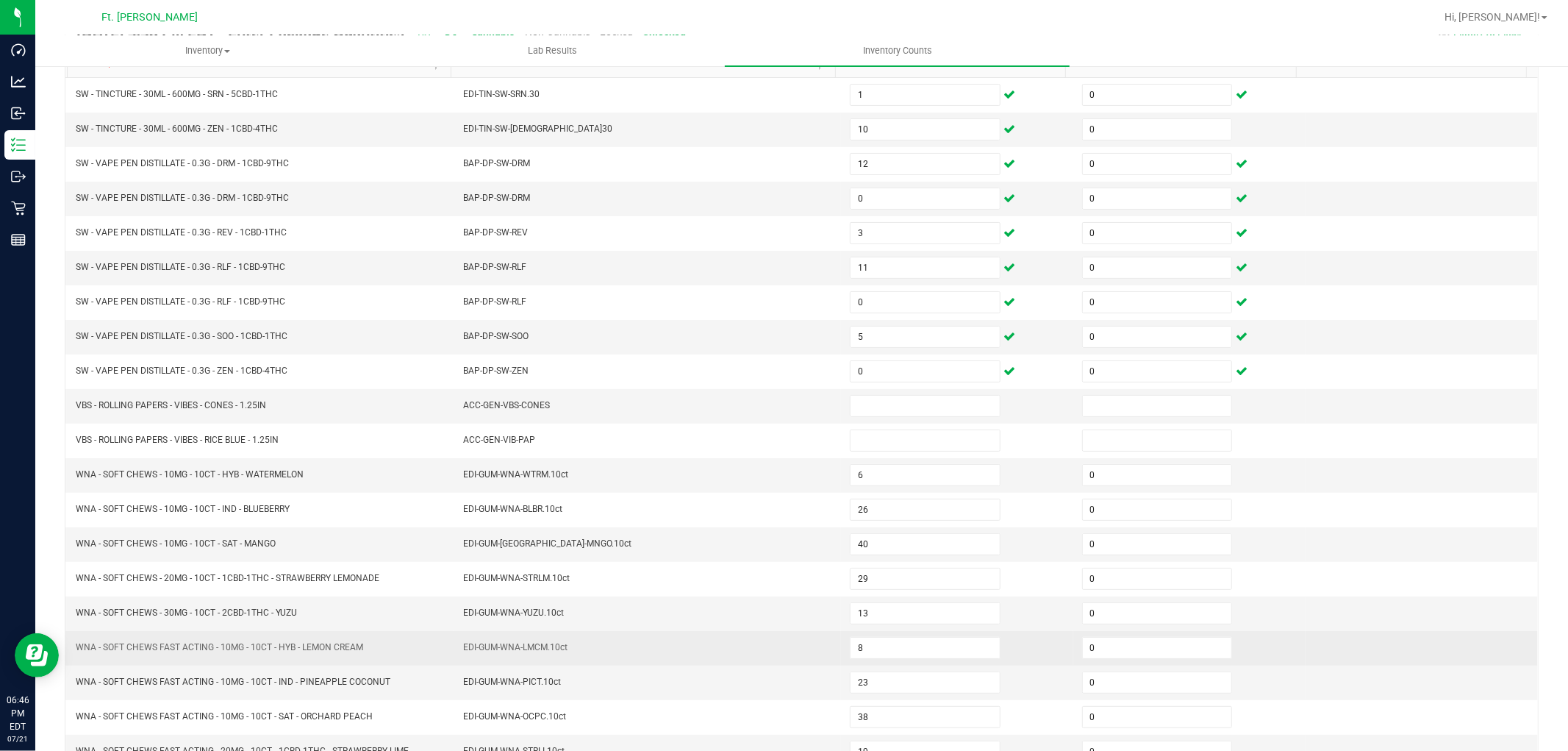 scroll, scrollTop: 234, scrollLeft: 0, axis: vertical 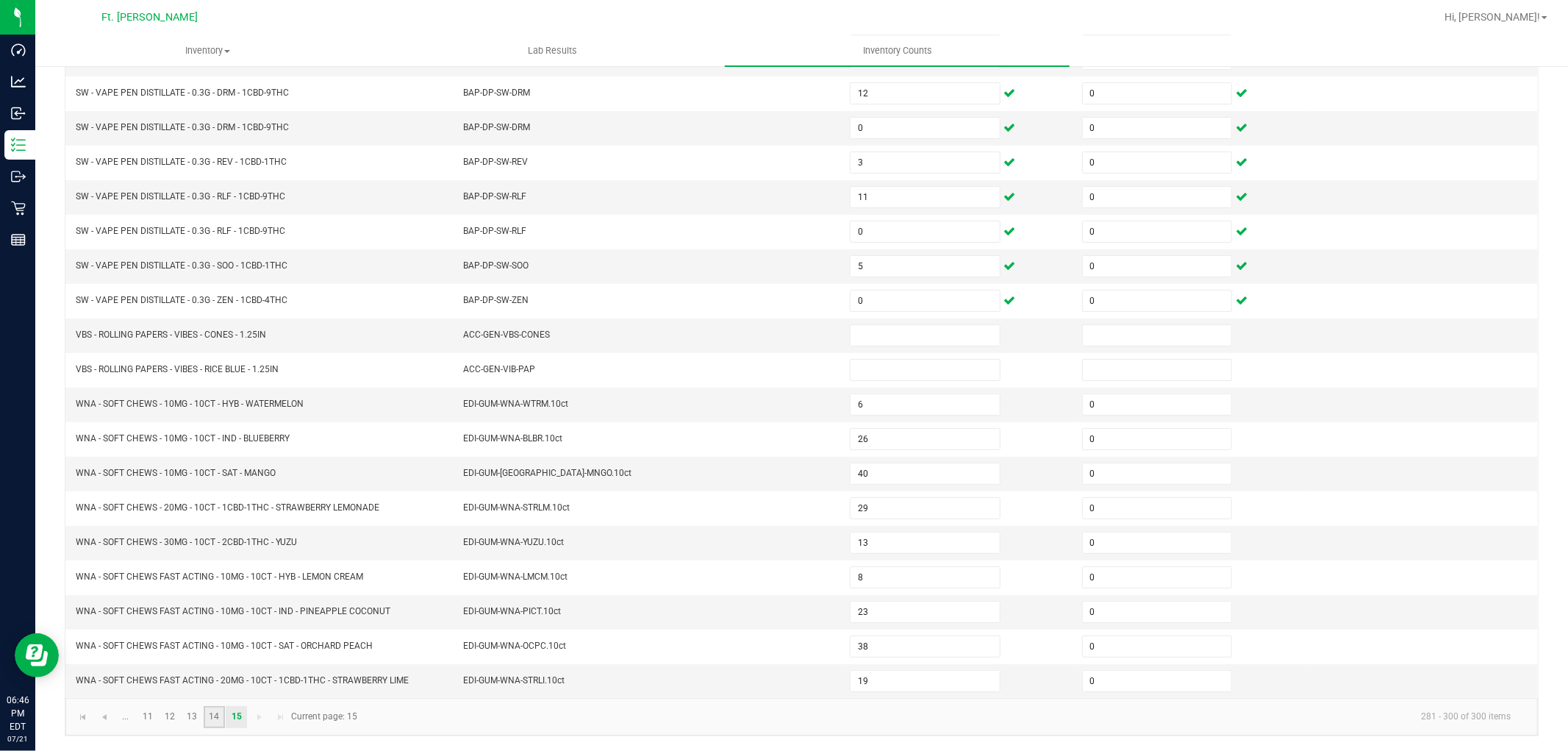 click on "14" 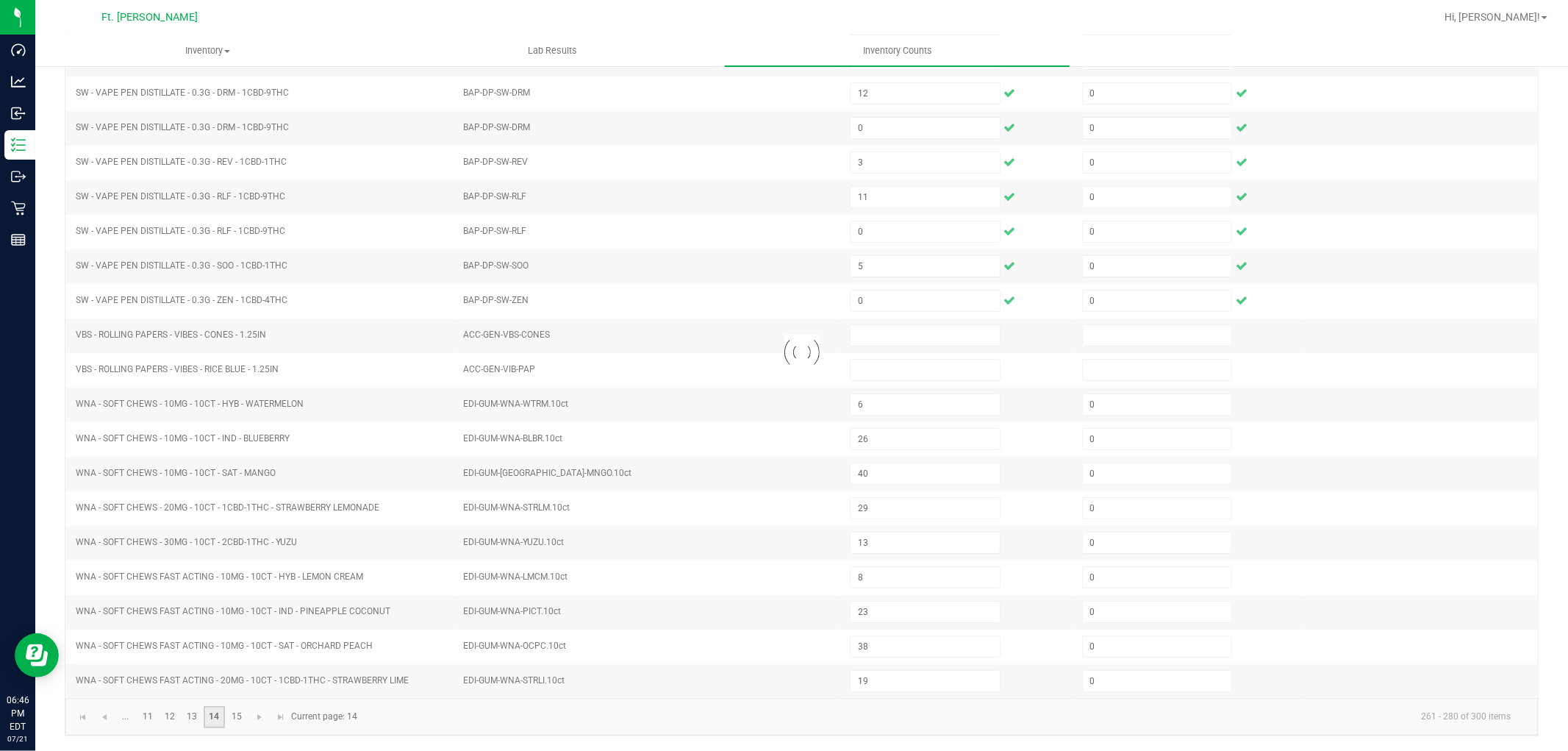 type 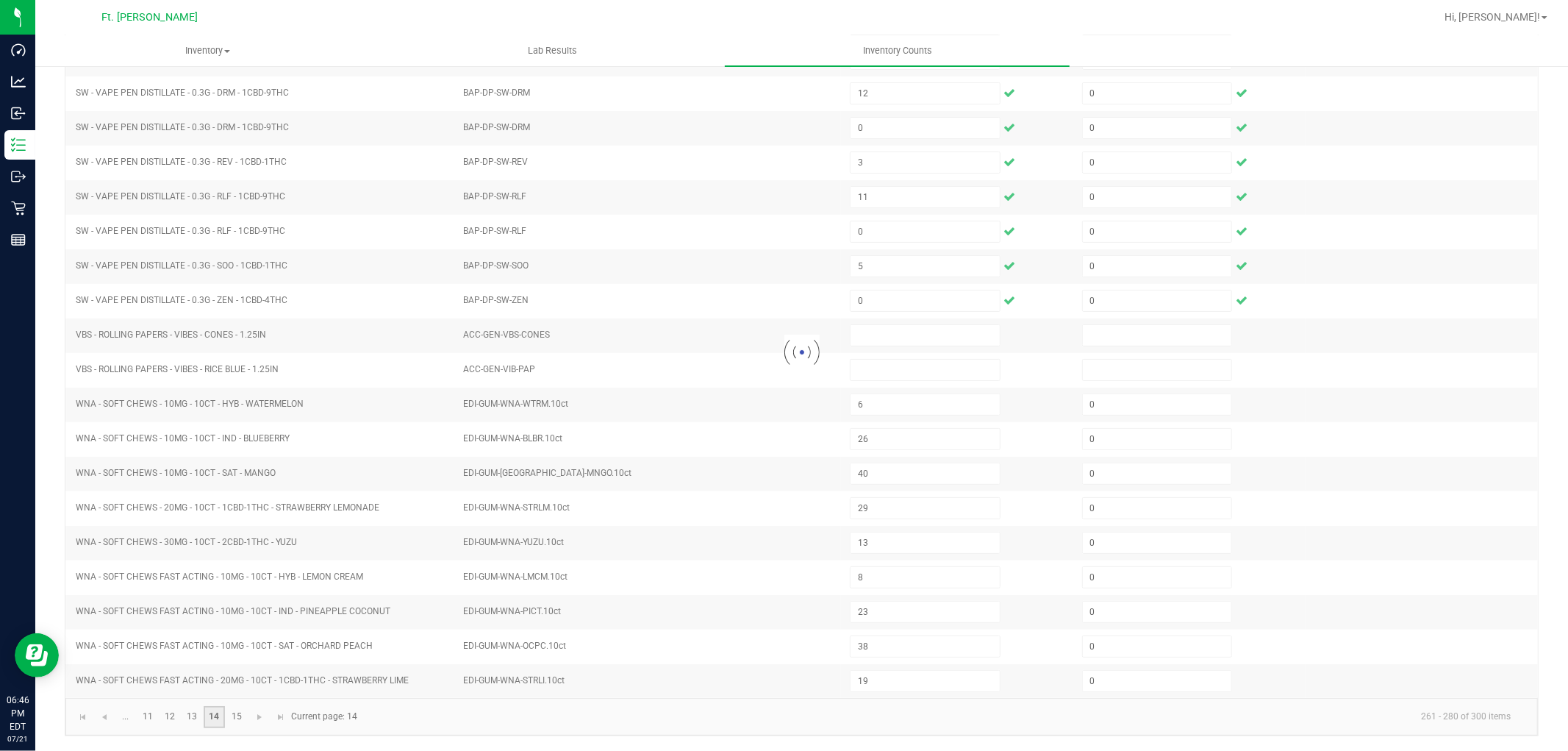 type 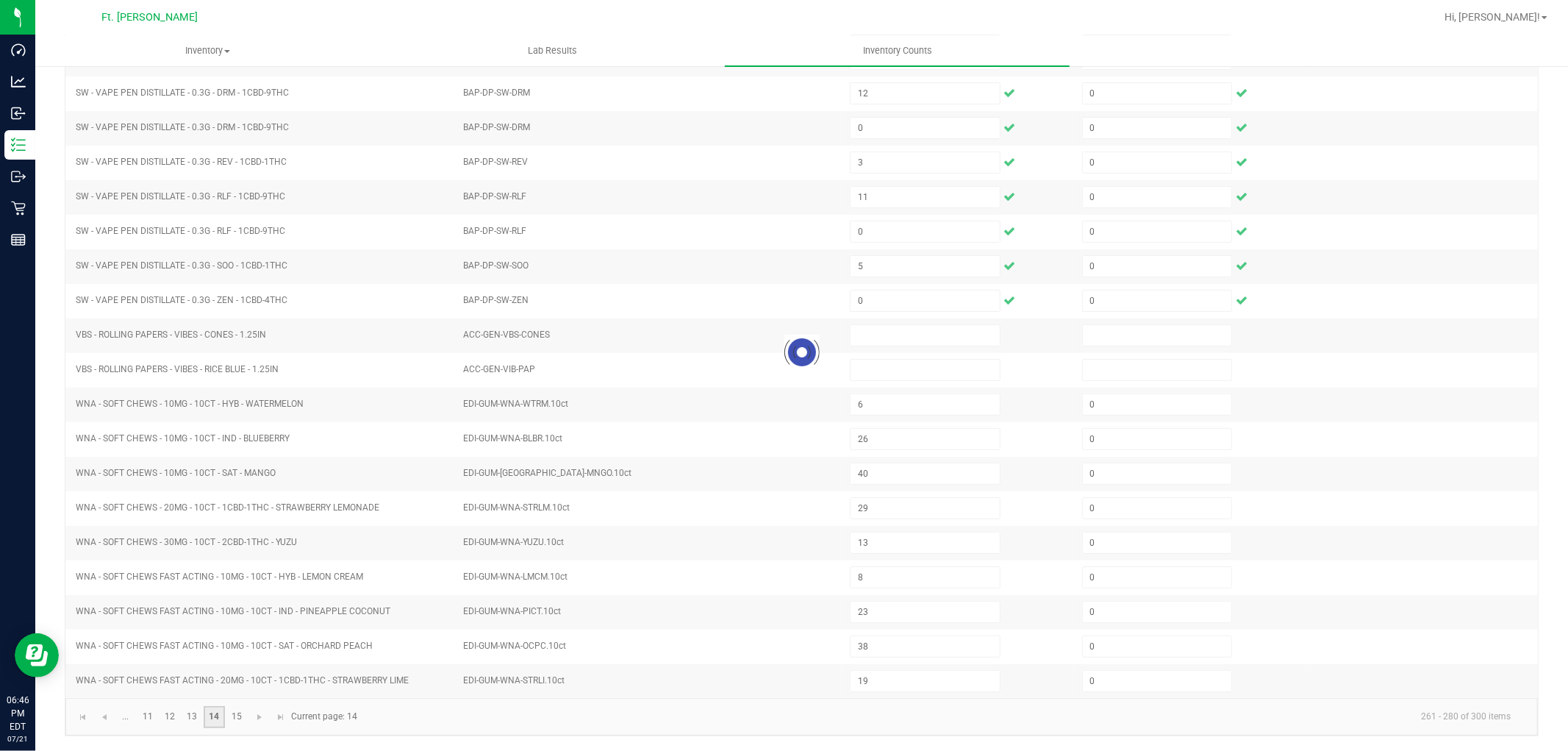 type 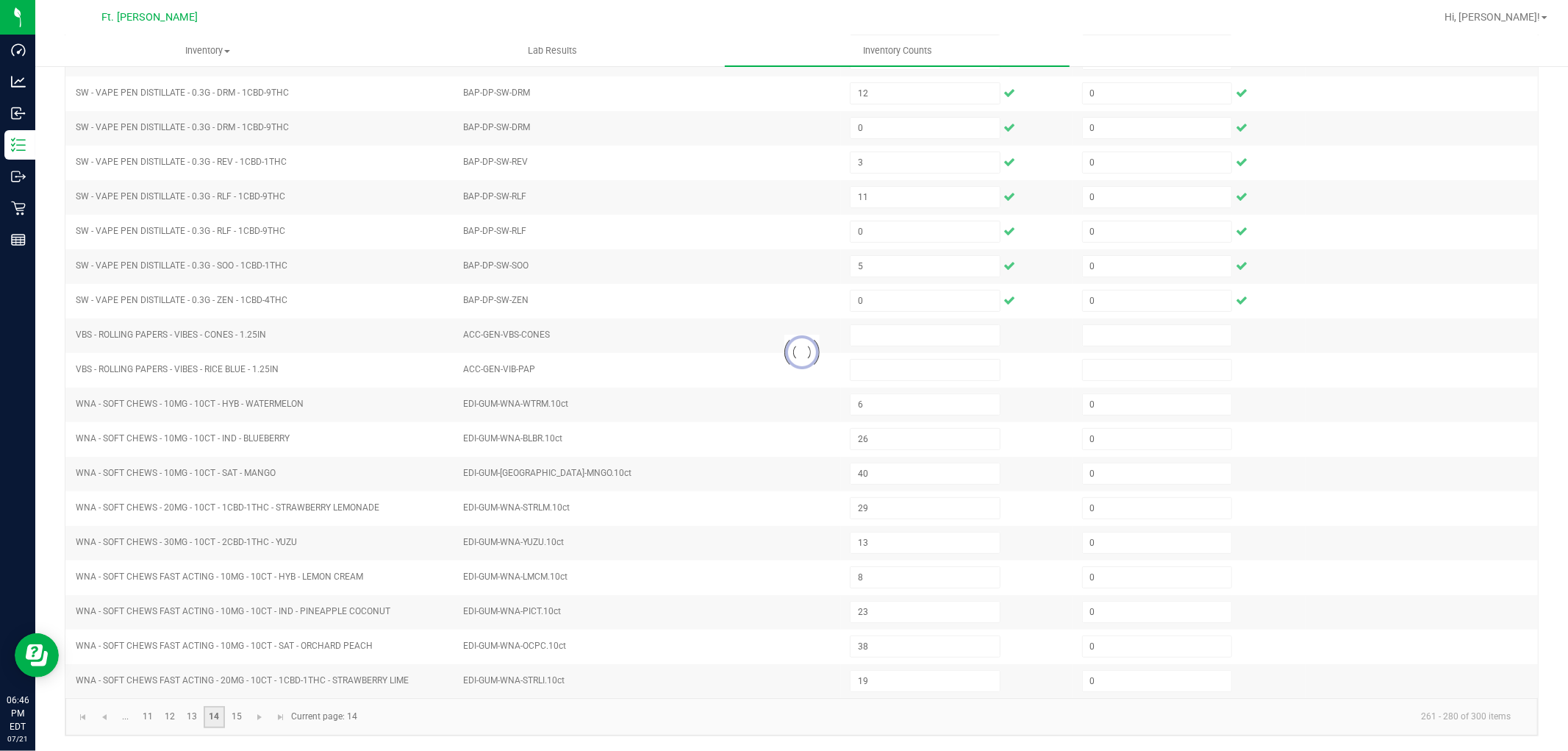 type 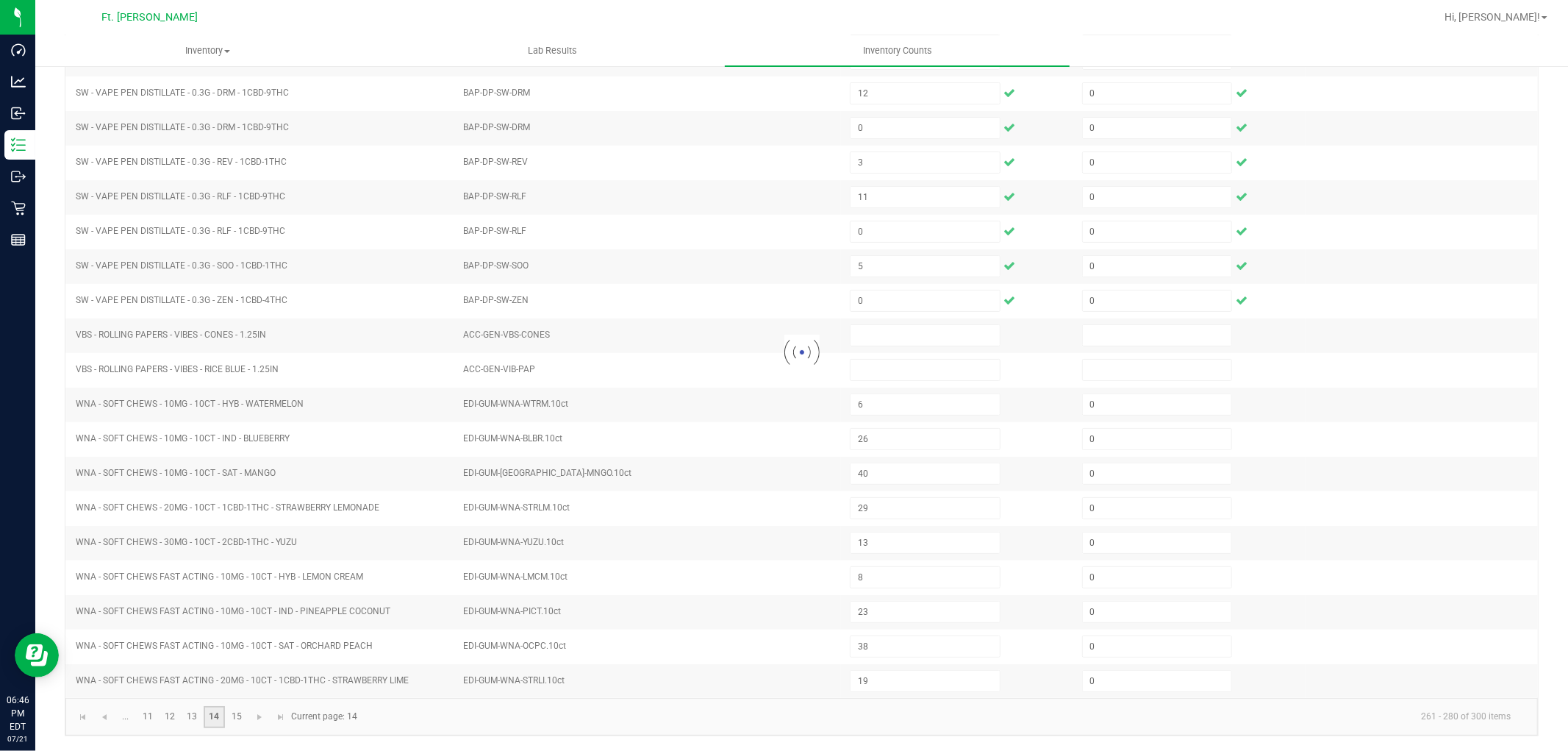 type 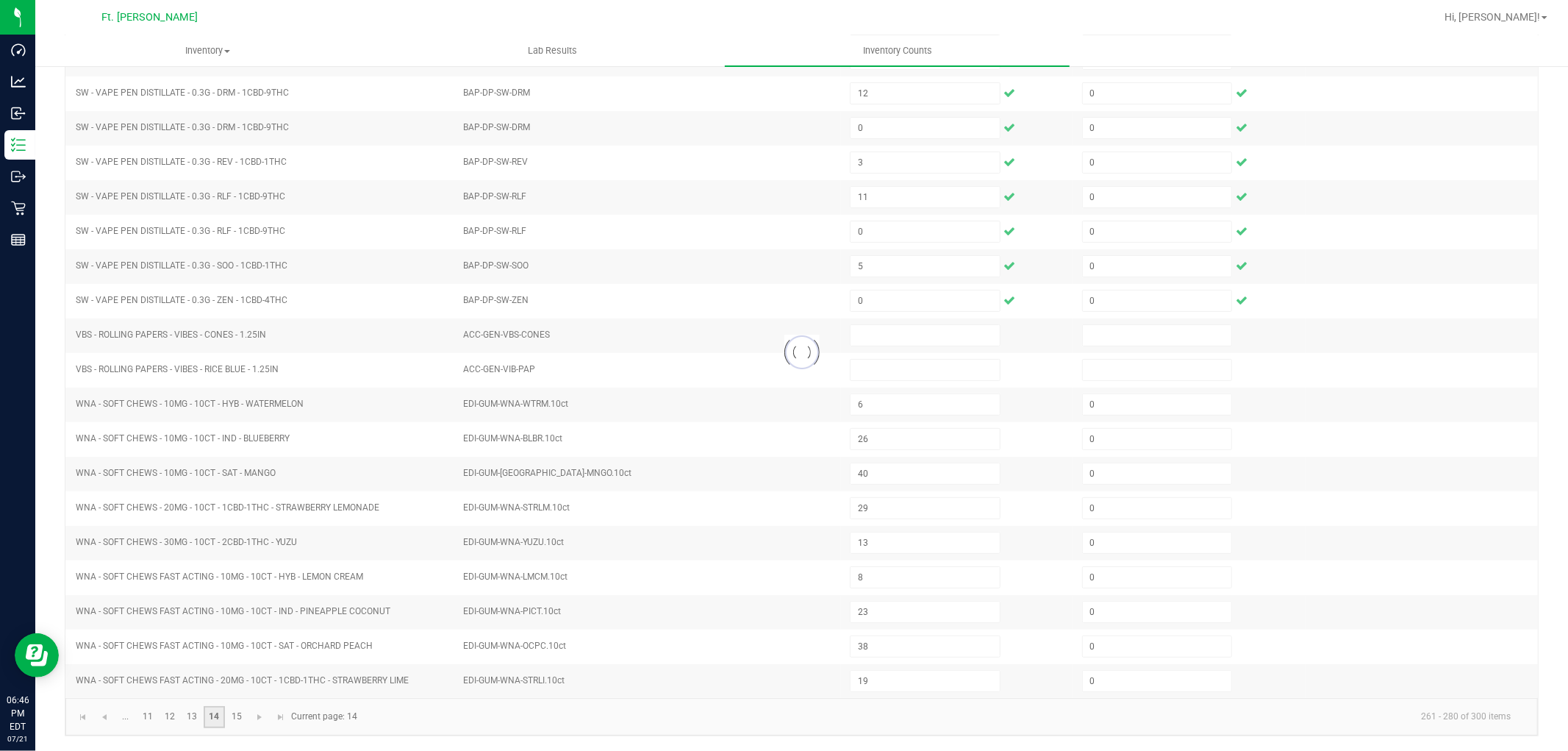 type 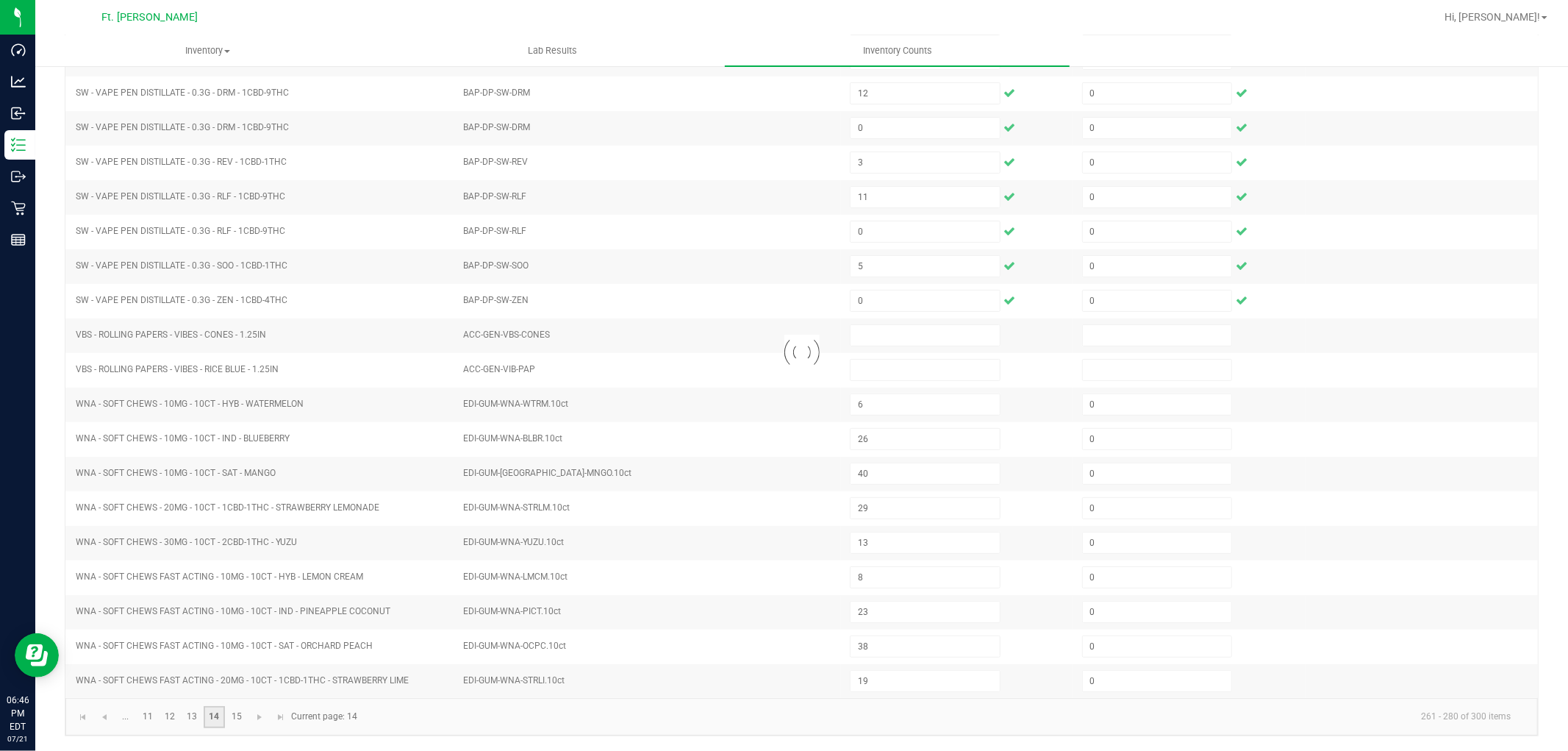 type 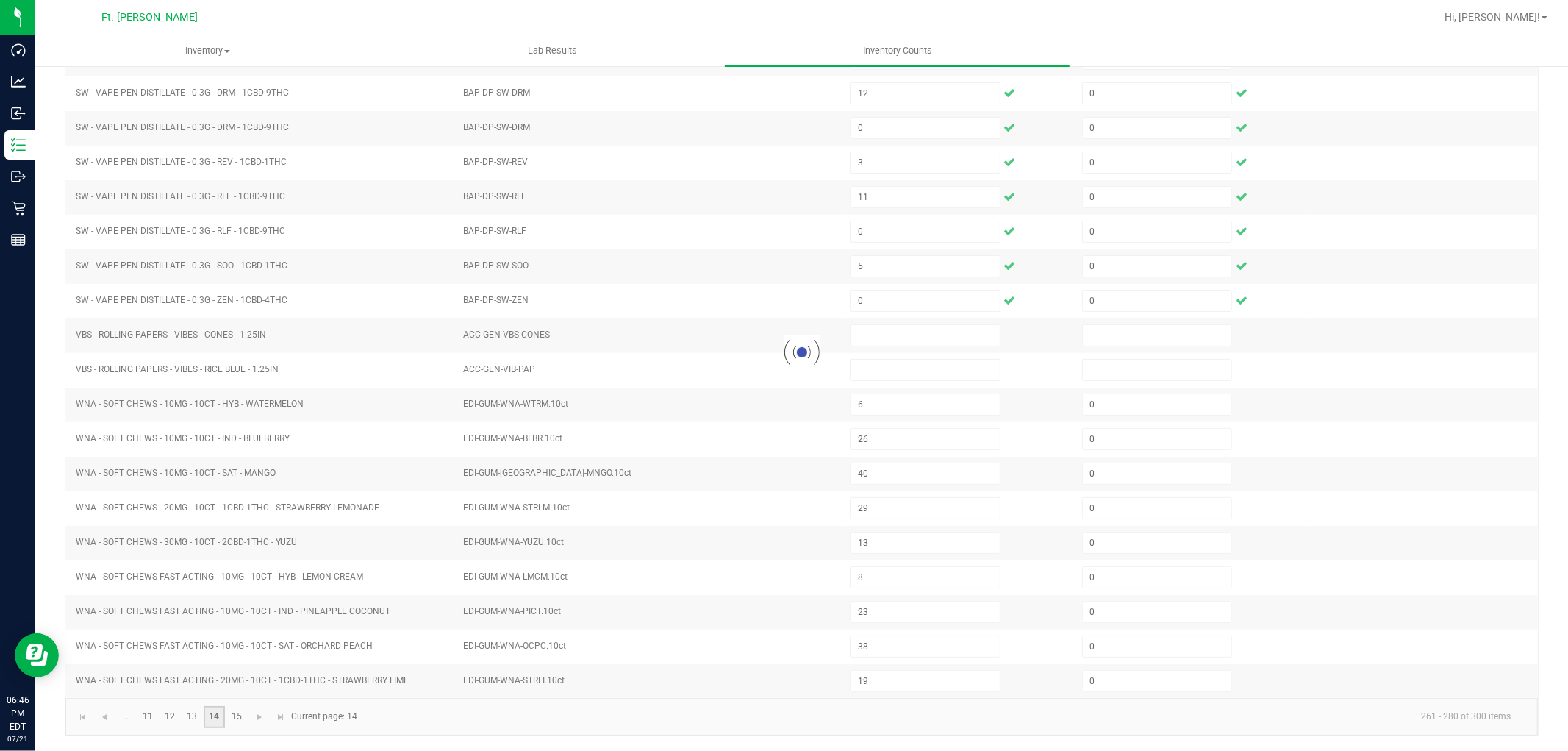 type 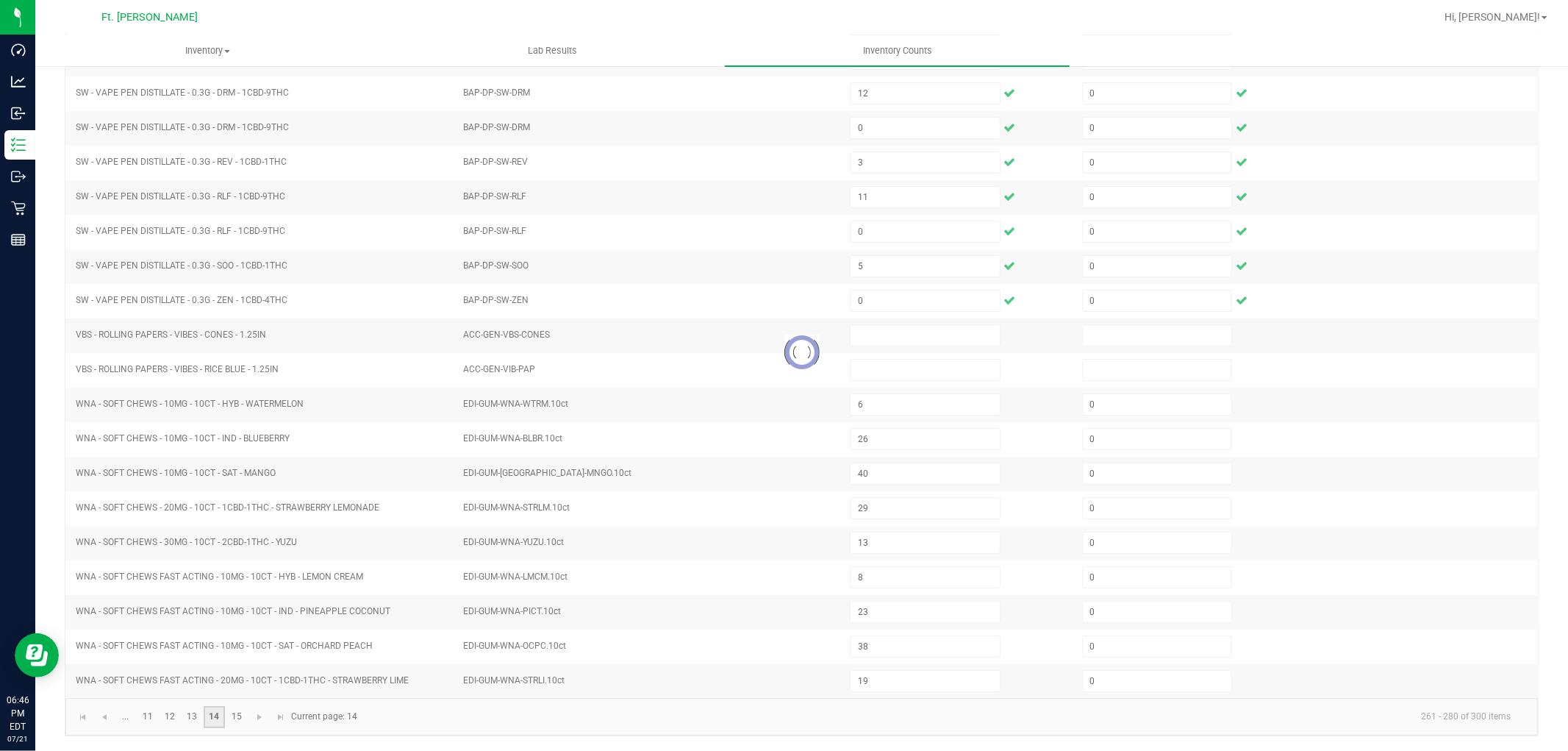 type 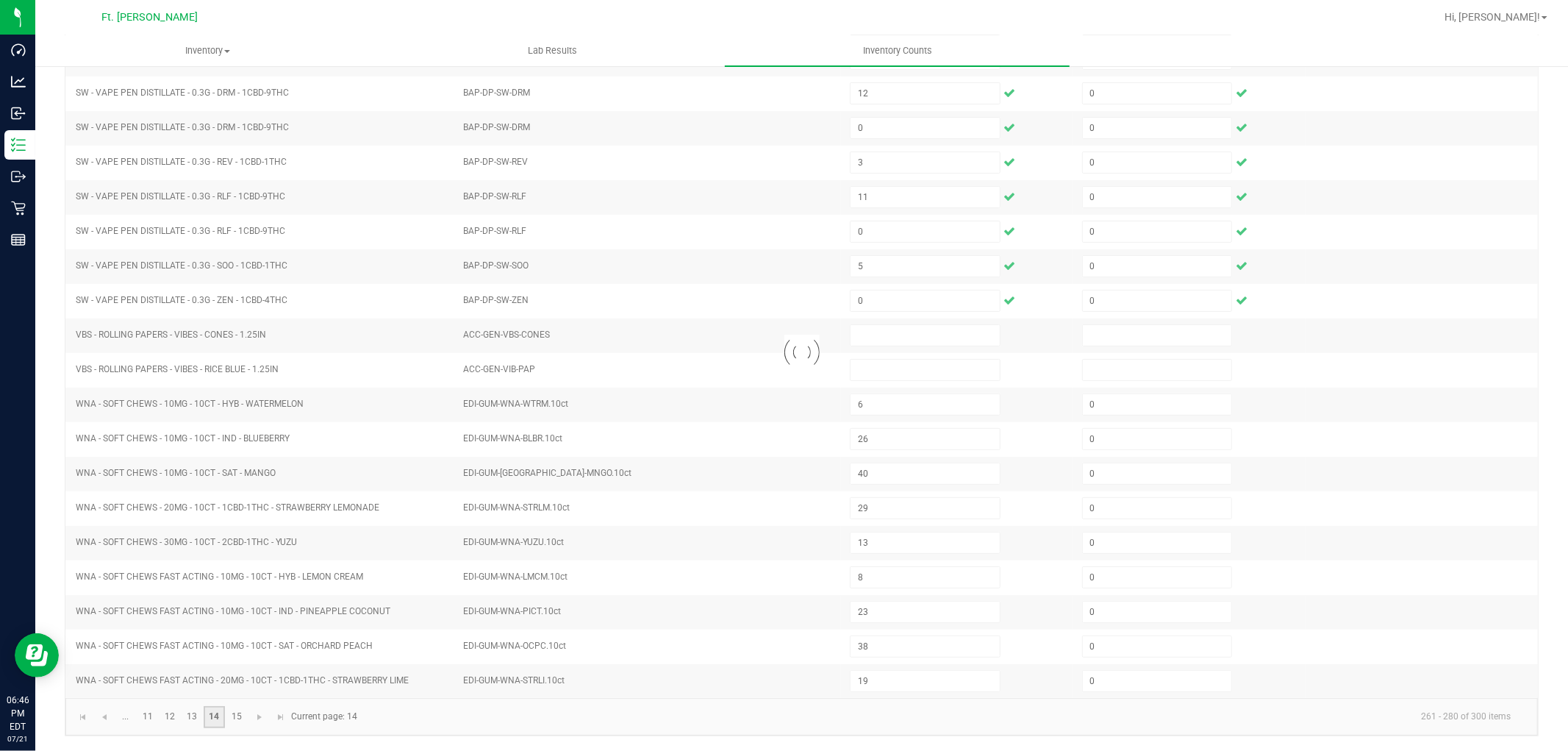 type 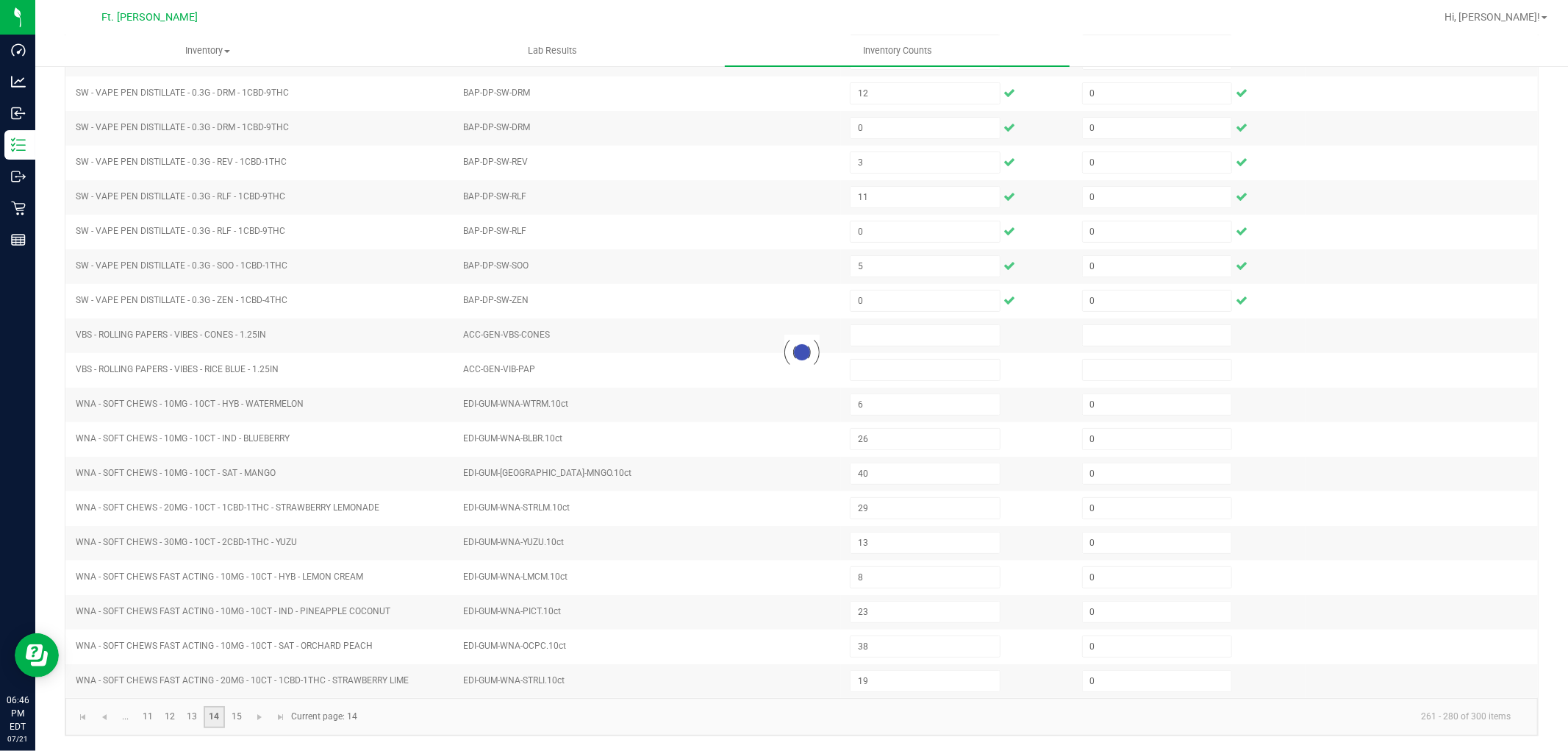 type 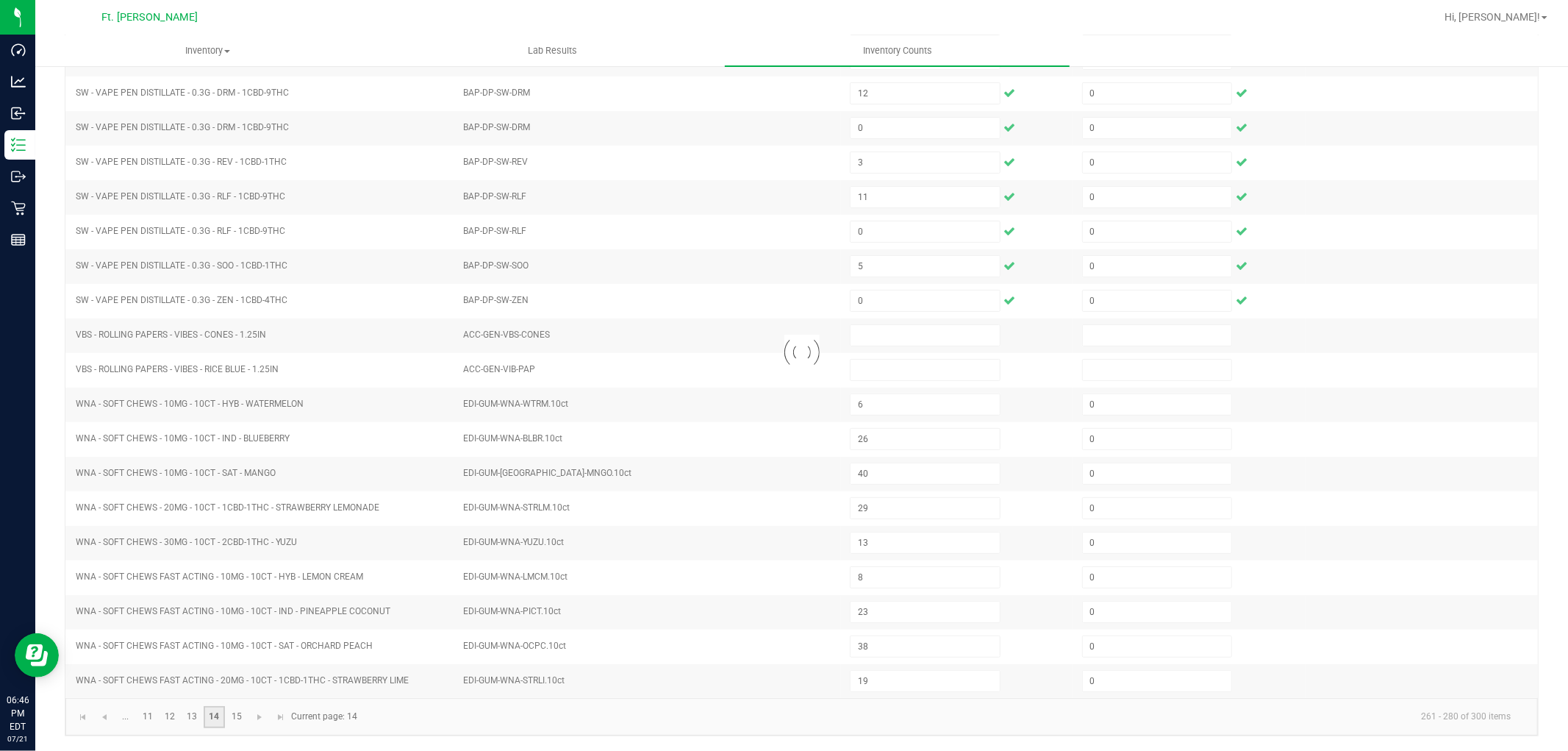 type 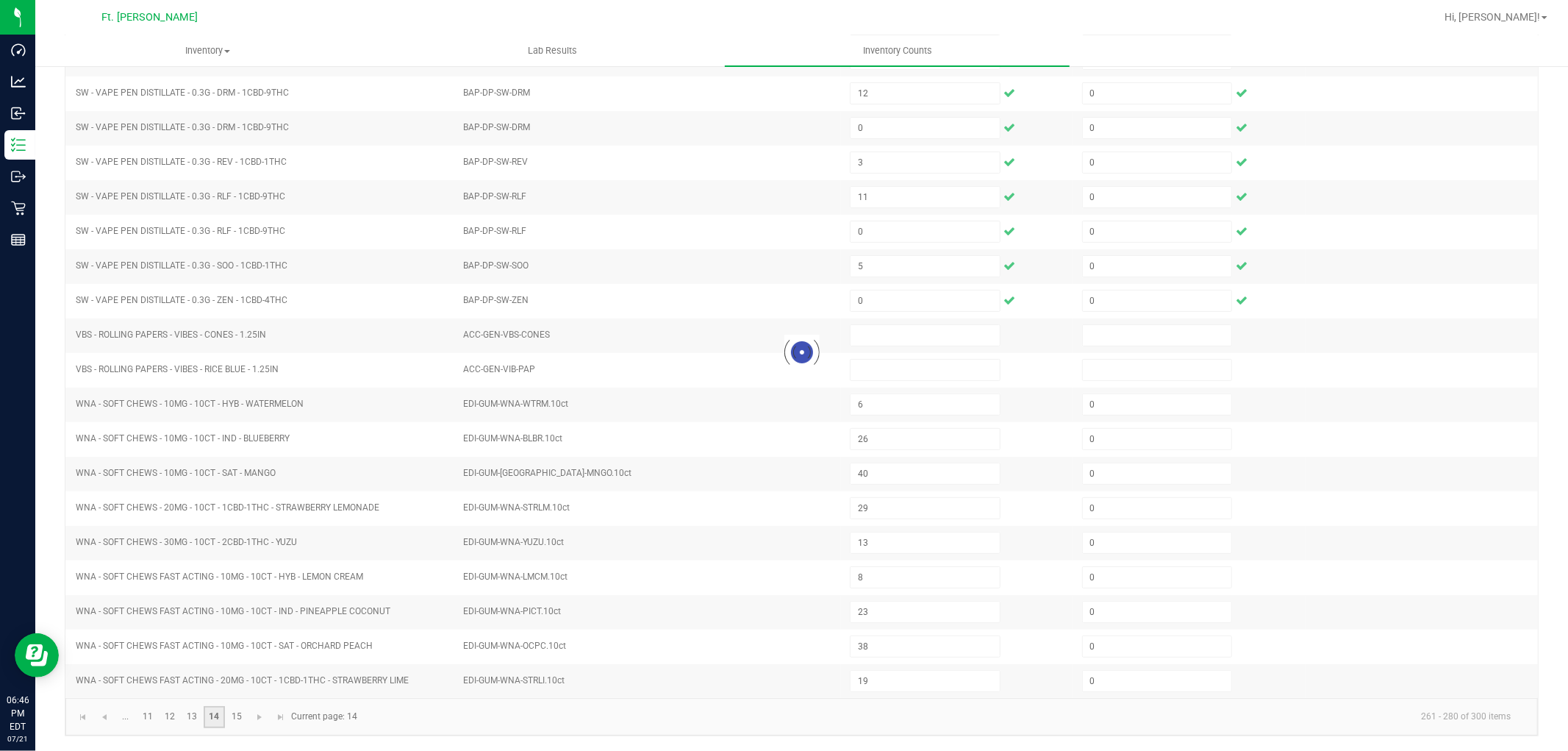 type on "12" 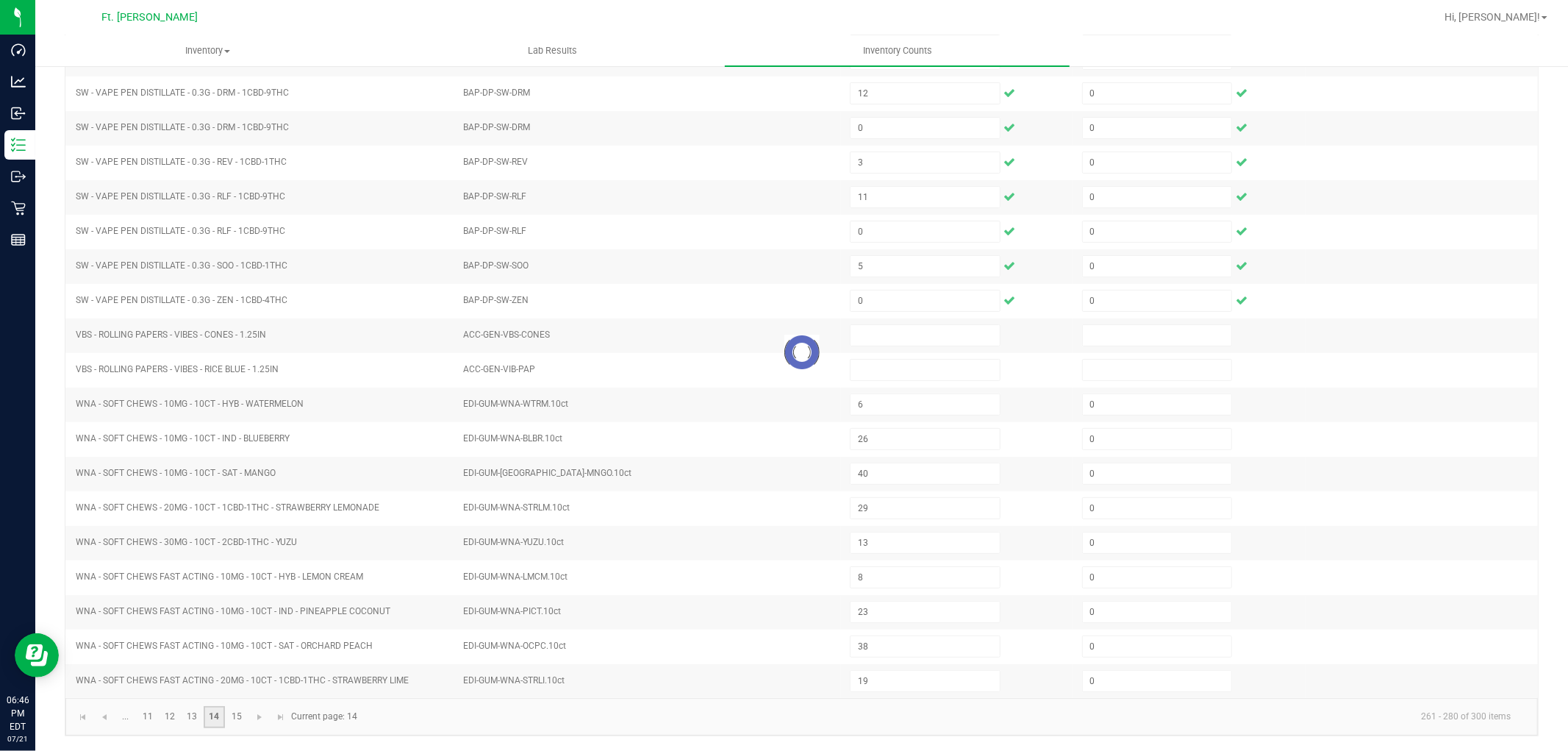 type 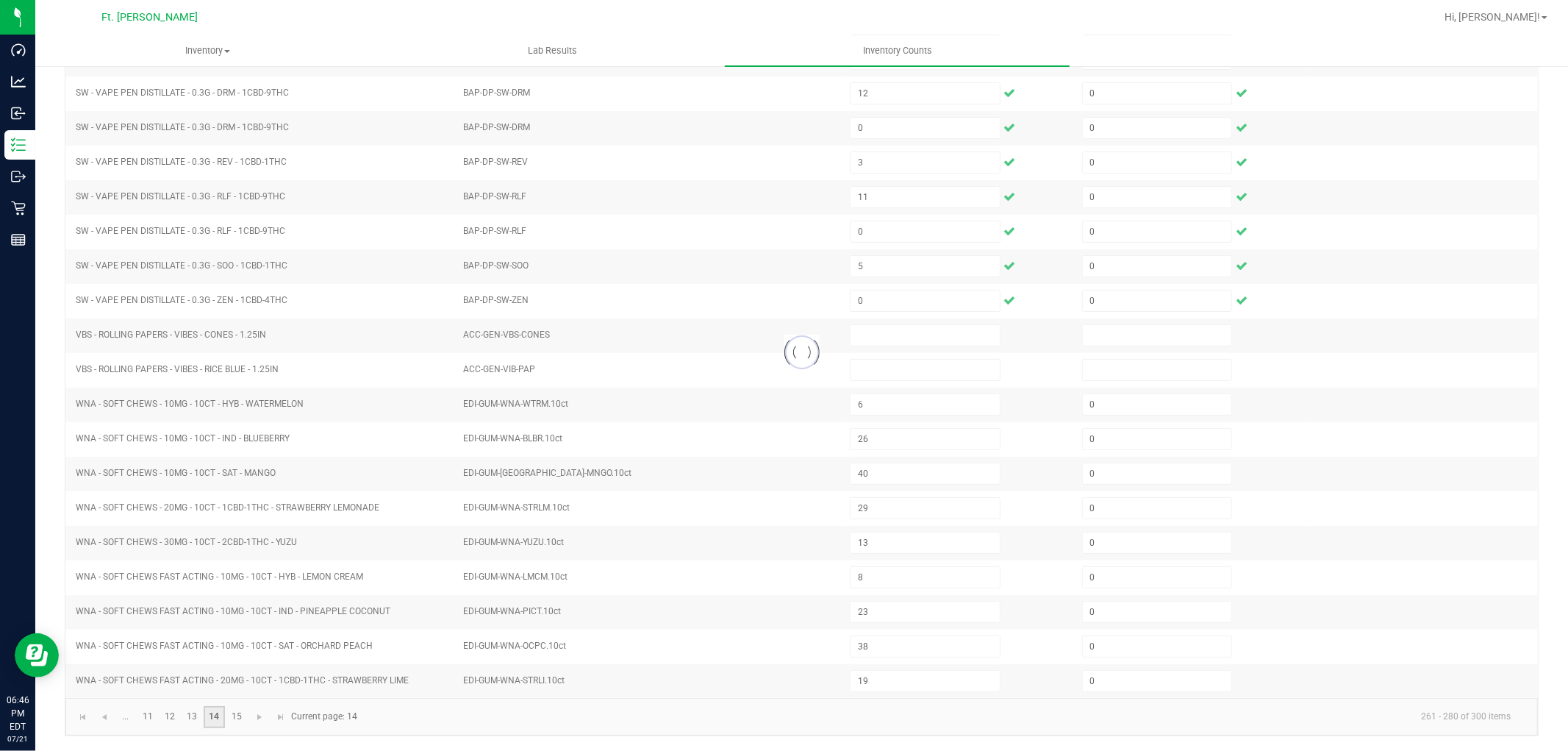 type 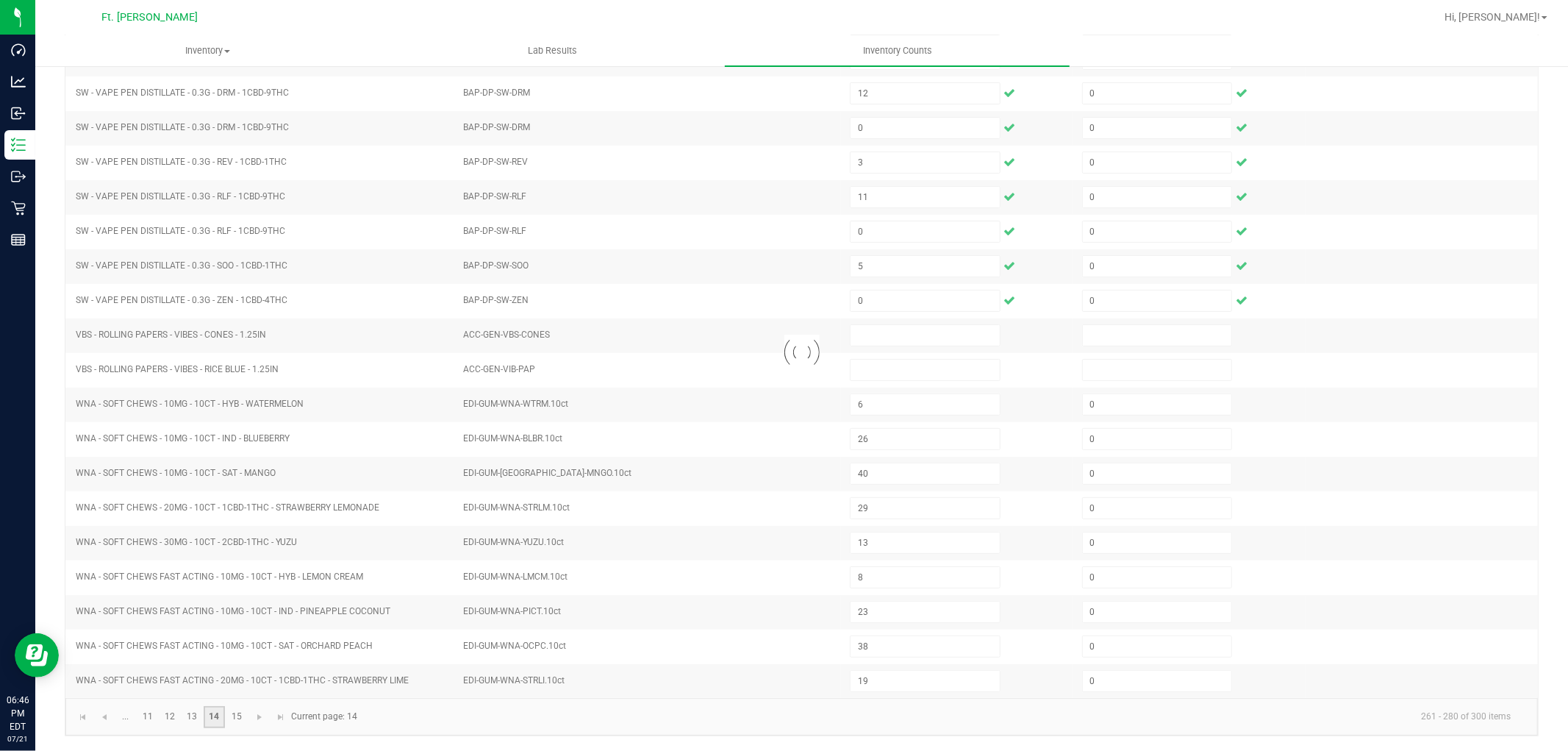 type 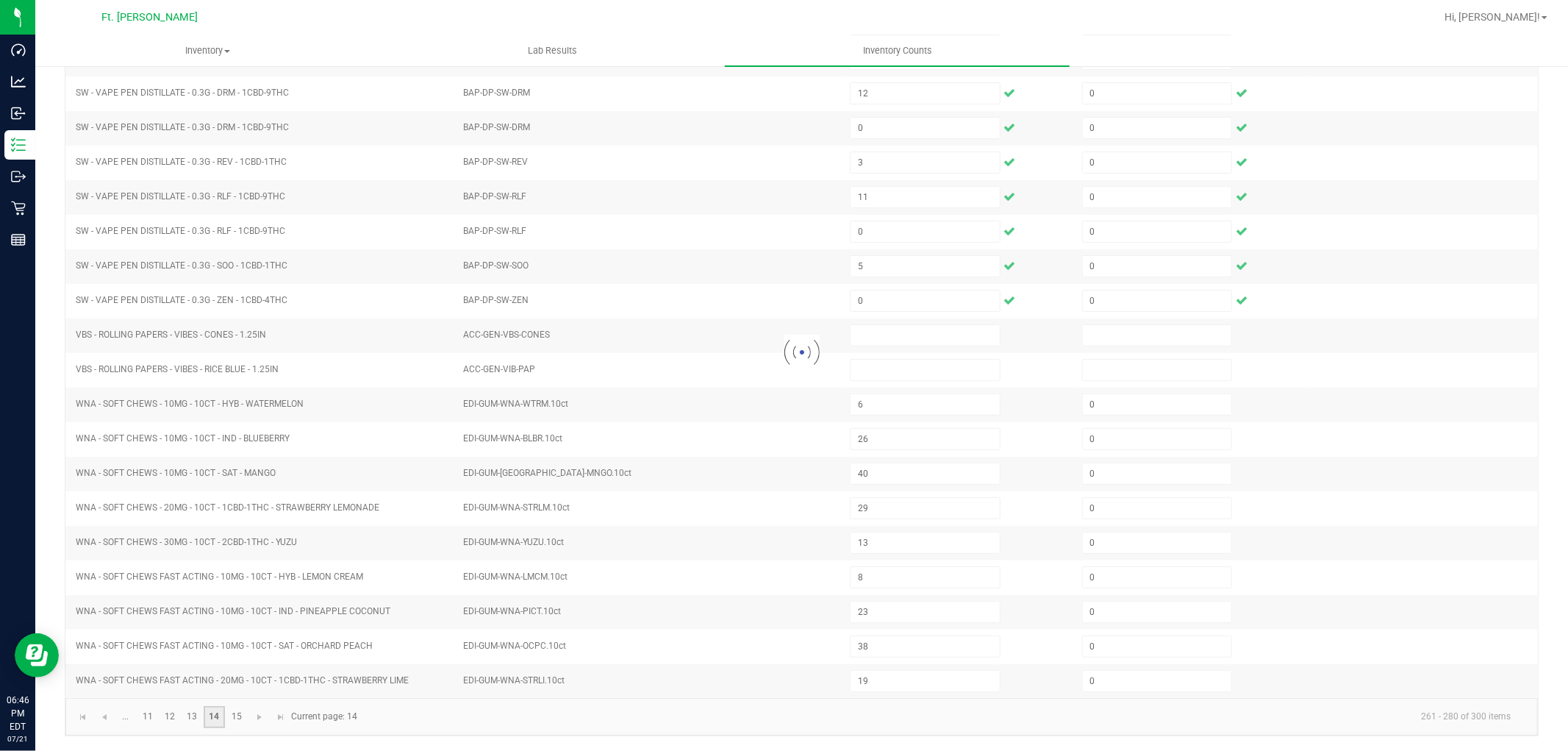 type 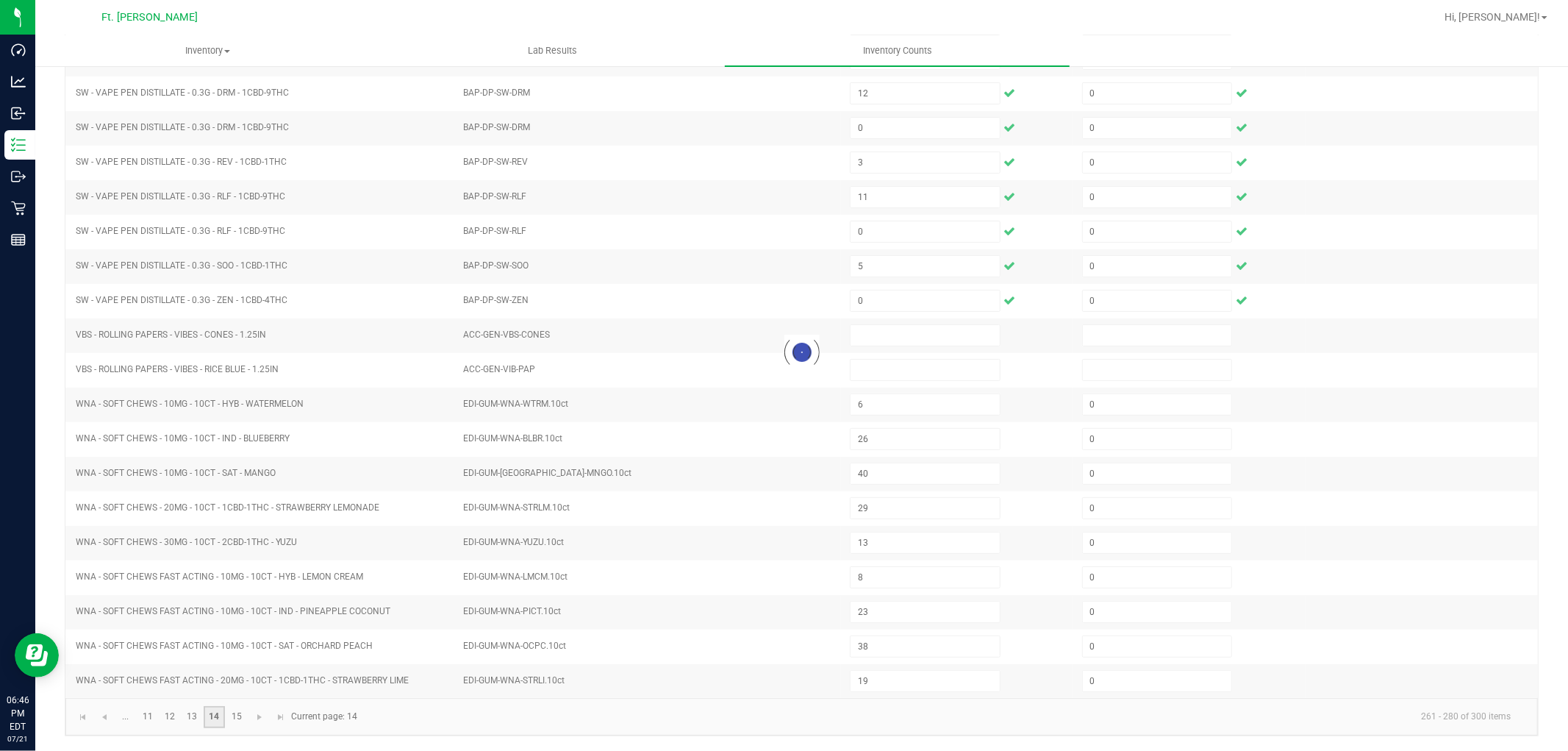 type 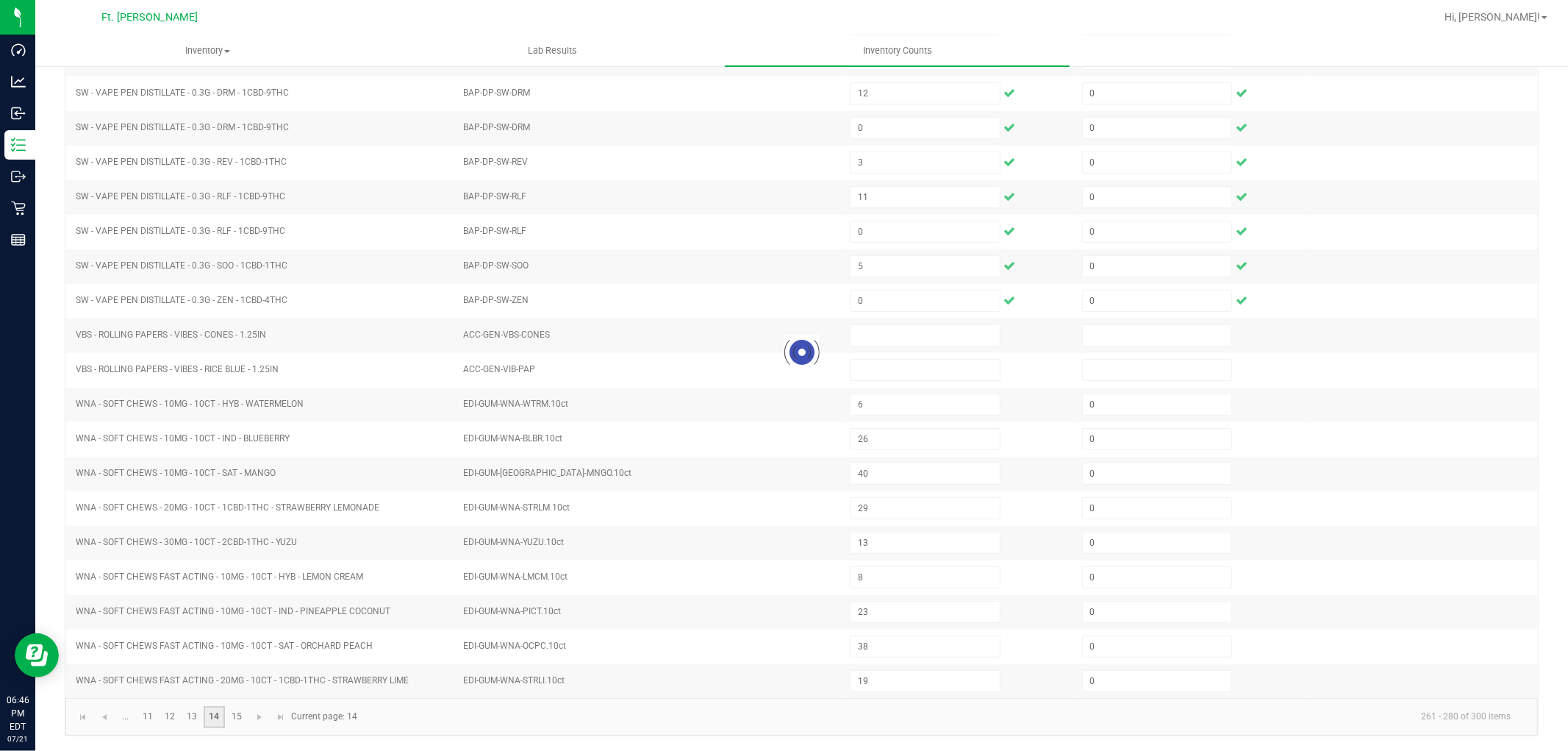 type 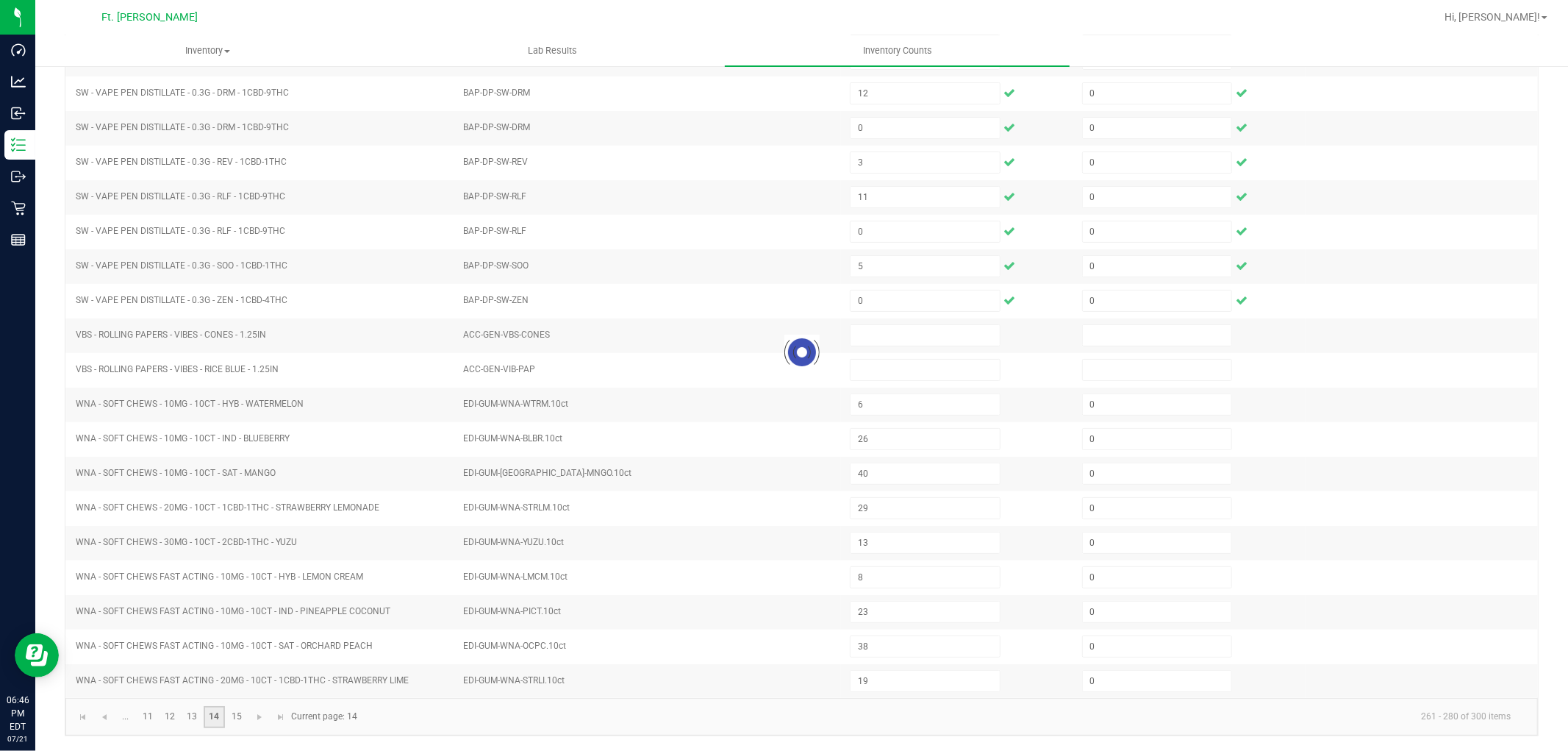 type 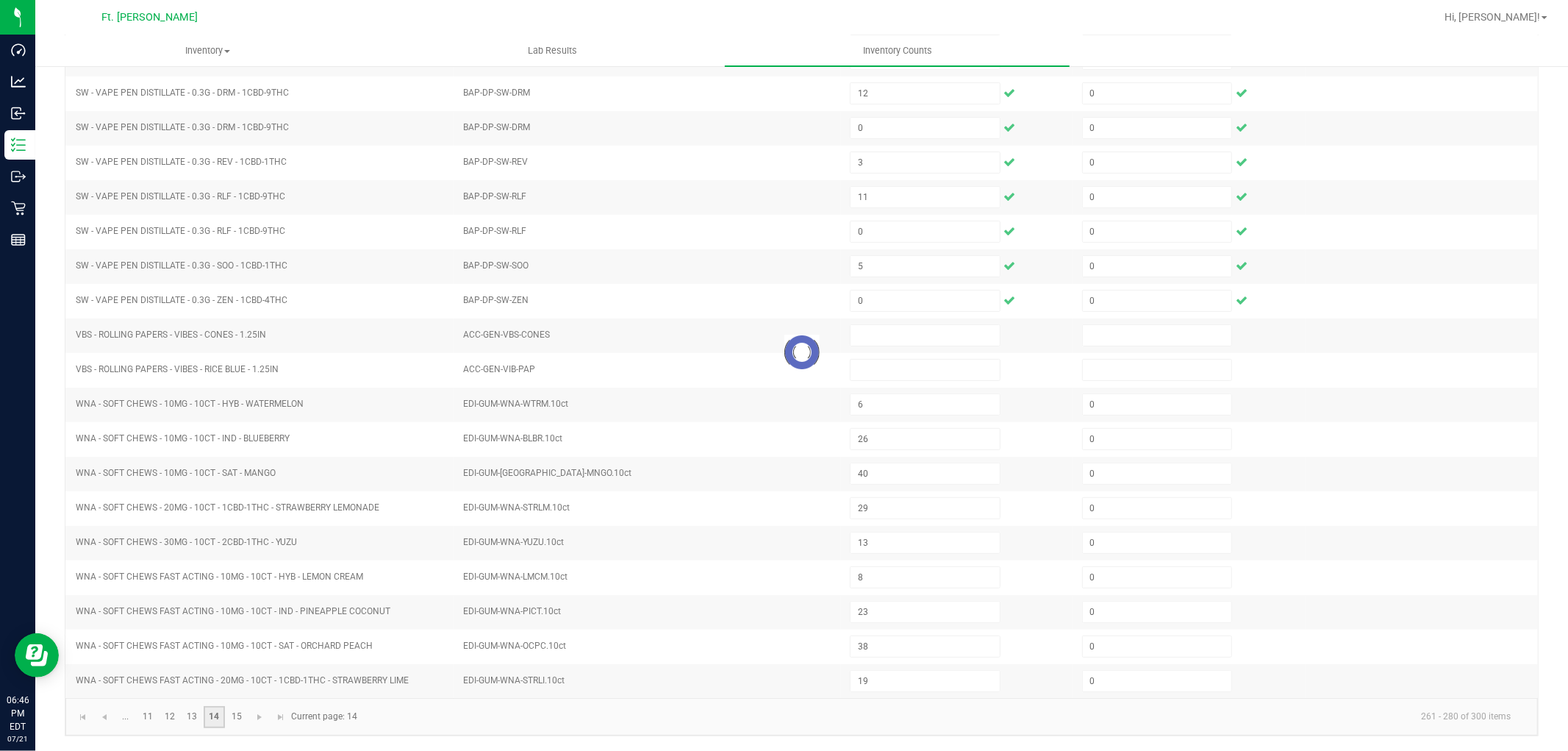 type 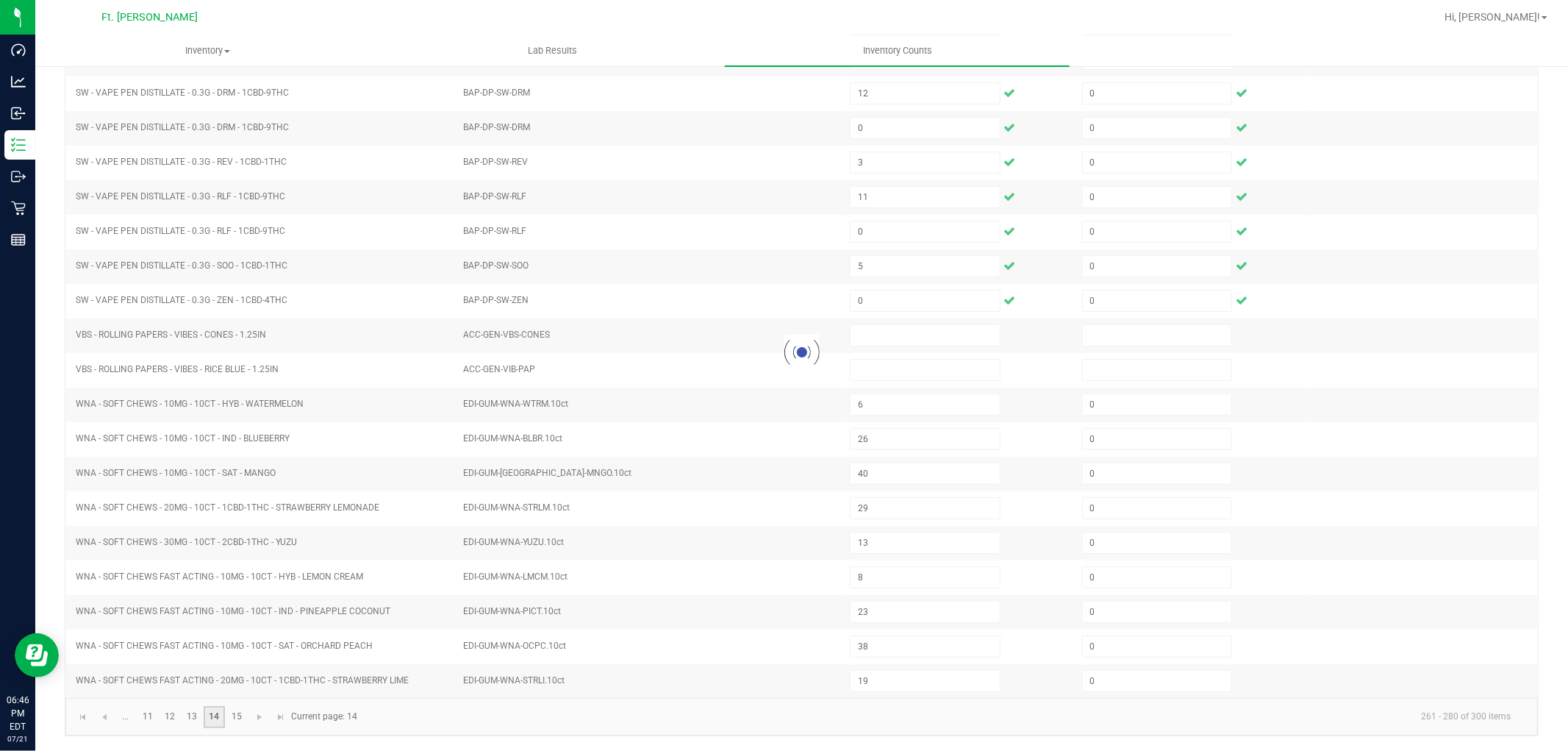 type on "7" 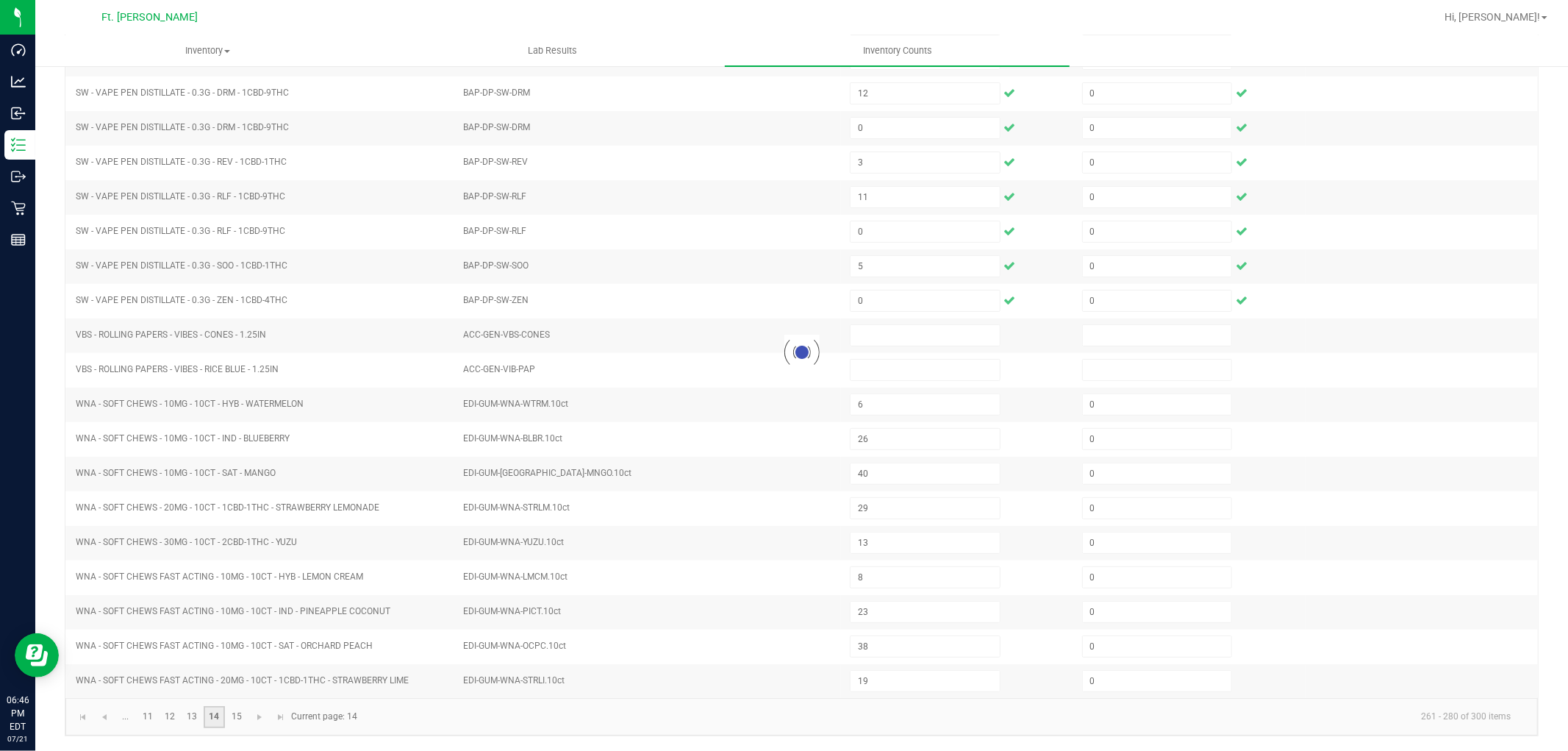 type 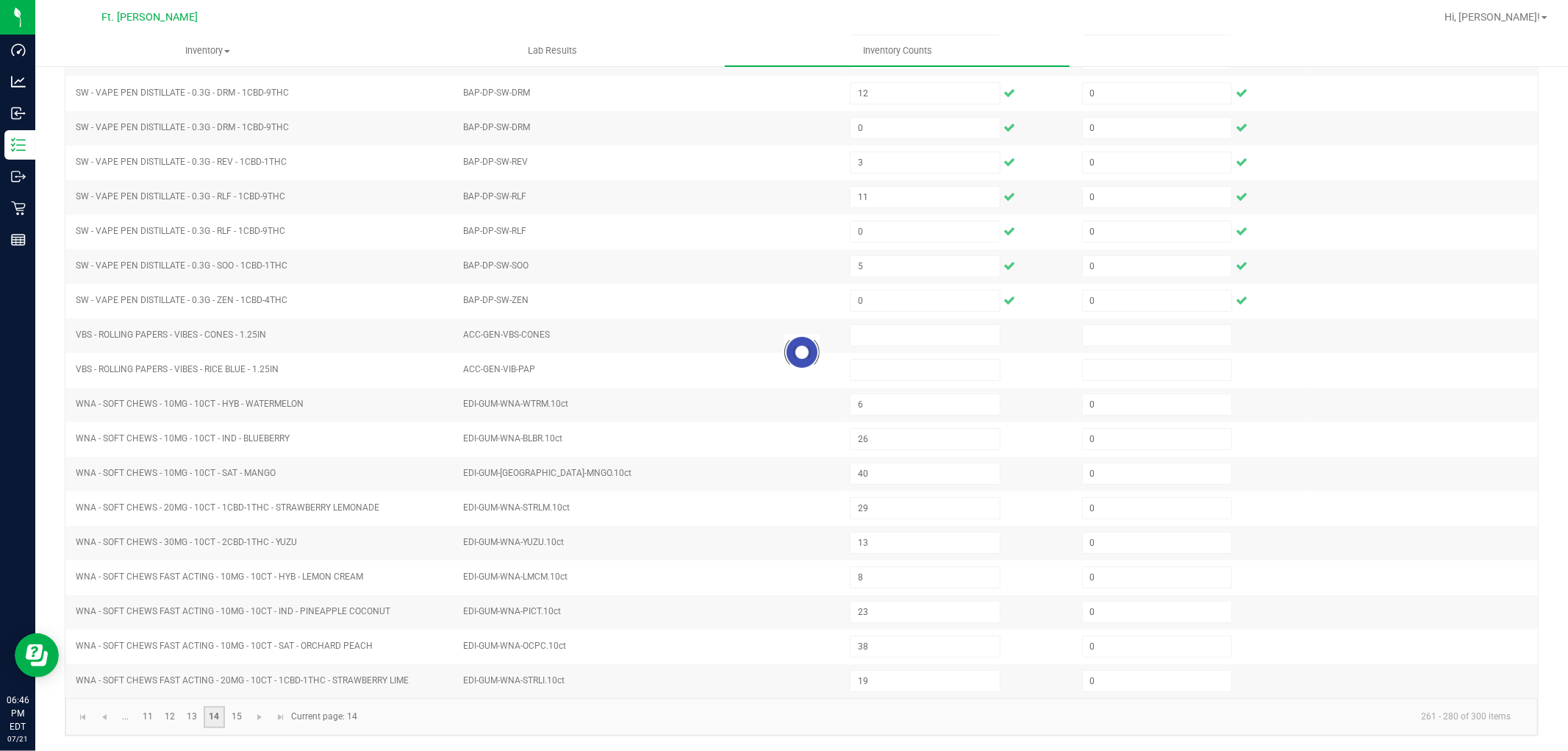 type 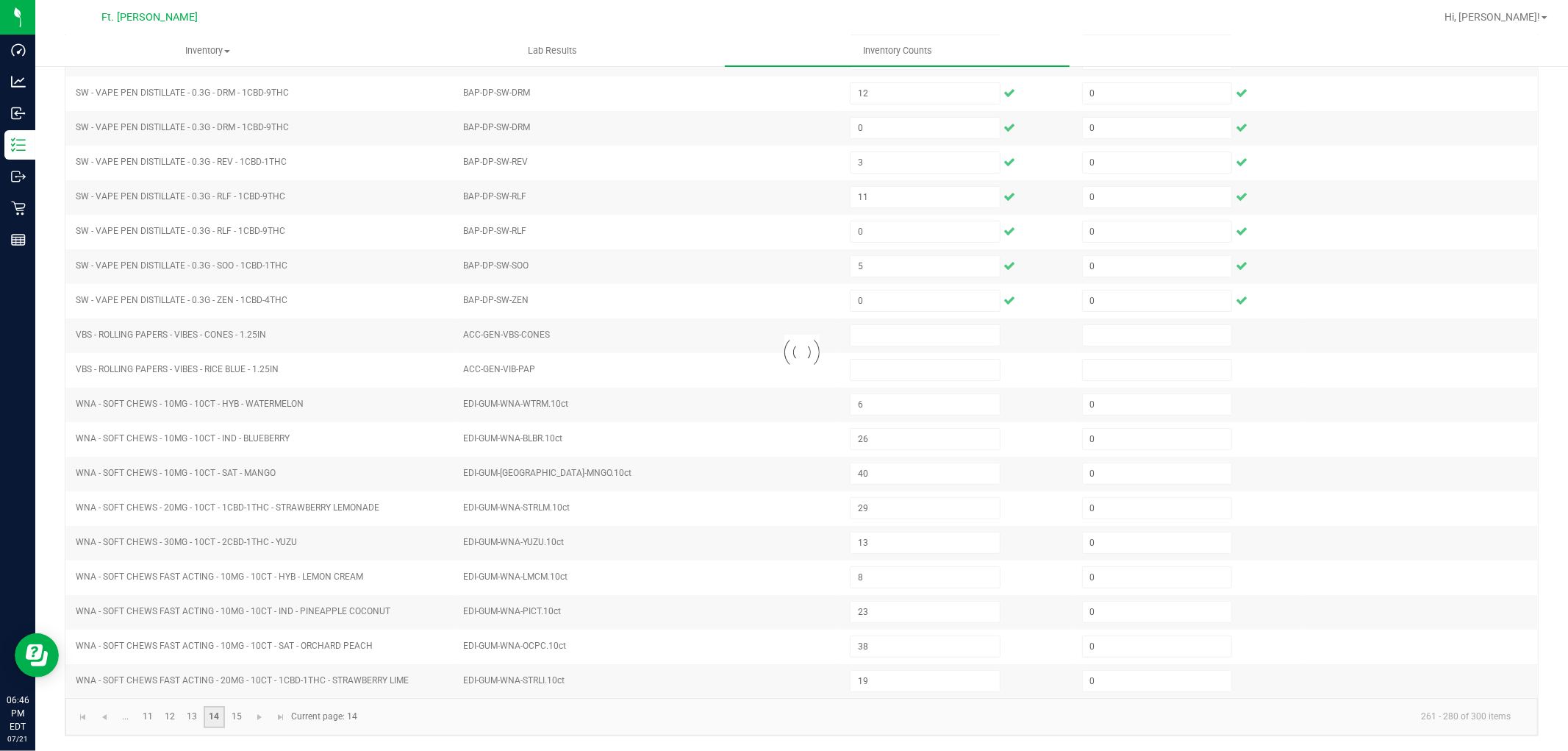 type on "8" 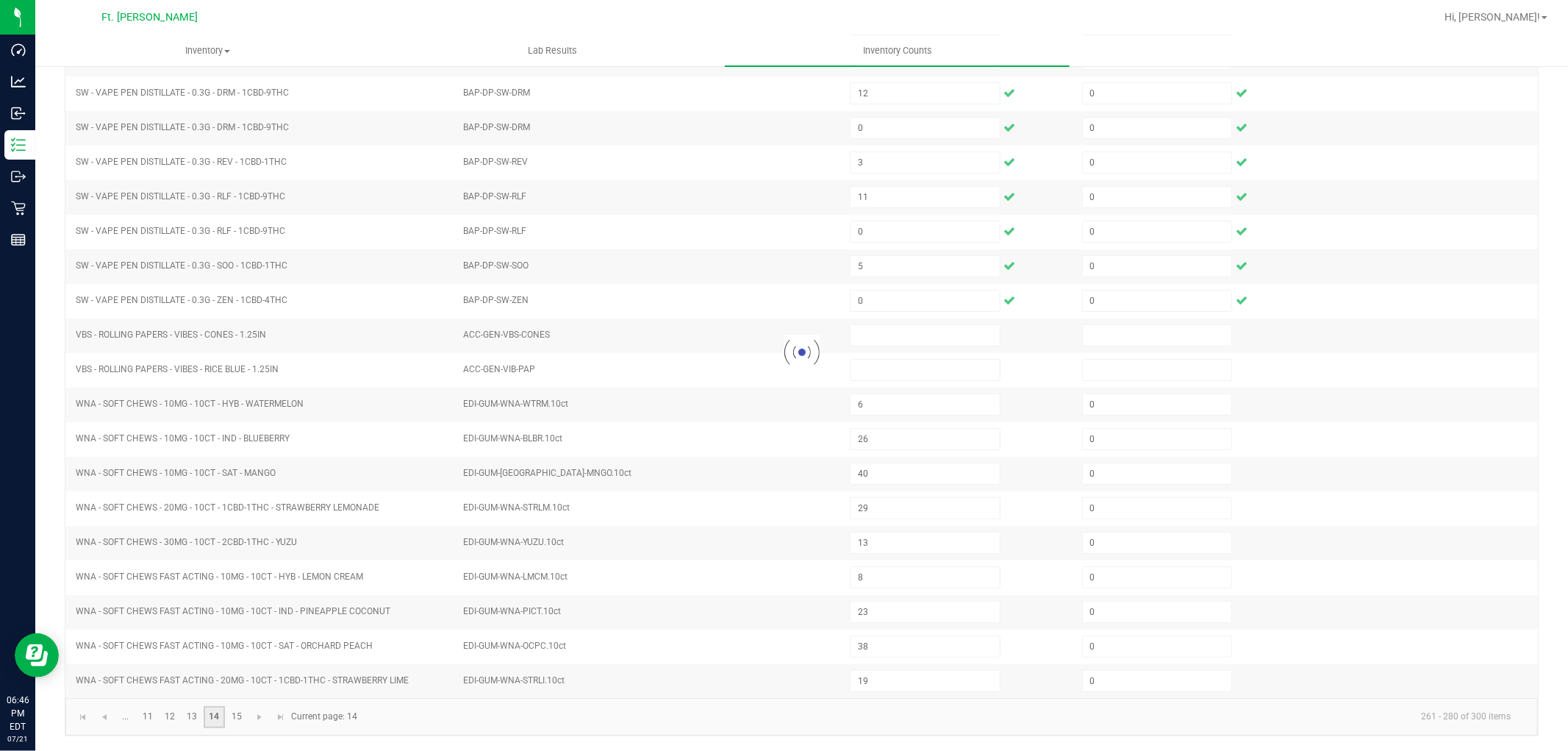 type 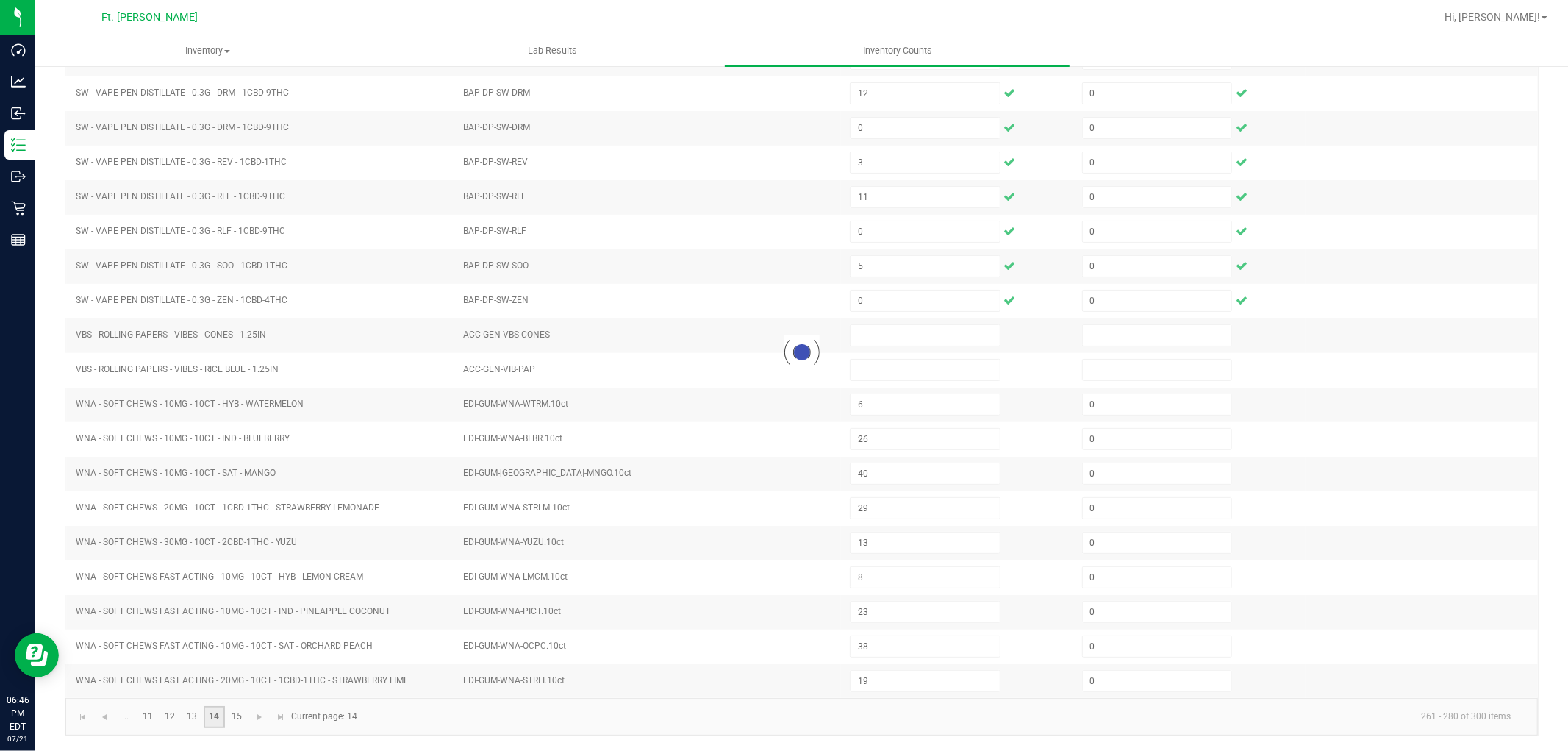 type on "8" 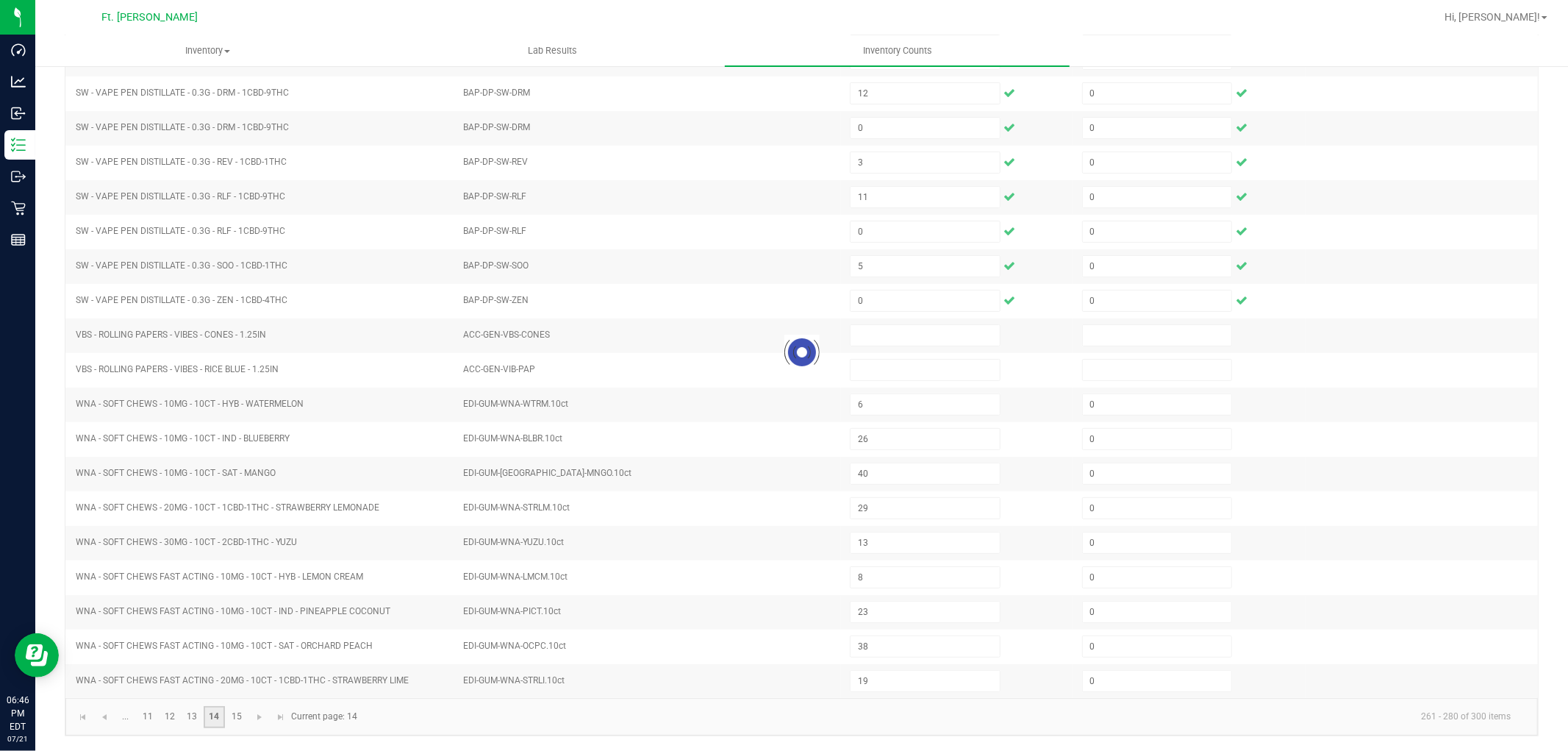 type 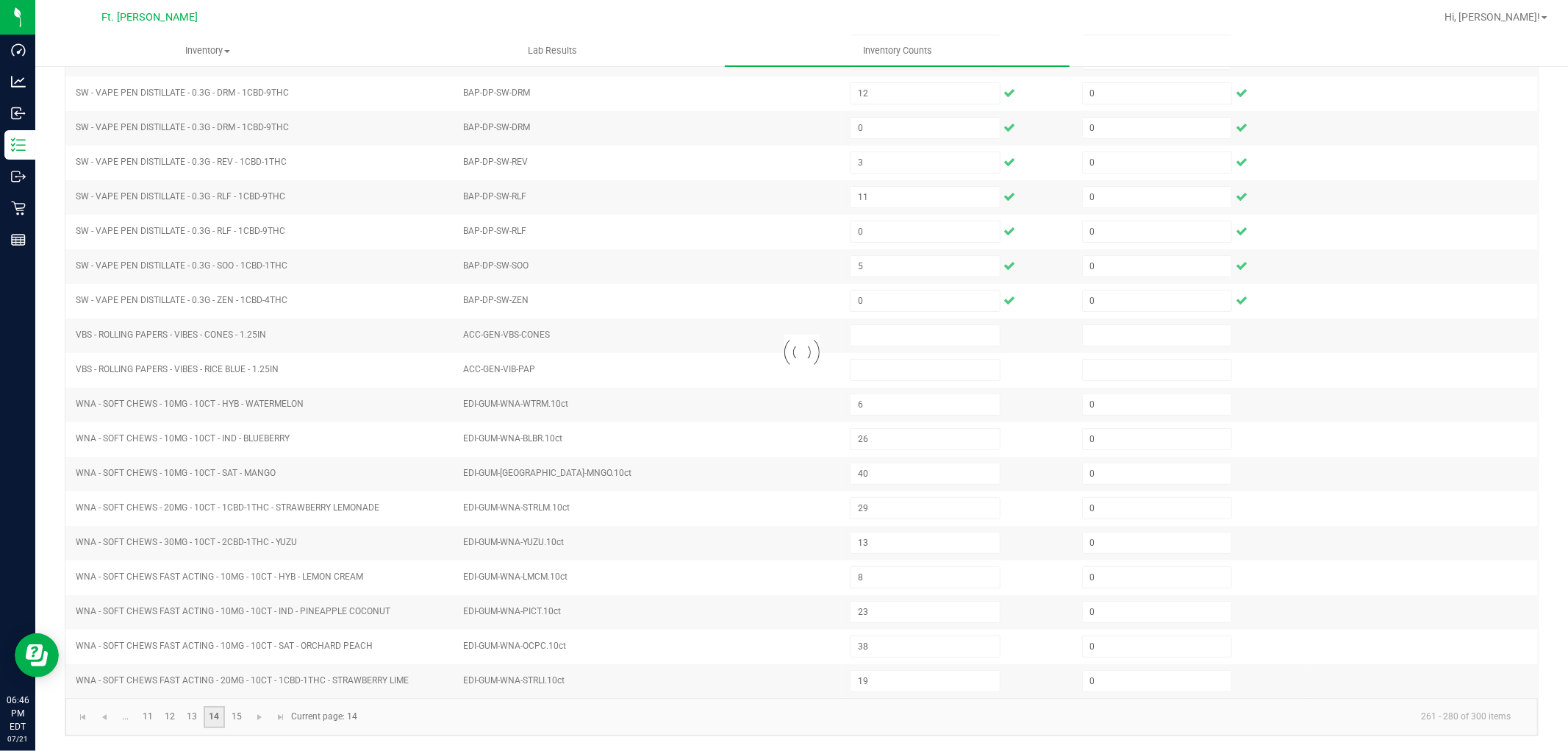 type 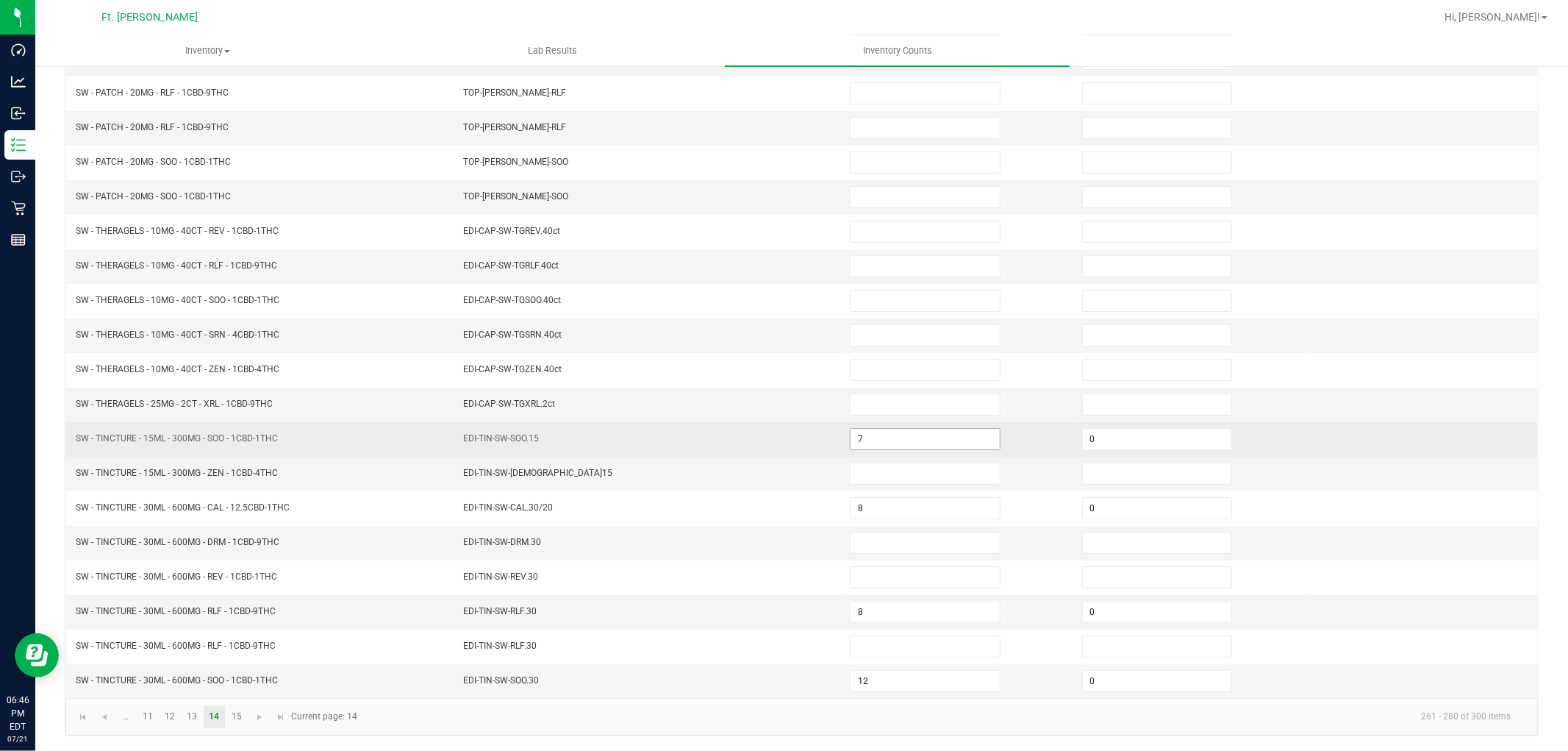 click on "7" at bounding box center (925, 439) 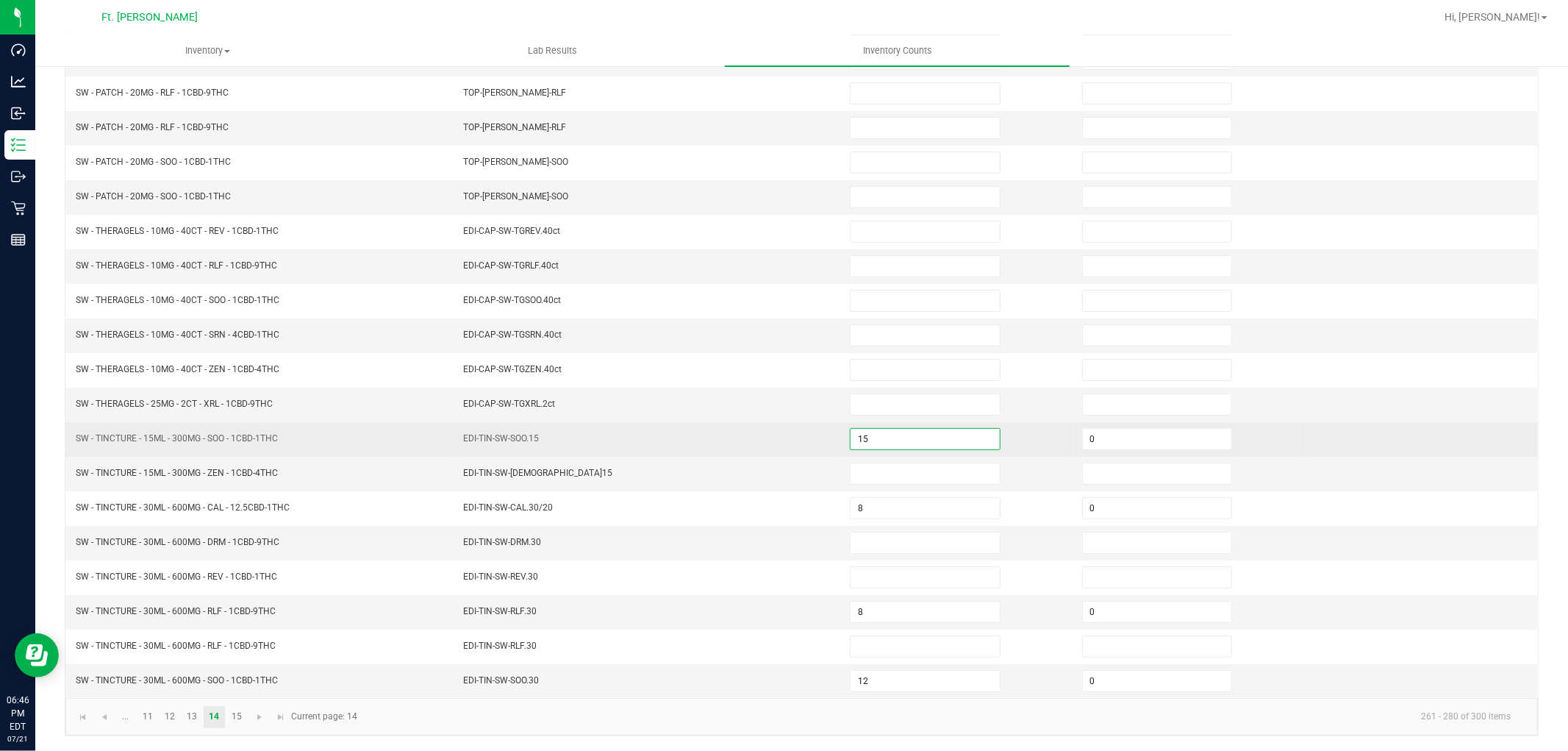 type on "15" 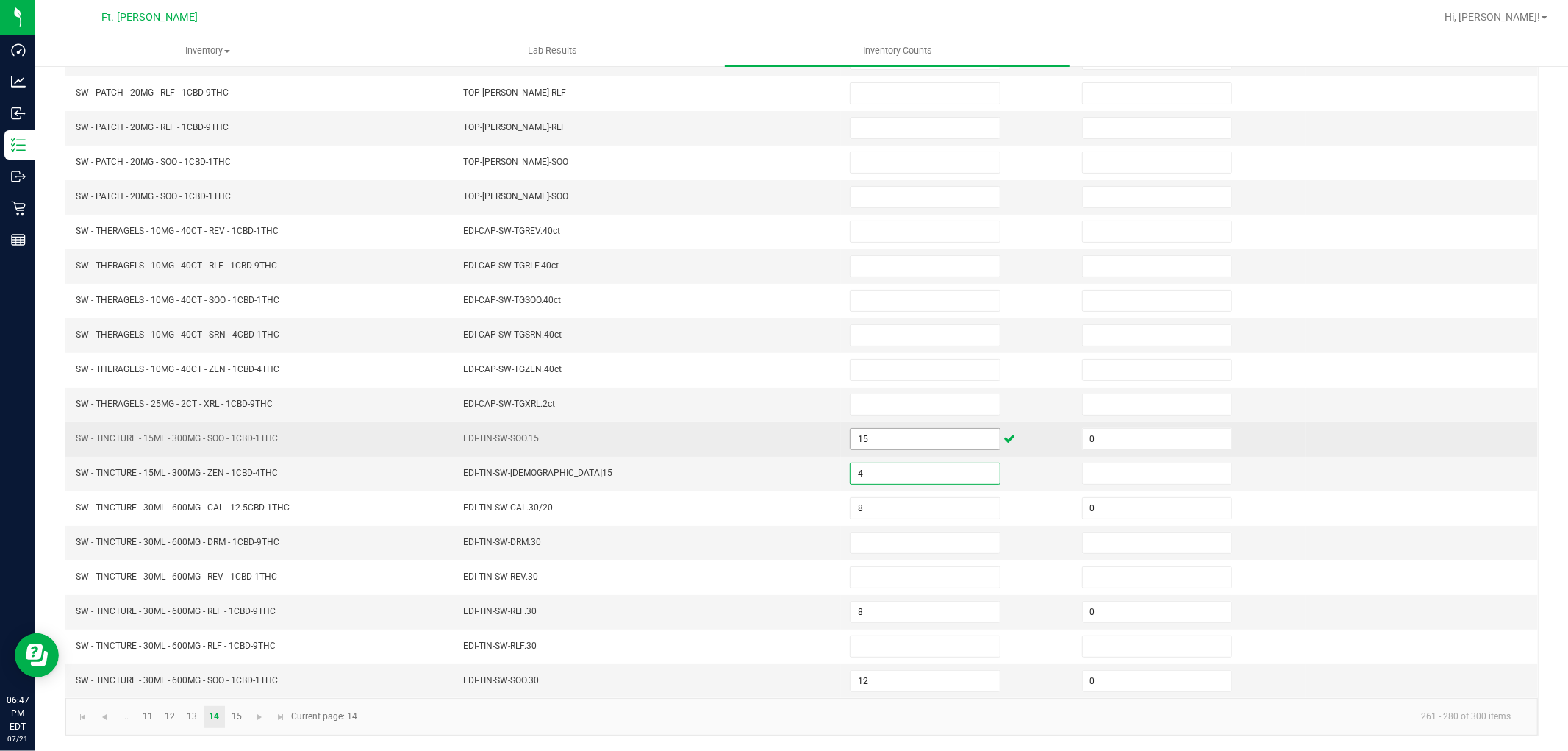 type on "4" 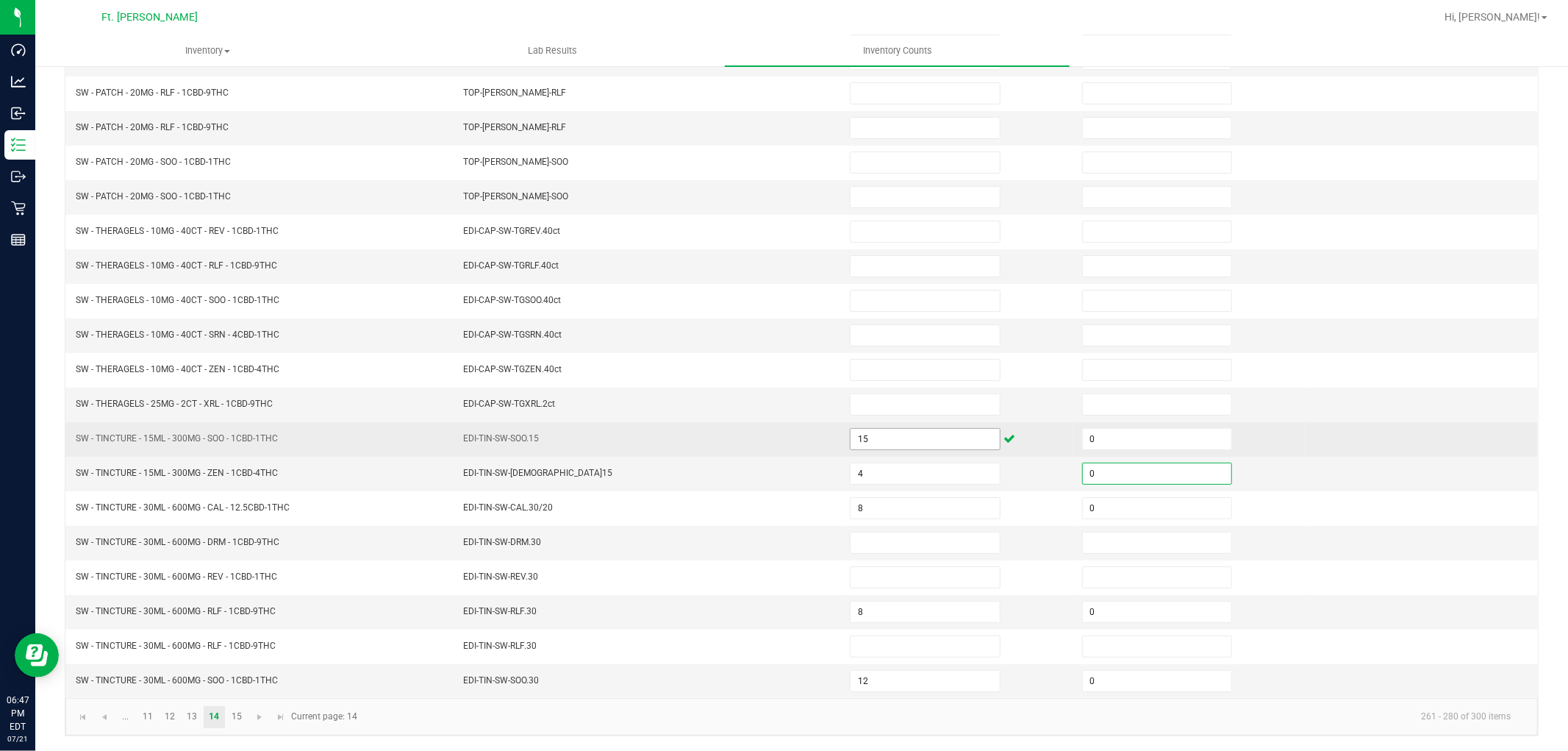 type on "0" 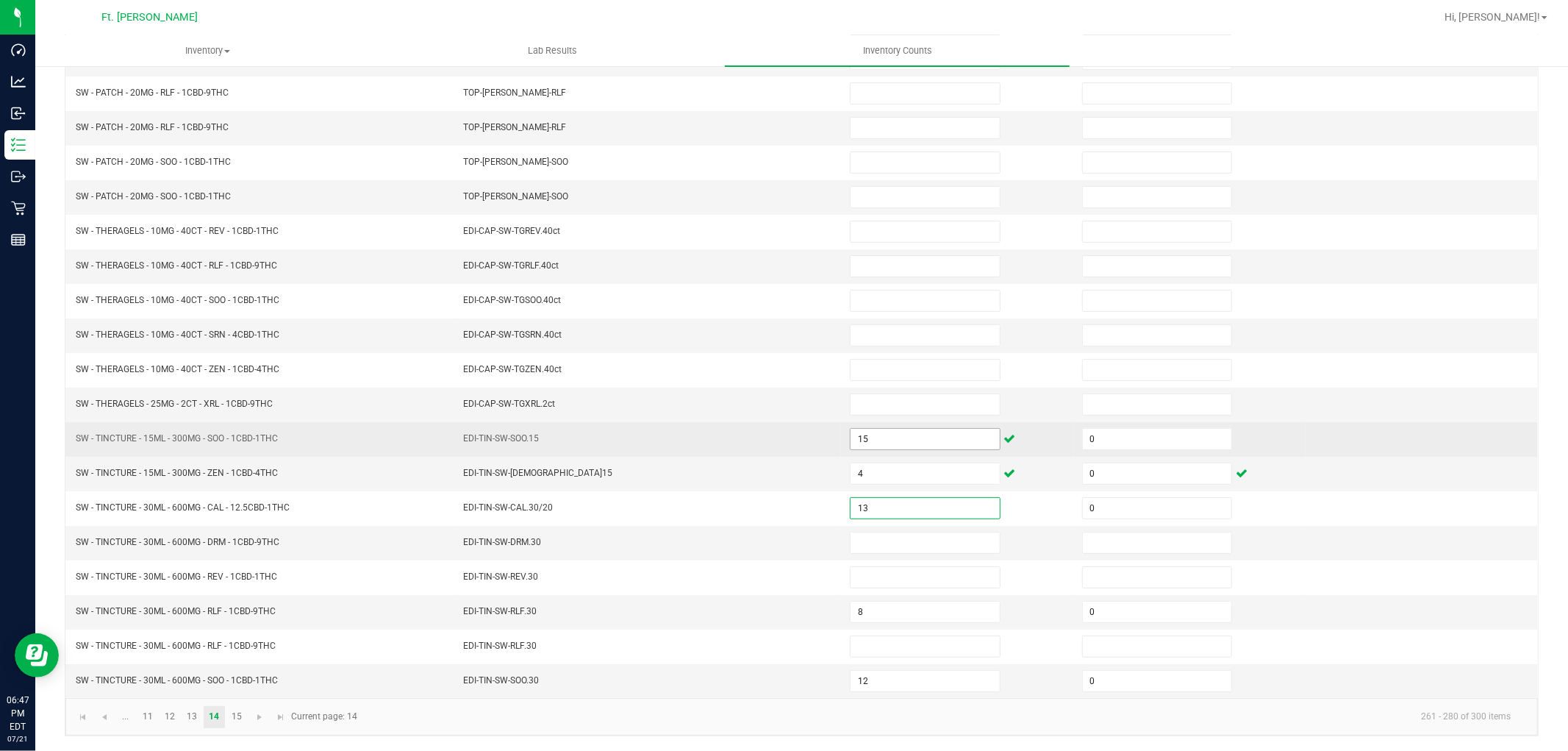 type on "13" 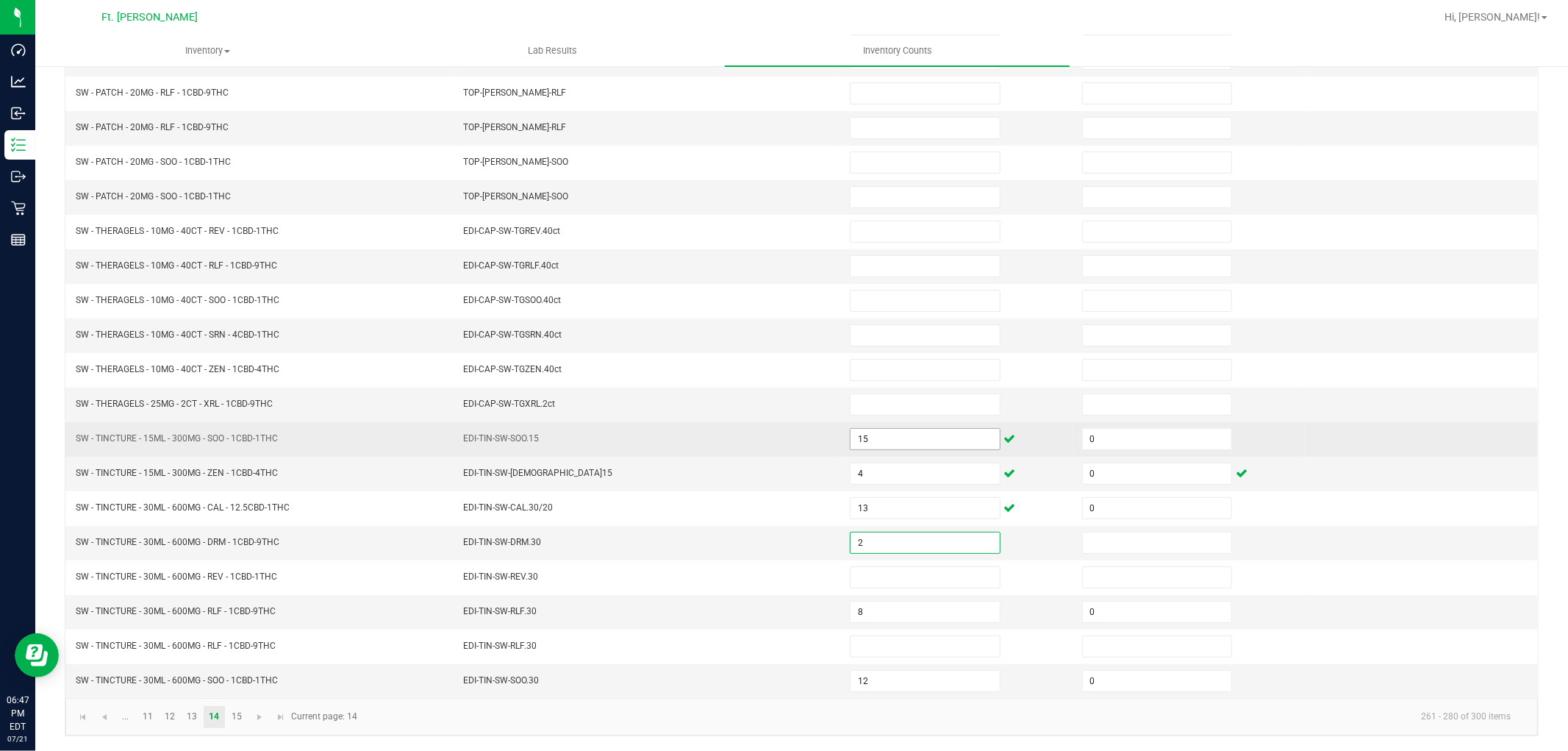 type 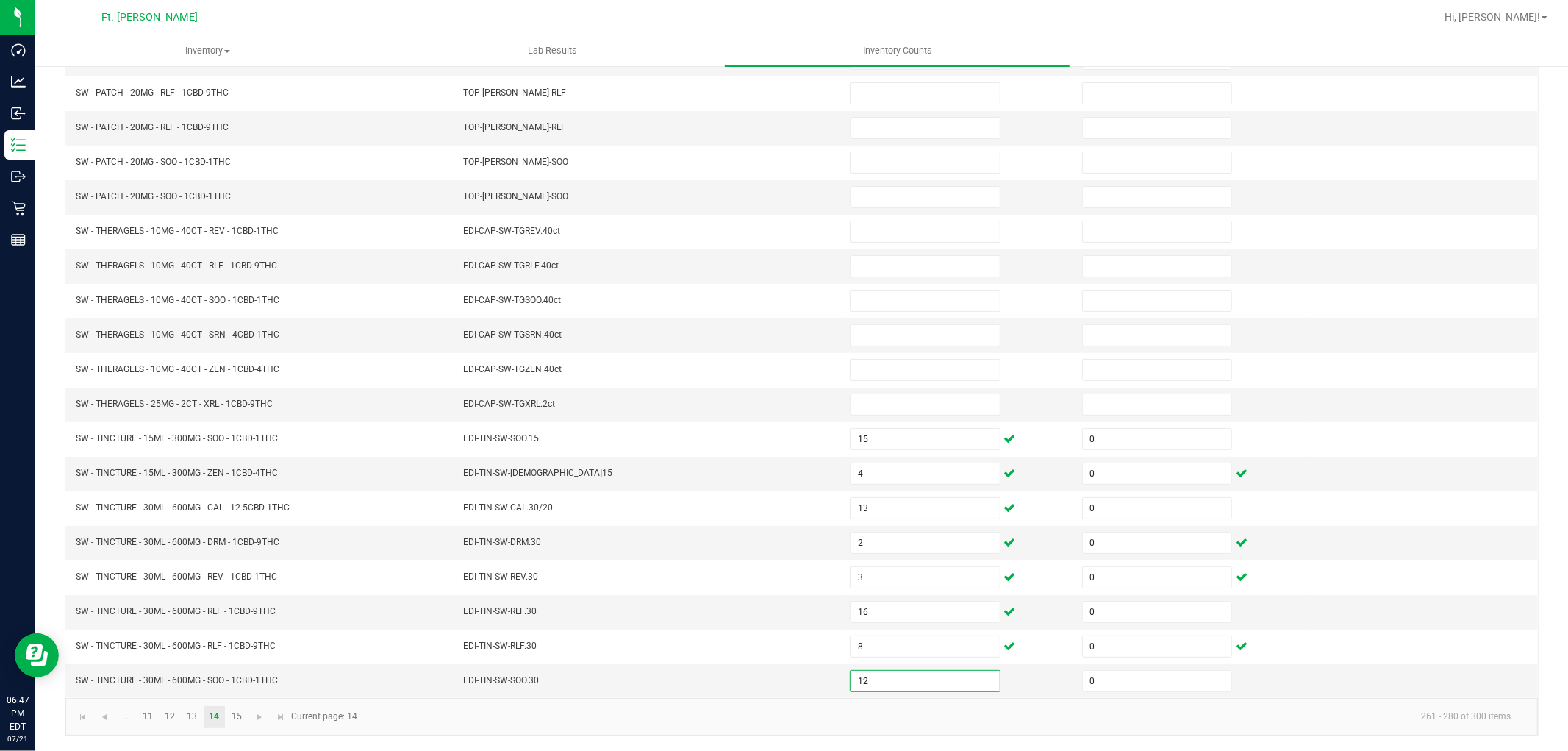 drag, startPoint x: 930, startPoint y: 627, endPoint x: 930, endPoint y: 701, distance: 74 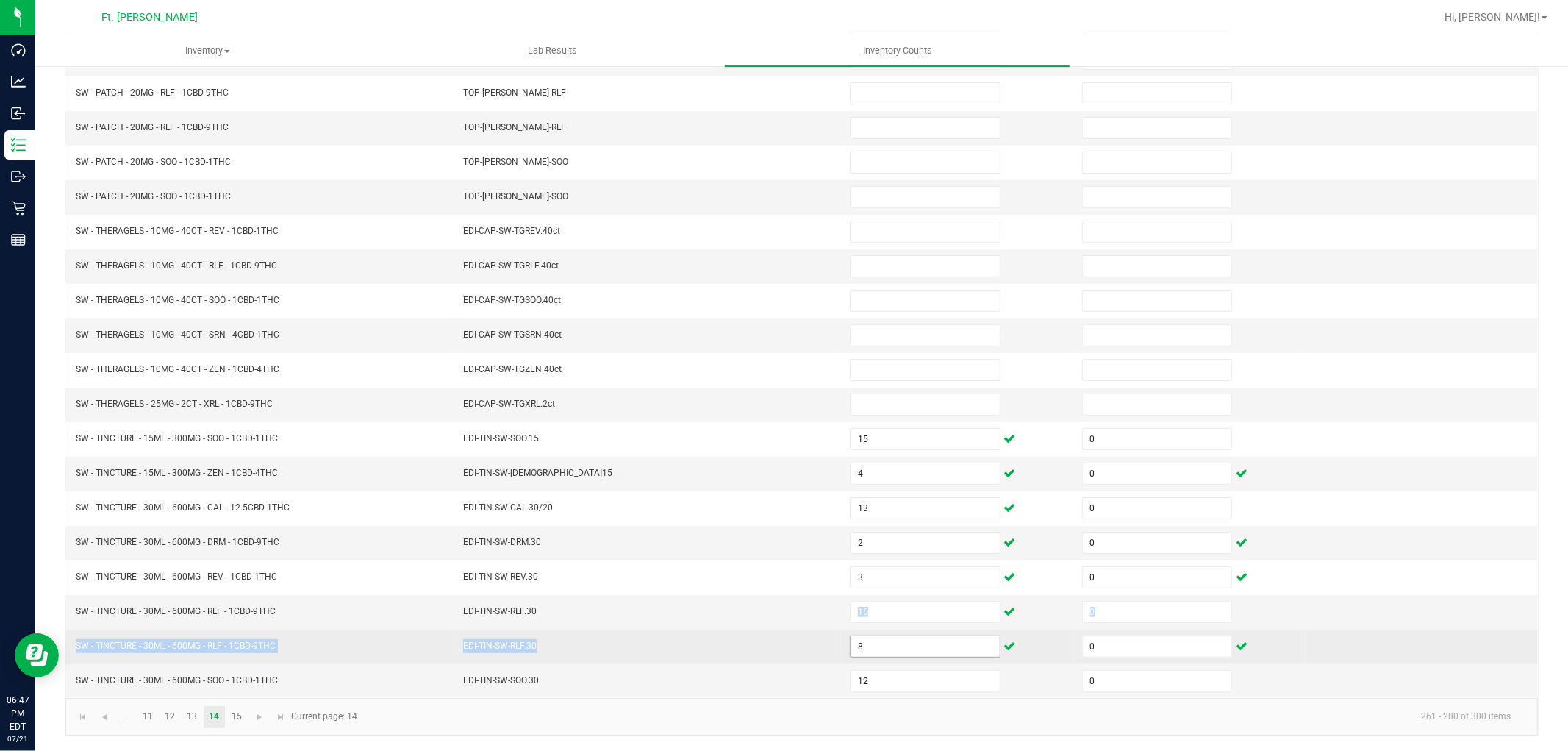click on "8" at bounding box center (925, 647) 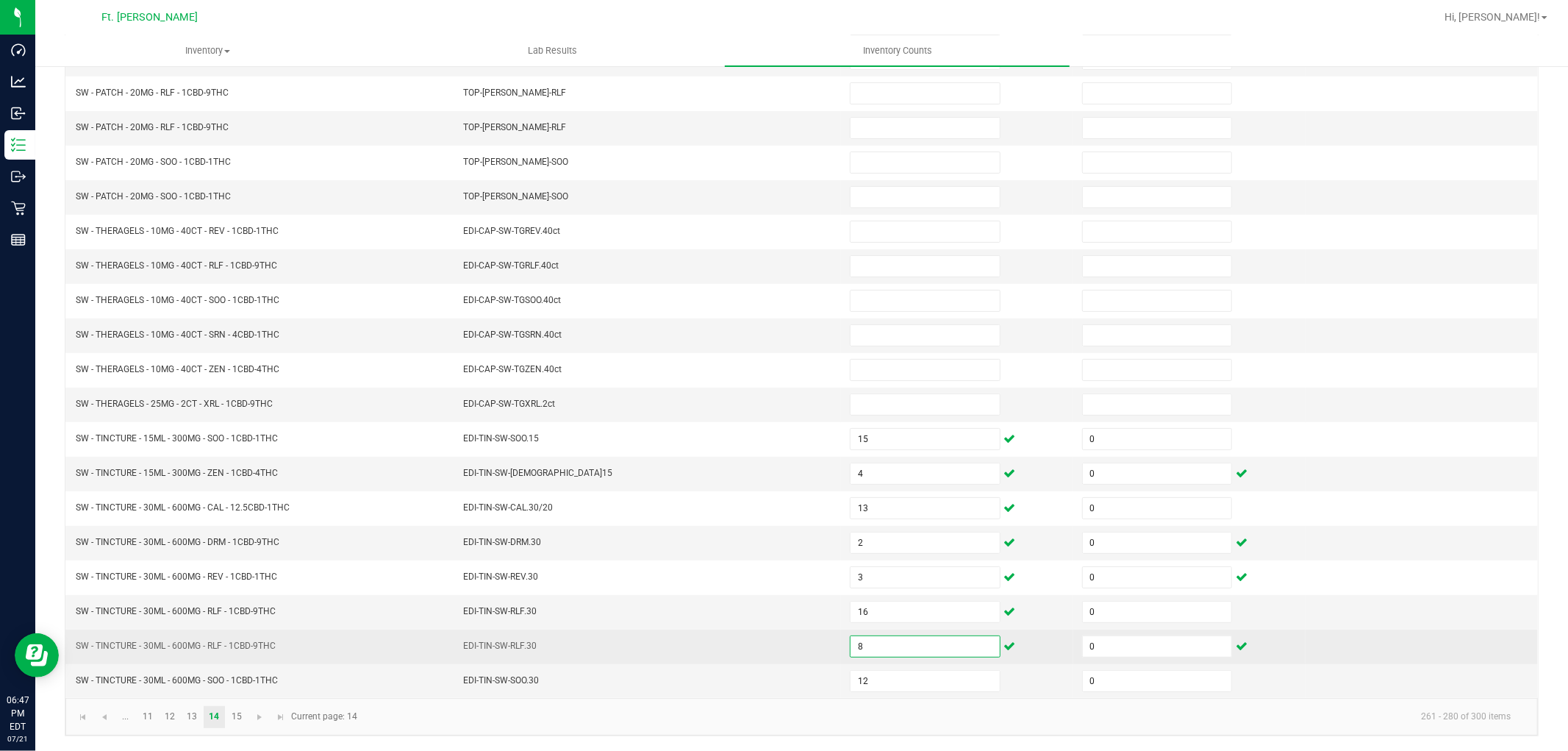 click on "8" at bounding box center [925, 647] 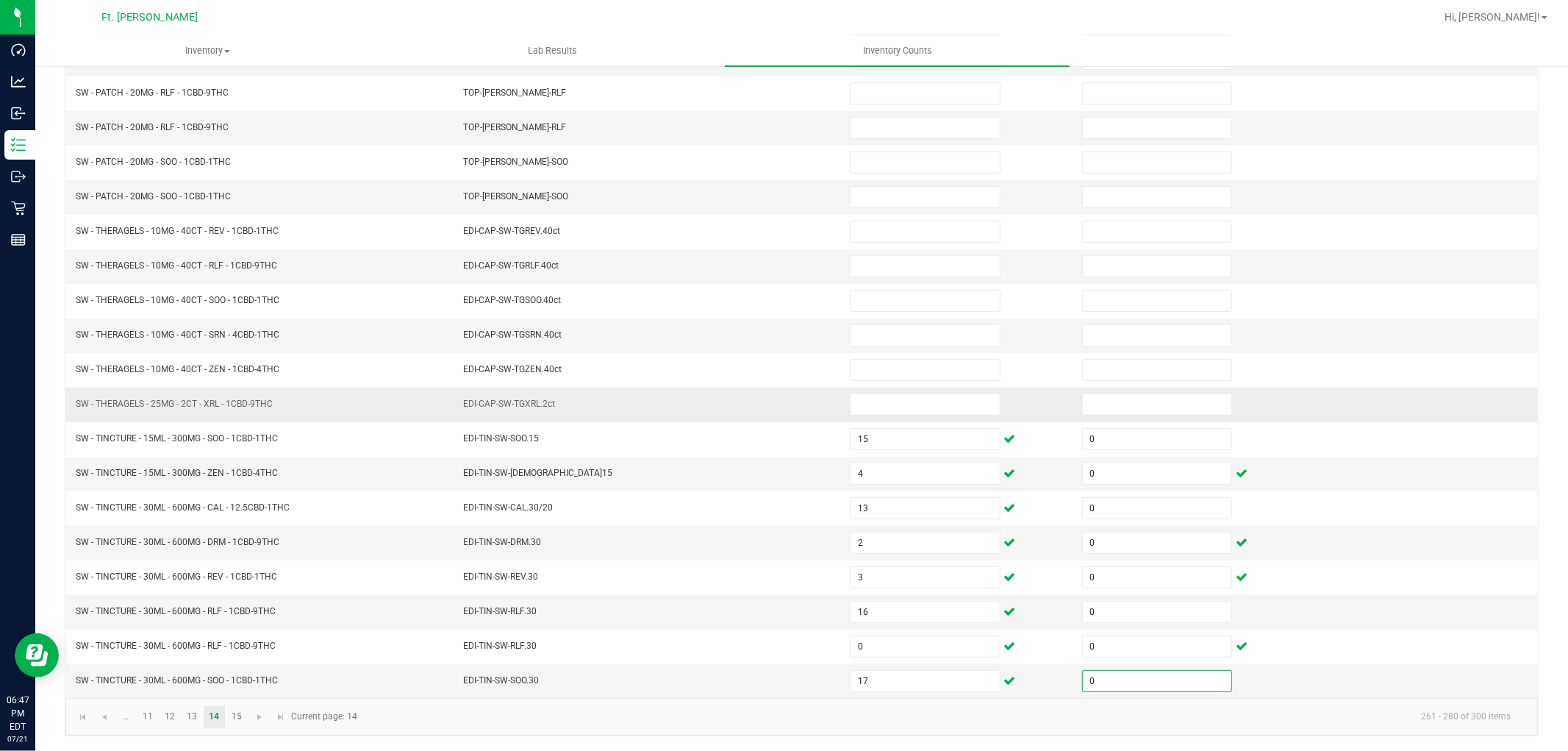 click on "EDI-CAP-SW-TGXRL.2ct" at bounding box center (648, 405) 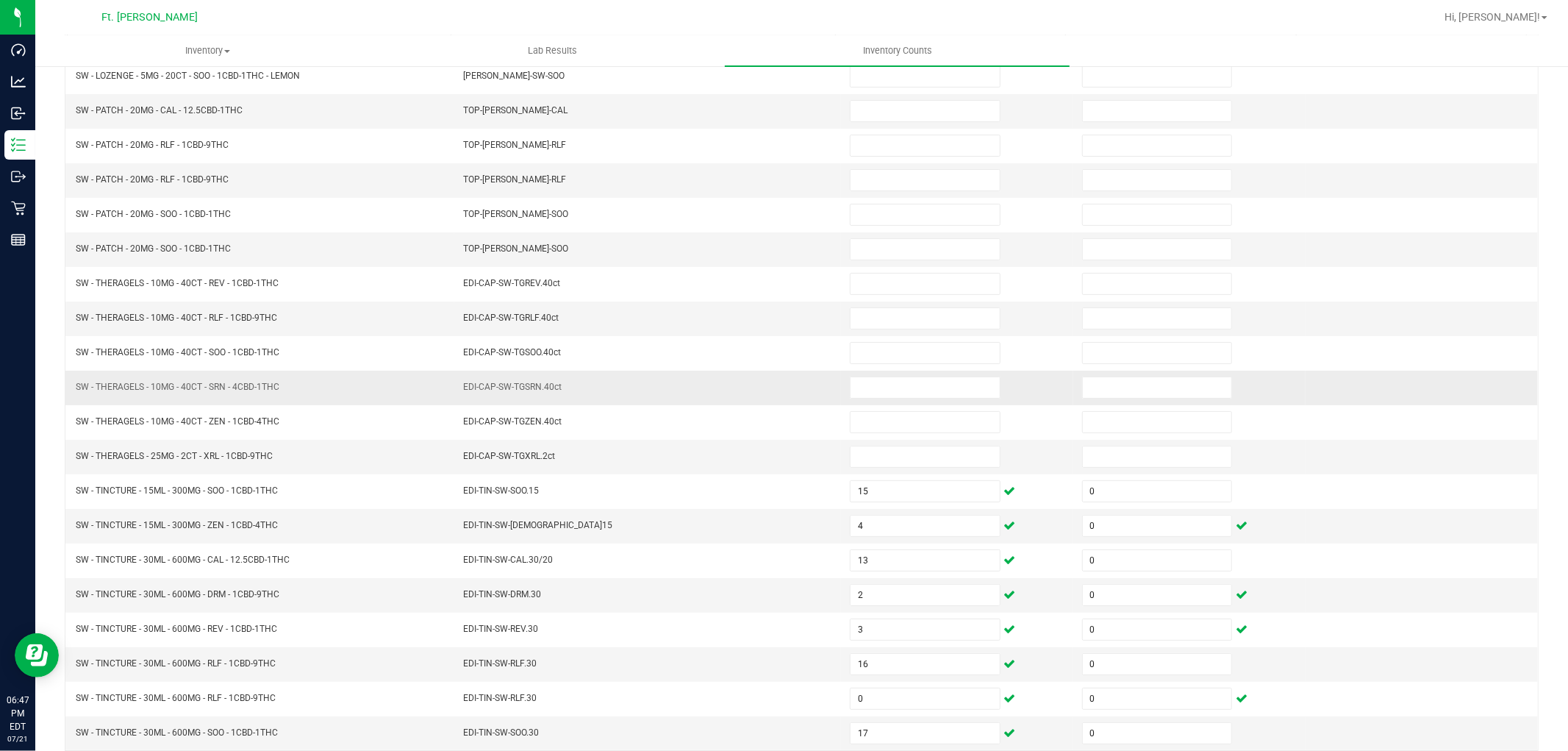 scroll, scrollTop: 152, scrollLeft: 0, axis: vertical 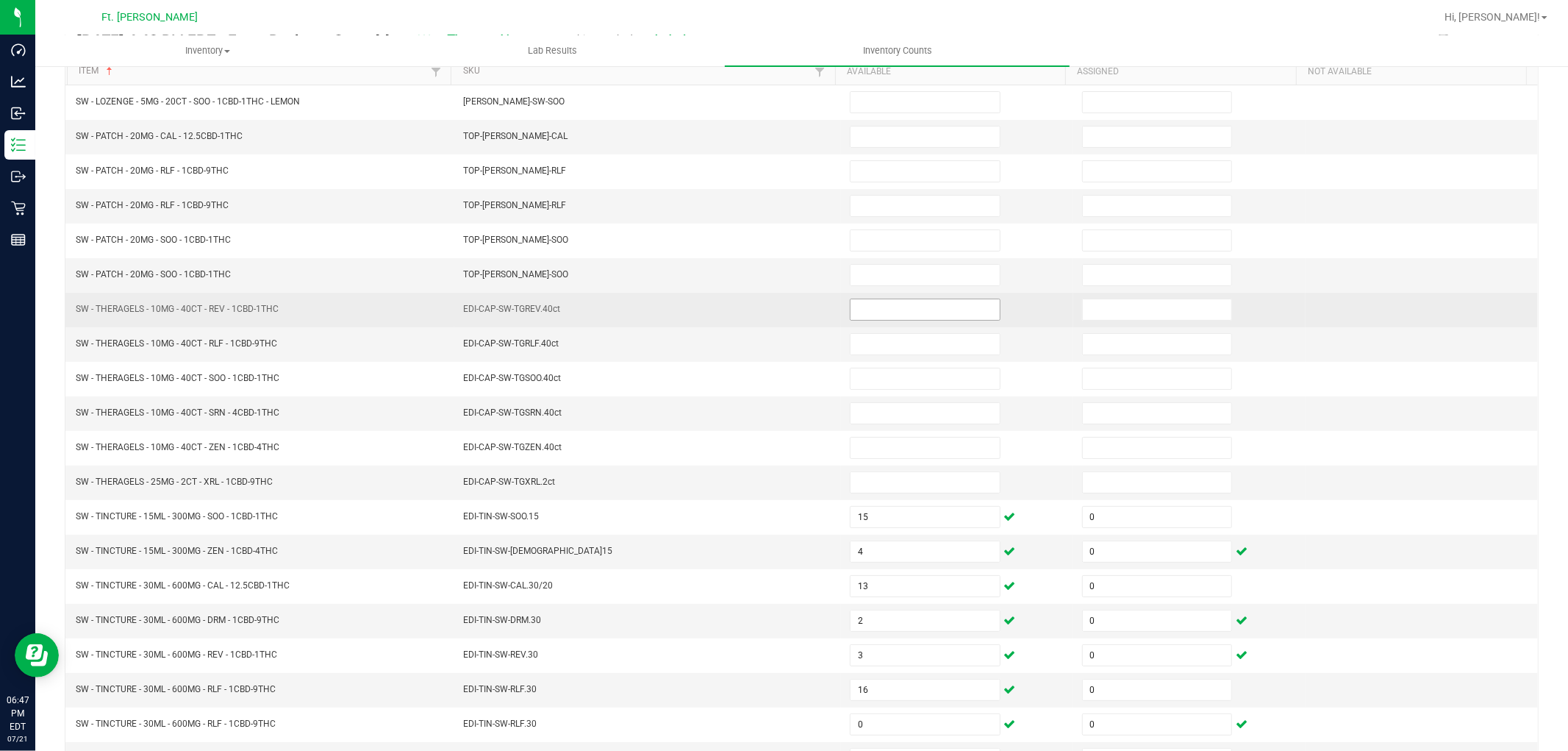 click at bounding box center (925, 310) 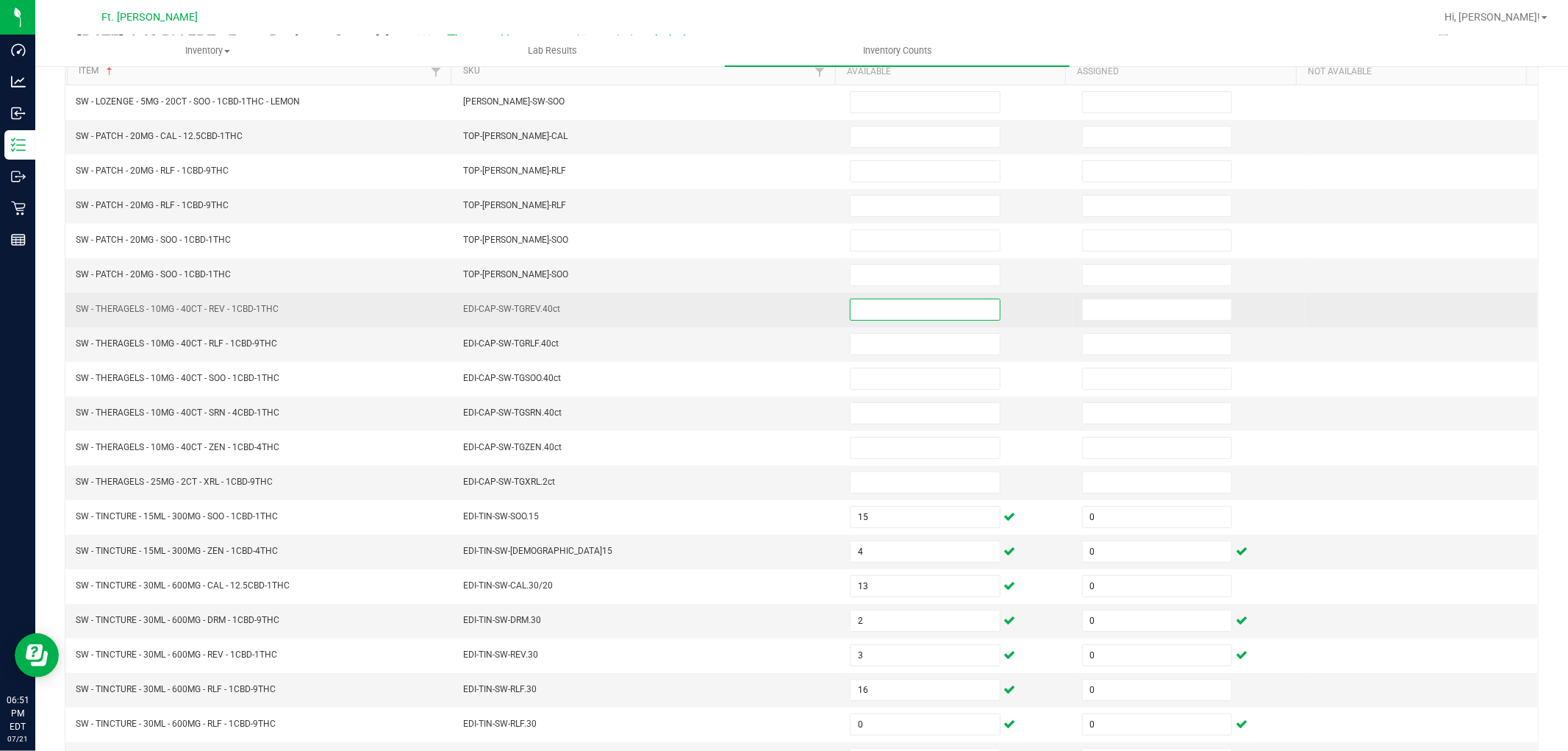 click at bounding box center [925, 310] 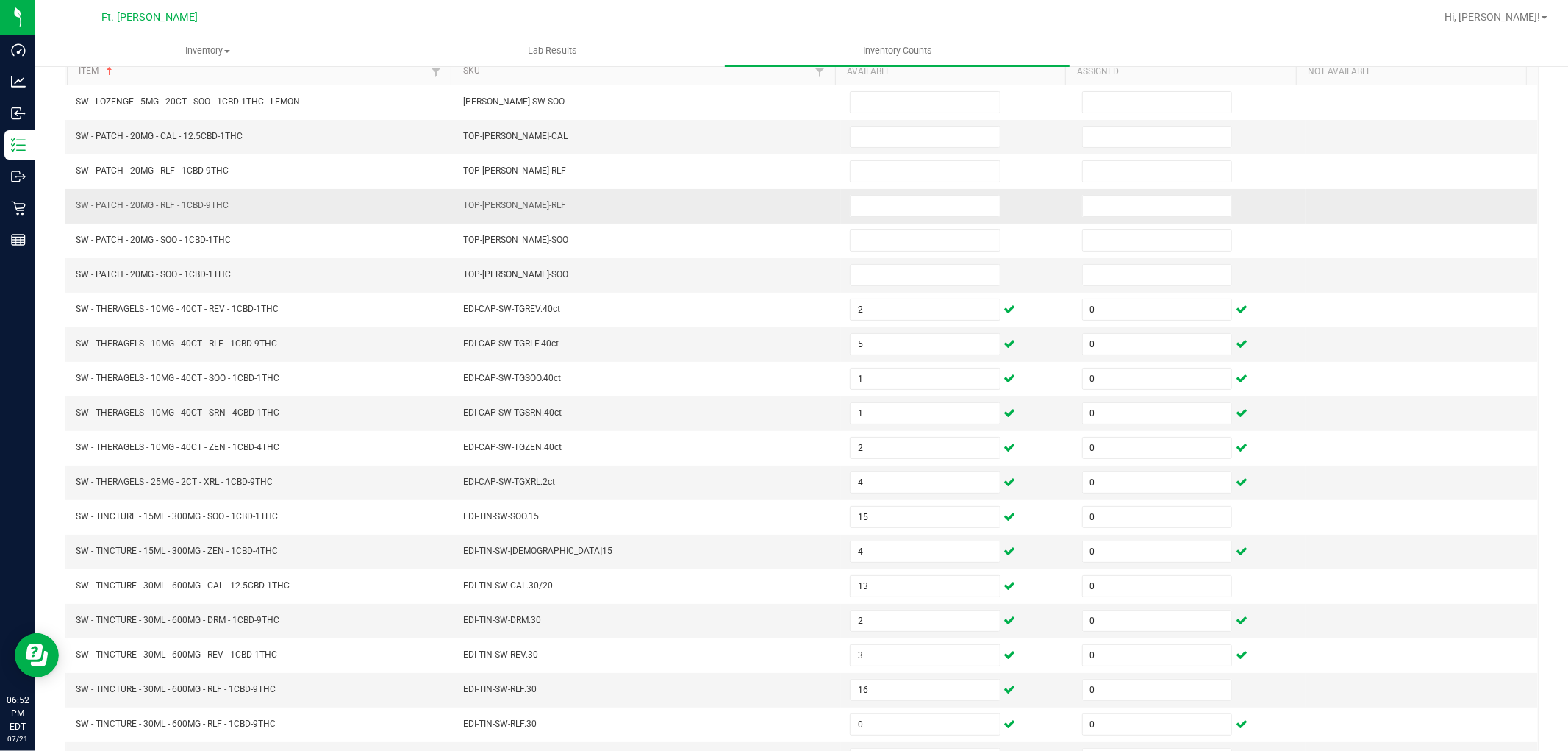 click on "TOP-PAT-SW-RLF" at bounding box center (648, 206) 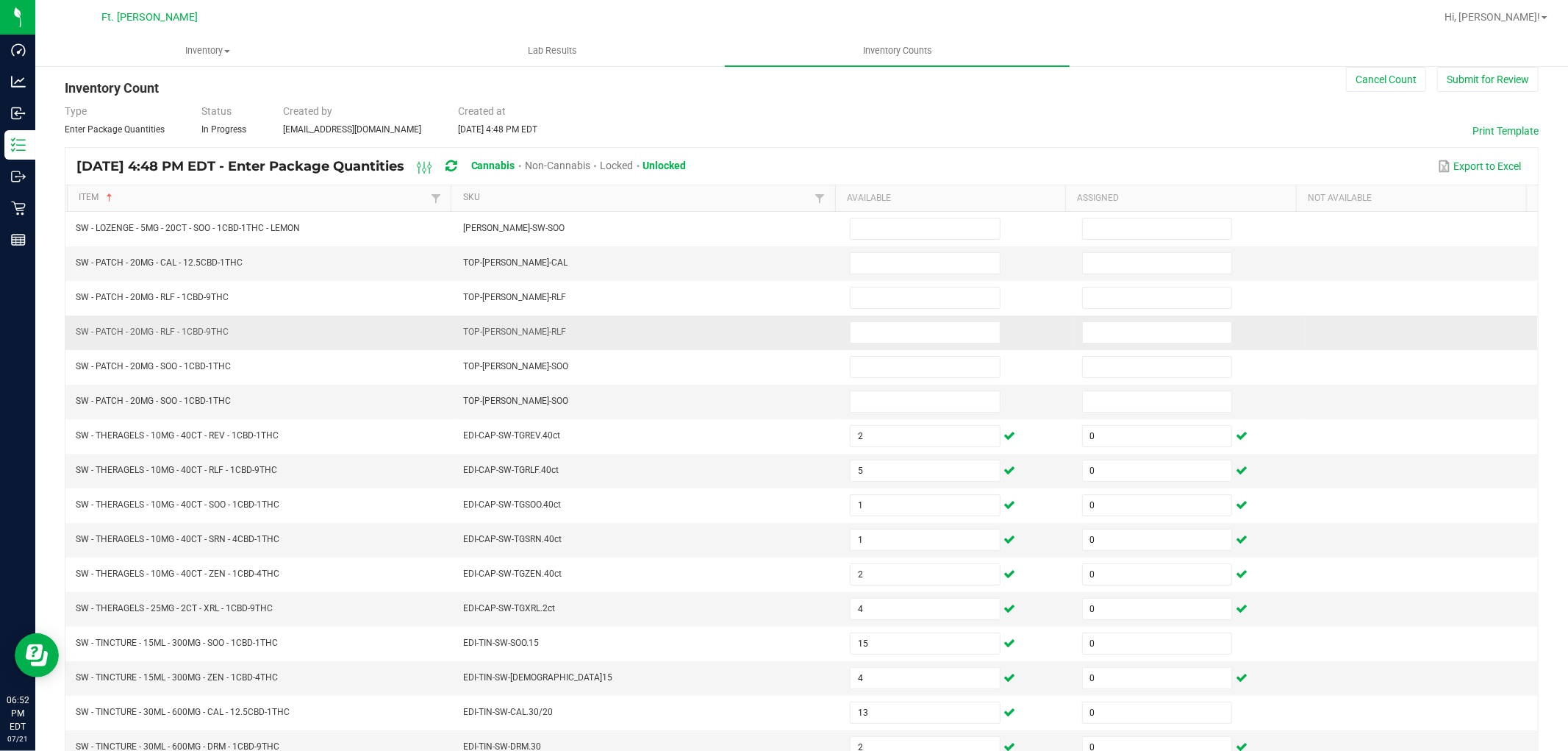 scroll, scrollTop: 0, scrollLeft: 0, axis: both 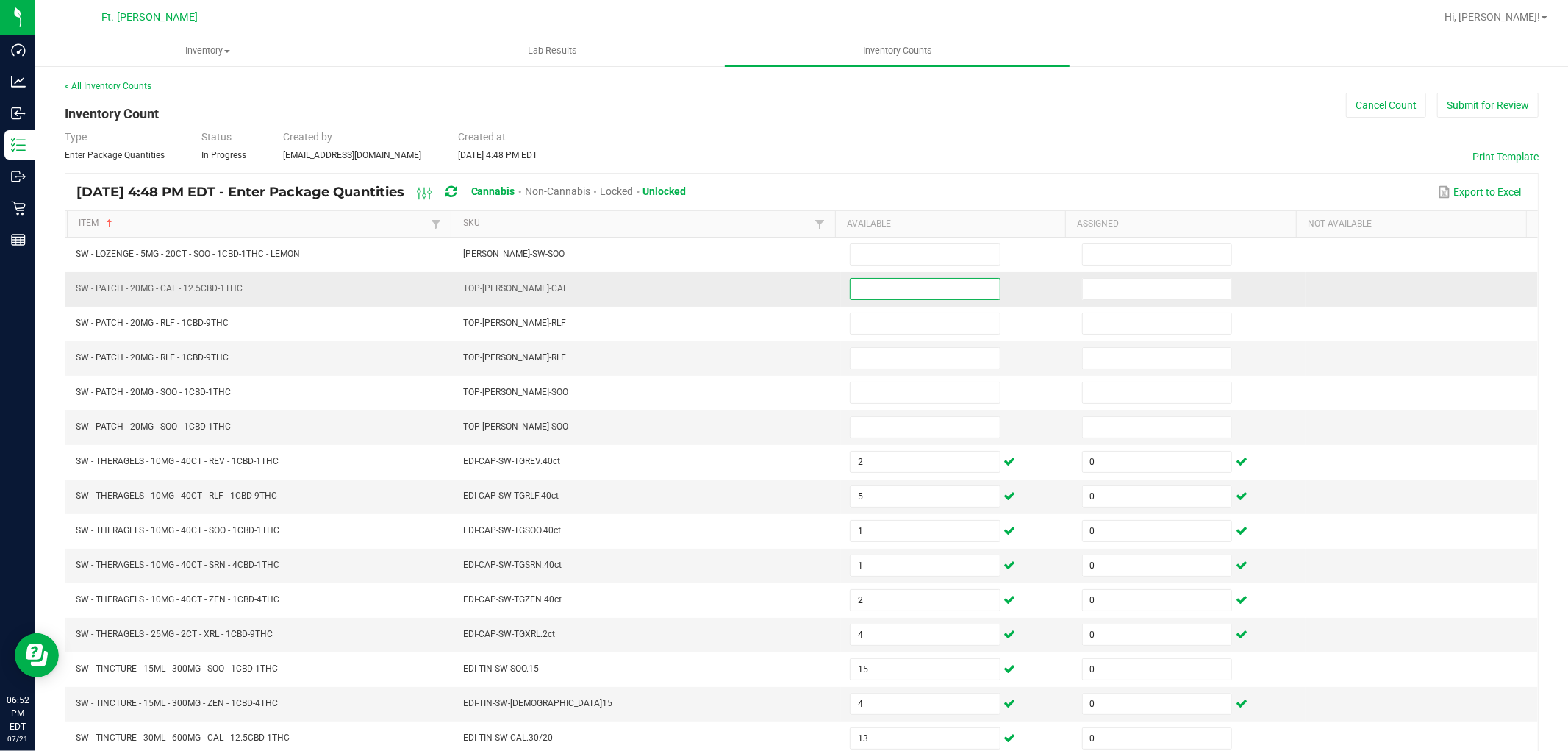 click at bounding box center (925, 289) 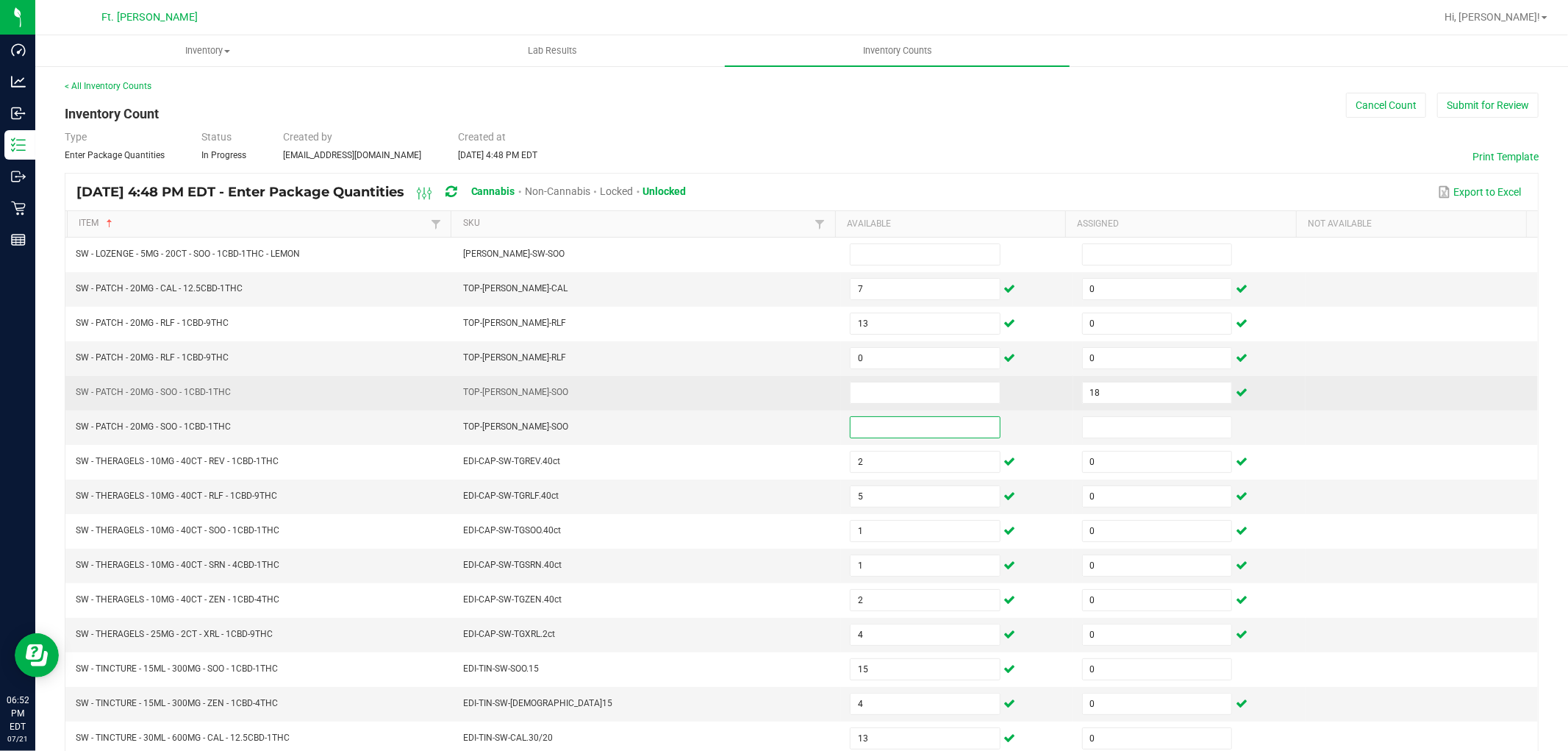 click at bounding box center (957, 393) 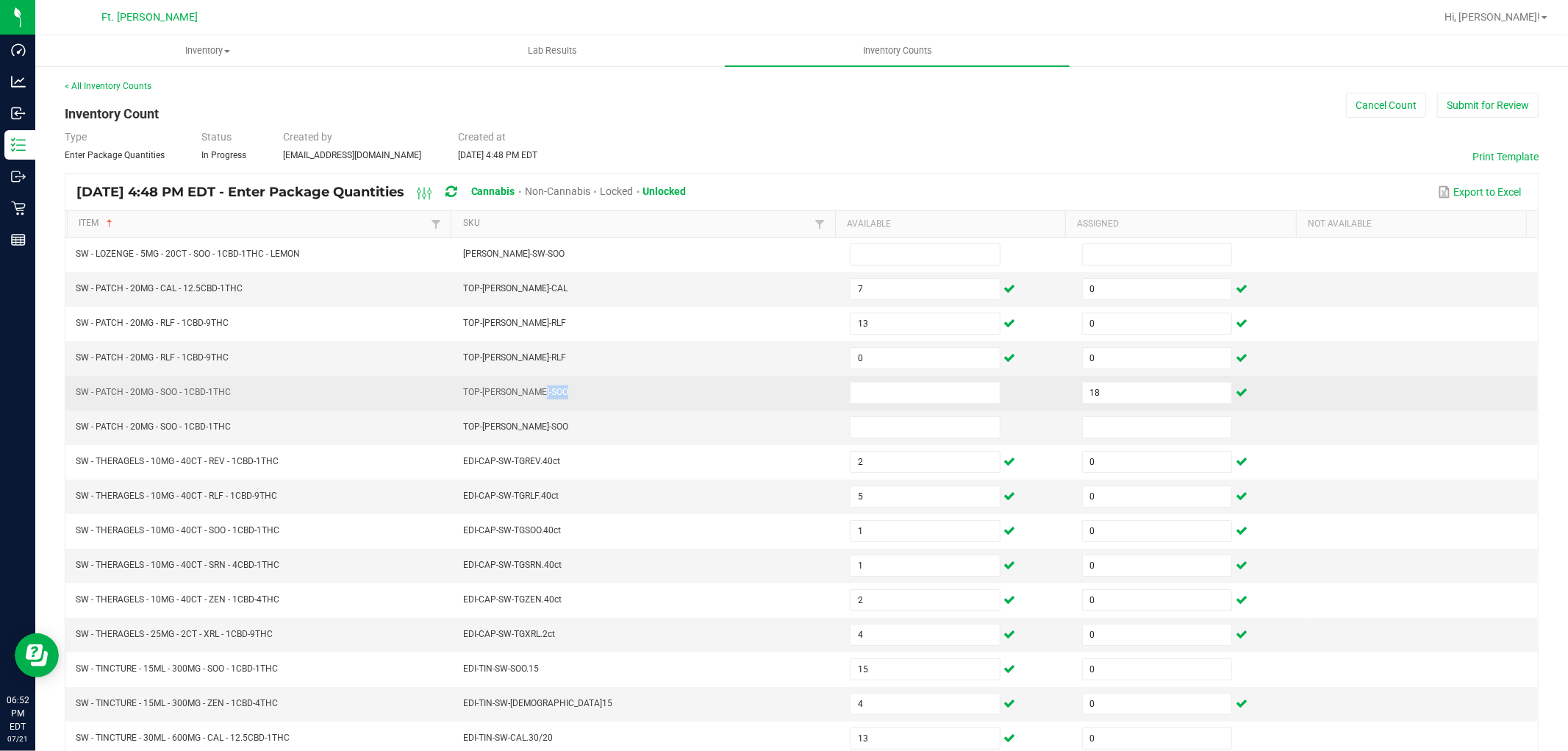 click at bounding box center [957, 393] 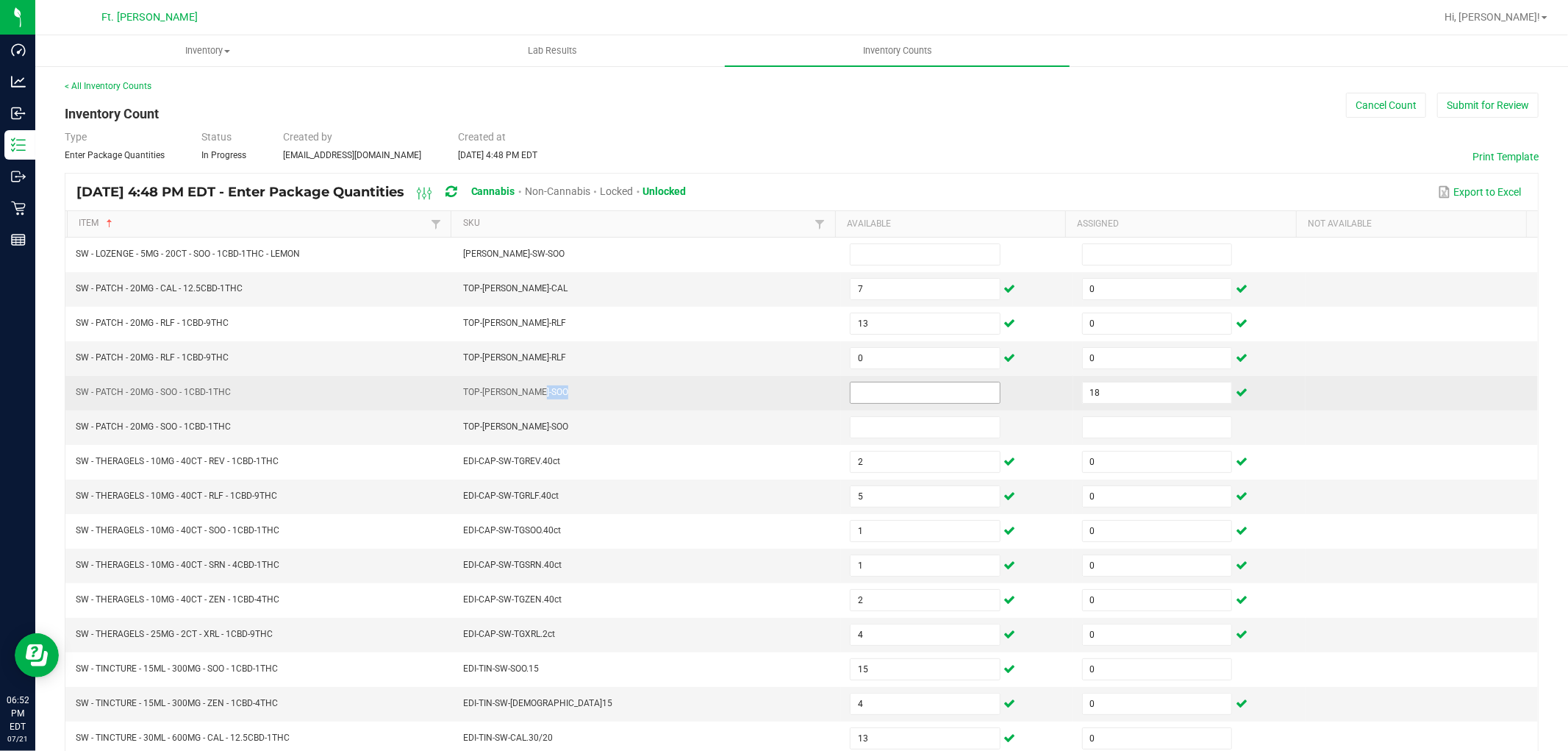 click at bounding box center [925, 393] 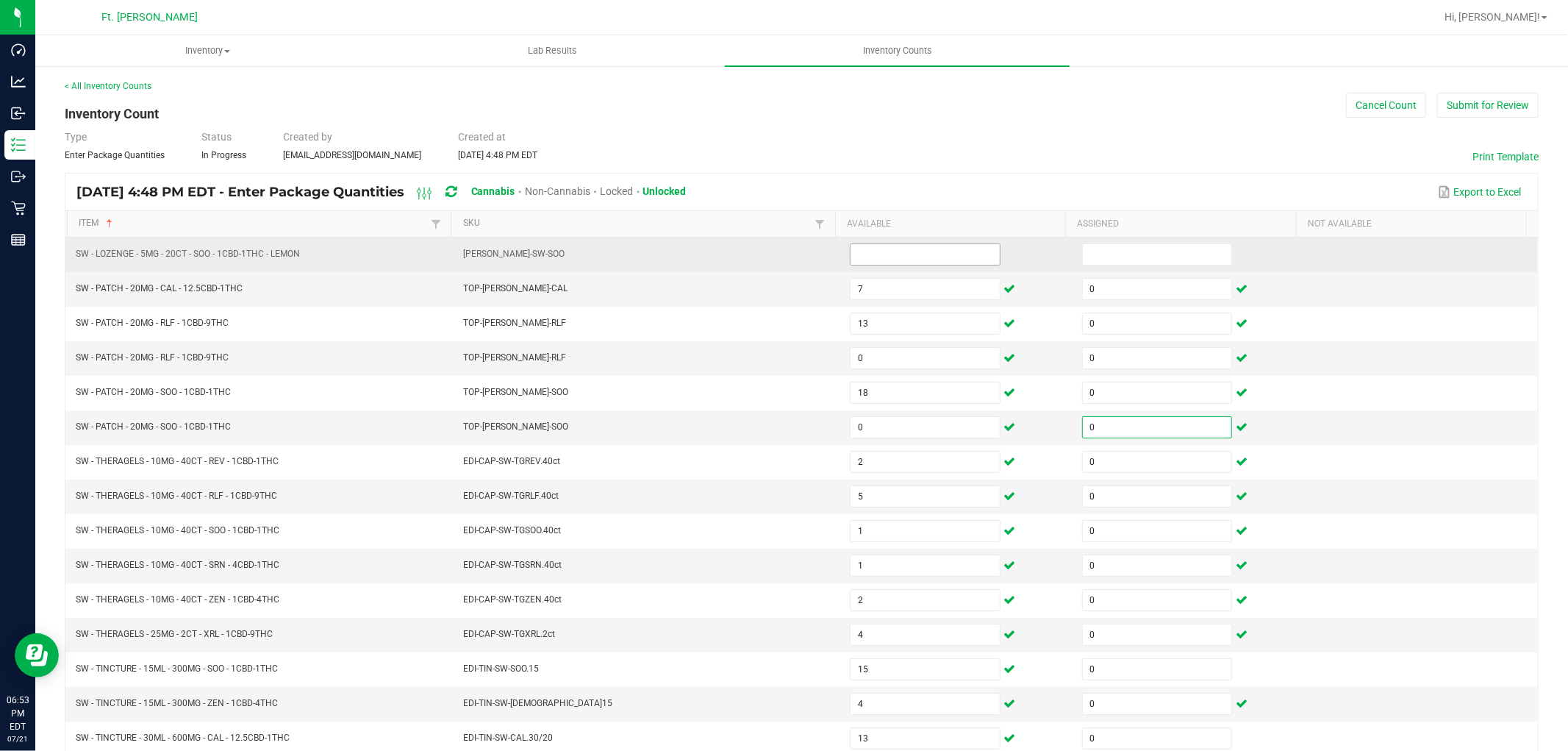click at bounding box center (925, 255) 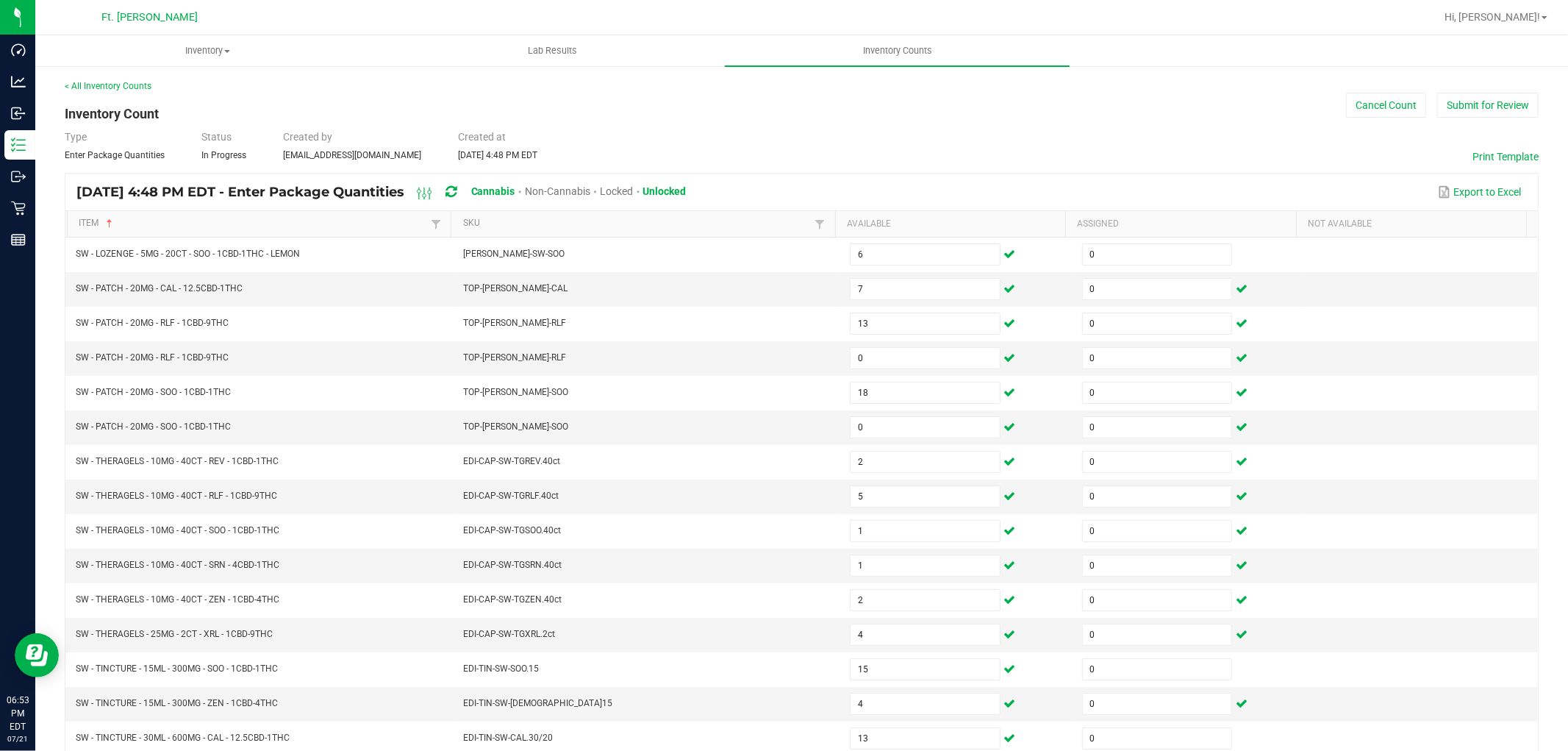 click on "Type   Enter Package Quantities   Status   In Progress   Created by   kkerper@liveparallel.com   Created at   Jul 21, 2025 4:48 PM EDT" at bounding box center [801, 146] 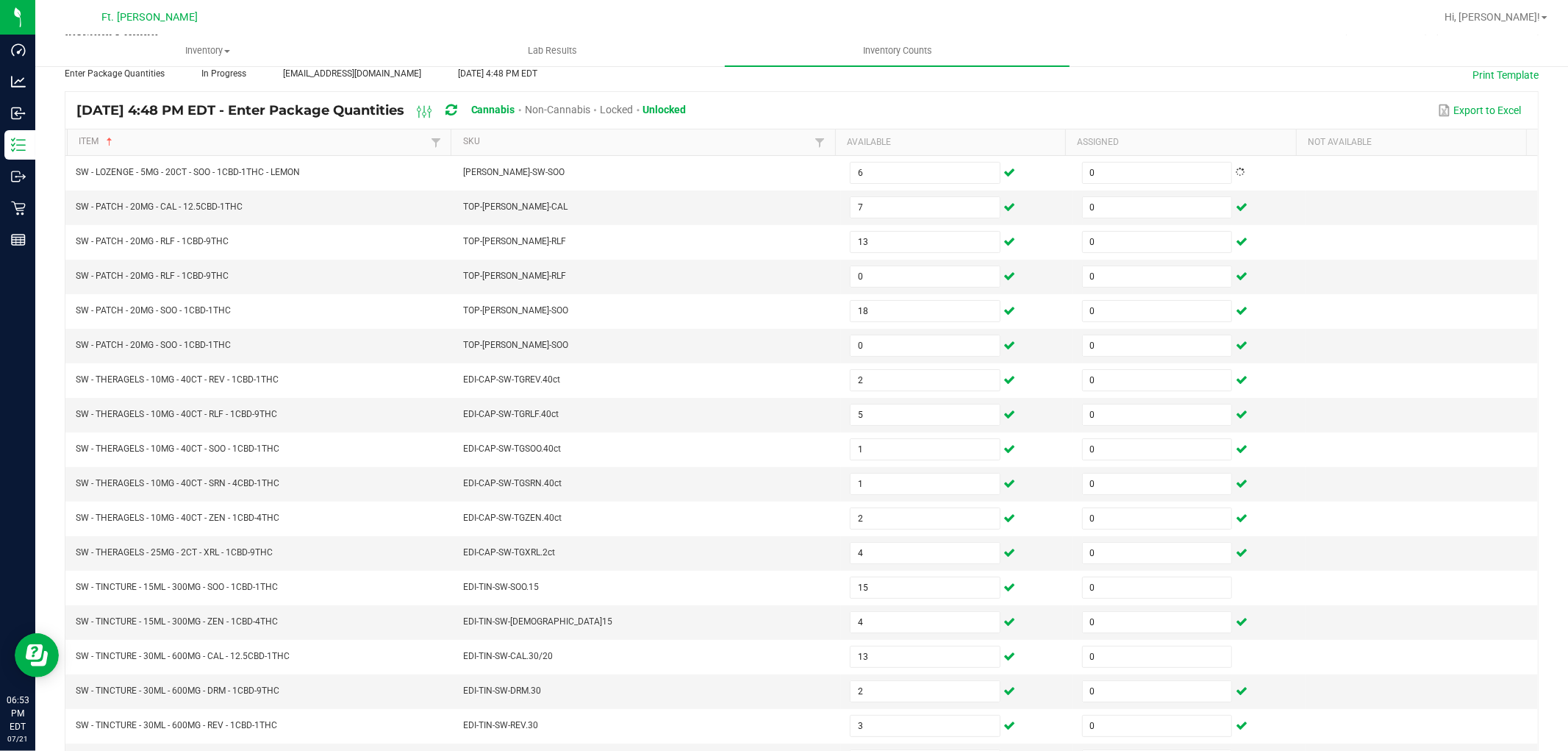 scroll, scrollTop: 234, scrollLeft: 0, axis: vertical 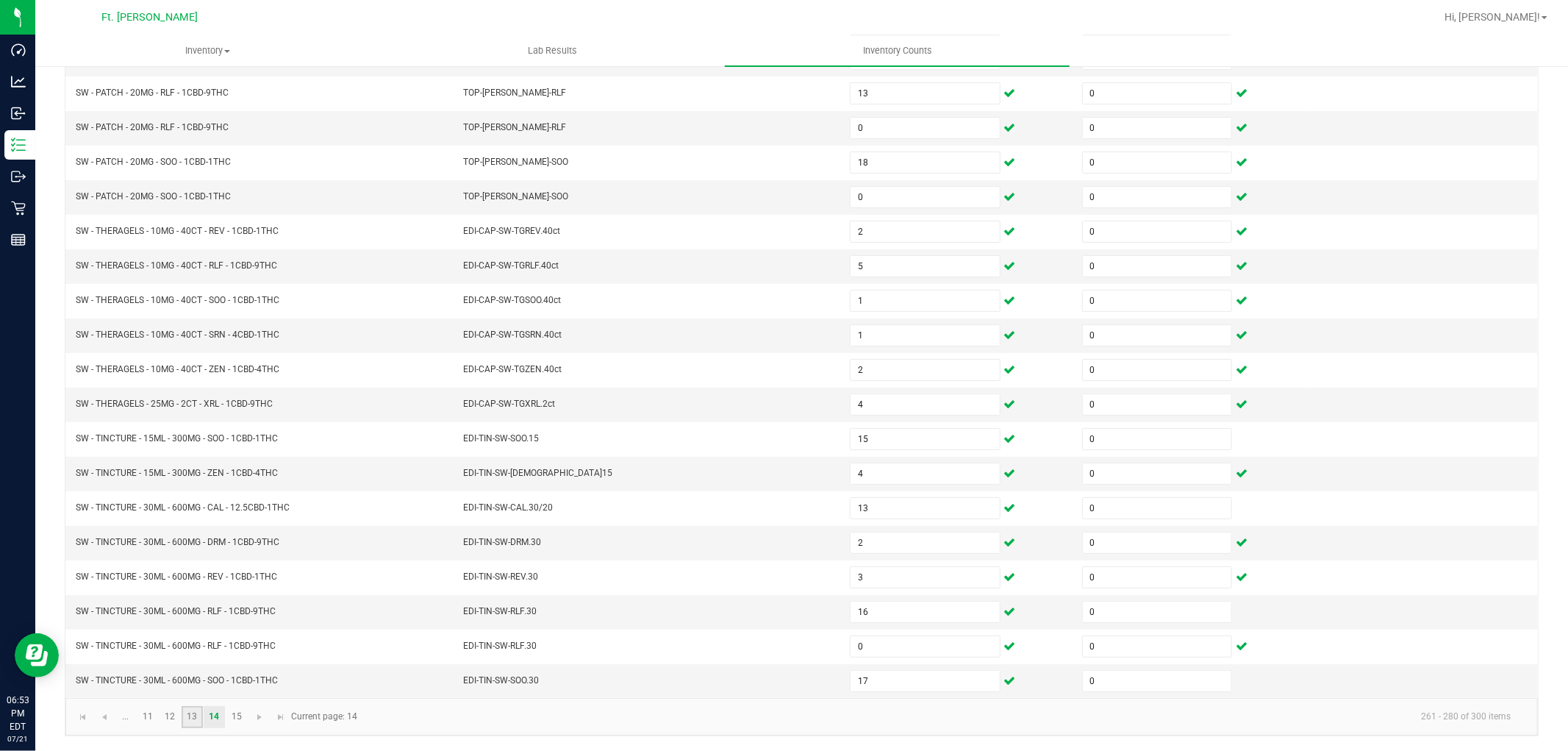click on "13" 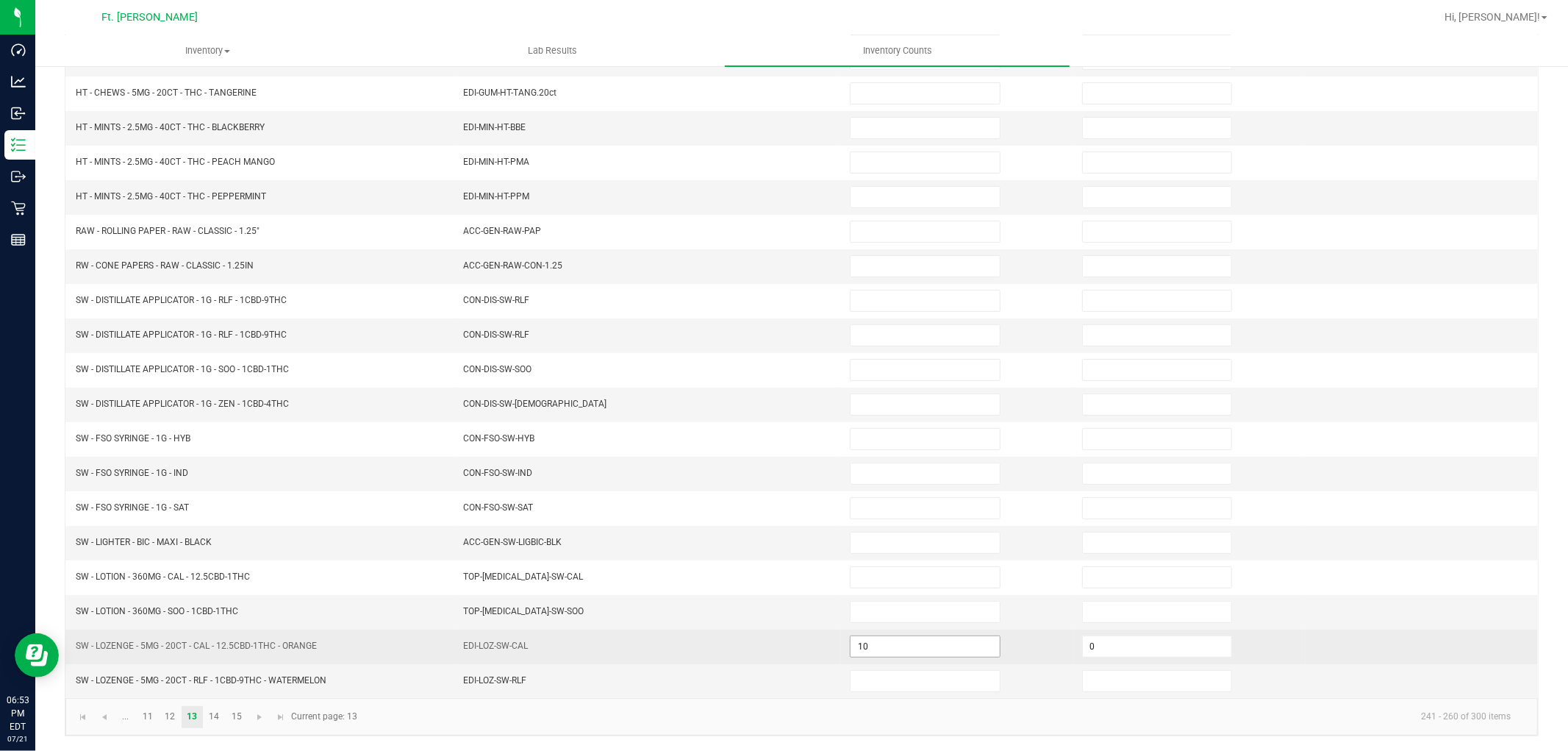 click on "10" at bounding box center [925, 647] 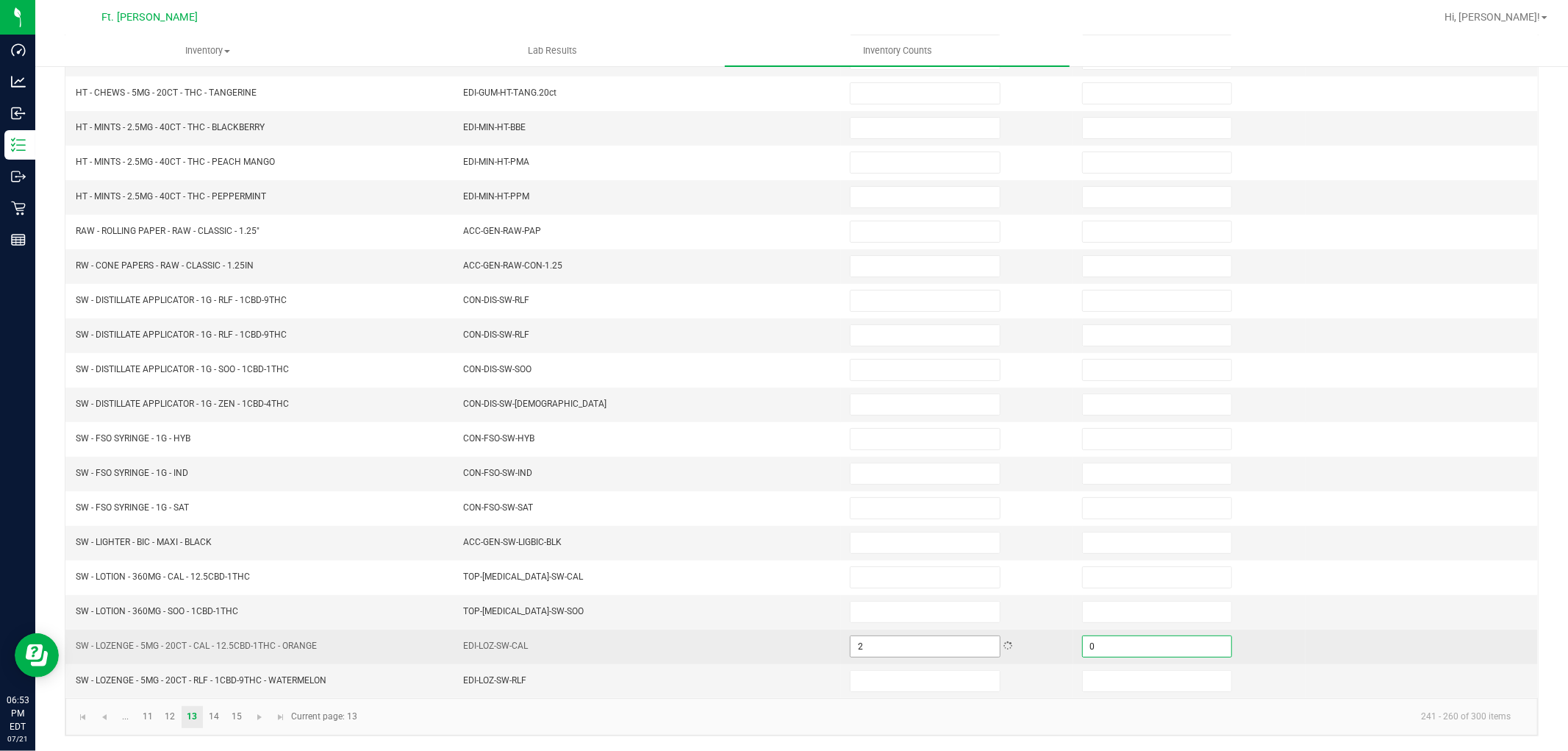 click on "2" at bounding box center (925, 647) 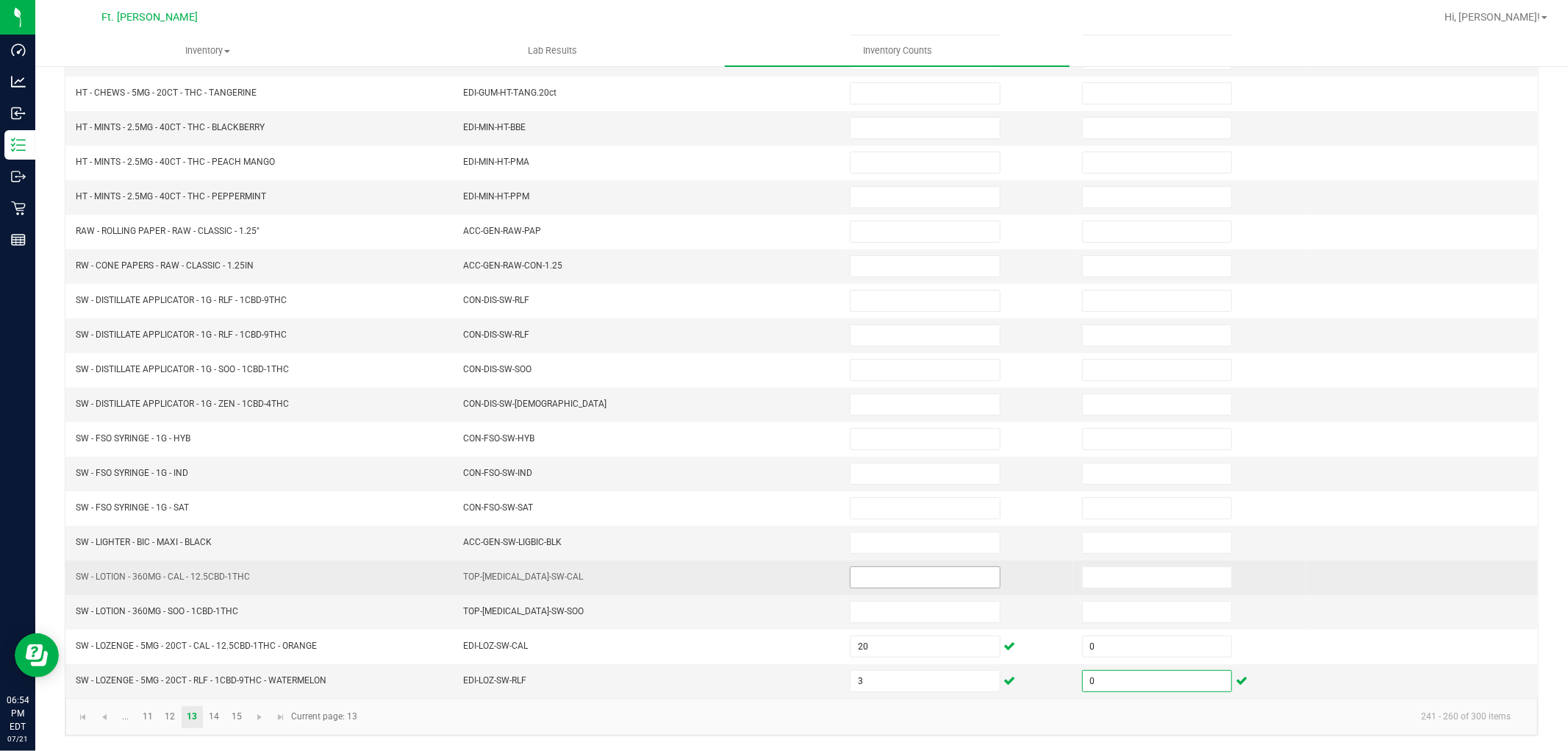 click at bounding box center (925, 577) 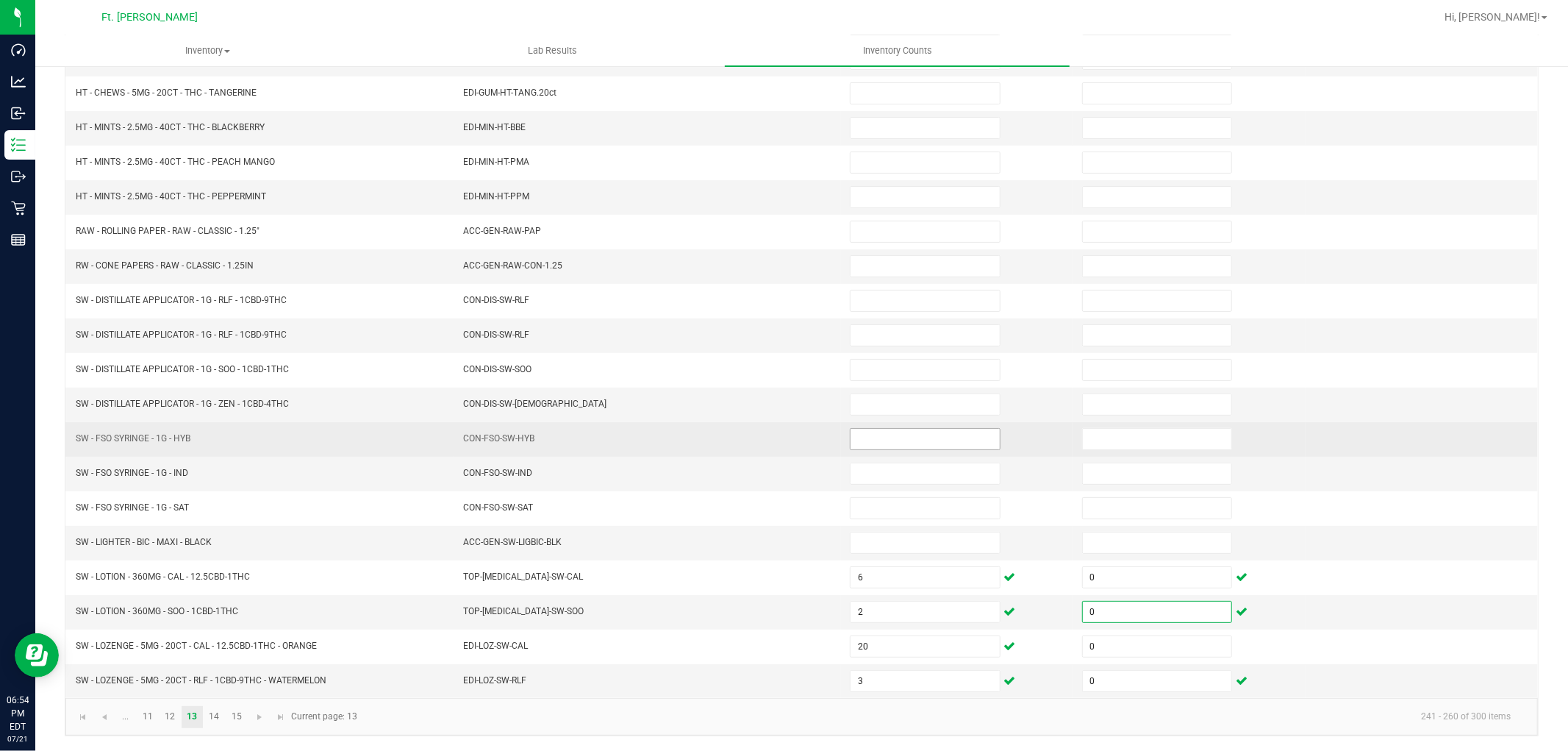 click at bounding box center [925, 439] 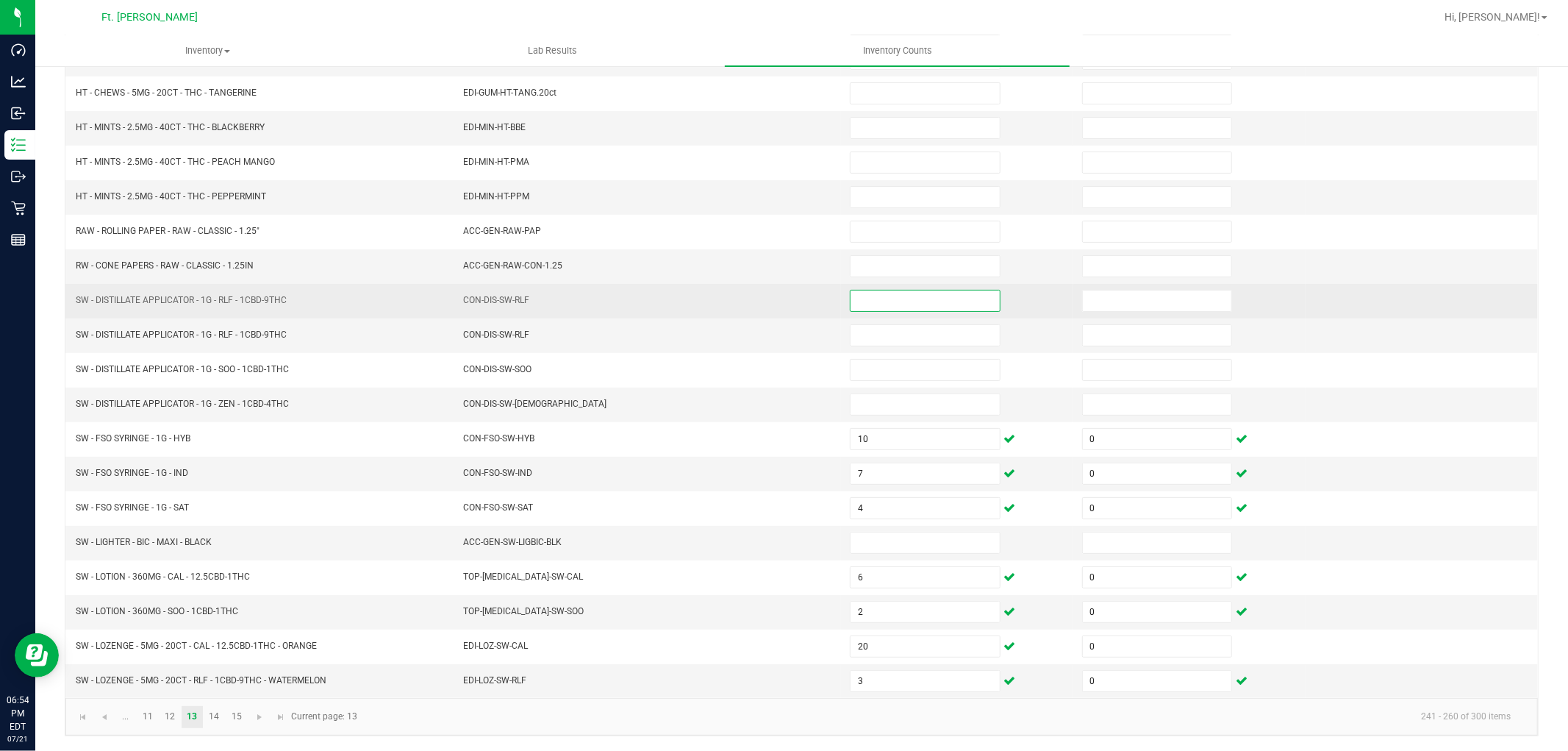 click at bounding box center (925, 301) 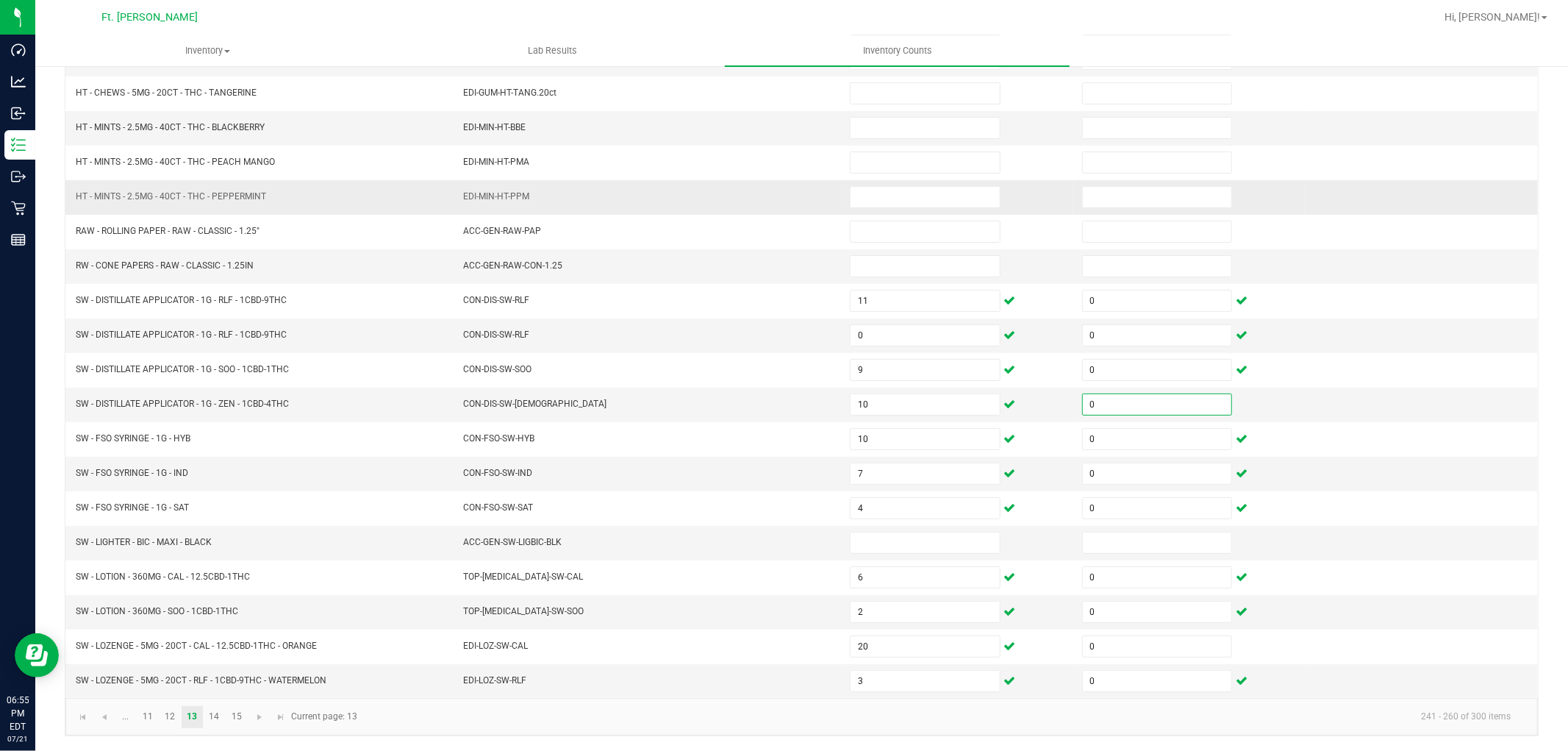 click on "EDI-MIN-HT-PPM" at bounding box center [648, 197] 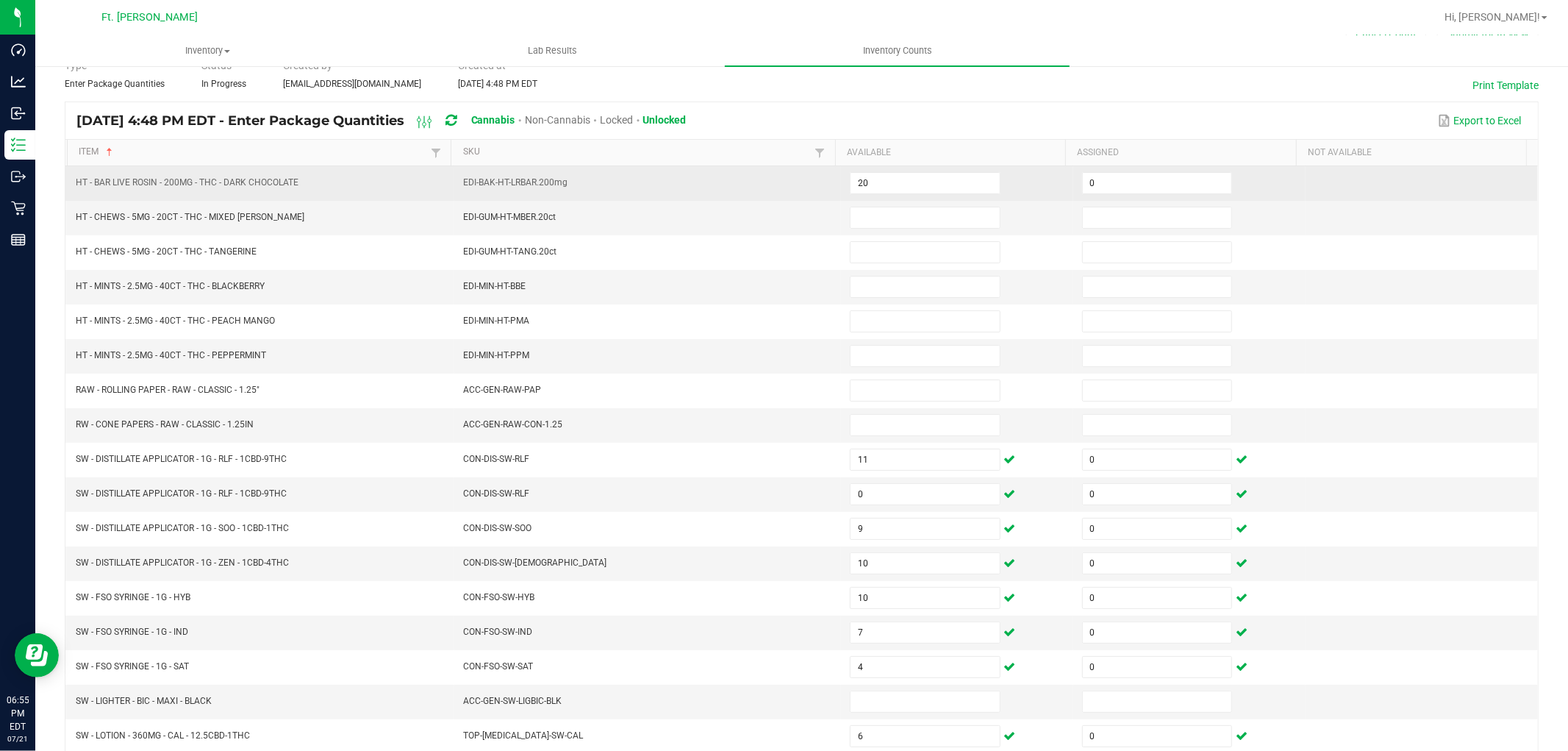 scroll, scrollTop: 71, scrollLeft: 0, axis: vertical 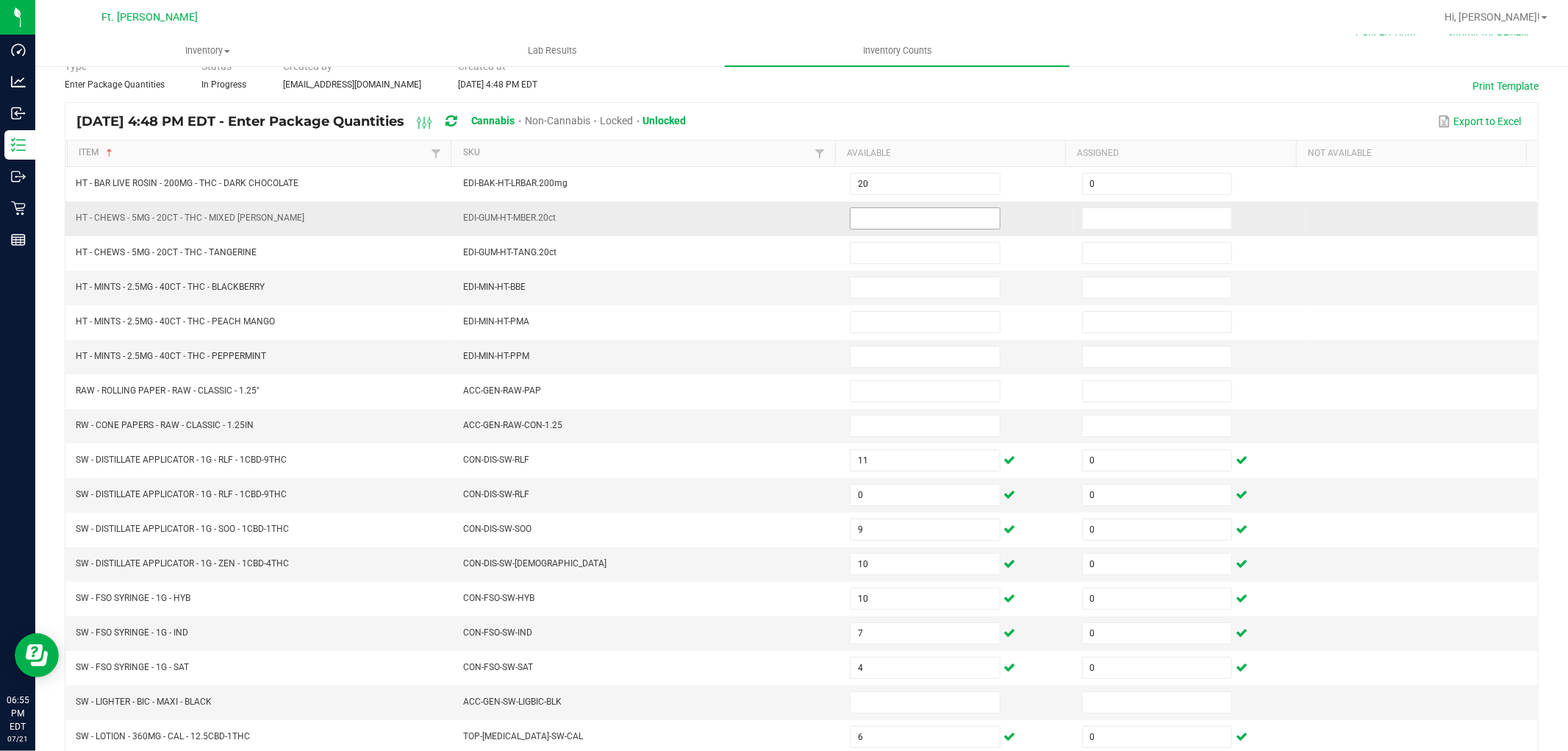 click at bounding box center [925, 218] 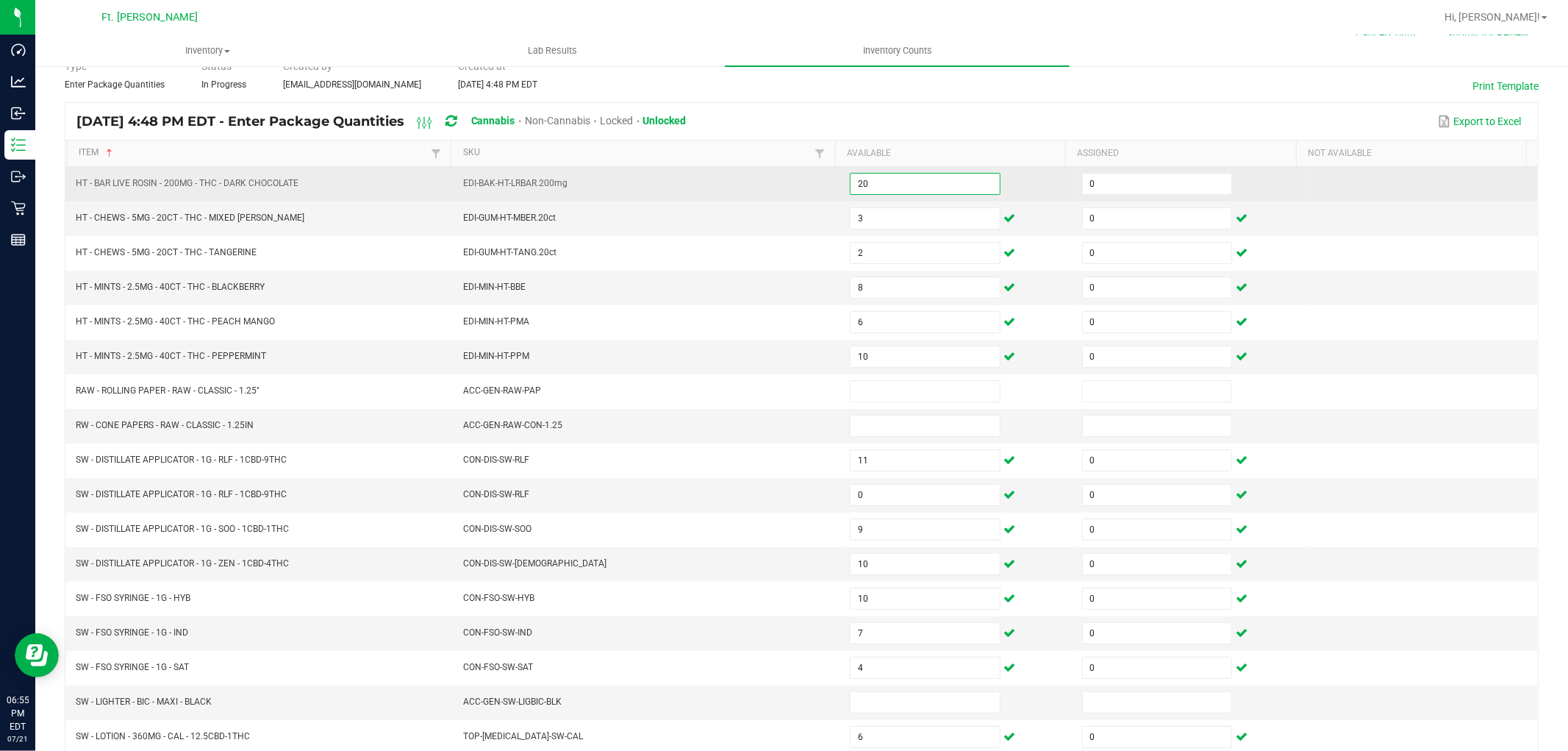 click on "20" at bounding box center (925, 184) 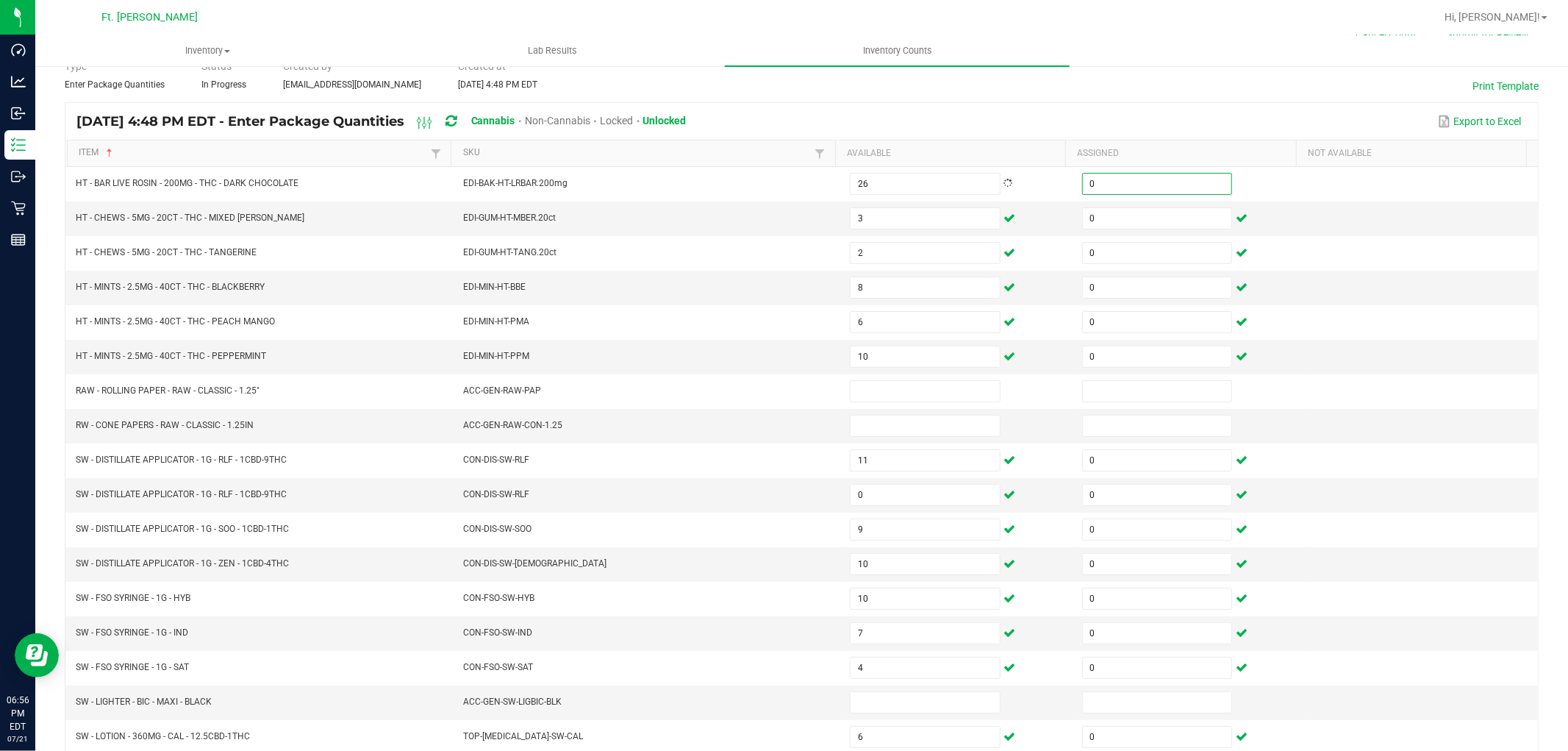 click on "< All Inventory Counts  Inventory Count    Cancel Count    Submit for Review   Type   Enter Package Quantities   Status   In Progress   Created by   kkerper@liveparallel.com   Created at   Jul 21, 2025 4:48 PM EDT   Print Template   Jul 21, 2025 4:48 PM EDT
- Enter Package Quantities   Cannabis   Non-Cannabis   Locked   Unlocked   Export to Excel  Item Sorted Ascending SKU Available Assigned Not Available  HT - BAR LIVE ROSIN - 200MG - THC - DARK CHOCOLATE   EDI-BAK-HT-LRBAR.200mg  26 0  HT - CHEWS - 5MG - 20CT - THC - MIXED BERRY   EDI-GUM-HT-MBER.20ct  3 0  HT - CHEWS - 5MG - 20CT - THC - TANGERINE   EDI-GUM-HT-TANG.20ct  2 0  HT - MINTS - 2.5MG - 40CT - THC - BLACKBERRY   EDI-MIN-HT-BBE  8 0  HT - MINTS - 2.5MG - 40CT - THC - PEACH MANGO   EDI-MIN-HT-PMA  6 0  HT - MINTS - 2.5MG - 40CT - THC - PEPPERMINT   EDI-MIN-HT-PPM  10 0  RAW - ROLLING PAPER - RAW - CLASSIC - 1.25"   ACC-GEN-RAW-PAP   RW - CONE PAPERS - RAW - CLASSIC - 1.25IN   ACC-GEN-RAW-CON-1.25   CON-DIS-SW-RLF  11 0  CON-DIS-SW-RLF  0 0 9" at bounding box center [801, 452] 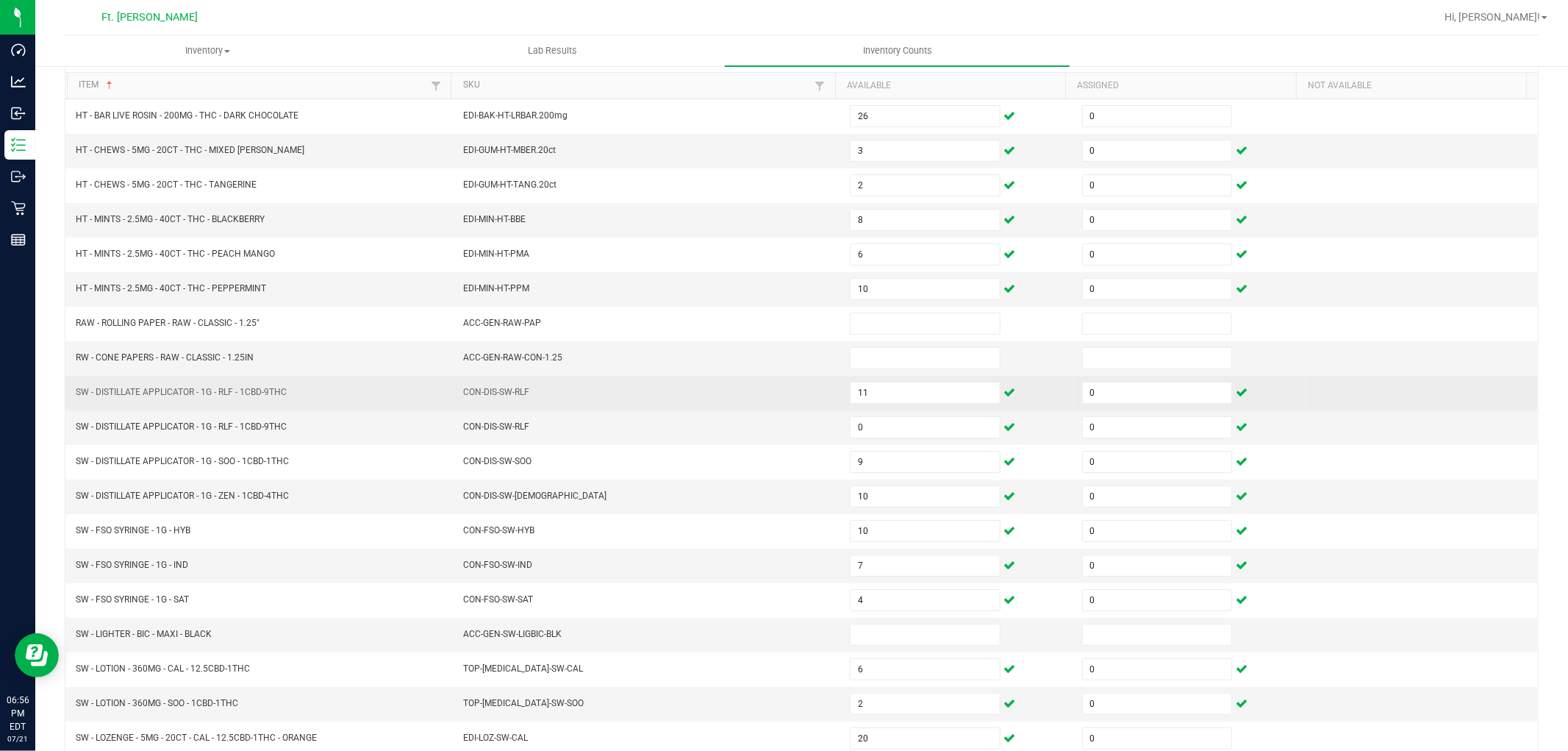 scroll, scrollTop: 234, scrollLeft: 0, axis: vertical 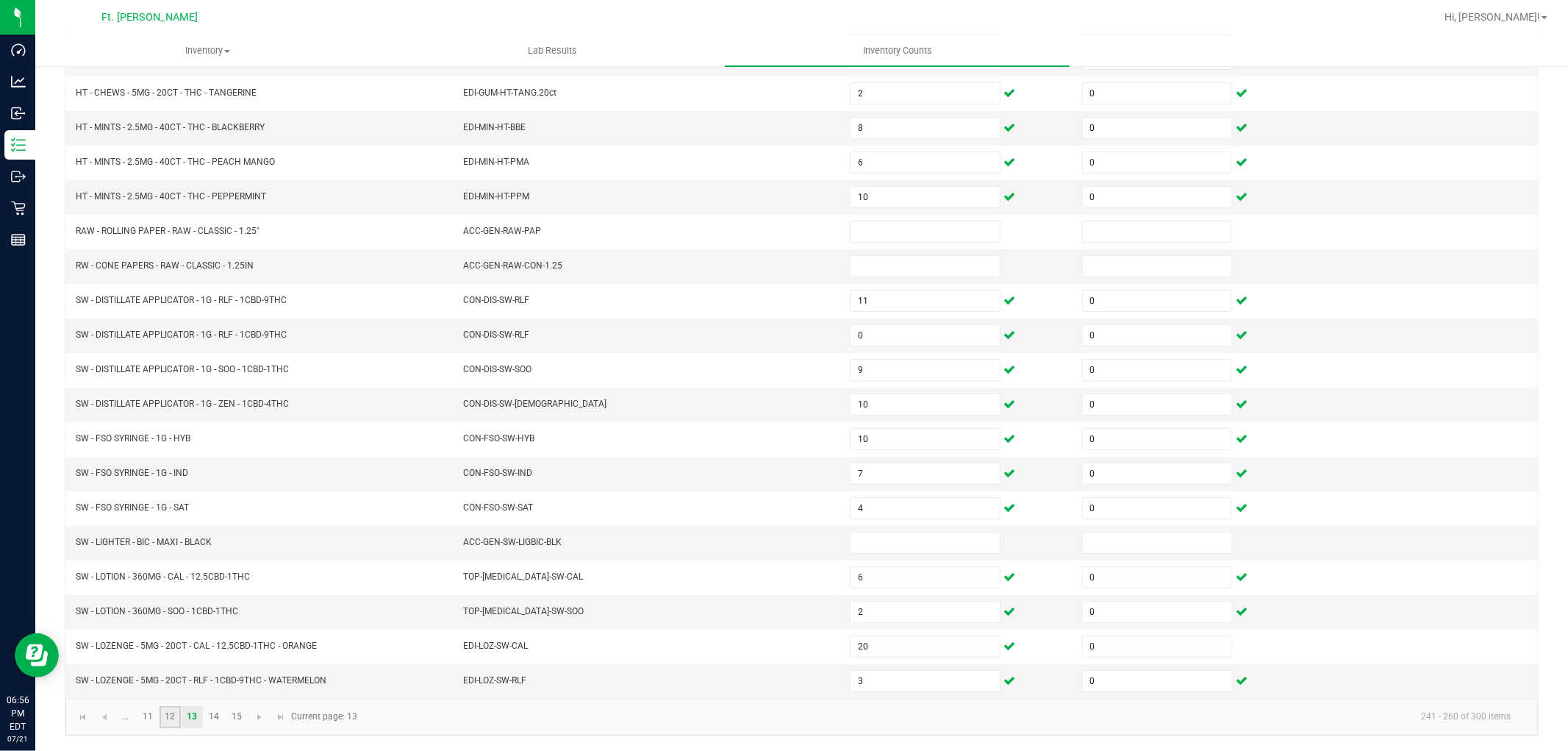 click on "12" 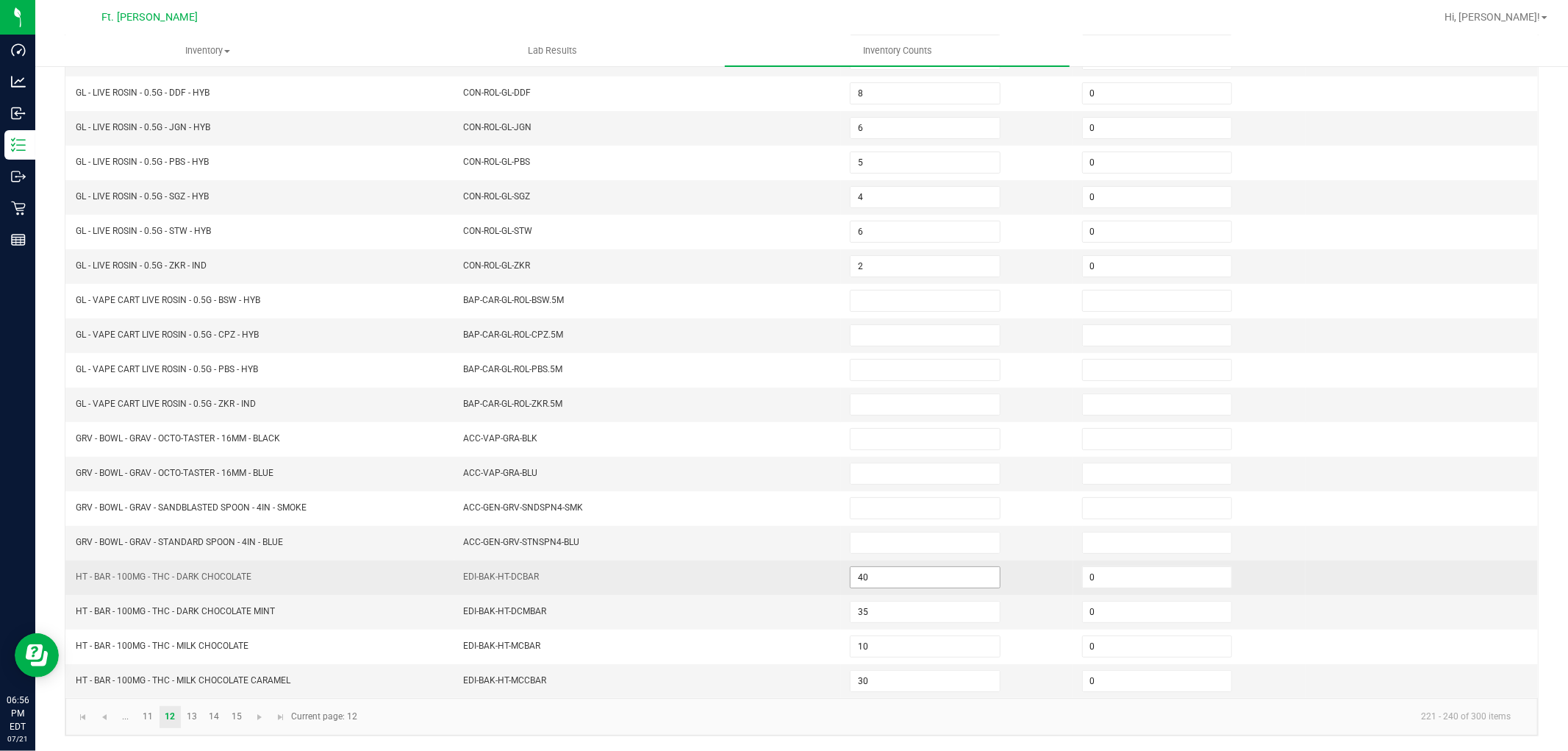 click on "40" at bounding box center [925, 577] 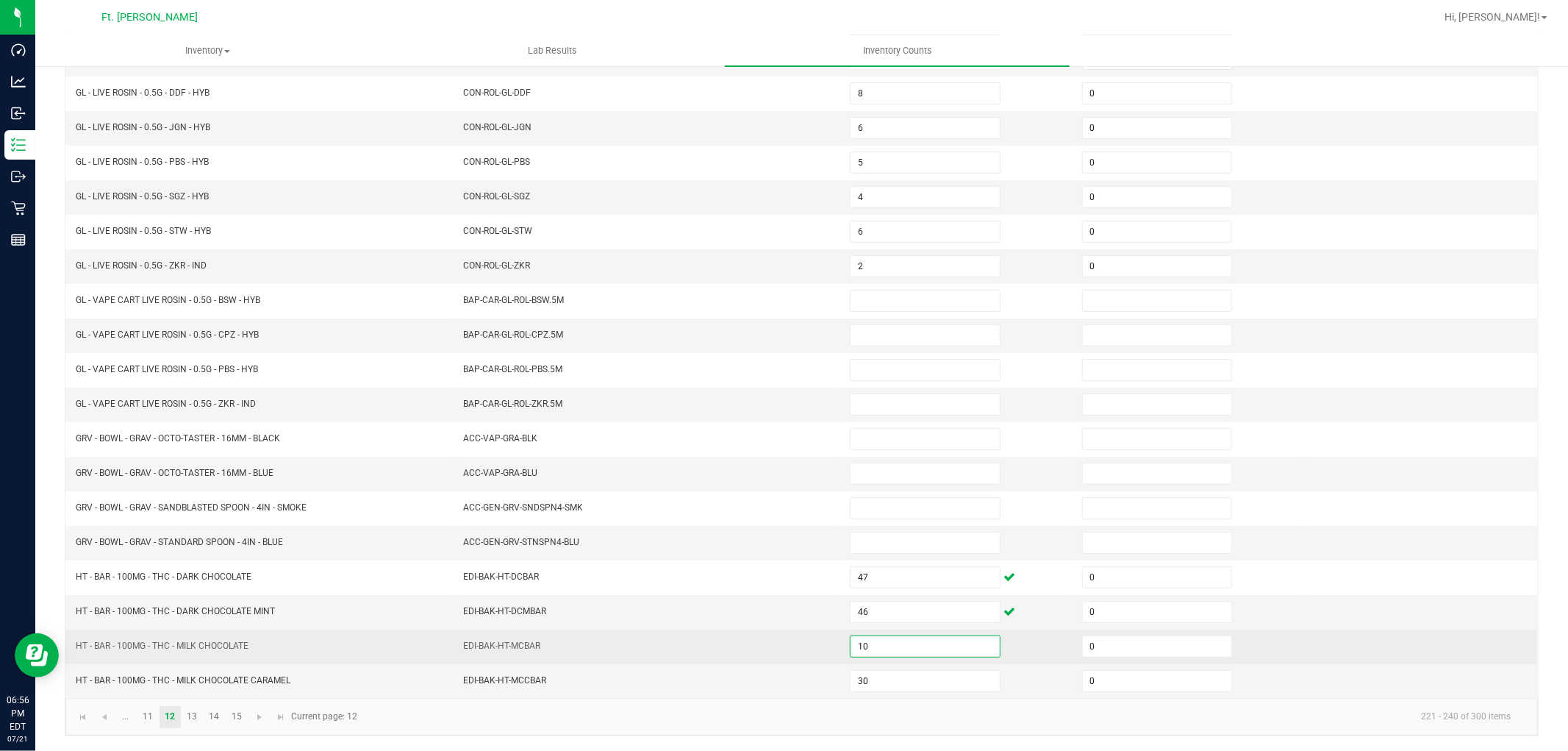 click on "10" at bounding box center (925, 647) 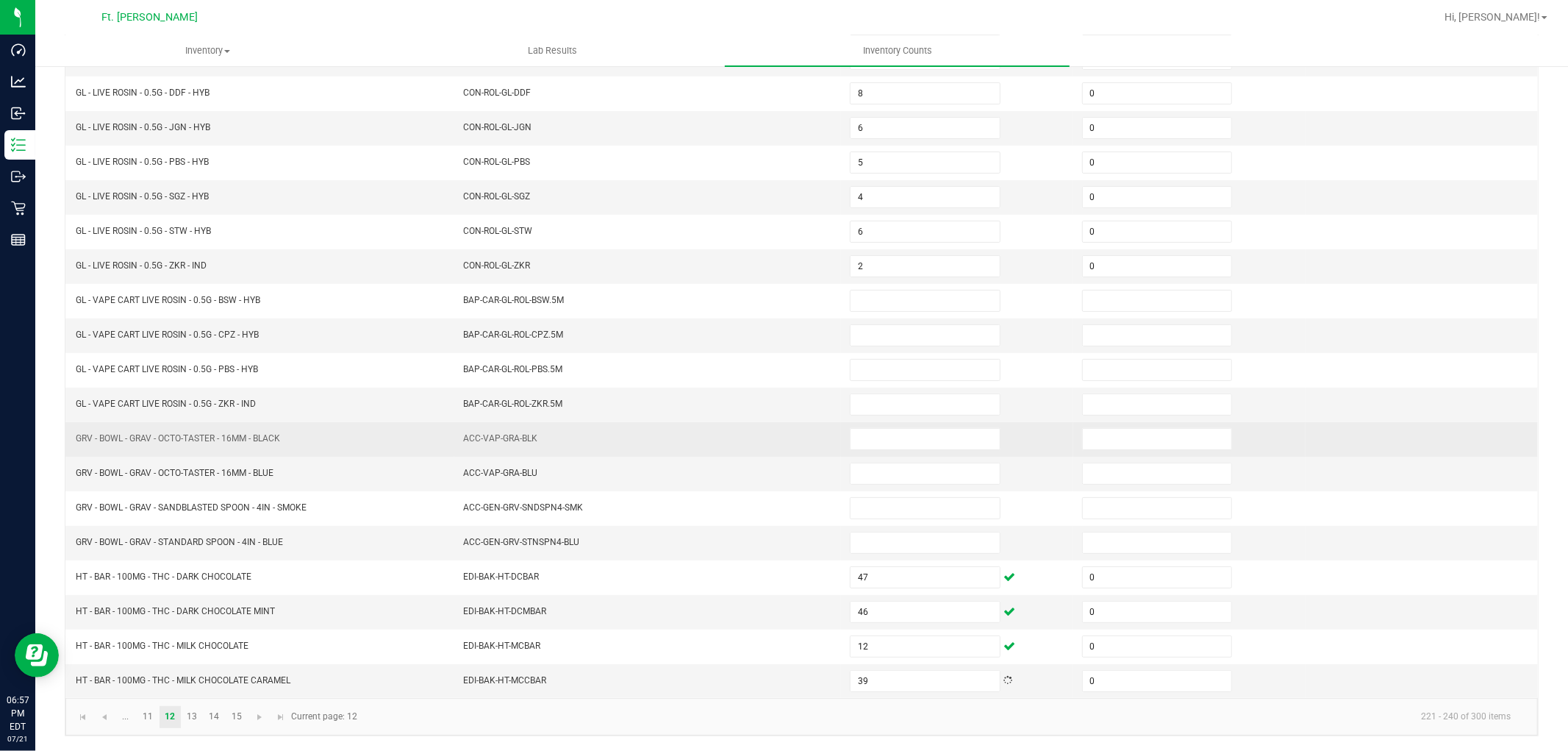 click on "ACC-VAP-GRA-BLK" at bounding box center [648, 439] 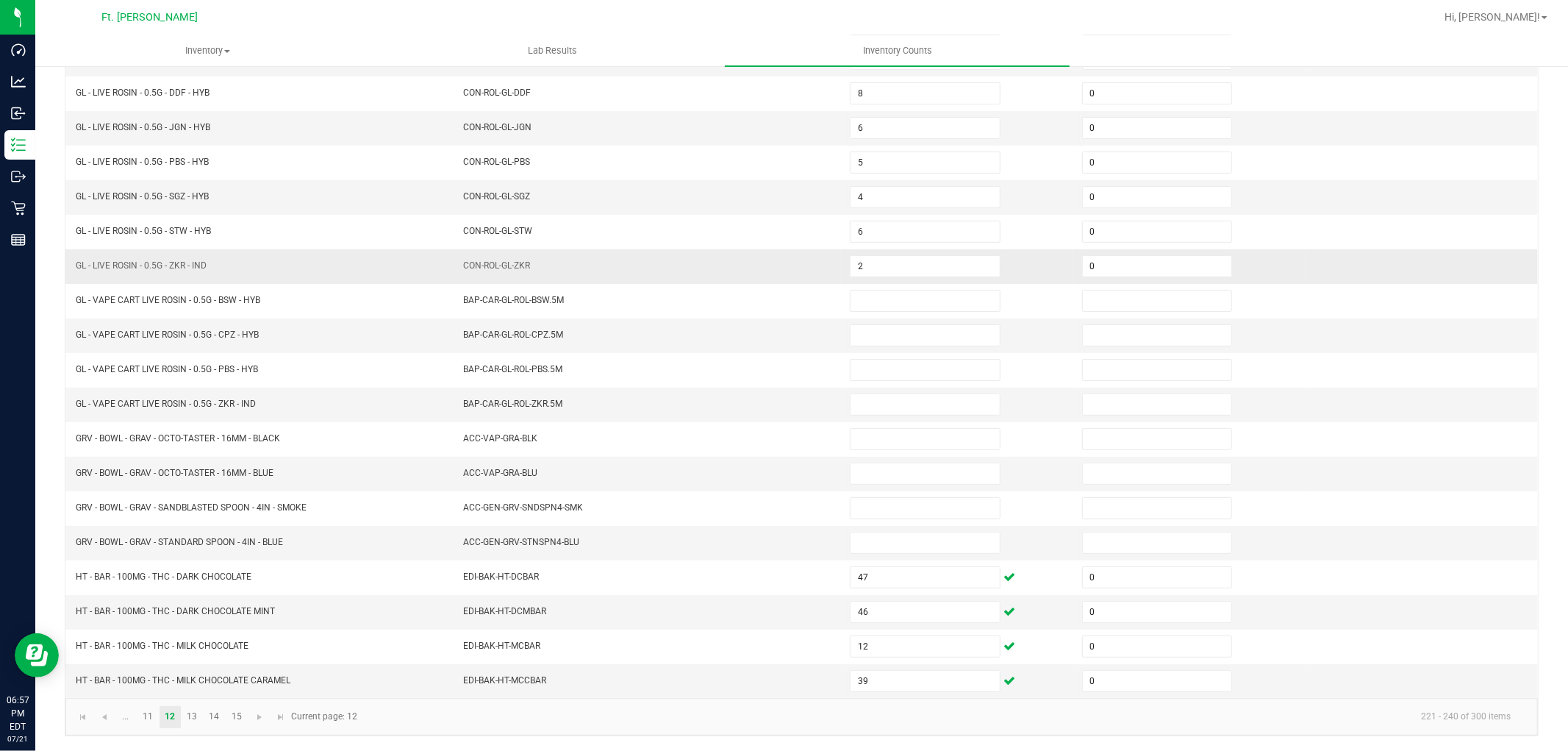 drag, startPoint x: 789, startPoint y: 296, endPoint x: 781, endPoint y: 266, distance: 31.04835 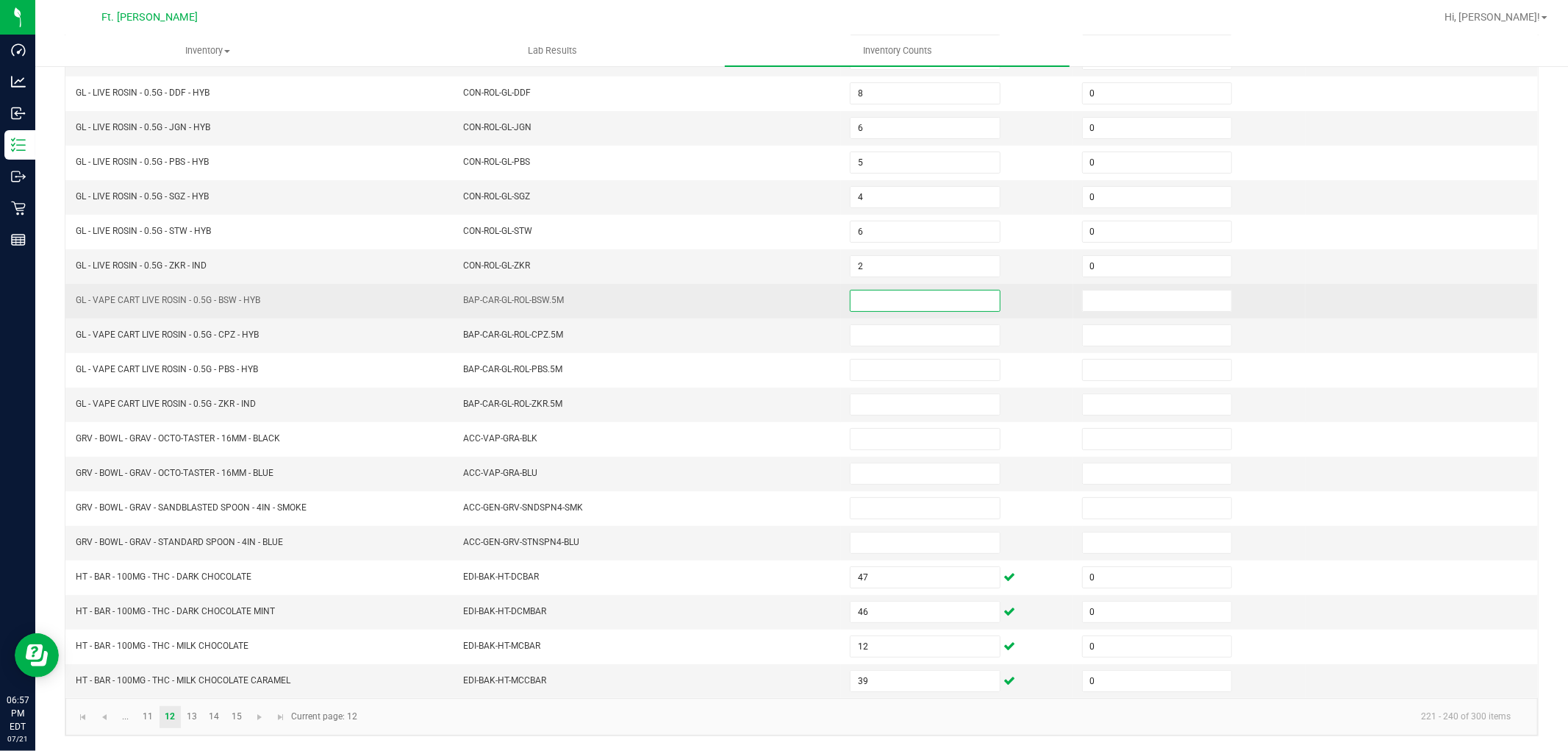 click at bounding box center [925, 301] 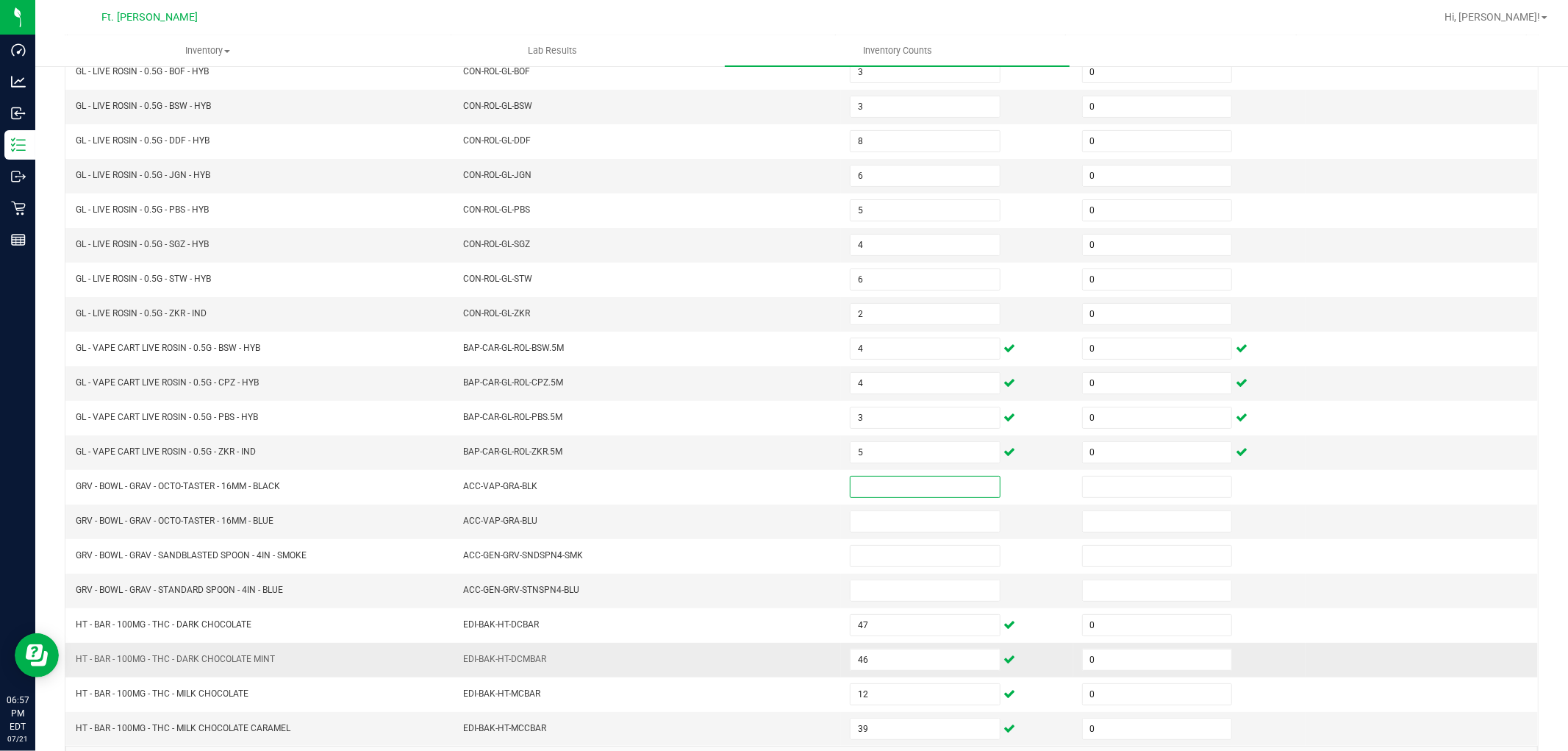 scroll, scrollTop: 234, scrollLeft: 0, axis: vertical 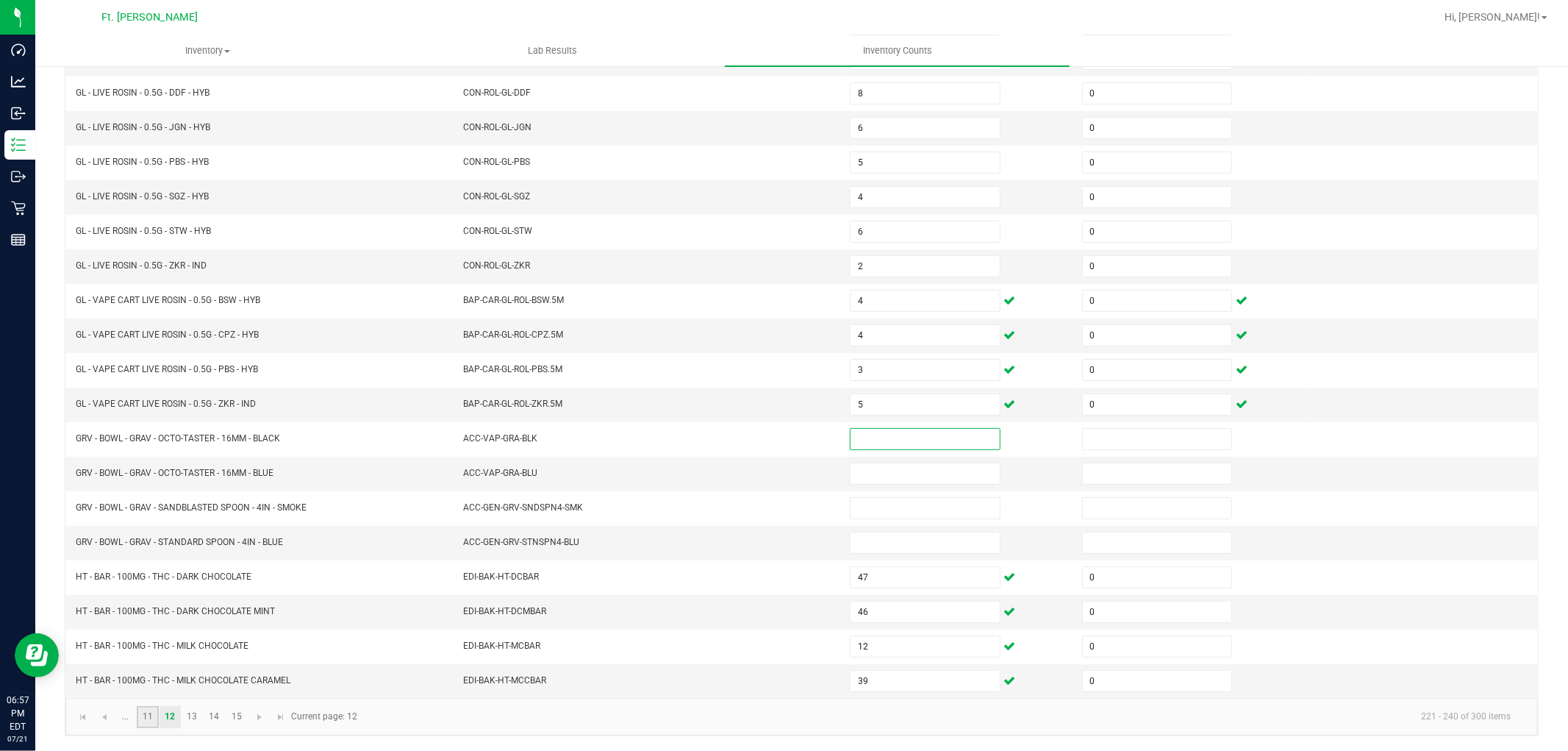 click on "11" 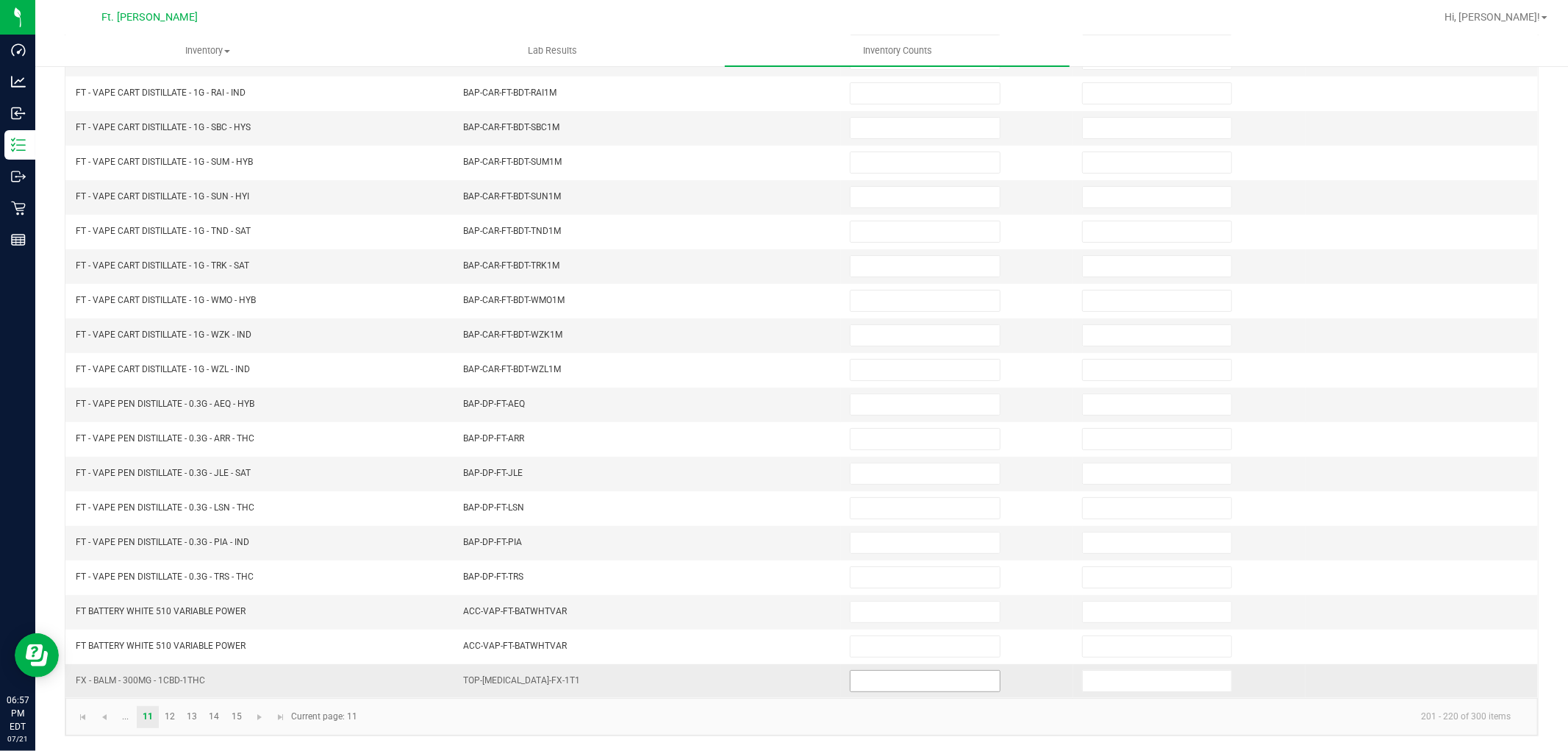 click at bounding box center [925, 681] 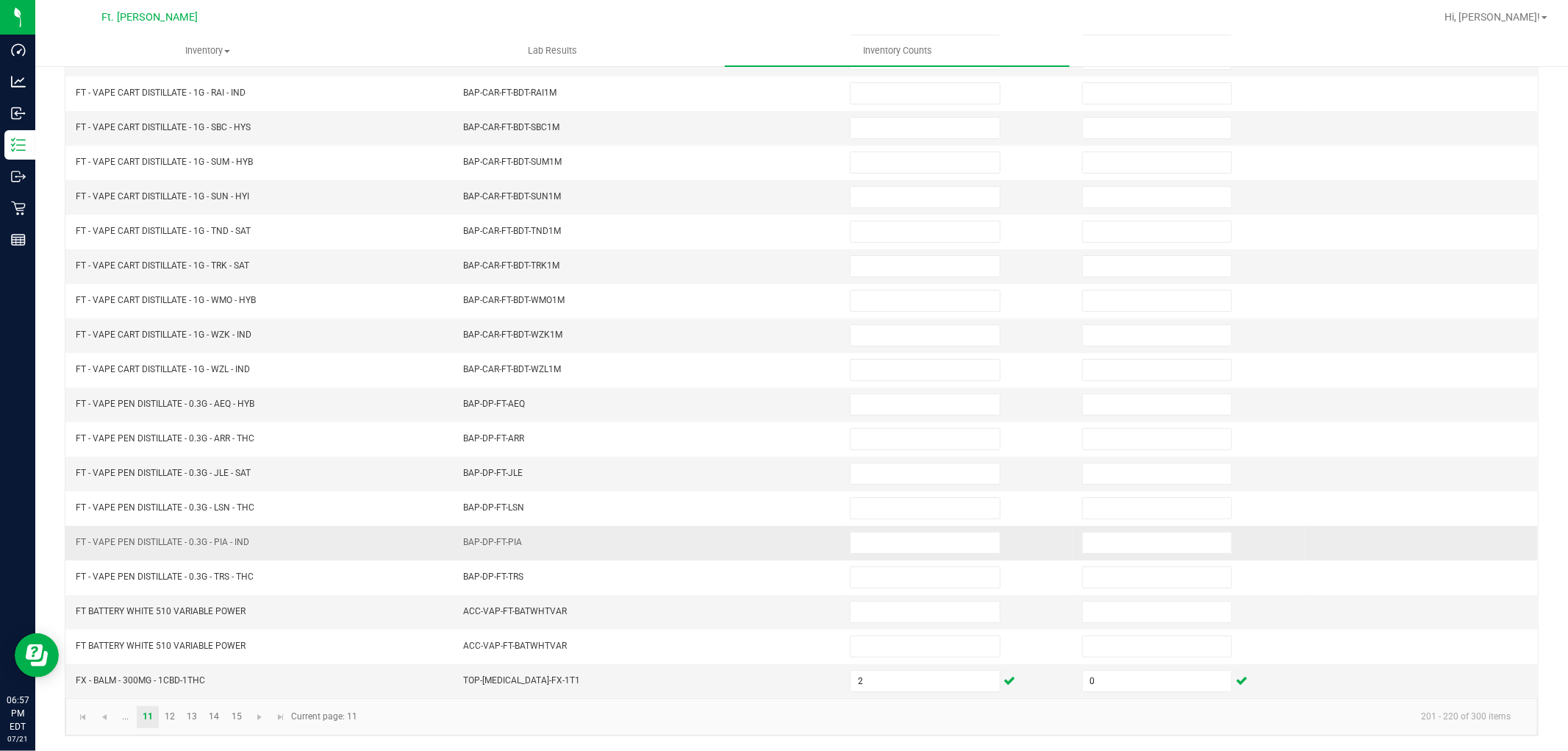 click on "BAP-DP-FT-PIA" at bounding box center (648, 543) 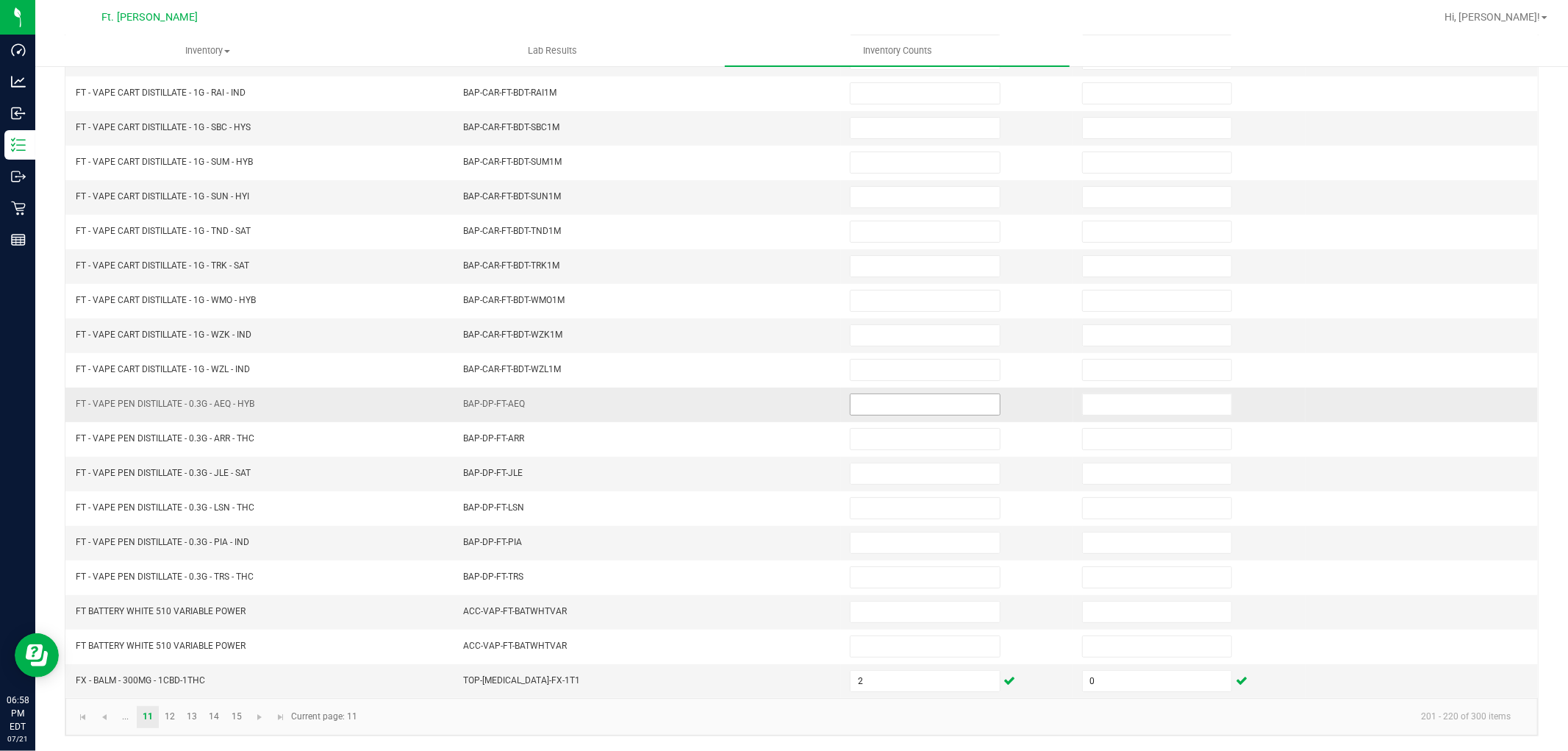 click at bounding box center [925, 405] 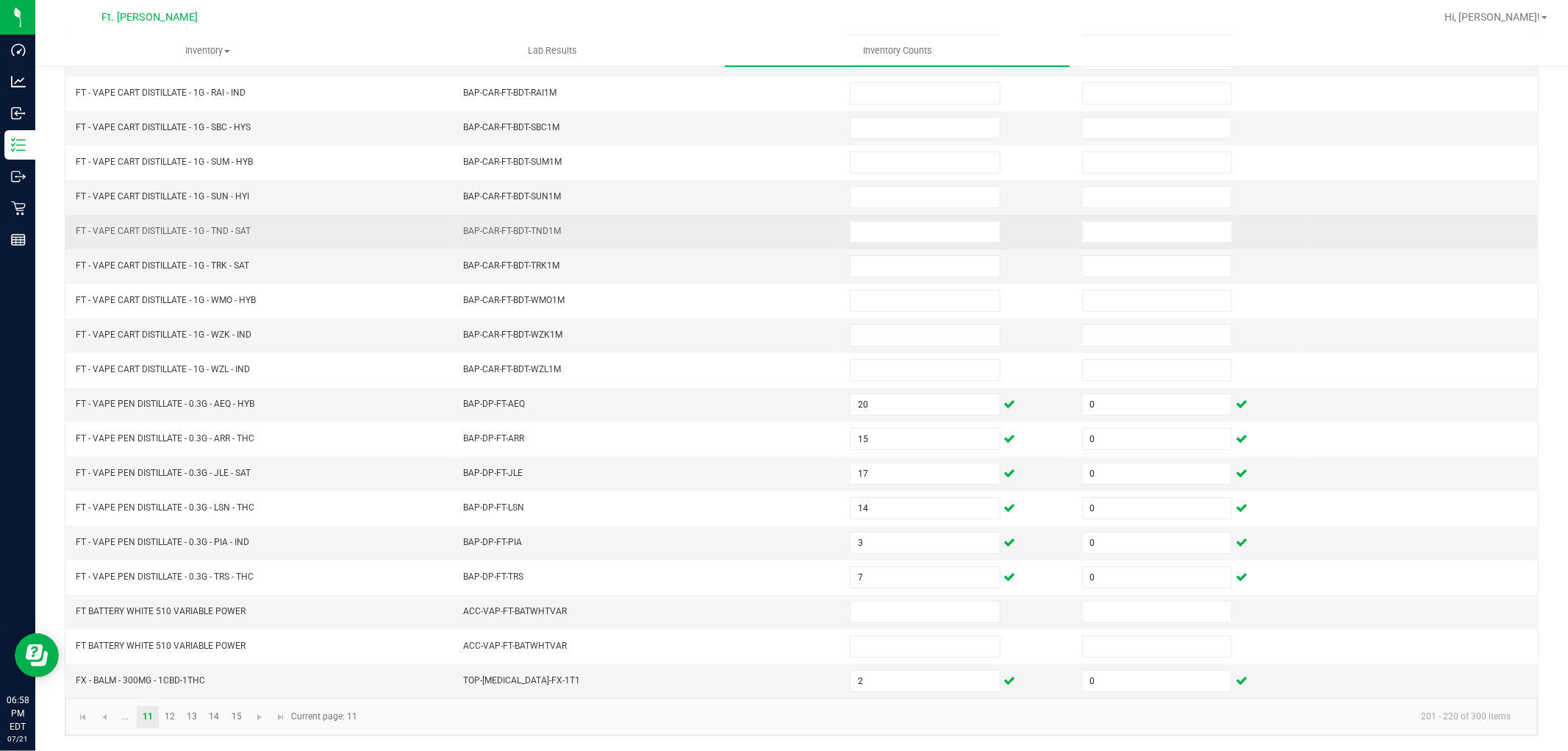 click on "BAP-CAR-FT-BDT-TND1M" at bounding box center (648, 232) 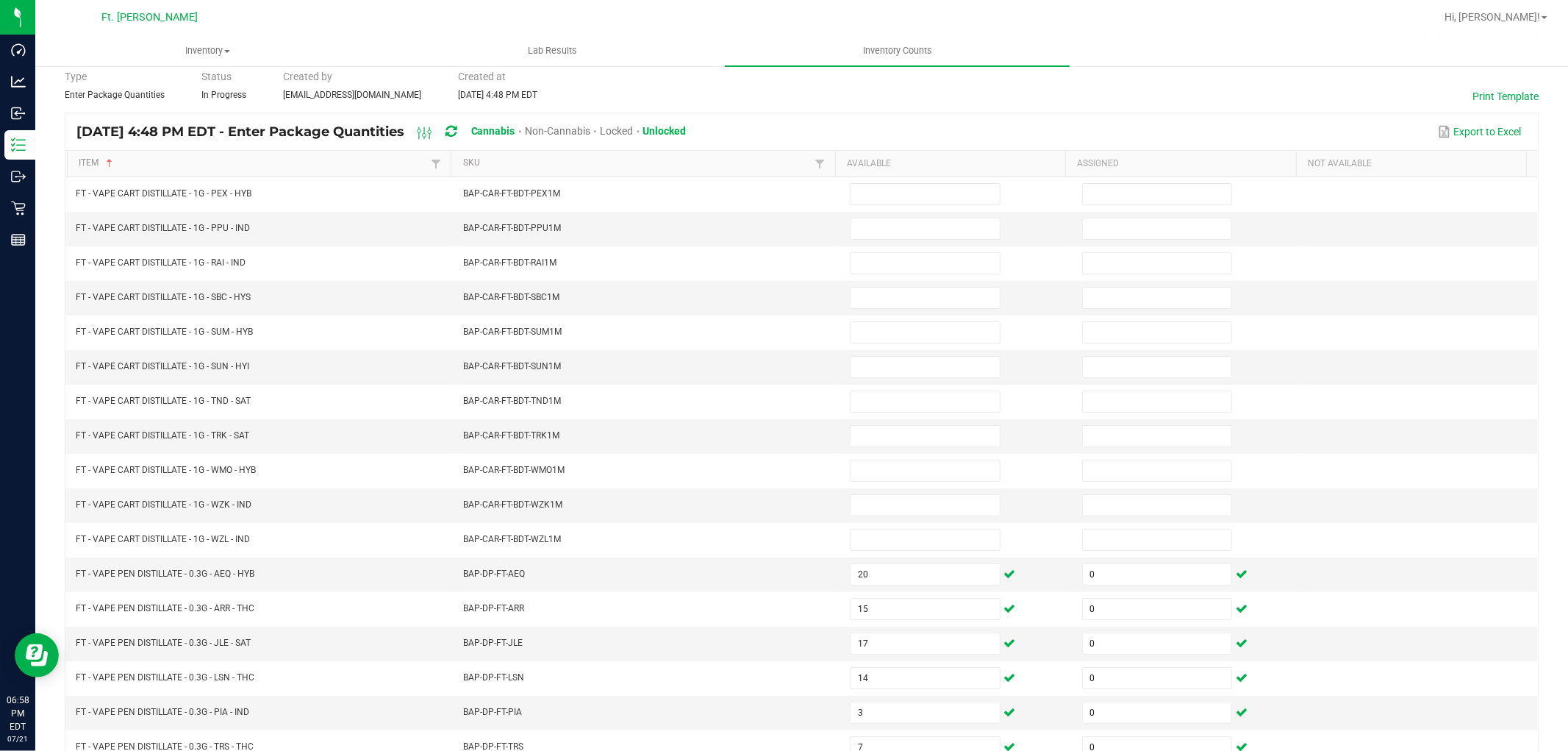 scroll, scrollTop: 0, scrollLeft: 0, axis: both 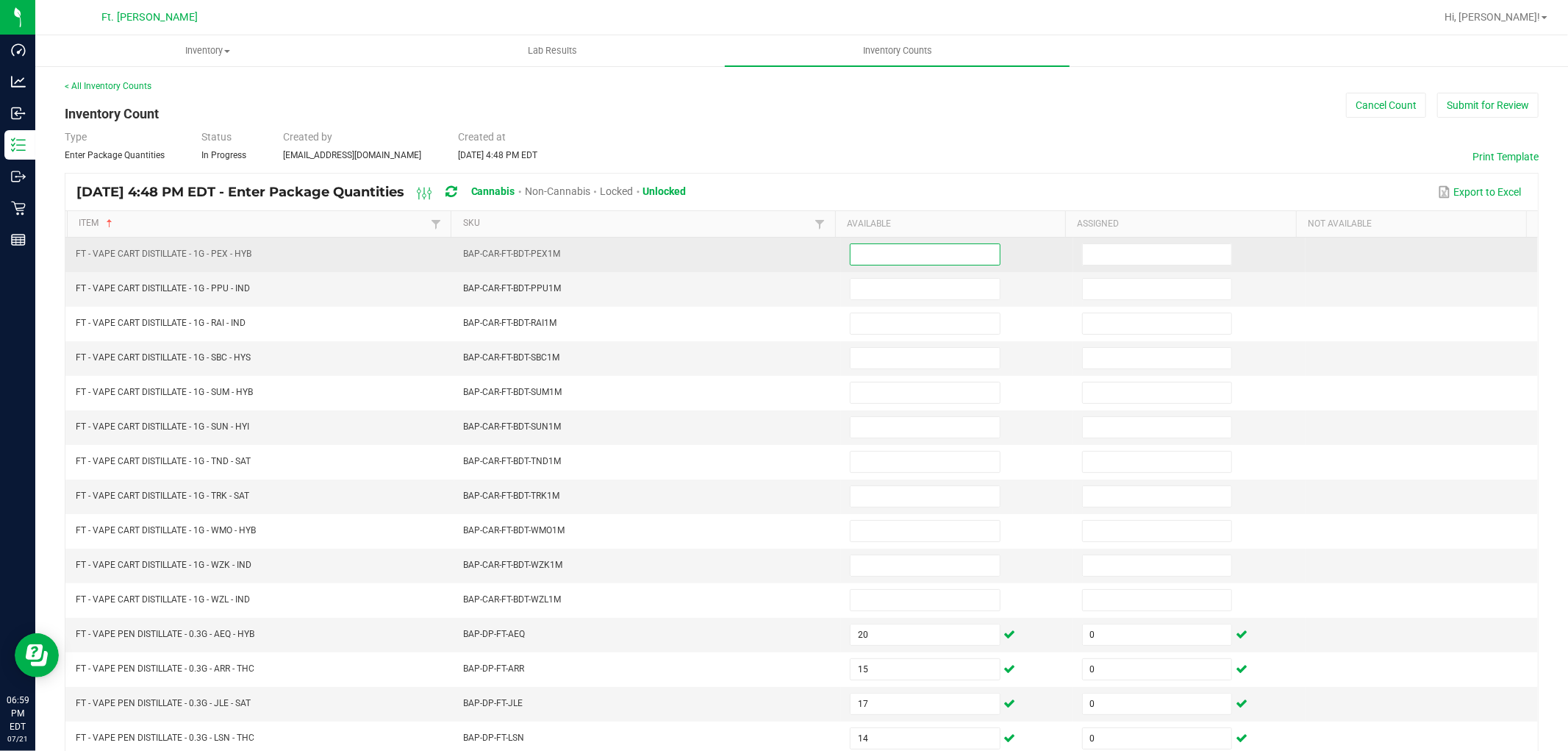 click at bounding box center (925, 255) 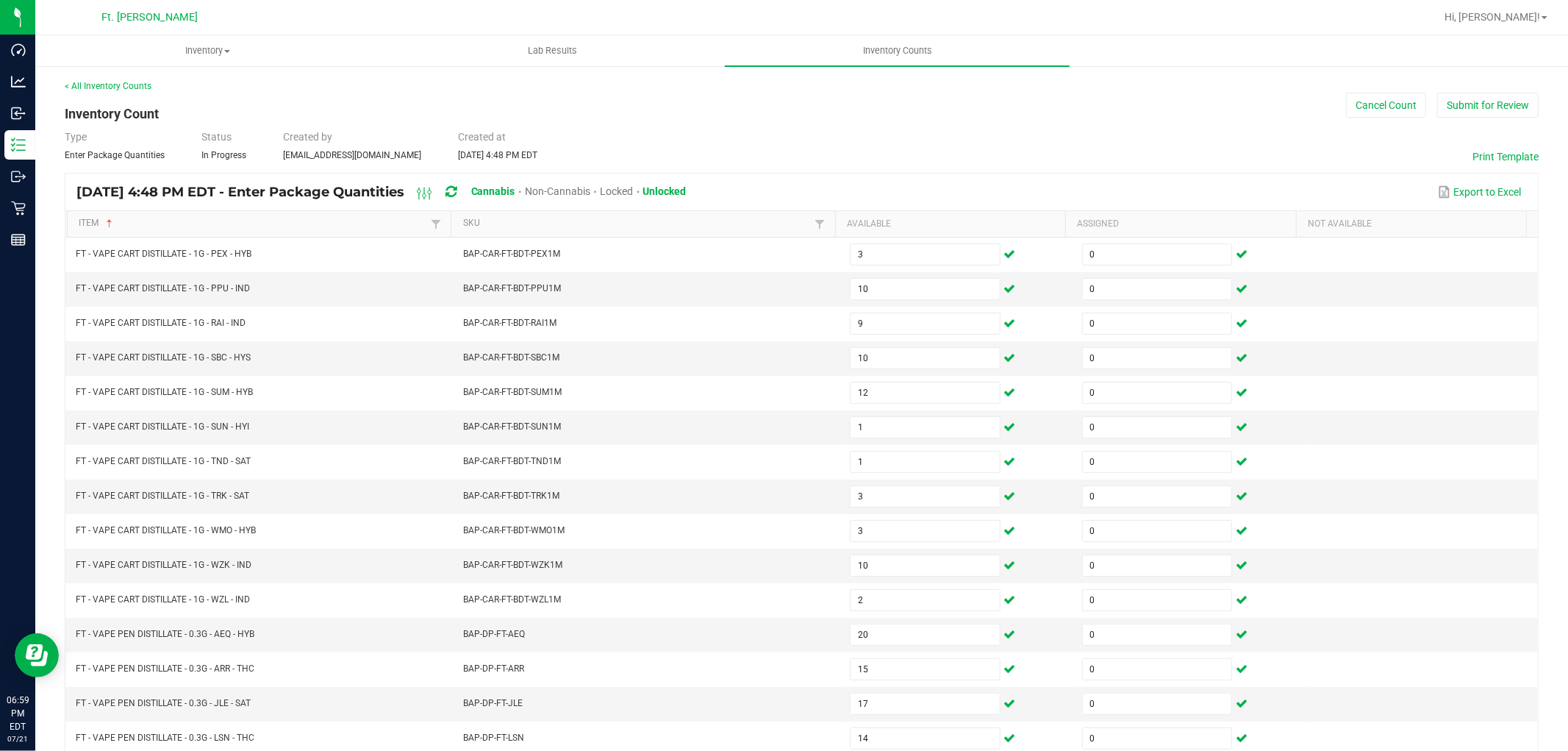 click on "Type   Enter Package Quantities   Status   In Progress   Created by   kkerper@liveparallel.com   Created at   Jul 21, 2025 4:48 PM EDT" at bounding box center (801, 146) 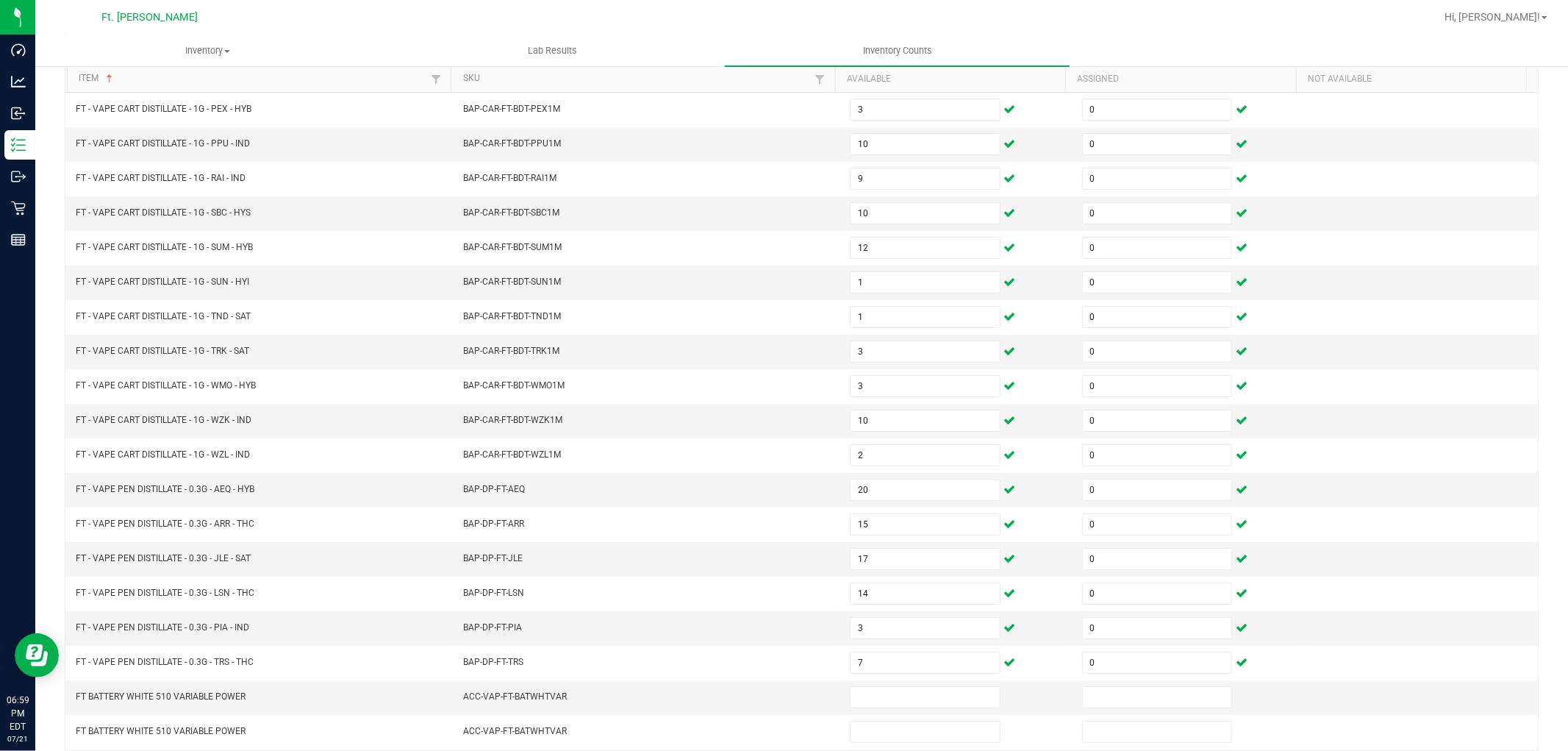 scroll, scrollTop: 234, scrollLeft: 0, axis: vertical 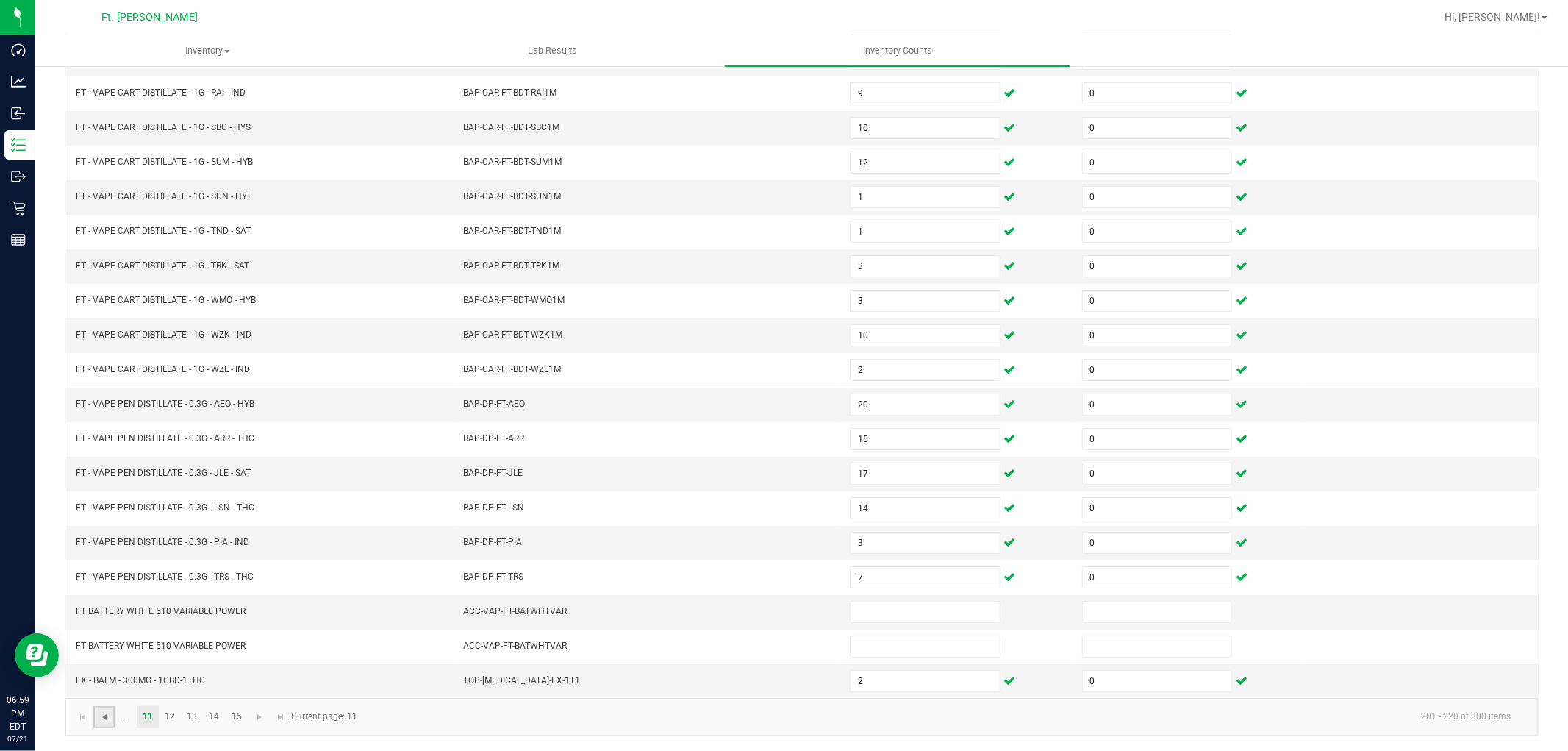 click 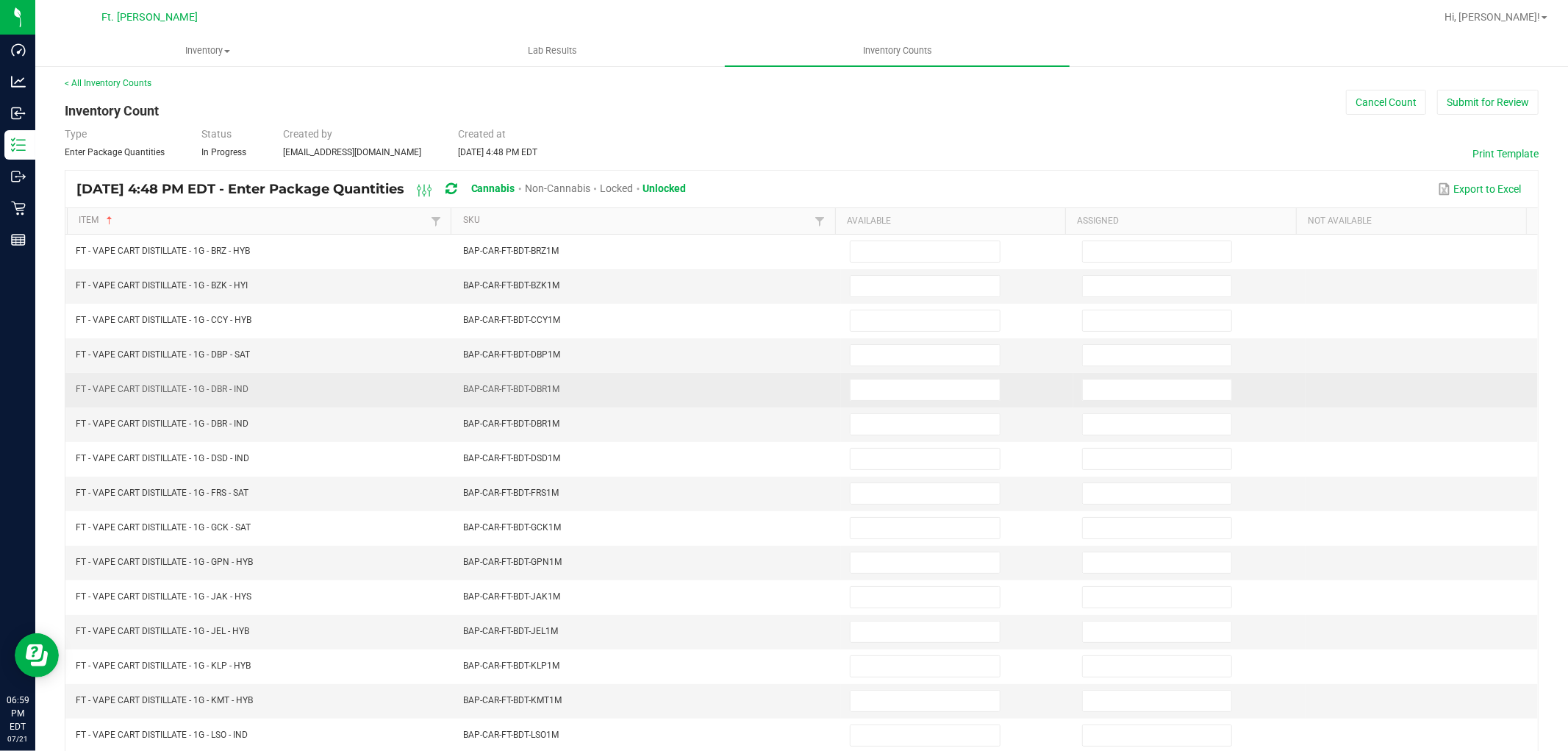 scroll, scrollTop: 0, scrollLeft: 0, axis: both 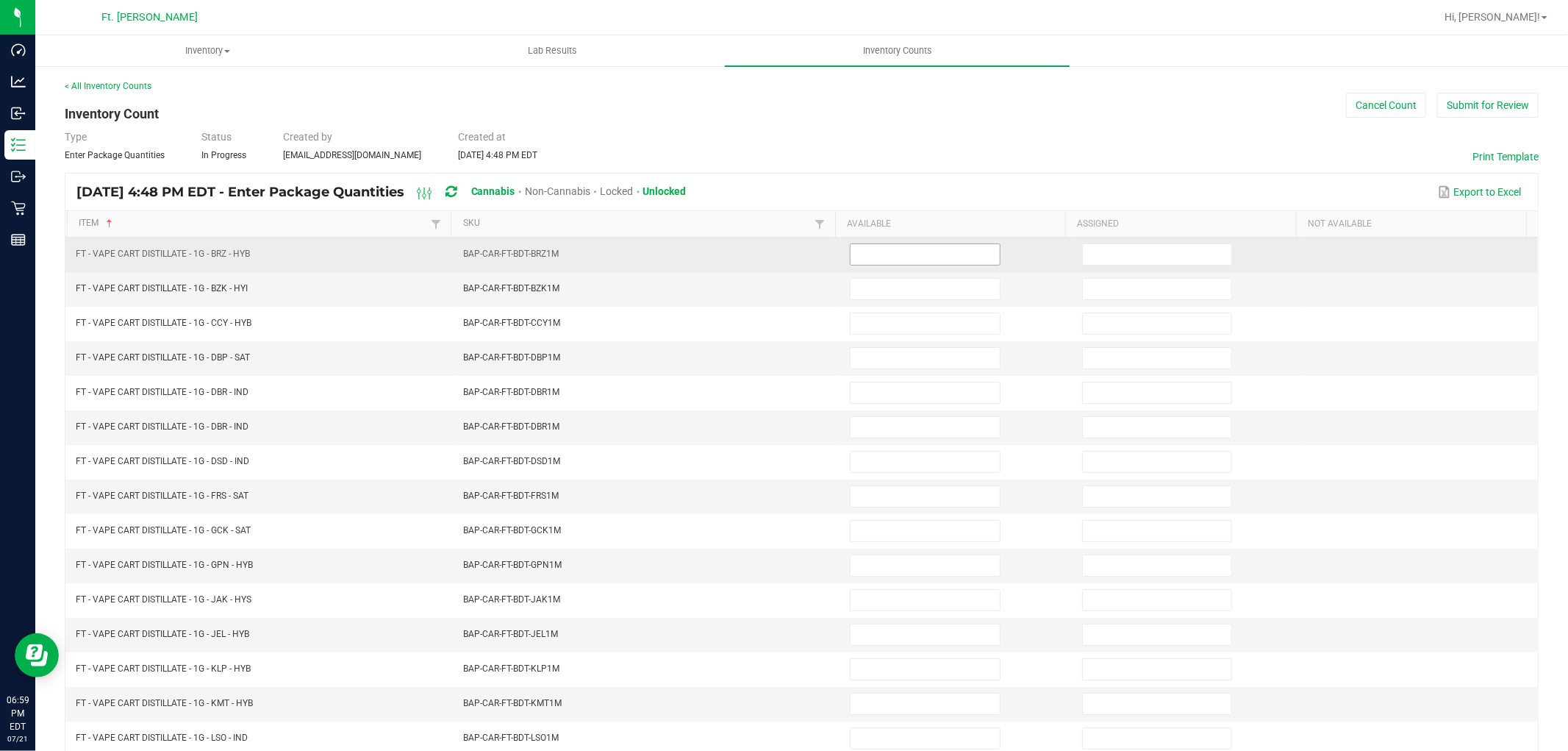 click at bounding box center [925, 255] 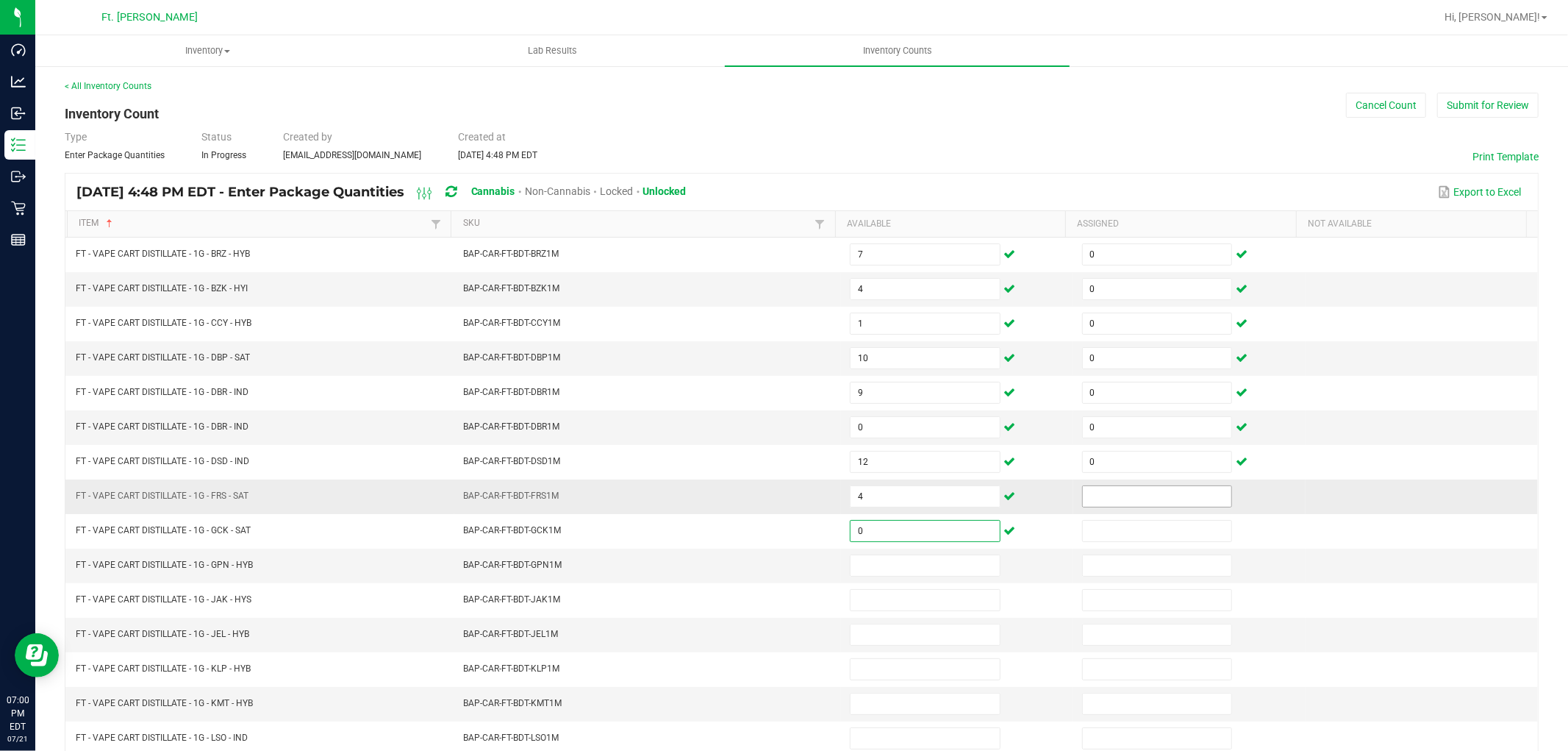 click at bounding box center [1157, 496] 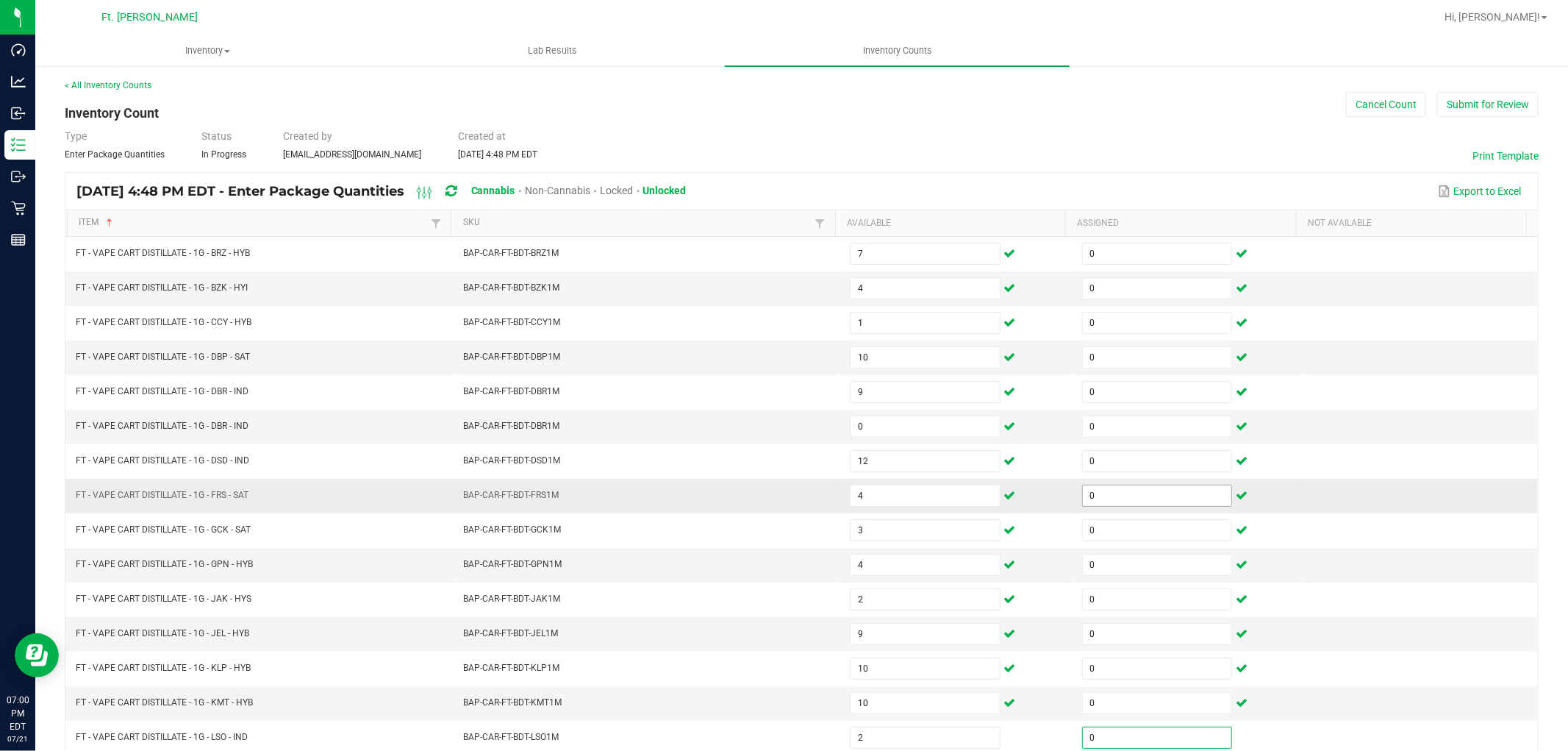 scroll, scrollTop: 234, scrollLeft: 0, axis: vertical 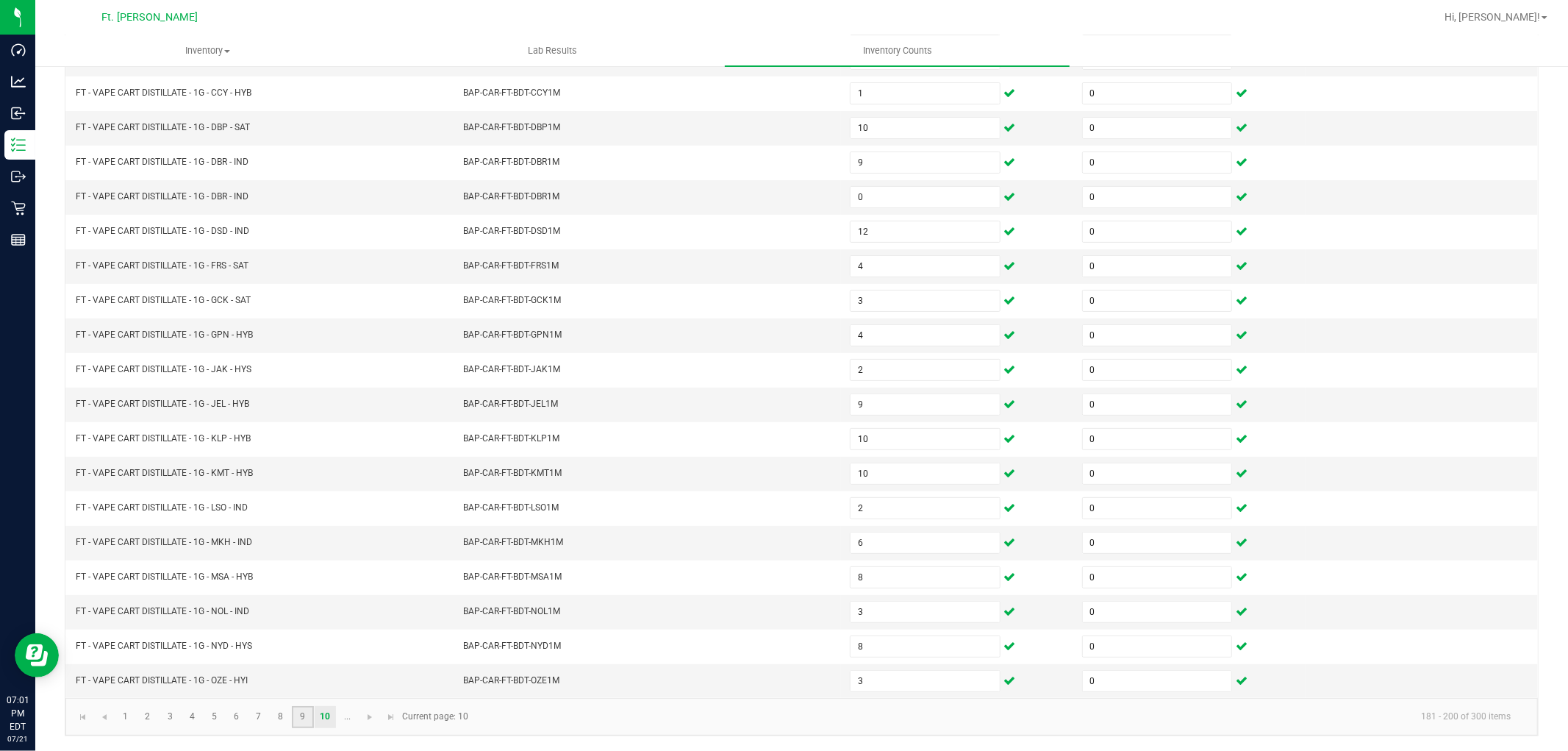 click on "9" 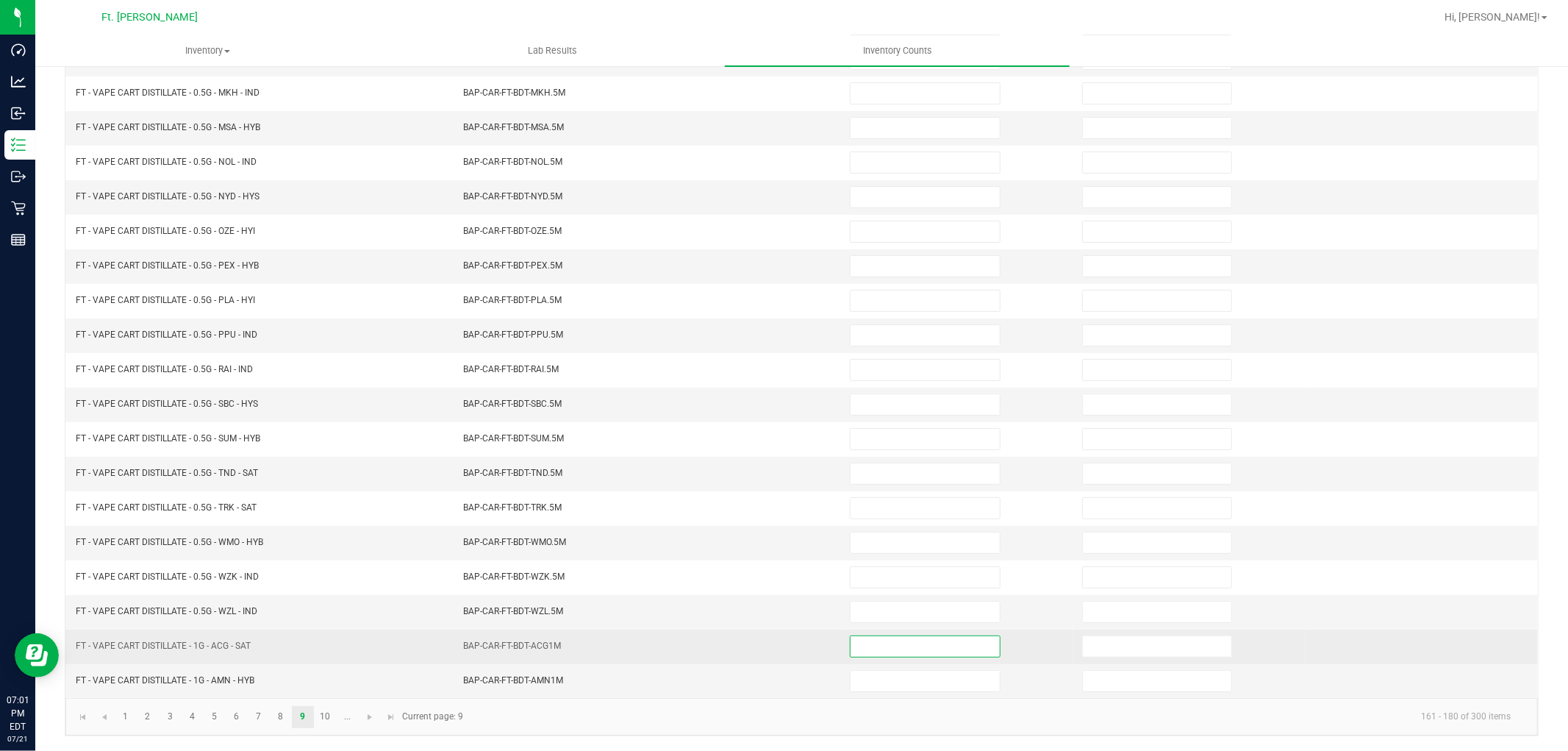 drag, startPoint x: 886, startPoint y: 649, endPoint x: 892, endPoint y: 681, distance: 32.55764 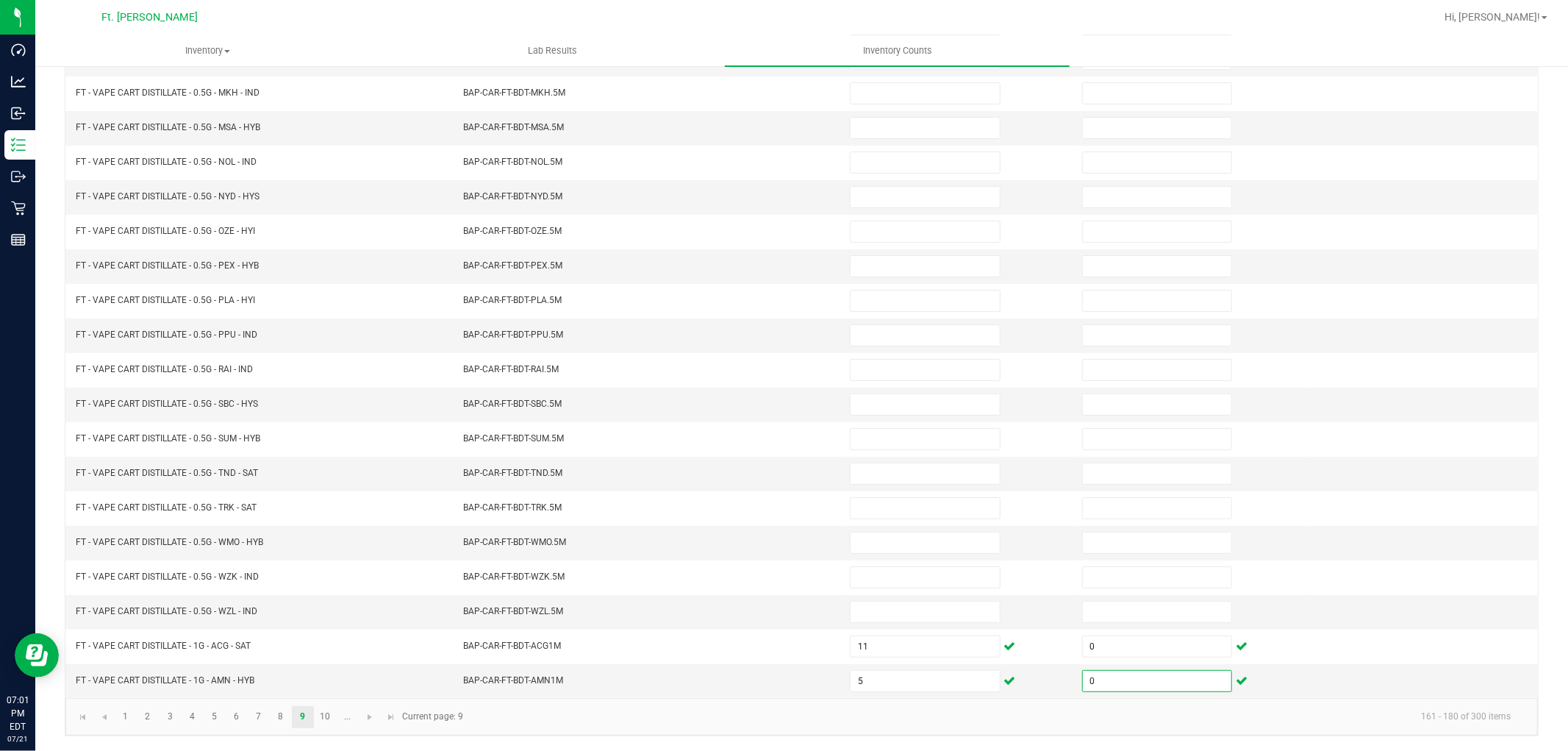 click on "161 - 180 of 300 items" 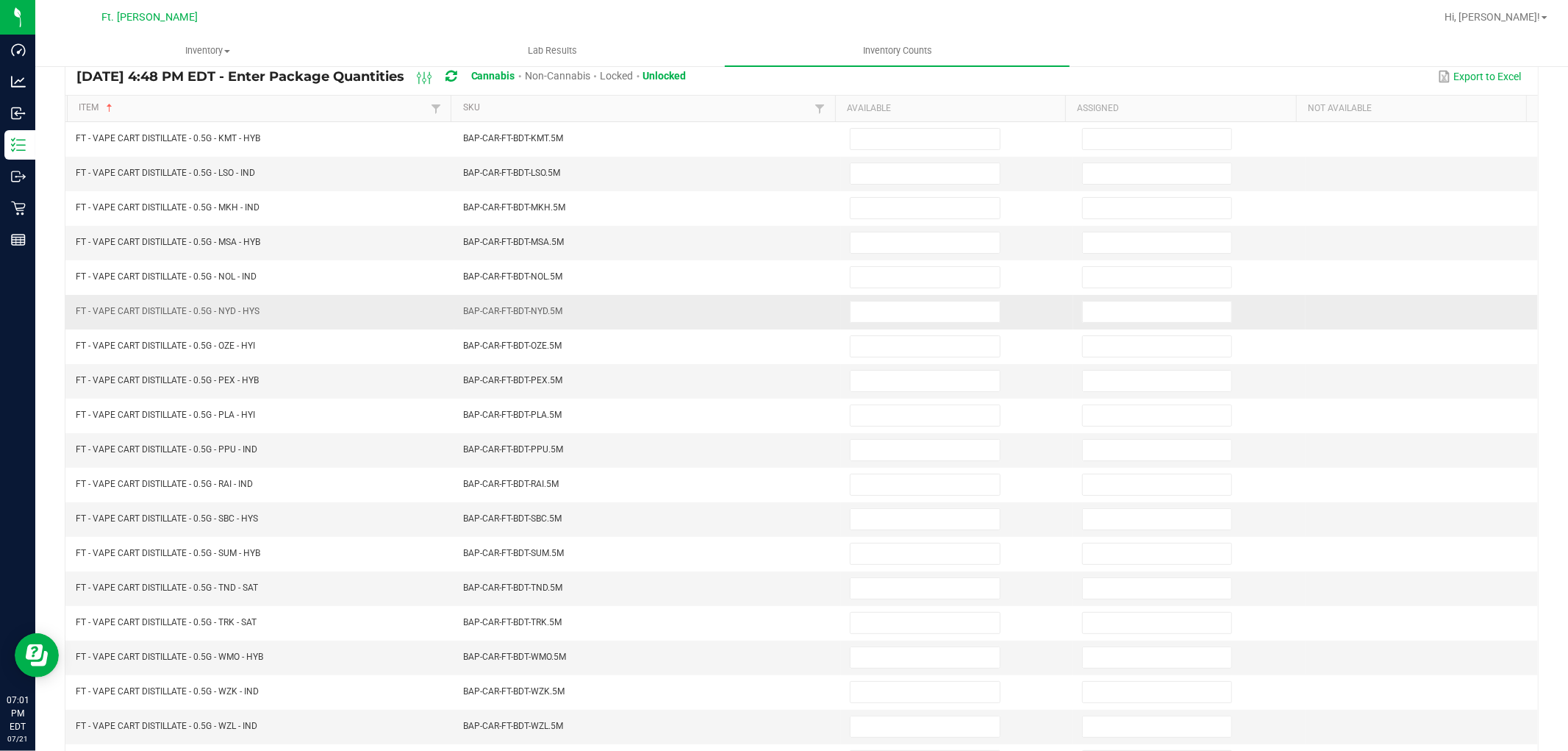 scroll, scrollTop: 0, scrollLeft: 0, axis: both 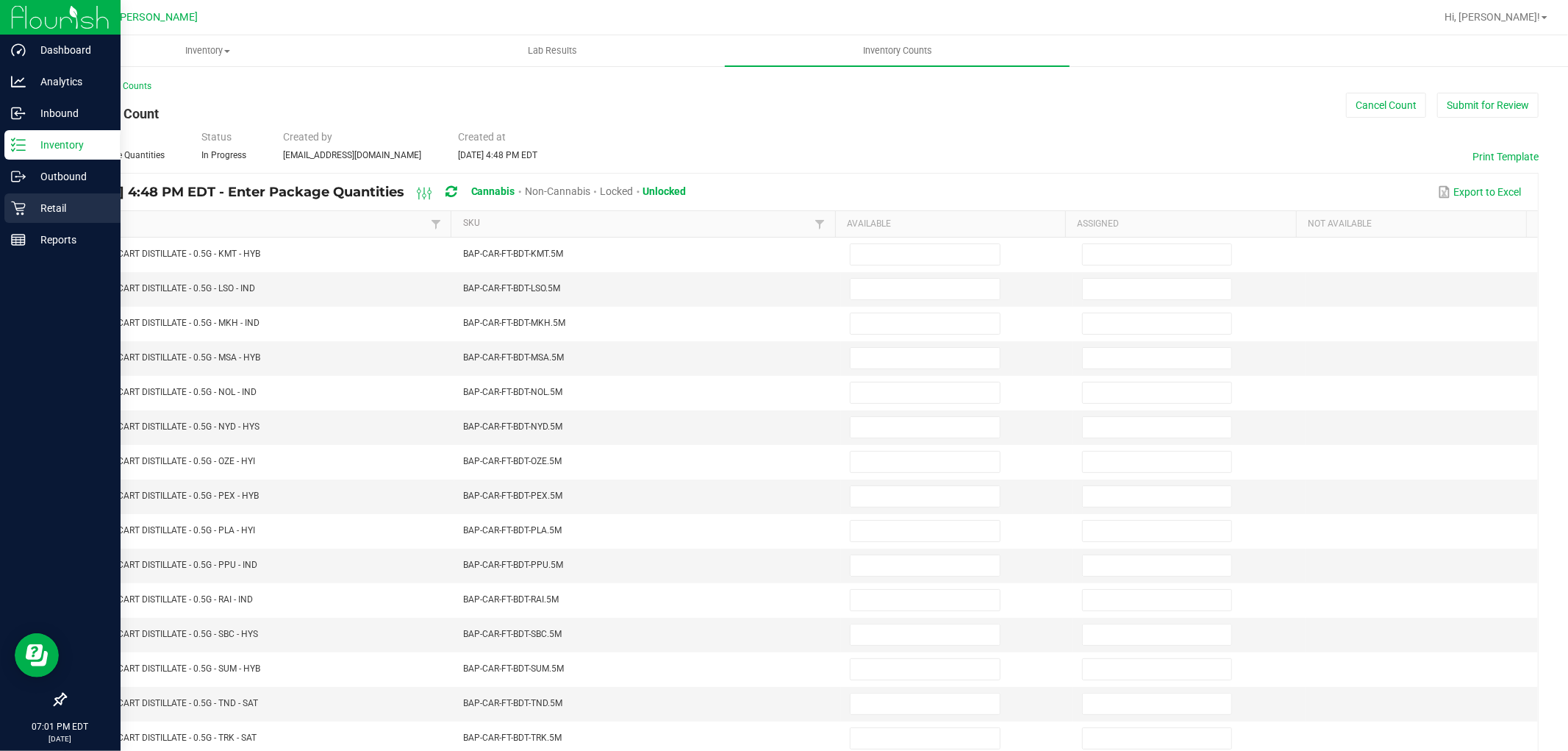 click on "Retail" at bounding box center [70, 208] 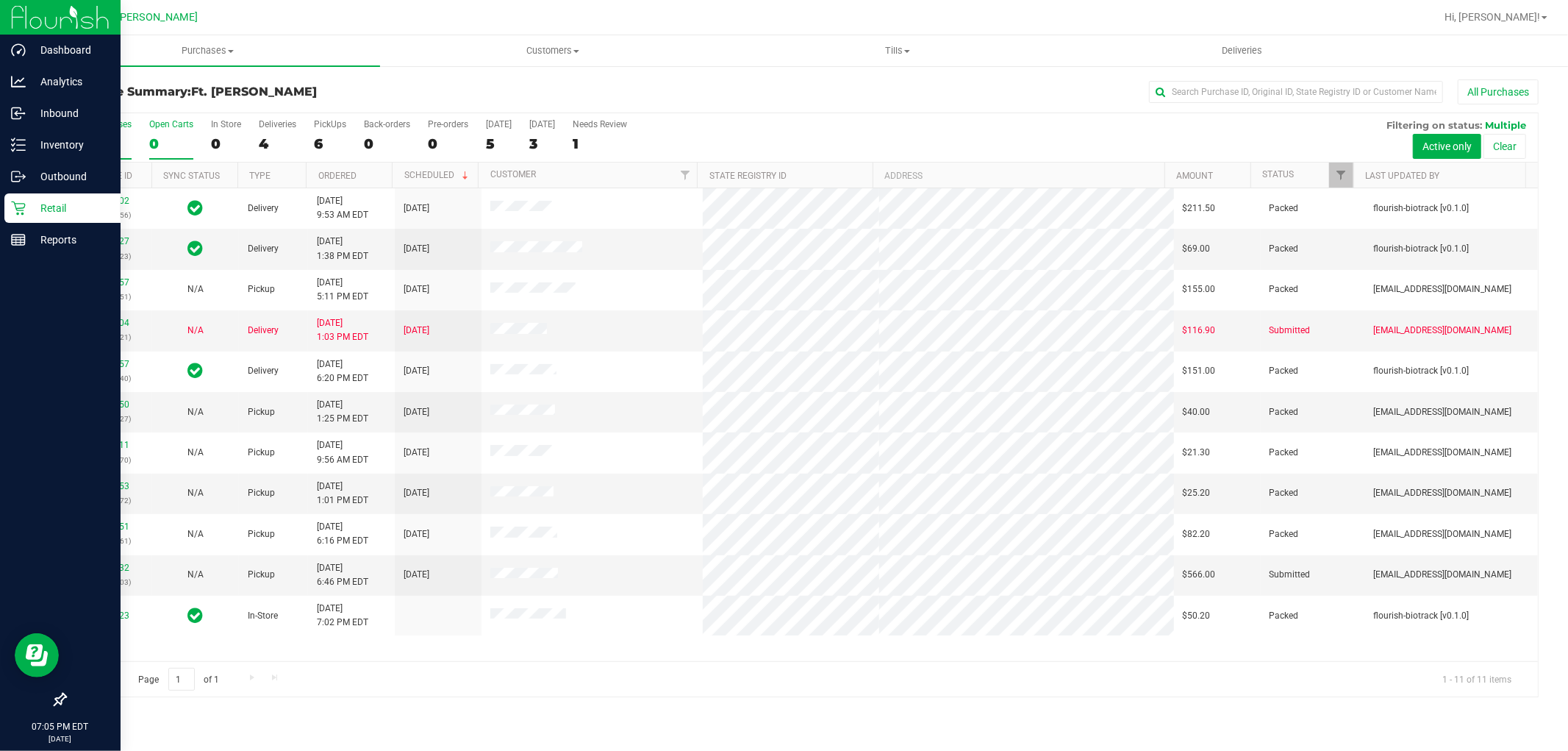 click on "All Purchases
10
Open Carts
0
In Store
0
Deliveries
4
PickUps
6
Back-orders
0
Pre-orders
0
Today
5
Tomorrow
3" at bounding box center [801, 138] 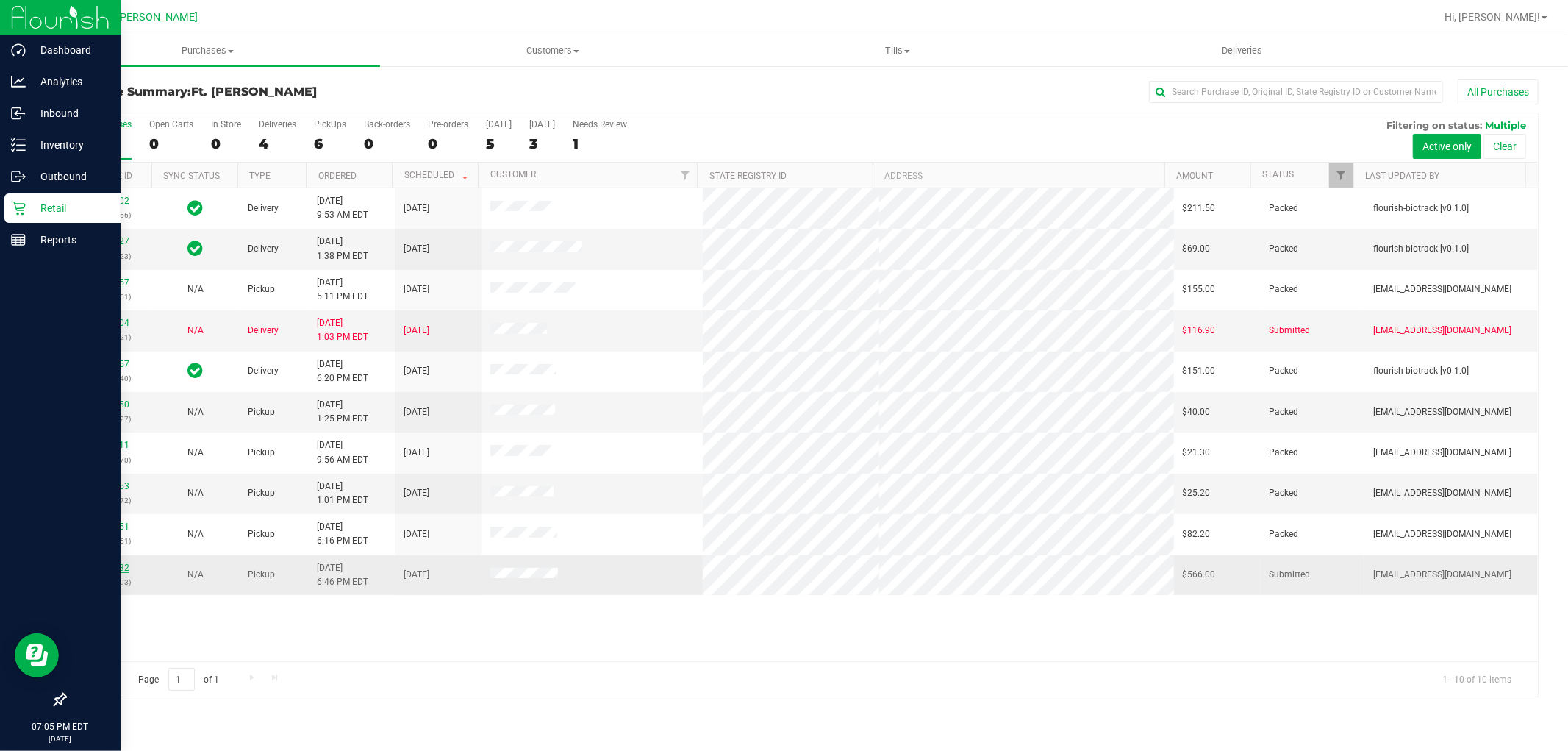 click on "11667732" at bounding box center (109, 568) 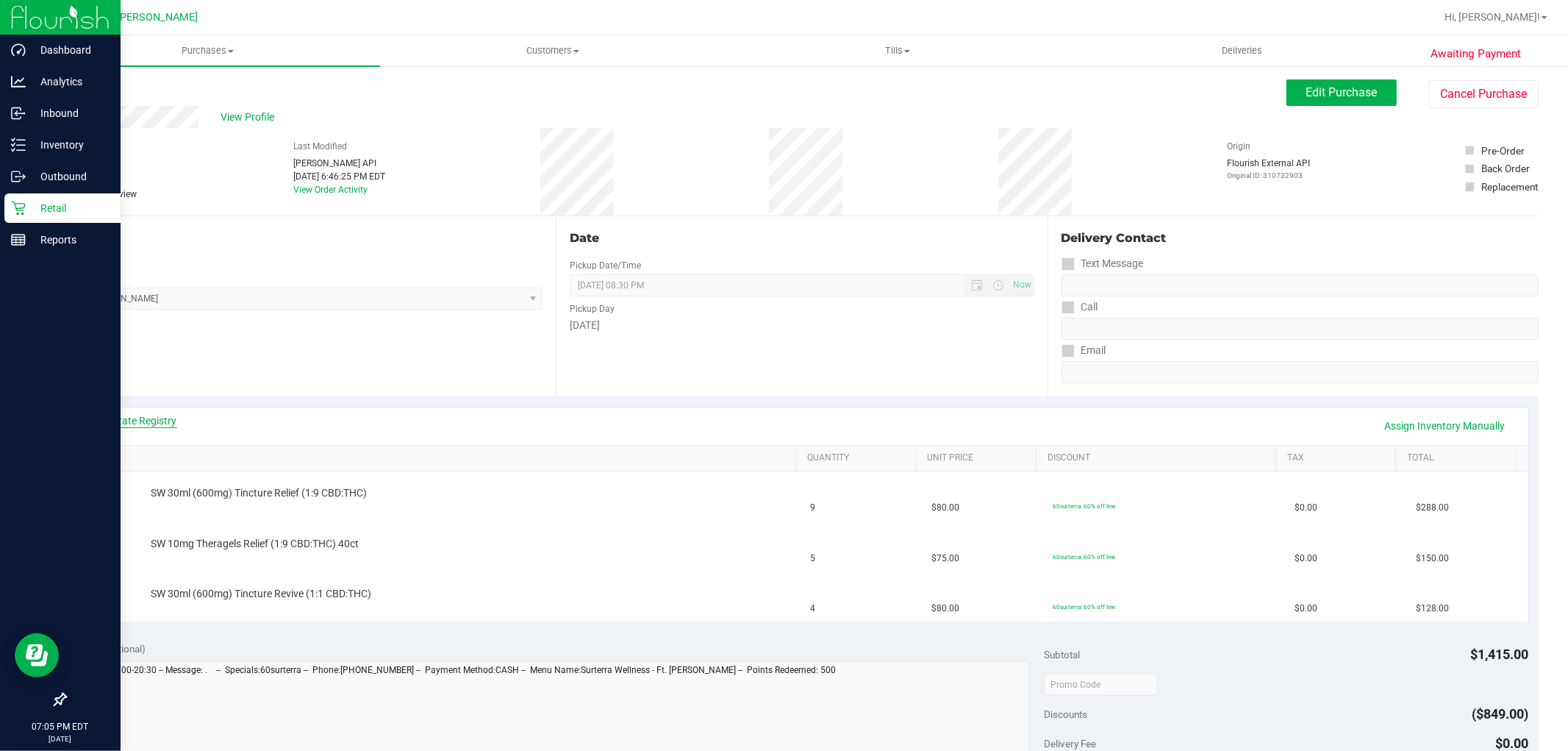 click on "View State Registry" at bounding box center (133, 421) 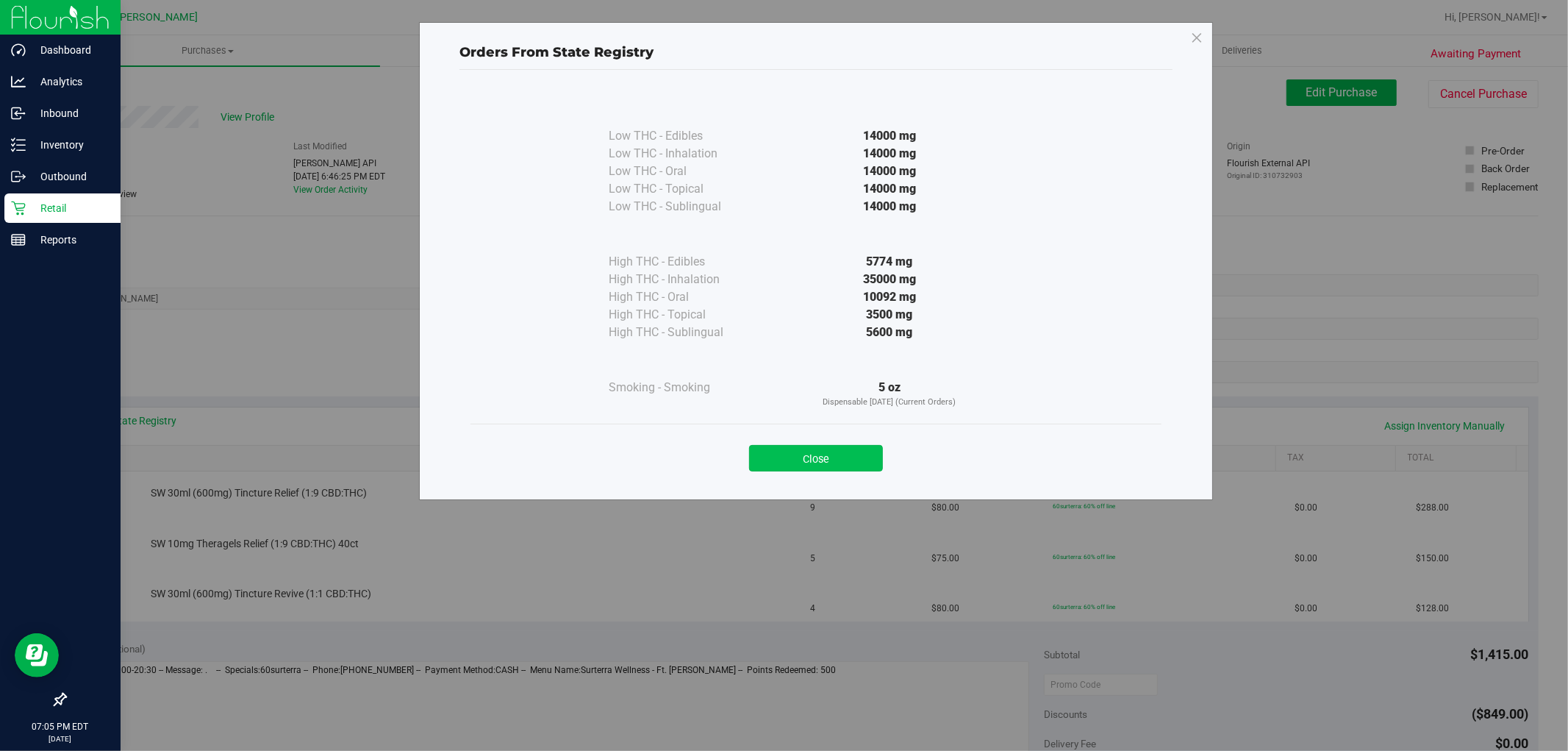 click on "Close" at bounding box center (816, 458) 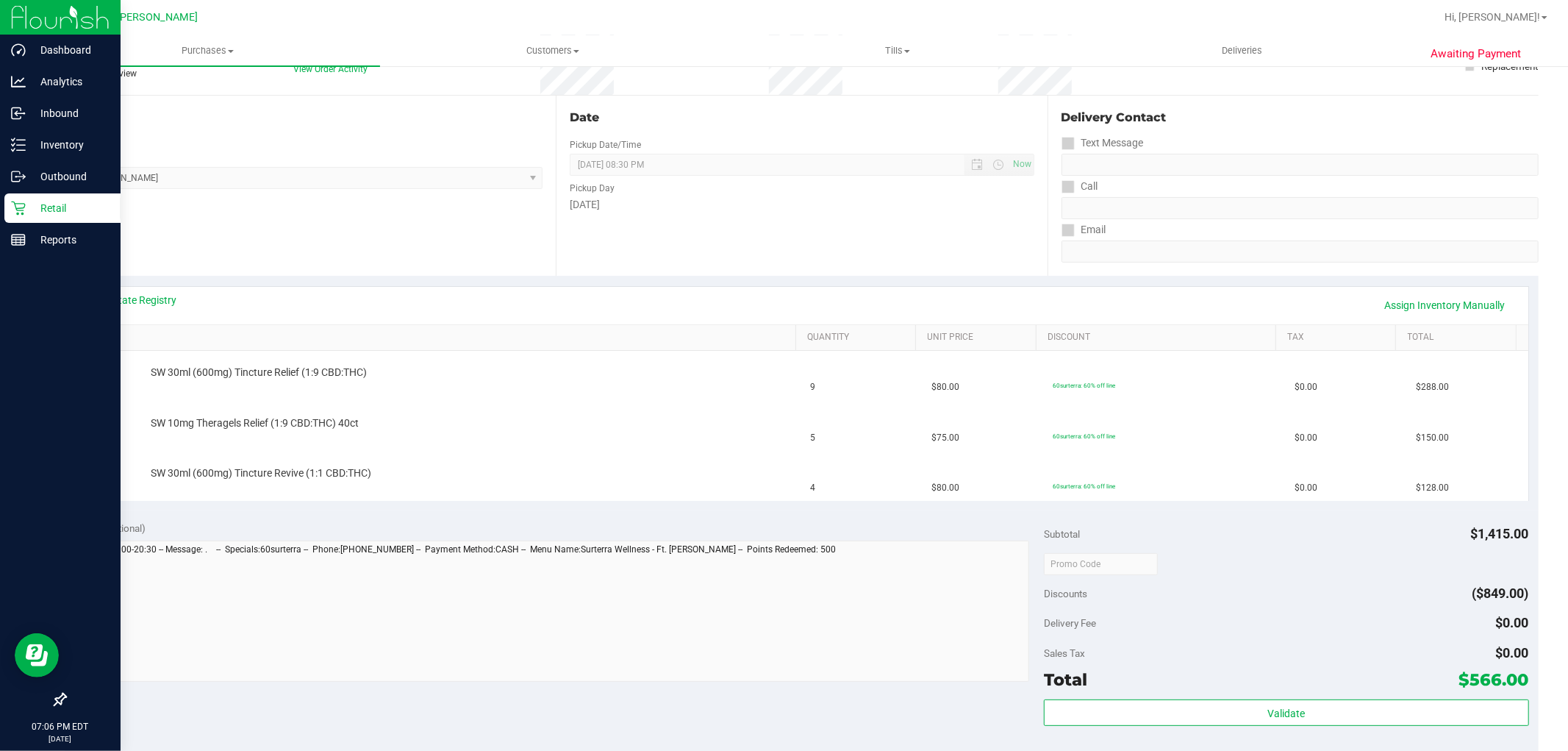 scroll, scrollTop: 0, scrollLeft: 0, axis: both 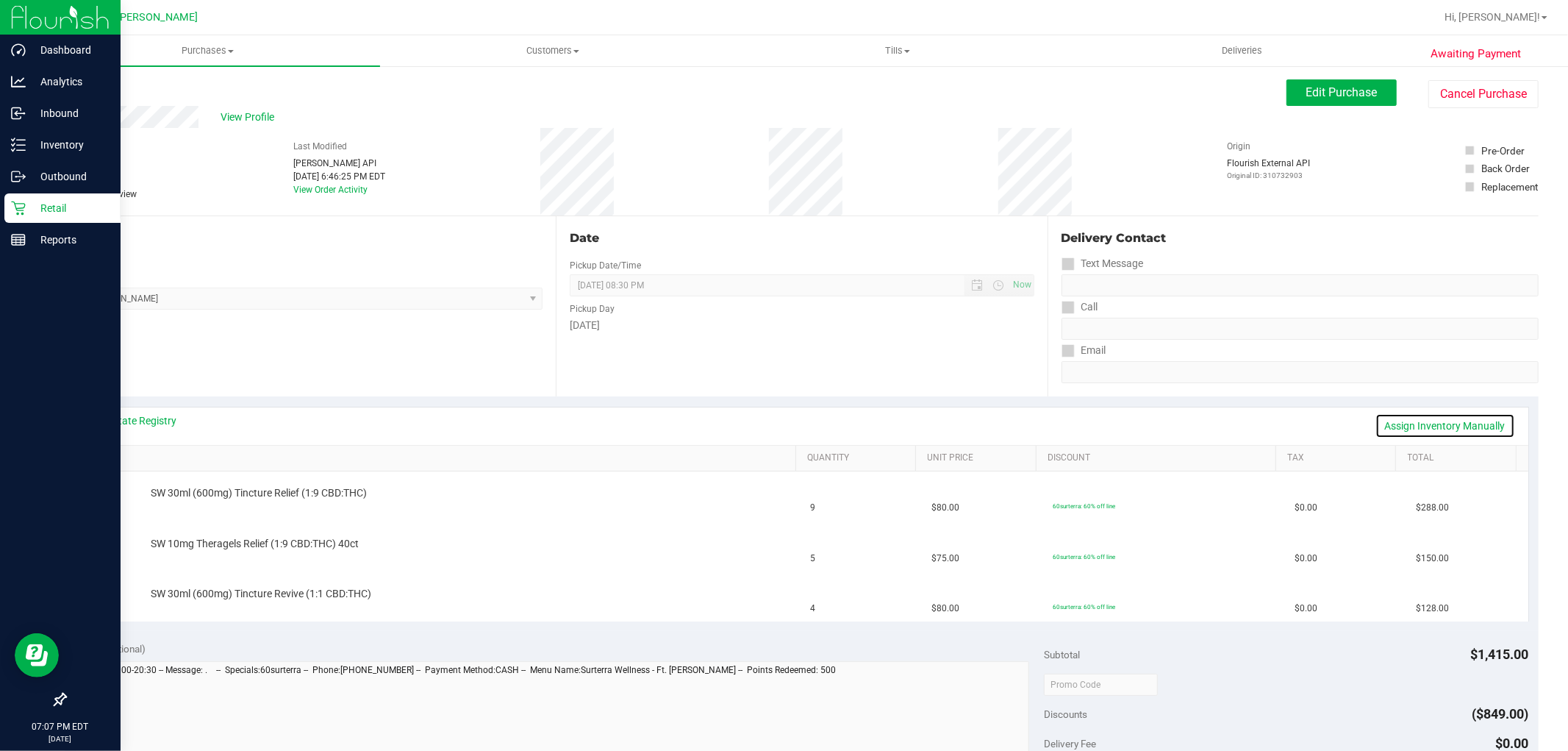click on "Assign Inventory Manually" at bounding box center (1445, 426) 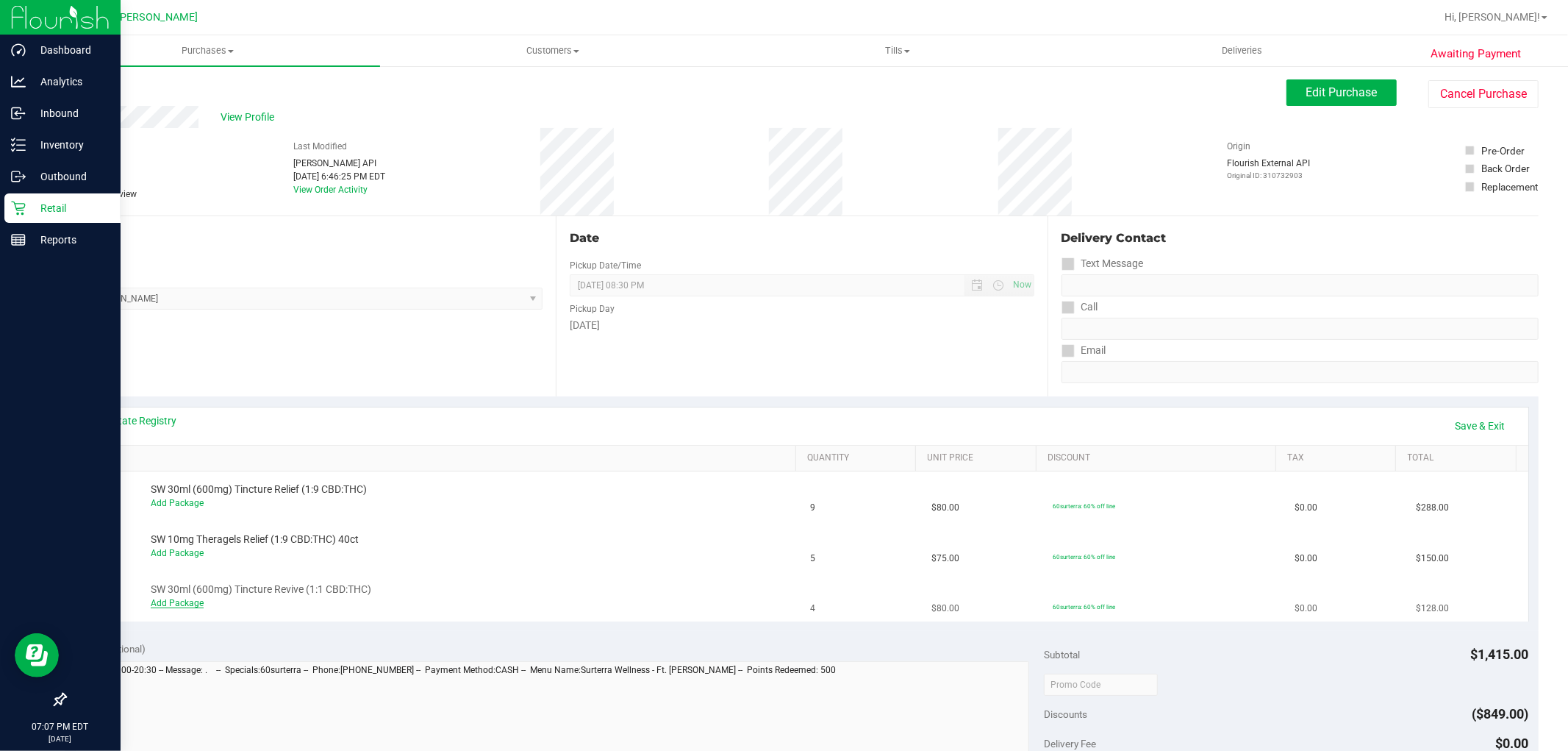 click on "Add Package" at bounding box center [177, 603] 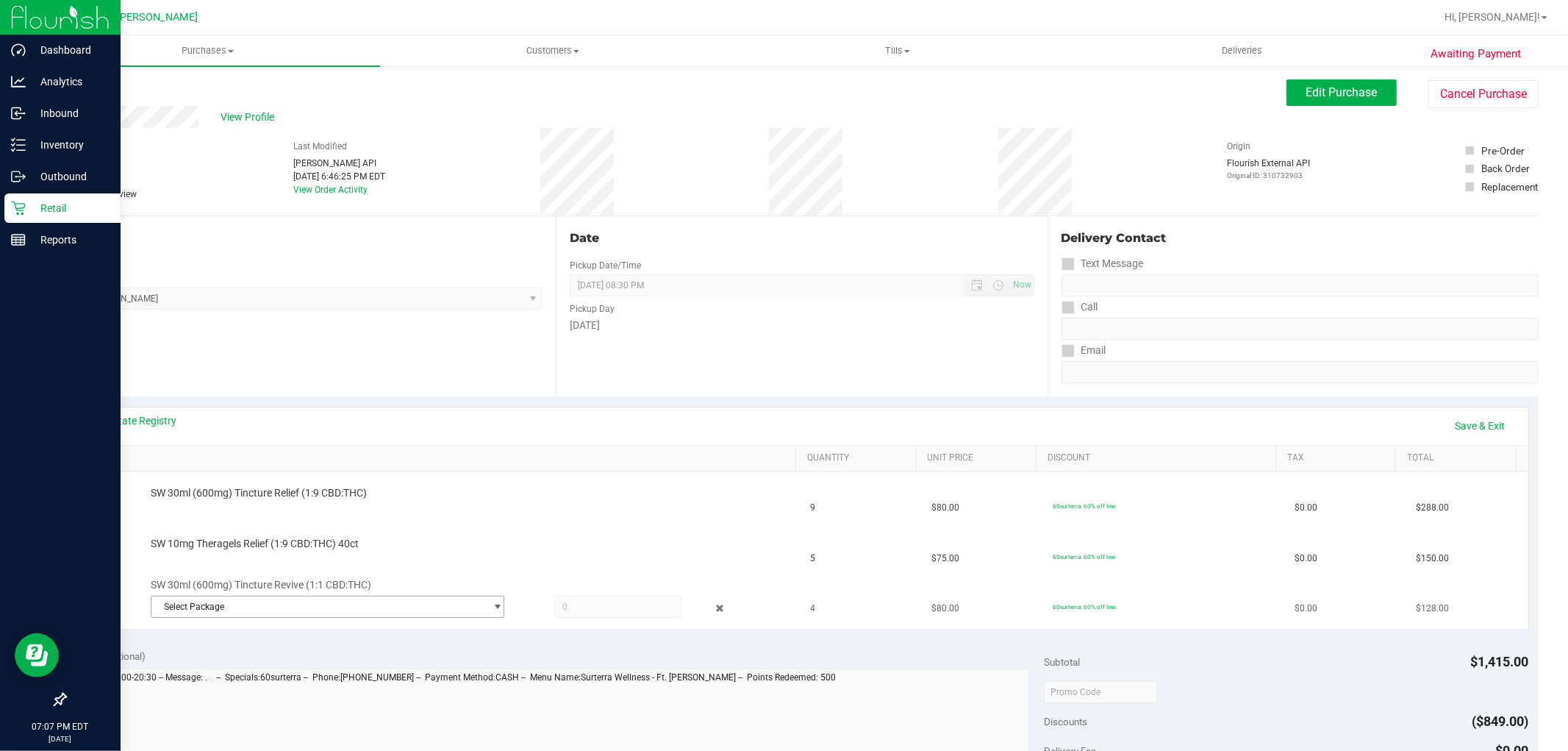 click on "Select Package" at bounding box center [318, 607] 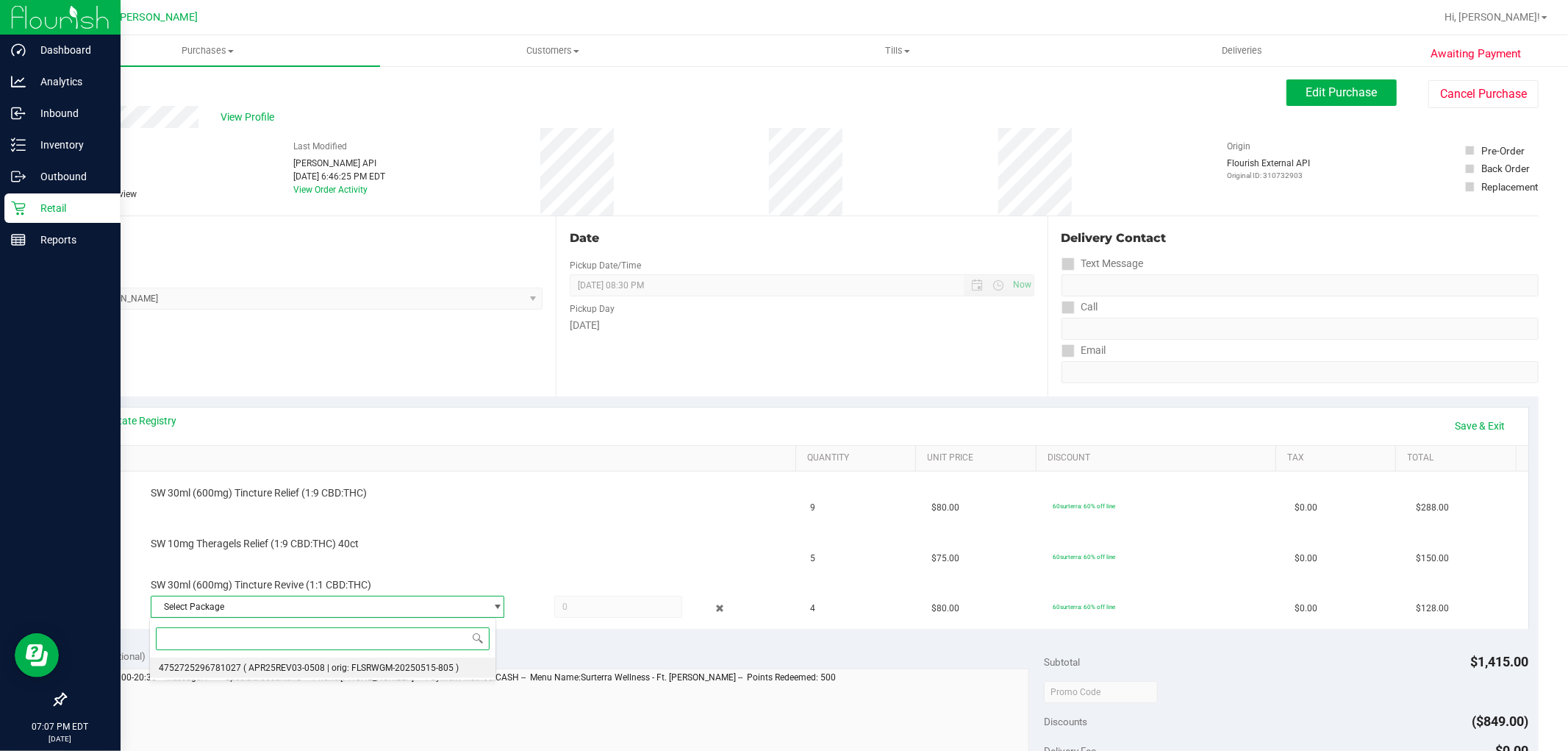 click on "(
APR25REV03-0508 | orig: FLSRWGM-20250515-805
)" at bounding box center (351, 668) 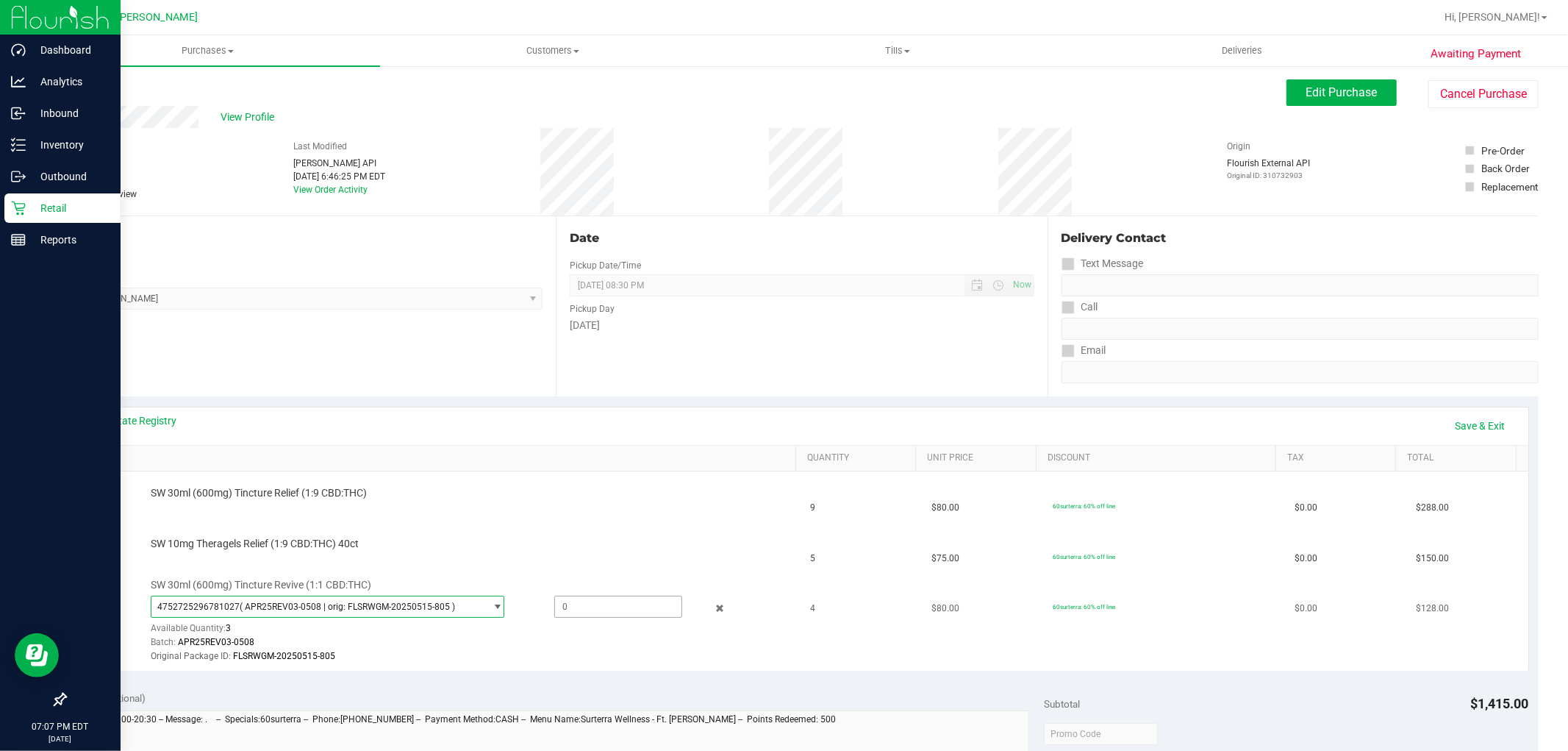click at bounding box center [618, 607] 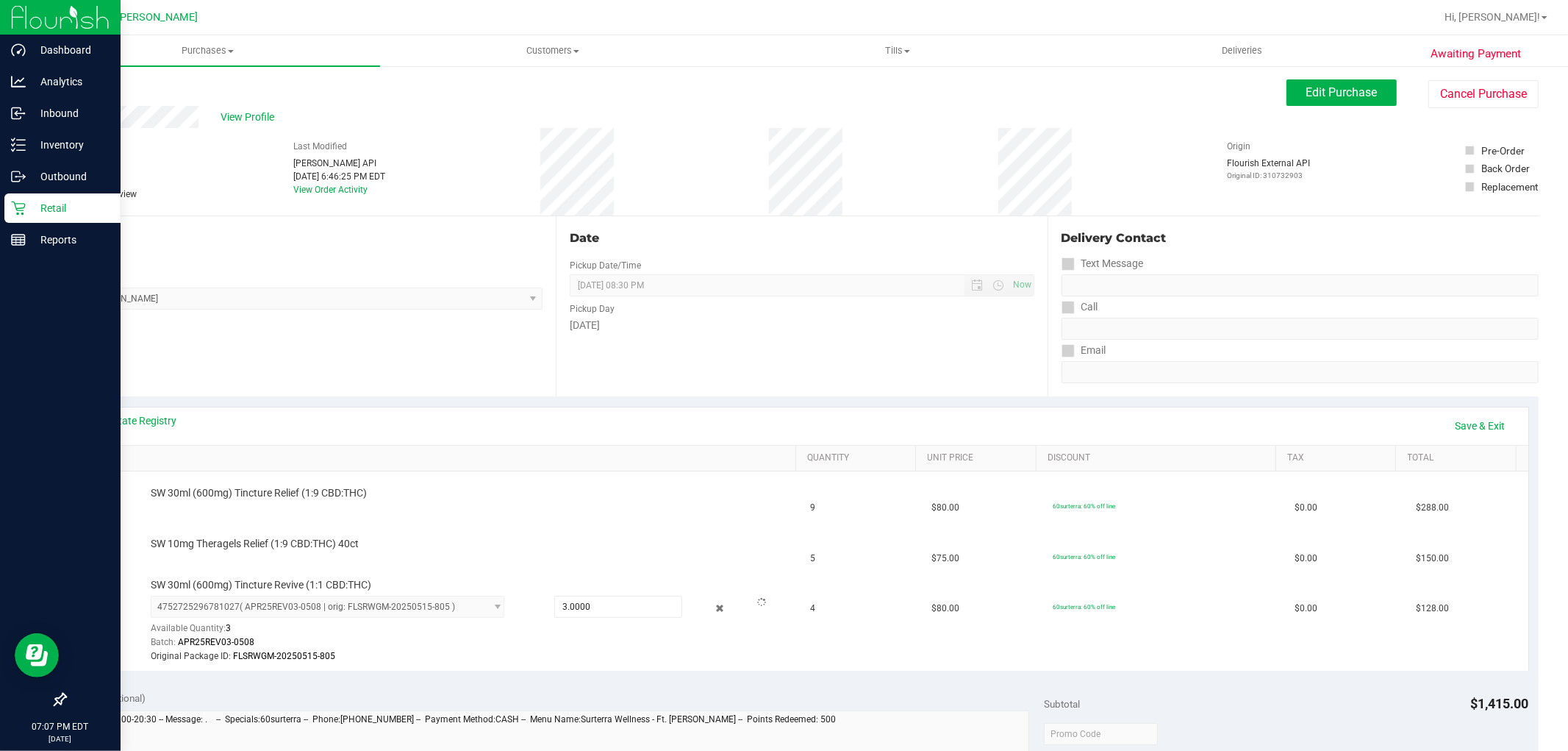 click on "View State Registry
Save & Exit" at bounding box center (802, 426) 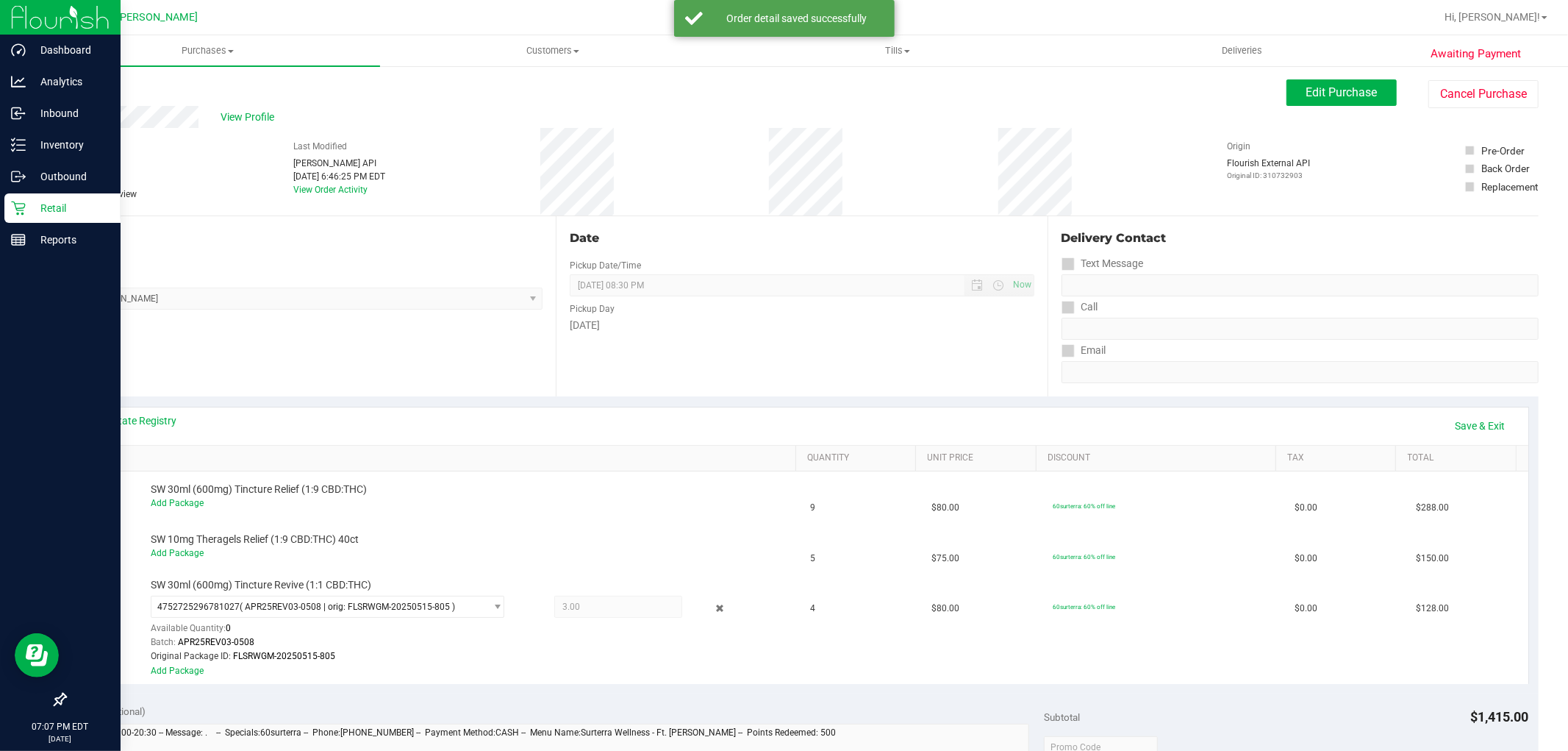 click on "Add Package" at bounding box center [177, 671] 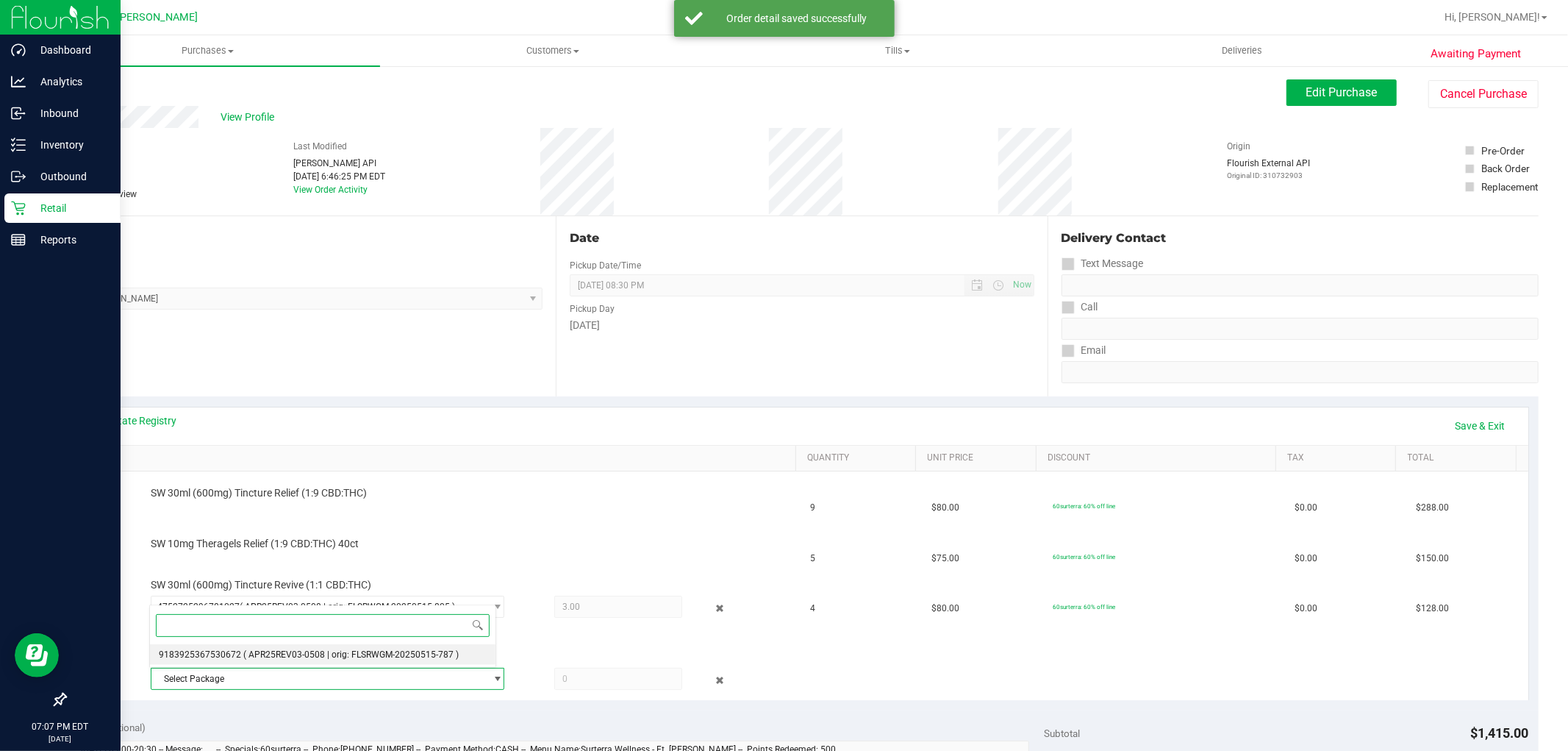 click on "(
APR25REV03-0508 | orig: FLSRWGM-20250515-787
)" at bounding box center [351, 655] 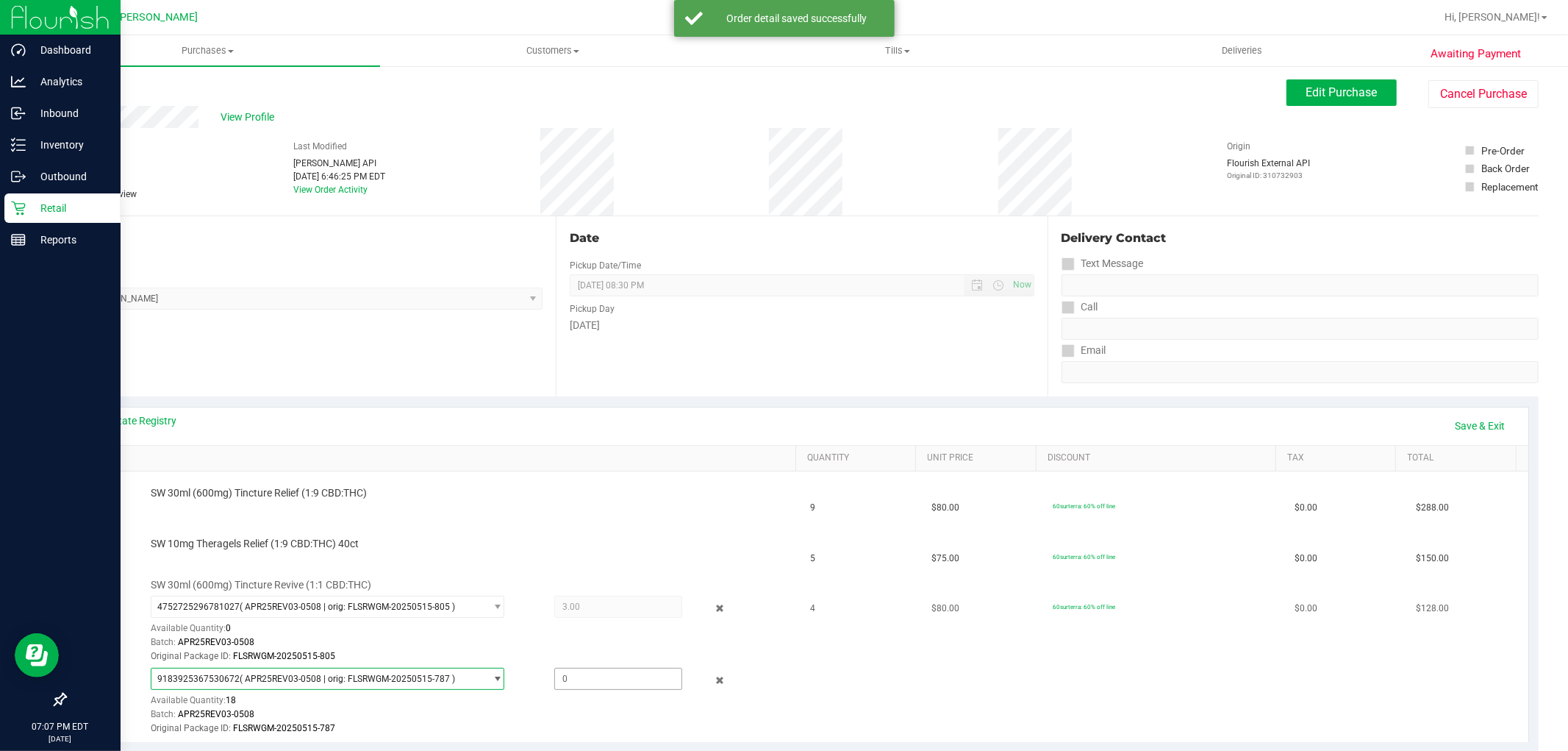 click at bounding box center [618, 679] 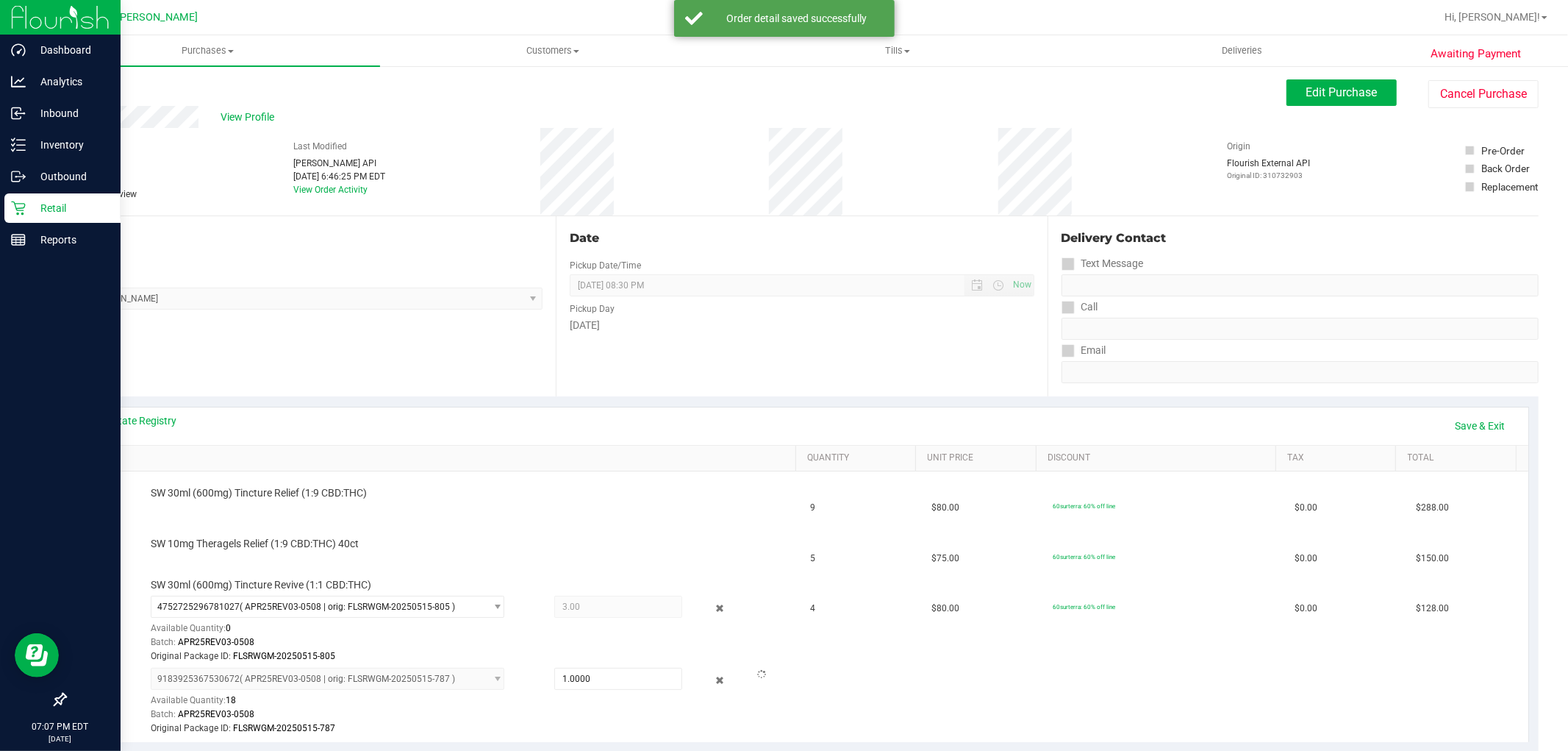 click on "View State Registry
Save & Exit" at bounding box center [802, 426] 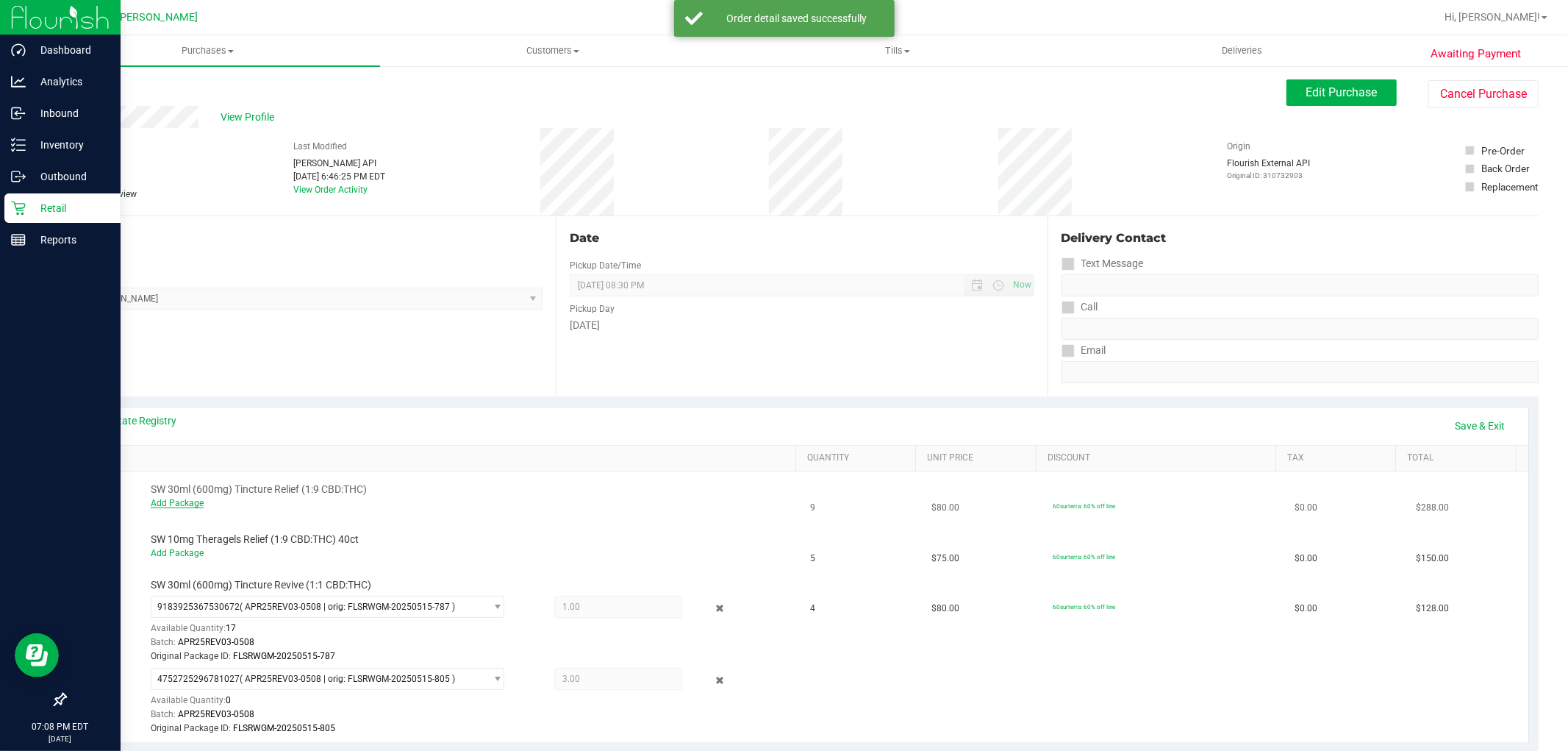 click on "Add Package" at bounding box center [177, 503] 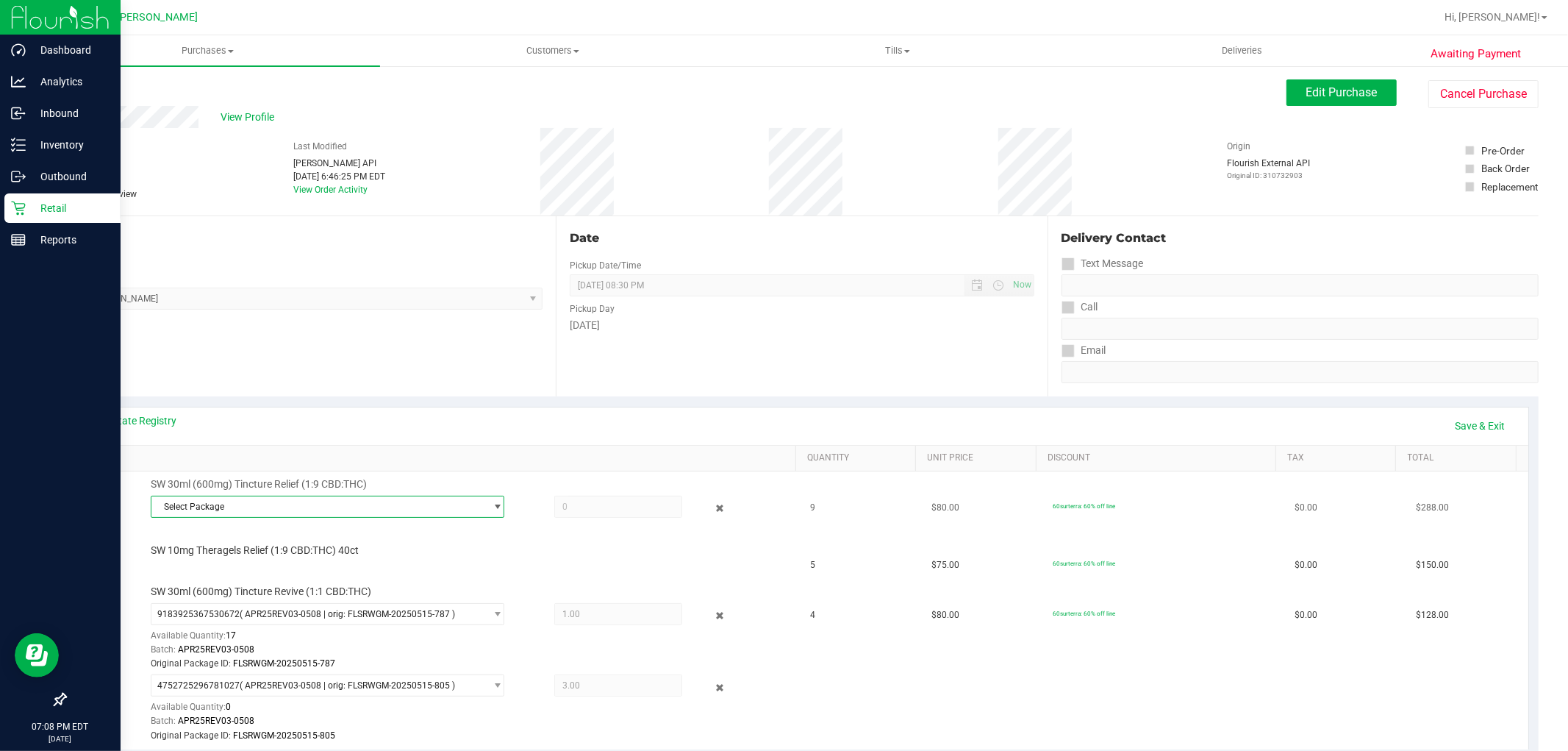 click on "Select Package" at bounding box center (318, 507) 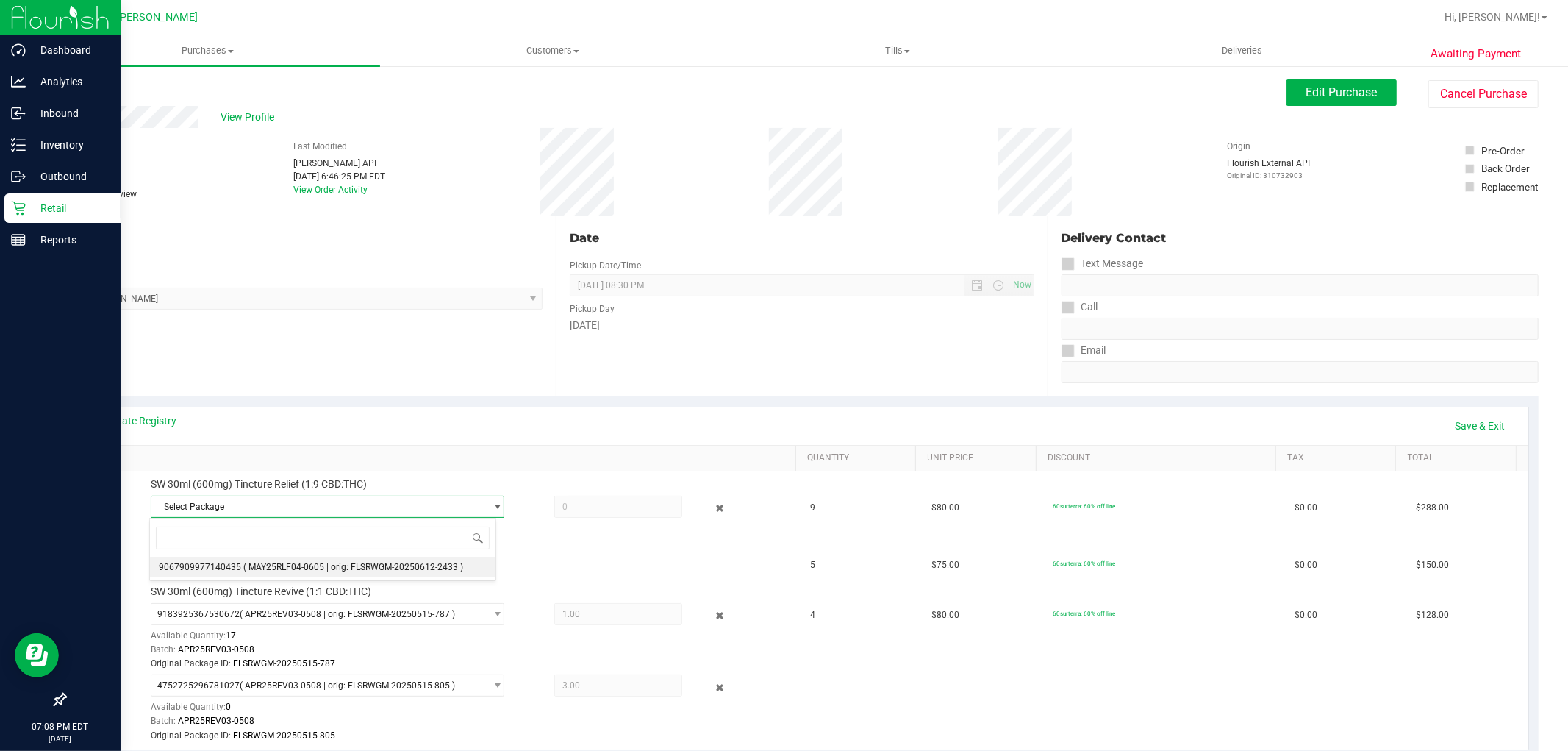 click on "(
MAY25RLF04-0605 | orig: FLSRWGM-20250612-2433
)" at bounding box center [353, 567] 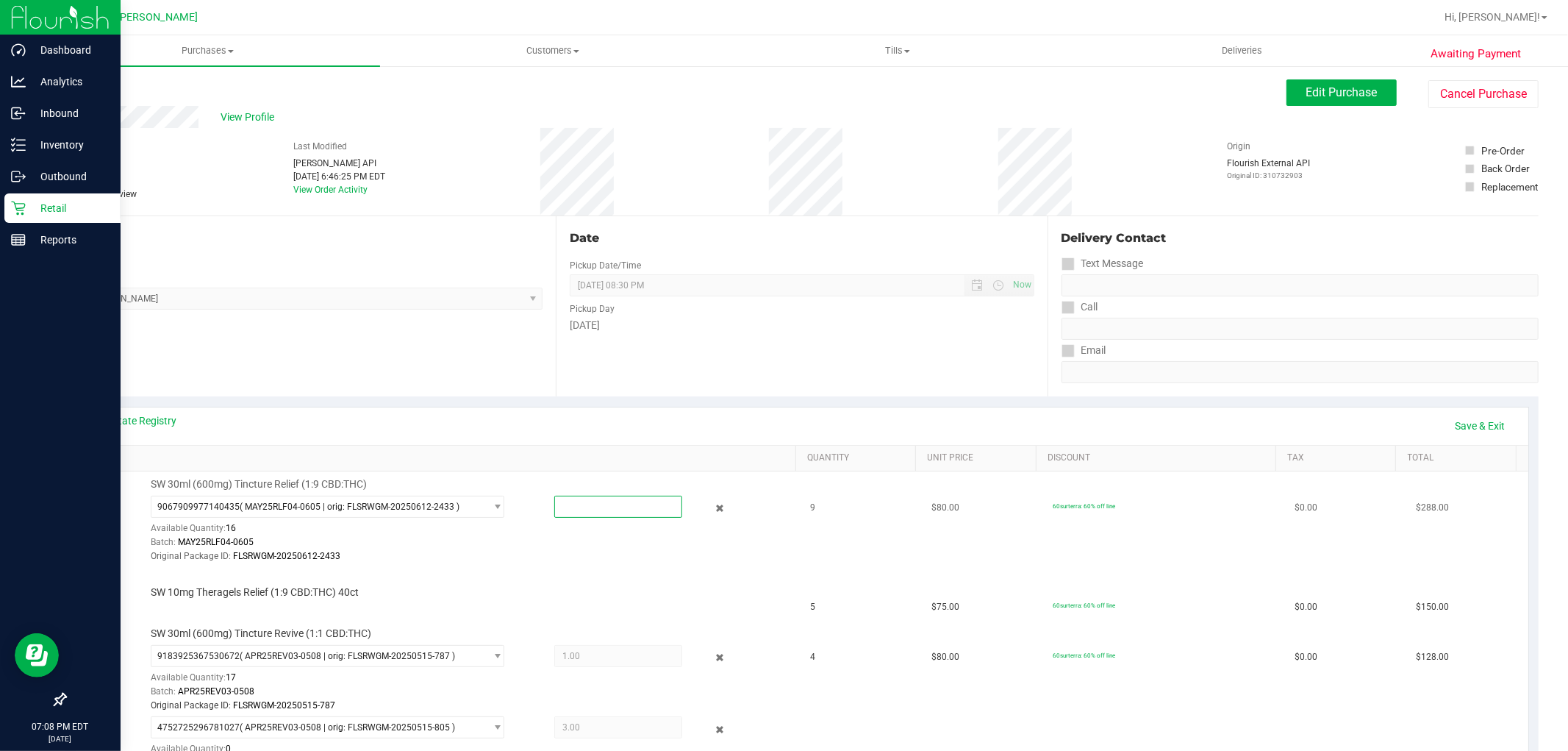 click at bounding box center [618, 507] 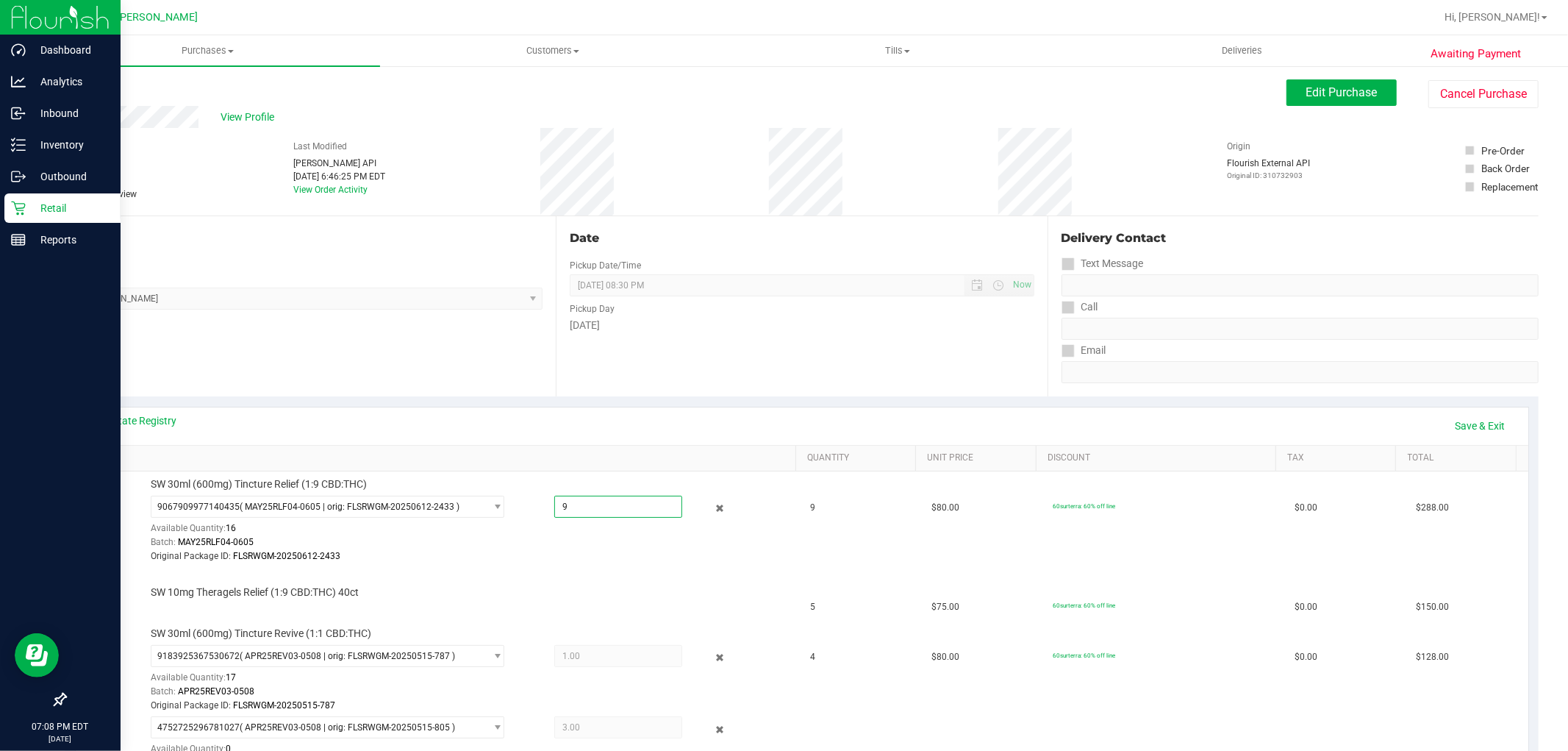 click on "View State Registry
Save & Exit" at bounding box center [802, 426] 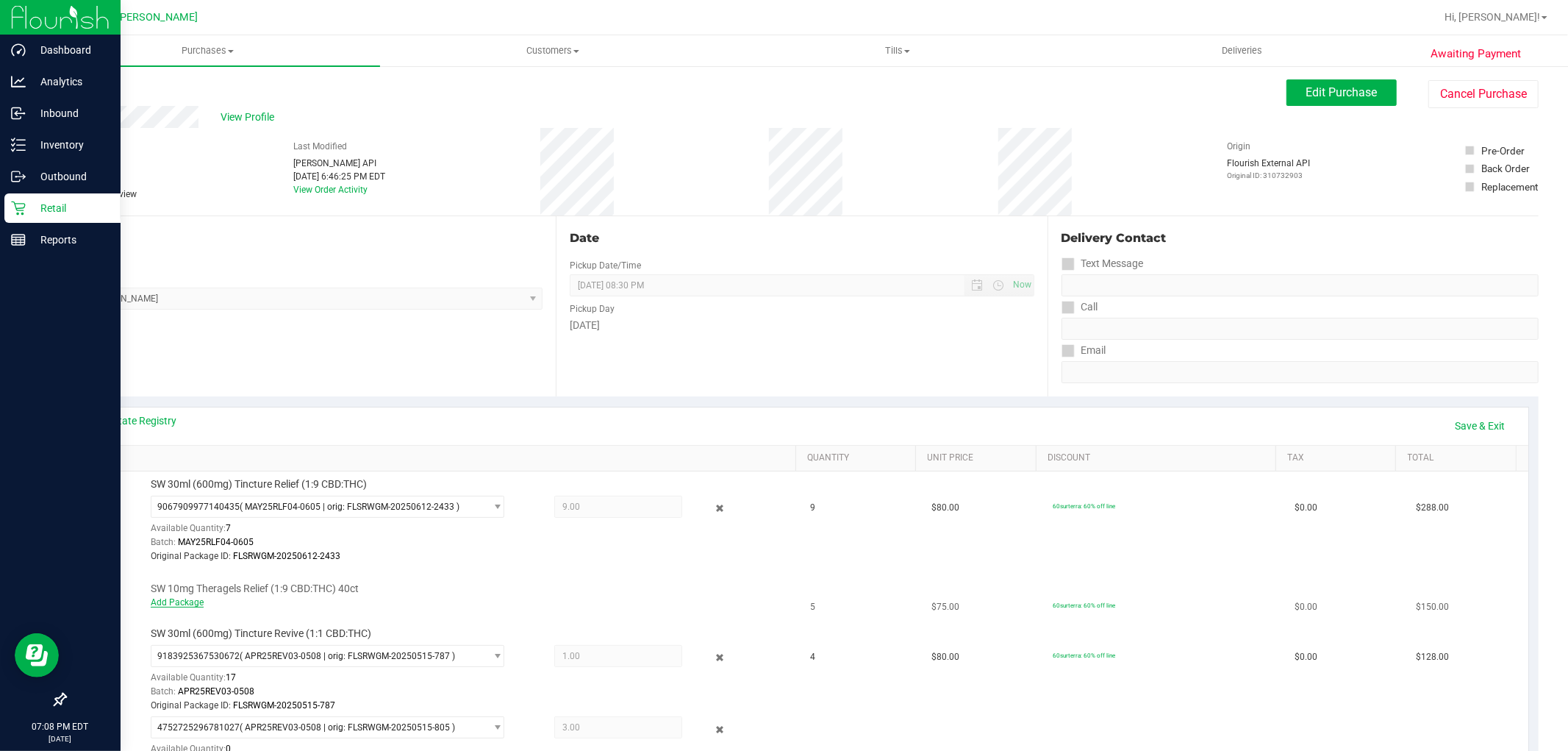 click on "Add Package" at bounding box center [177, 602] 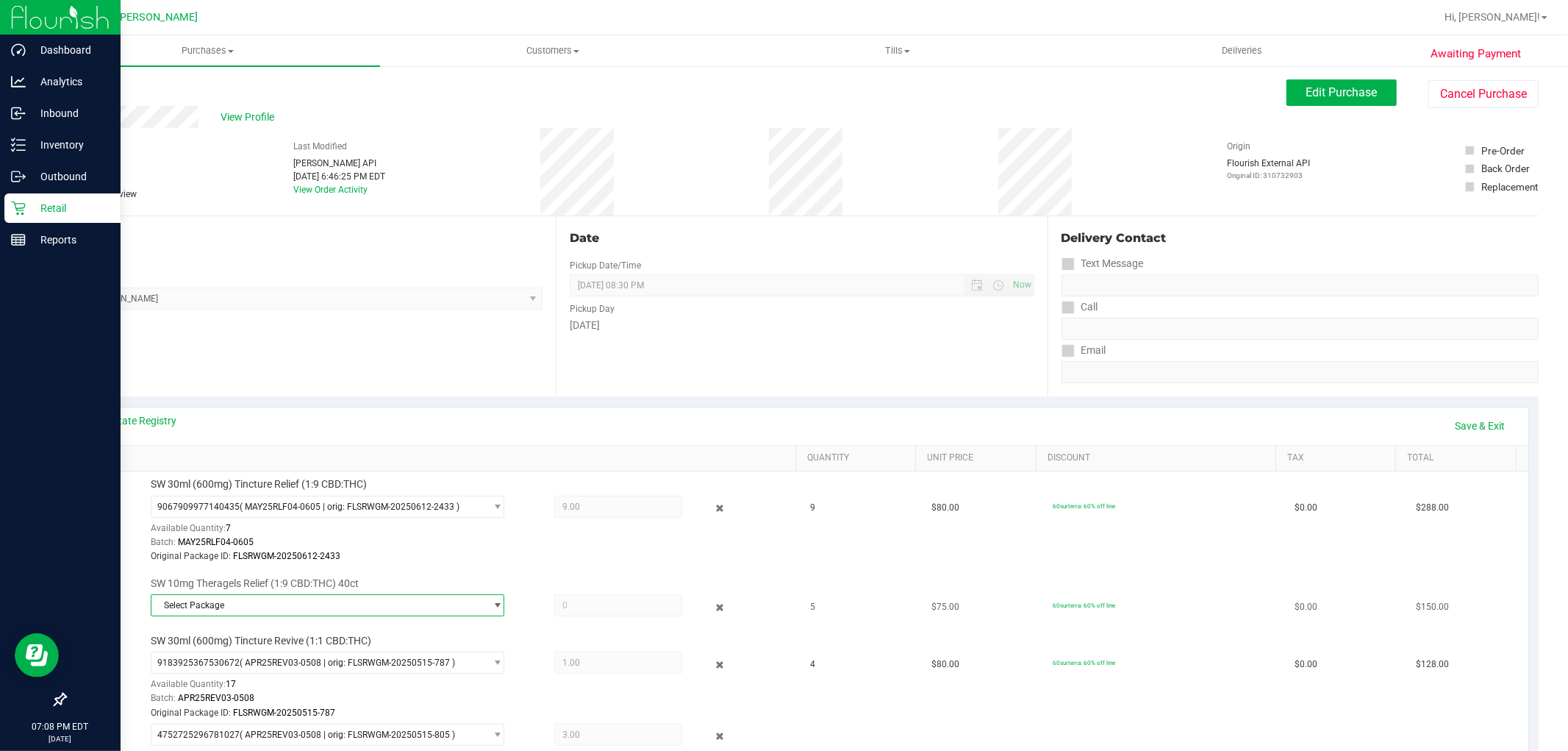 click on "Select Package" at bounding box center [318, 605] 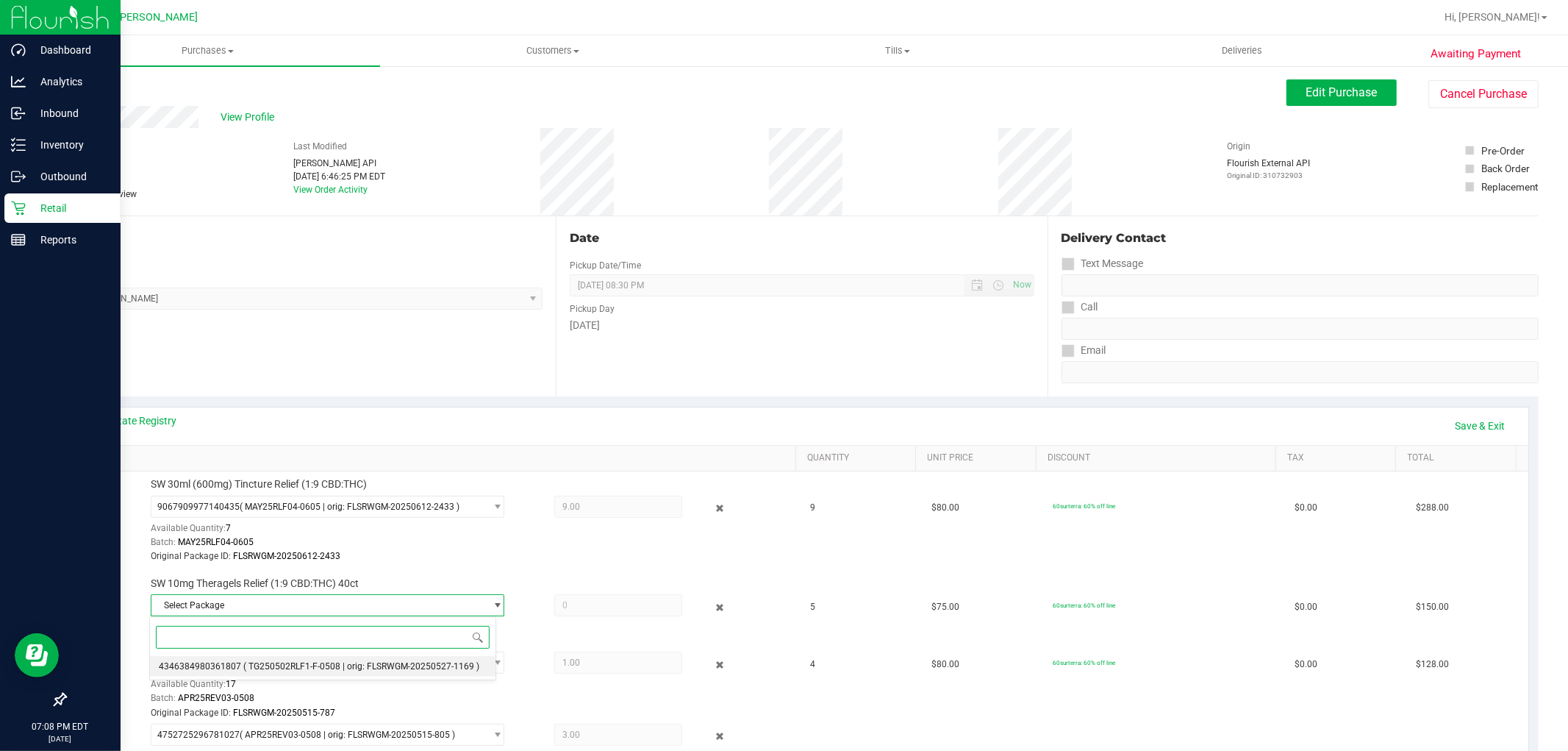 click on "(
TG250502RLF1-F-0508 | orig: FLSRWGM-20250527-1169
)" at bounding box center [361, 666] 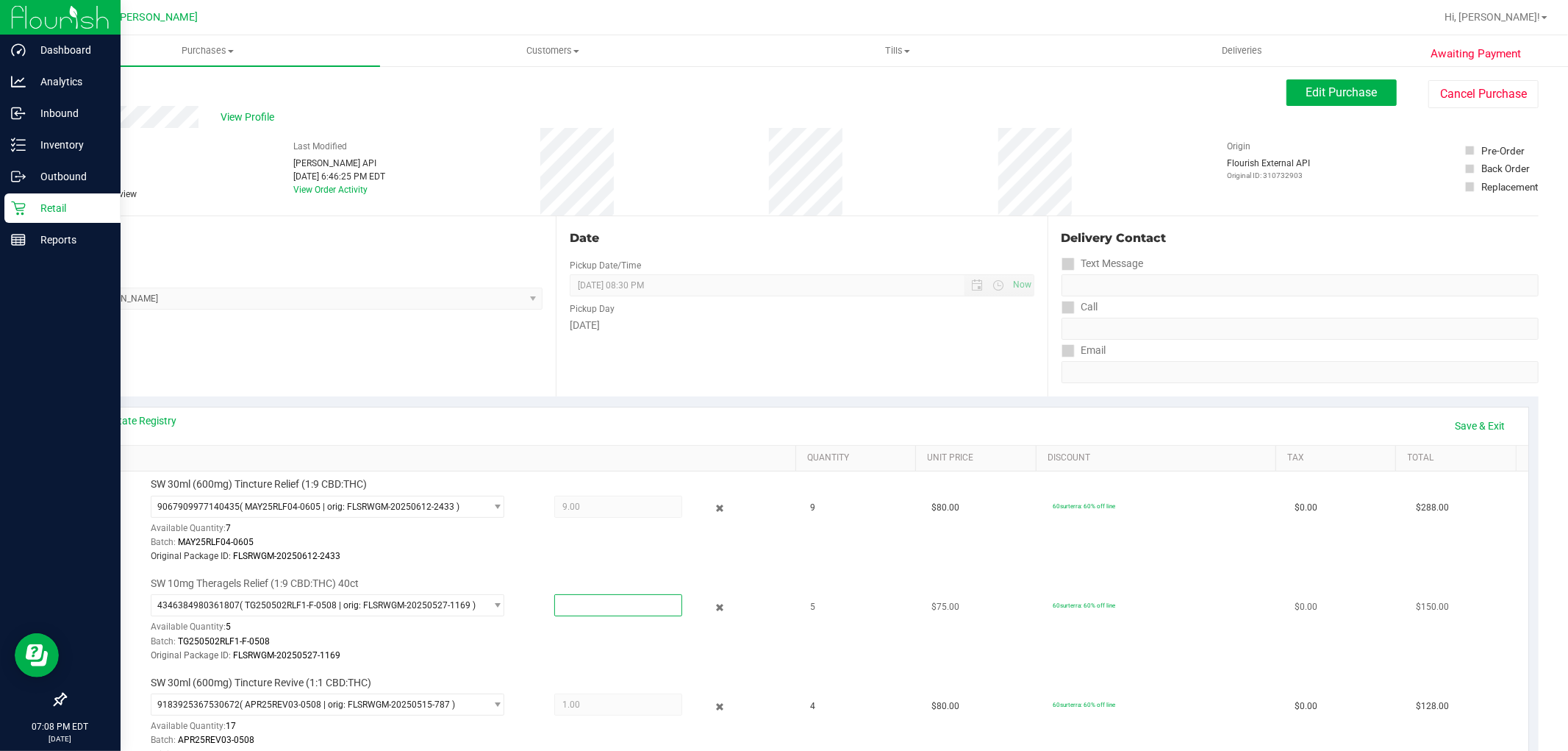 click at bounding box center [618, 605] 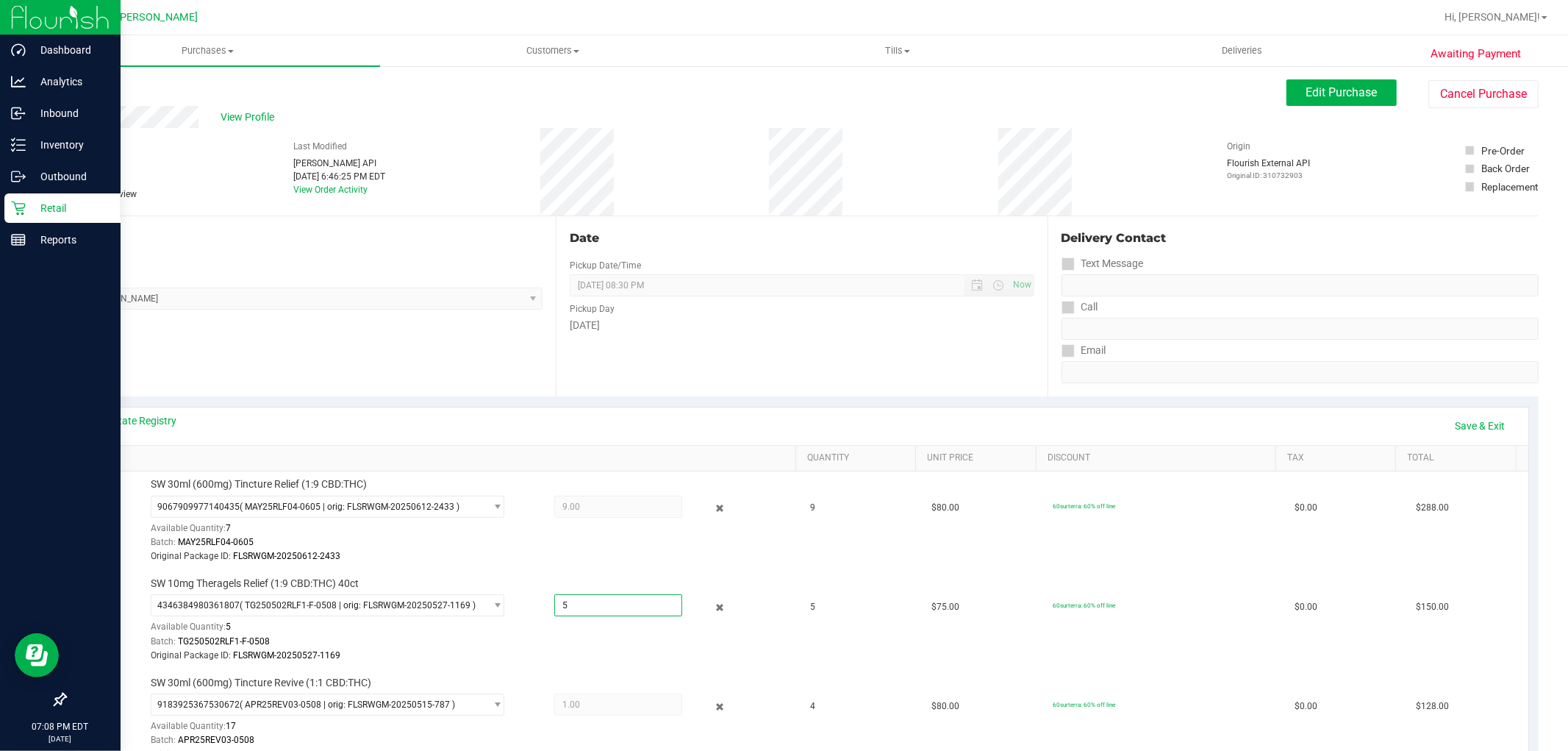 click on "View State Registry
Save & Exit
SKU Quantity Unit Price Discount Tax Total
SW 30ml (600mg) Tincture Relief (1:9 CBD:THC)
9067909977140435
(
MAY25RLF04-0605 | orig: FLSRWGM-20250612-2433
)
9067909977140435
Available Quantity:  7
9.00 9 Batch:  9" at bounding box center [802, 624] 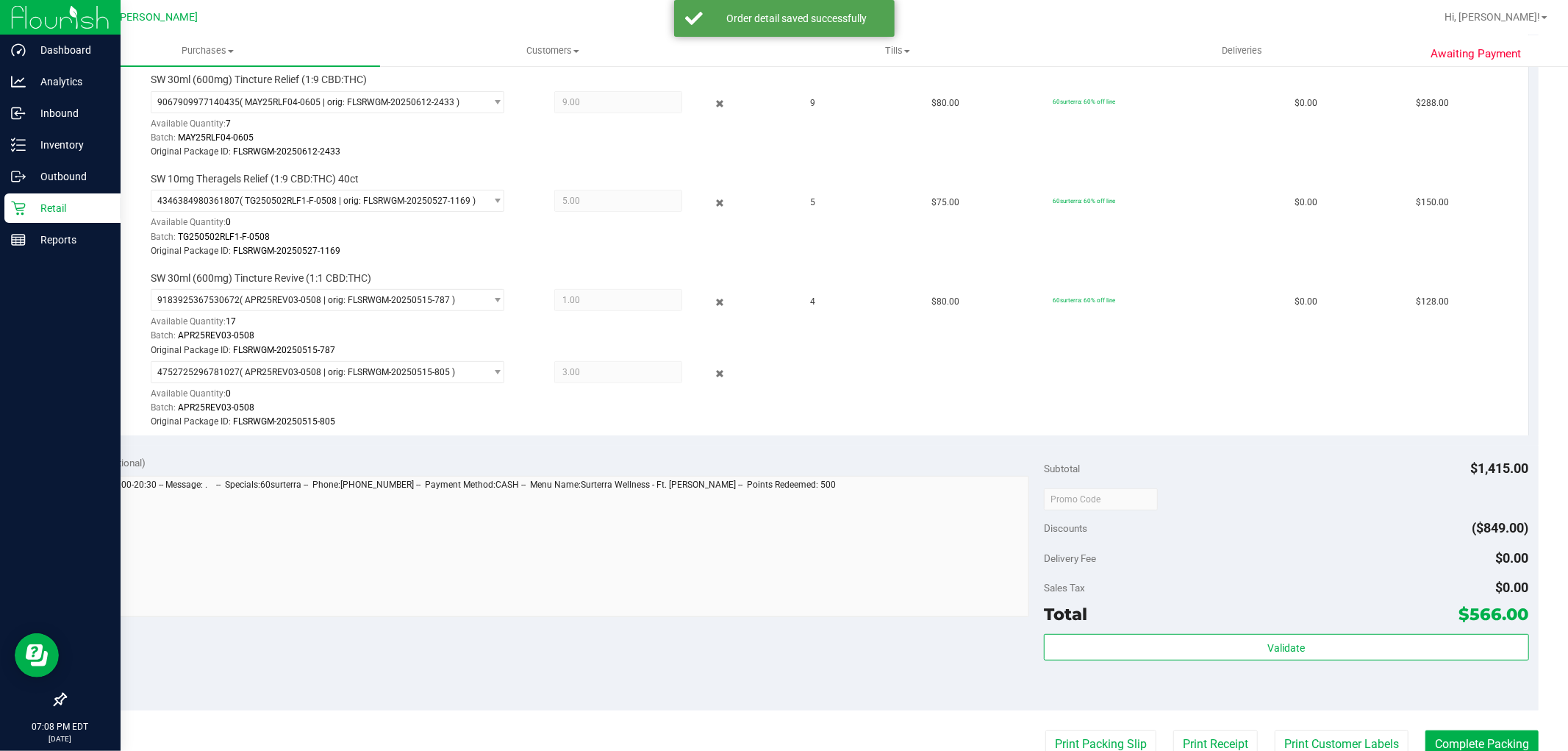 scroll, scrollTop: 490, scrollLeft: 0, axis: vertical 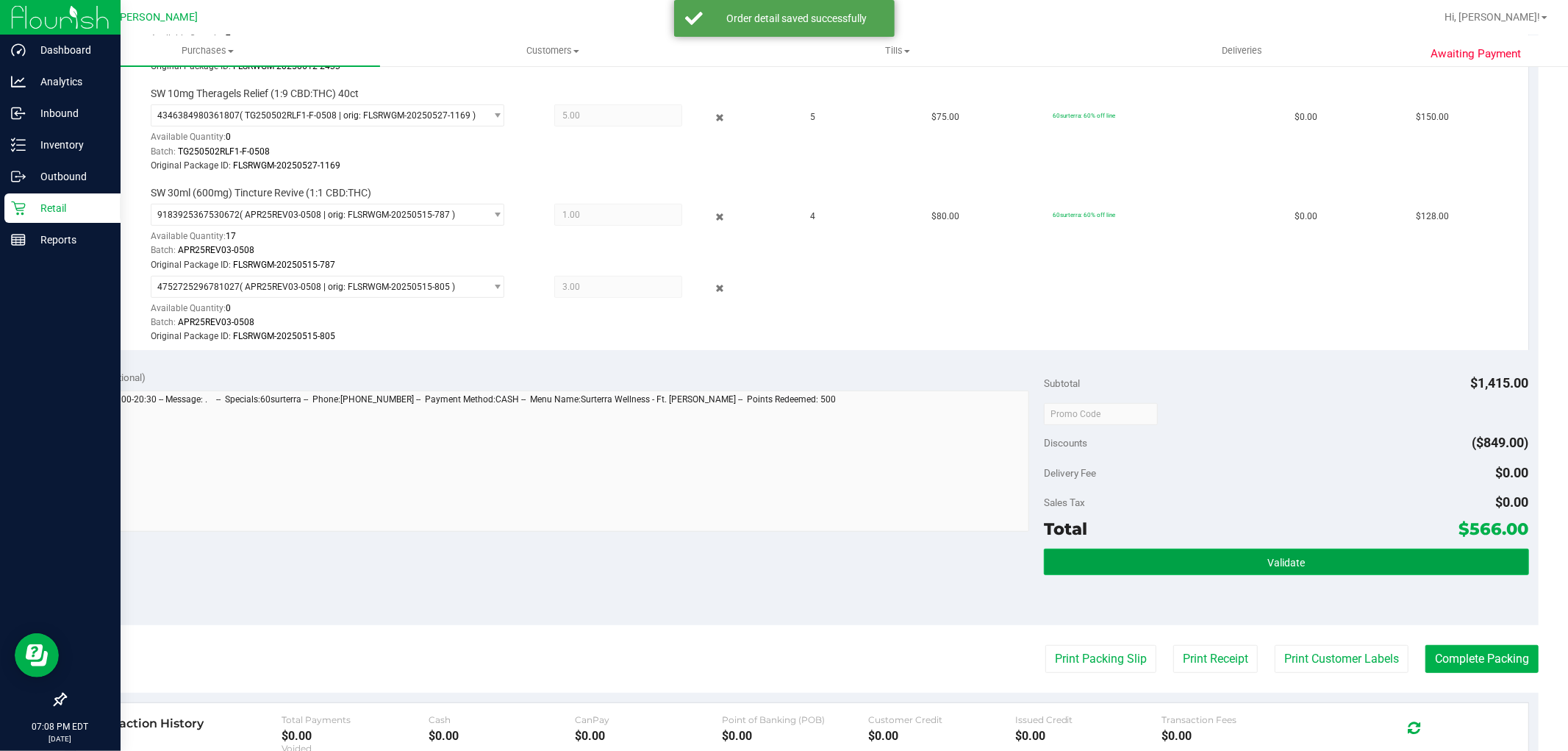 click on "Validate" at bounding box center [1286, 562] 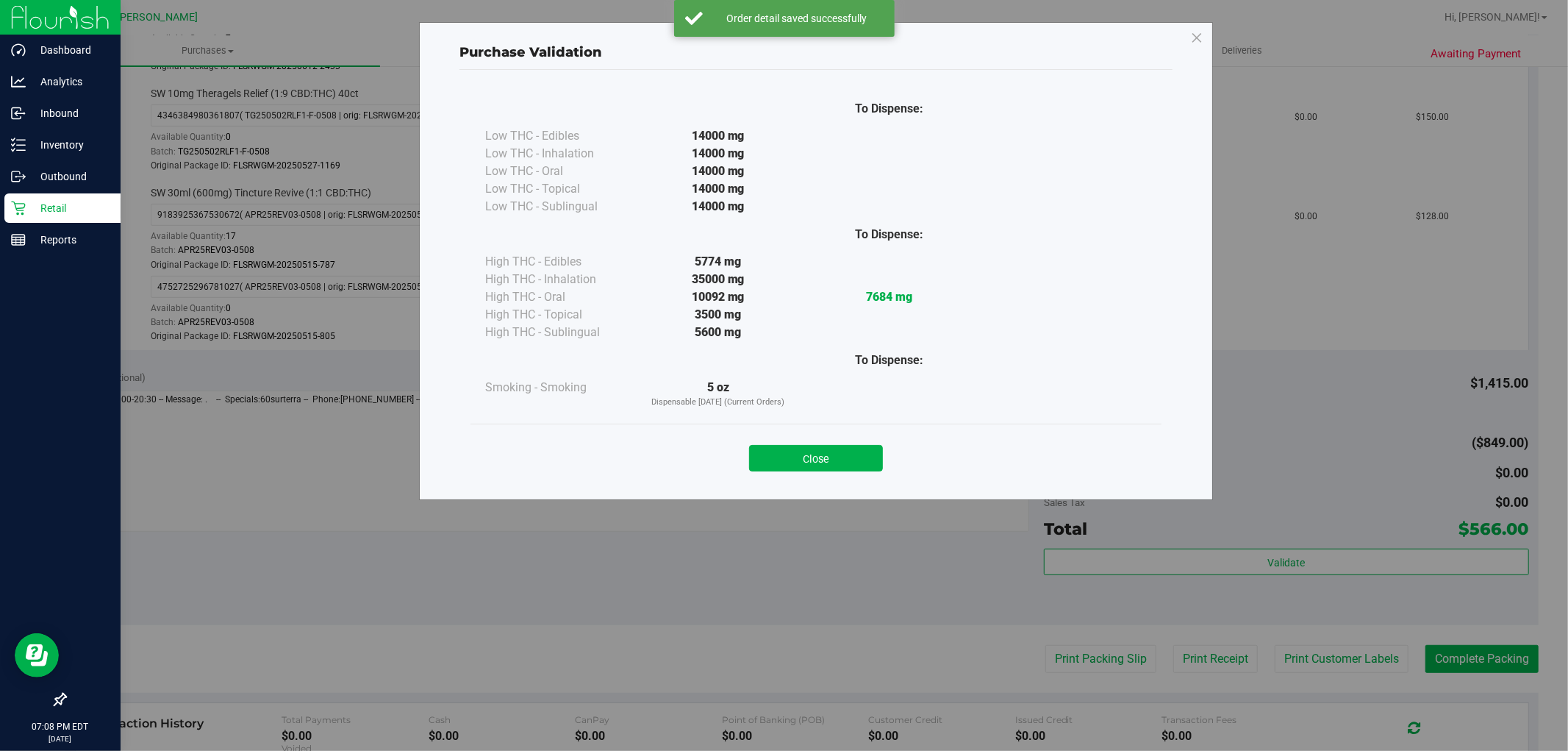 drag, startPoint x: 820, startPoint y: 450, endPoint x: 850, endPoint y: 458, distance: 31.048349 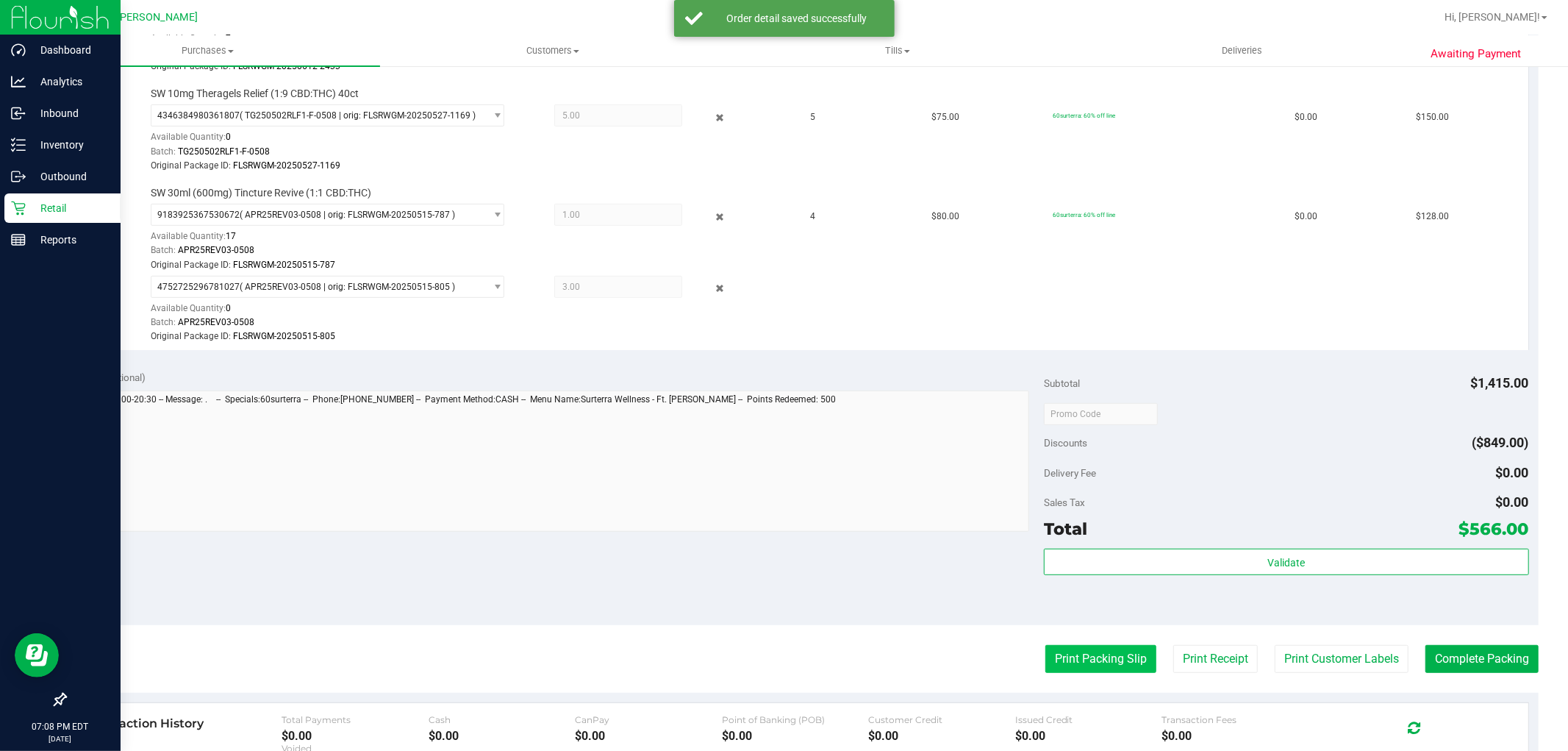 click on "Print Packing Slip" at bounding box center (1100, 659) 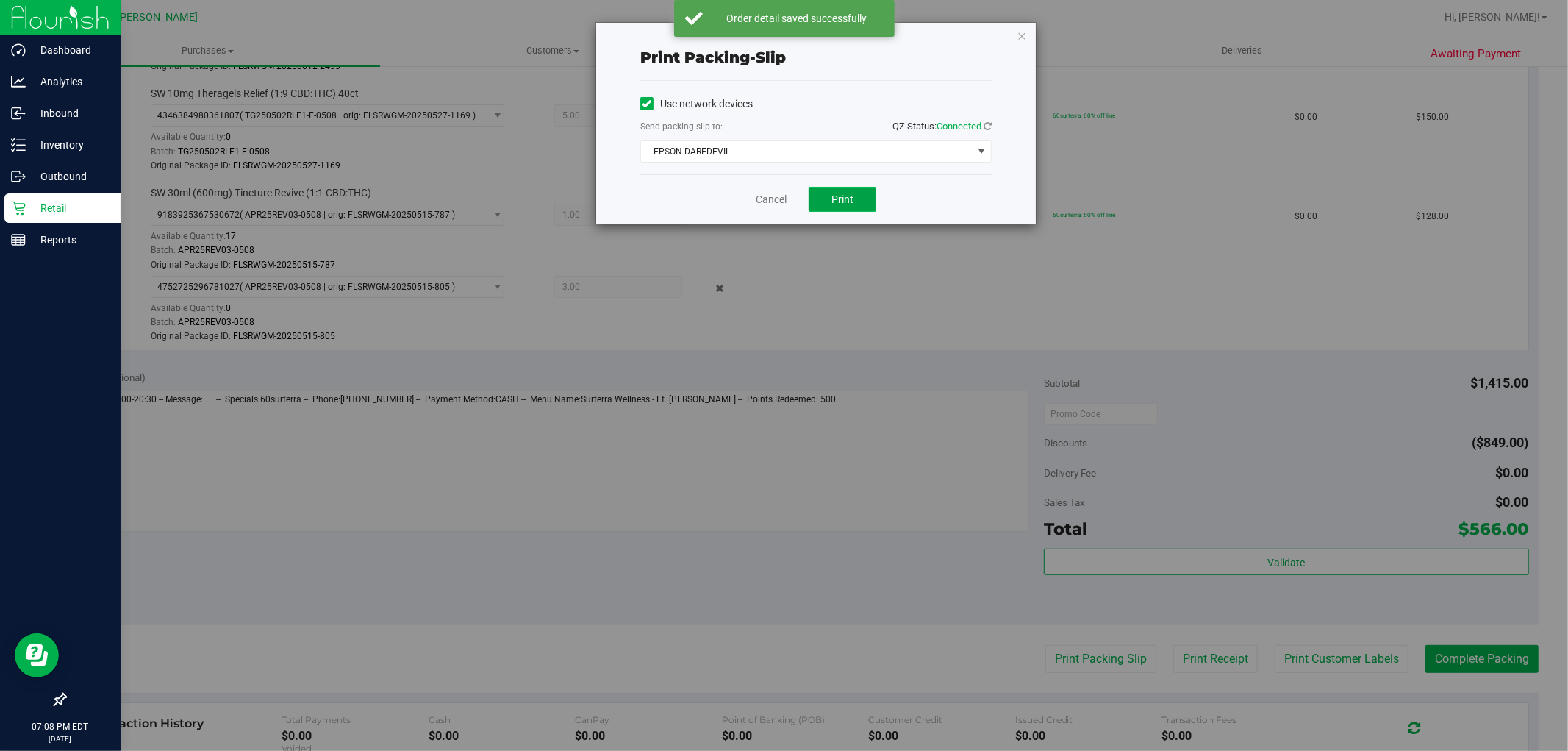 click on "Print" at bounding box center [842, 199] 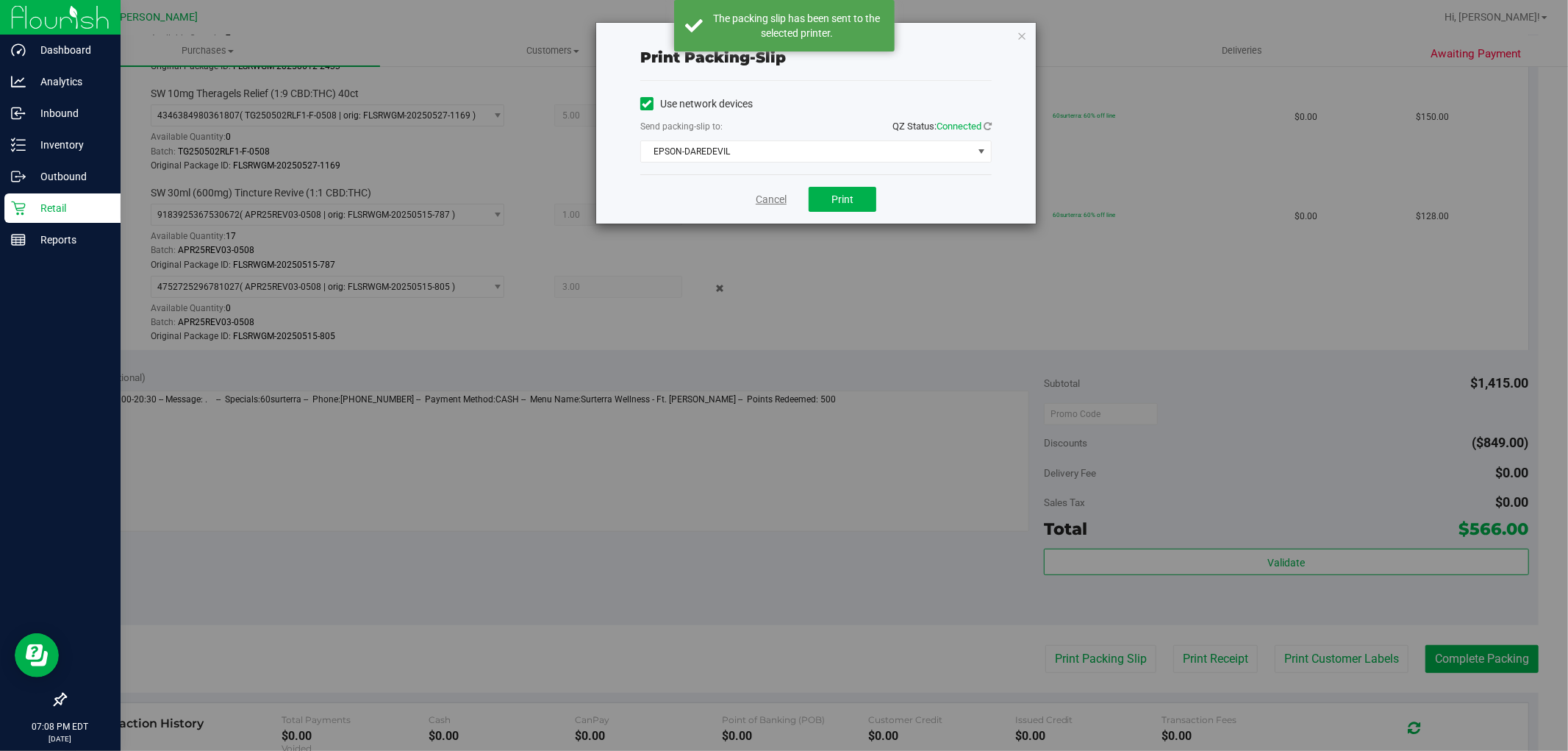 click on "Cancel" at bounding box center [771, 199] 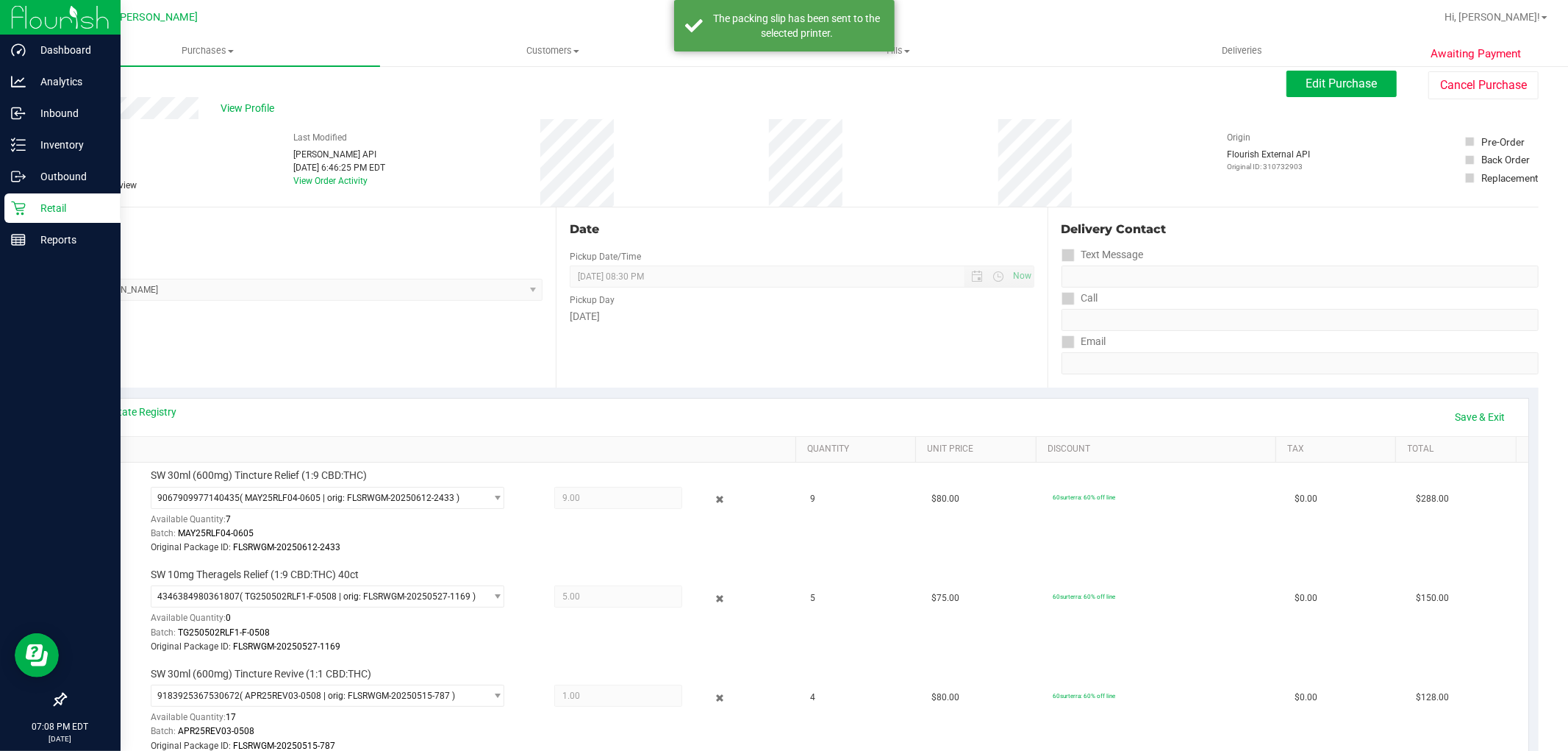 scroll, scrollTop: 0, scrollLeft: 0, axis: both 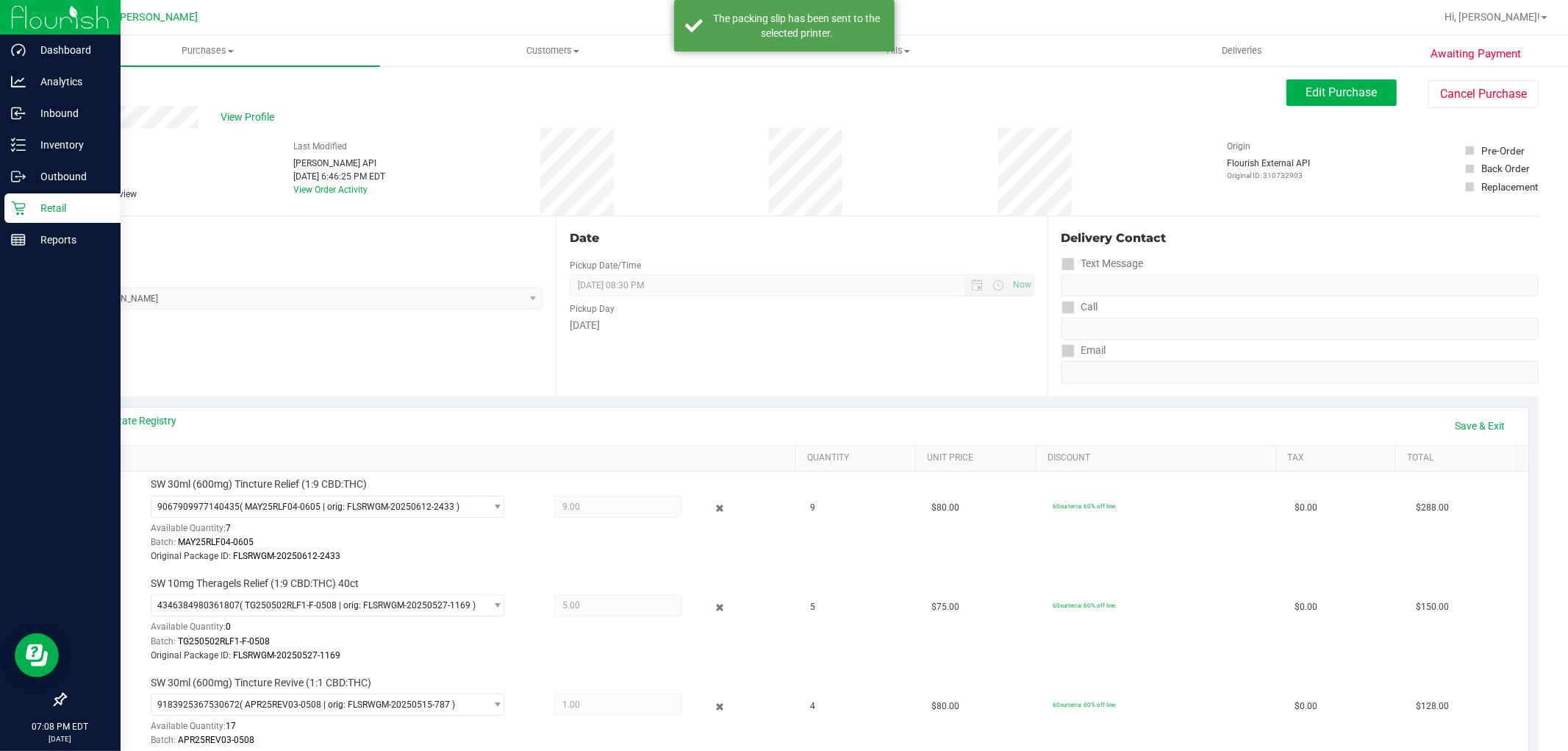 click on "View Profile
# 11667732
BioTrack ID:
-
Submitted
Needs review
Last Modified
Jane API
Jul 21, 2025 6:46:25 PM EDT
View Order Activity
Origin
Flourish External API" at bounding box center (801, 161) 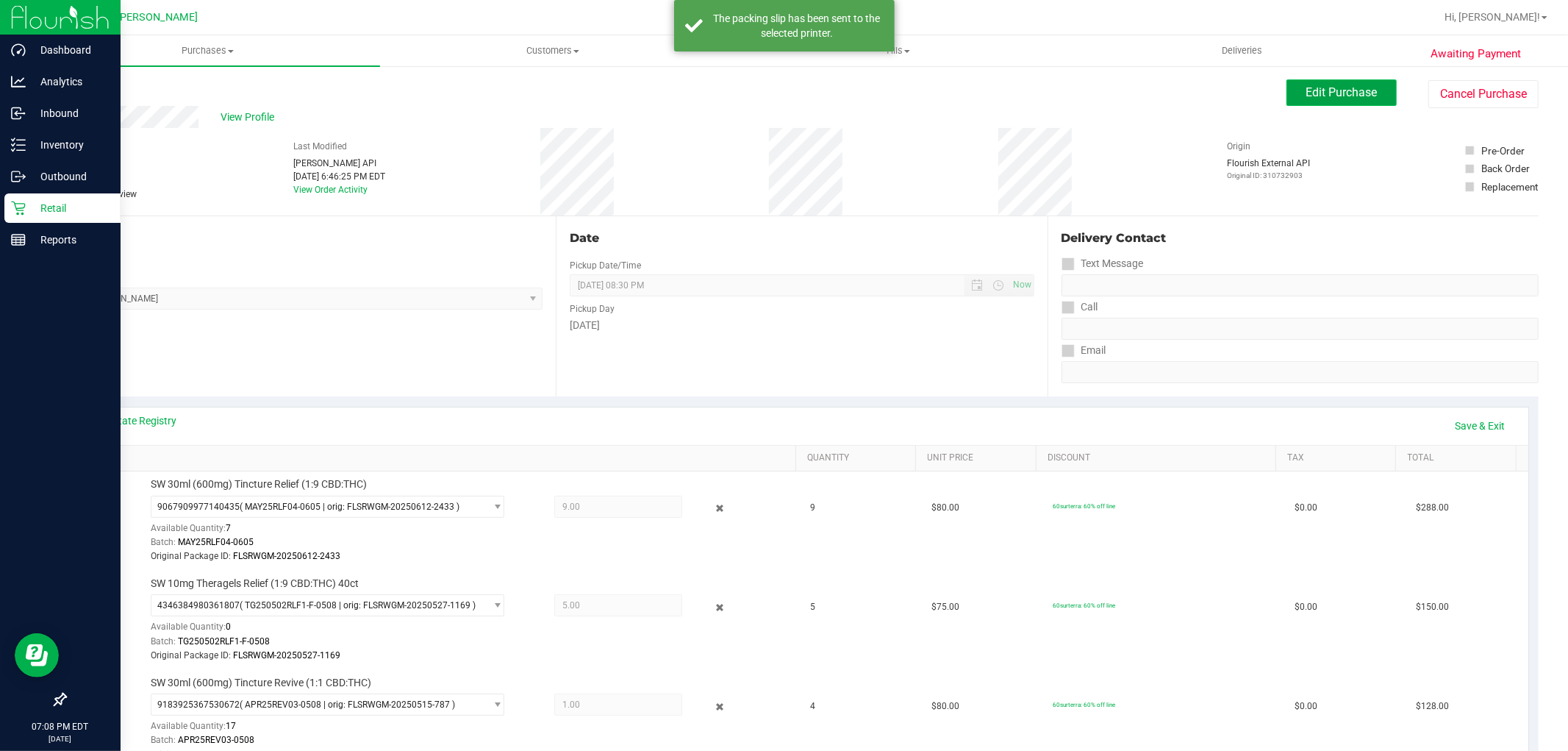 drag, startPoint x: 1317, startPoint y: 105, endPoint x: 1331, endPoint y: 85, distance: 24.413111 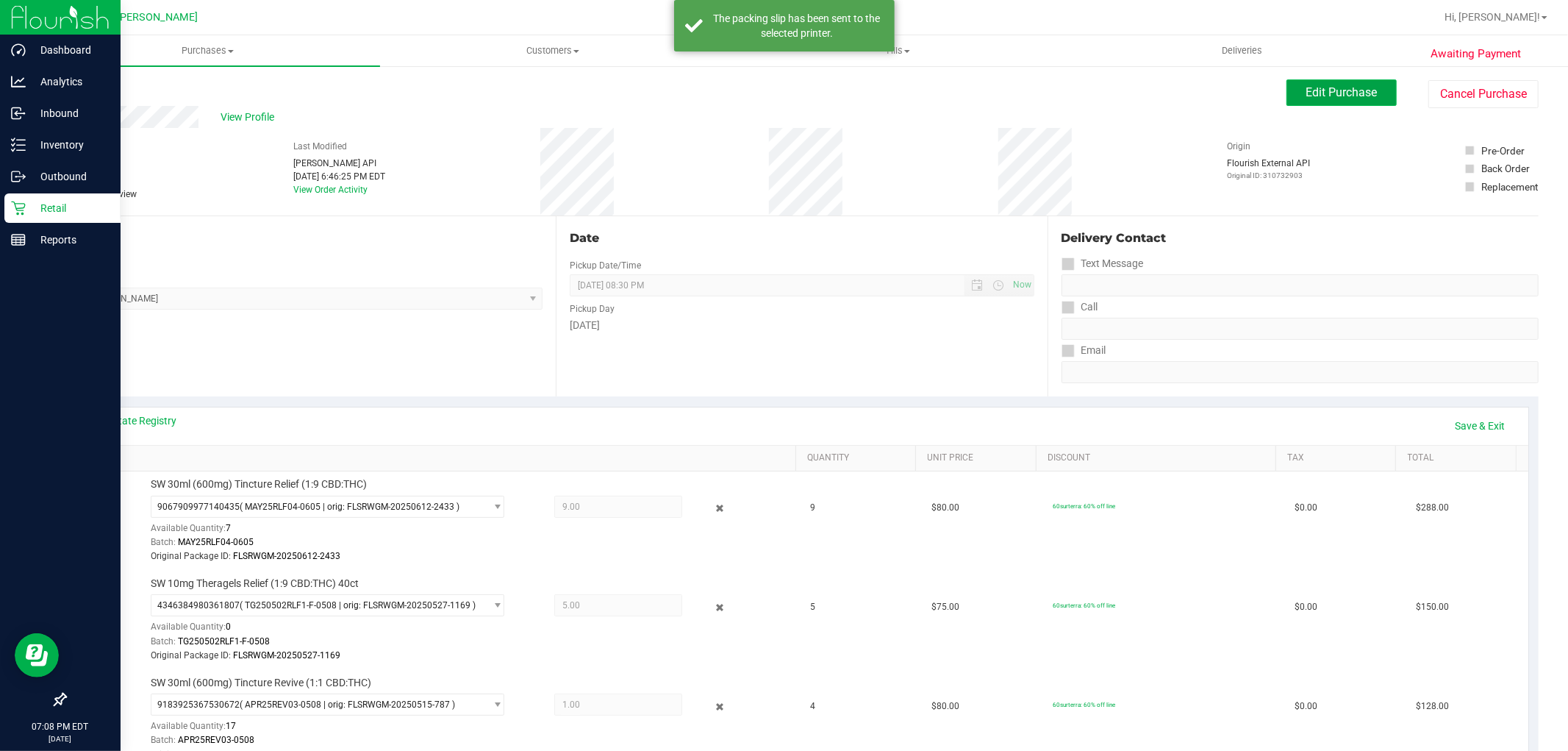click on "Edit Purchase" at bounding box center (1342, 93) 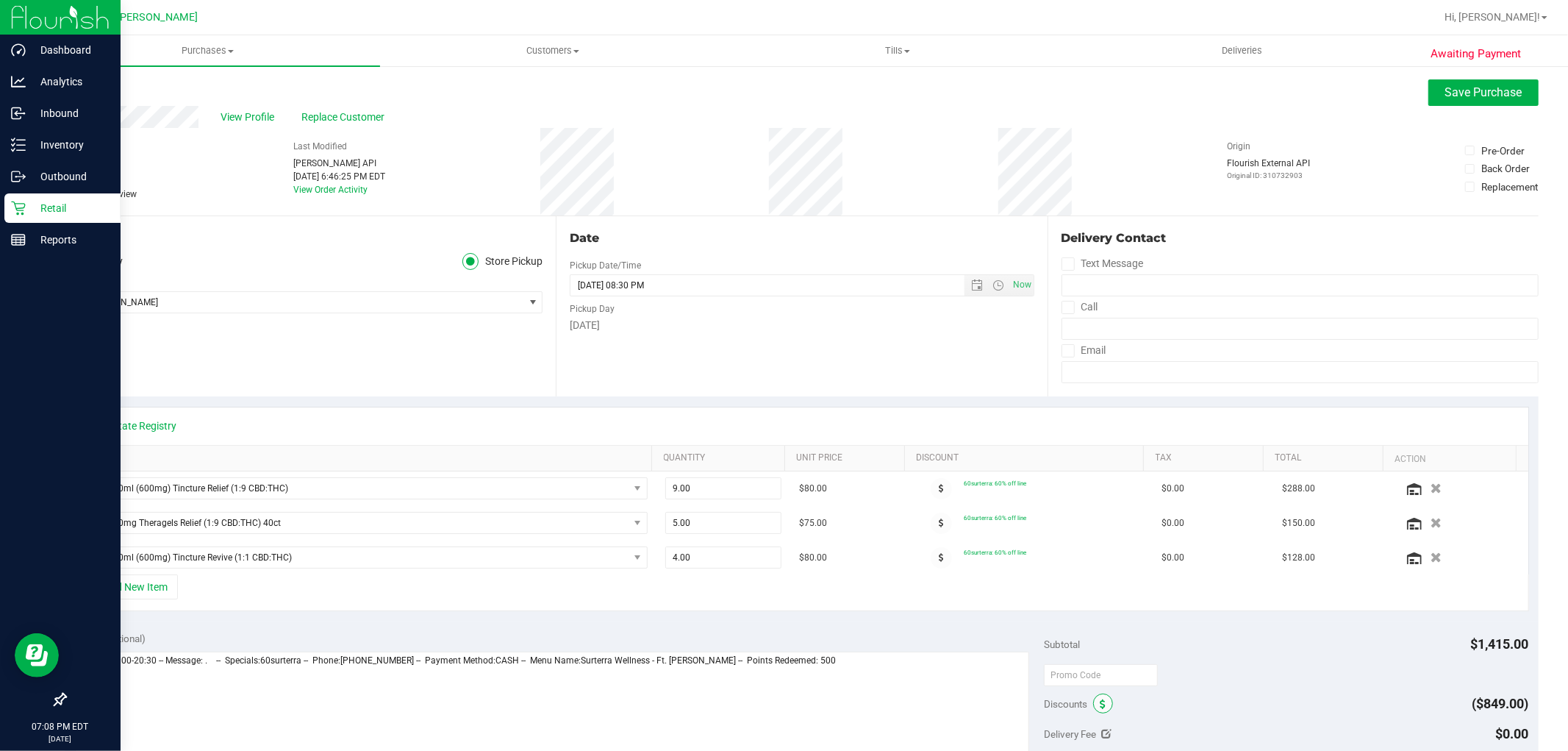 click at bounding box center (1103, 703) 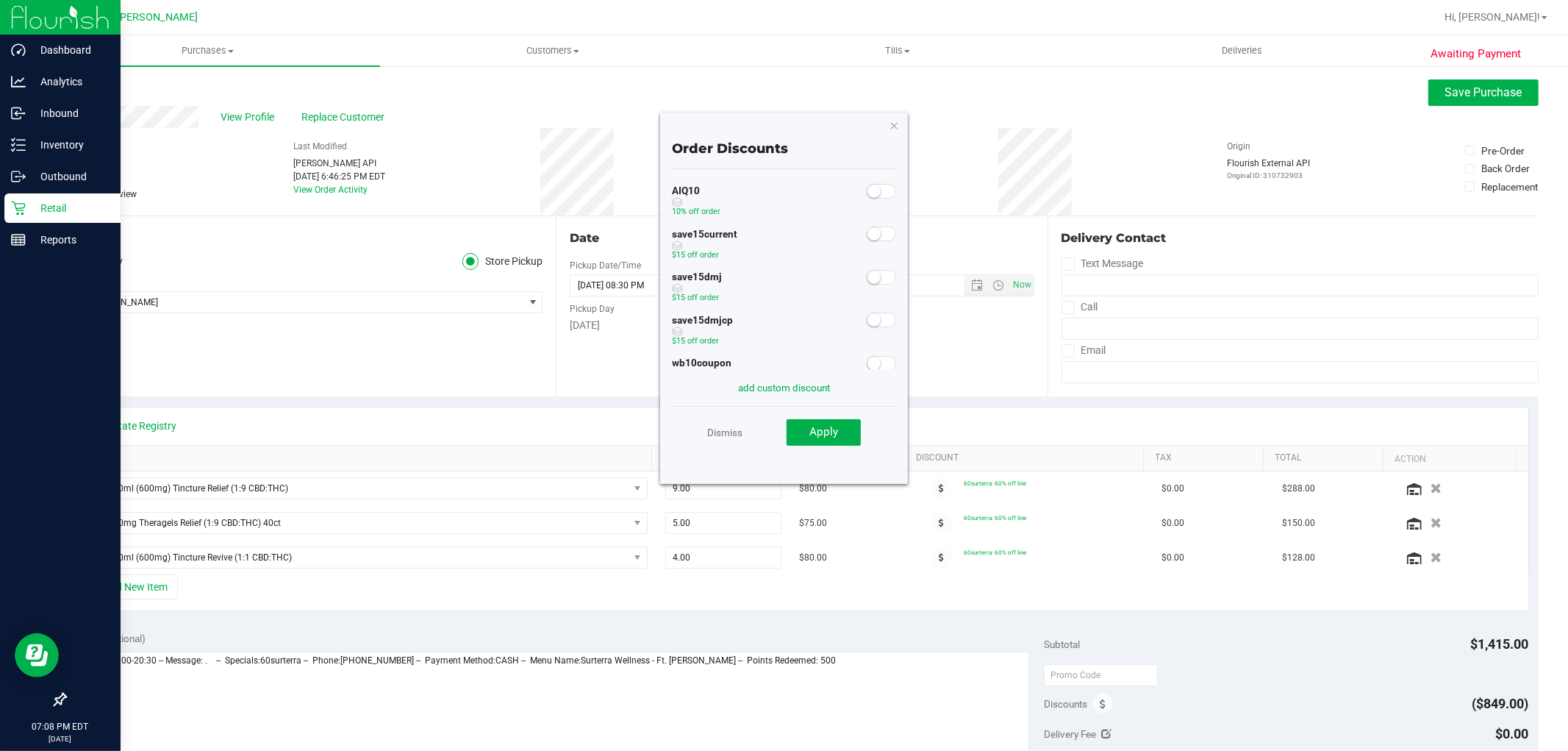click on "AIQ10
10% off order" at bounding box center [784, 202] 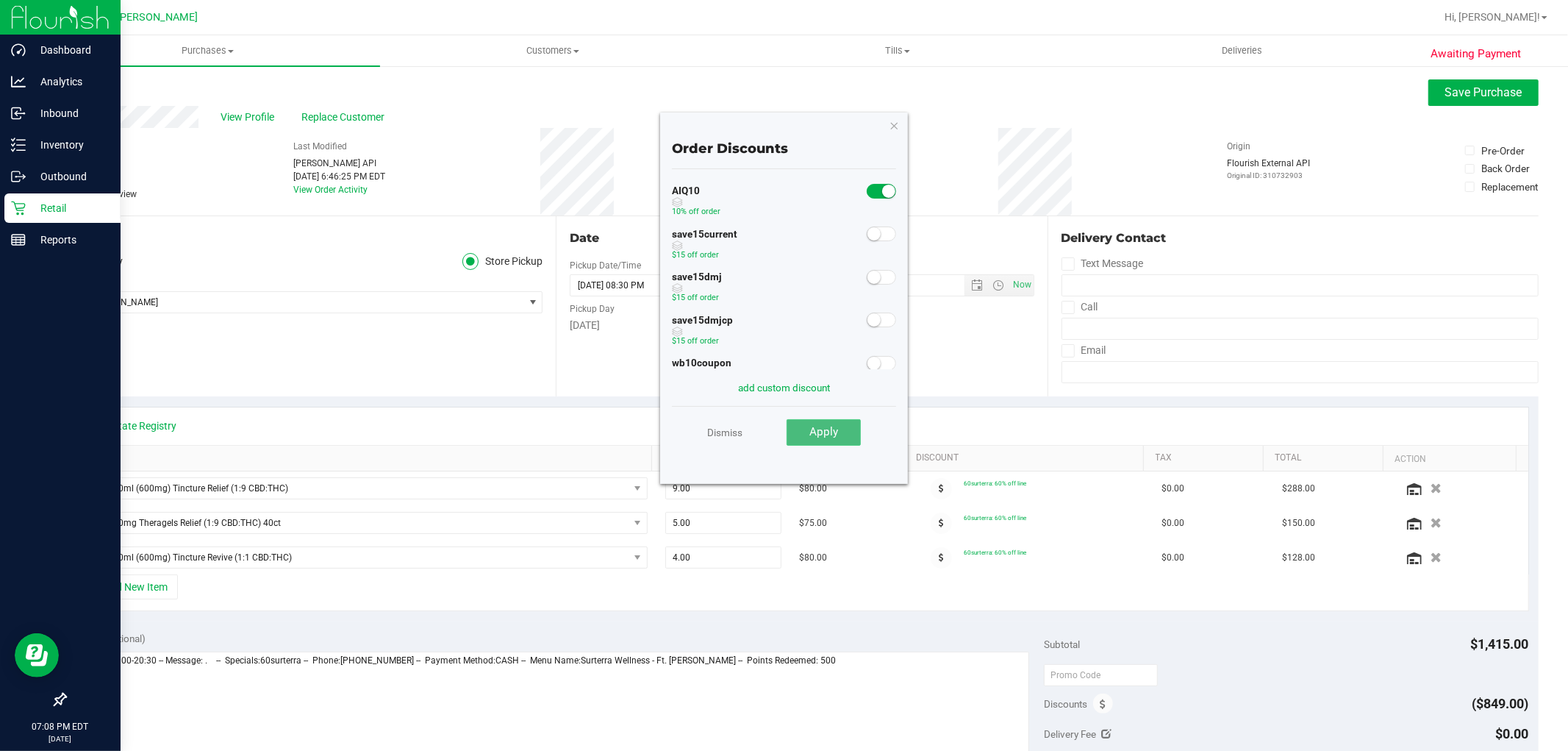 click on "Apply" at bounding box center [823, 433] 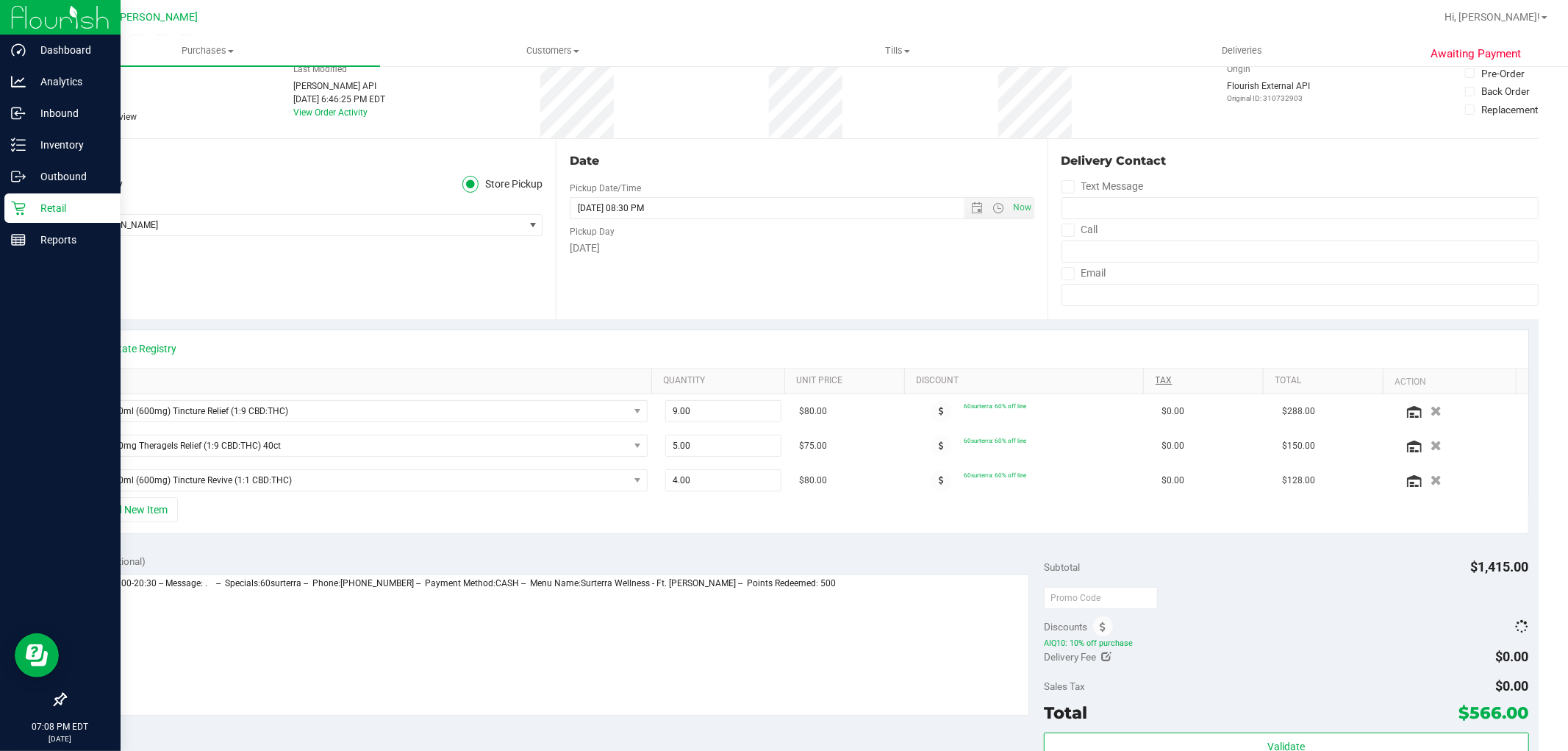 scroll, scrollTop: 163, scrollLeft: 0, axis: vertical 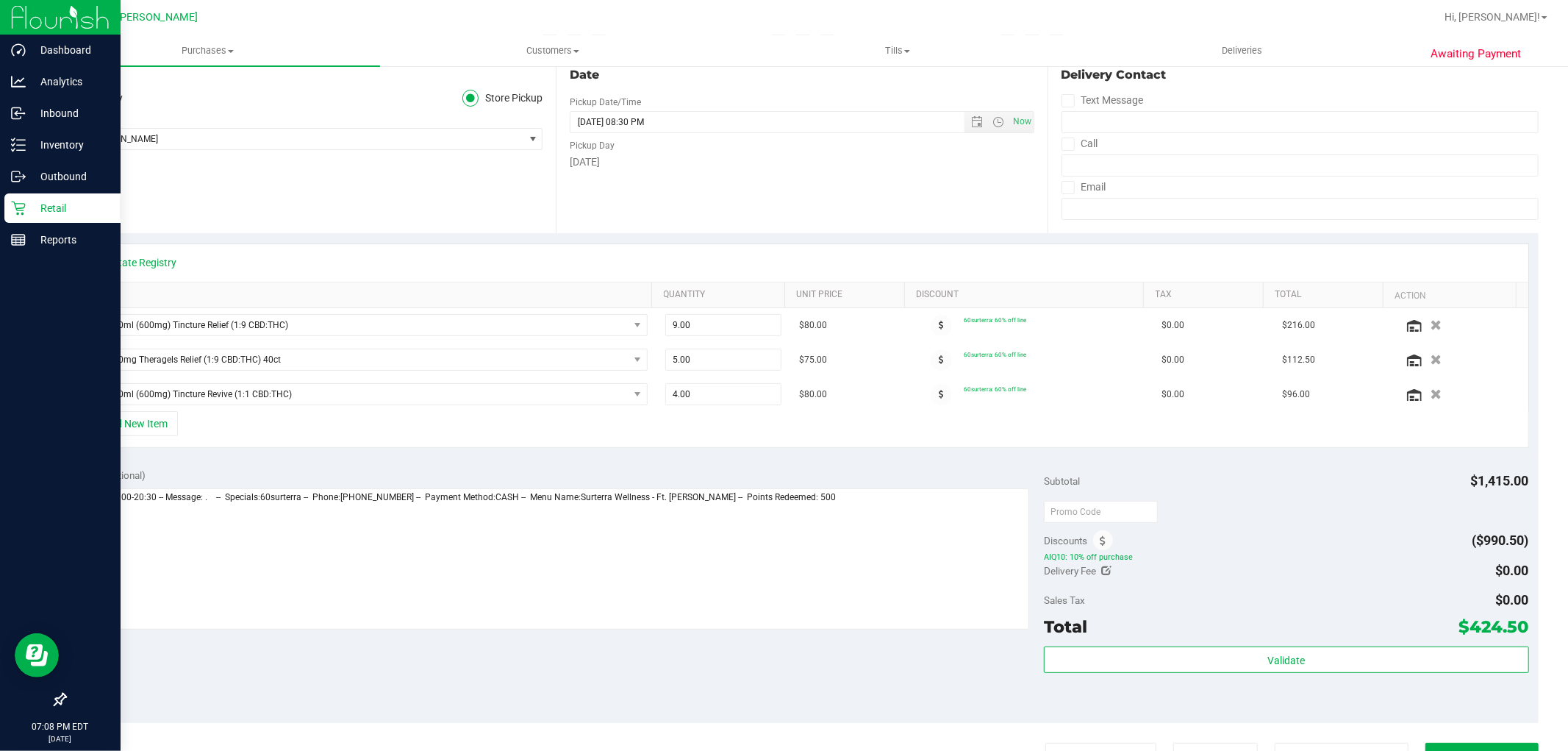 click on "Subtotal
$1,415.00
Discounts
($990.50)
AIQ10:
10%
off
purchase
Delivery Fee
$0.00
Sales Tax
$0.00
Total
$424.50" at bounding box center [1286, 590] 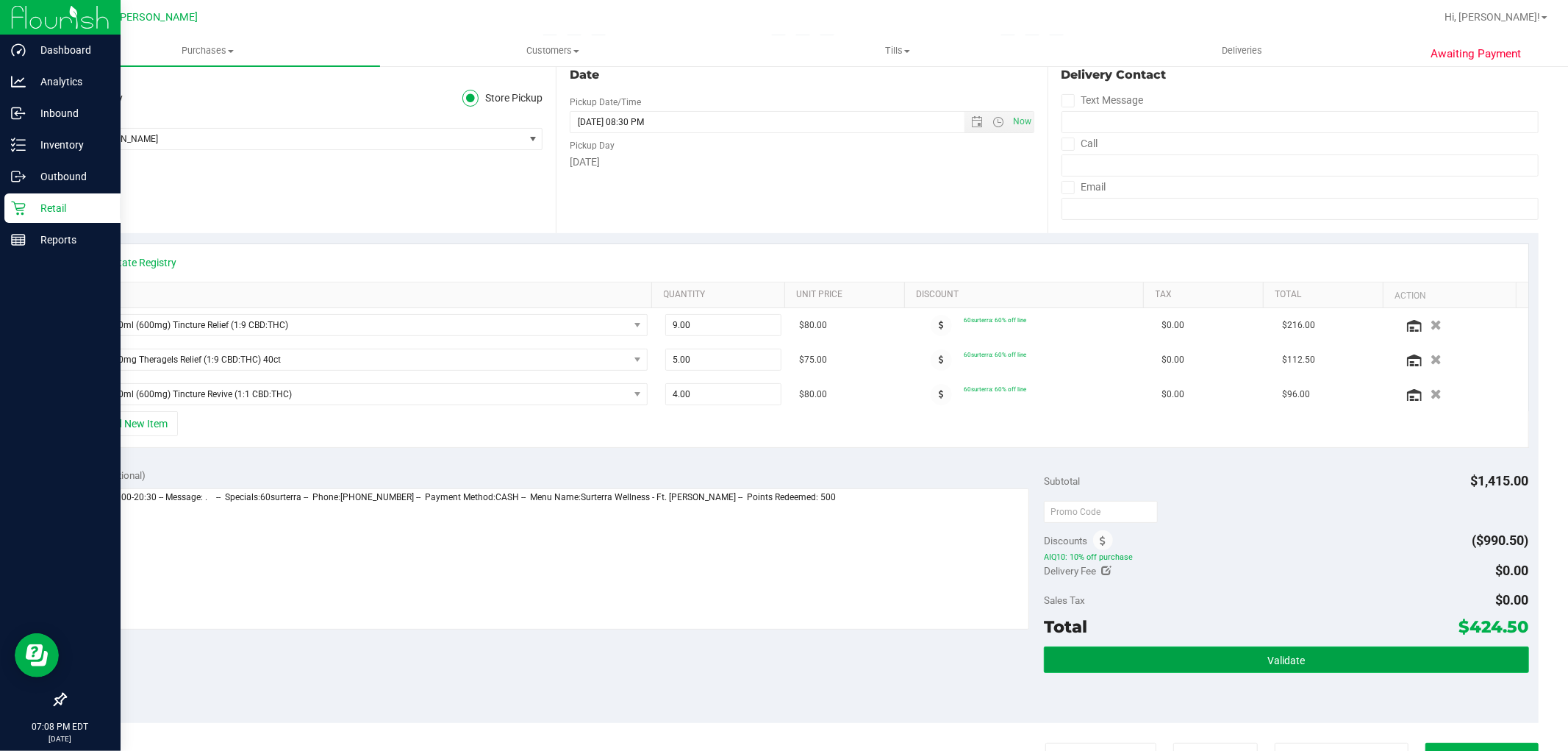 click on "Validate" at bounding box center [1286, 660] 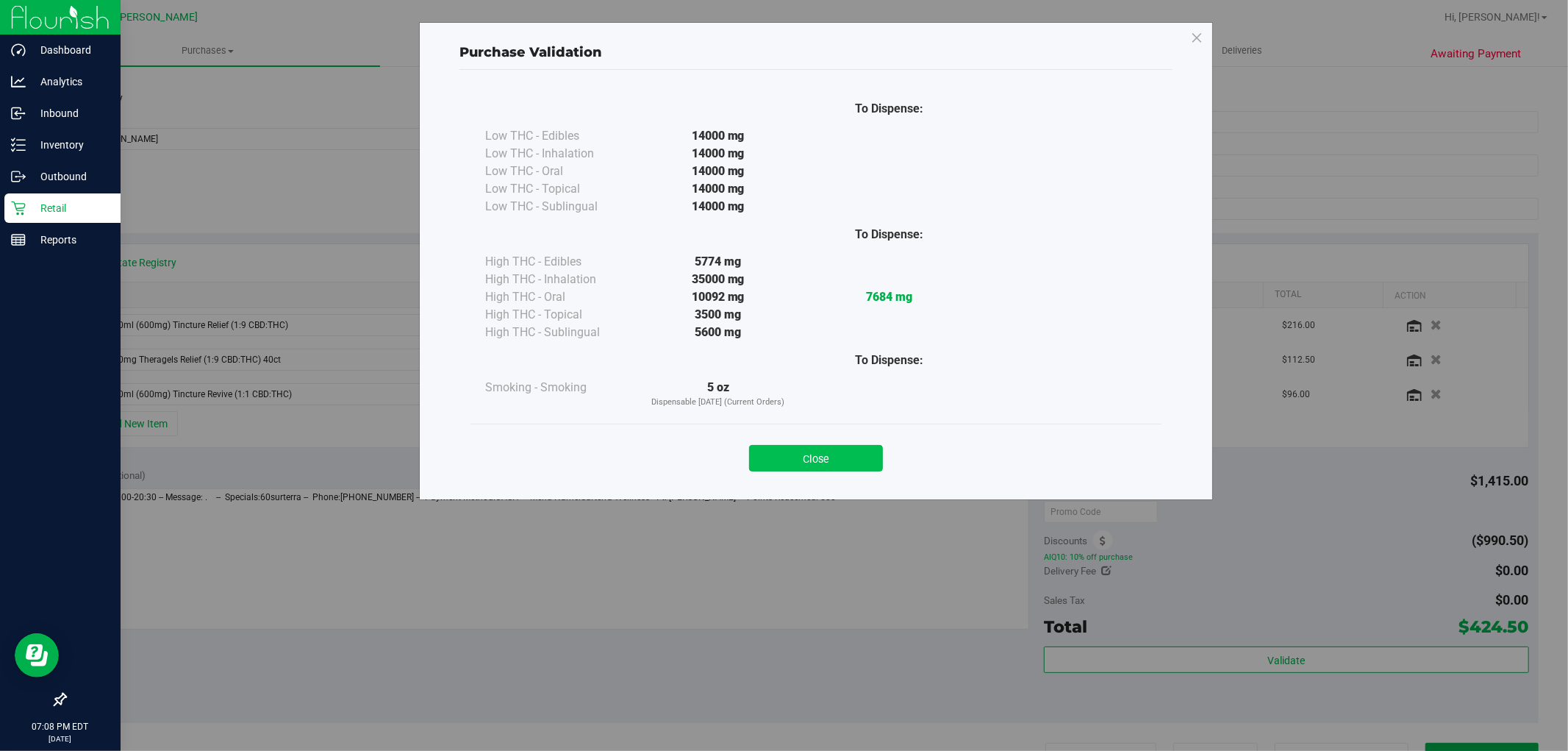 click on "Close" at bounding box center [816, 458] 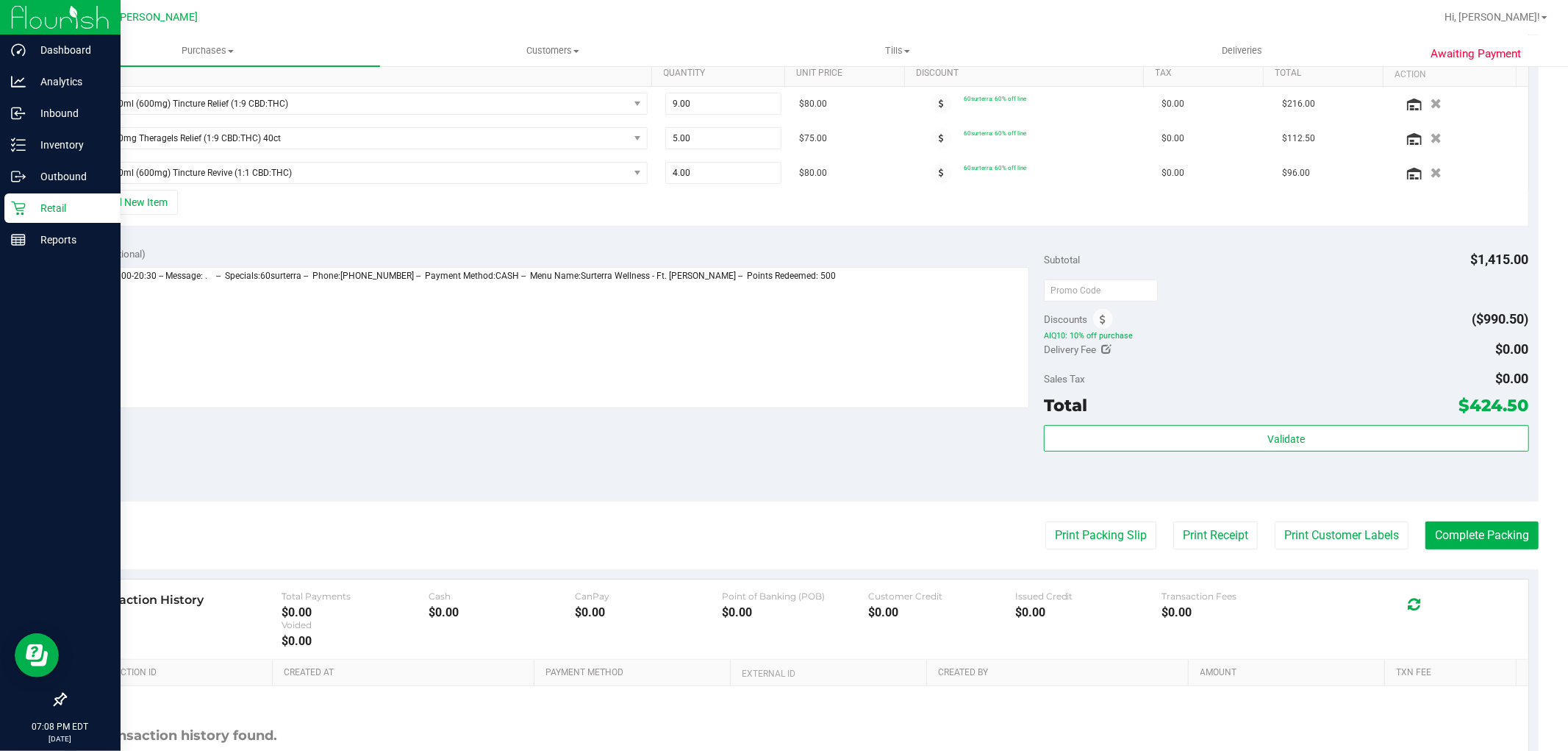 scroll, scrollTop: 509, scrollLeft: 0, axis: vertical 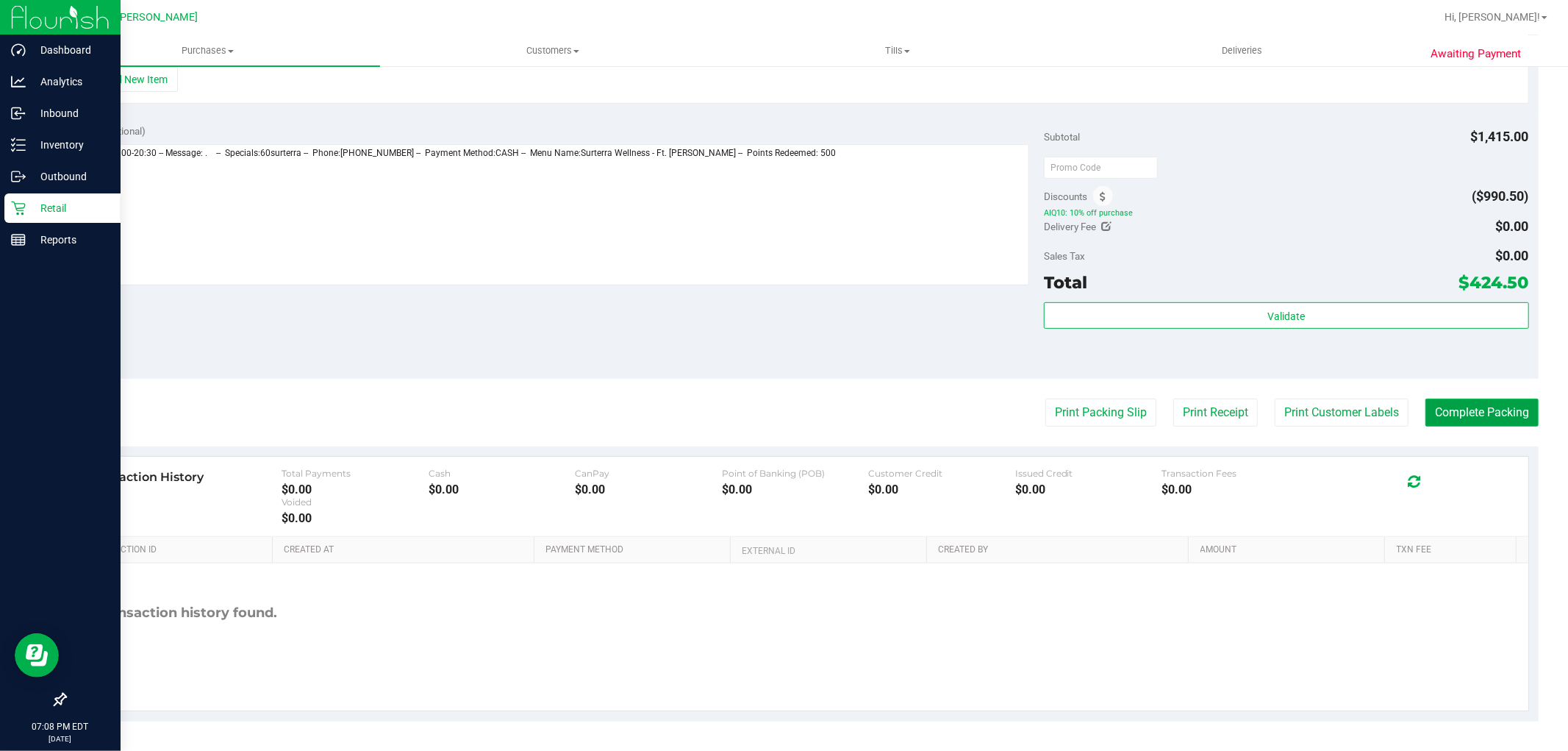 click on "Complete Packing" at bounding box center [1482, 413] 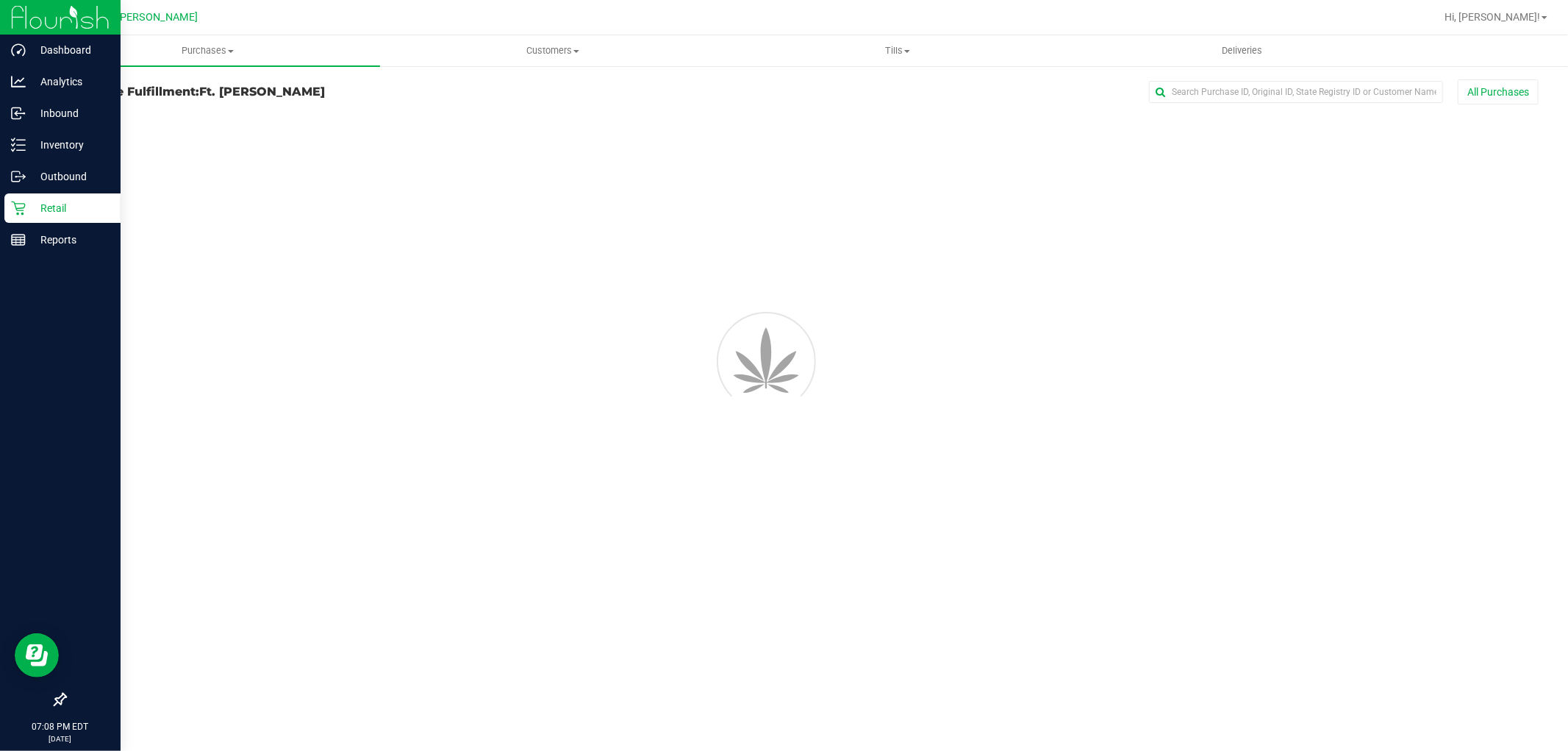 scroll, scrollTop: 0, scrollLeft: 0, axis: both 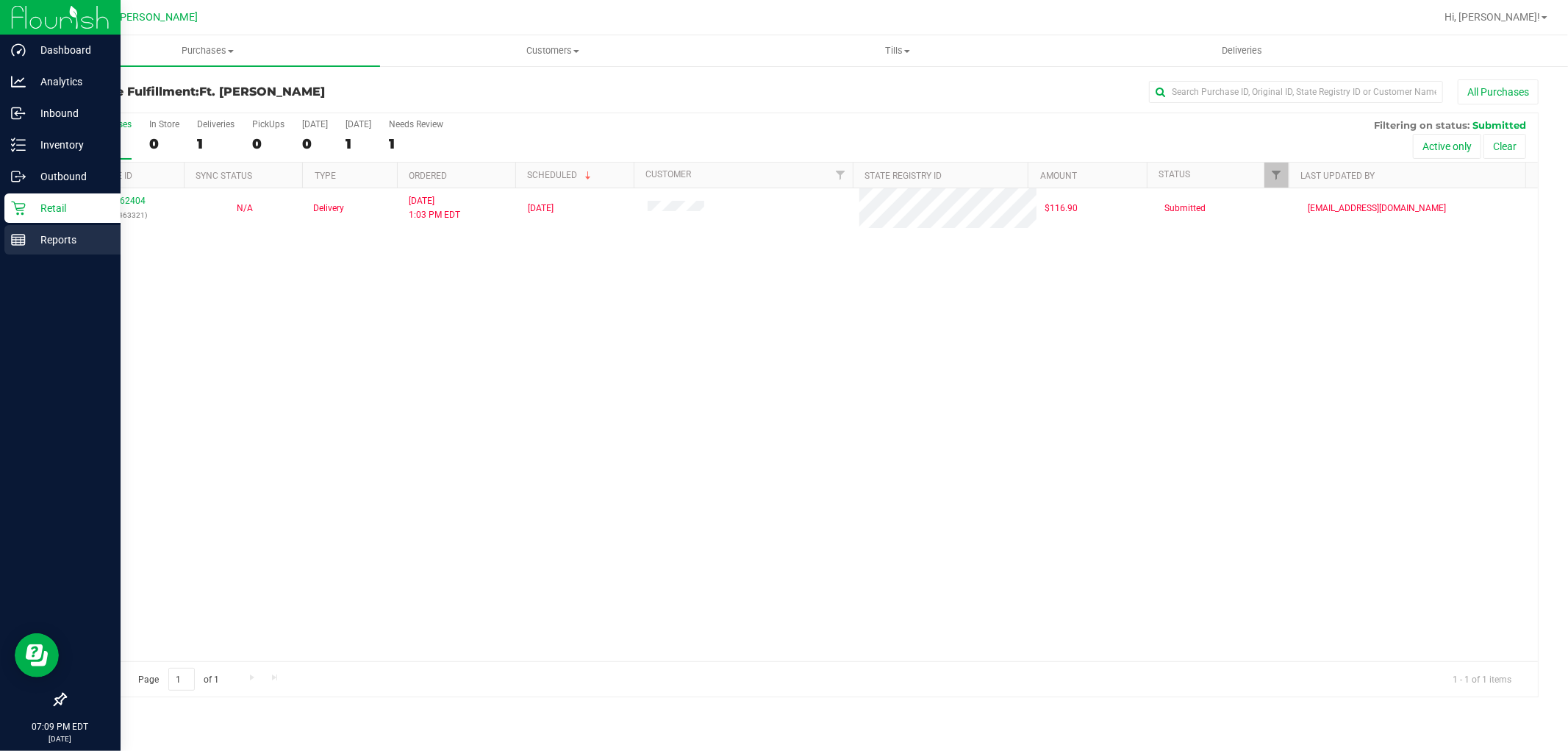 click on "Reports" at bounding box center (70, 240) 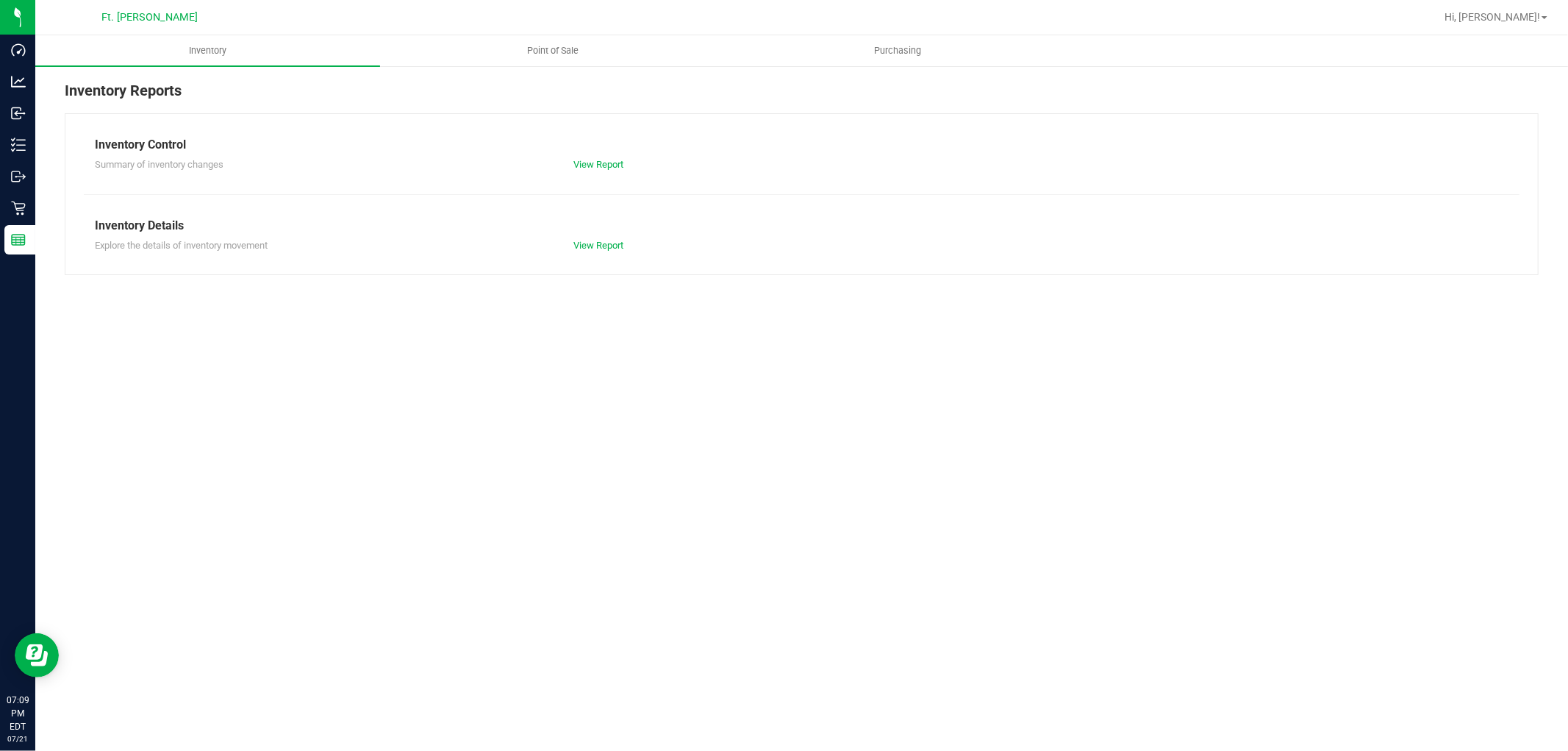 click at bounding box center [849, 17] 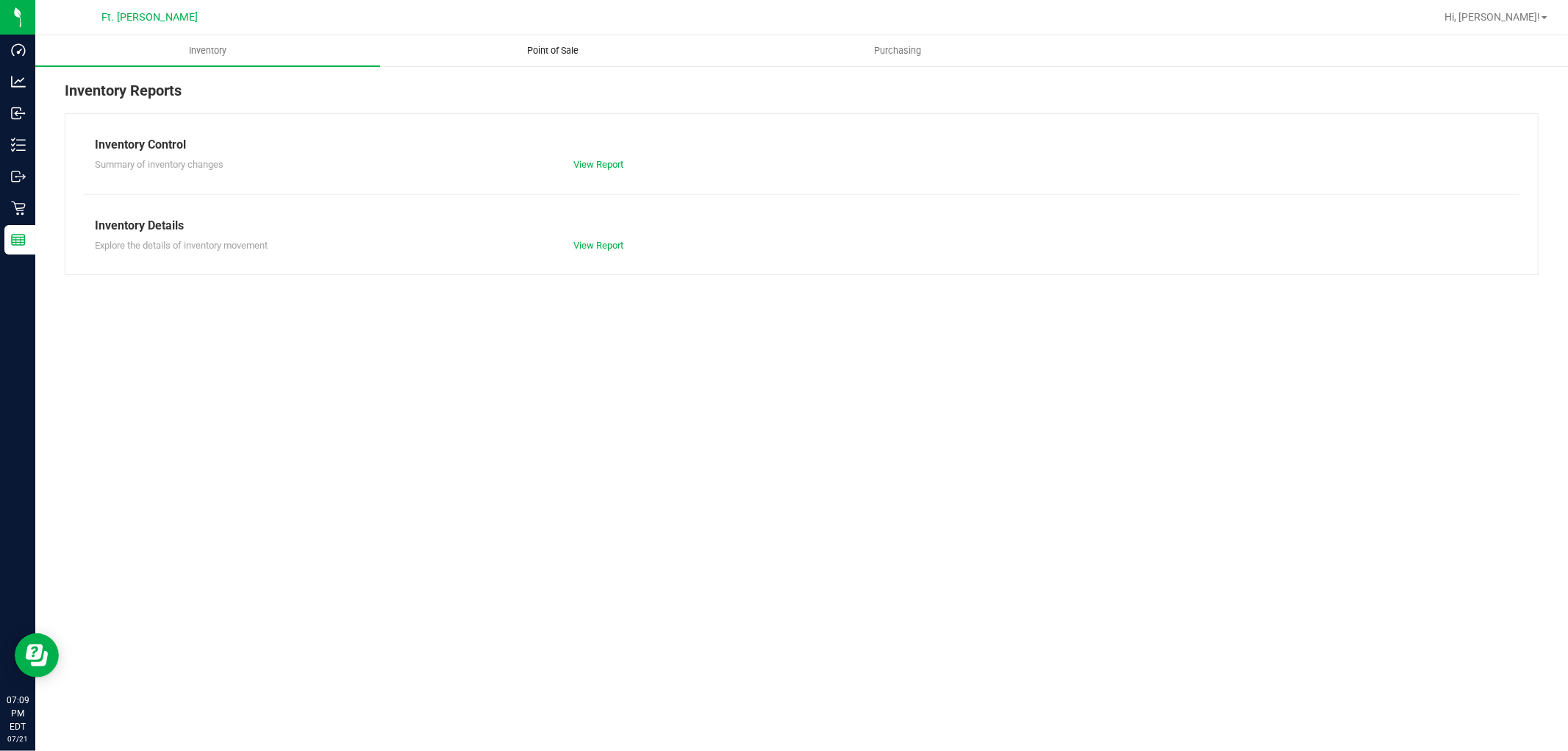 click on "Point of Sale" at bounding box center [553, 51] 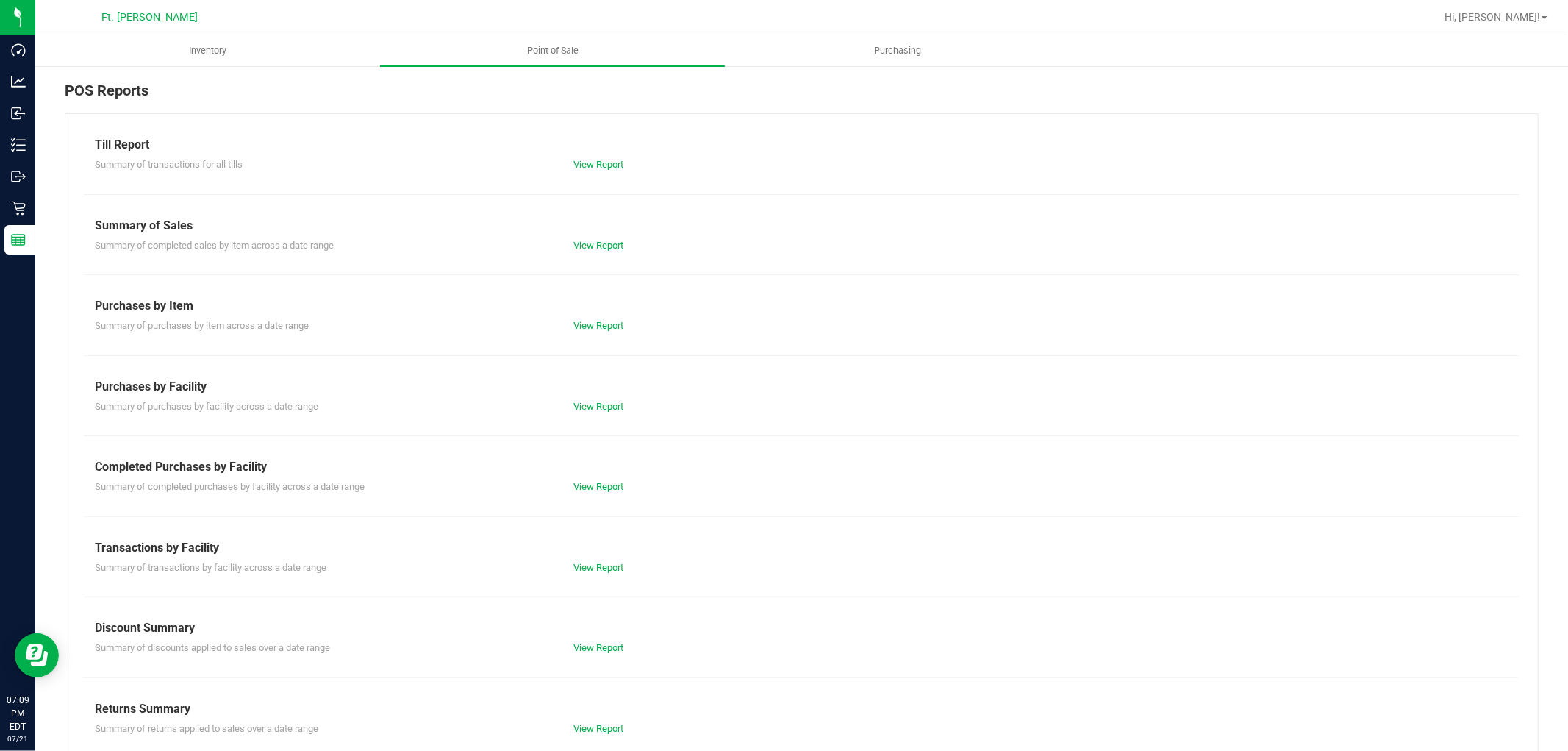 click on "Summary of transactions by facility across a date range
View Report" at bounding box center [801, 566] 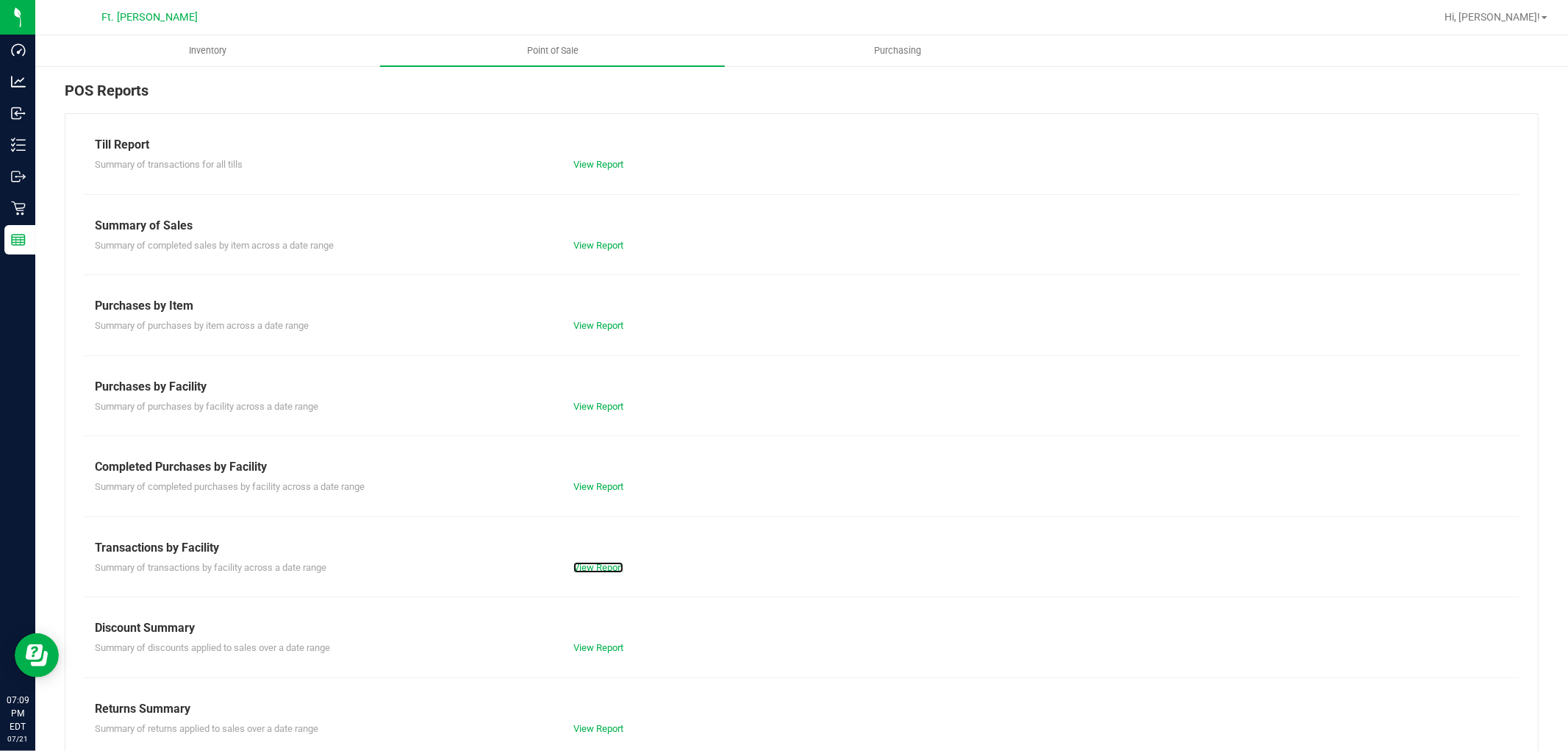 drag, startPoint x: 587, startPoint y: 566, endPoint x: 607, endPoint y: 577, distance: 22.825424 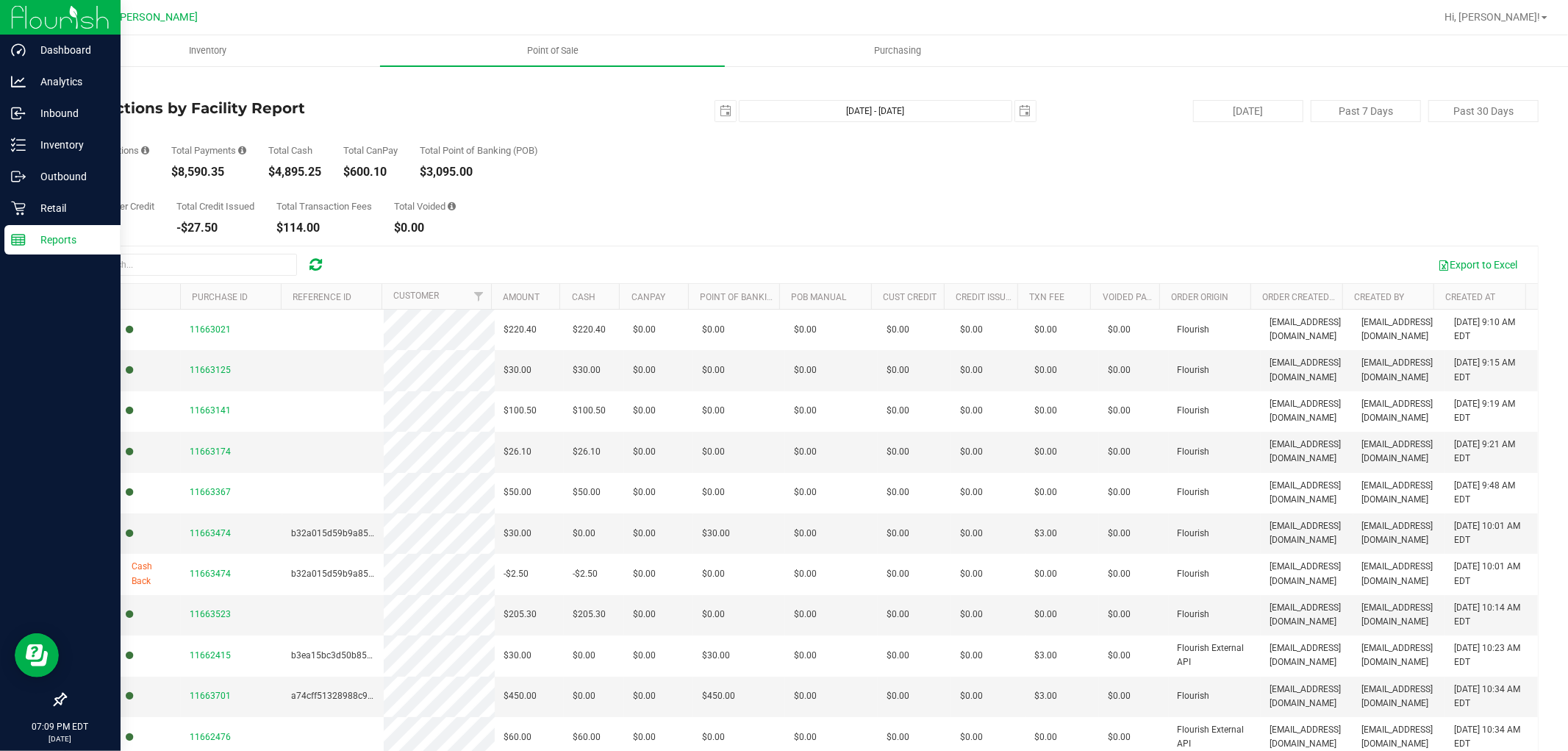click on "Reports" at bounding box center (62, 240) 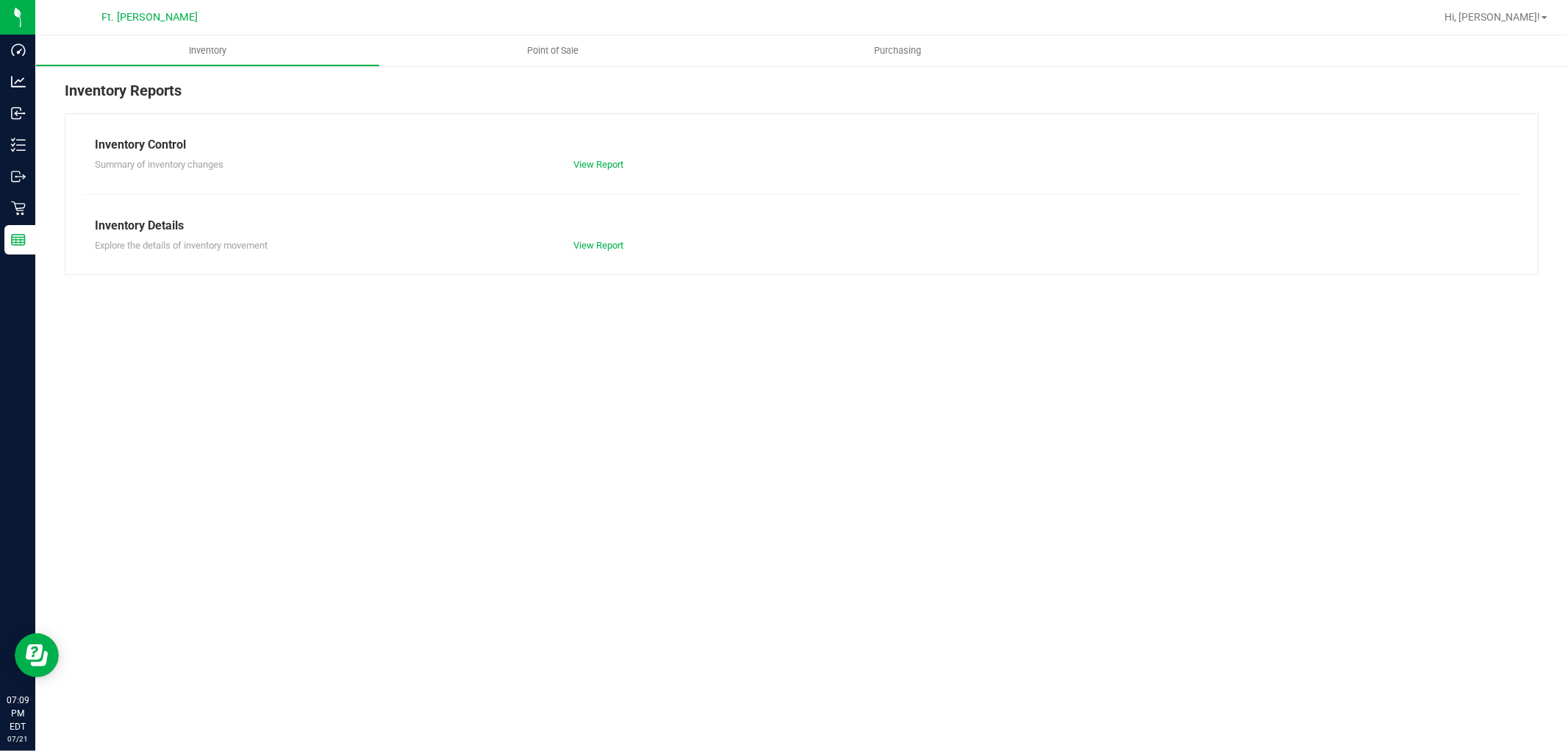 click at bounding box center (849, 17) 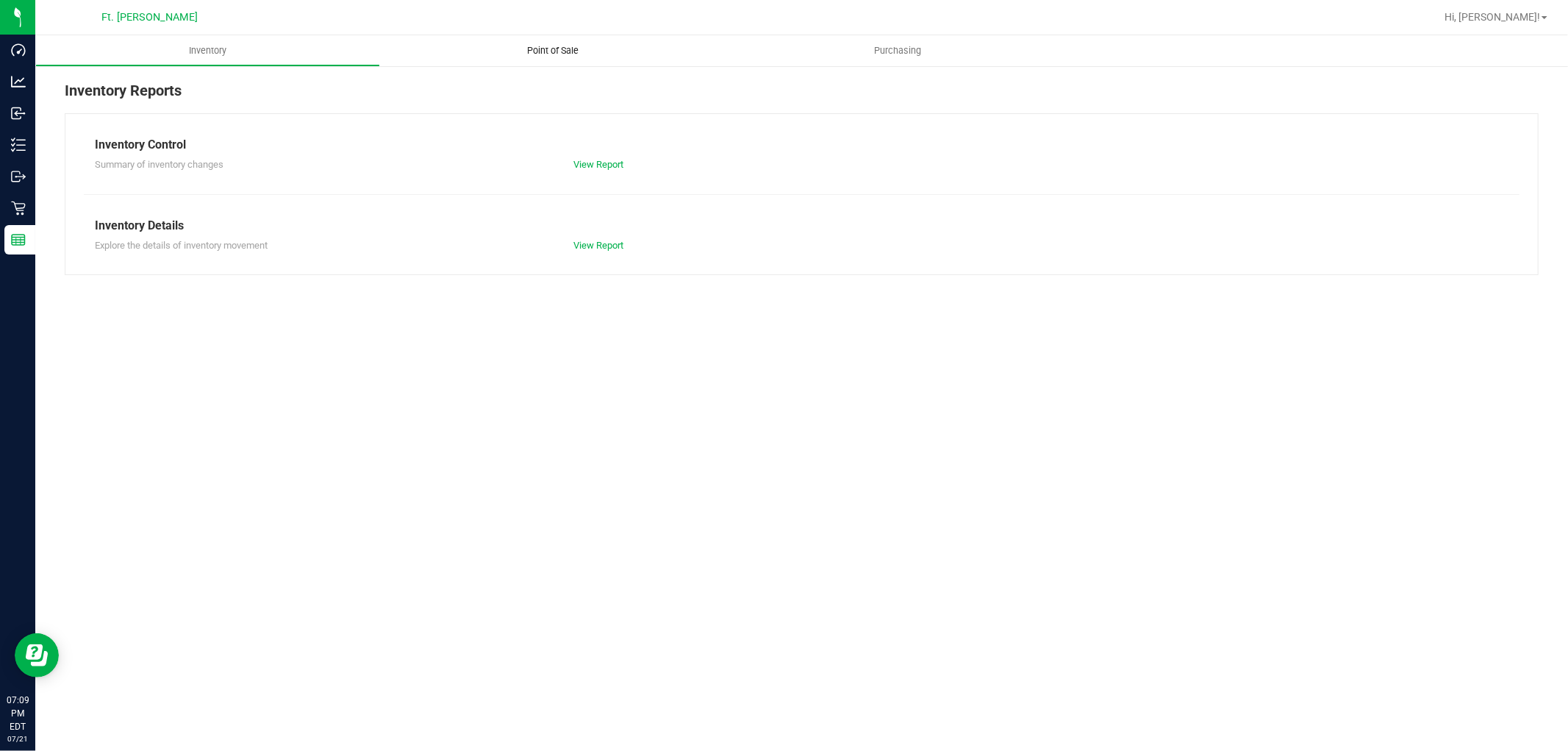 click on "Point of Sale" at bounding box center (553, 51) 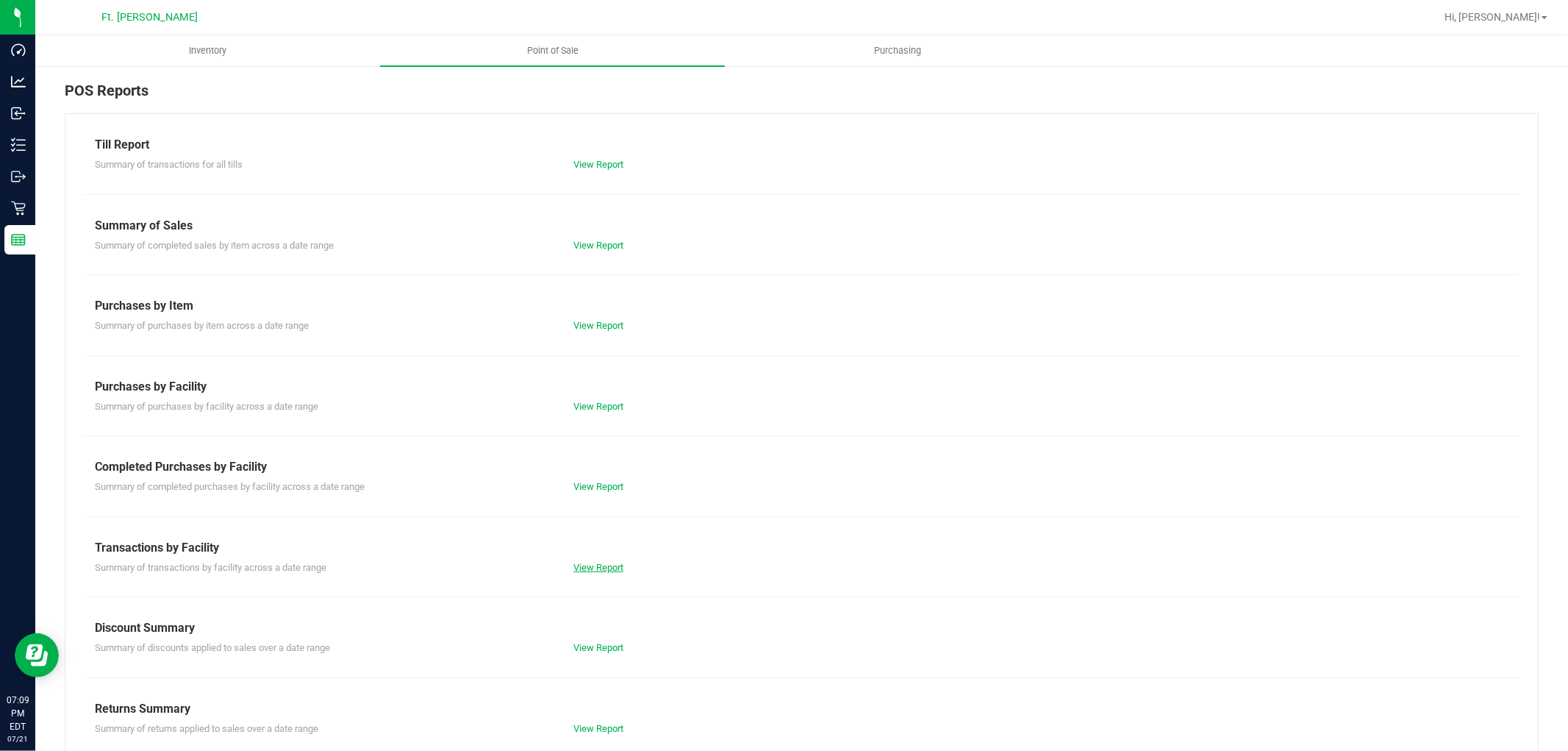 click on "View Report" at bounding box center [598, 567] 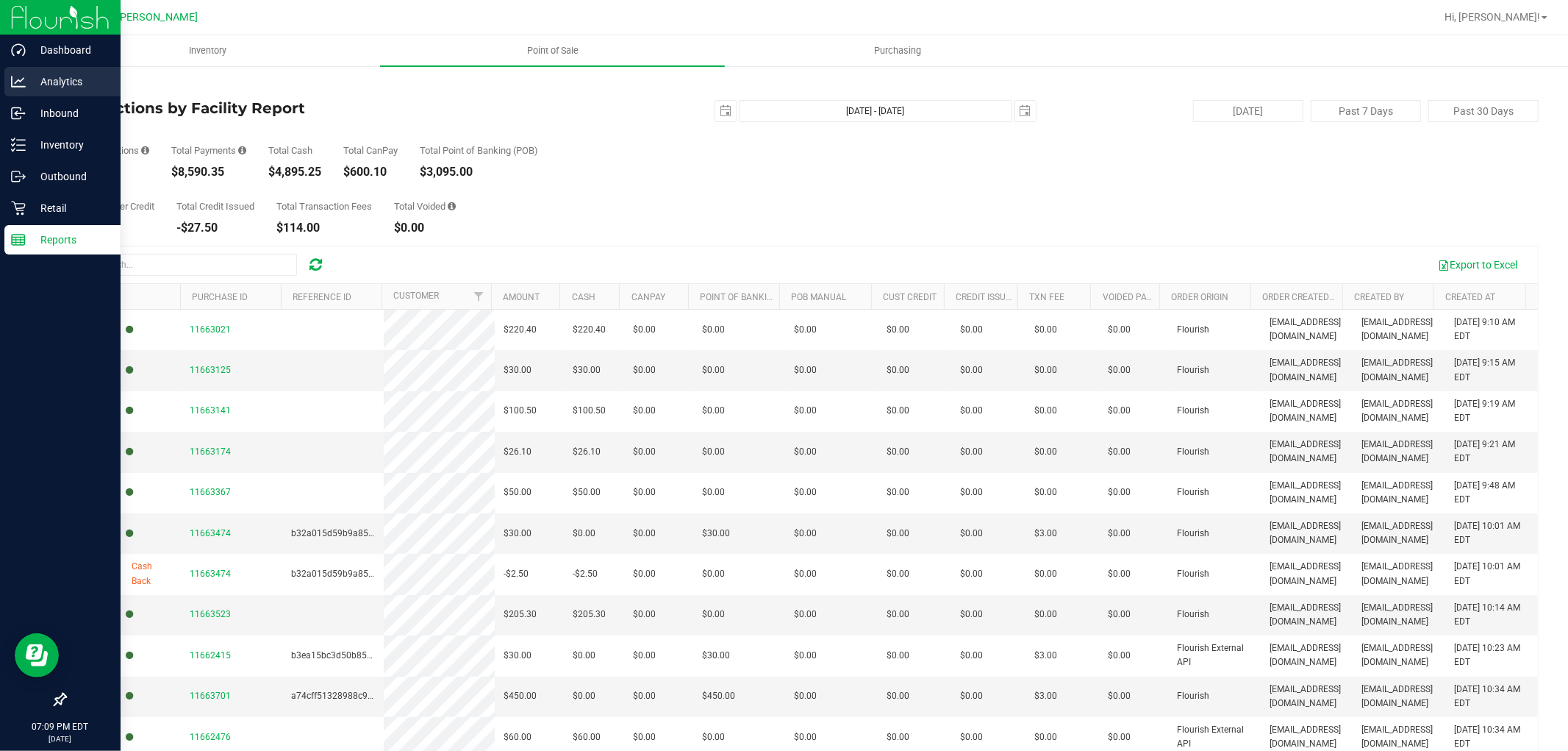 click on "Analytics" at bounding box center (70, 82) 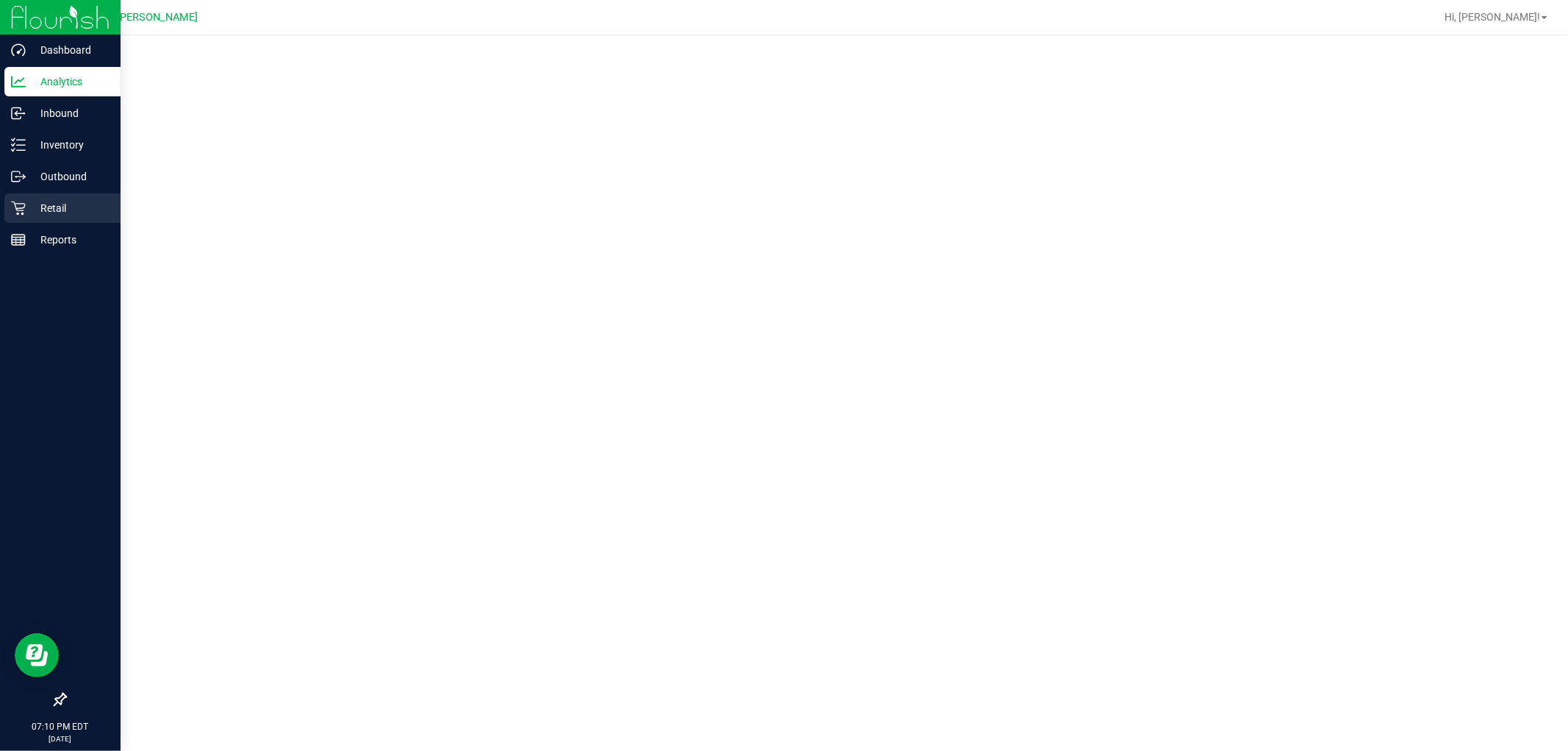 click on "Retail" at bounding box center [62, 208] 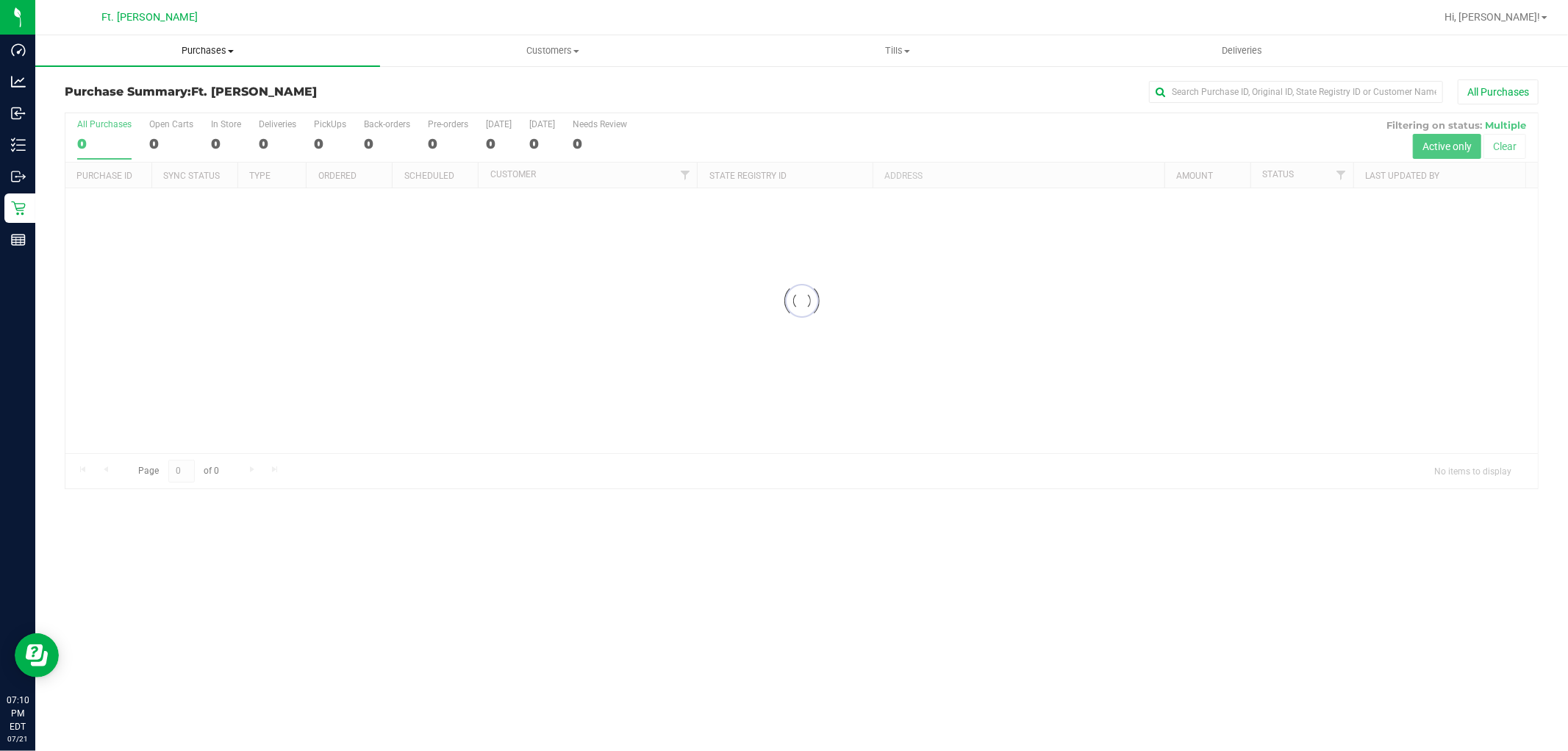 click on "Purchases" at bounding box center (207, 51) 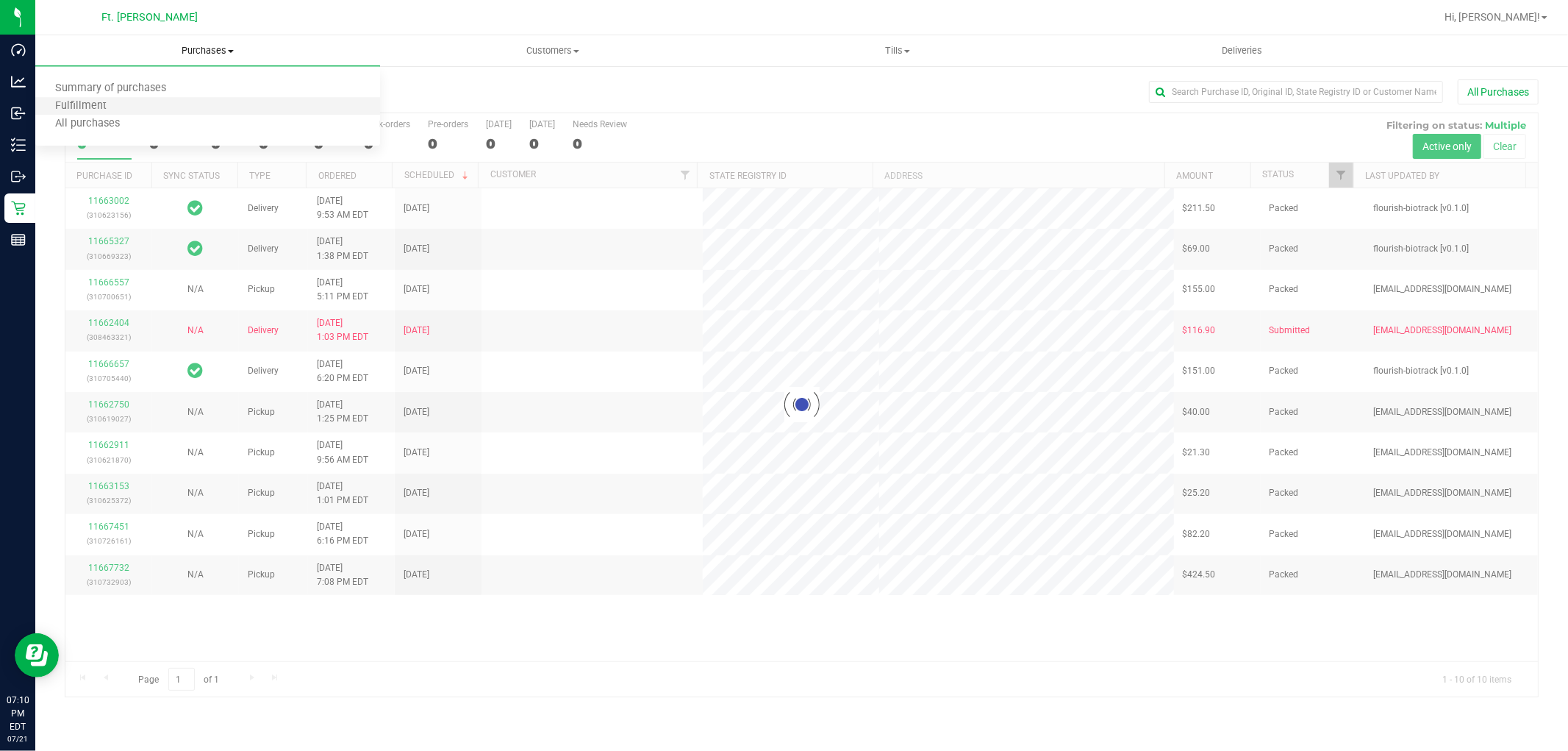 click on "Fulfillment" at bounding box center [207, 107] 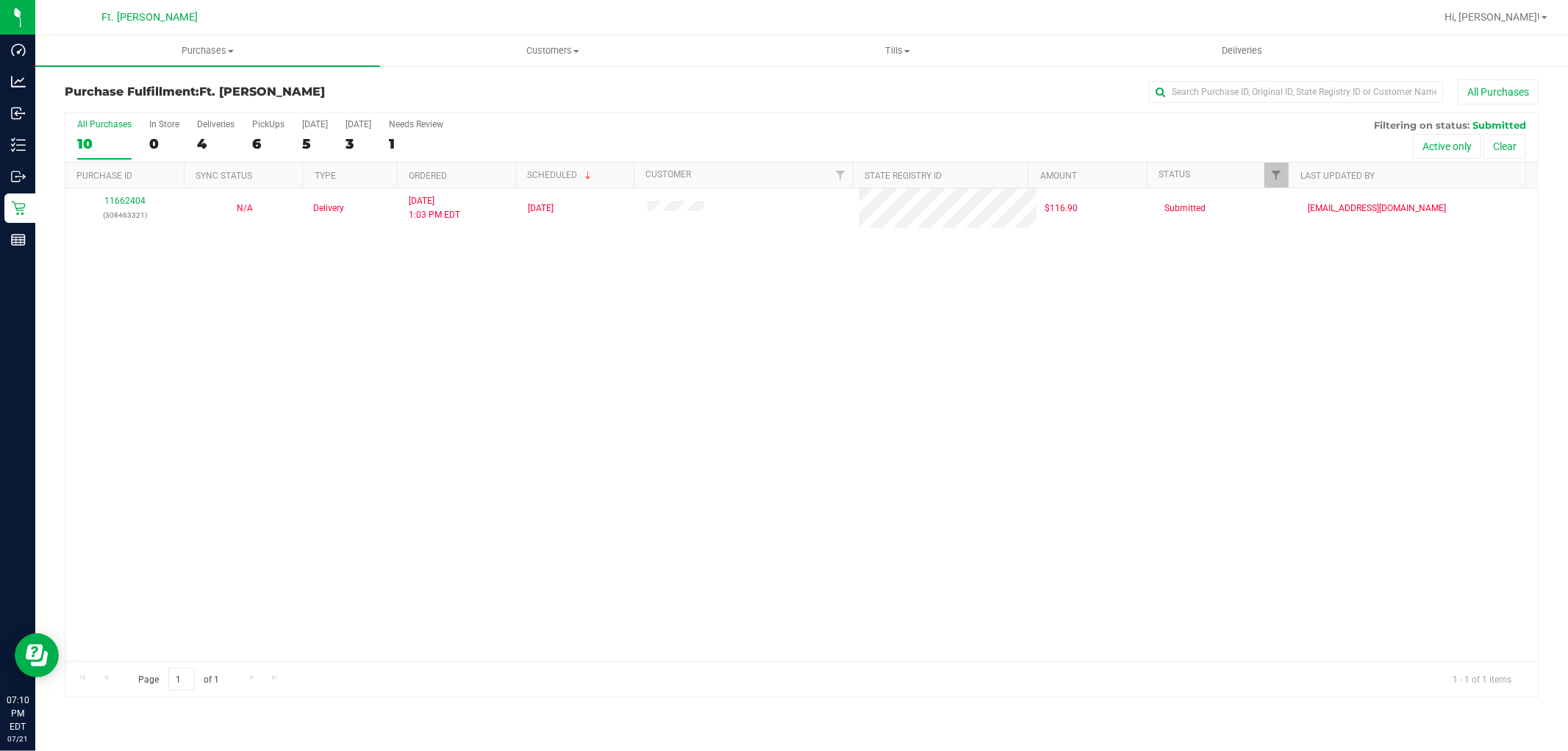 click on "Purchase Fulfillment:
Ft. Myers WC
All Purchases" at bounding box center (801, 96) 